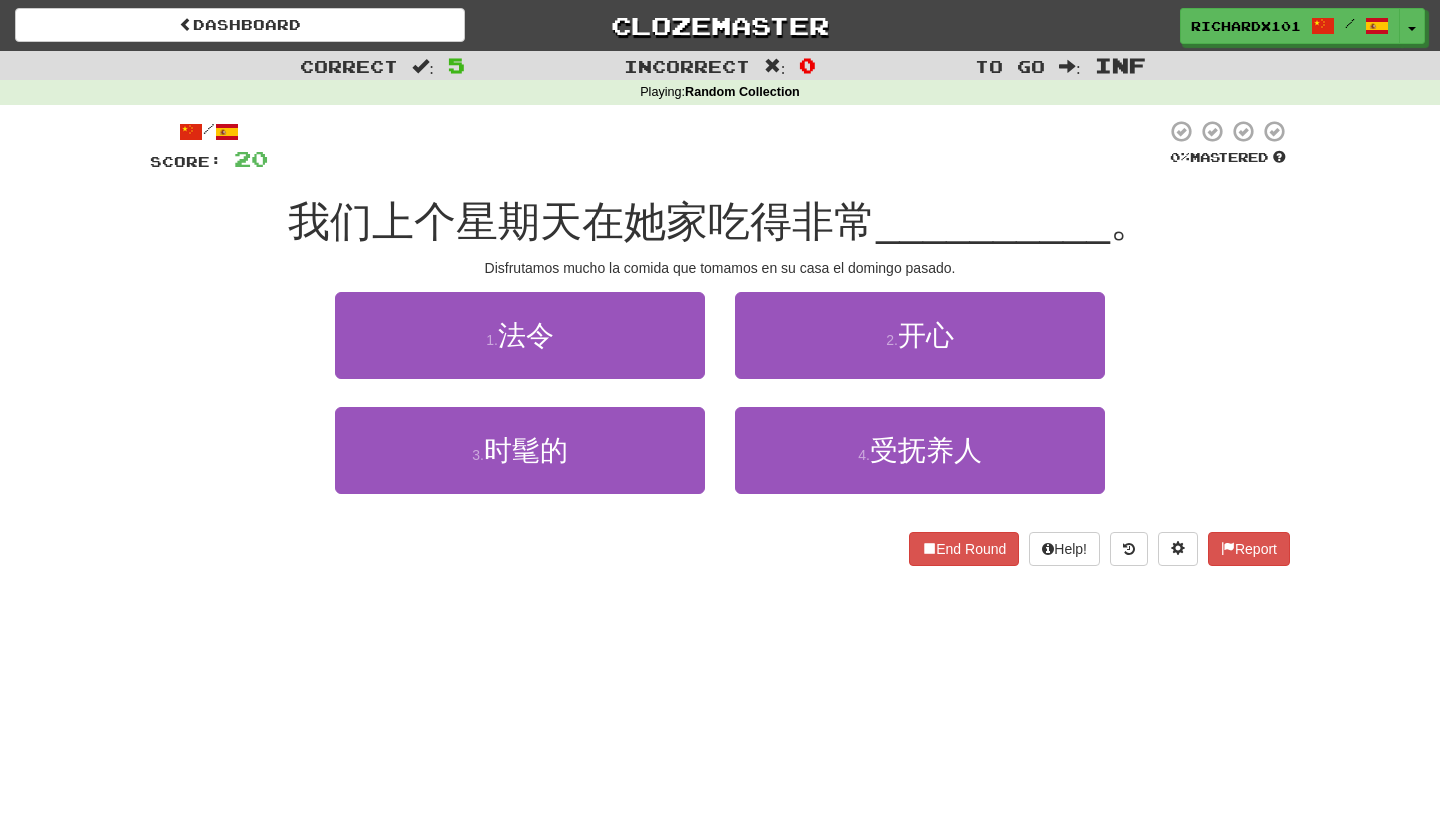 scroll, scrollTop: 0, scrollLeft: 0, axis: both 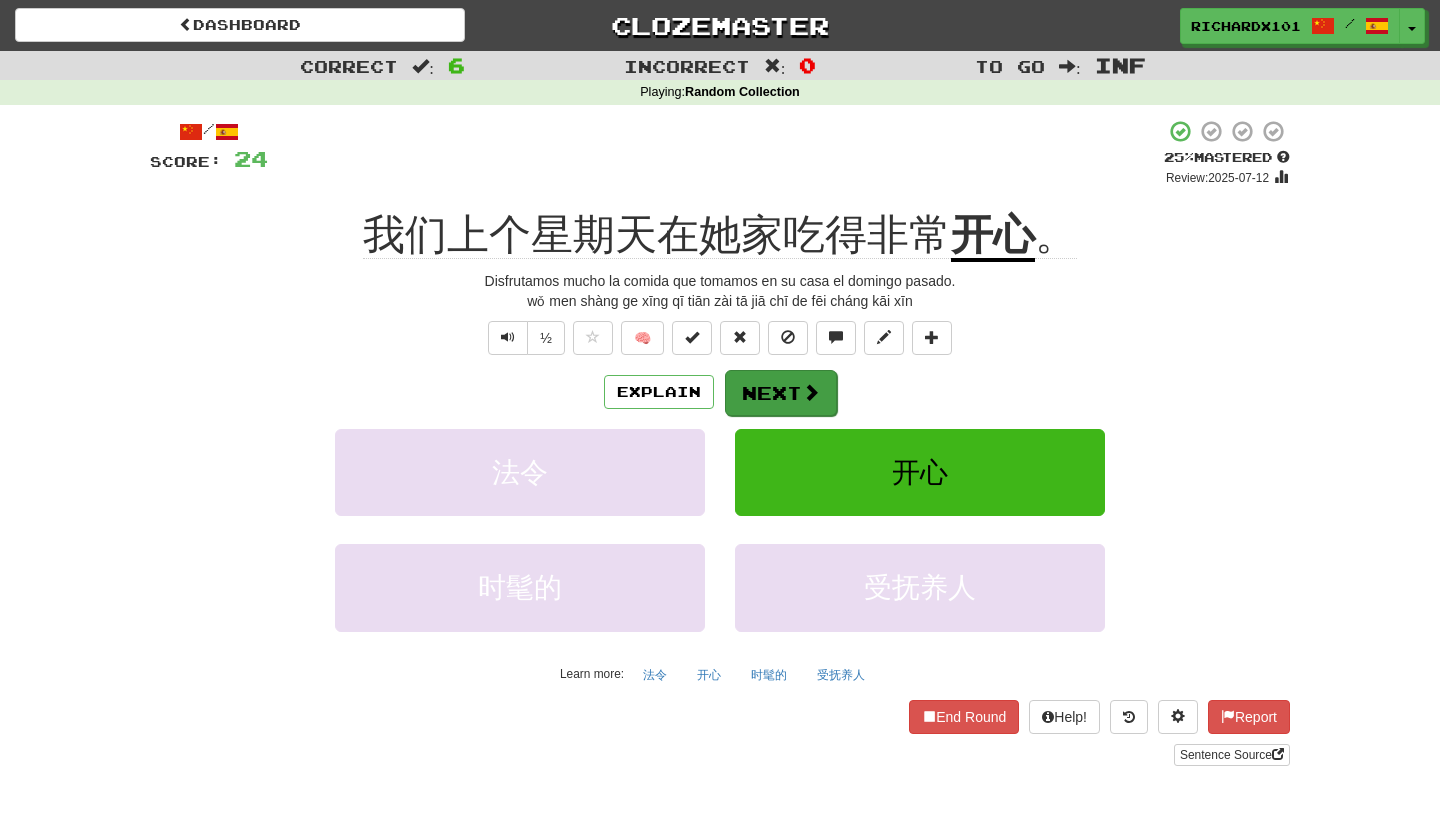 click on "Next" at bounding box center [781, 393] 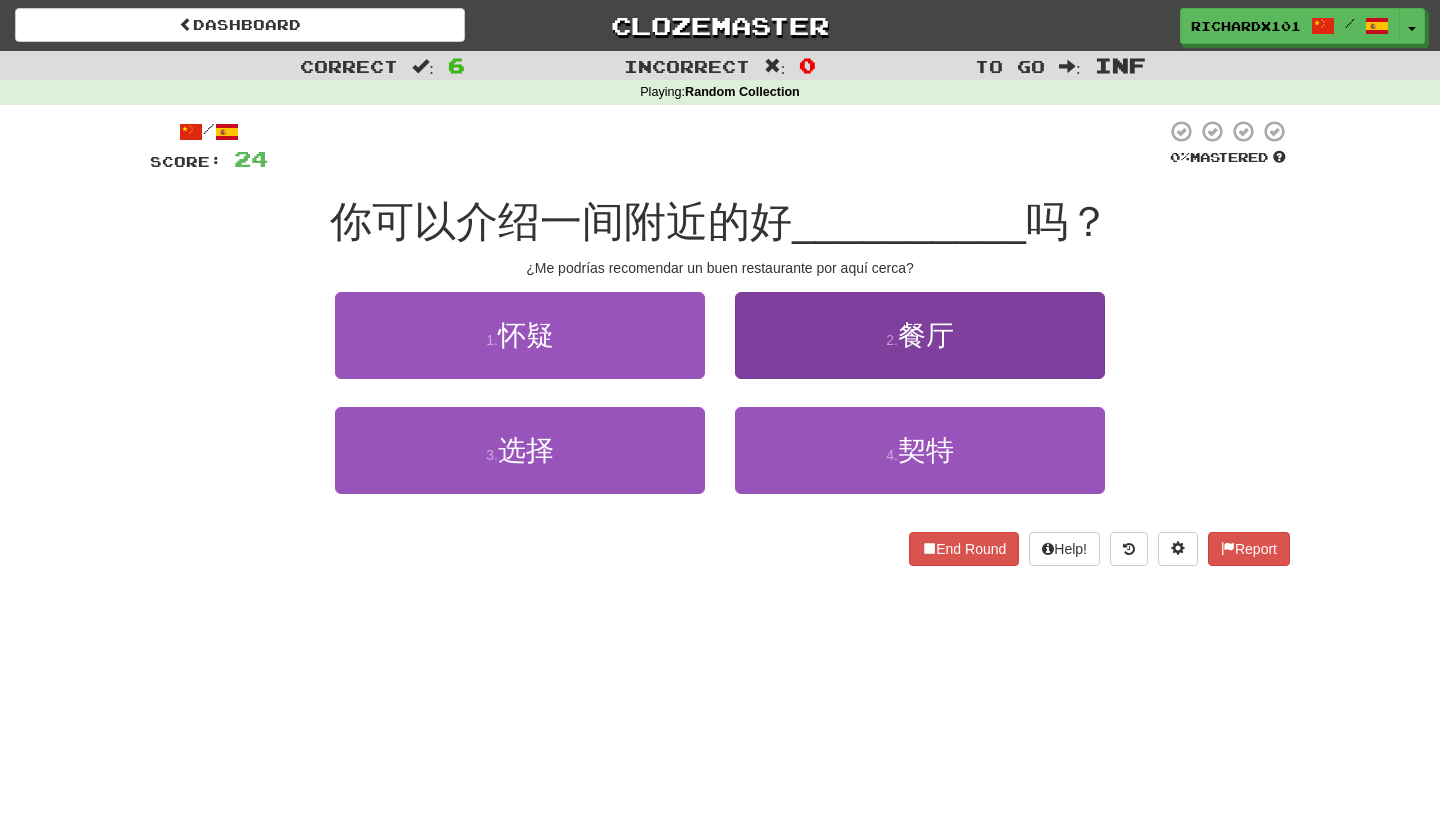 click on "2 .  餐厅" at bounding box center (920, 335) 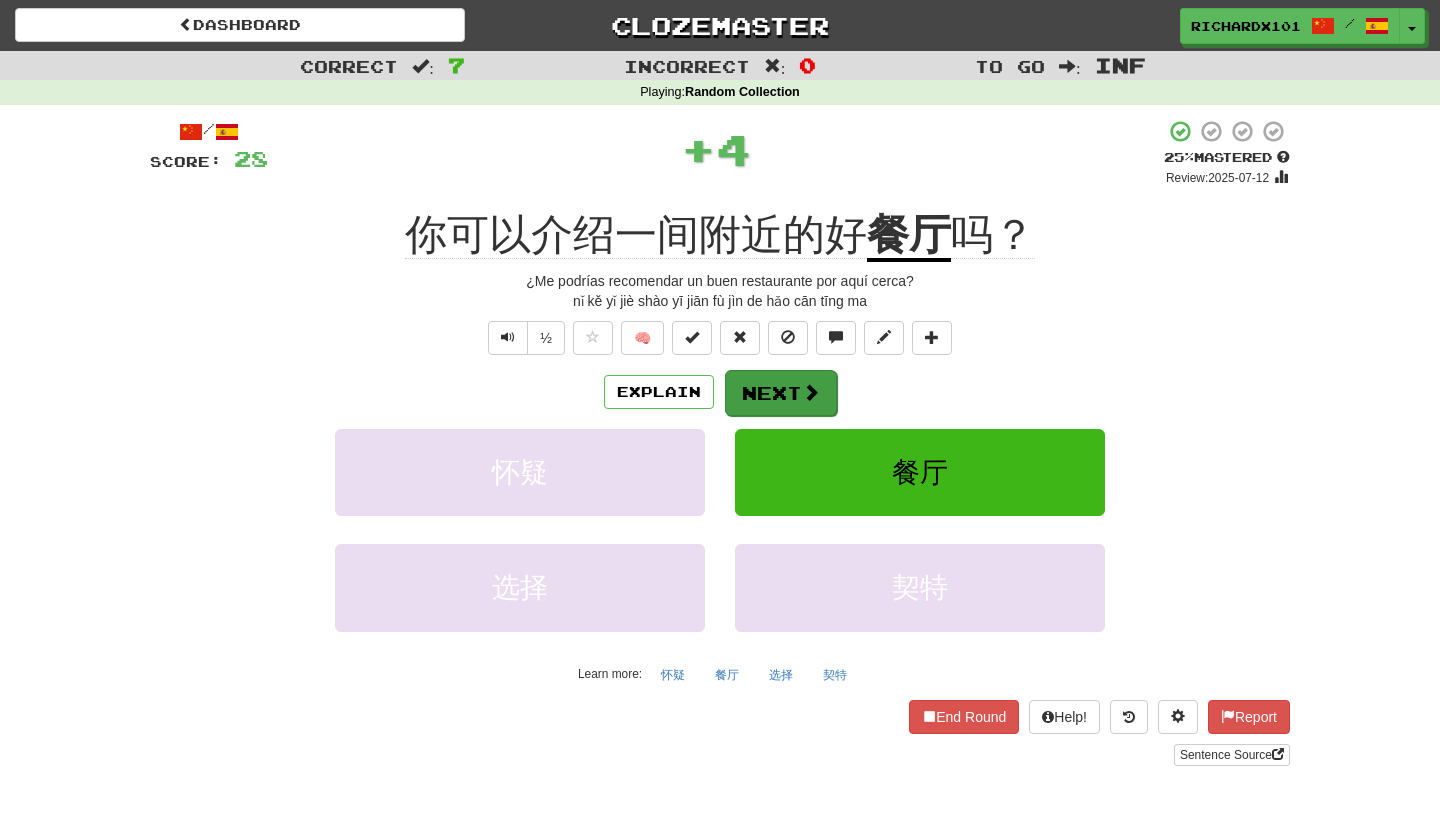 click on "Next" at bounding box center (781, 393) 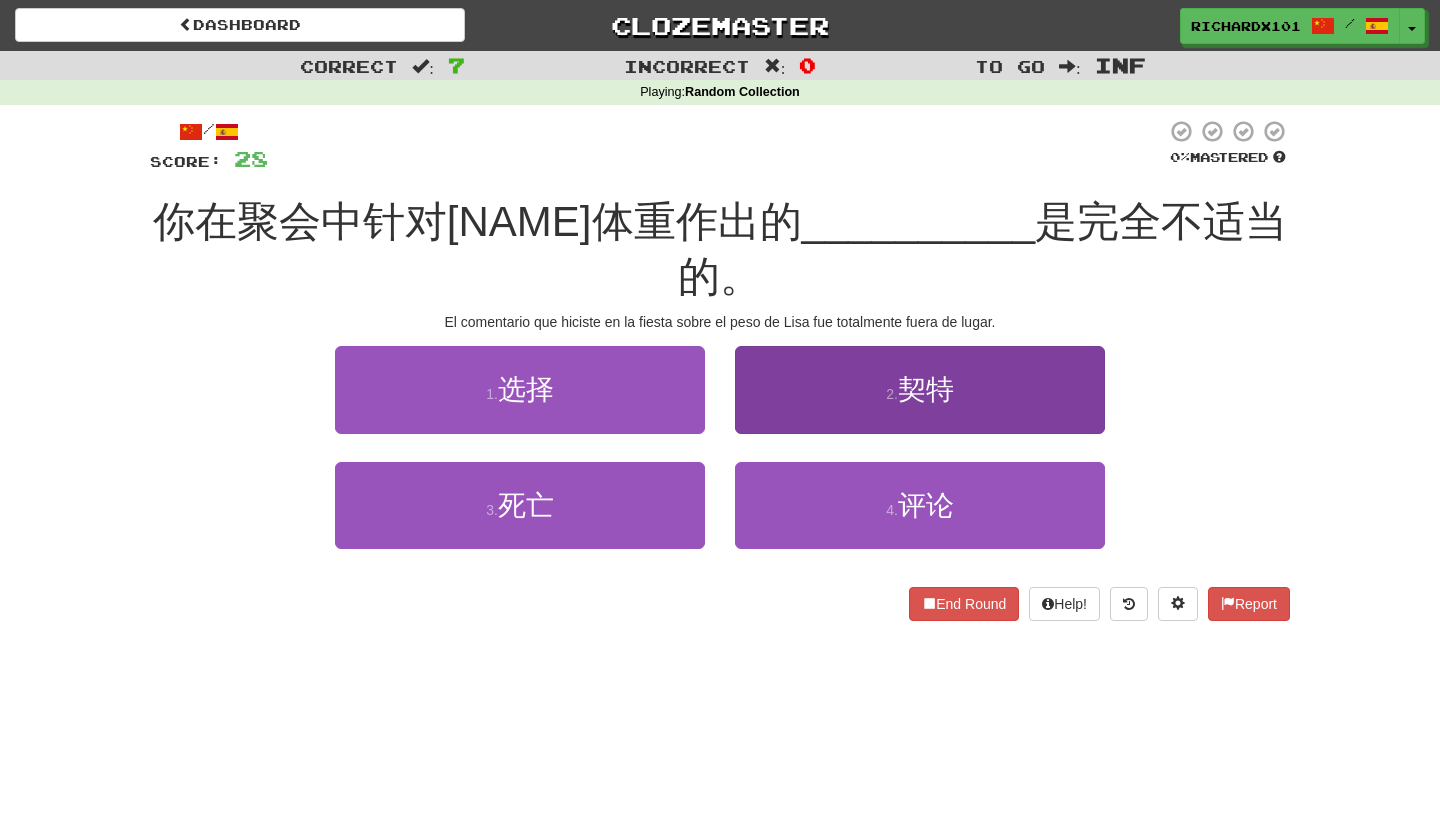 click on "2 .  契特" at bounding box center [920, 389] 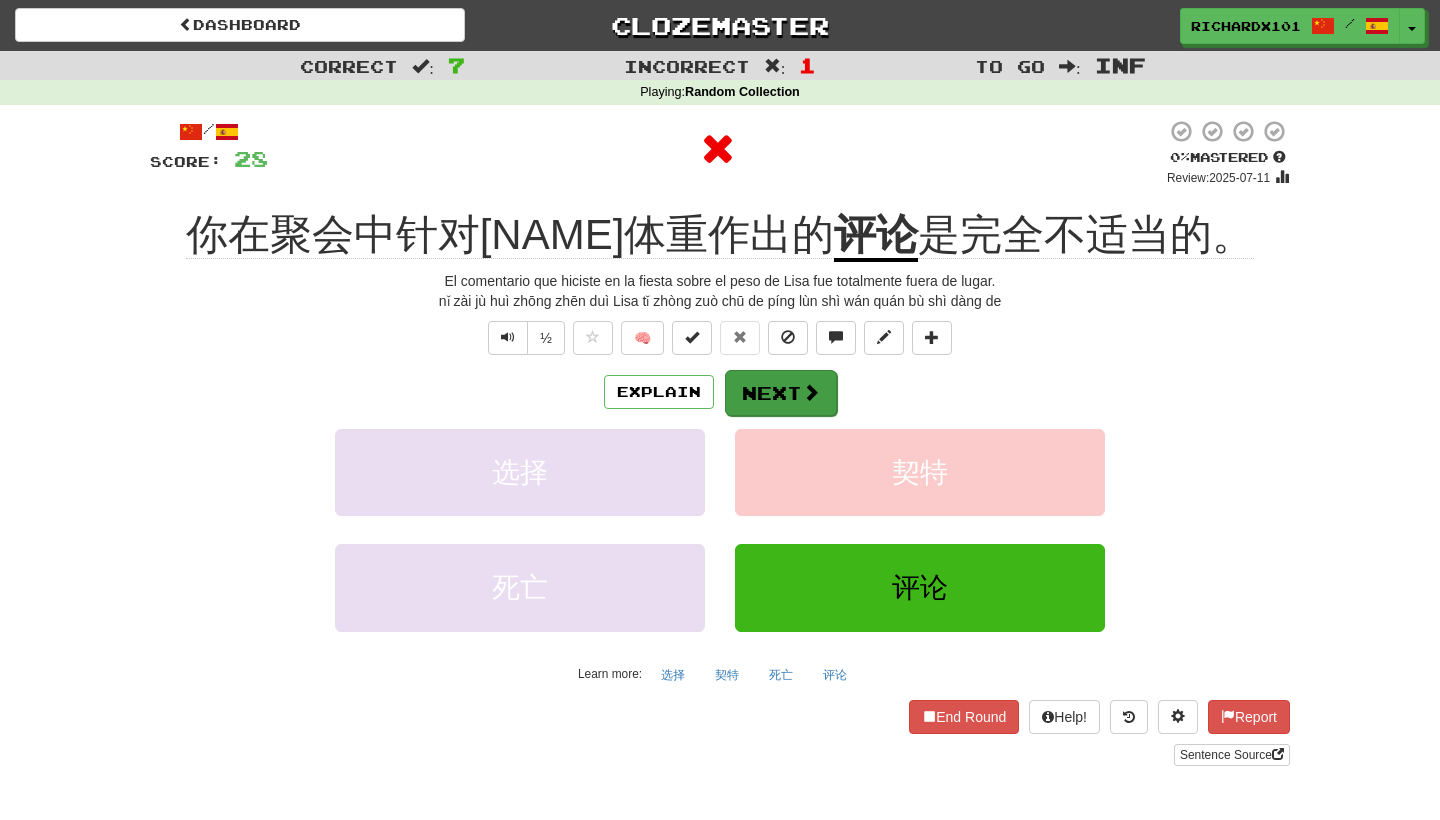 click at bounding box center [811, 392] 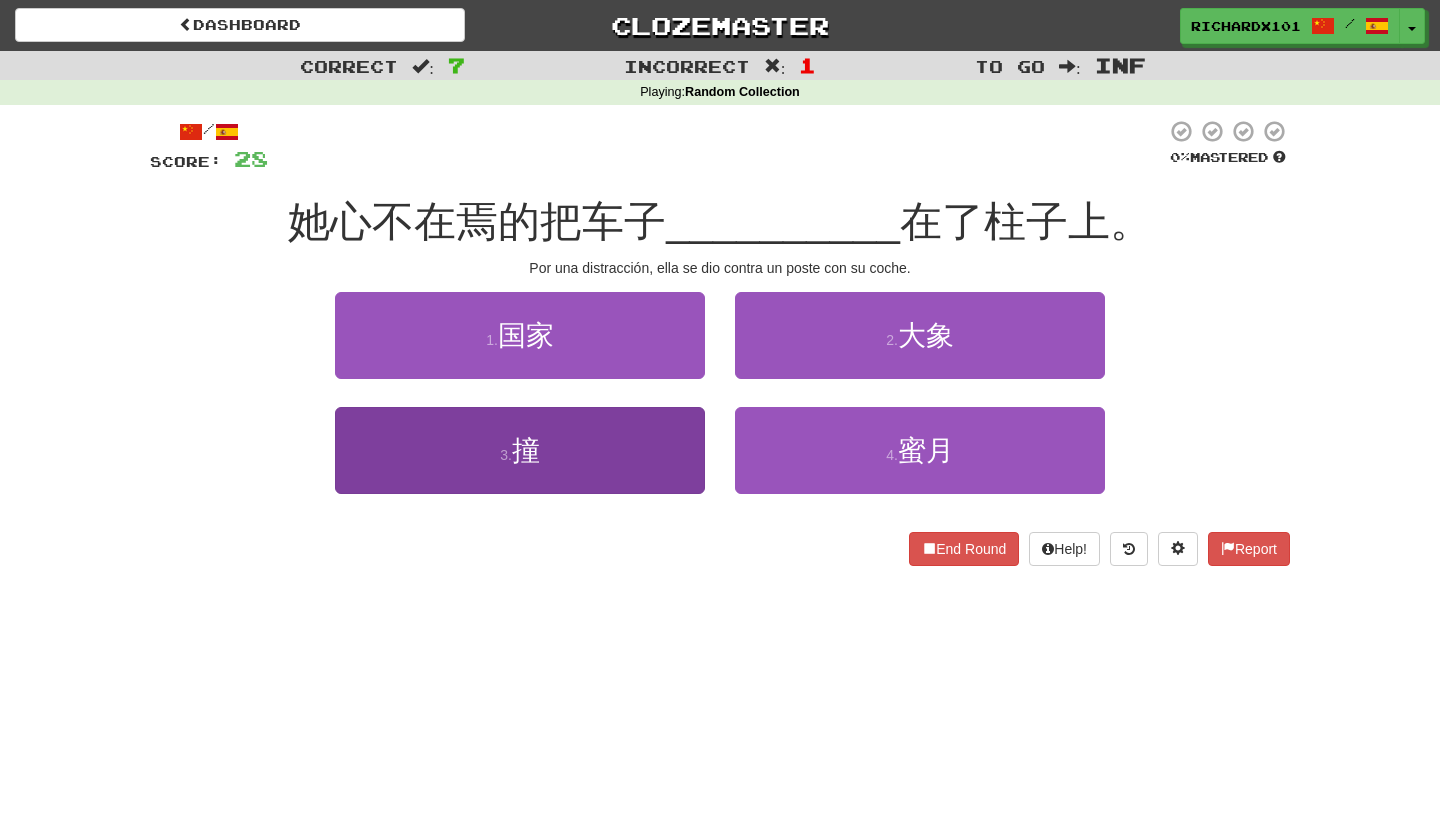 click on "3 .  撞" at bounding box center (520, 450) 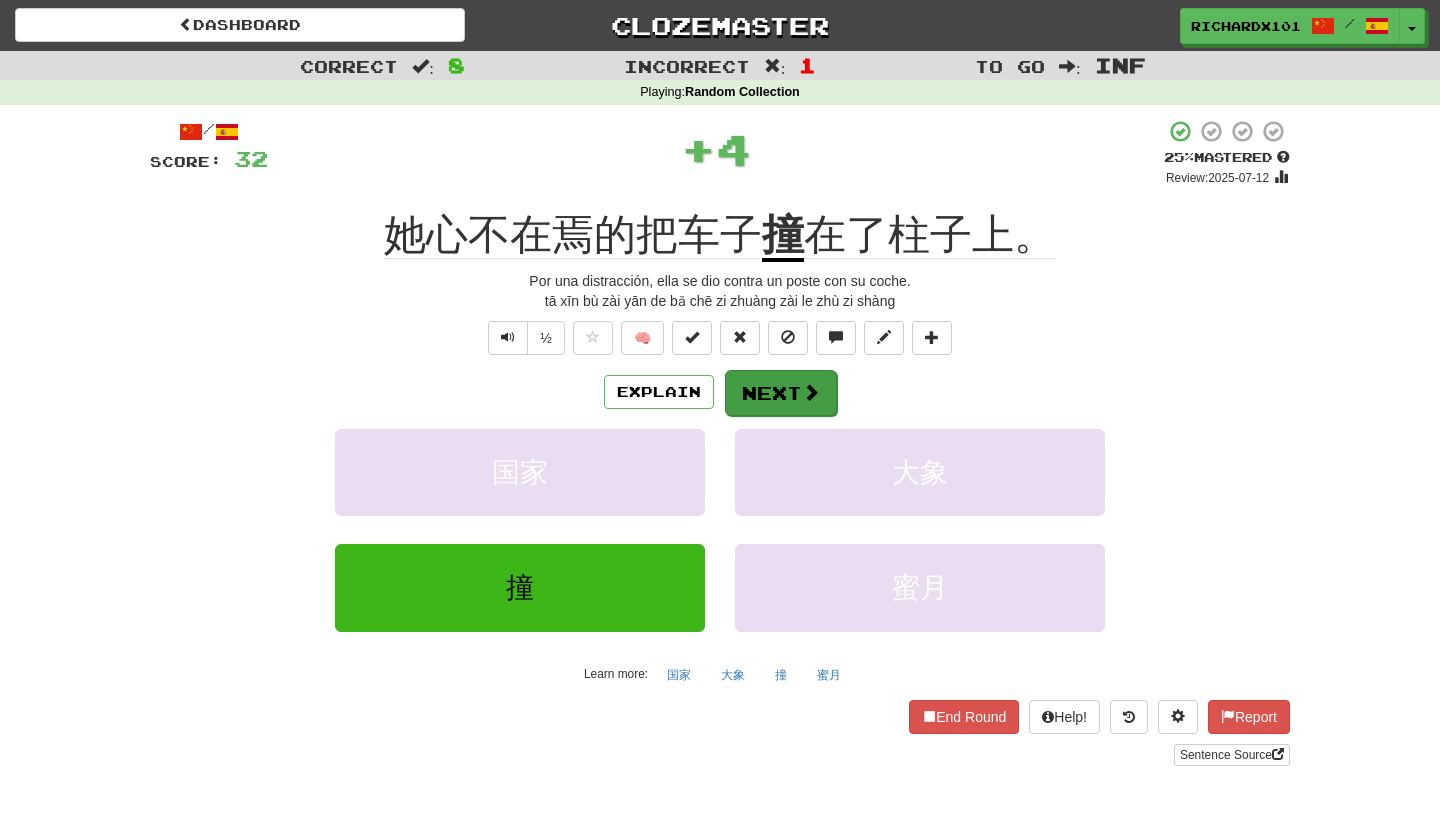 click on "Next" at bounding box center [781, 393] 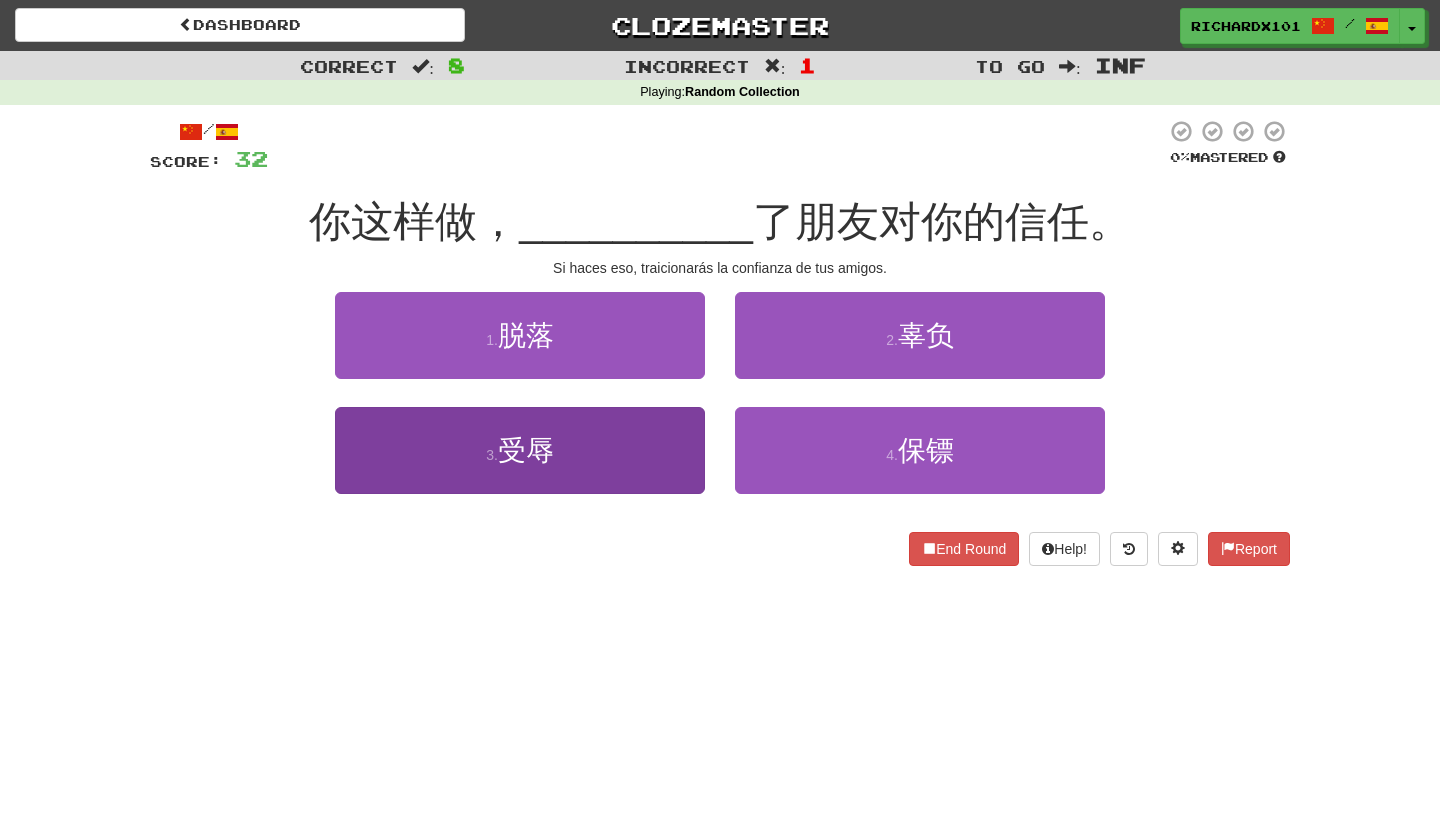 click on "3 .  受辱" at bounding box center [520, 450] 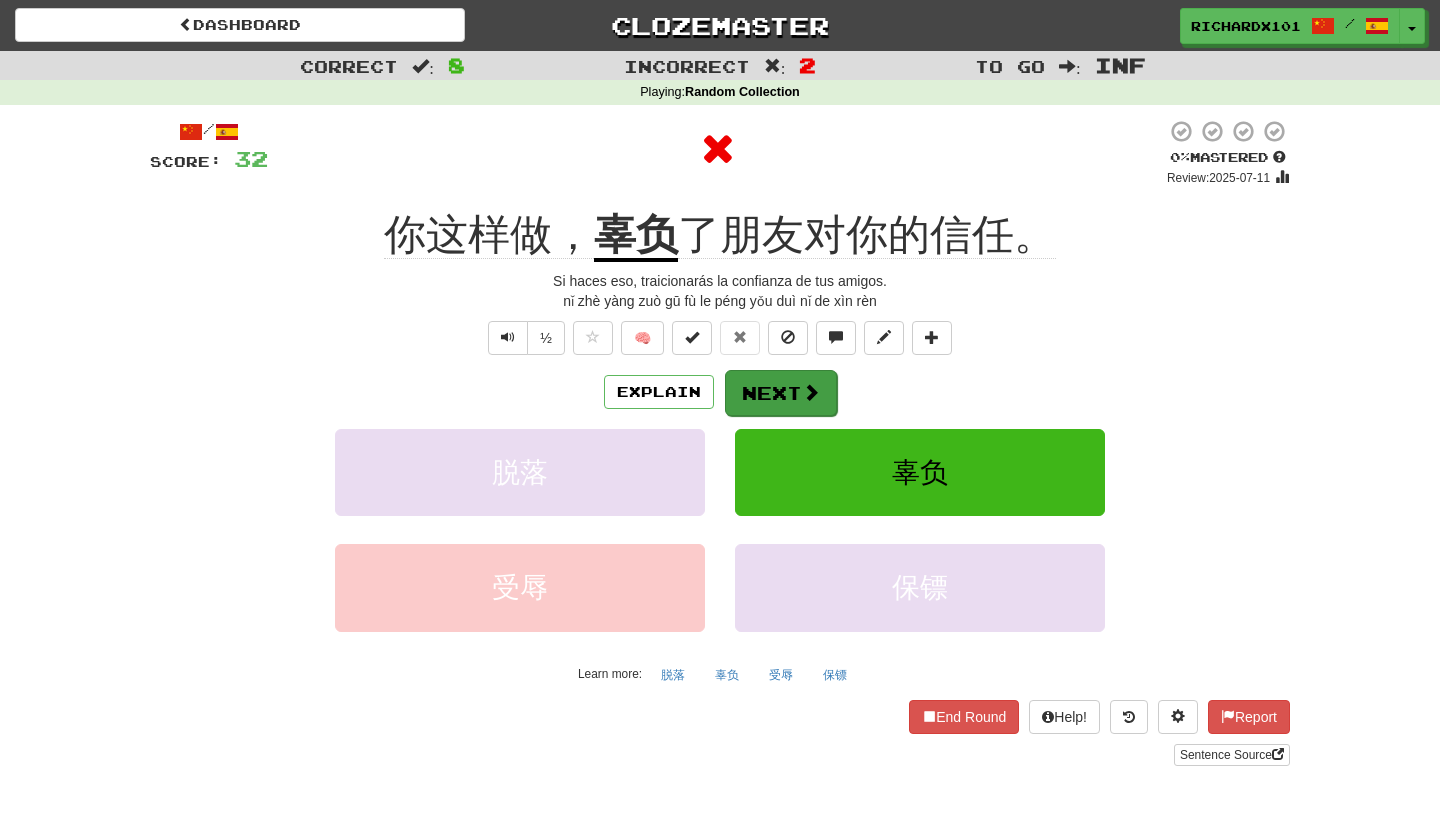 click on "Next" at bounding box center [781, 393] 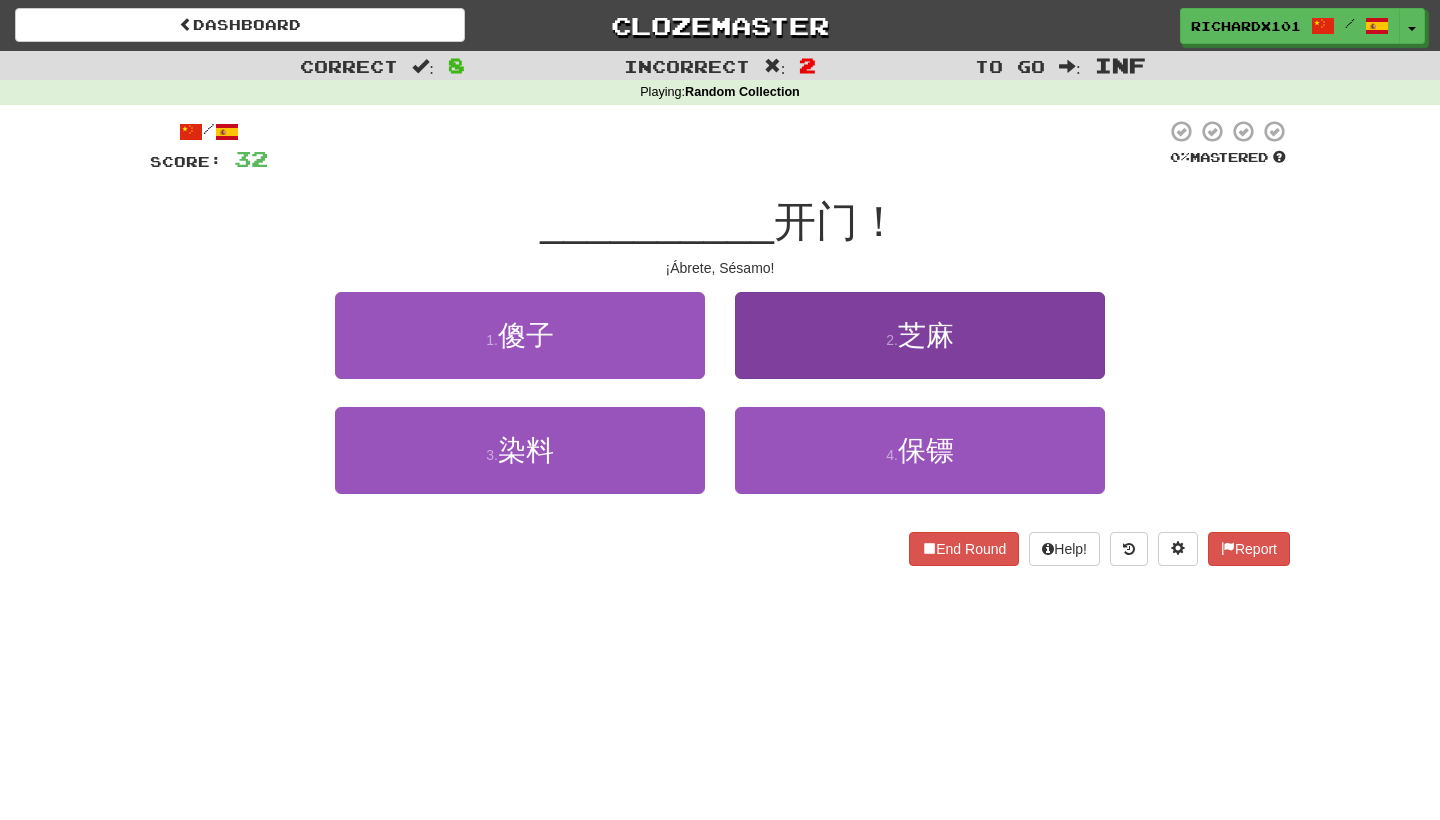 click on "2 .  芝麻" at bounding box center [920, 335] 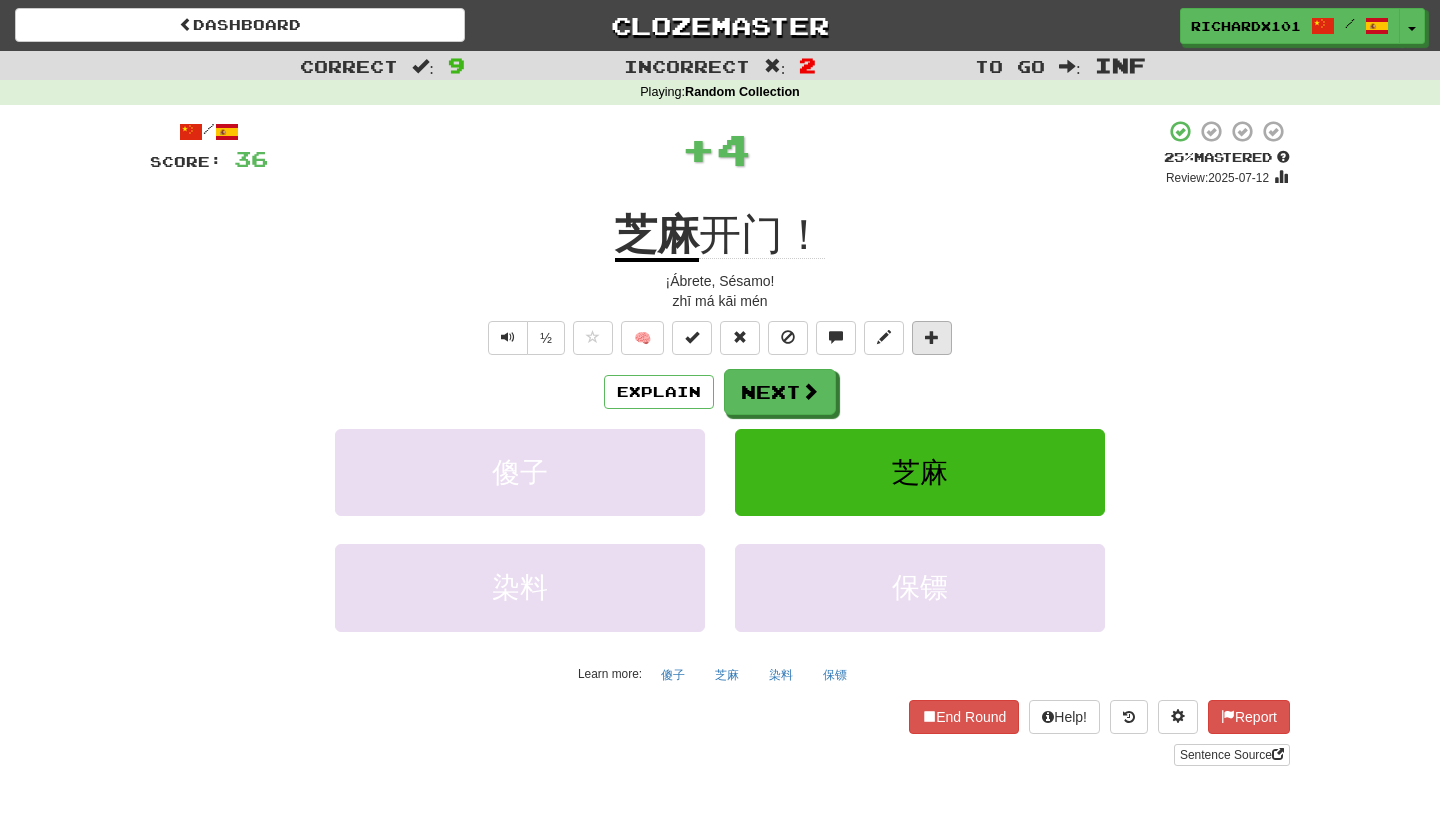 click at bounding box center (932, 338) 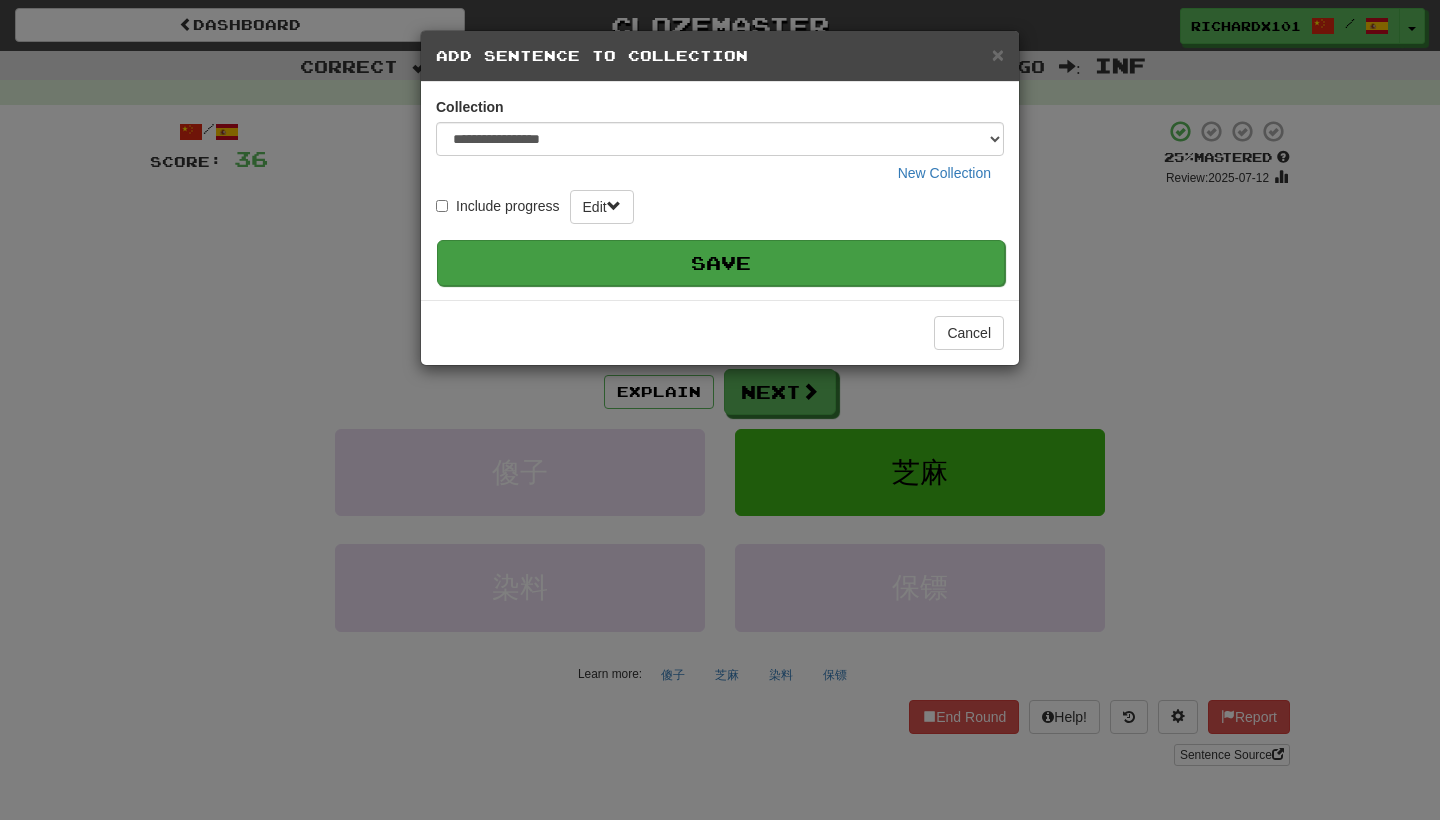 click on "Save" at bounding box center [721, 263] 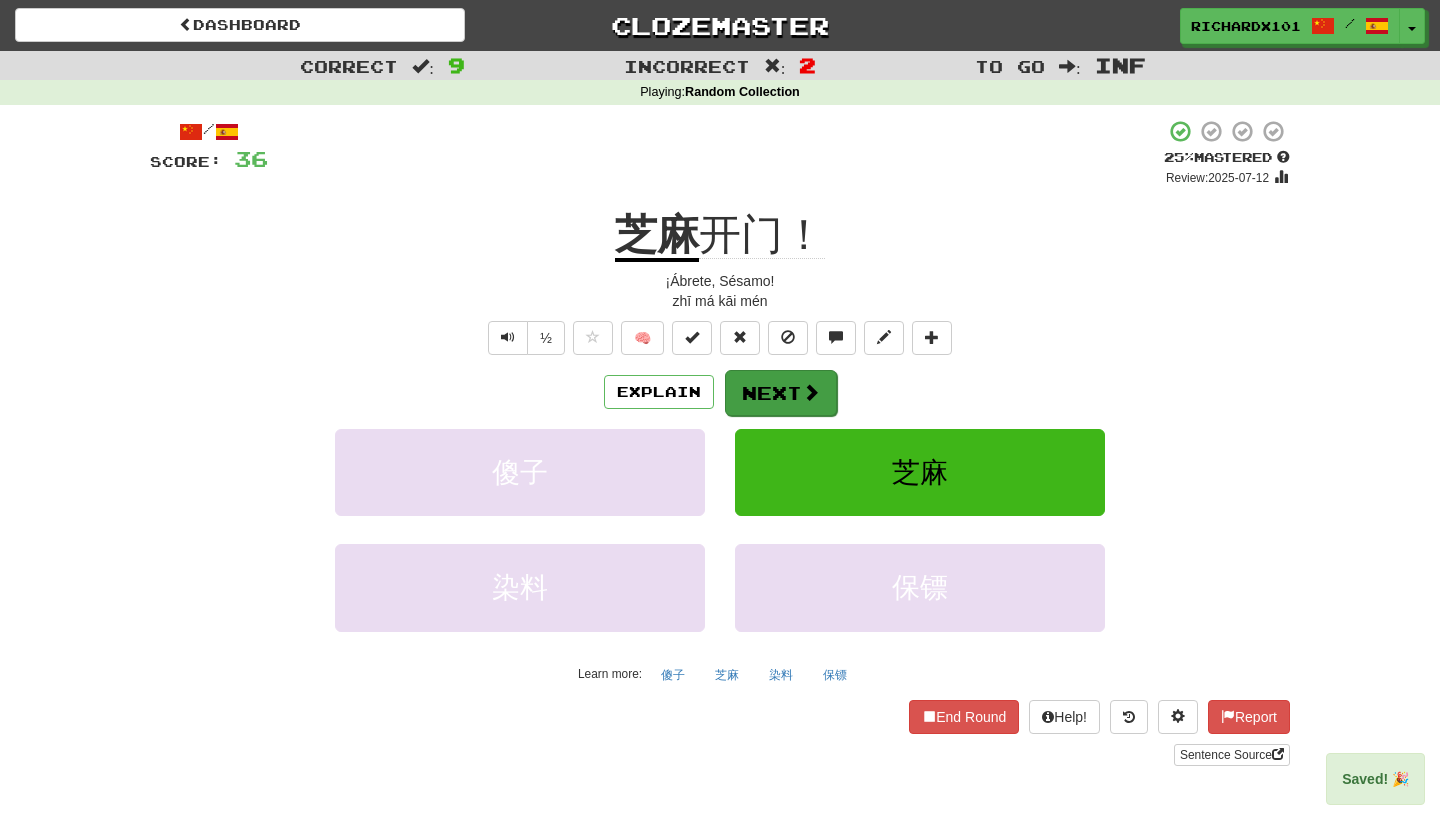 click at bounding box center (811, 392) 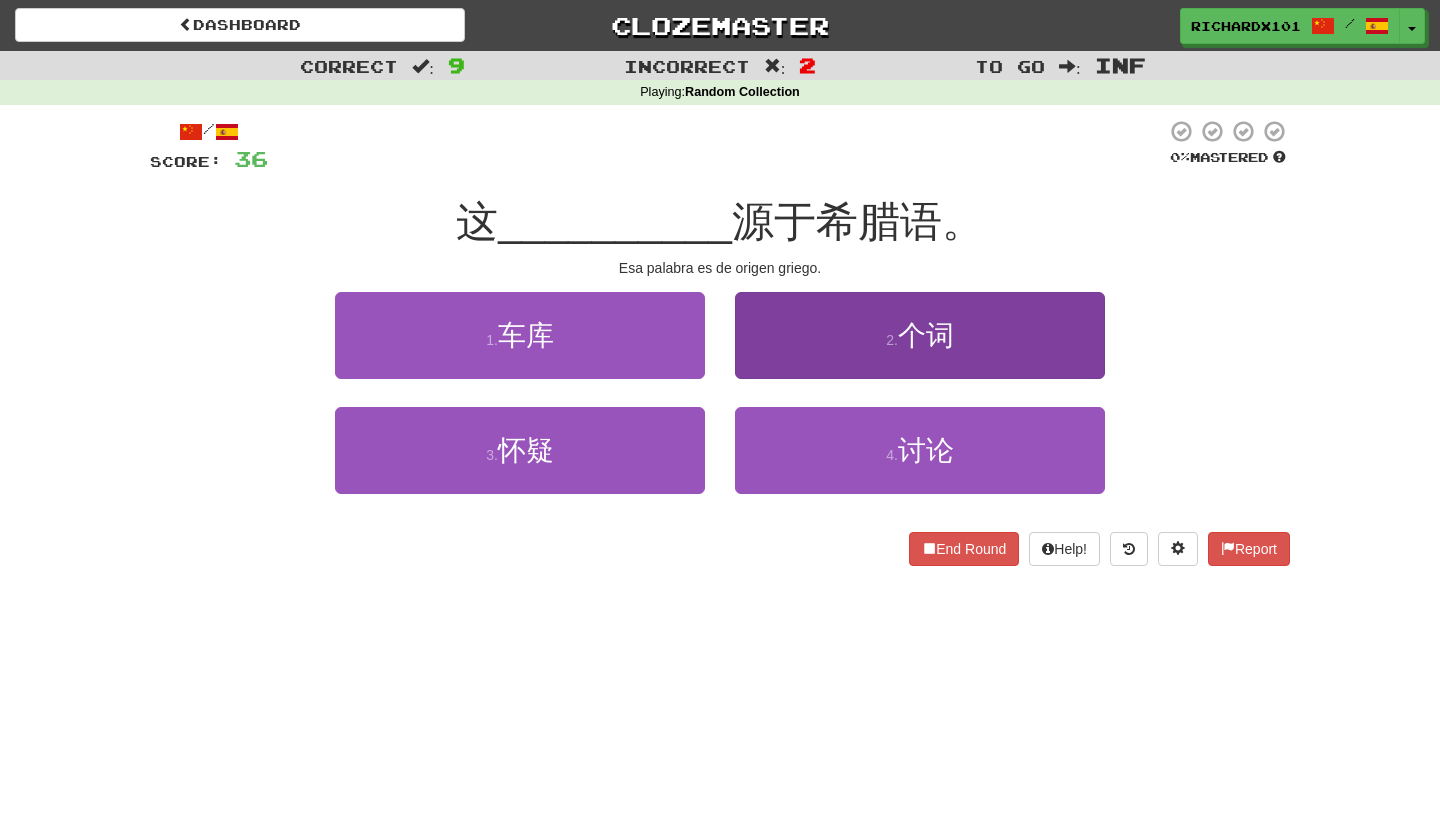 click on "2 .  个词" at bounding box center (920, 335) 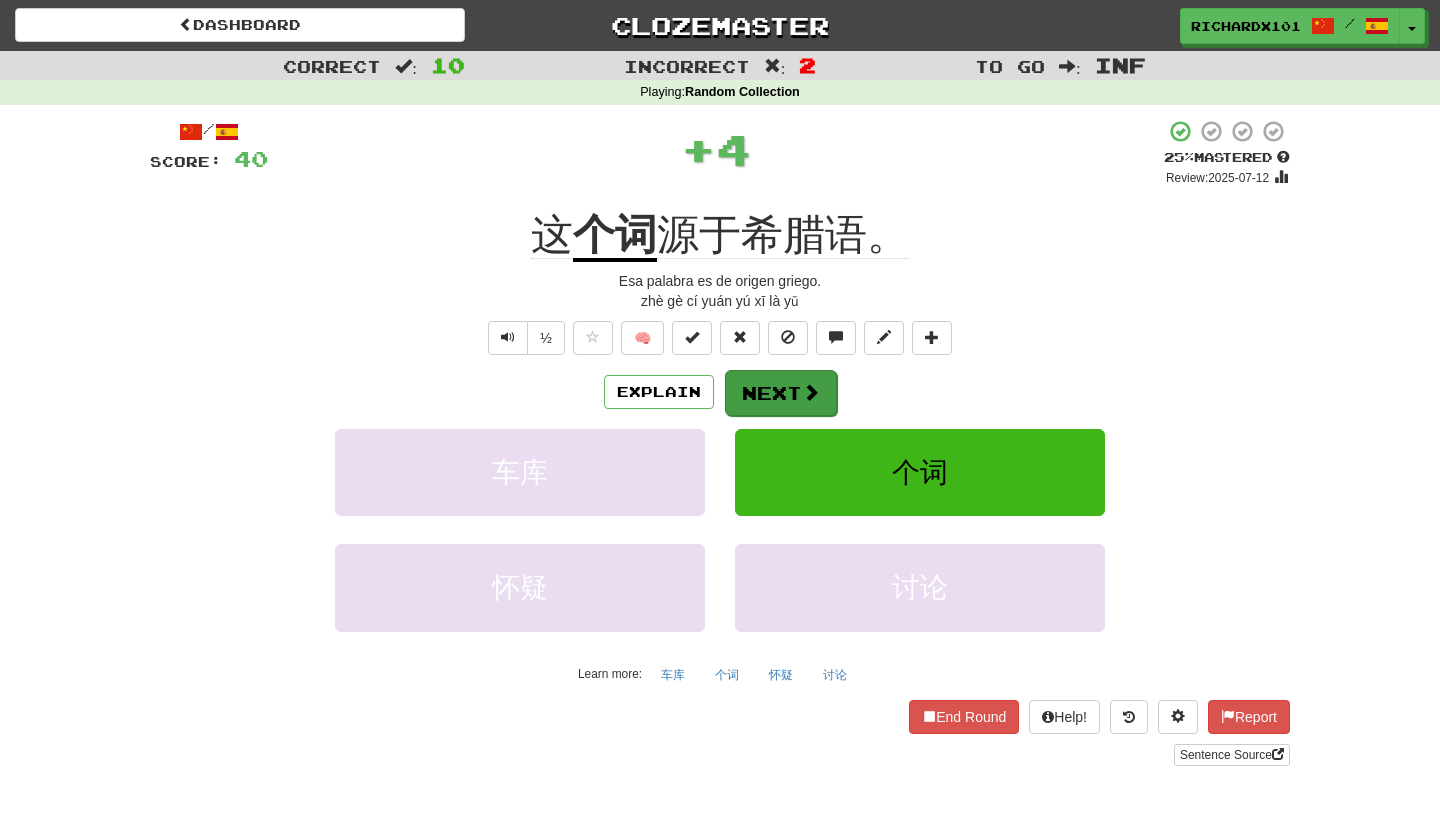 click at bounding box center (811, 392) 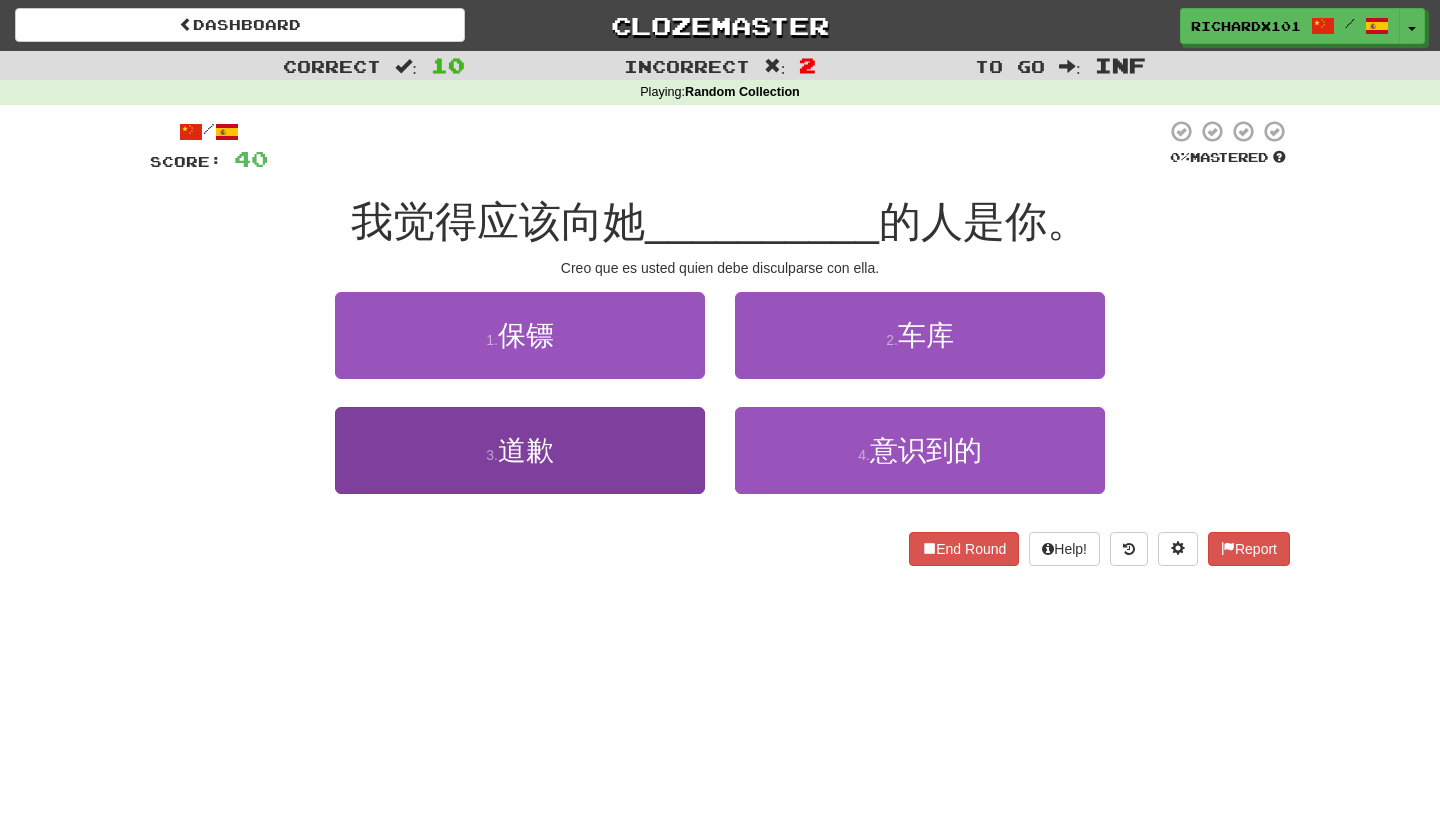click on "3 .  道歉" at bounding box center [520, 450] 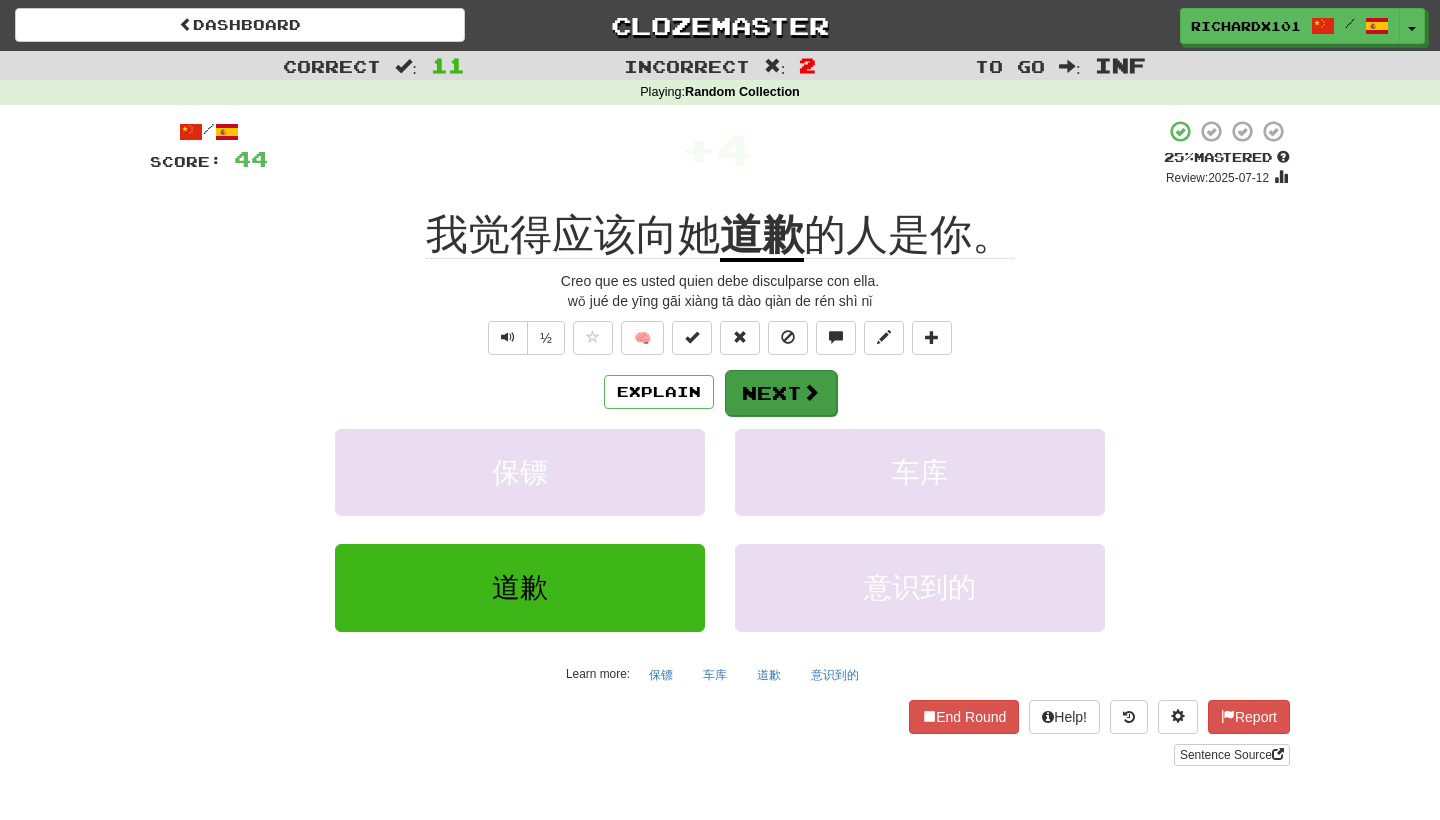 click on "Next" at bounding box center [781, 393] 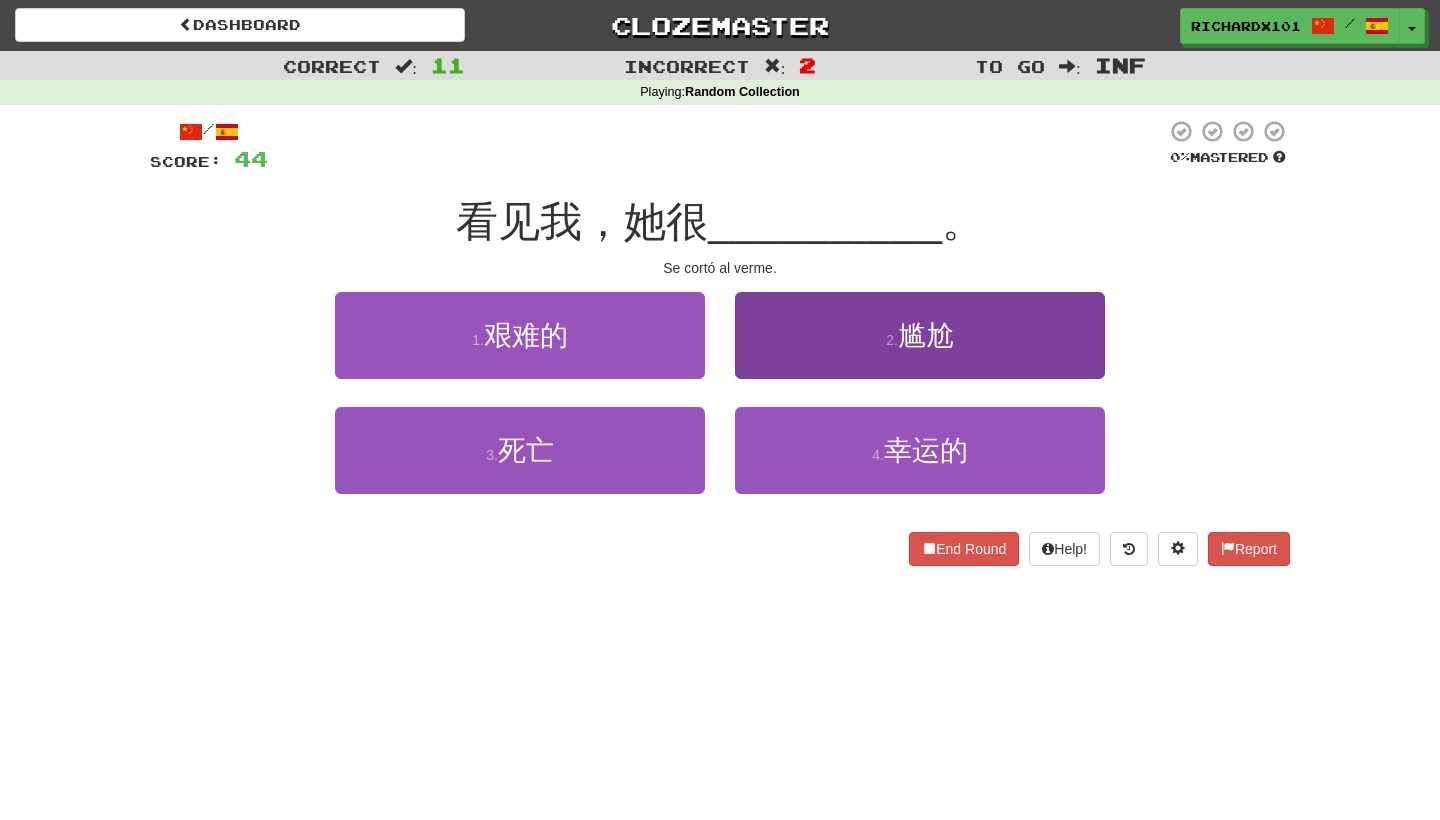click on "2 .  尴尬" at bounding box center [920, 335] 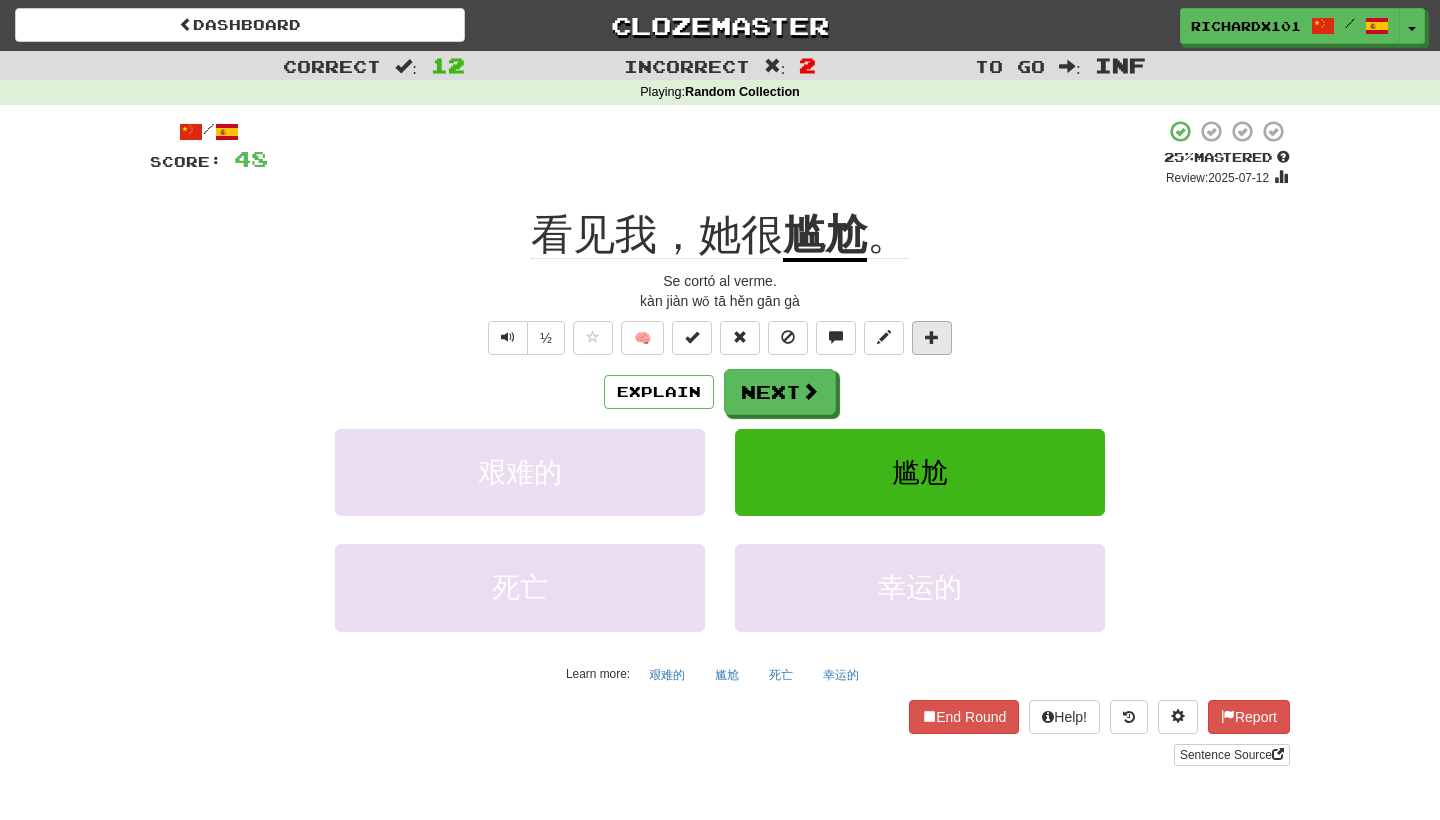 click at bounding box center [932, 338] 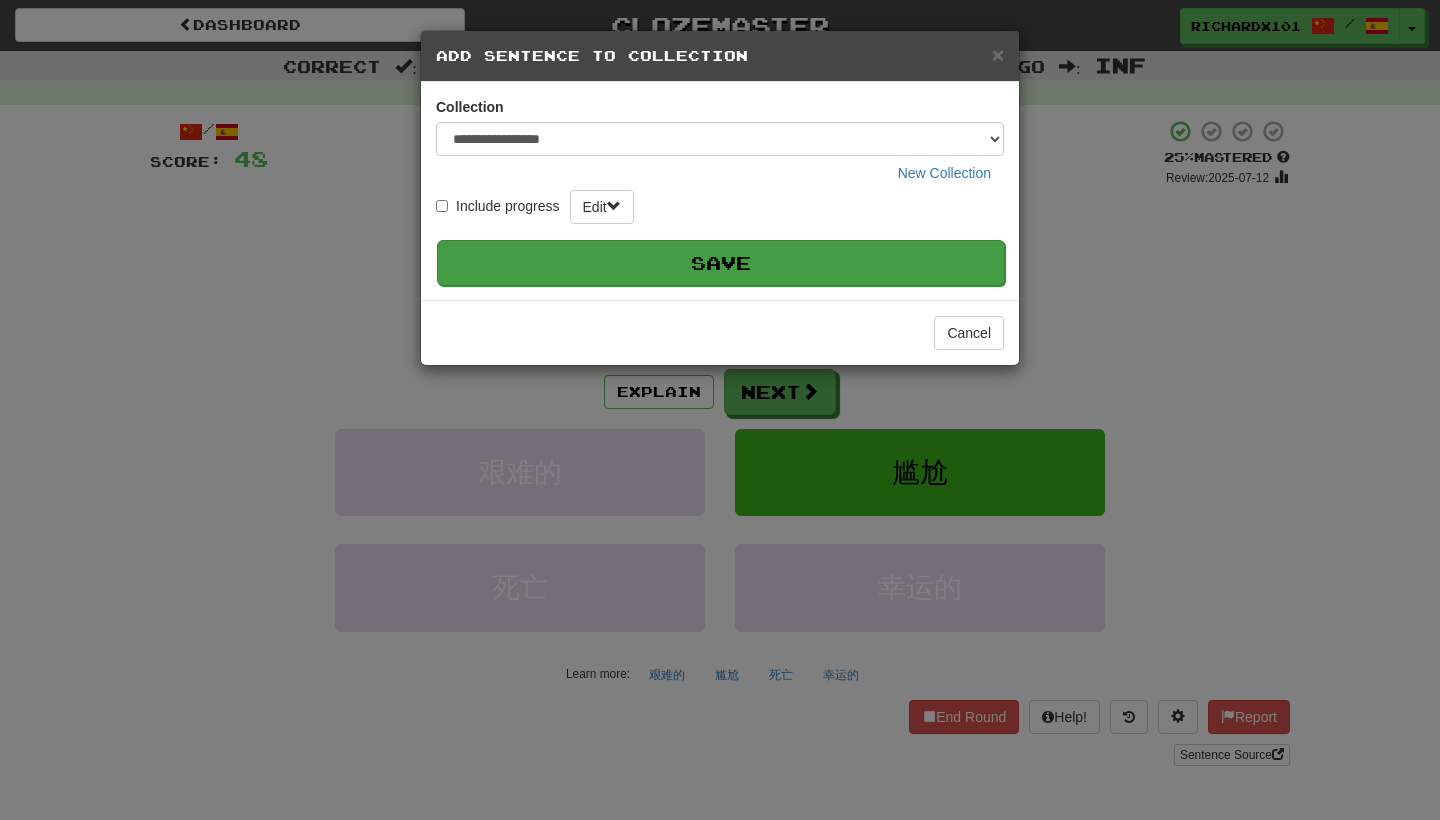 click on "Save" at bounding box center (721, 263) 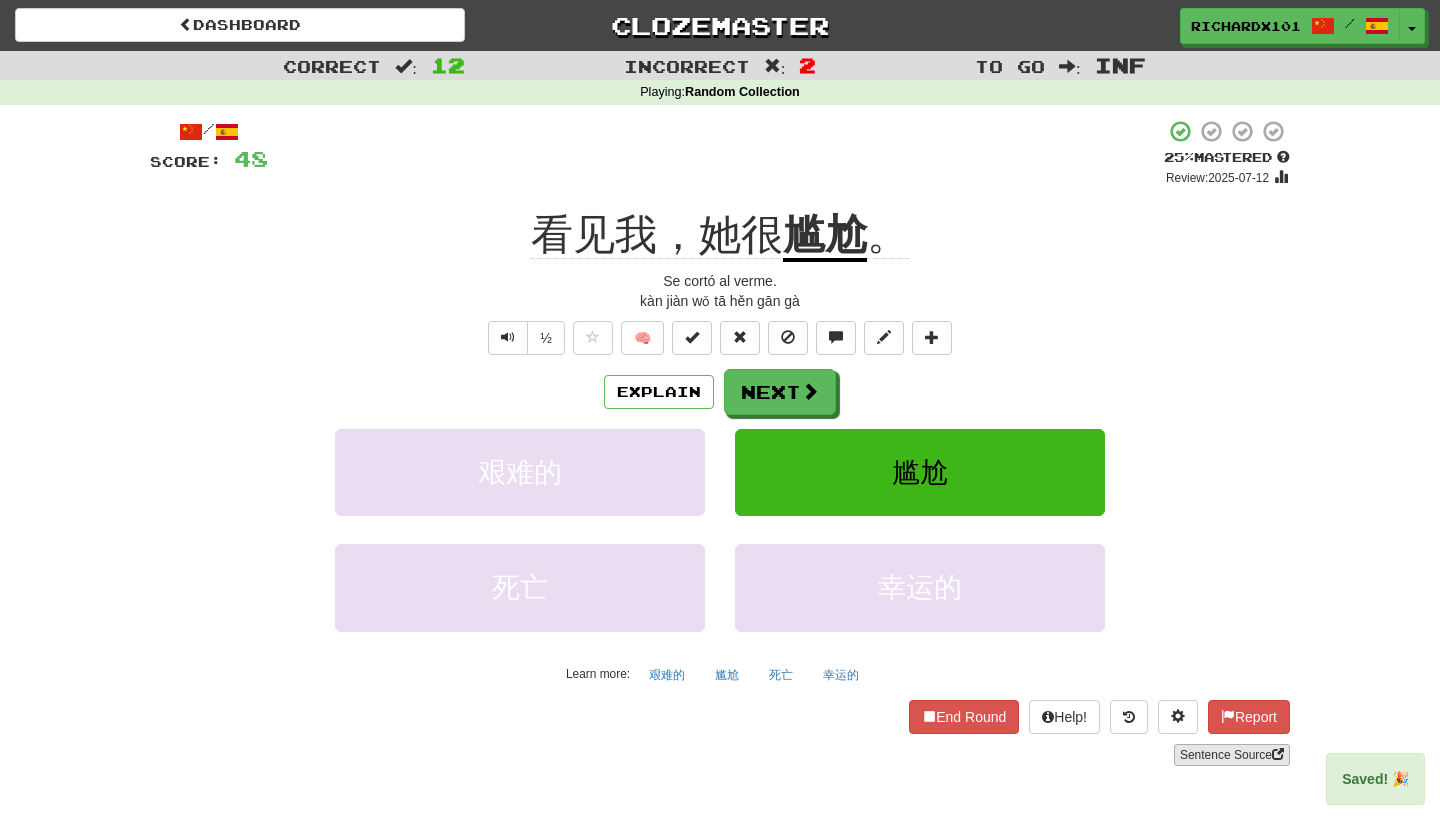 click on "Sentence Source" at bounding box center (1232, 755) 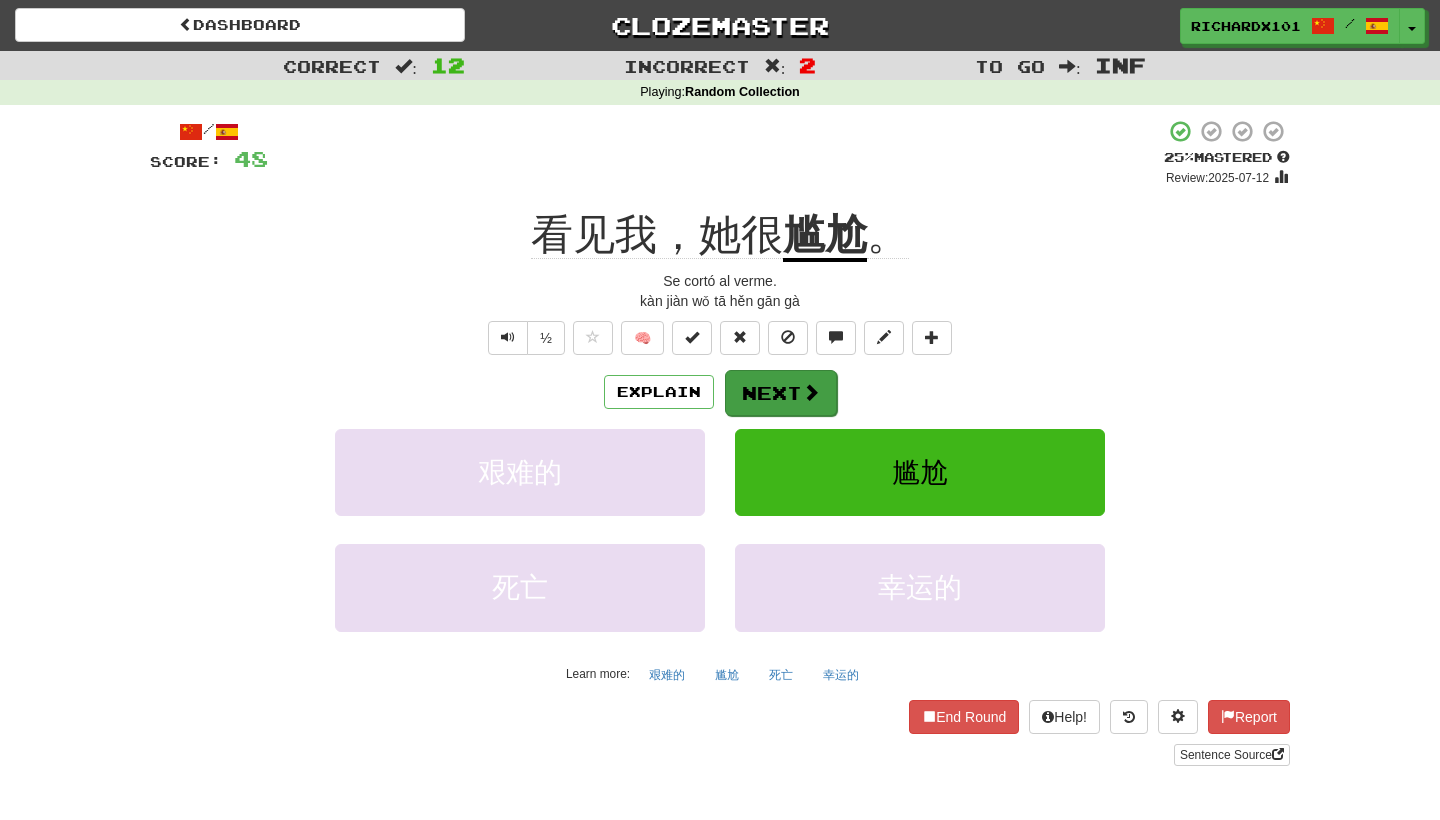 click on "Next" at bounding box center (781, 393) 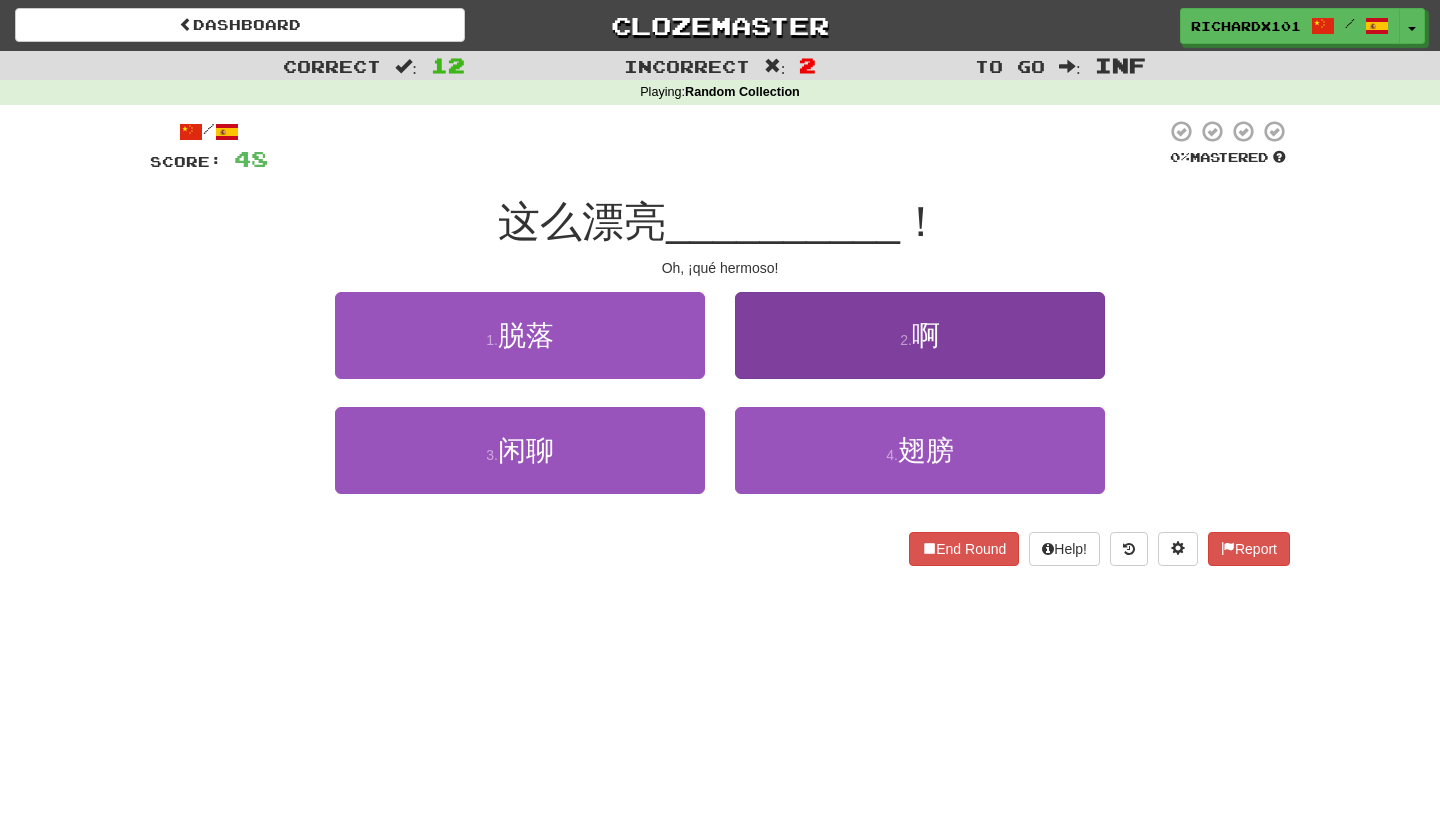 click on "2 .  啊" at bounding box center [920, 335] 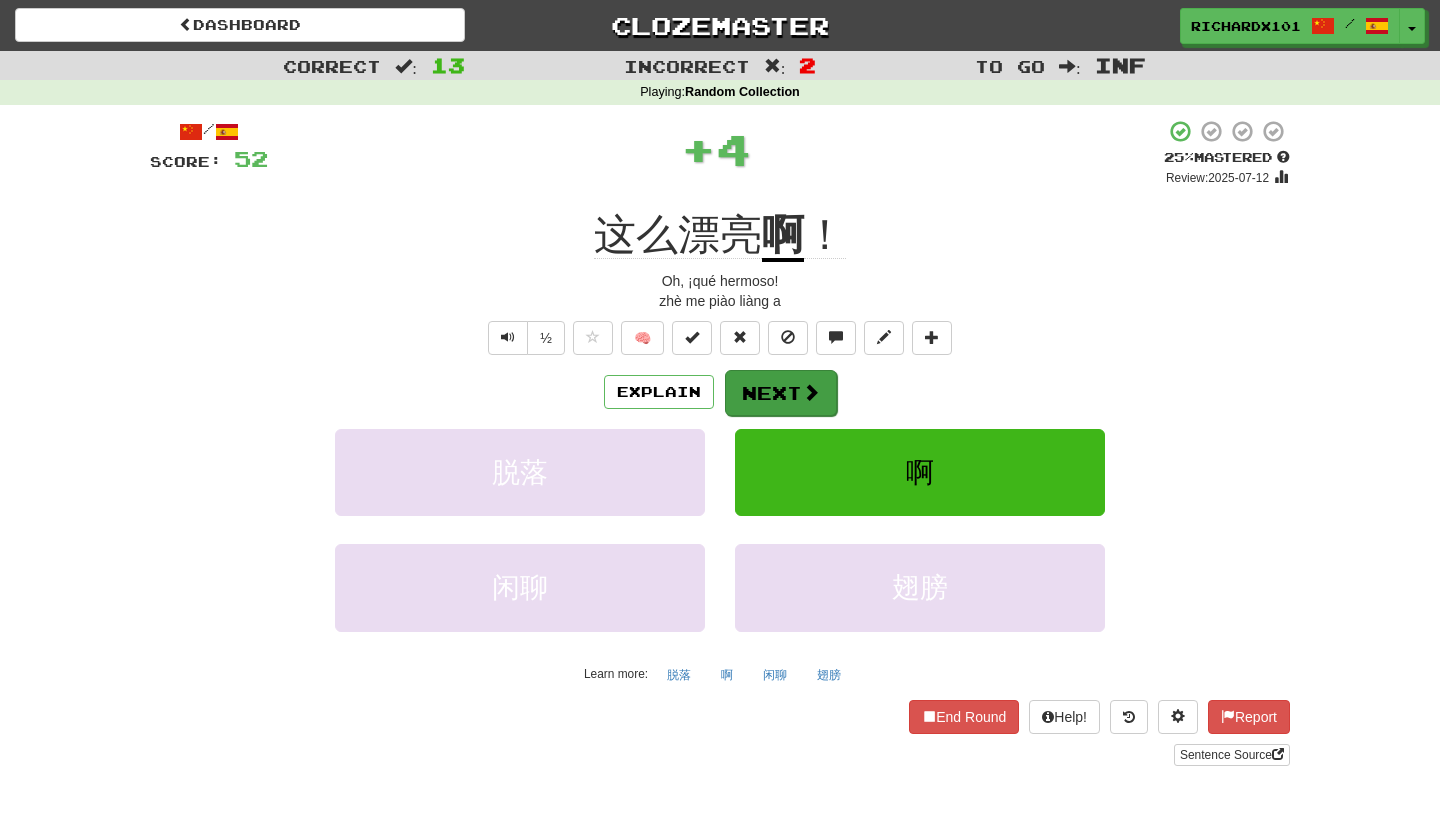 click on "Next" at bounding box center [781, 393] 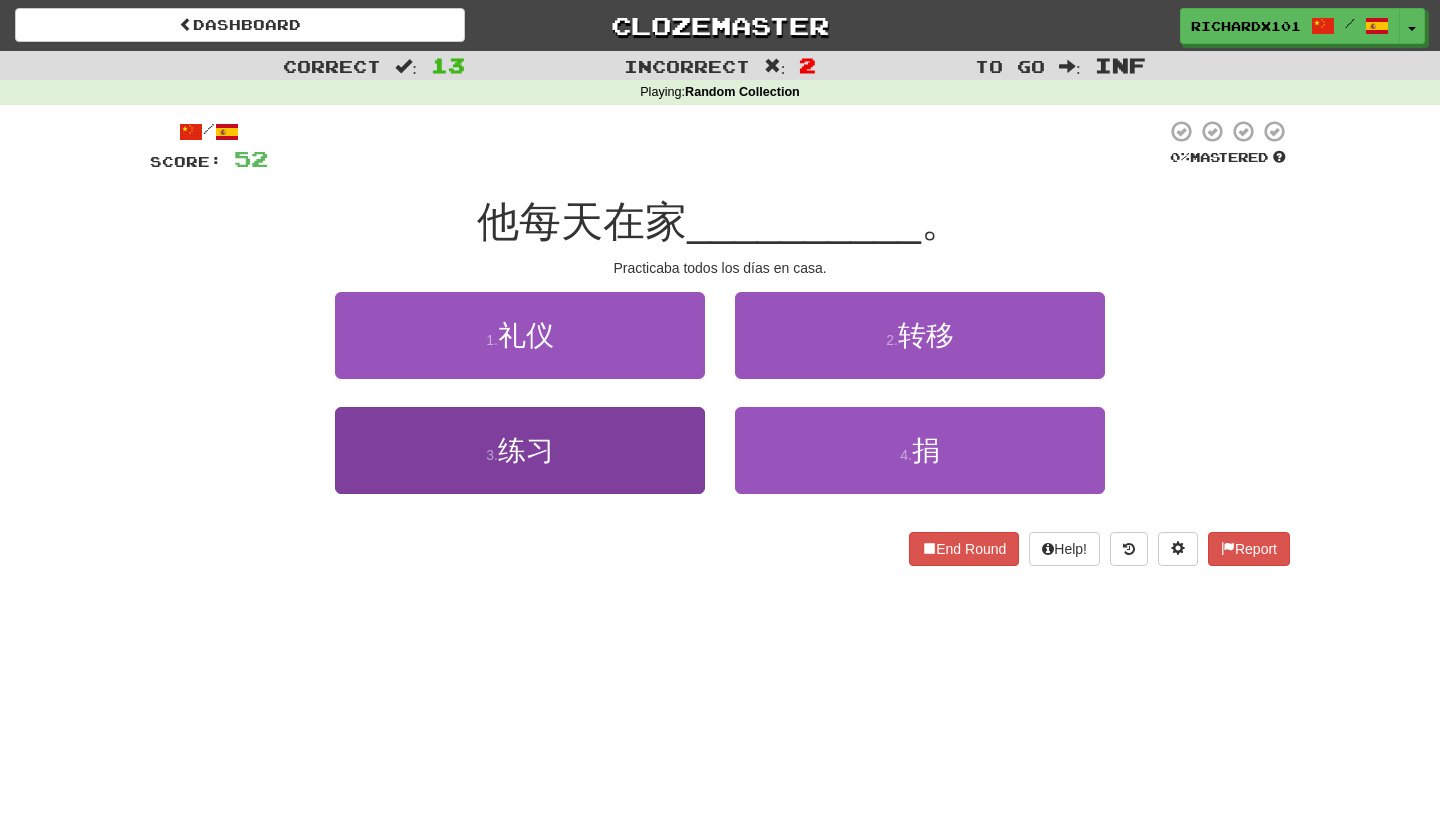 click on "3 .  练习" at bounding box center [520, 450] 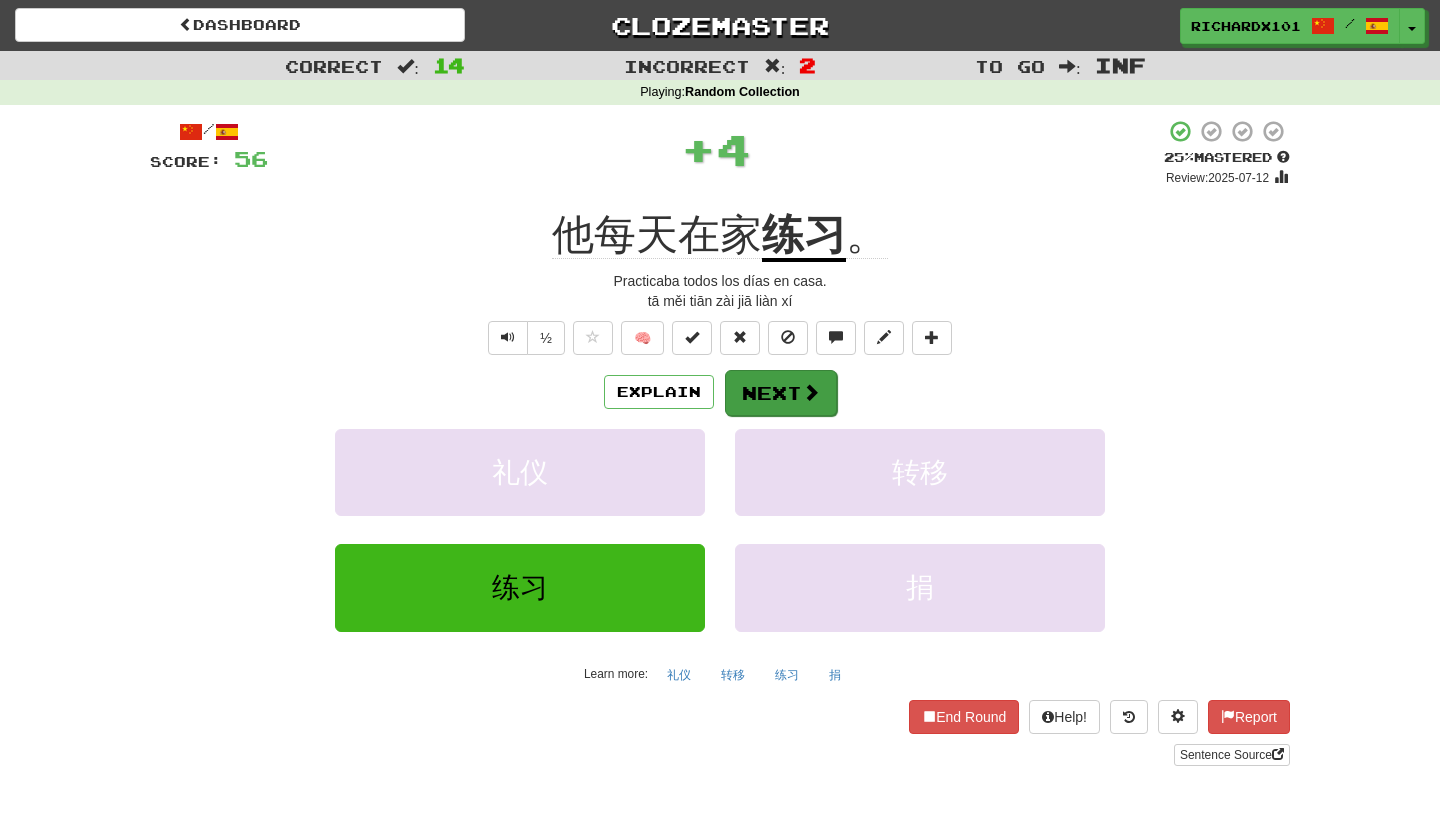 click on "Next" at bounding box center (781, 393) 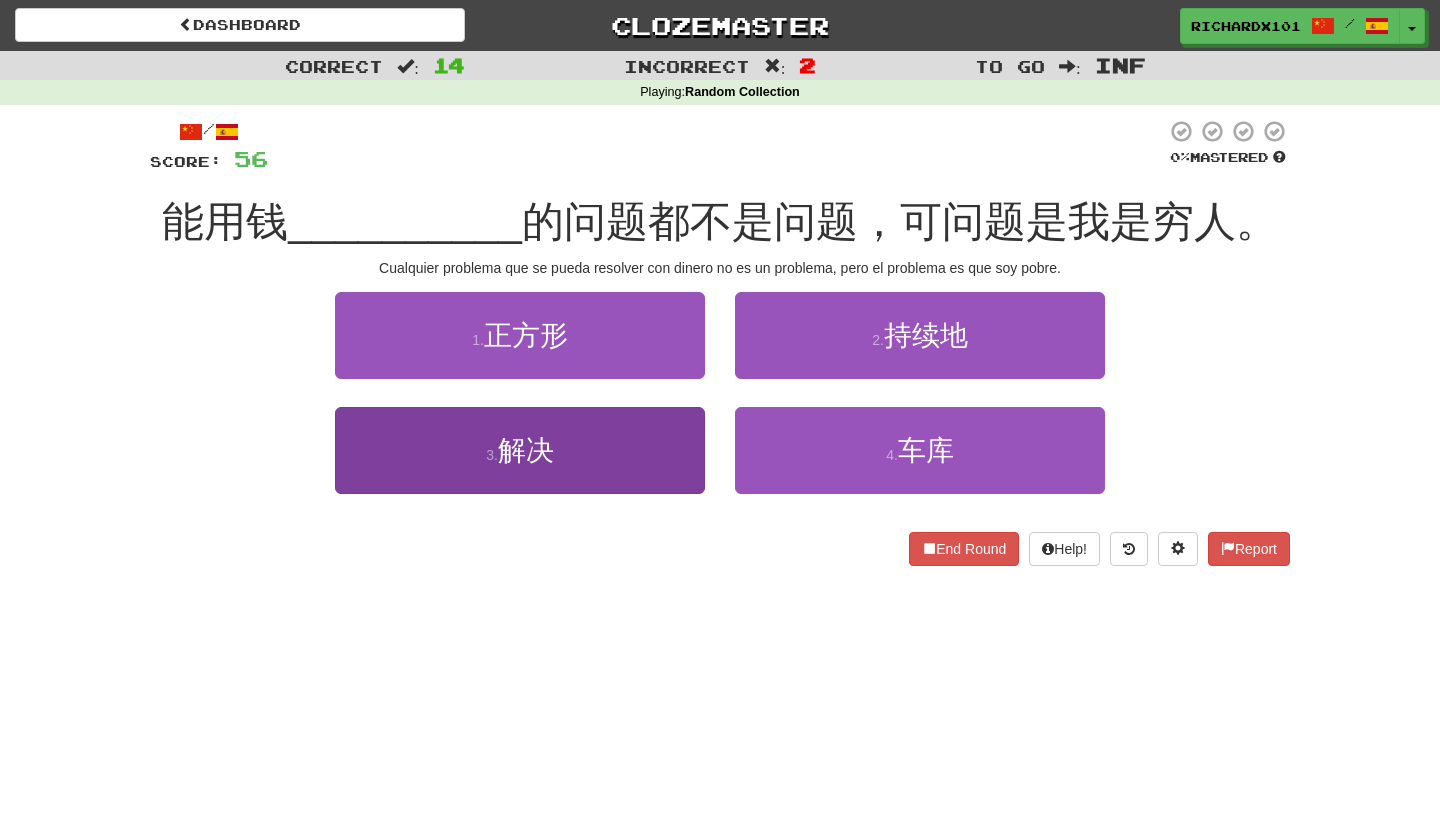 click on "3 .  解决" at bounding box center (520, 450) 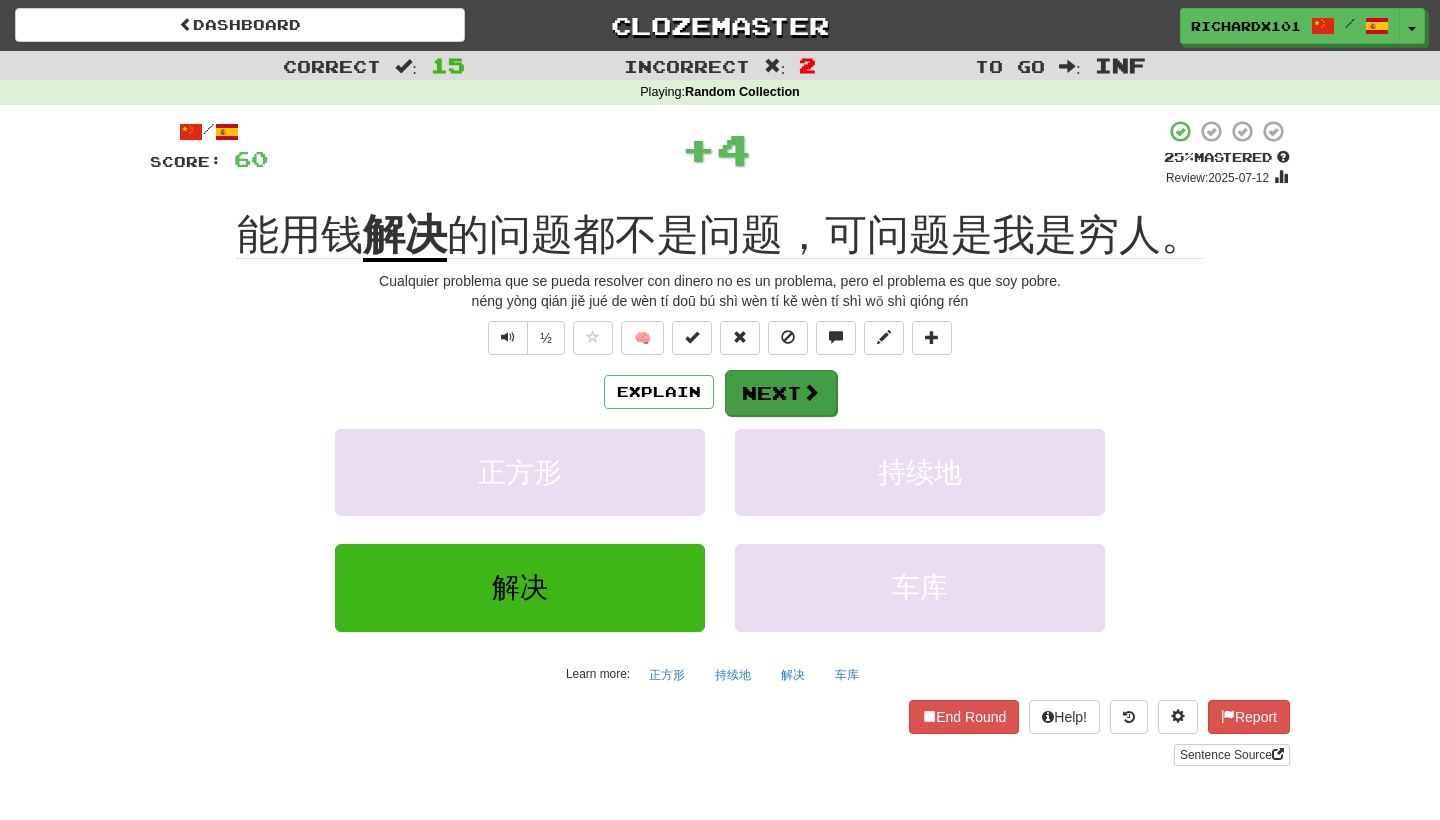 click on "Next" at bounding box center (781, 393) 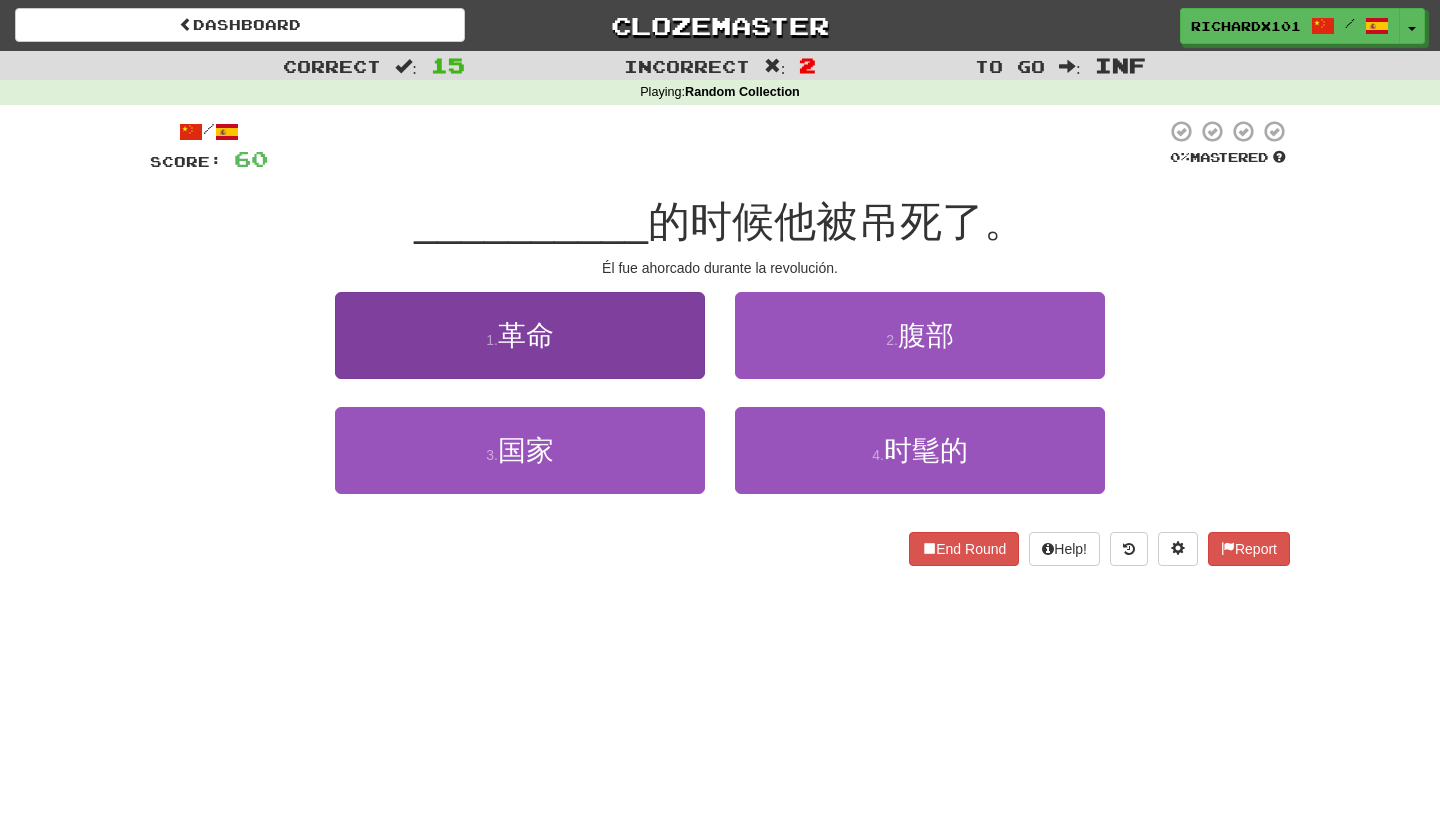 click on "1 .  革命" at bounding box center [520, 335] 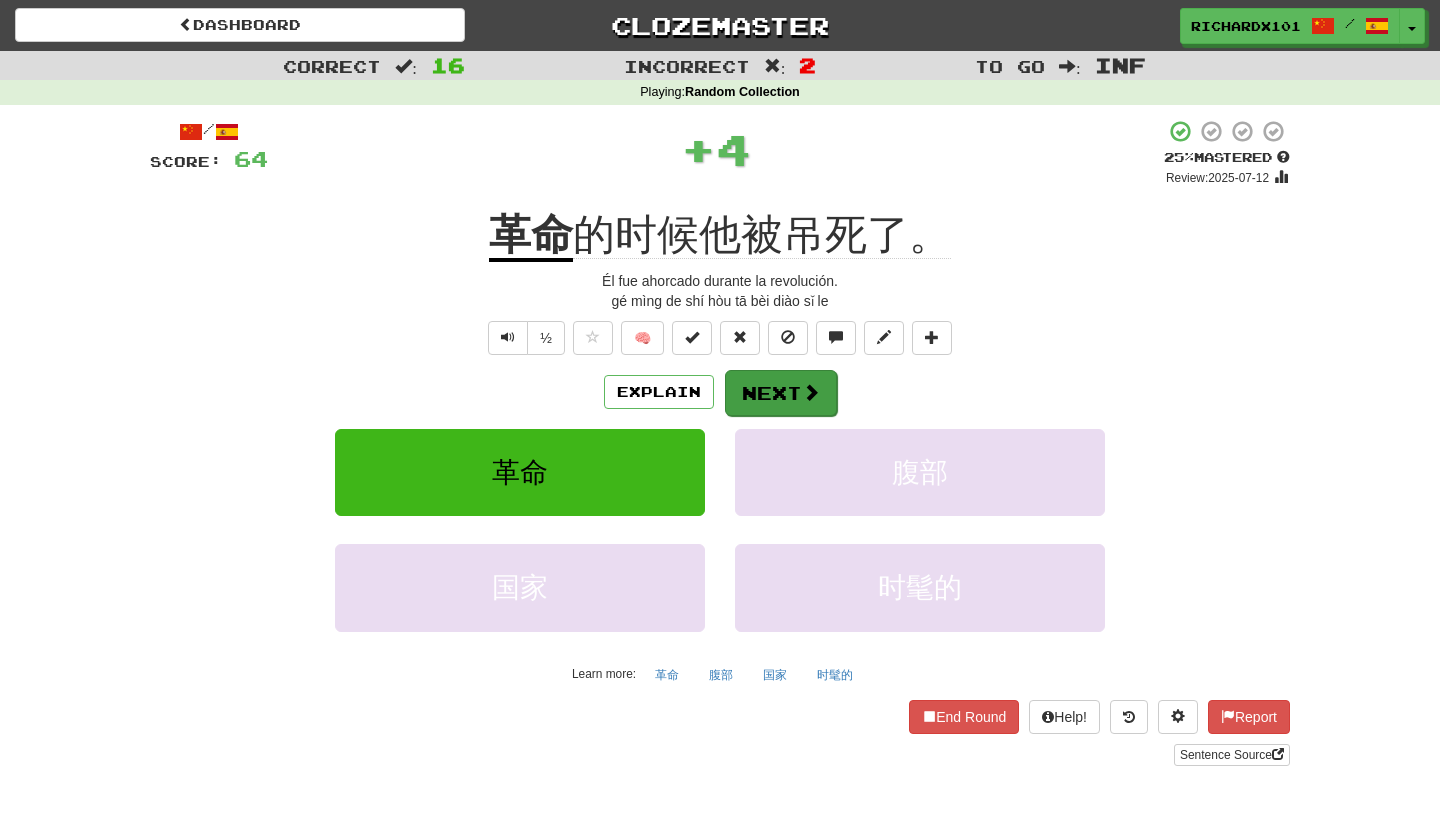 click on "Next" at bounding box center [781, 393] 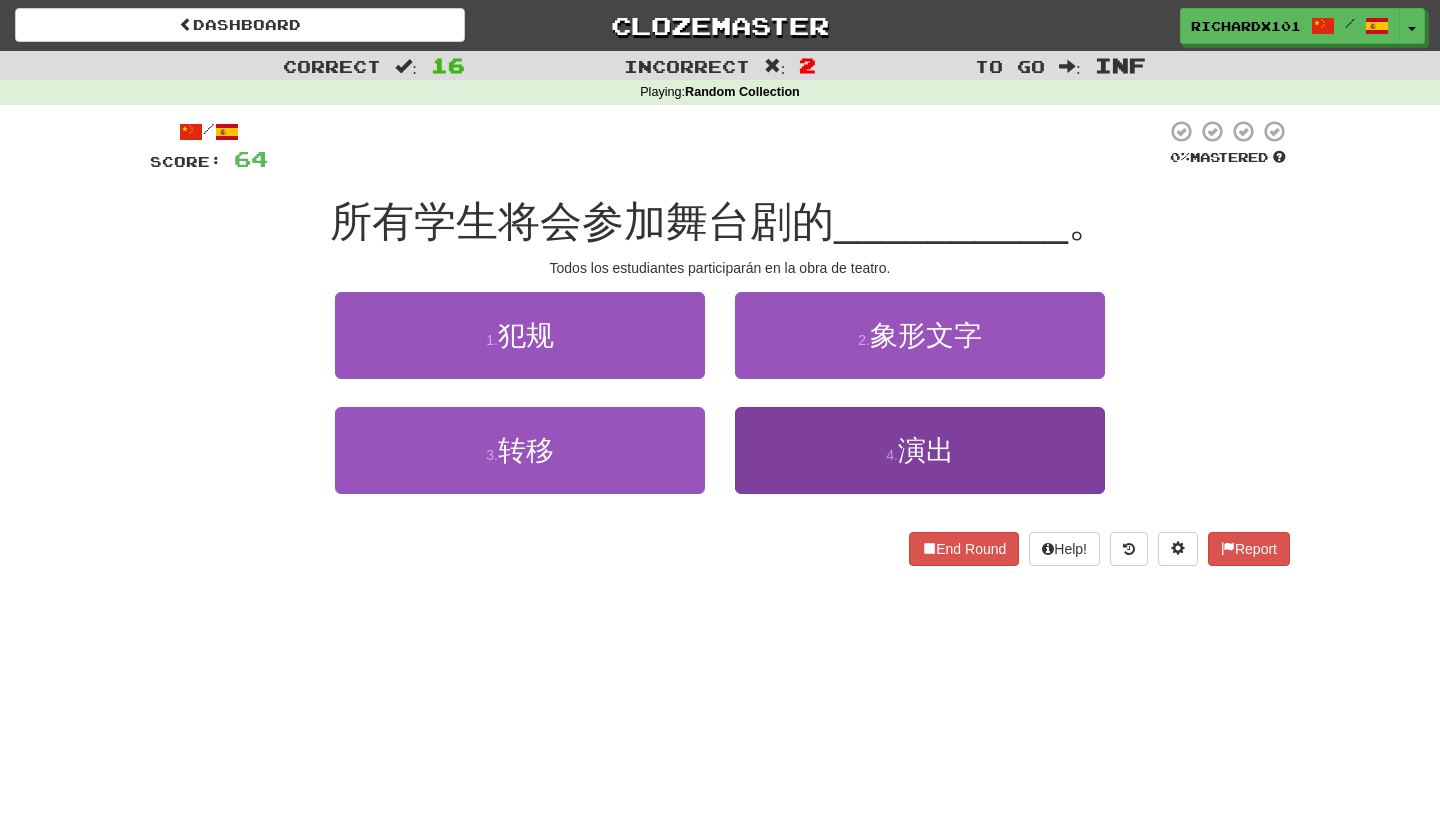 click on "4 .  演出" at bounding box center [920, 450] 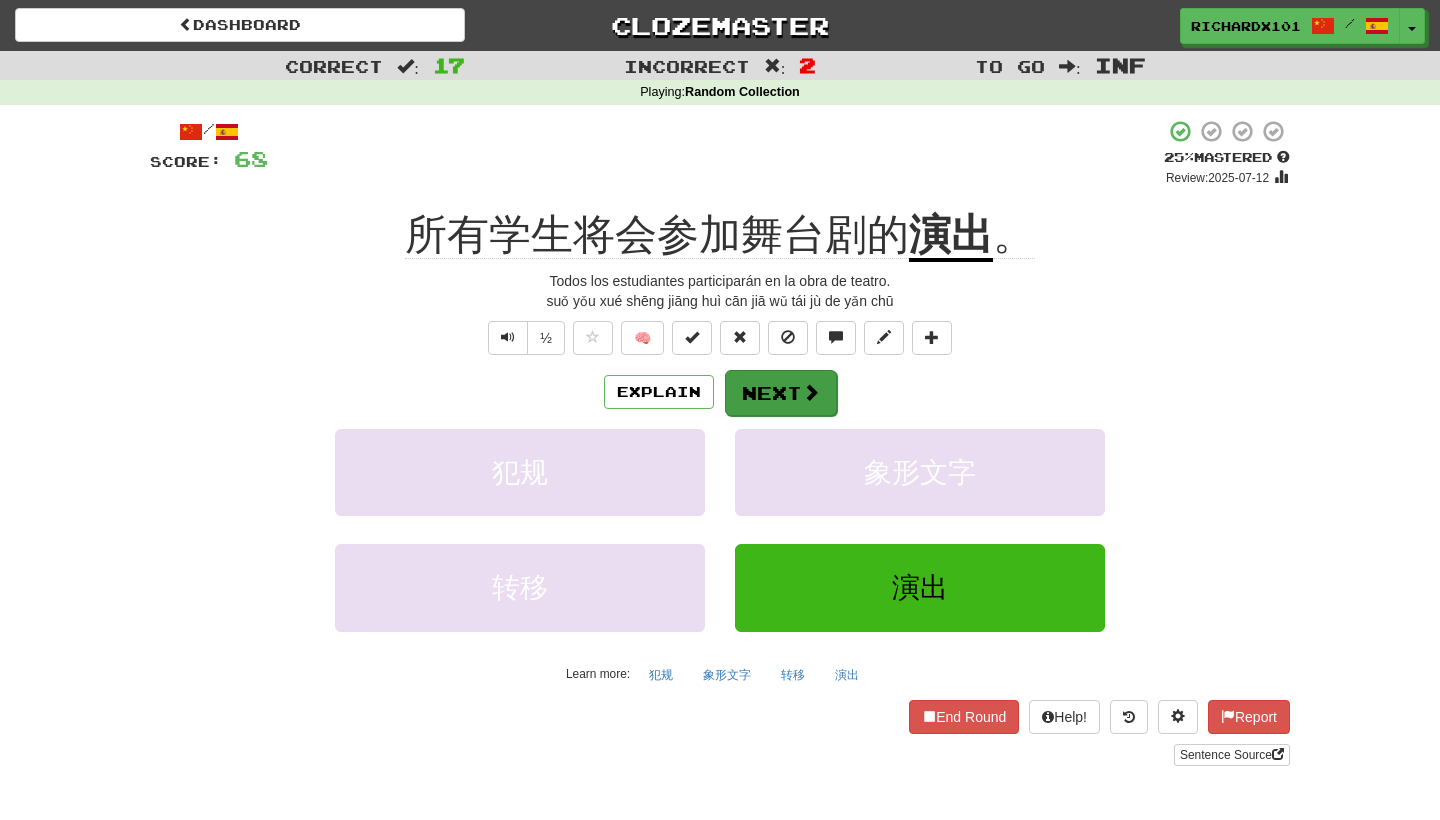 click on "Next" at bounding box center (781, 393) 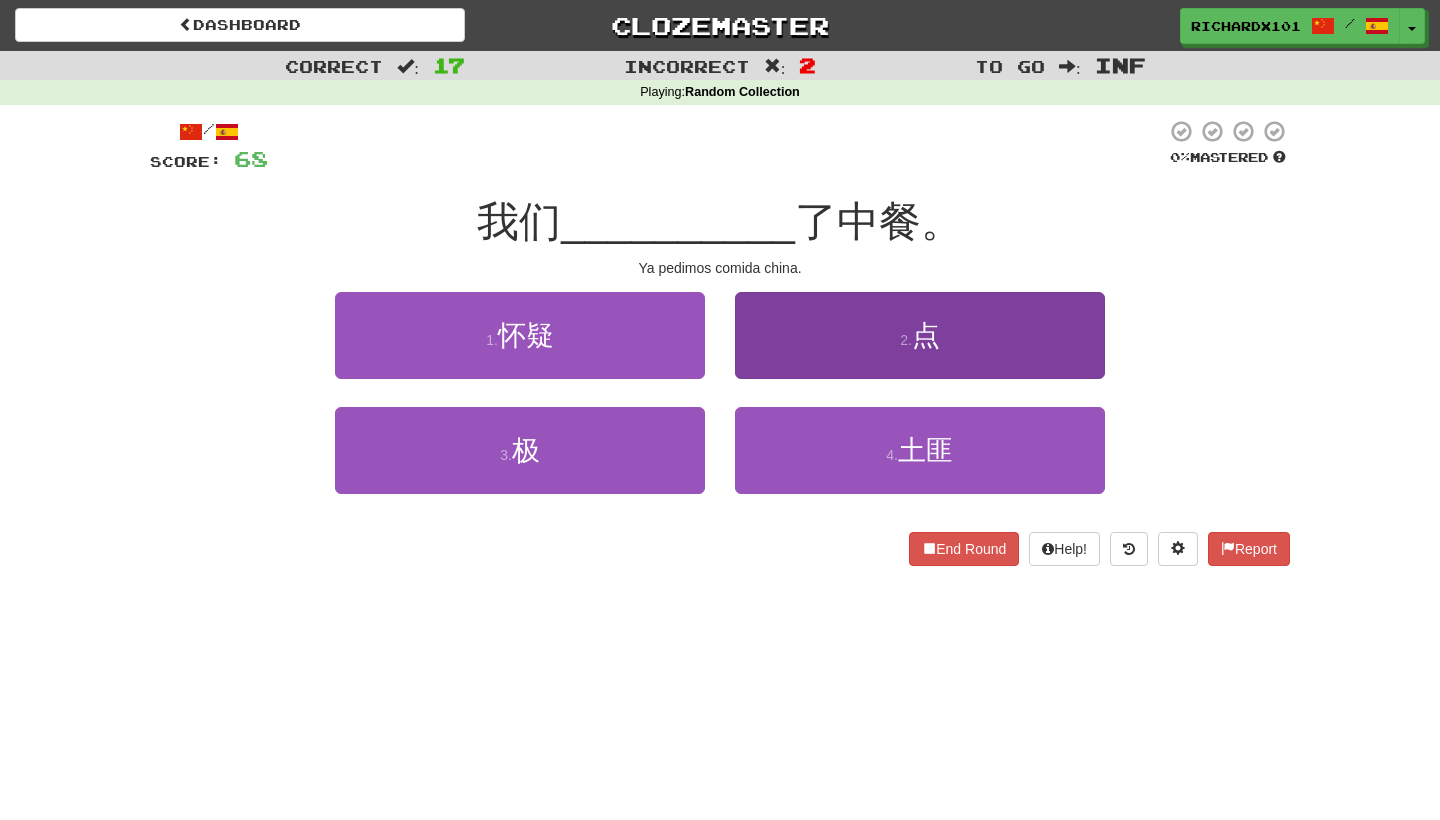 click on "2 .  点" at bounding box center [920, 335] 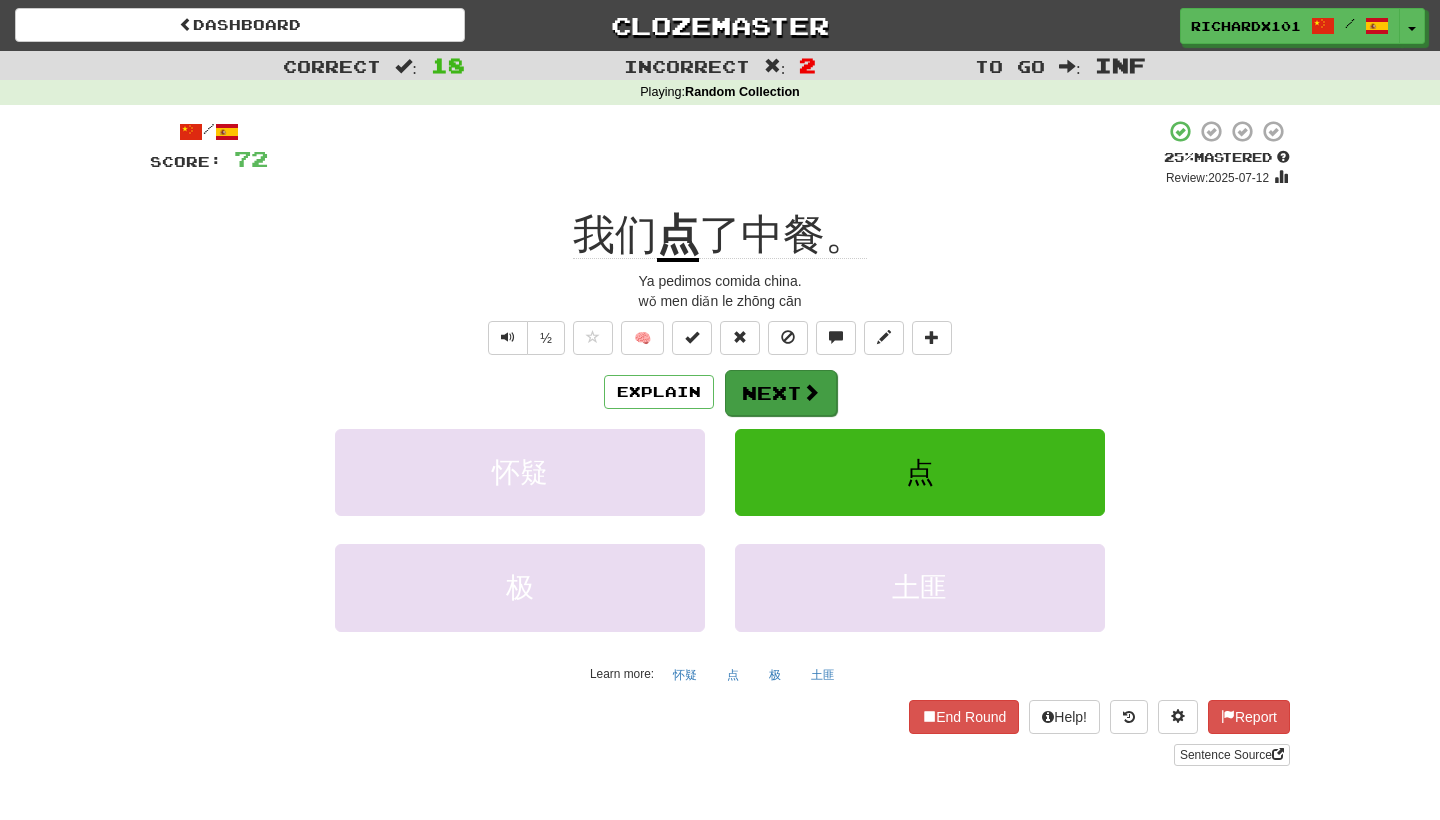 click at bounding box center (811, 392) 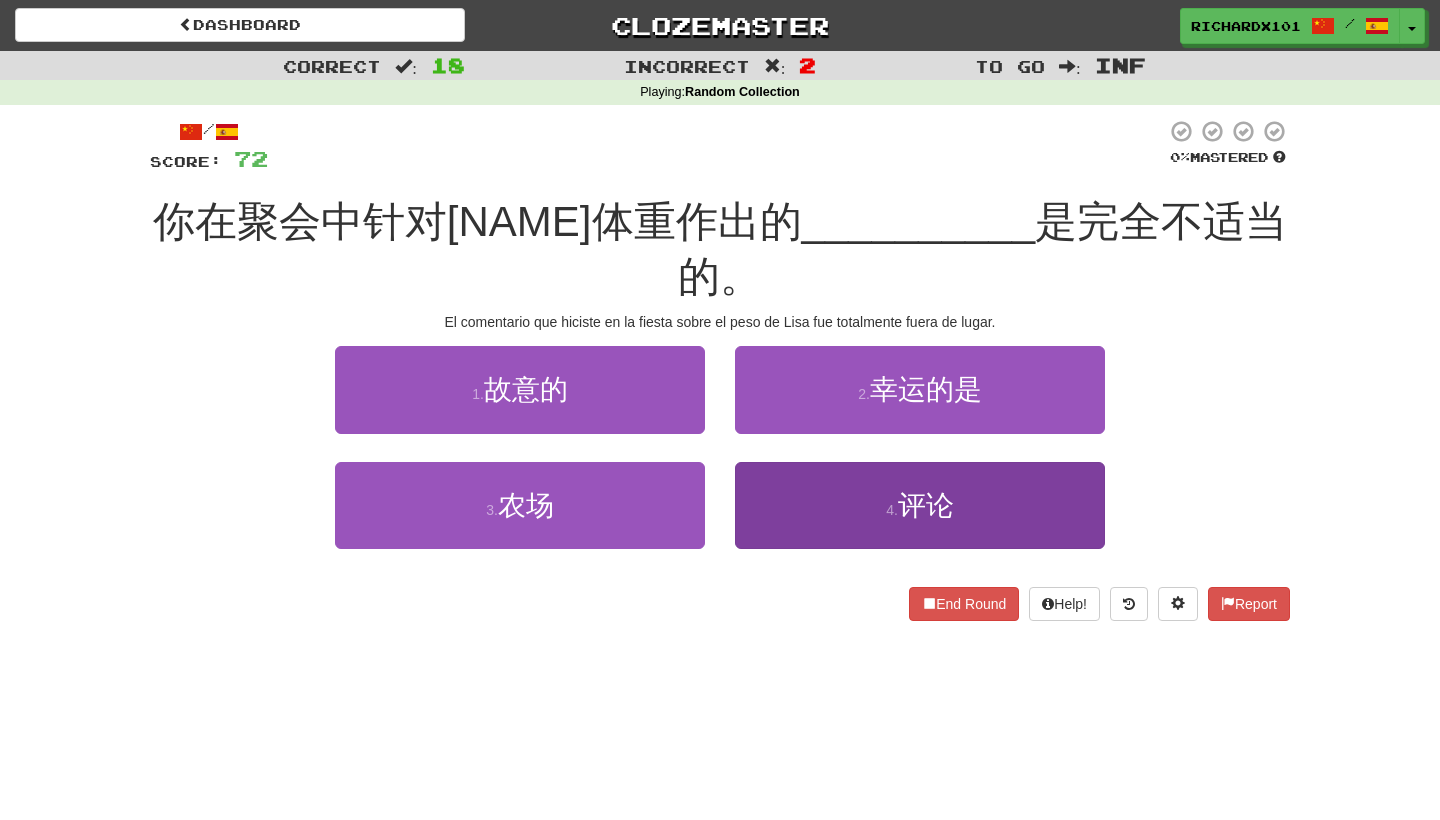 click on "4 .  评论" at bounding box center [920, 505] 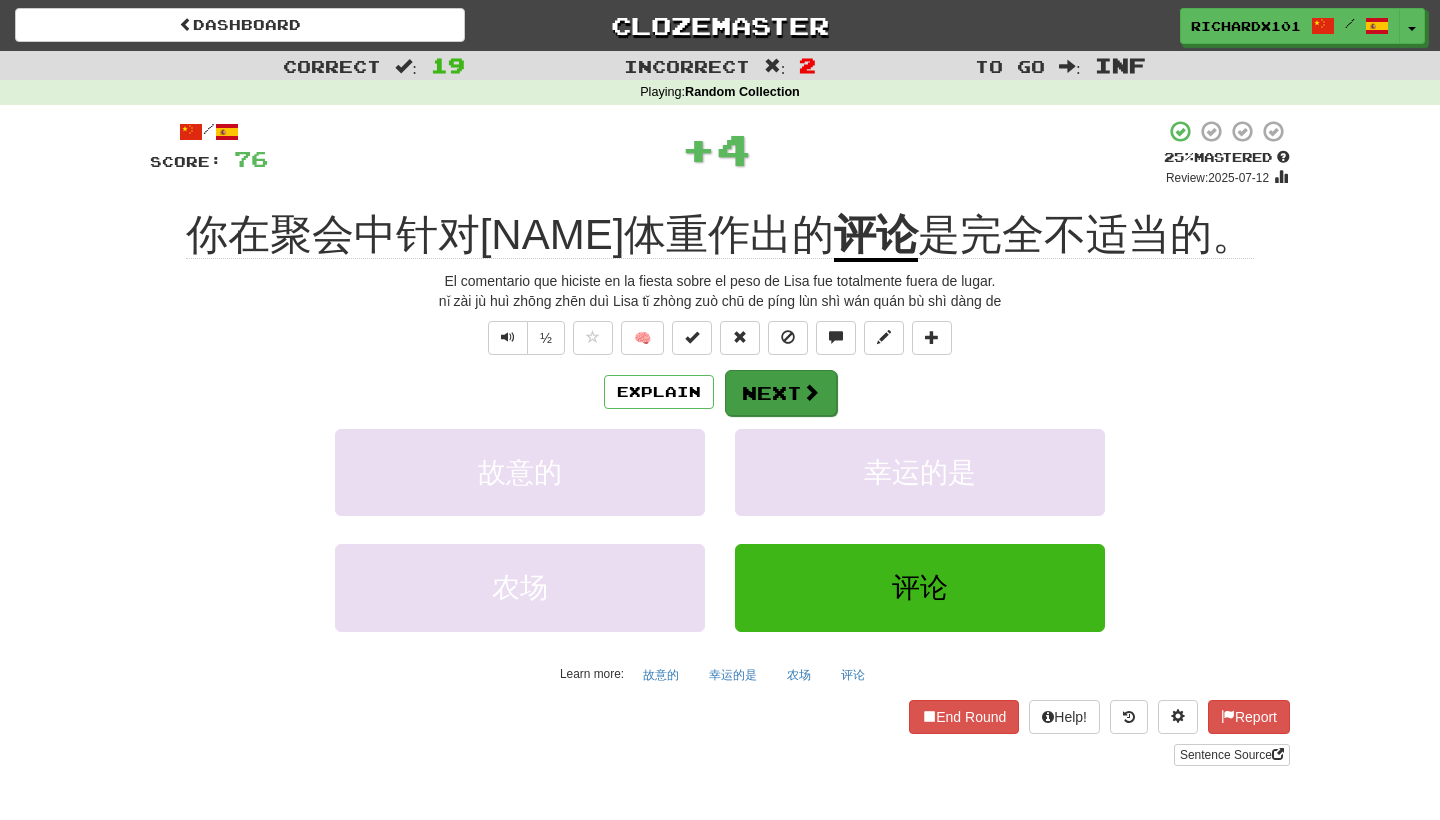 click at bounding box center [811, 392] 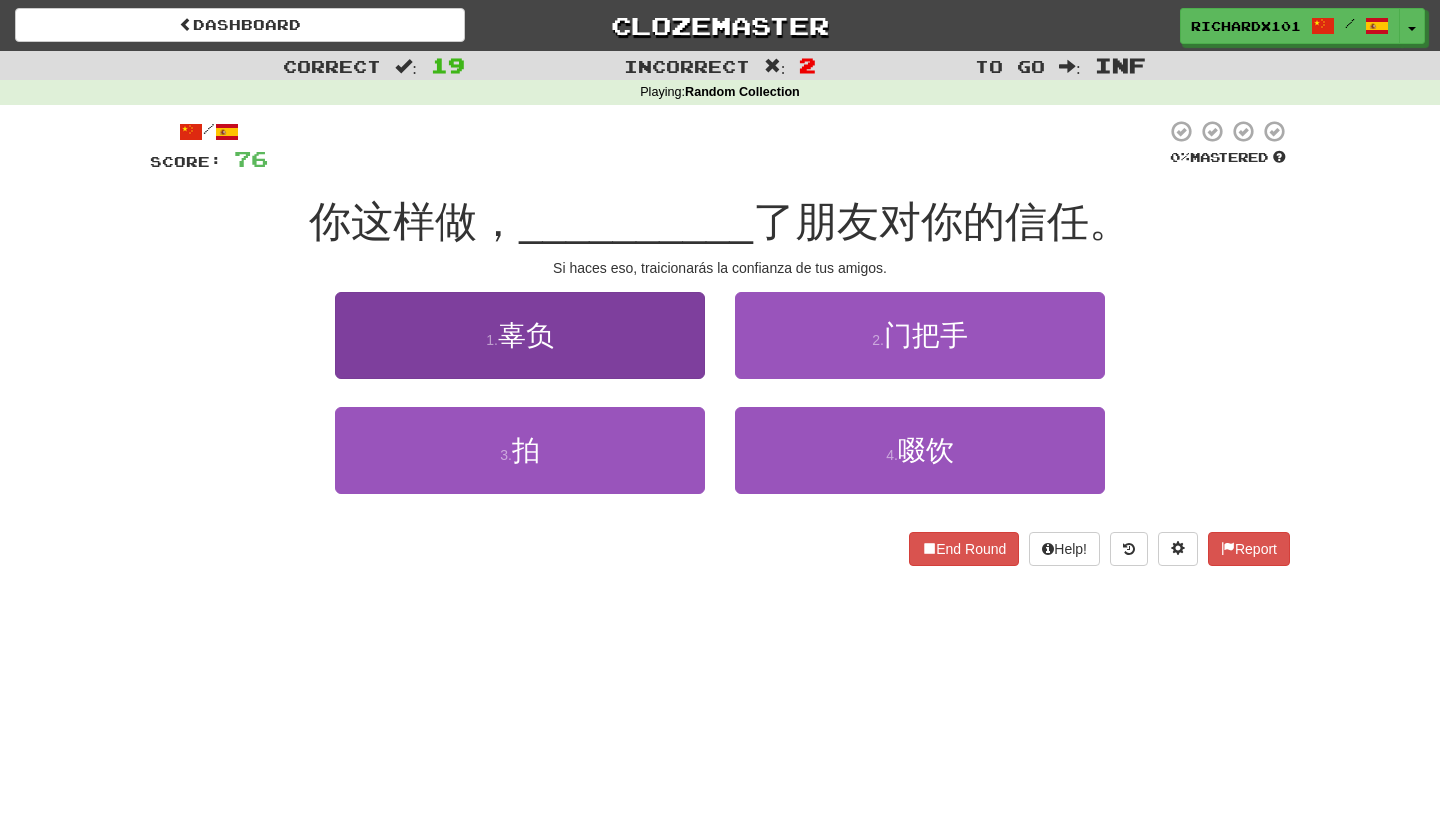 click on "1 .  辜负" at bounding box center [520, 335] 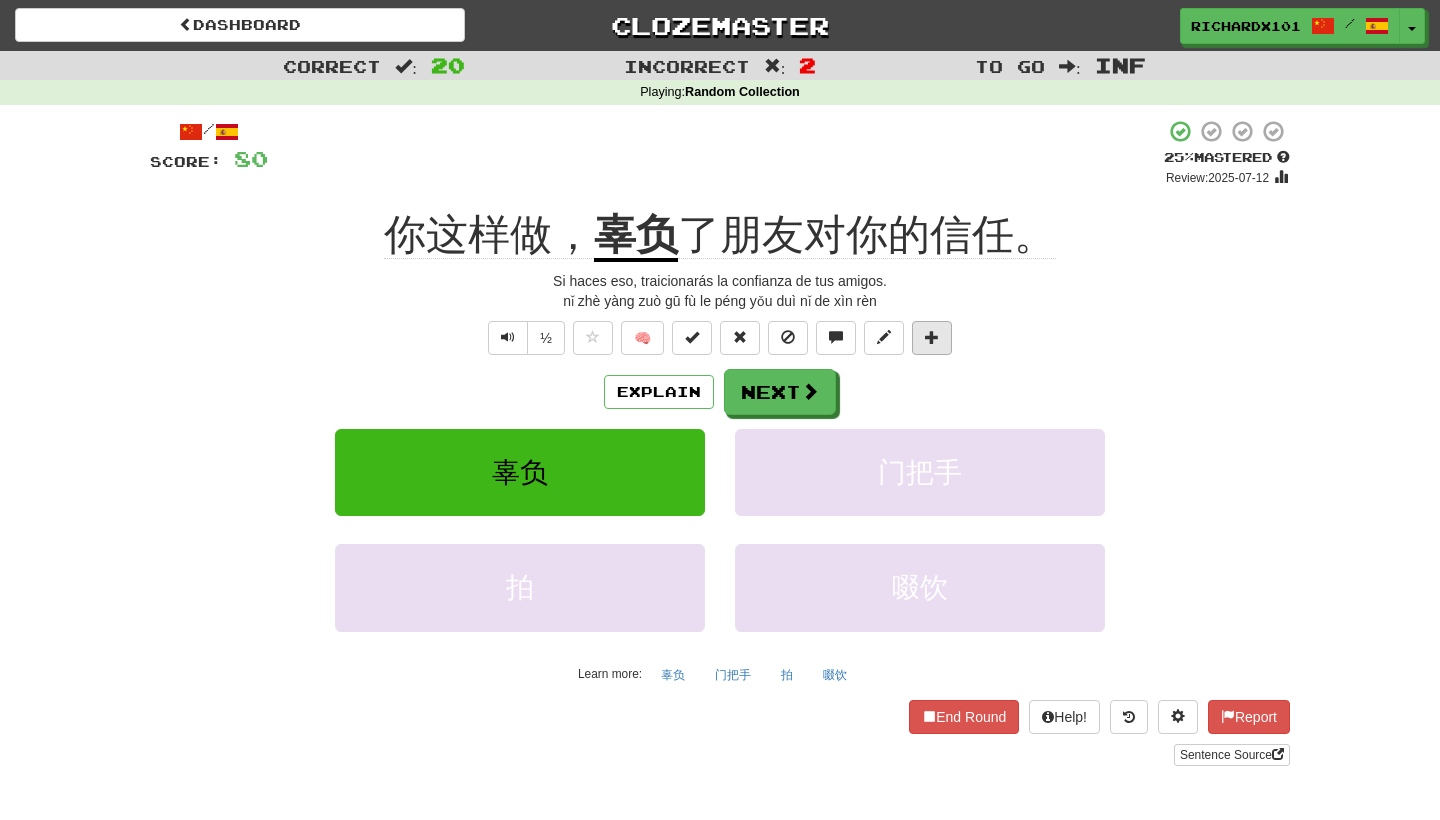 click at bounding box center [932, 337] 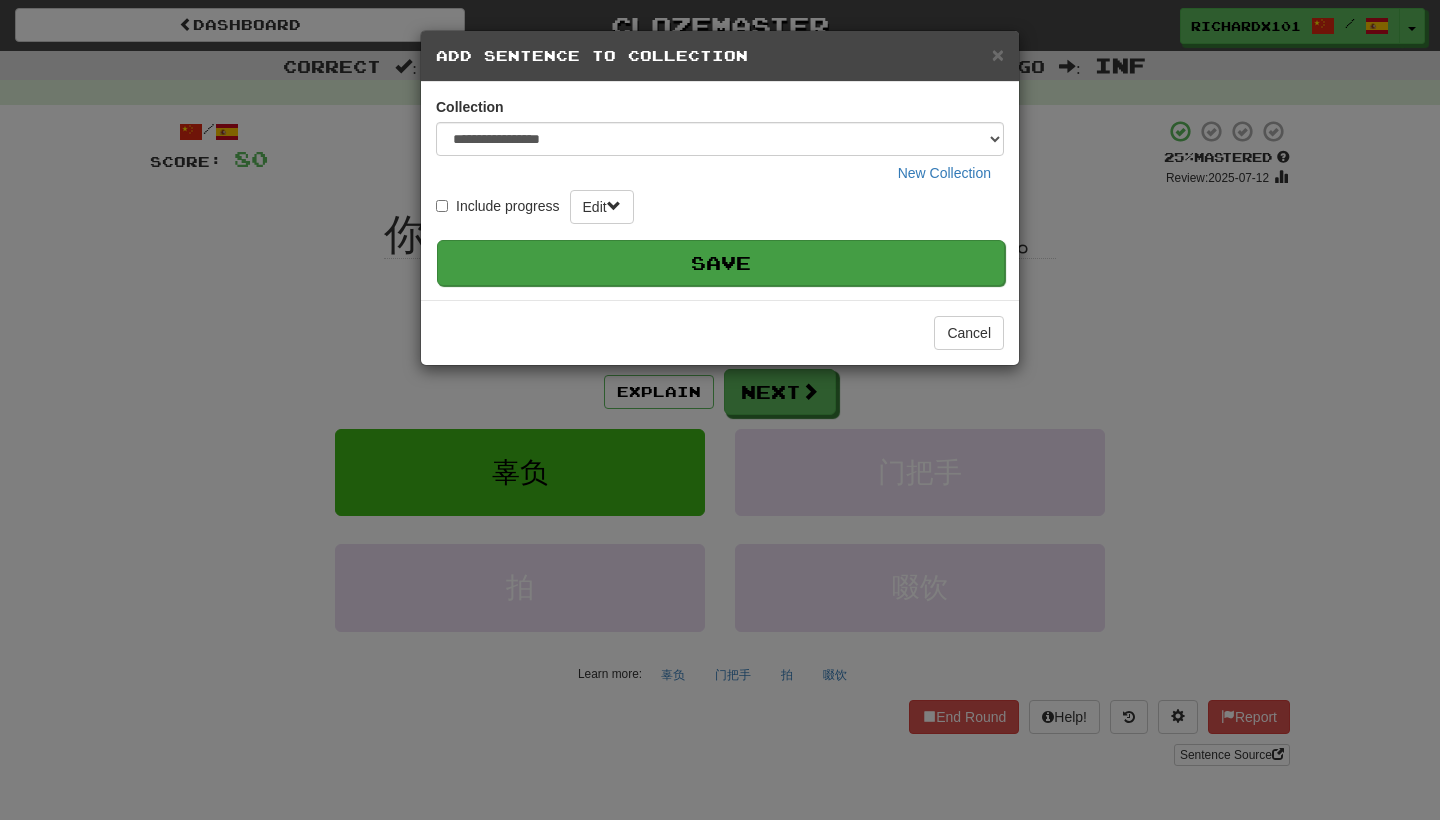 click on "Save" at bounding box center (721, 263) 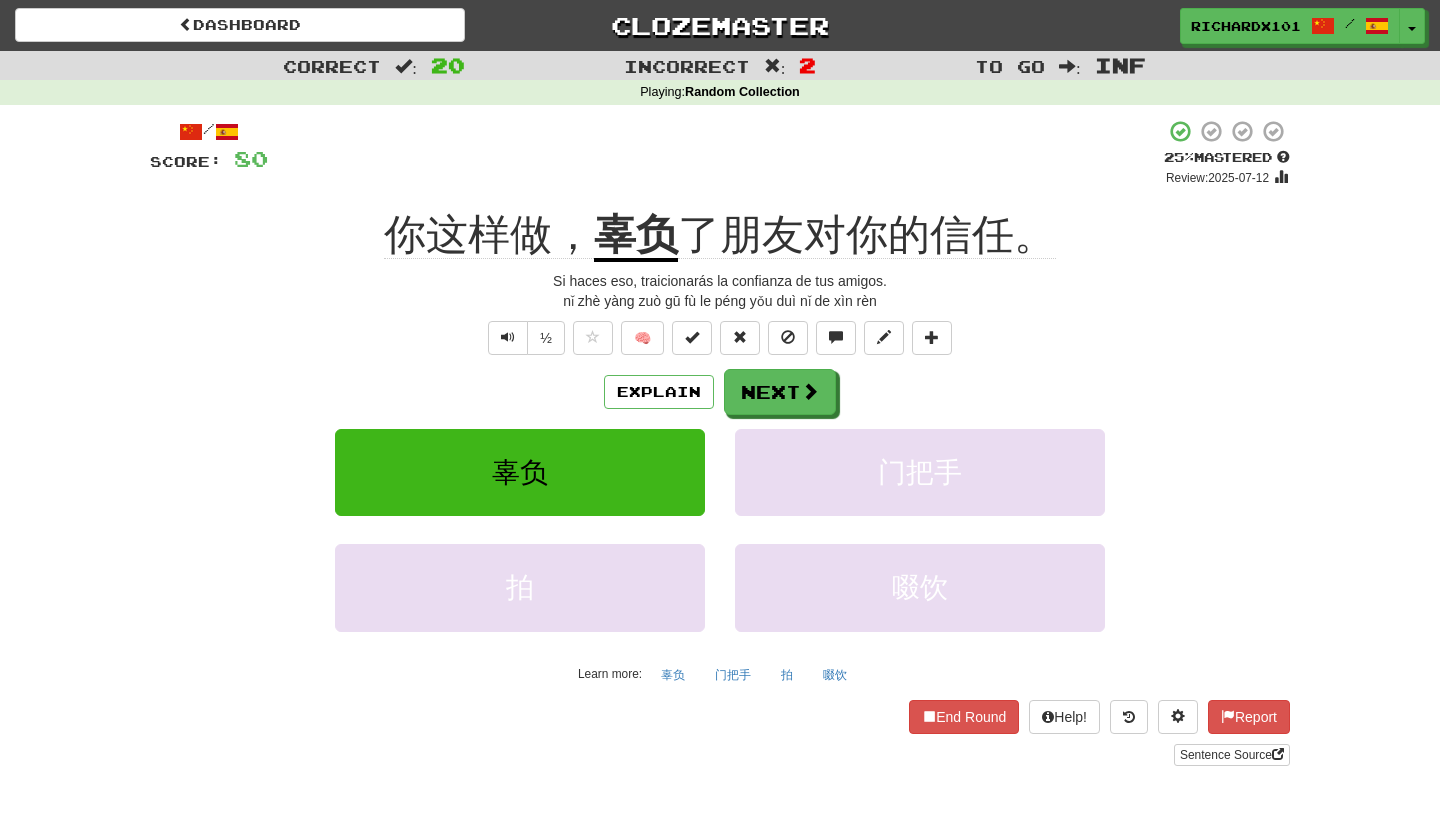 click on "辜负" at bounding box center [636, 236] 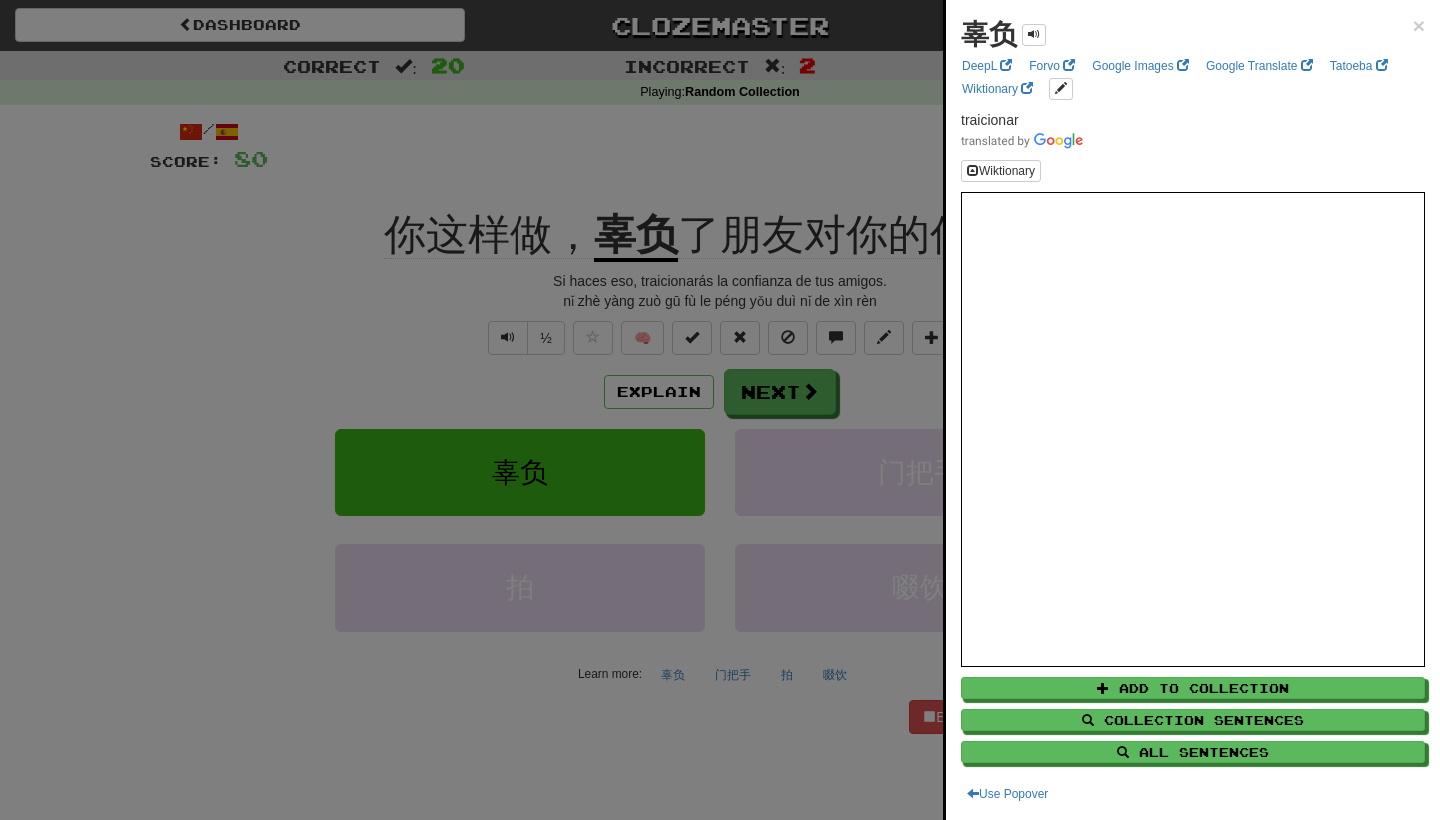 click at bounding box center [720, 410] 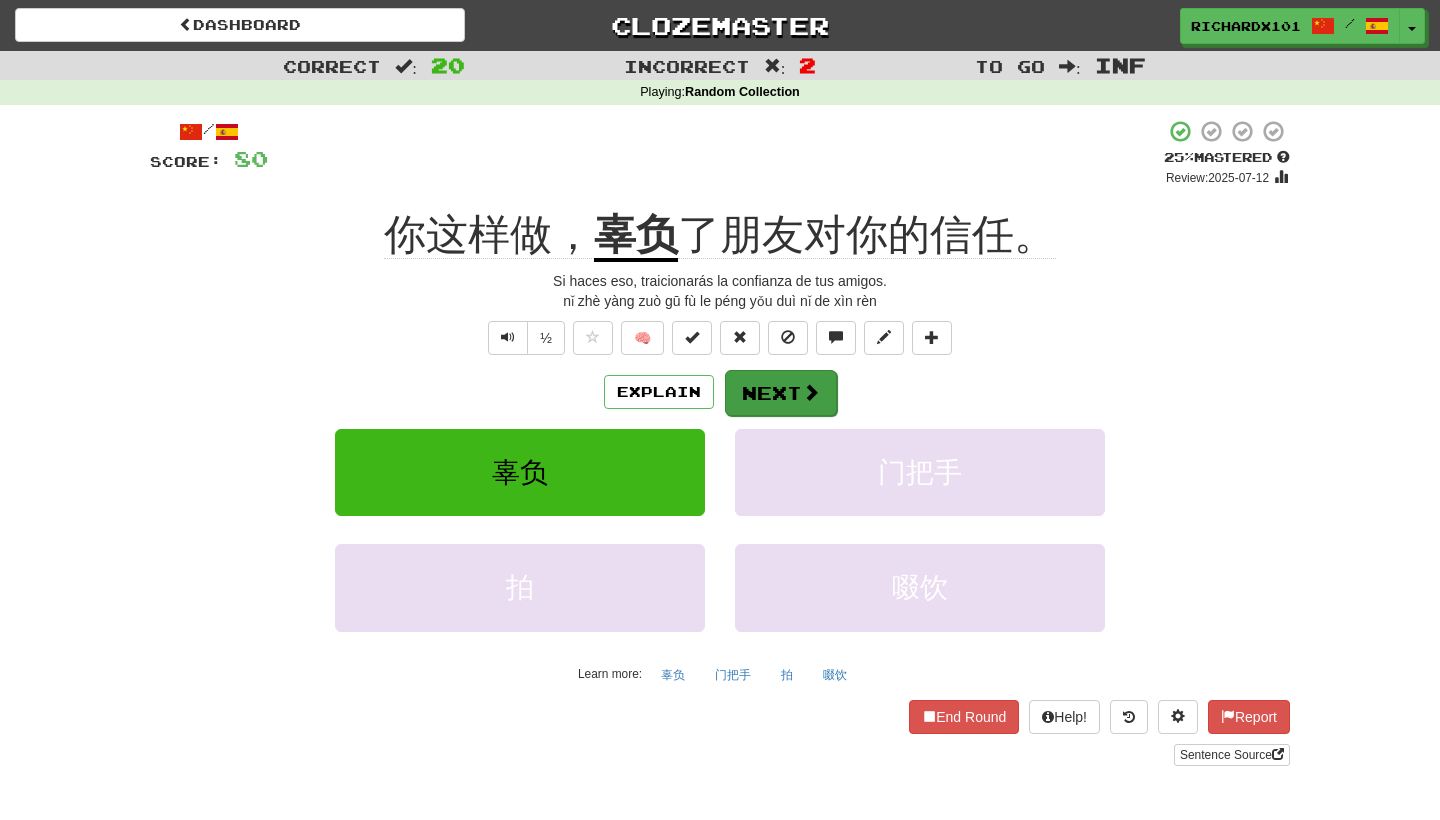 click on "Next" at bounding box center (781, 393) 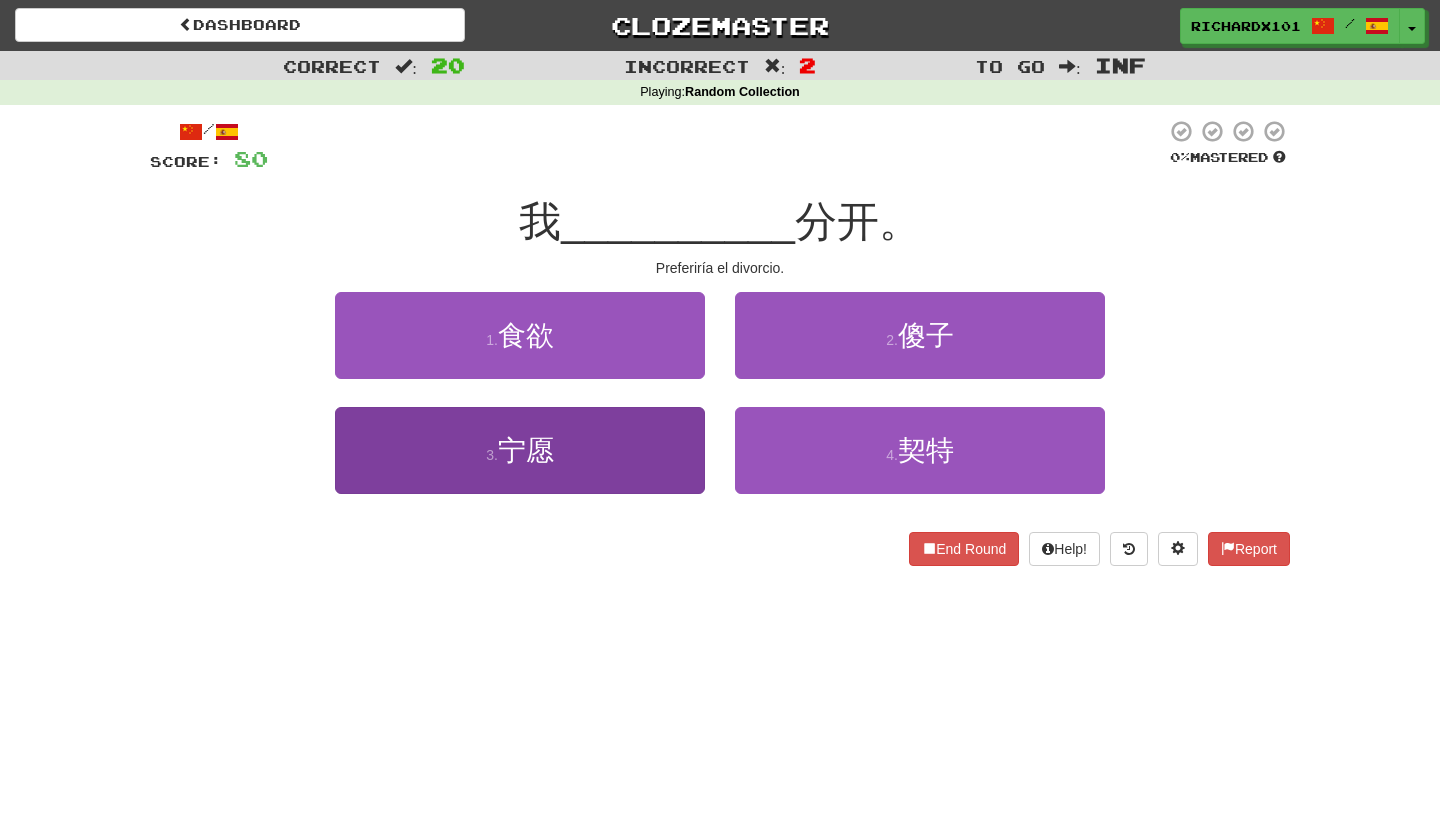 click on "3 .  宁愿" at bounding box center (520, 450) 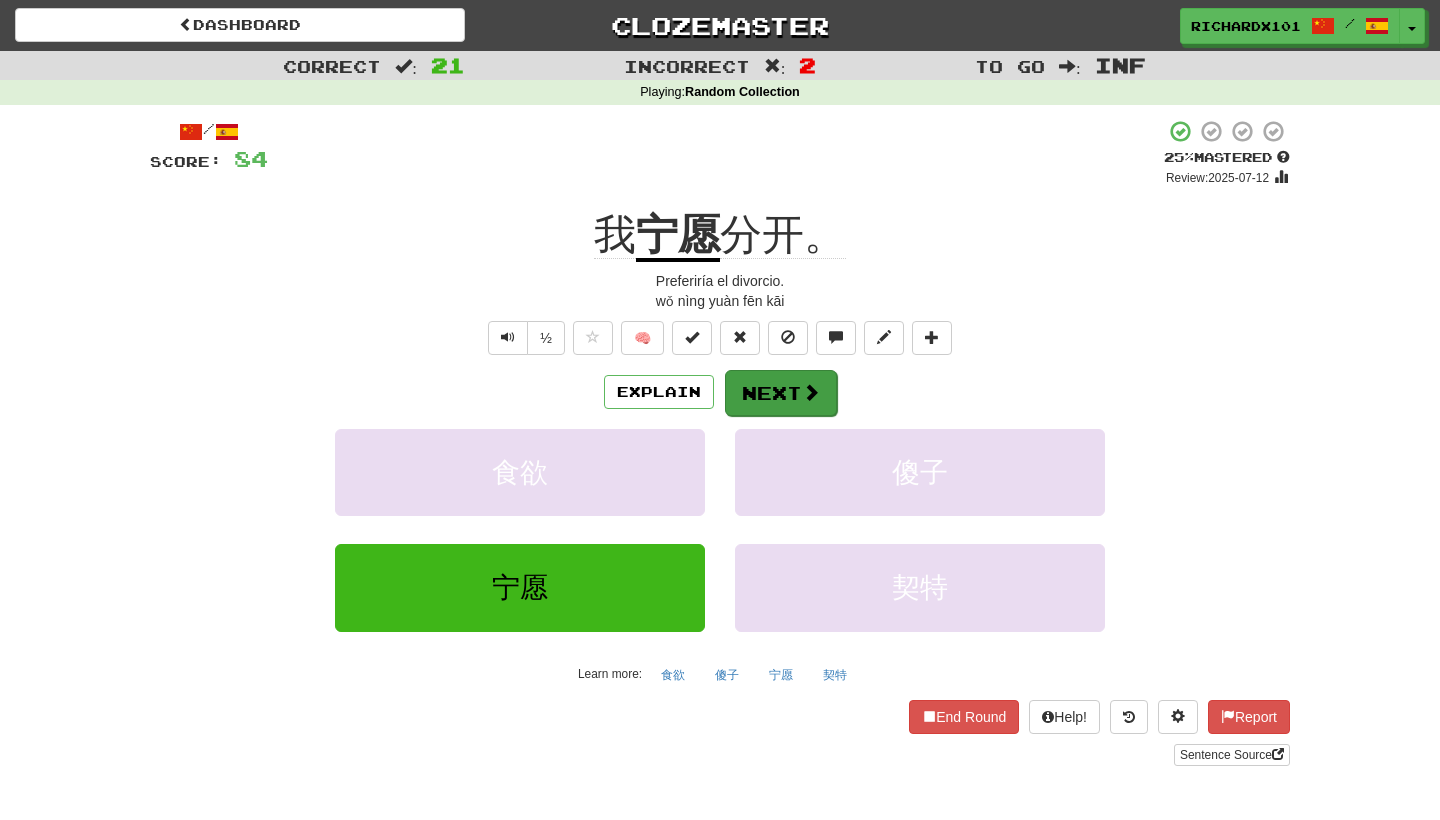 click on "Next" at bounding box center (781, 393) 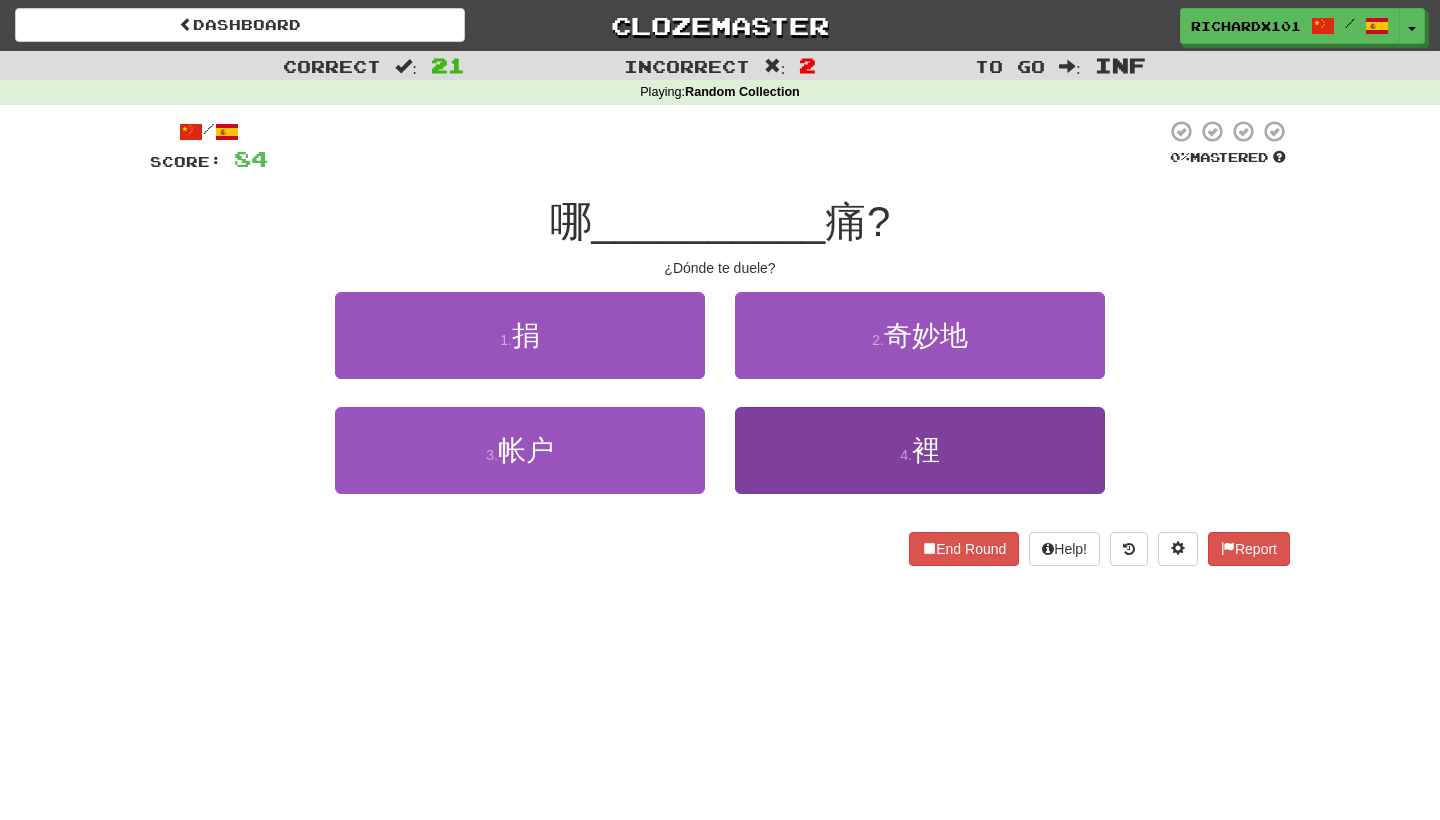 click on "4 .  裡" at bounding box center (920, 450) 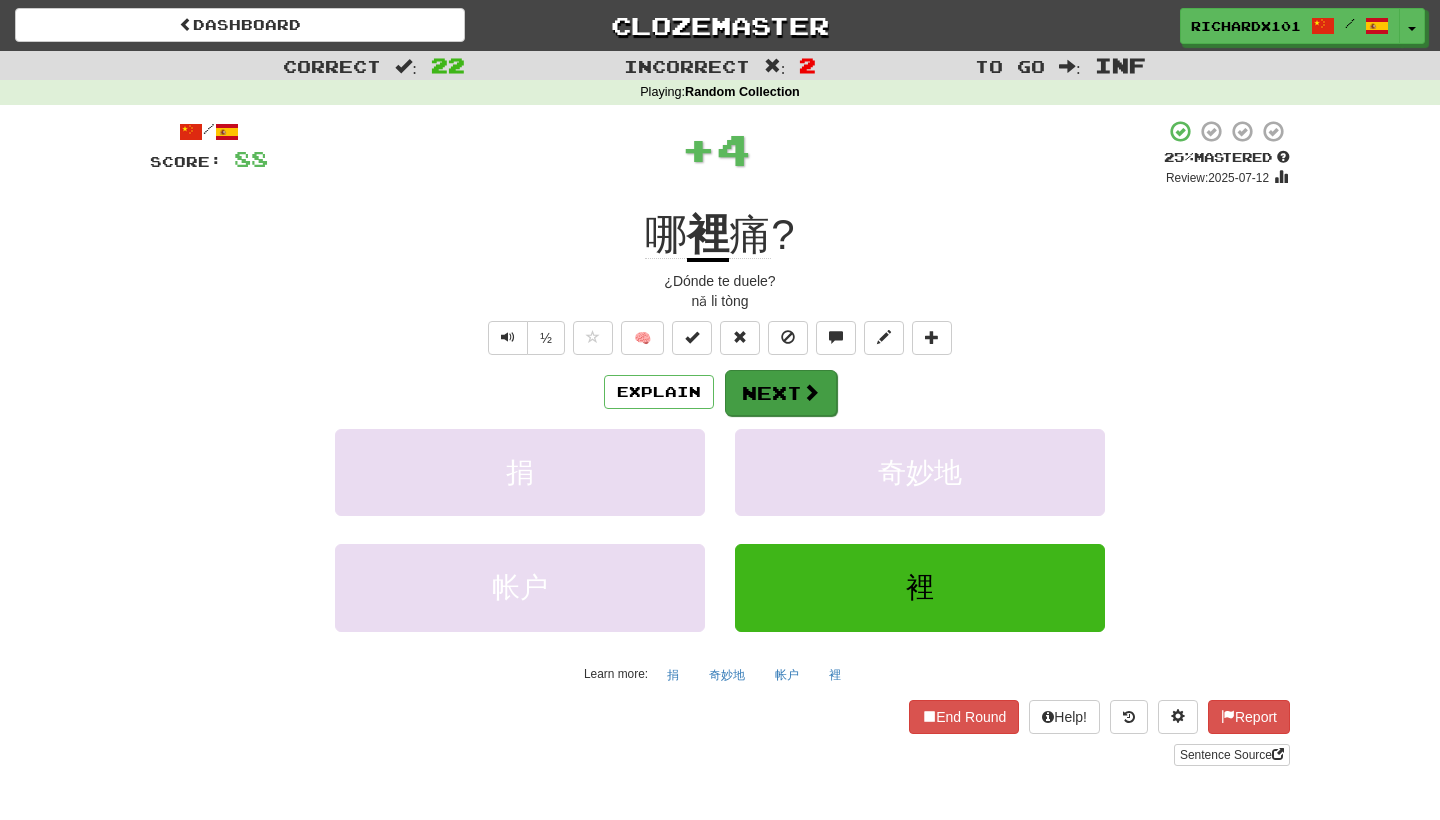 click on "Next" at bounding box center (781, 393) 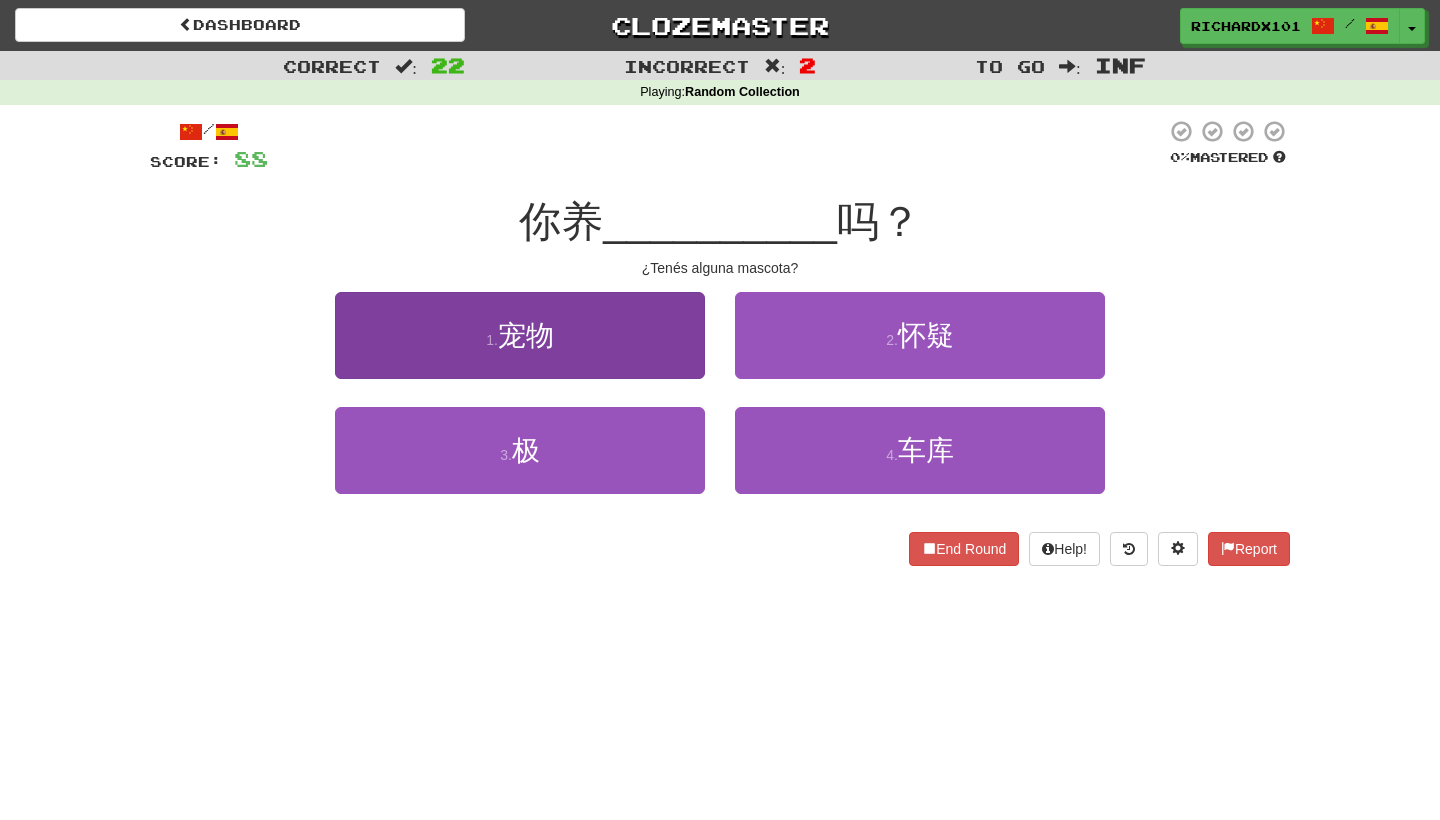 click on "1 .  宠物" at bounding box center (520, 335) 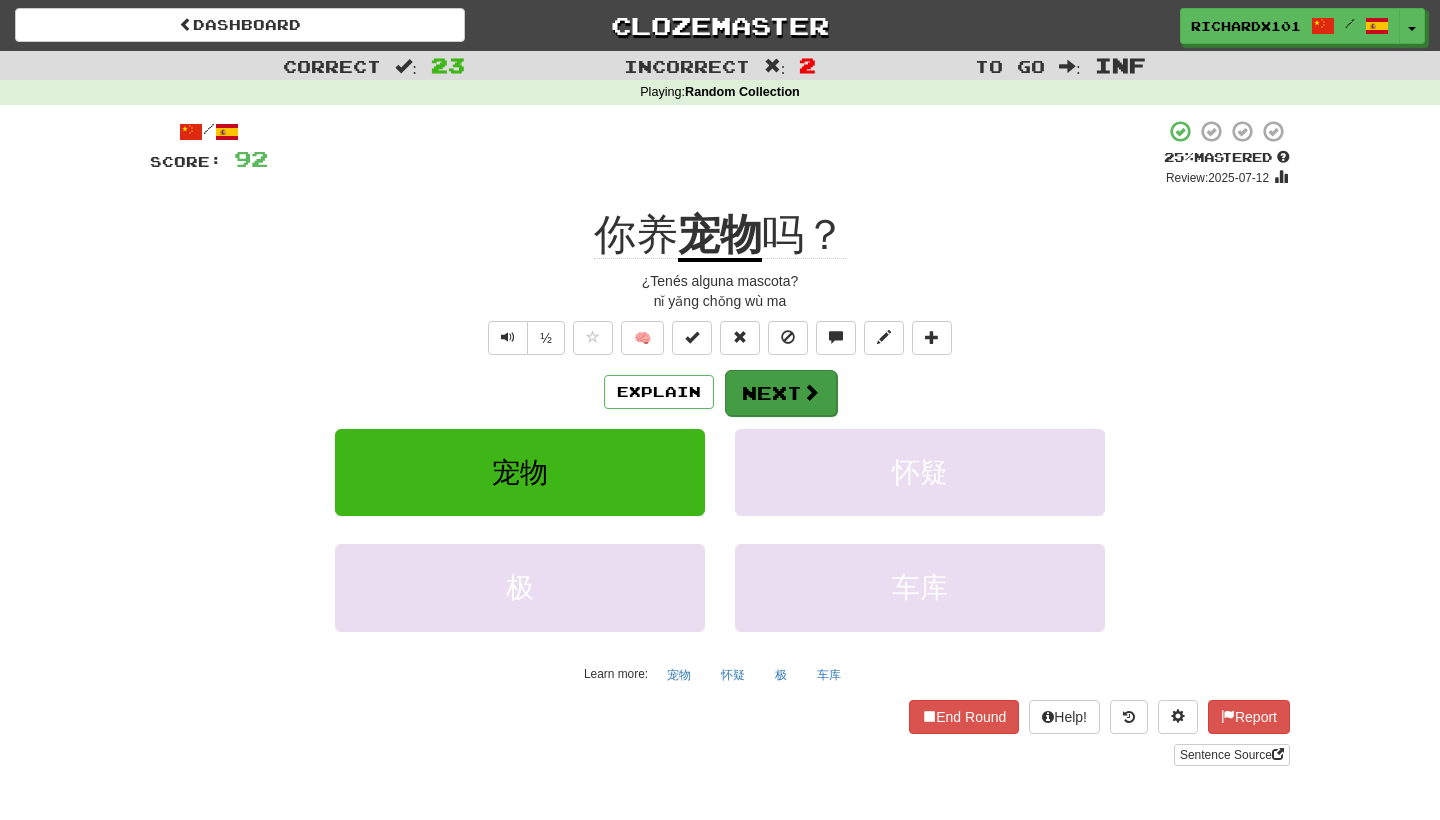 click on "Next" at bounding box center (781, 393) 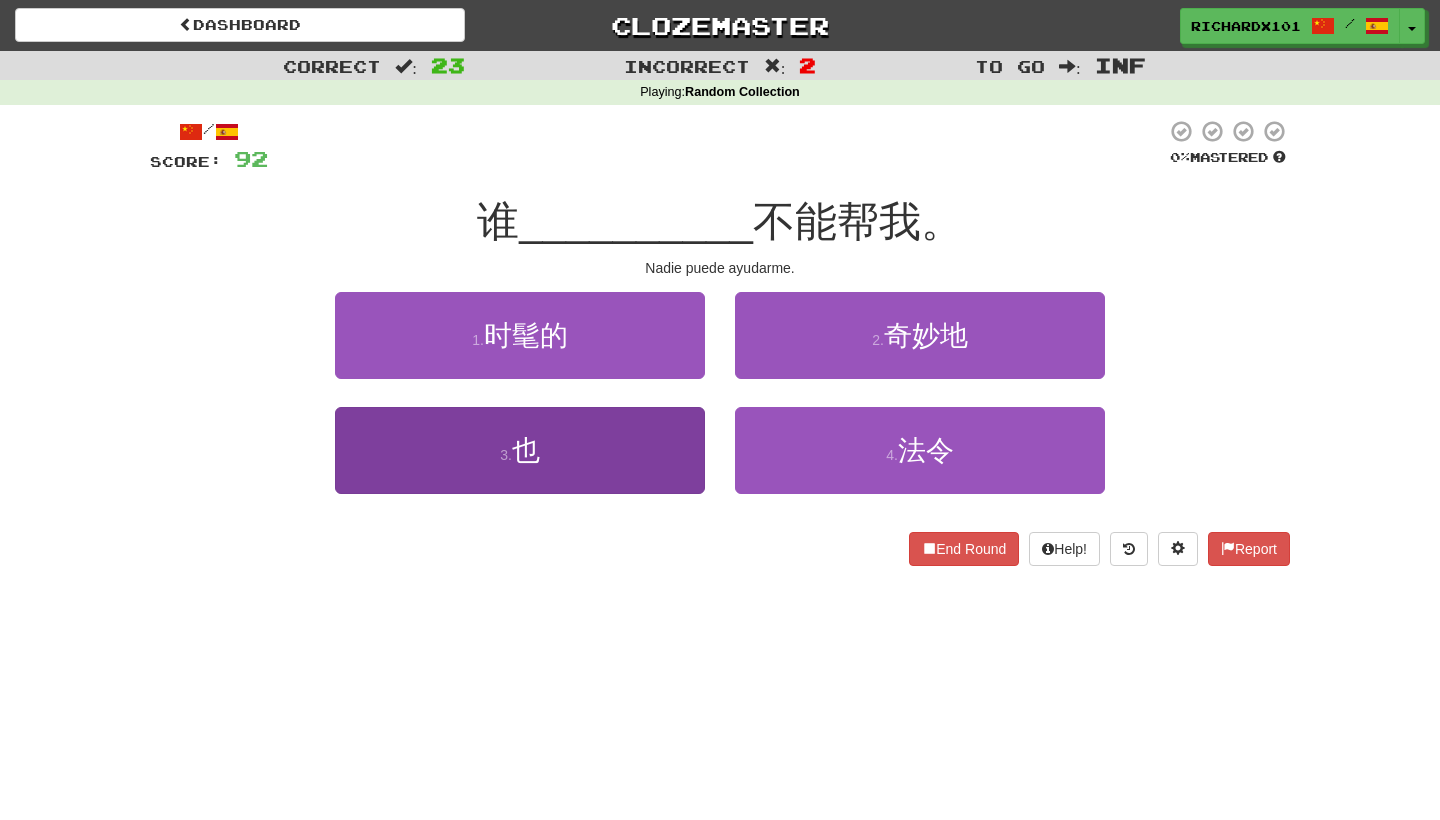 click on "3 .  也" at bounding box center [520, 450] 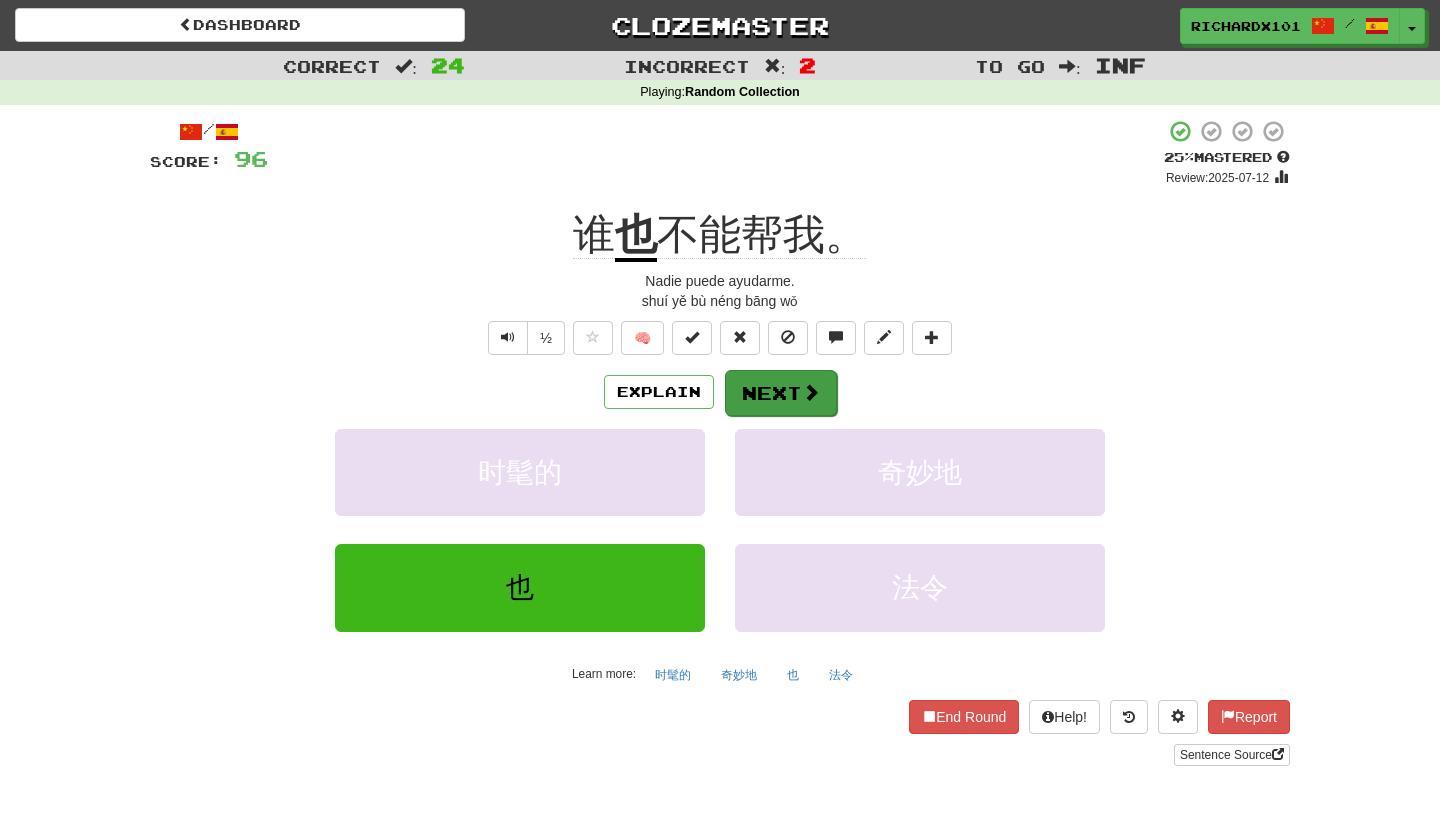 click on "Next" at bounding box center (781, 393) 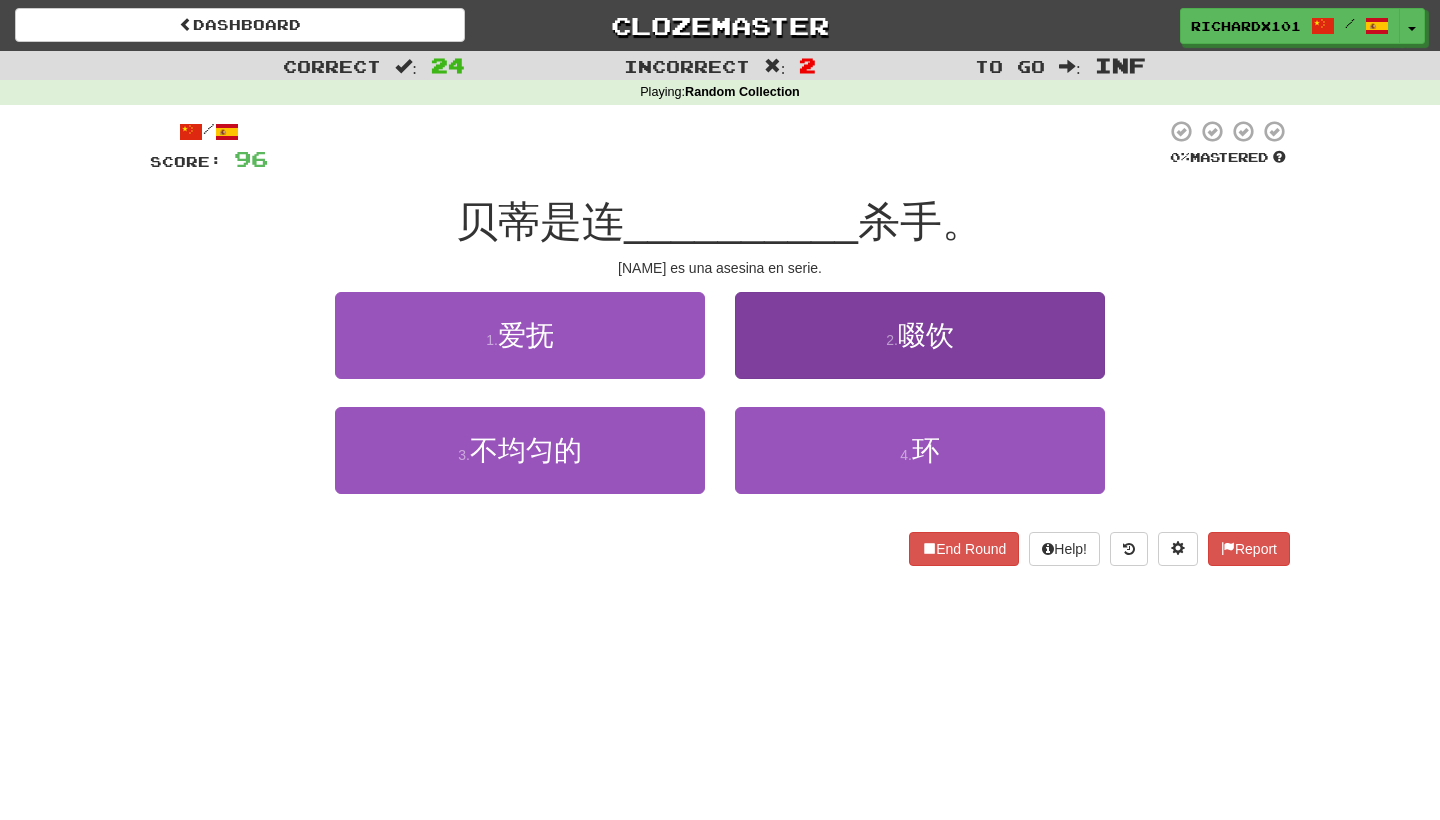 click on "2 .  啜饮" at bounding box center [920, 335] 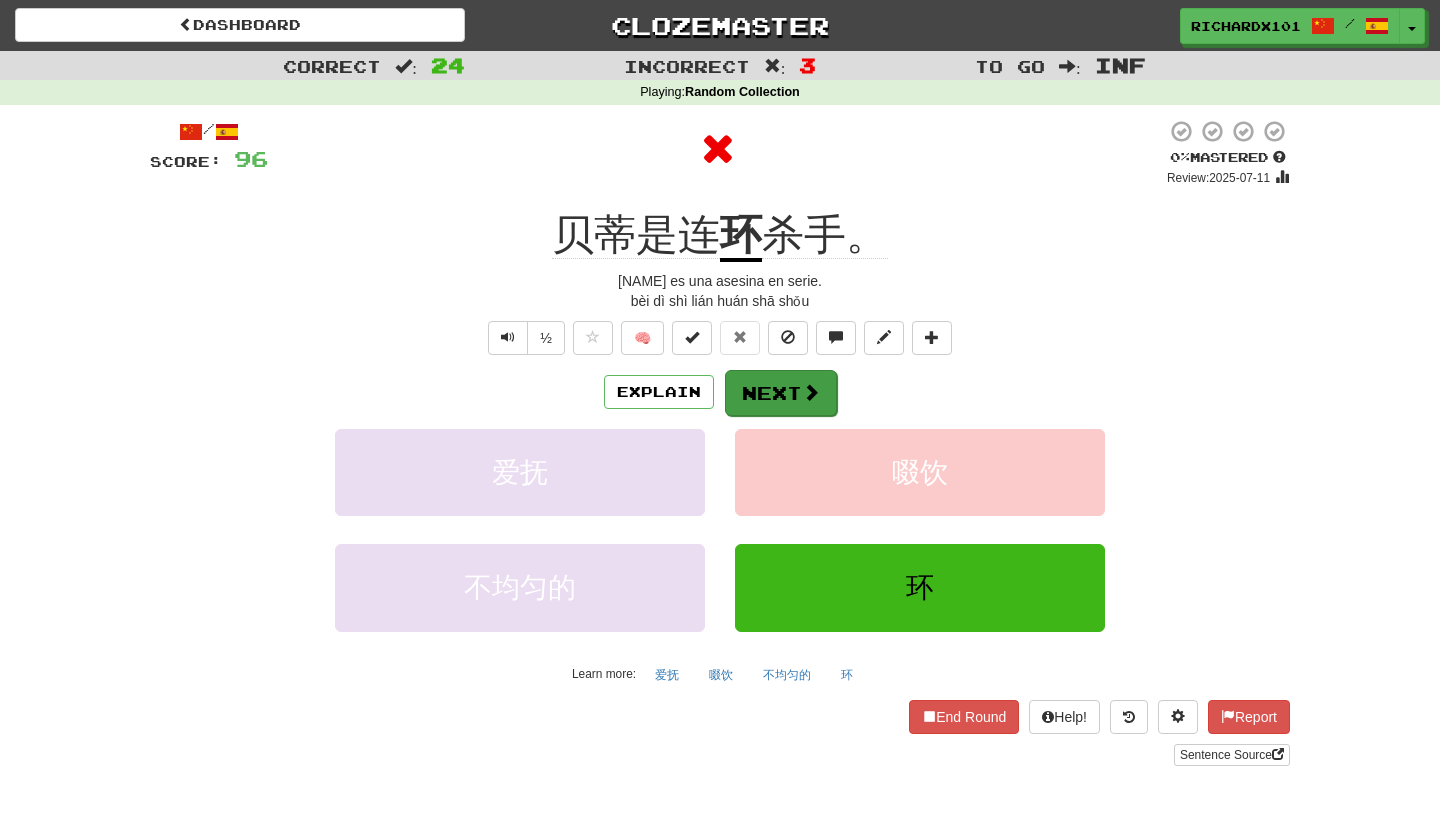 click on "Next" at bounding box center (781, 393) 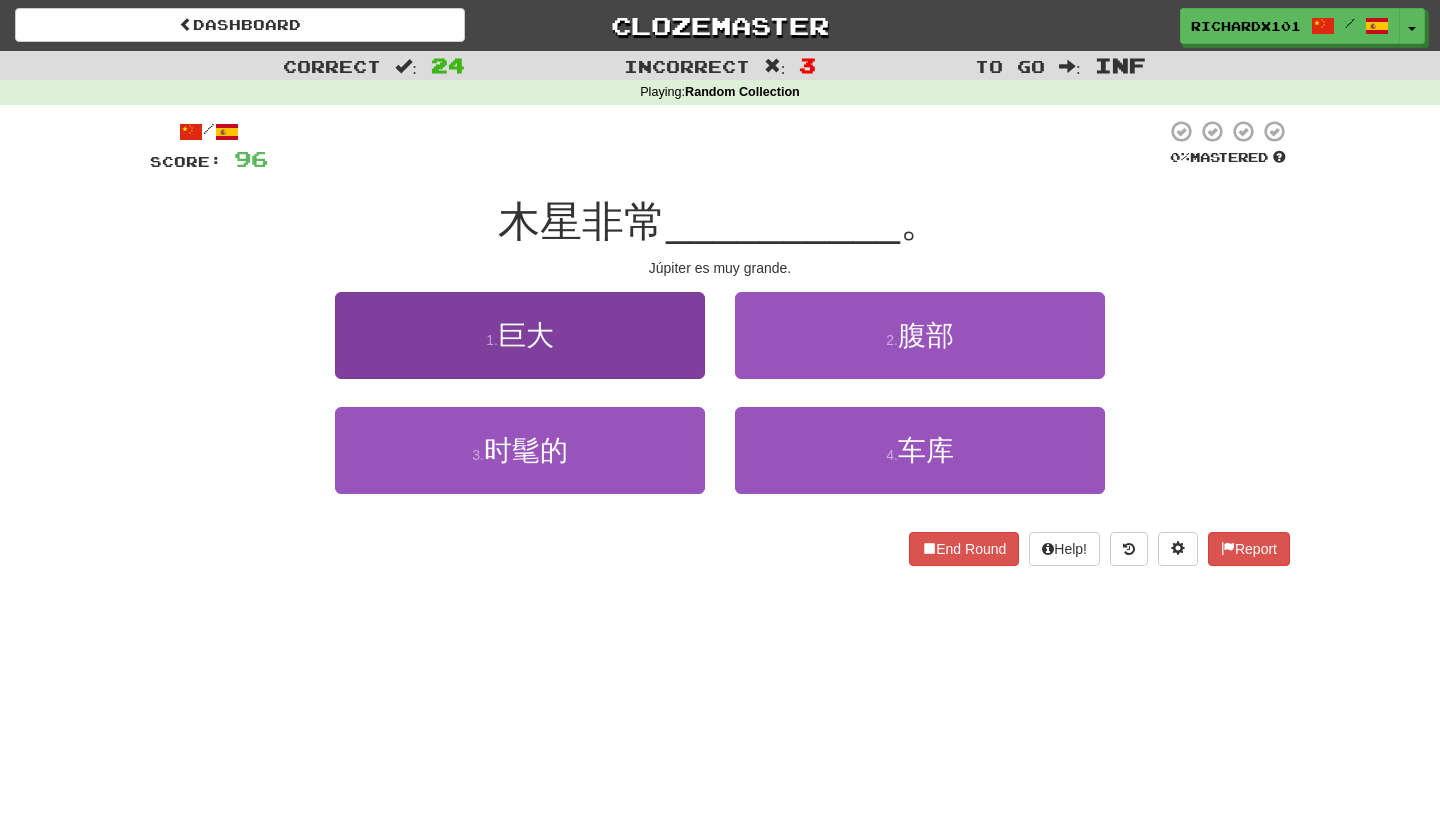 click on "1 .  巨大" at bounding box center [520, 335] 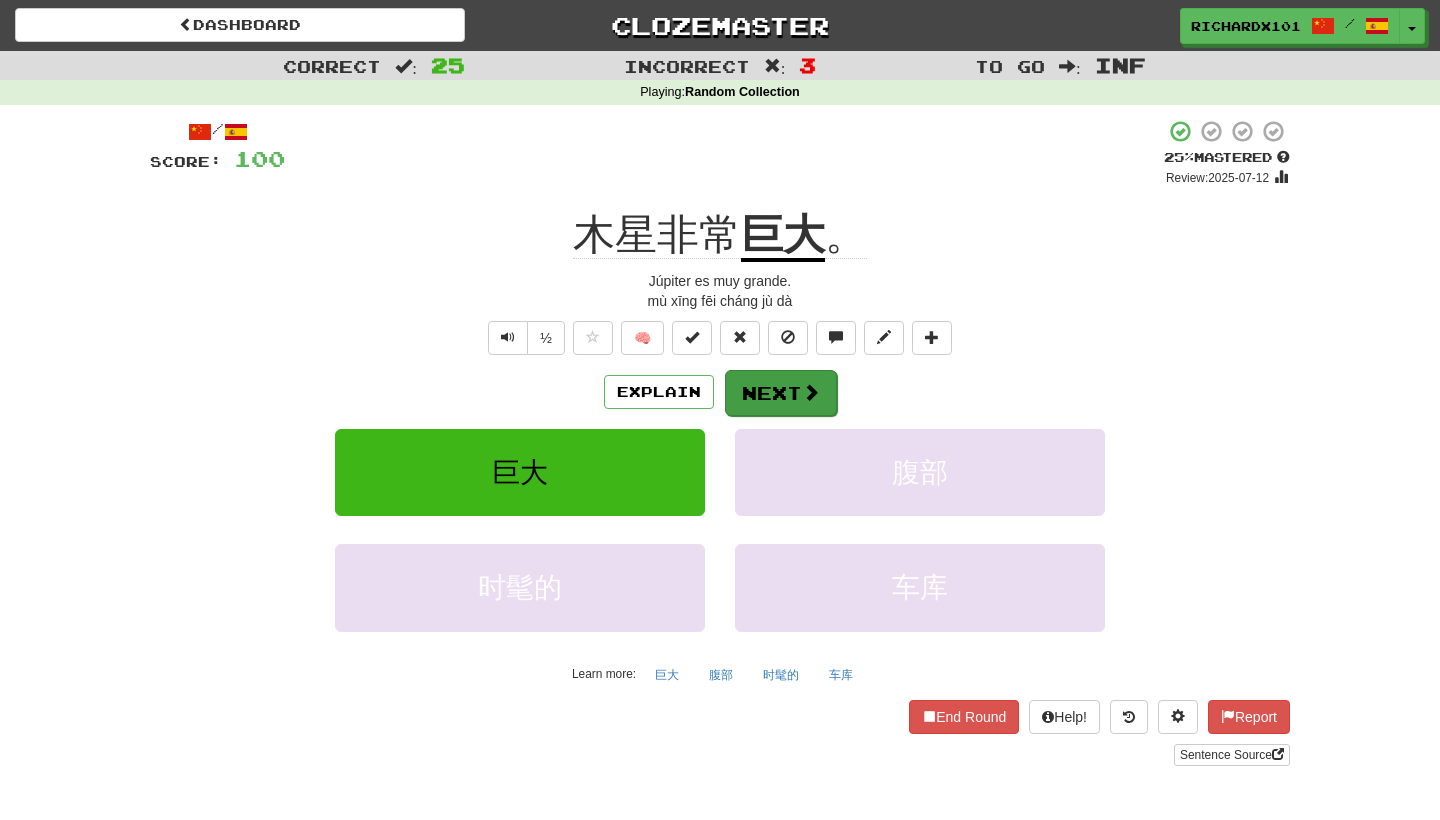 click on "Next" at bounding box center (781, 393) 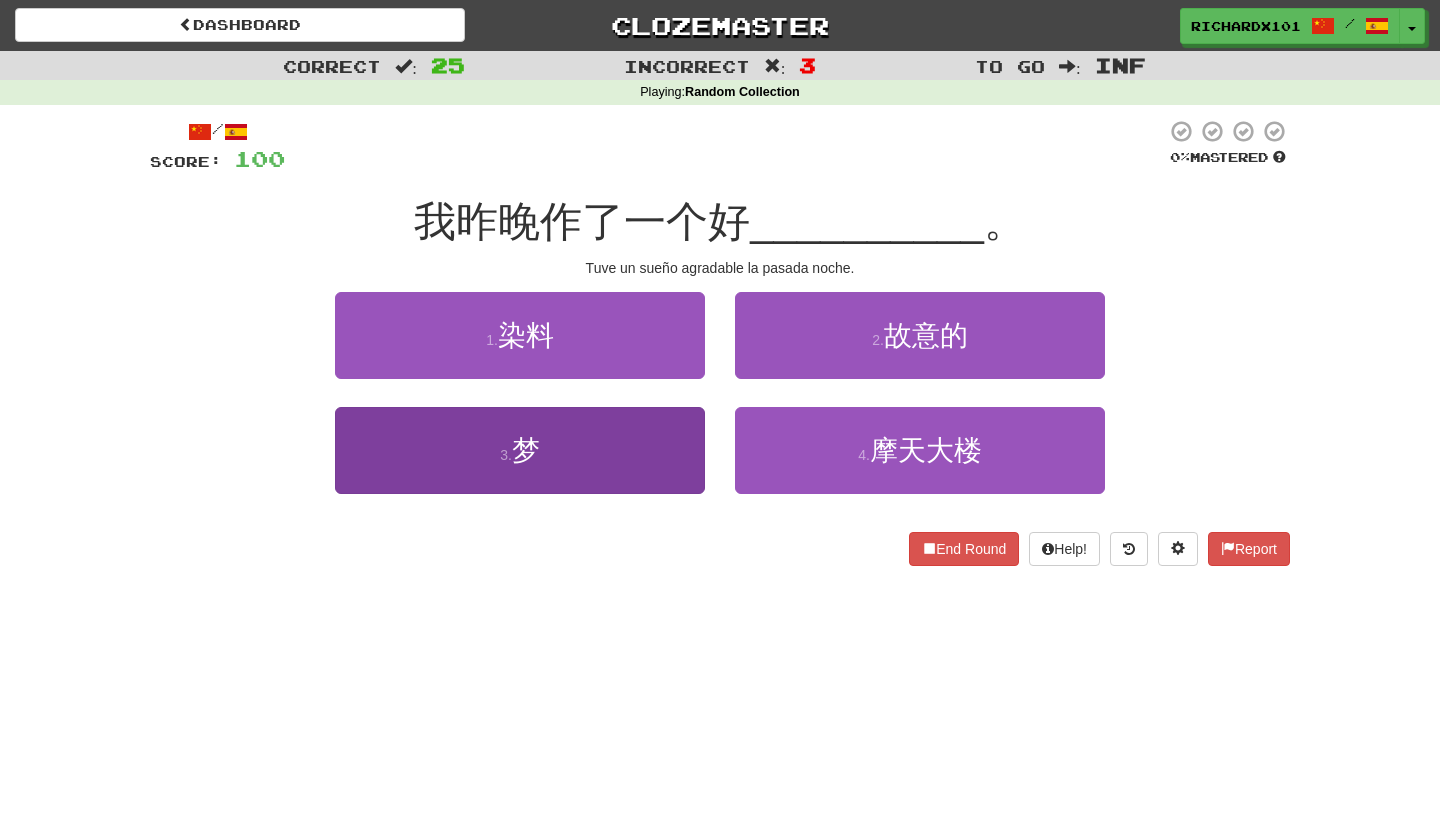 click on "3 .  梦" at bounding box center [520, 450] 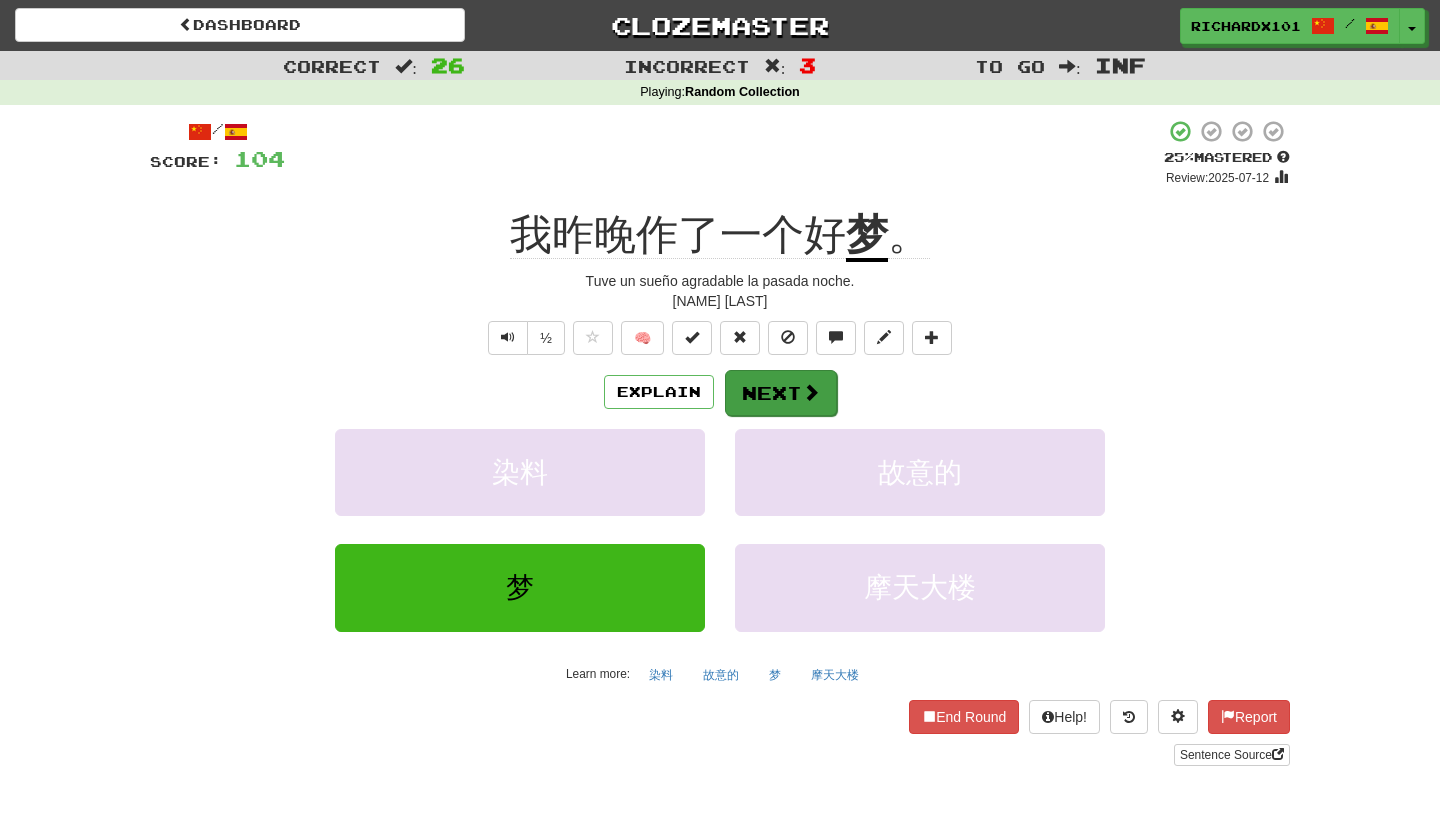 click on "Next" at bounding box center [781, 393] 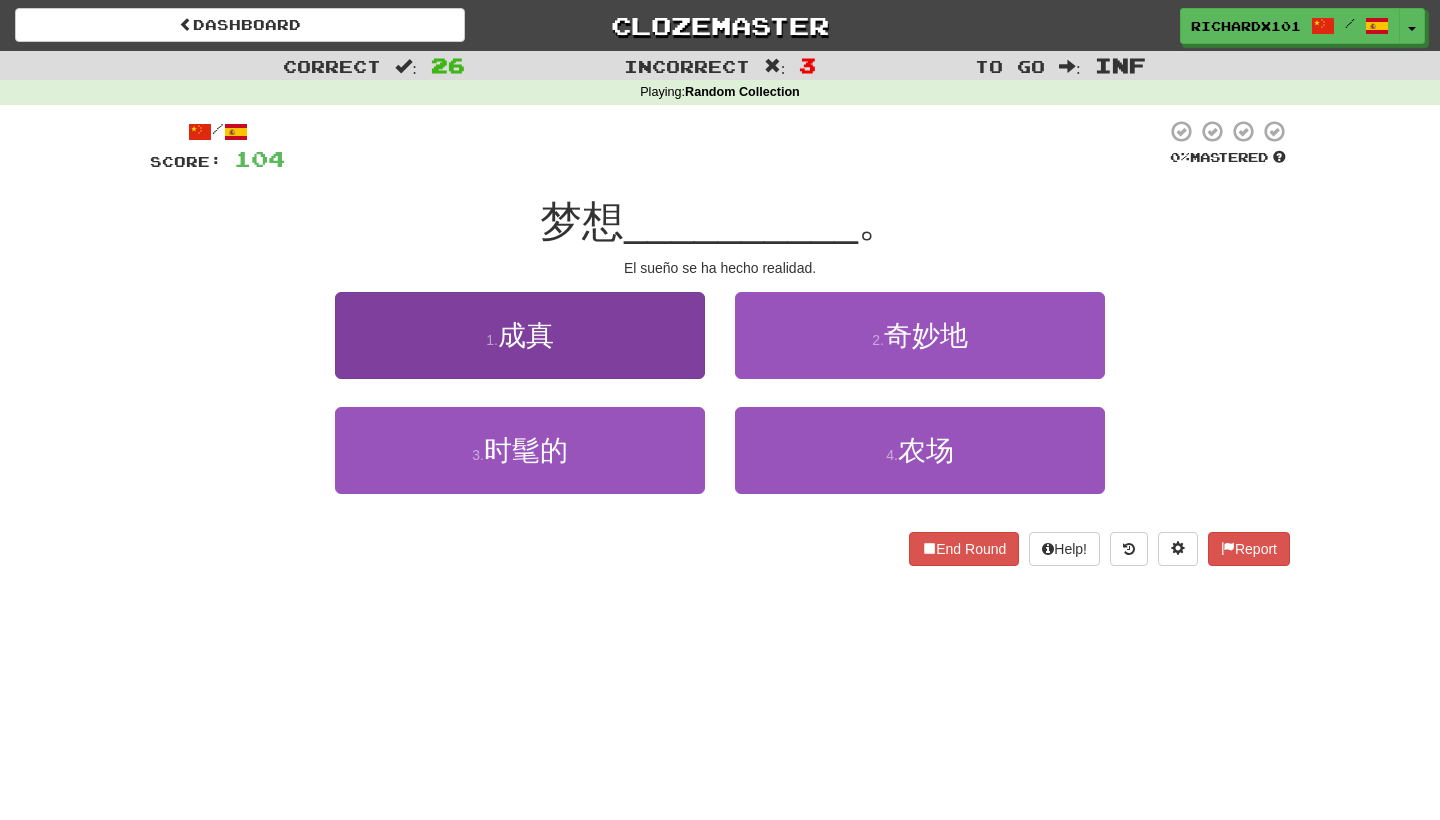 click on "1 .  成真" at bounding box center (520, 335) 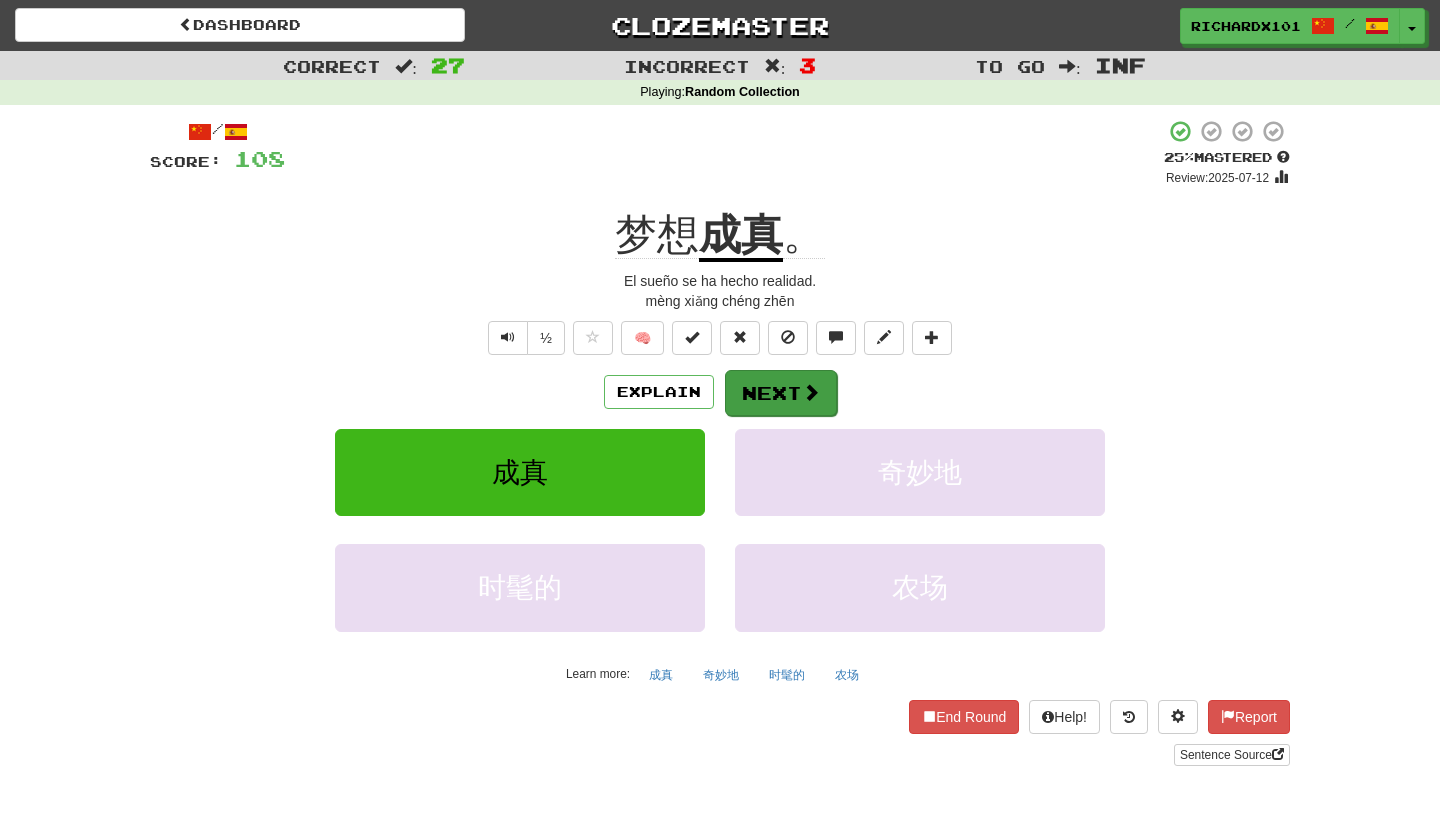 click on "Next" at bounding box center [781, 393] 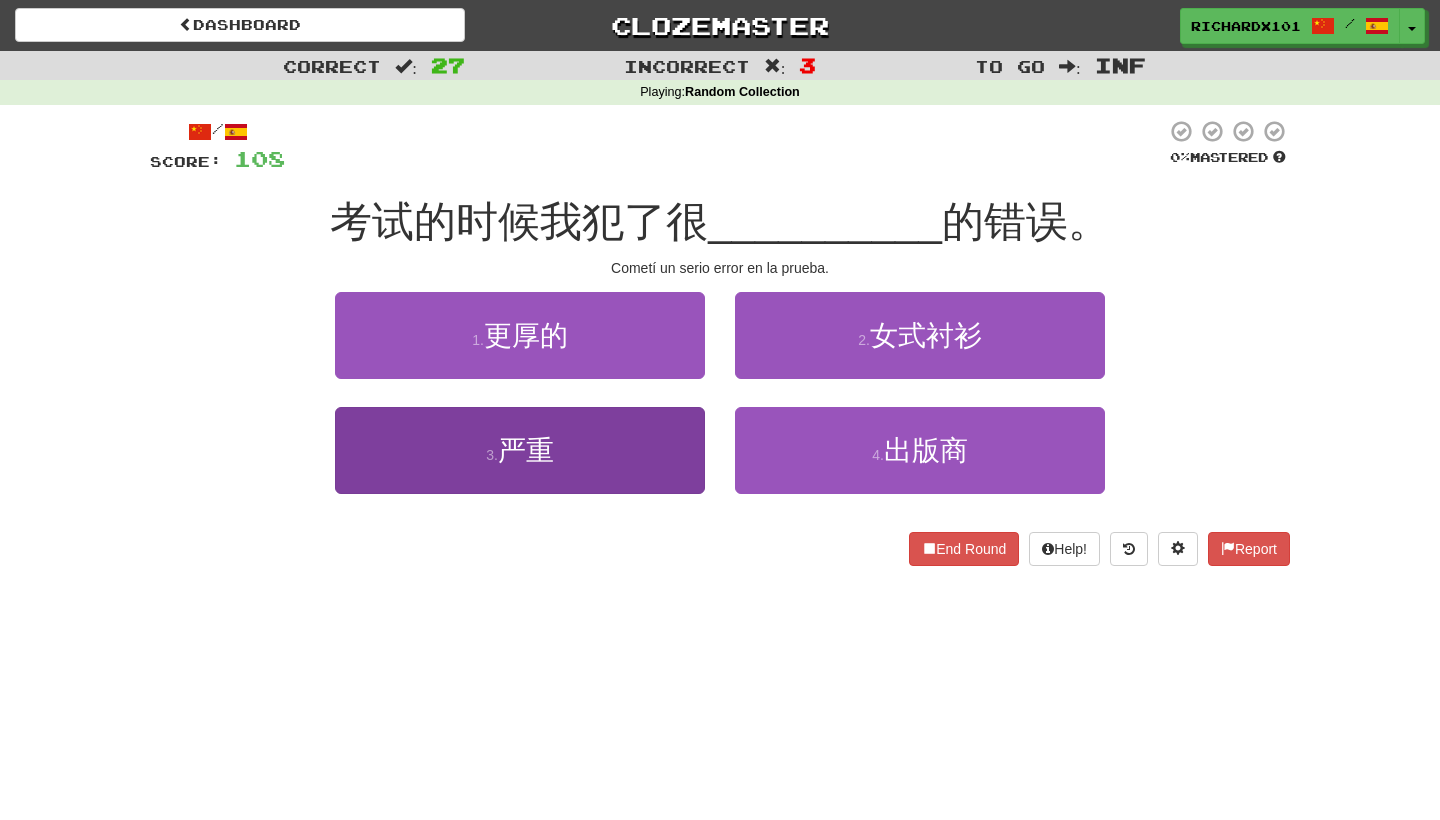 click on "3 .  严重" at bounding box center (520, 450) 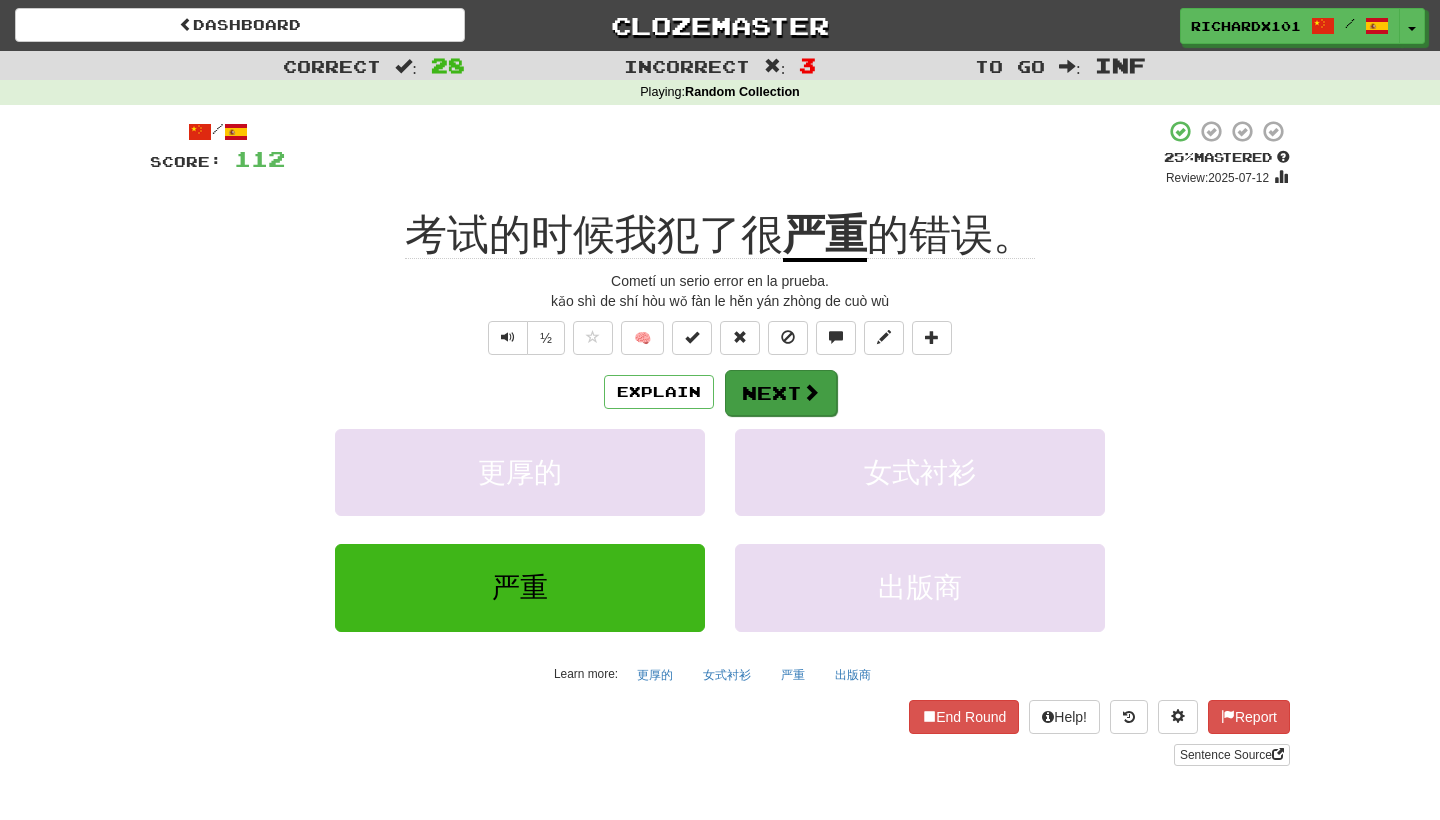 click on "Next" at bounding box center (781, 393) 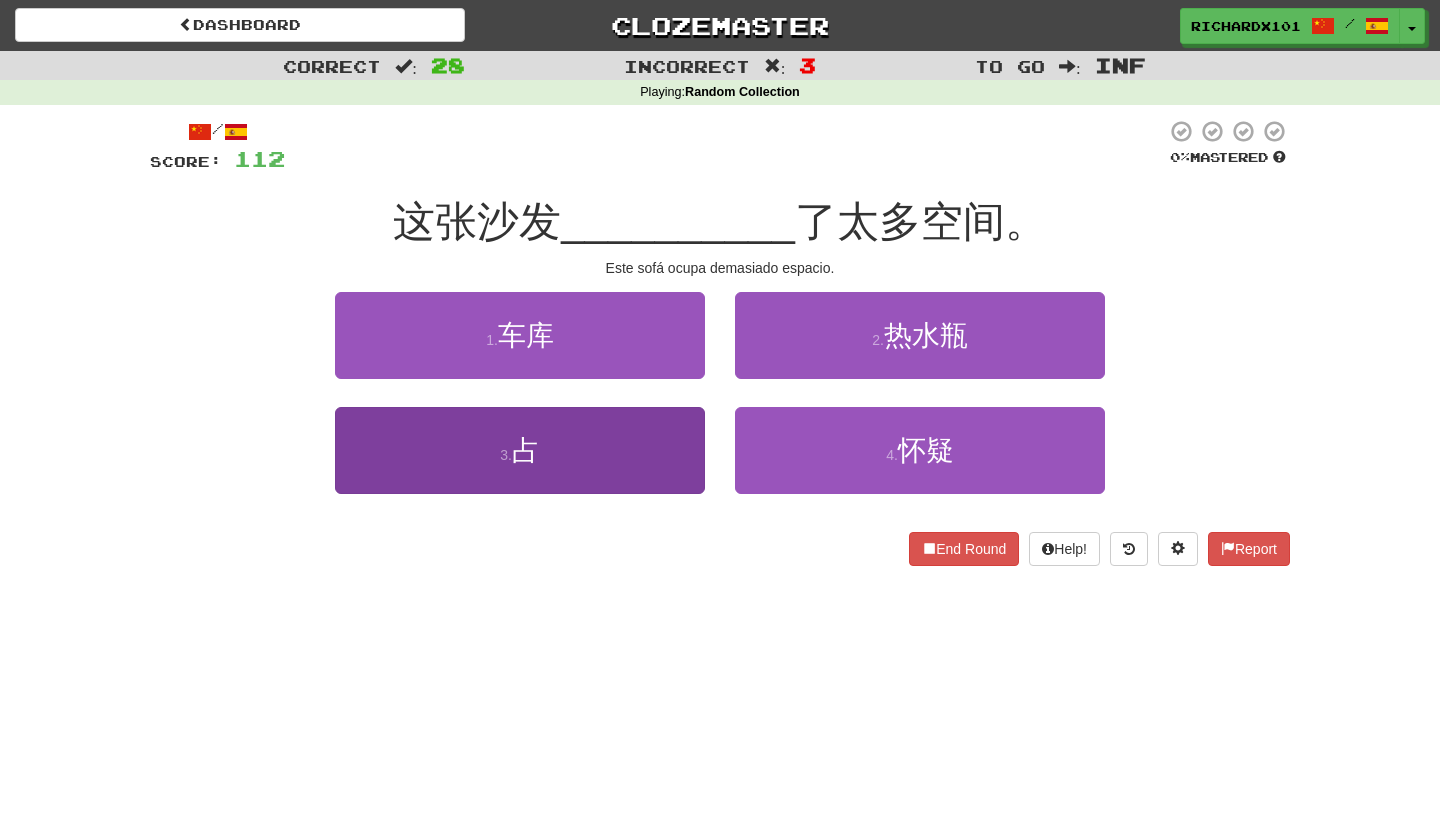 click on "3 .  占" at bounding box center [520, 450] 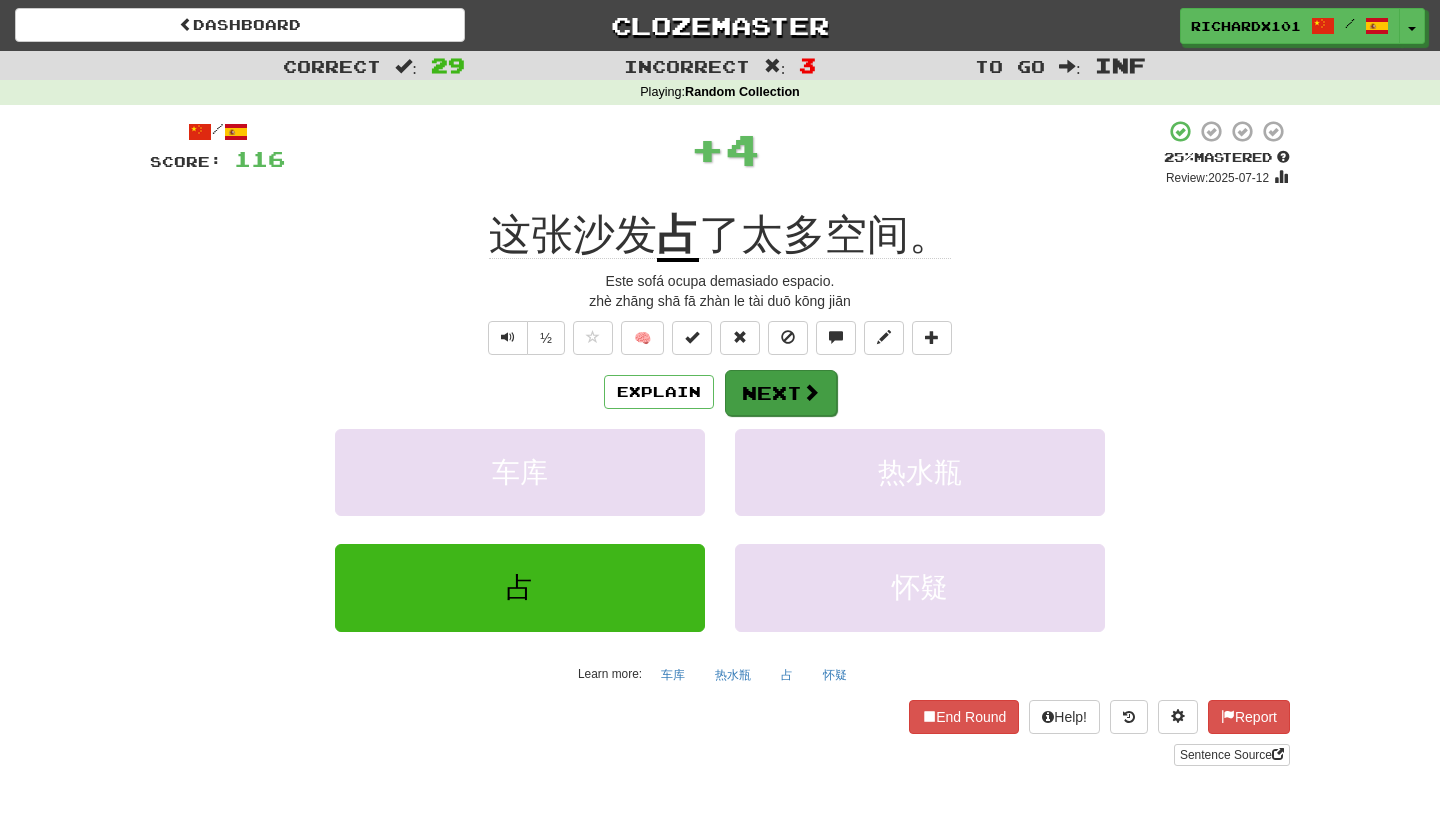 click on "Next" at bounding box center (781, 393) 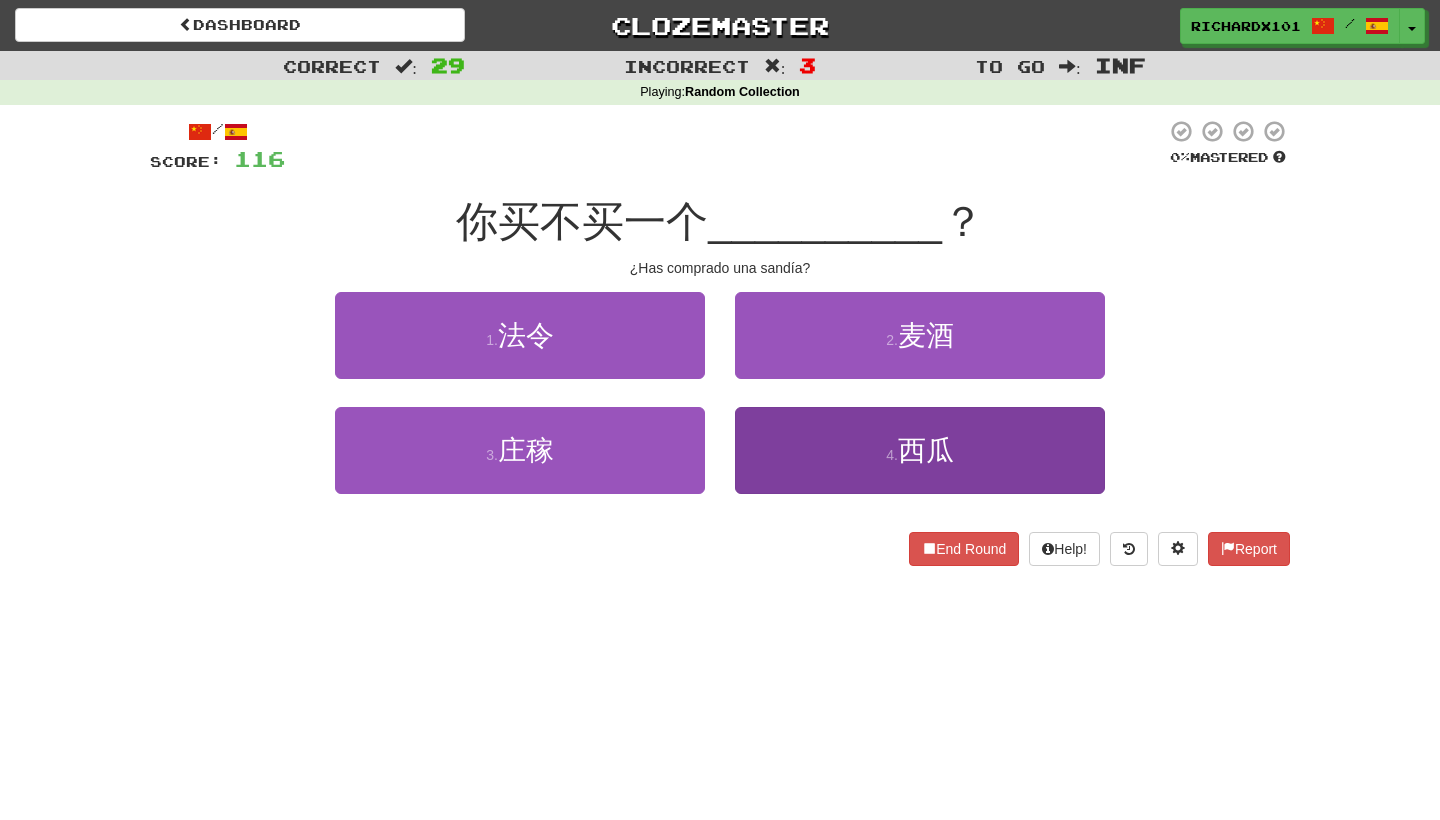 click on "4 .  西瓜" at bounding box center [920, 450] 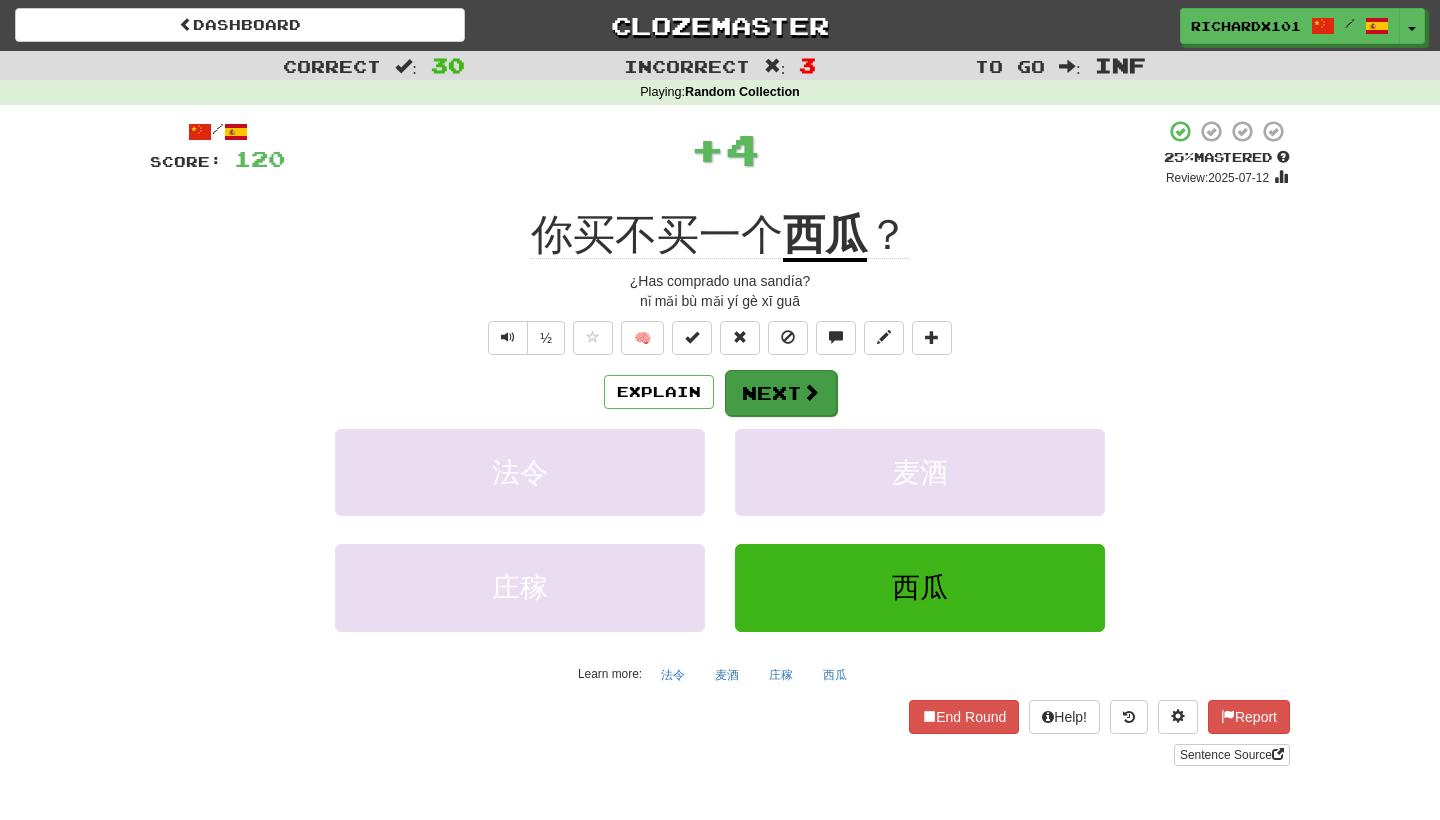 click on "Next" at bounding box center [781, 393] 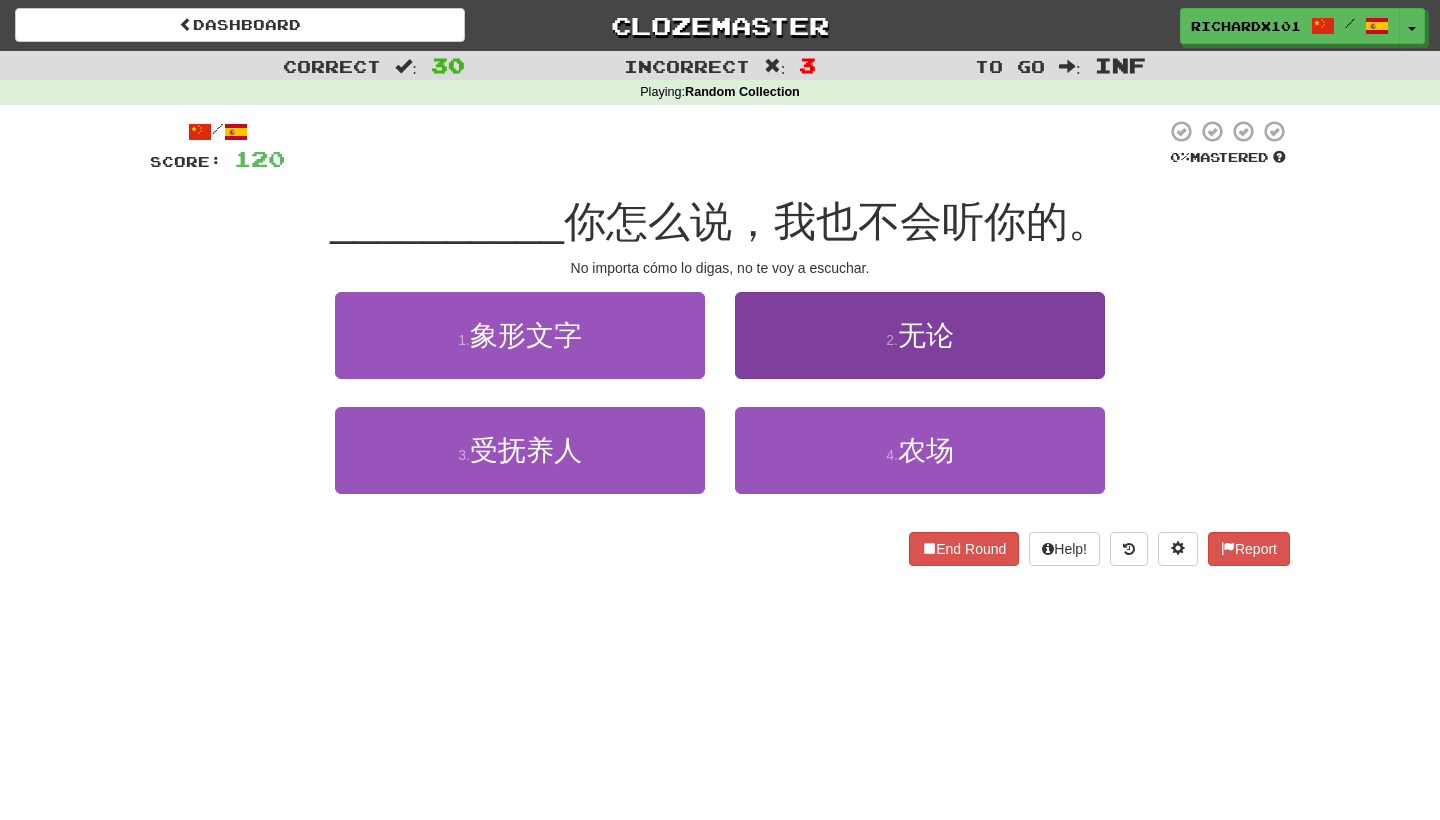 click on "2 .  无论" at bounding box center [920, 335] 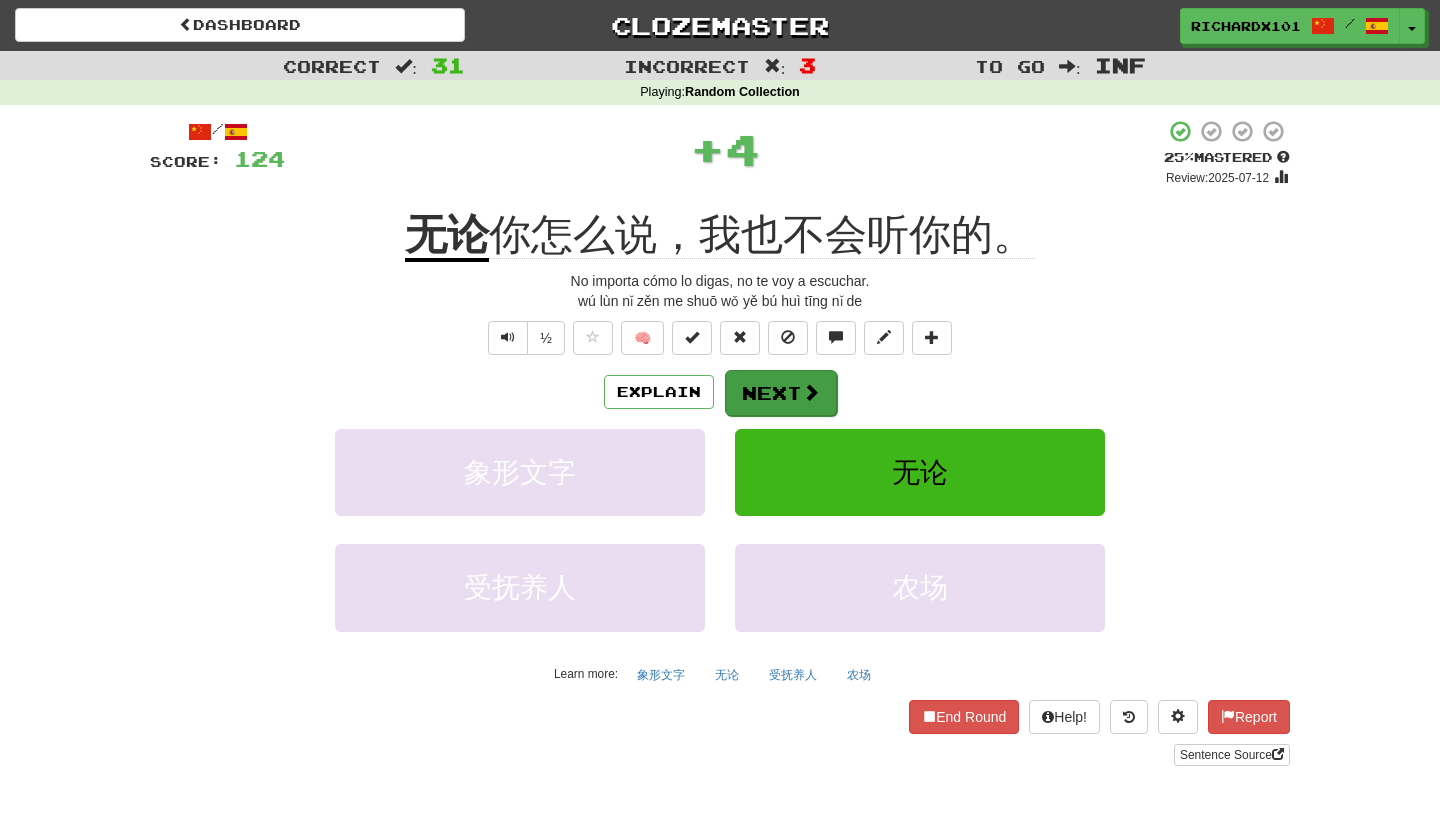 click at bounding box center [811, 392] 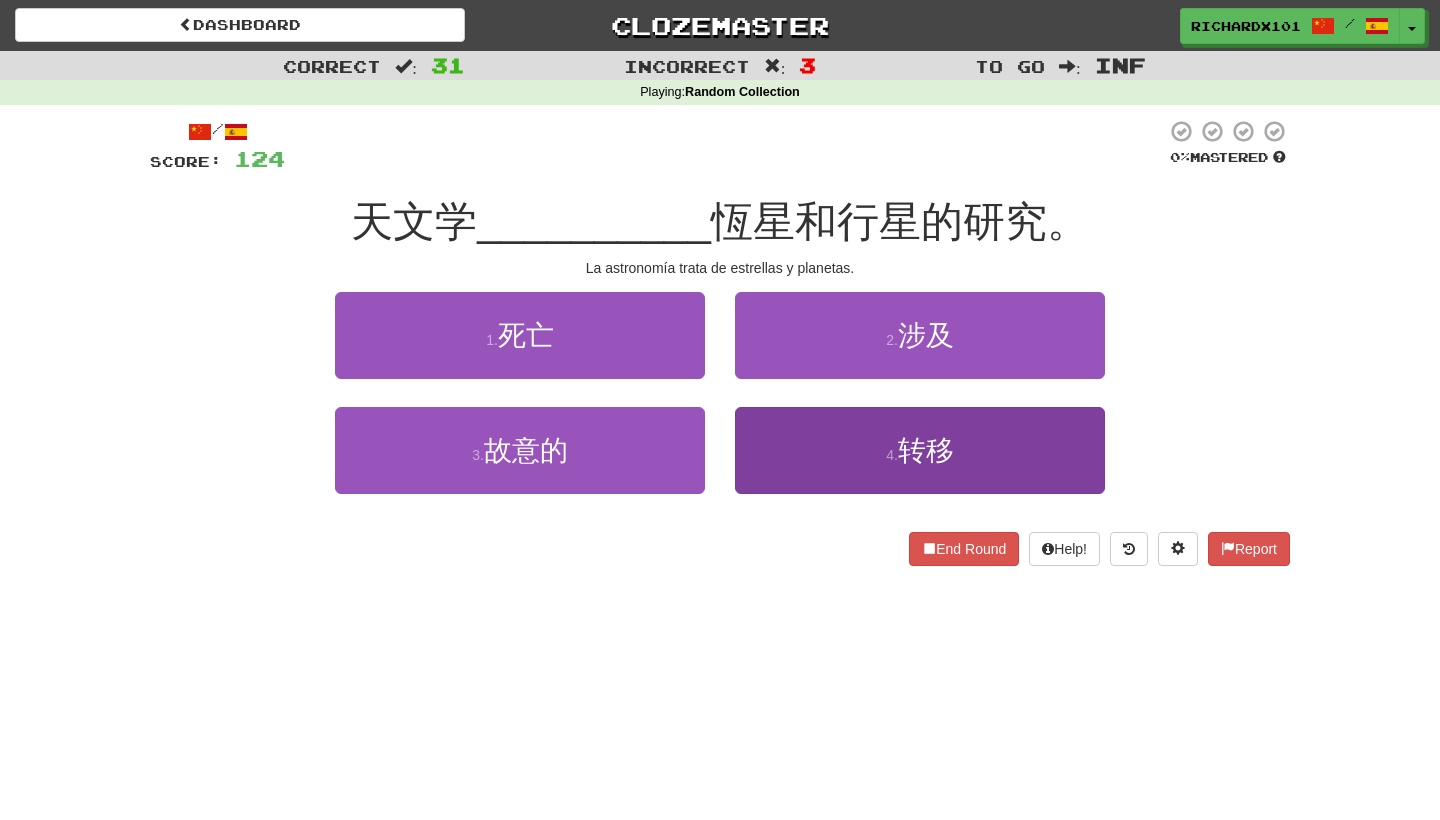 click on "4 .  转移" at bounding box center (920, 450) 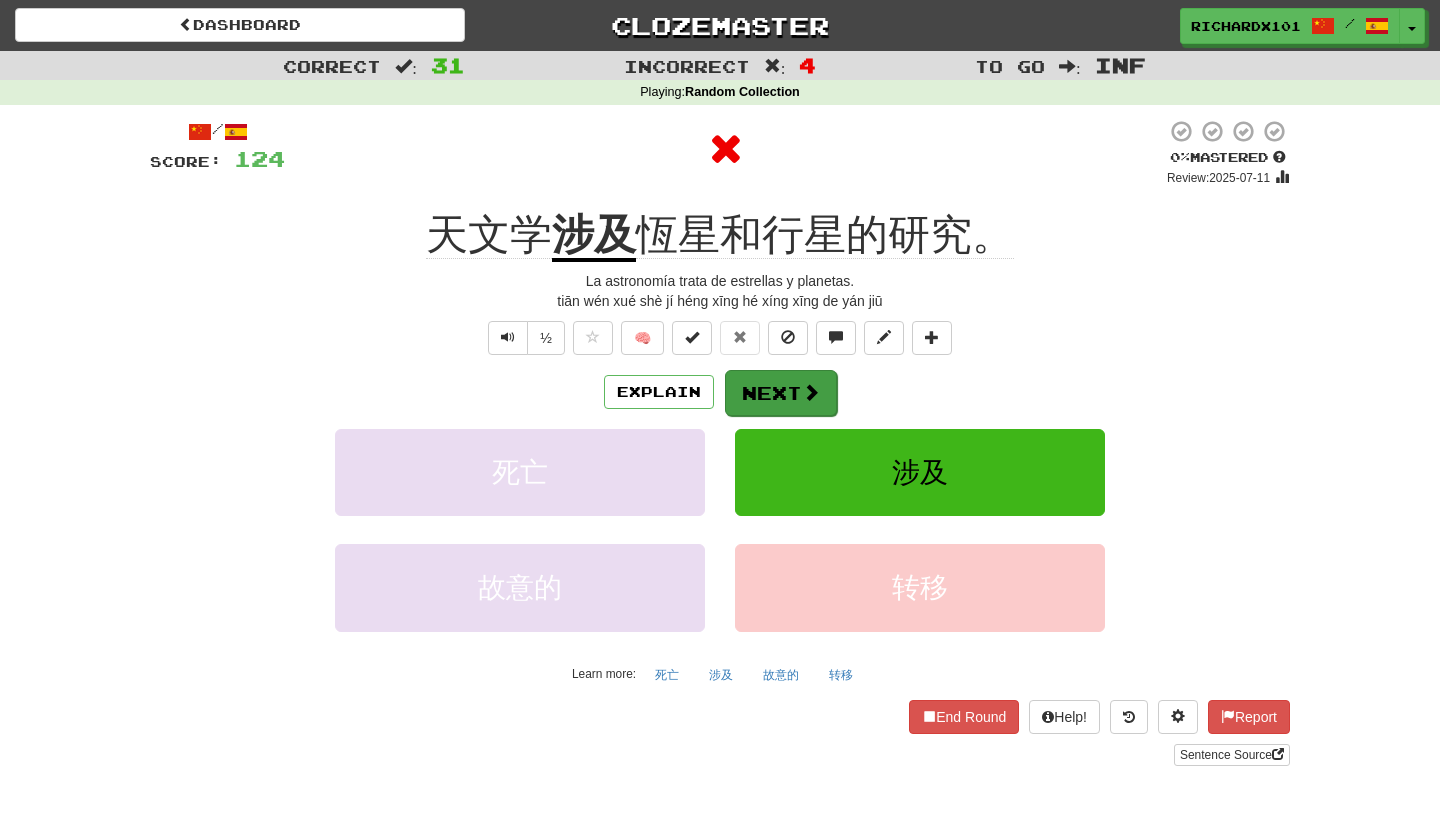 click at bounding box center (811, 392) 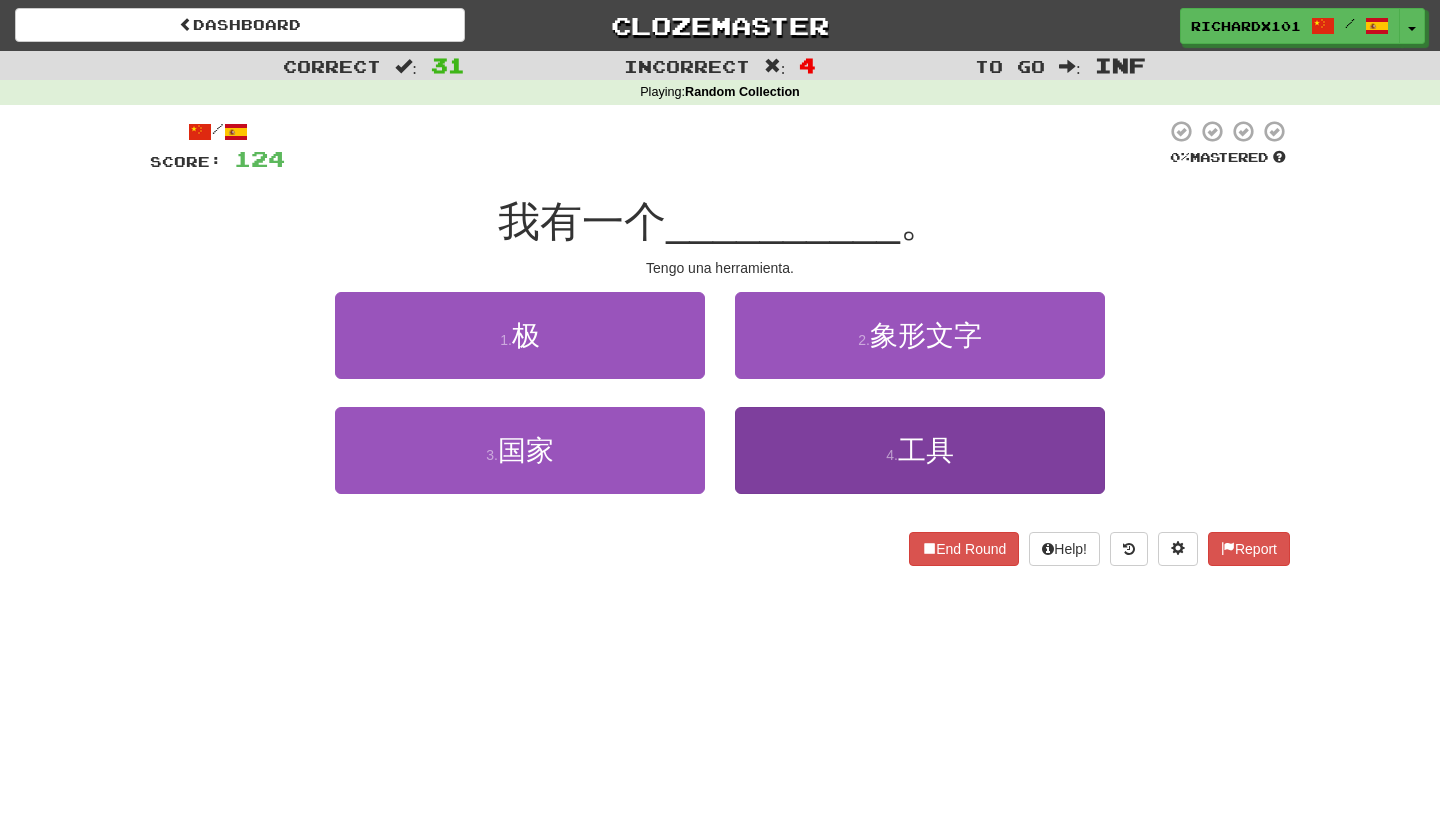 click on "4 .  工具" at bounding box center (920, 450) 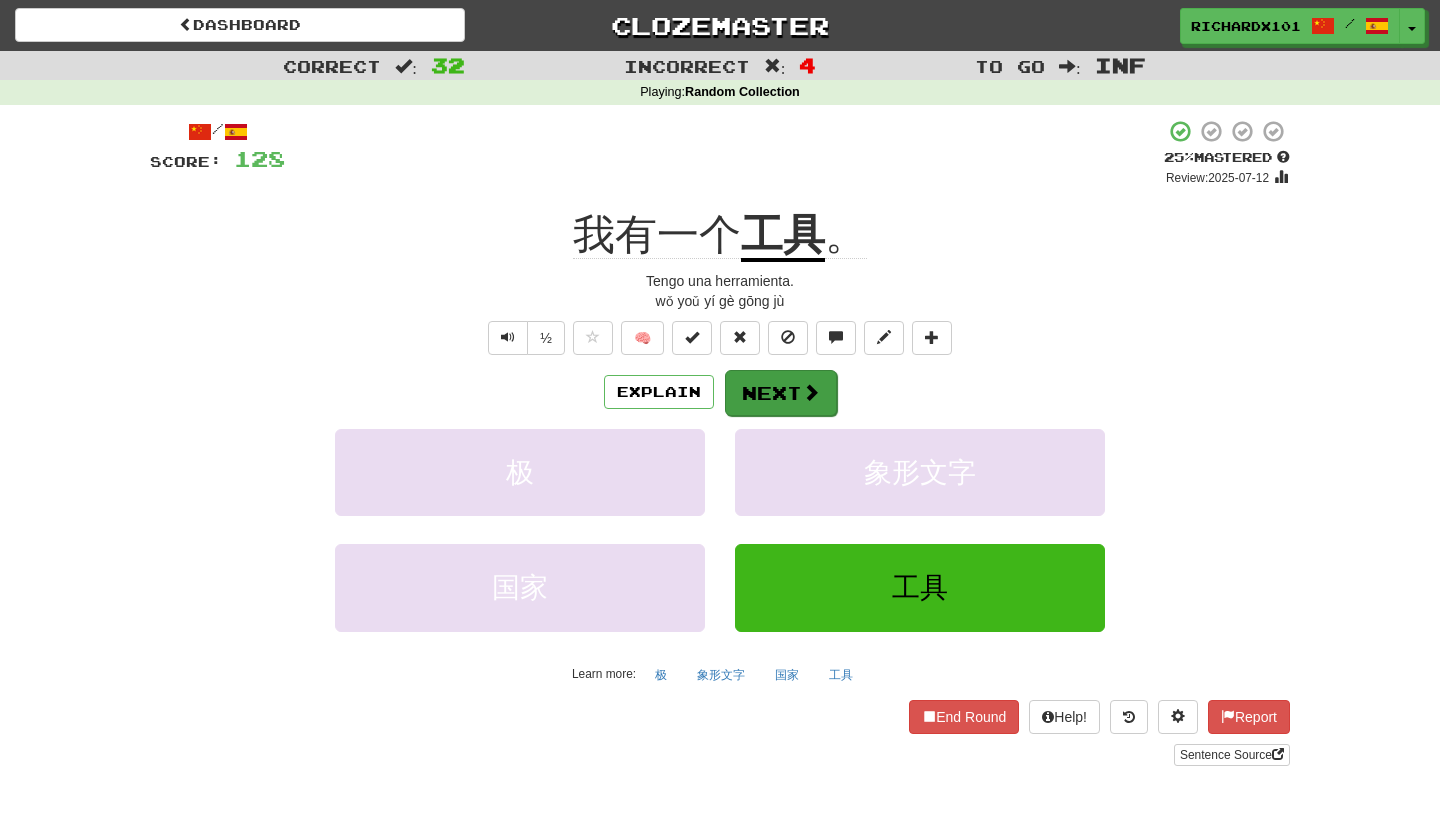 click on "Next" at bounding box center (781, 393) 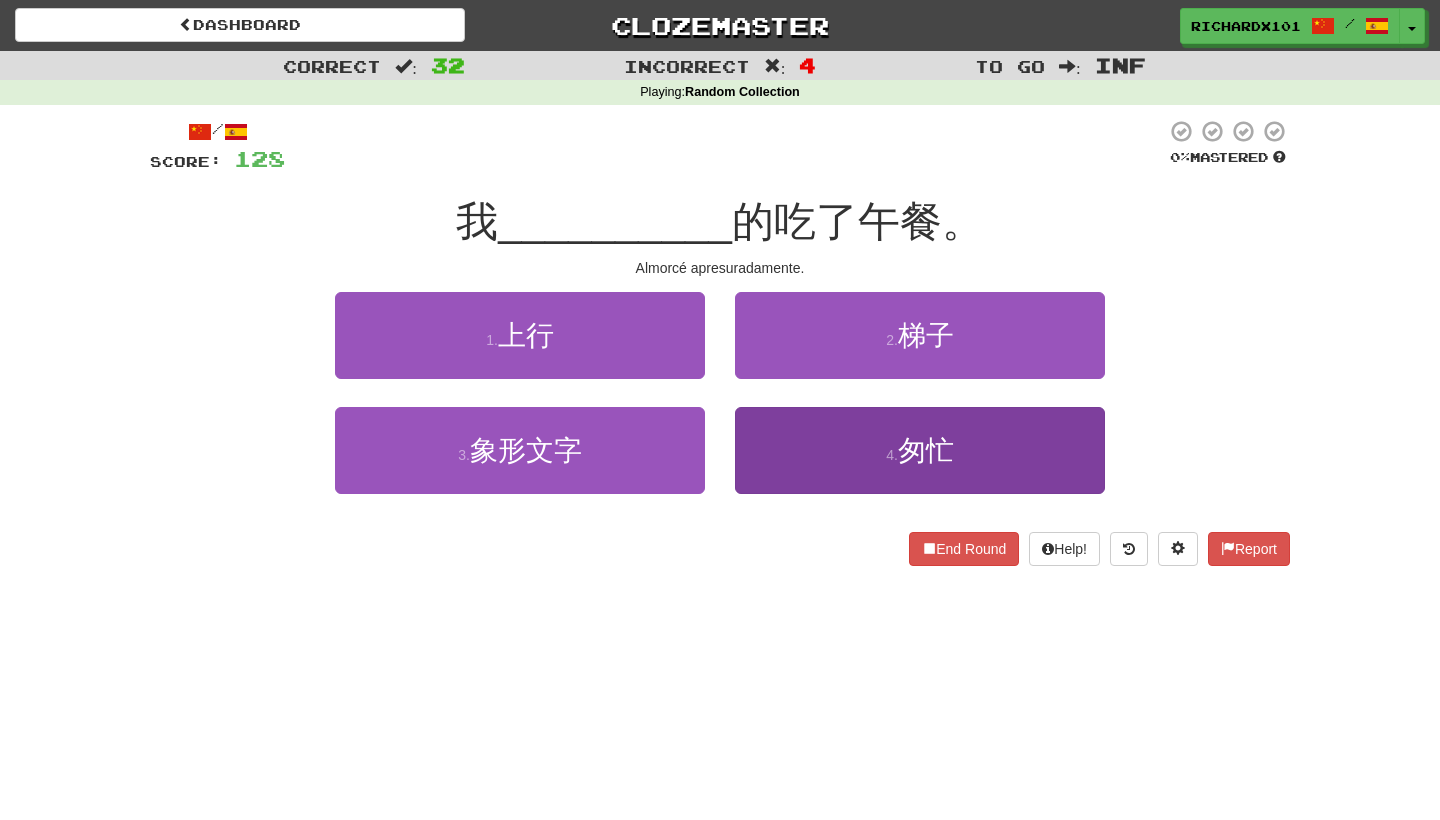 click on "4 .  匆忙" at bounding box center [920, 450] 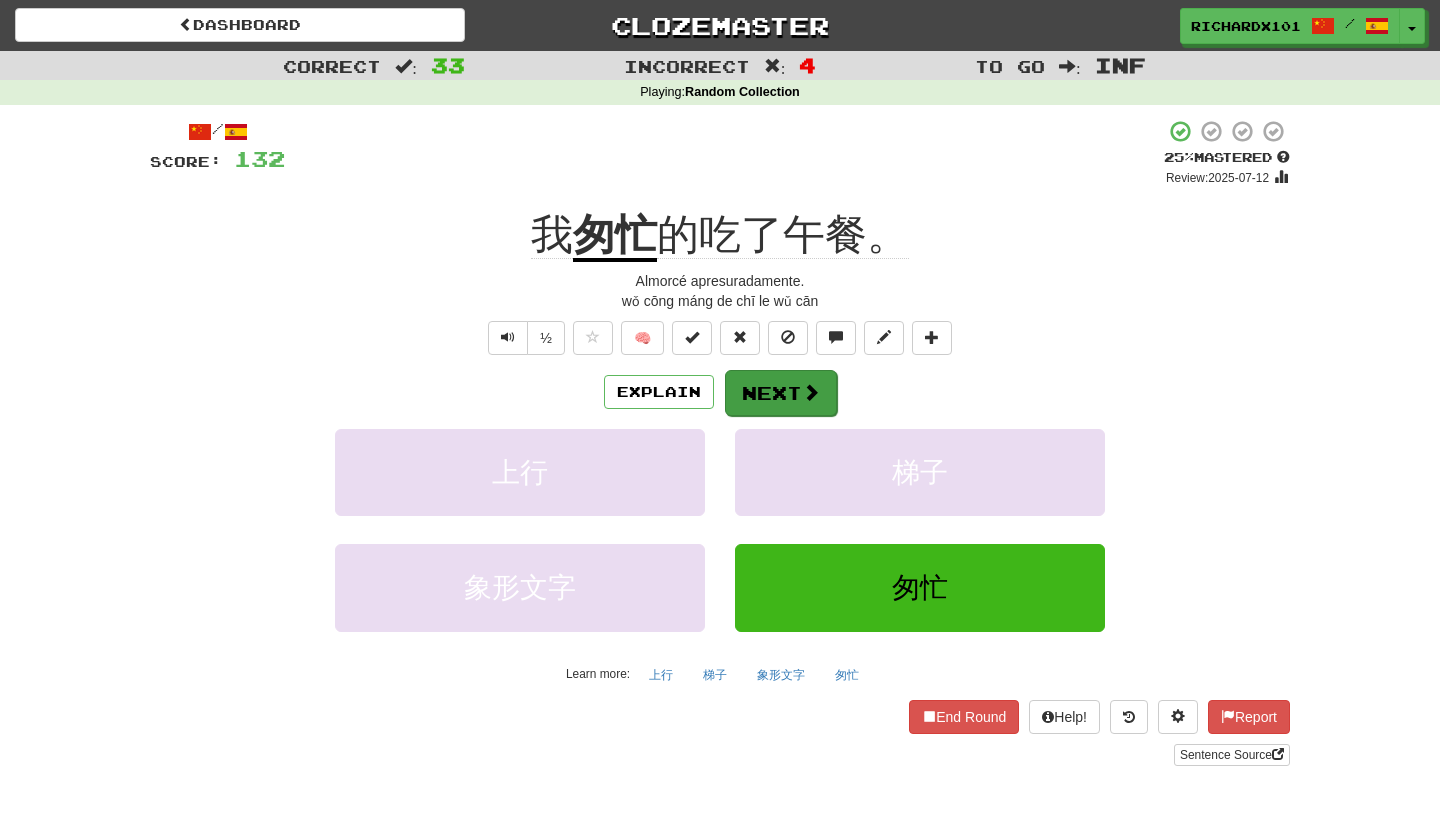 click on "Next" at bounding box center (781, 393) 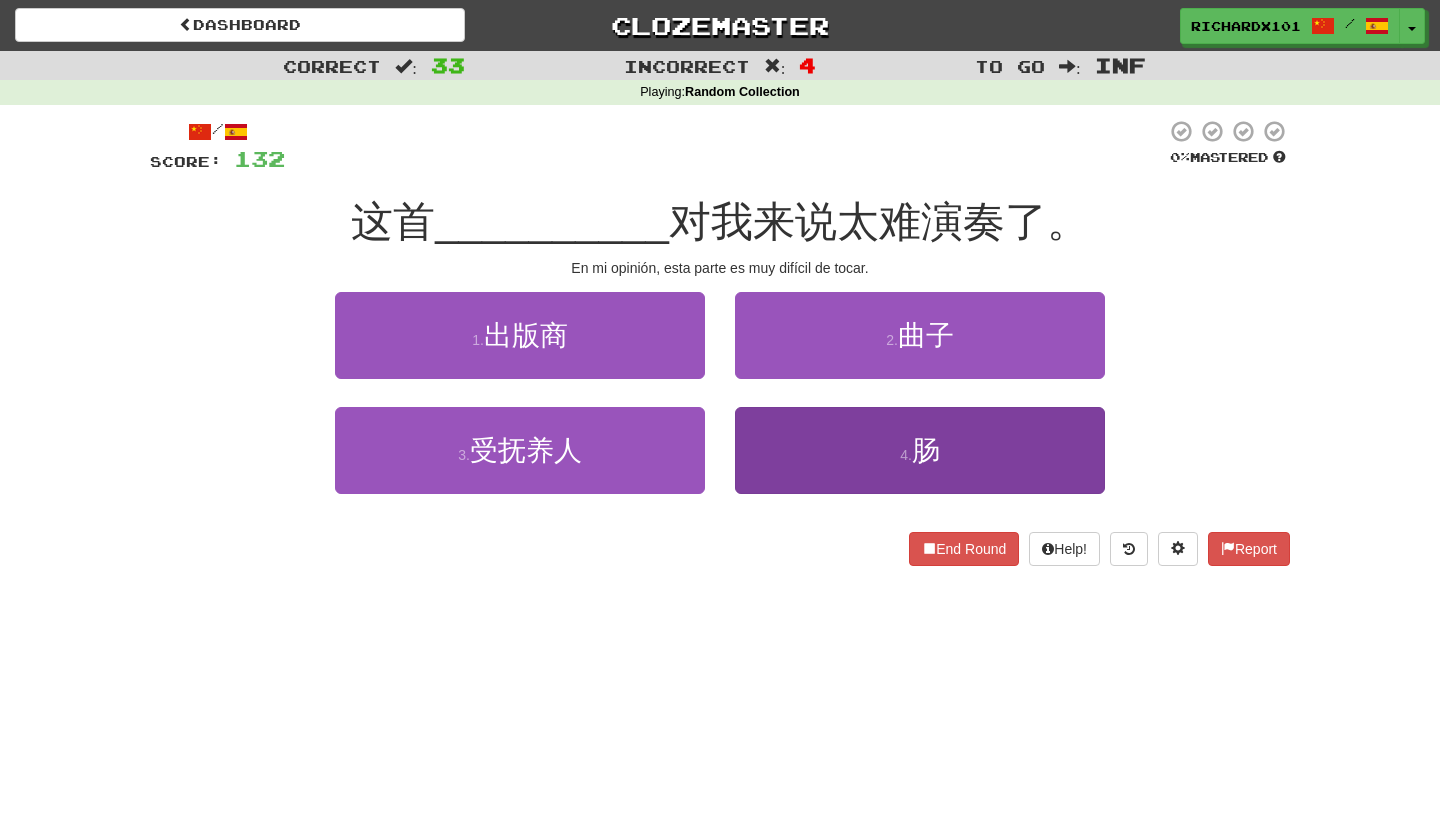 click on "4 .  肠" at bounding box center [920, 450] 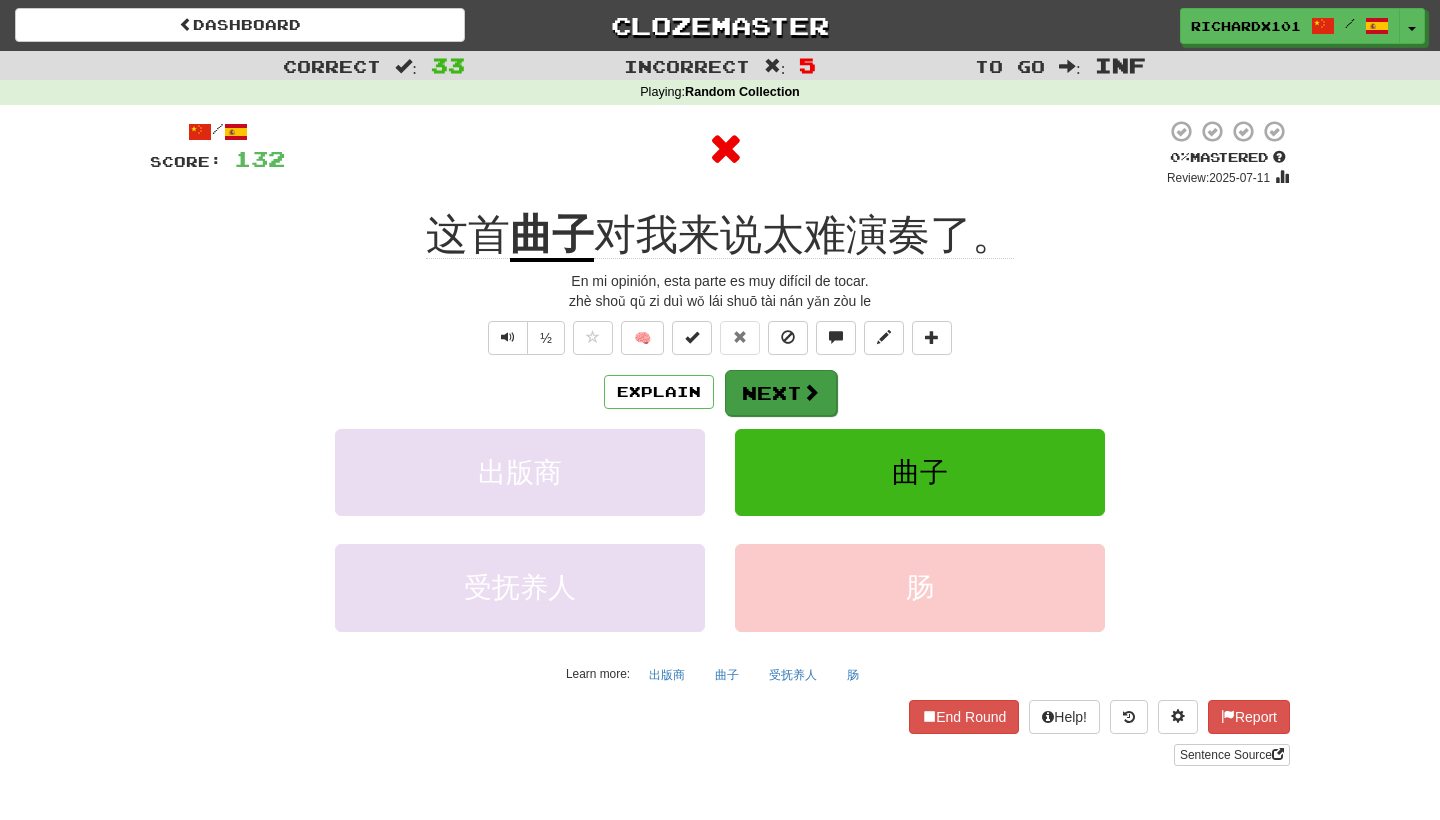 click on "Next" at bounding box center [781, 393] 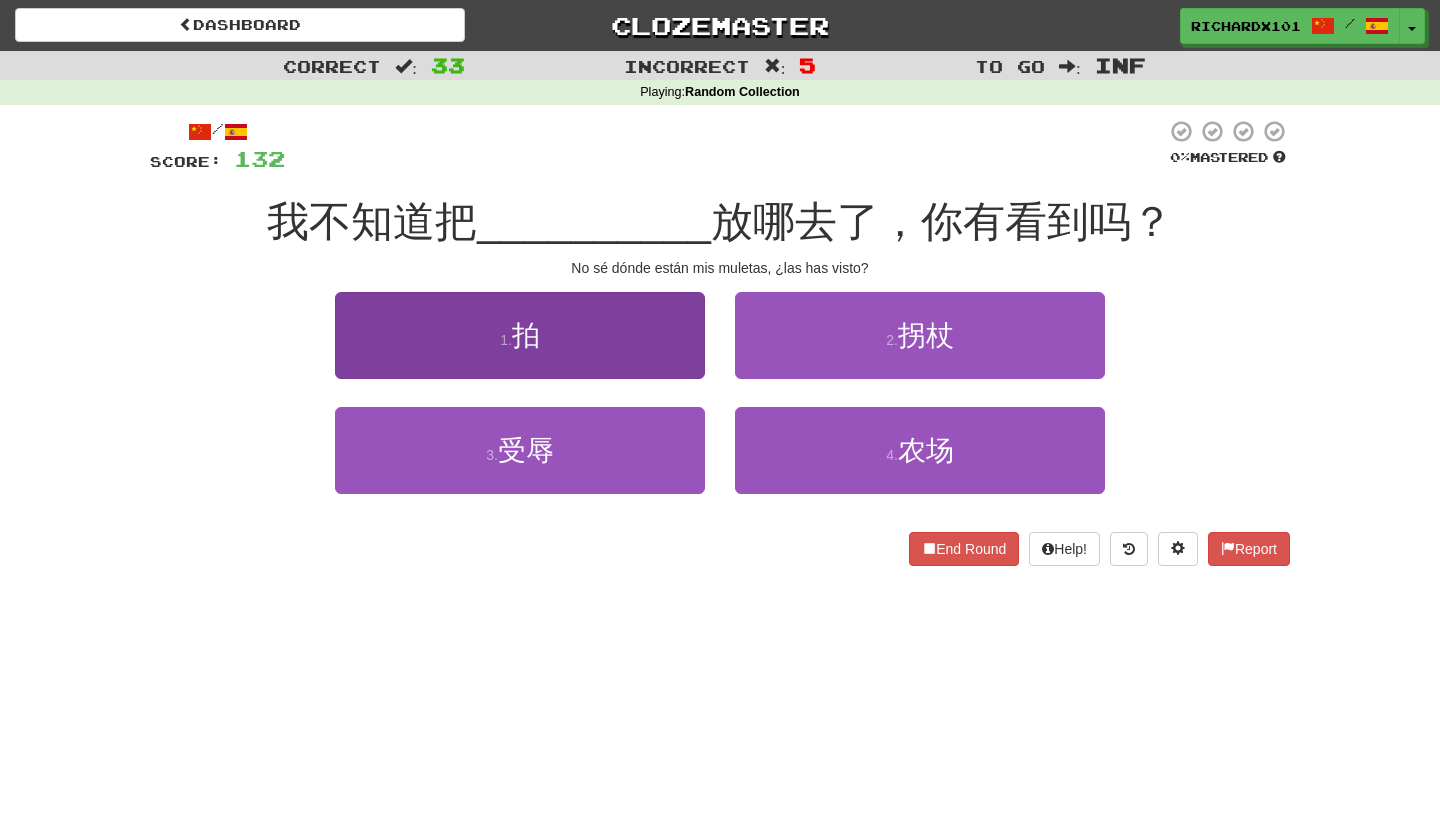 click on "1 .  拍" at bounding box center (520, 335) 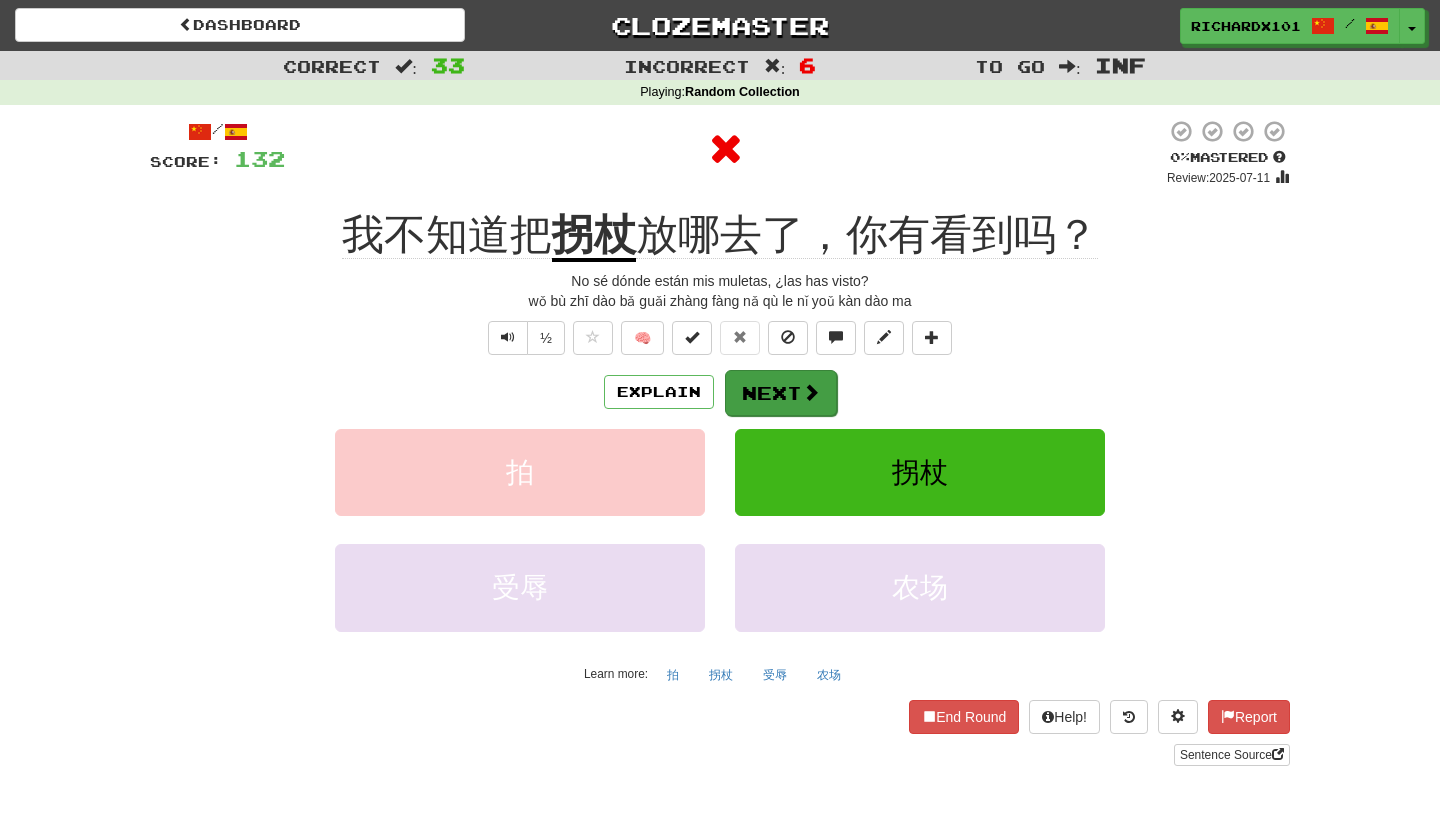 click on "Next" at bounding box center (781, 393) 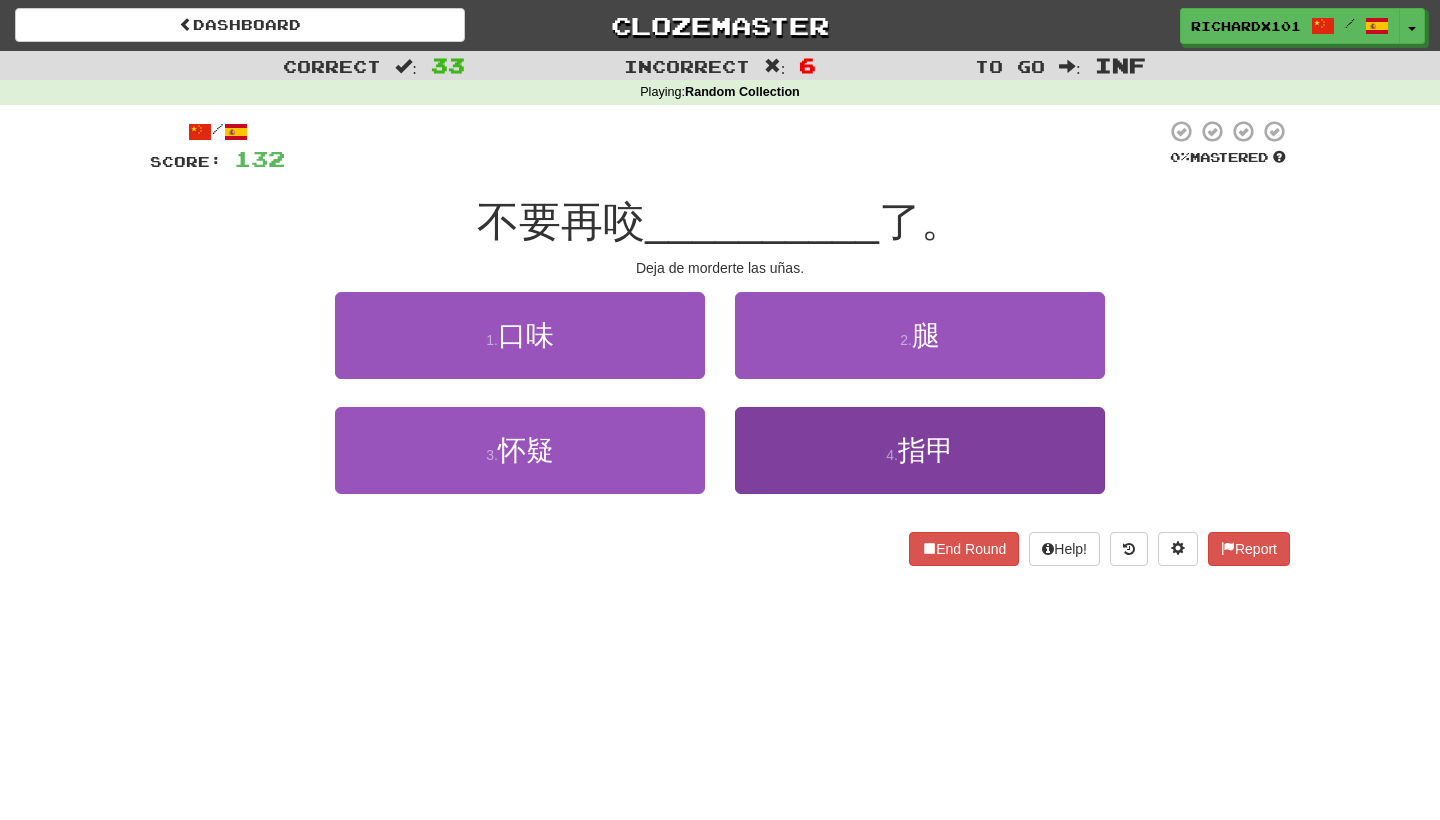 click on "4 .  指甲" at bounding box center [920, 450] 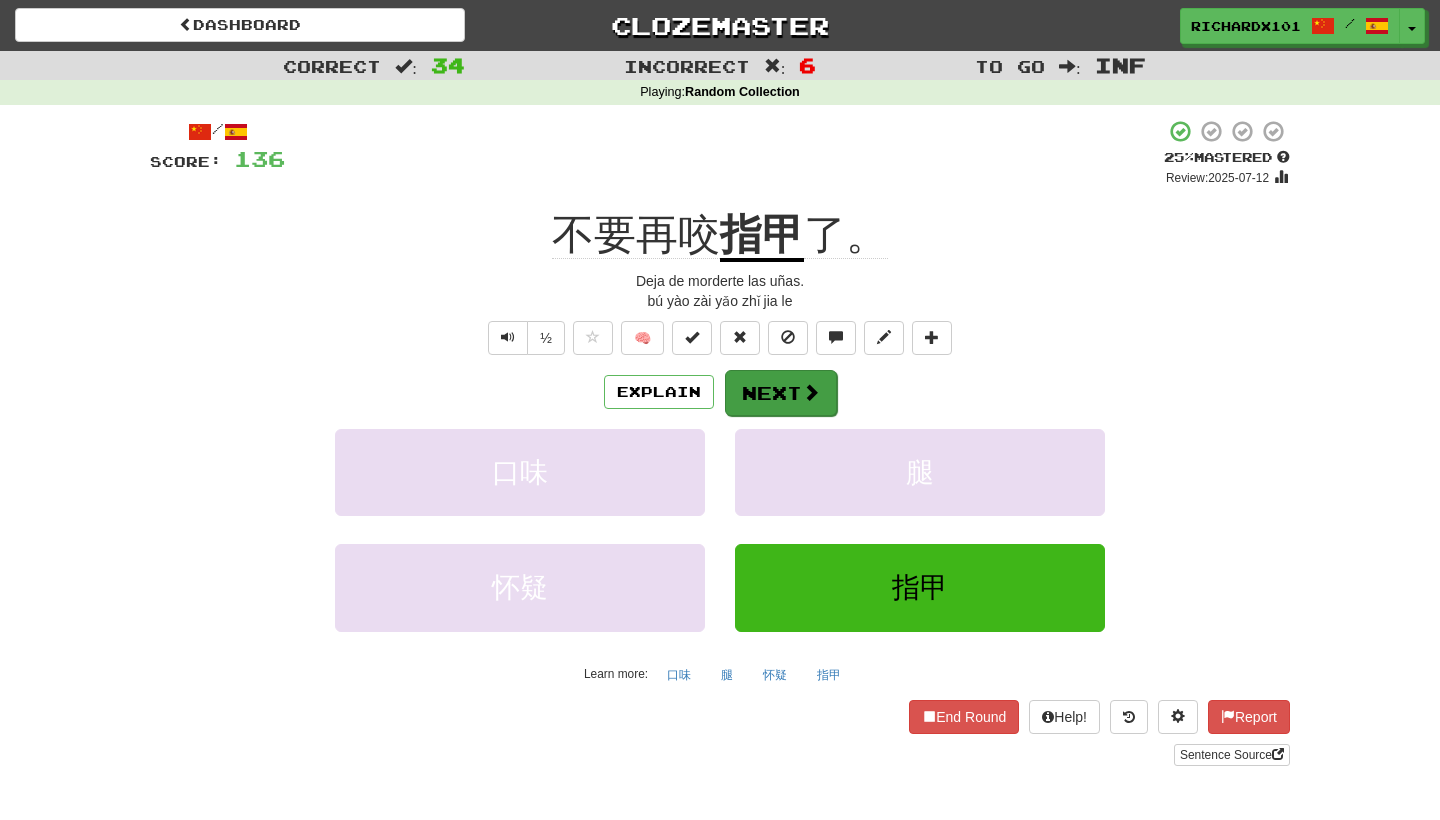 click on "Next" at bounding box center (781, 393) 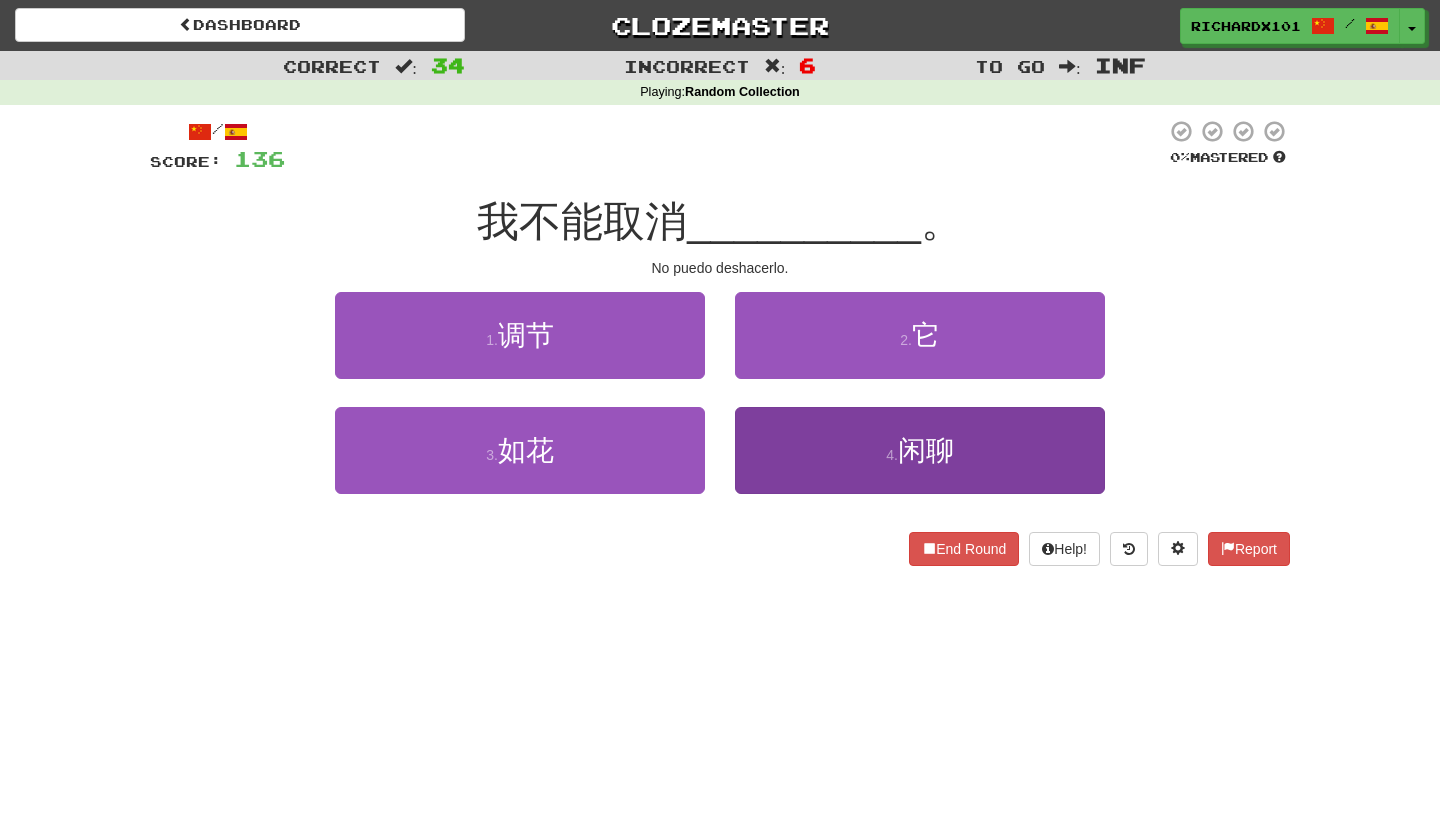 click on "4 .  闲聊" at bounding box center [920, 450] 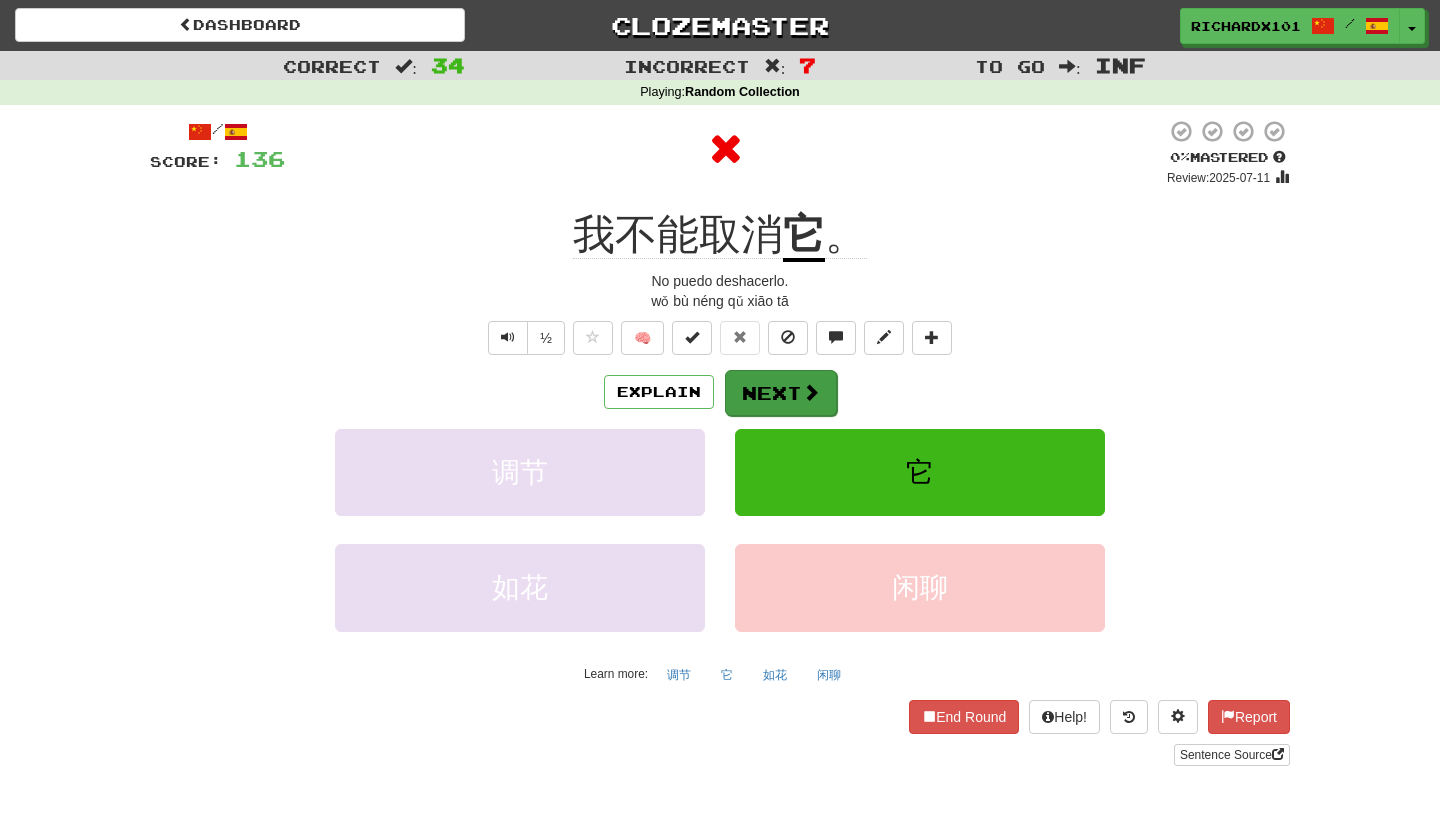 click on "Next" at bounding box center (781, 393) 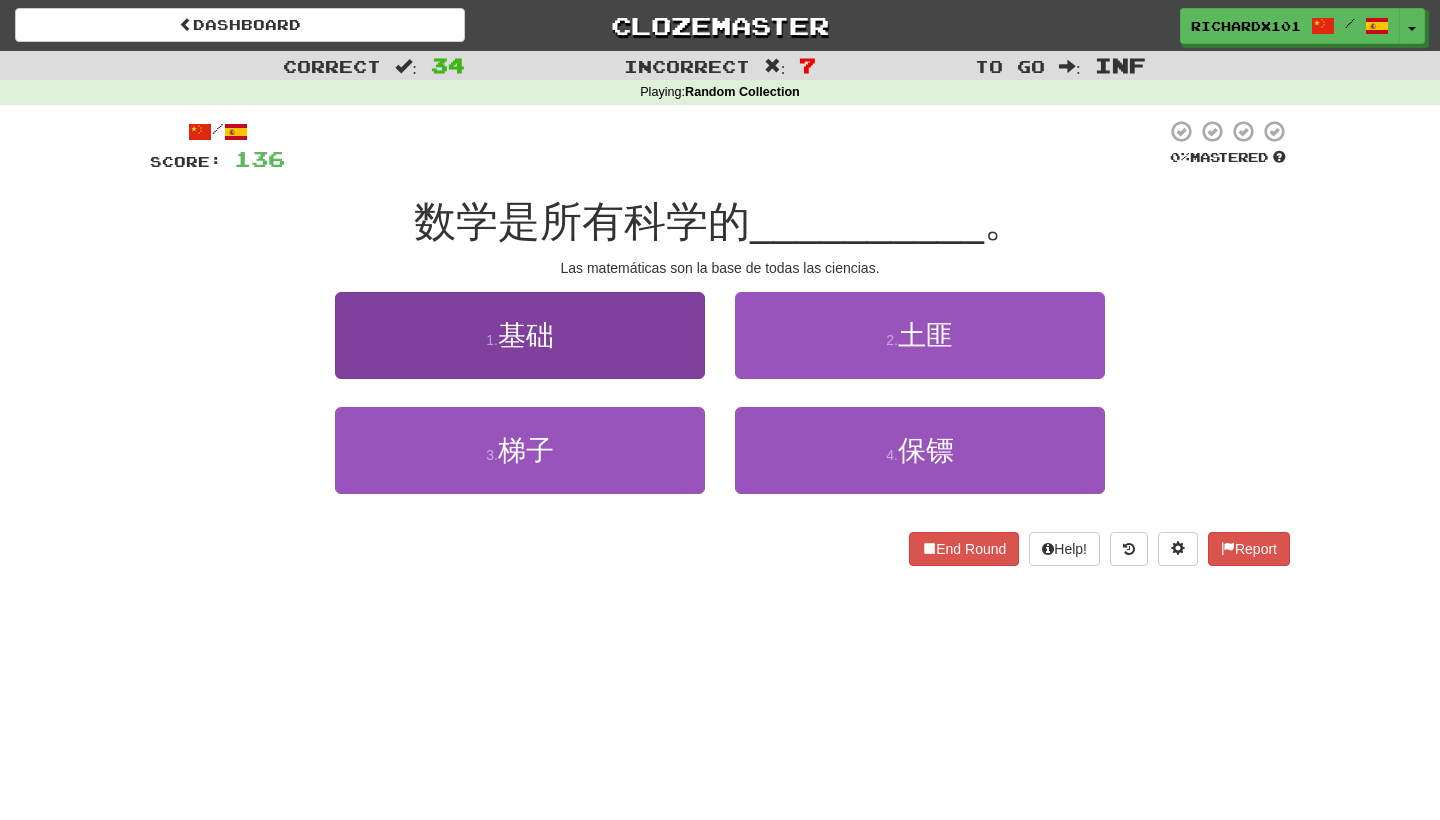 click on "1 .  基础" at bounding box center [520, 335] 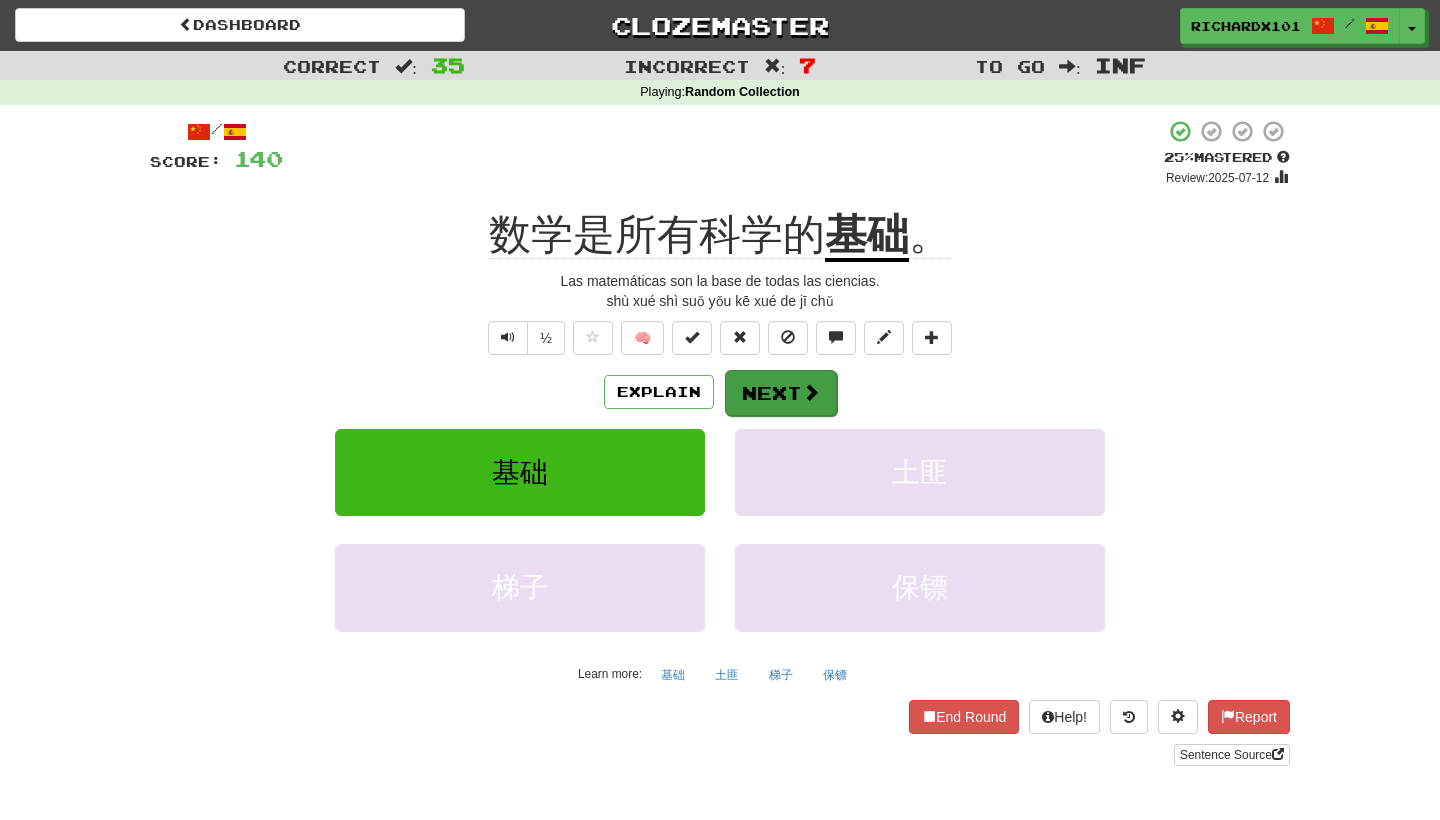 click on "Next" at bounding box center (781, 393) 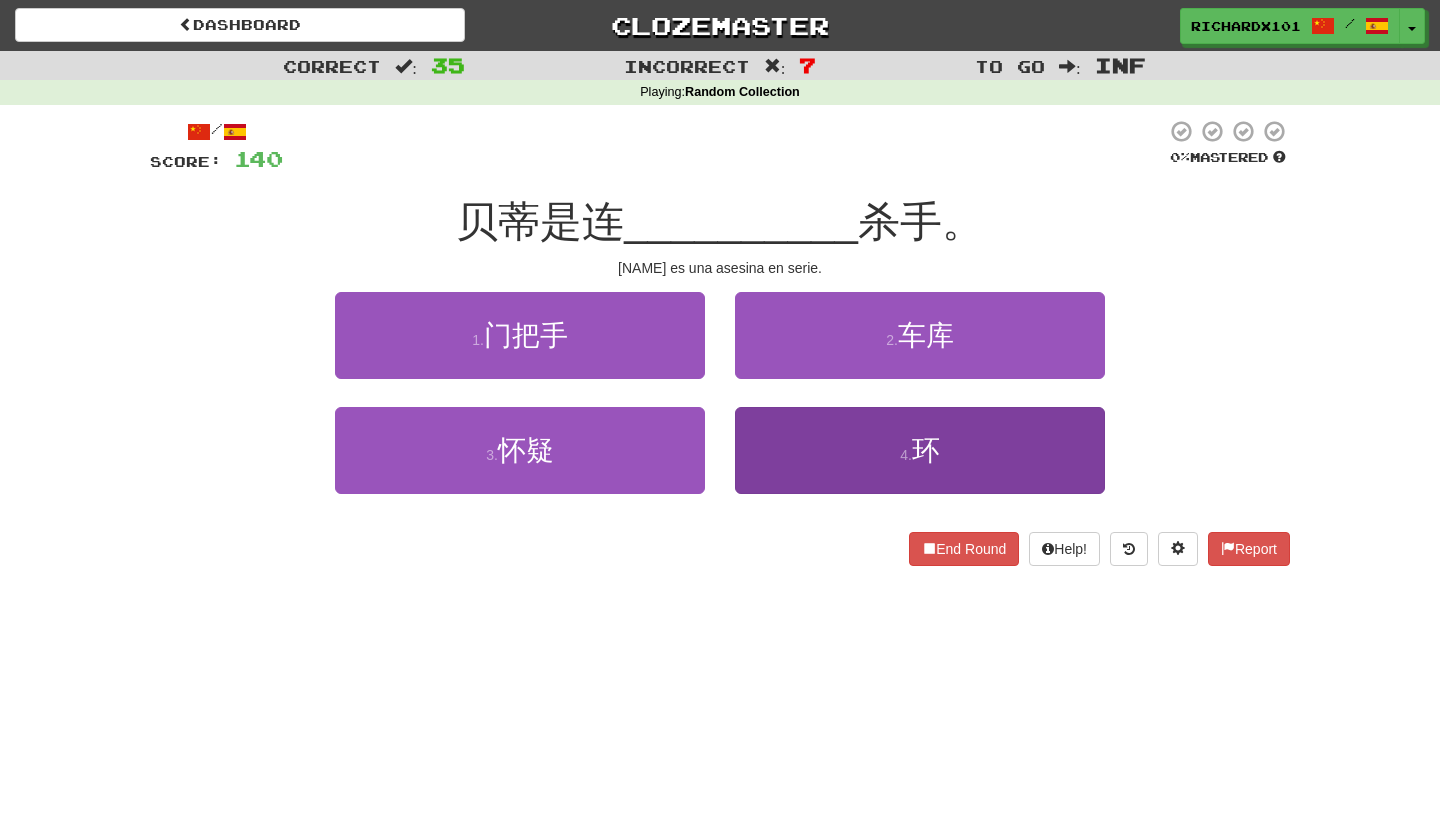 click on "4 .  环" at bounding box center (920, 450) 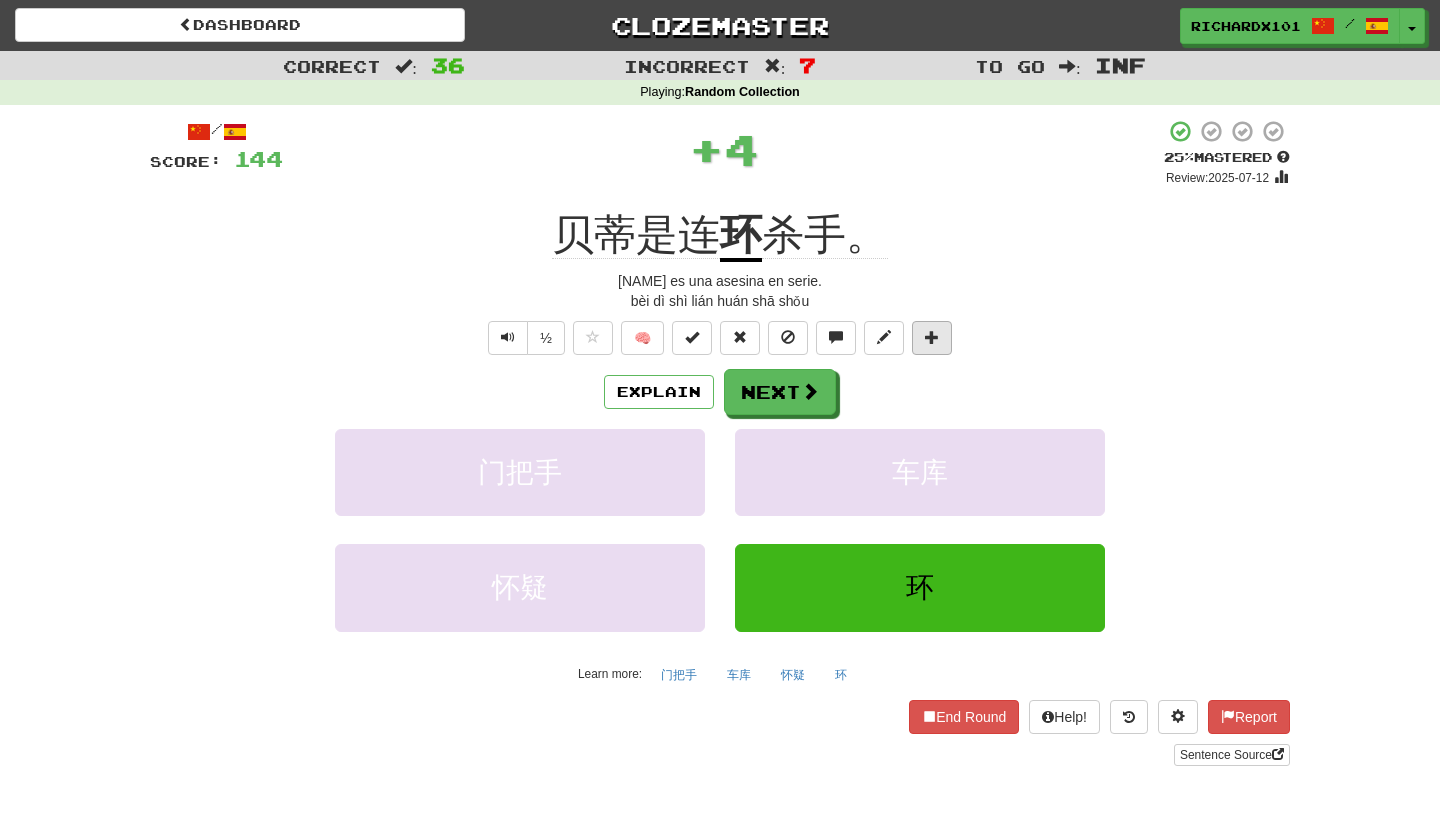 click at bounding box center (932, 337) 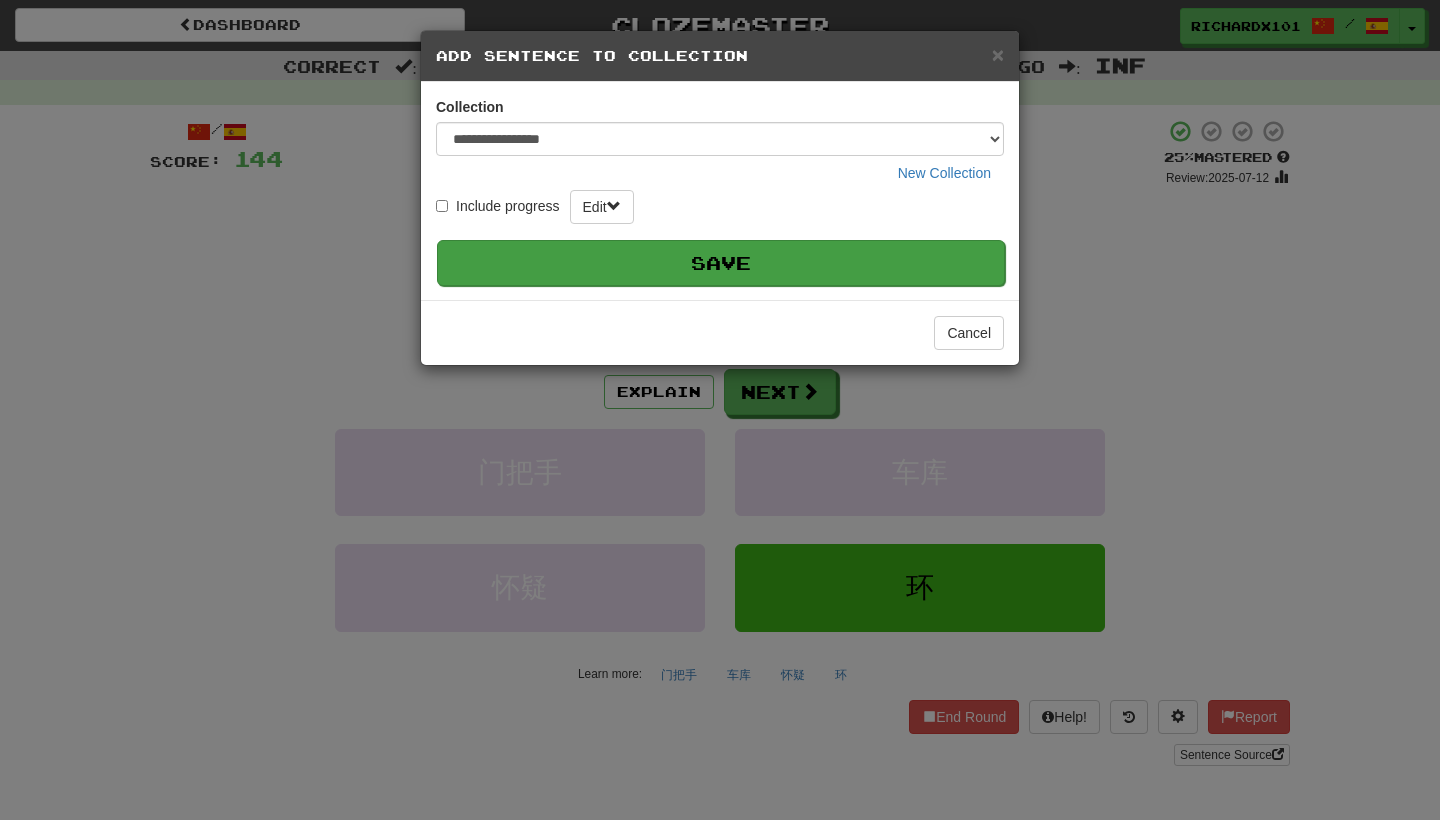 click on "Save" at bounding box center (721, 263) 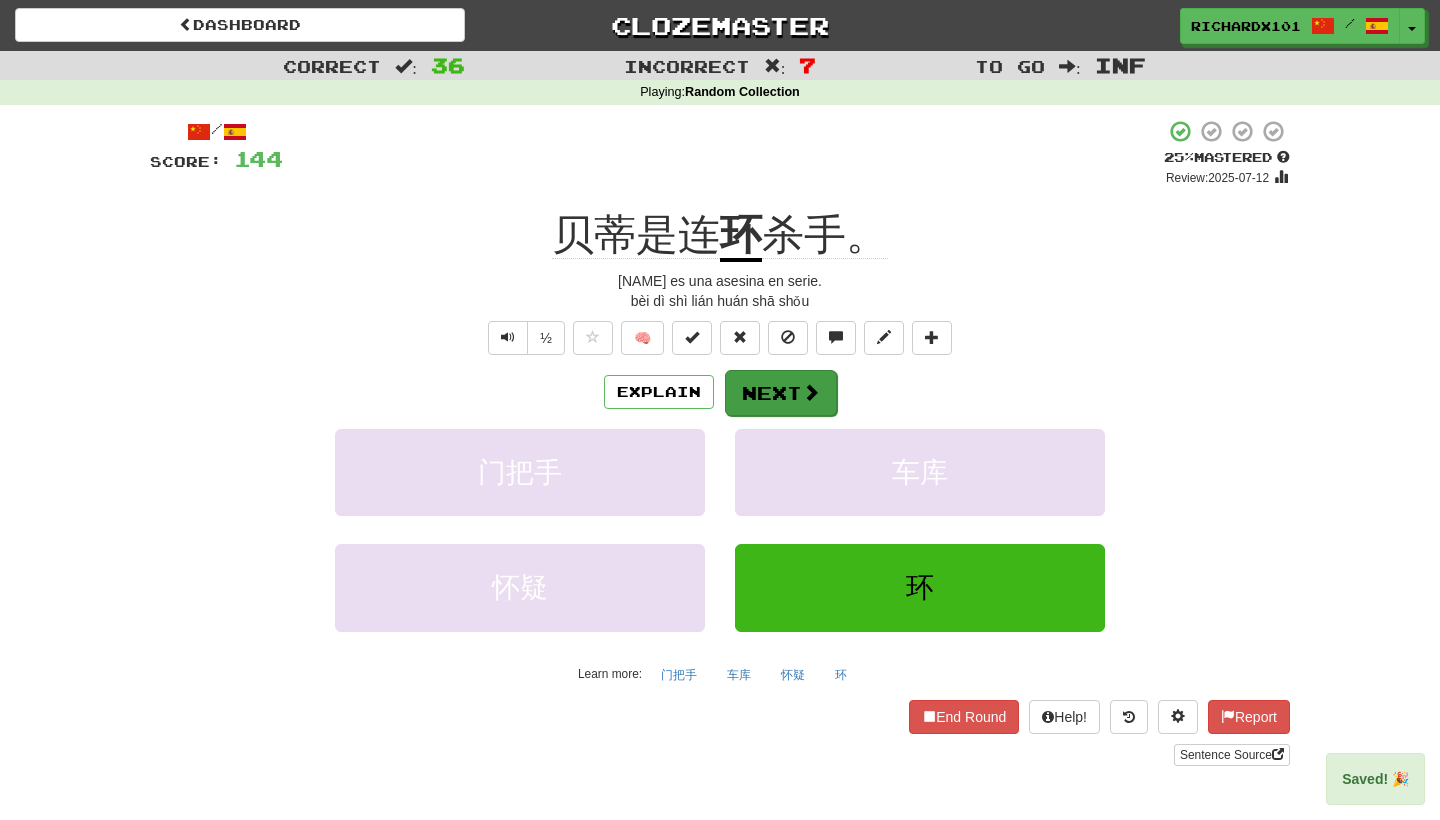 click on "Next" at bounding box center (781, 393) 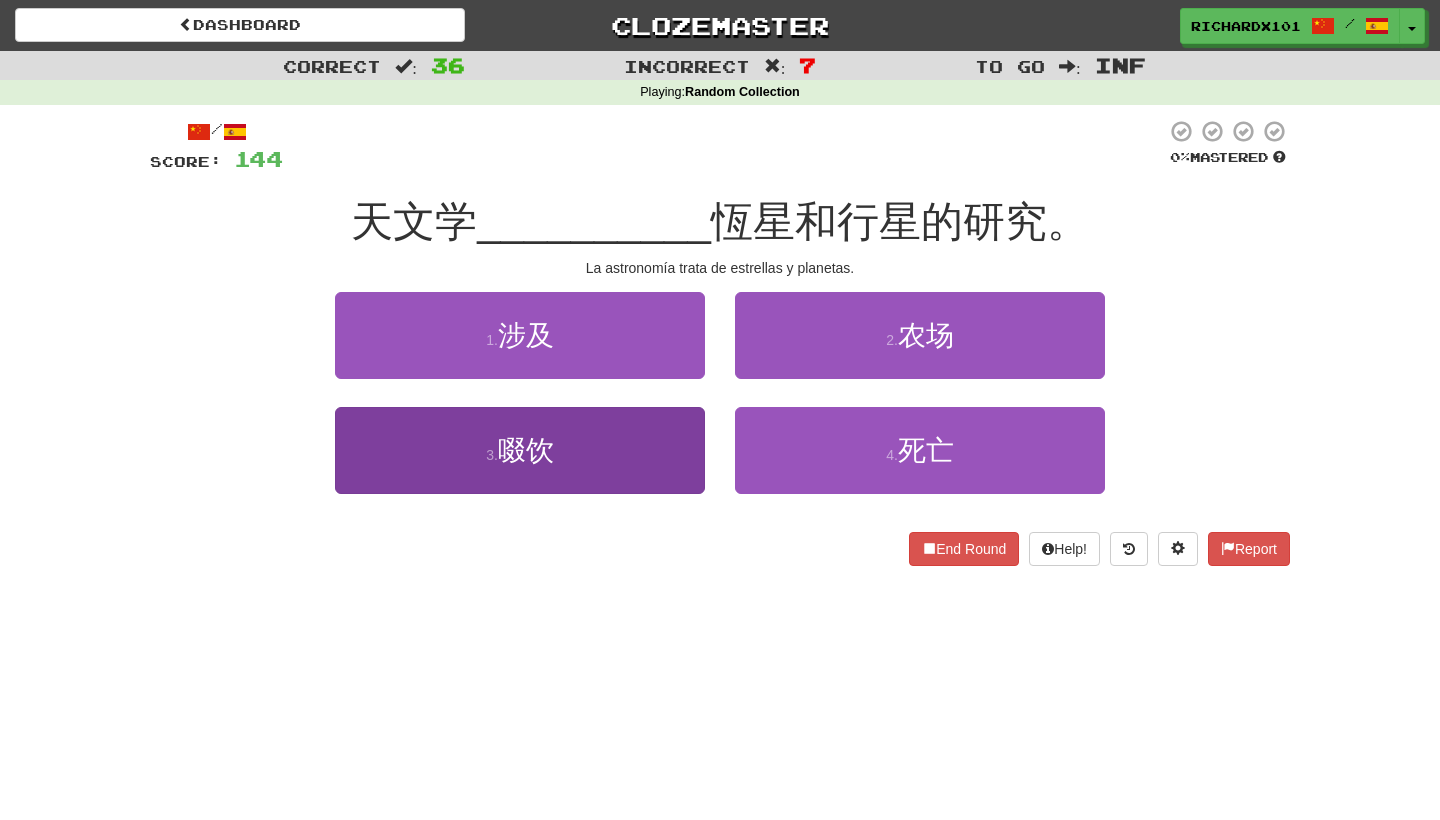 click on "3 .  啜饮" at bounding box center [520, 450] 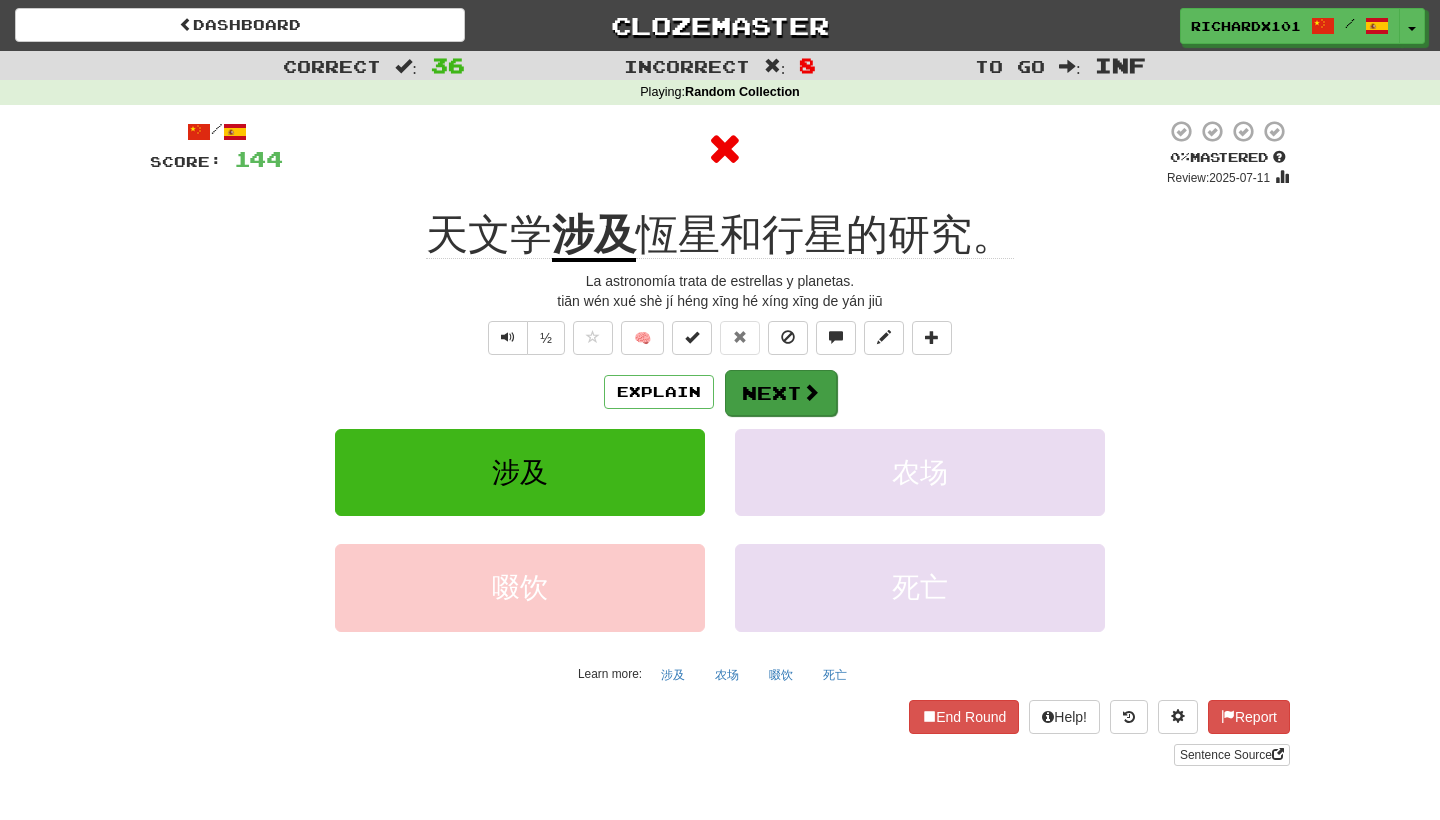 click on "Next" at bounding box center [781, 393] 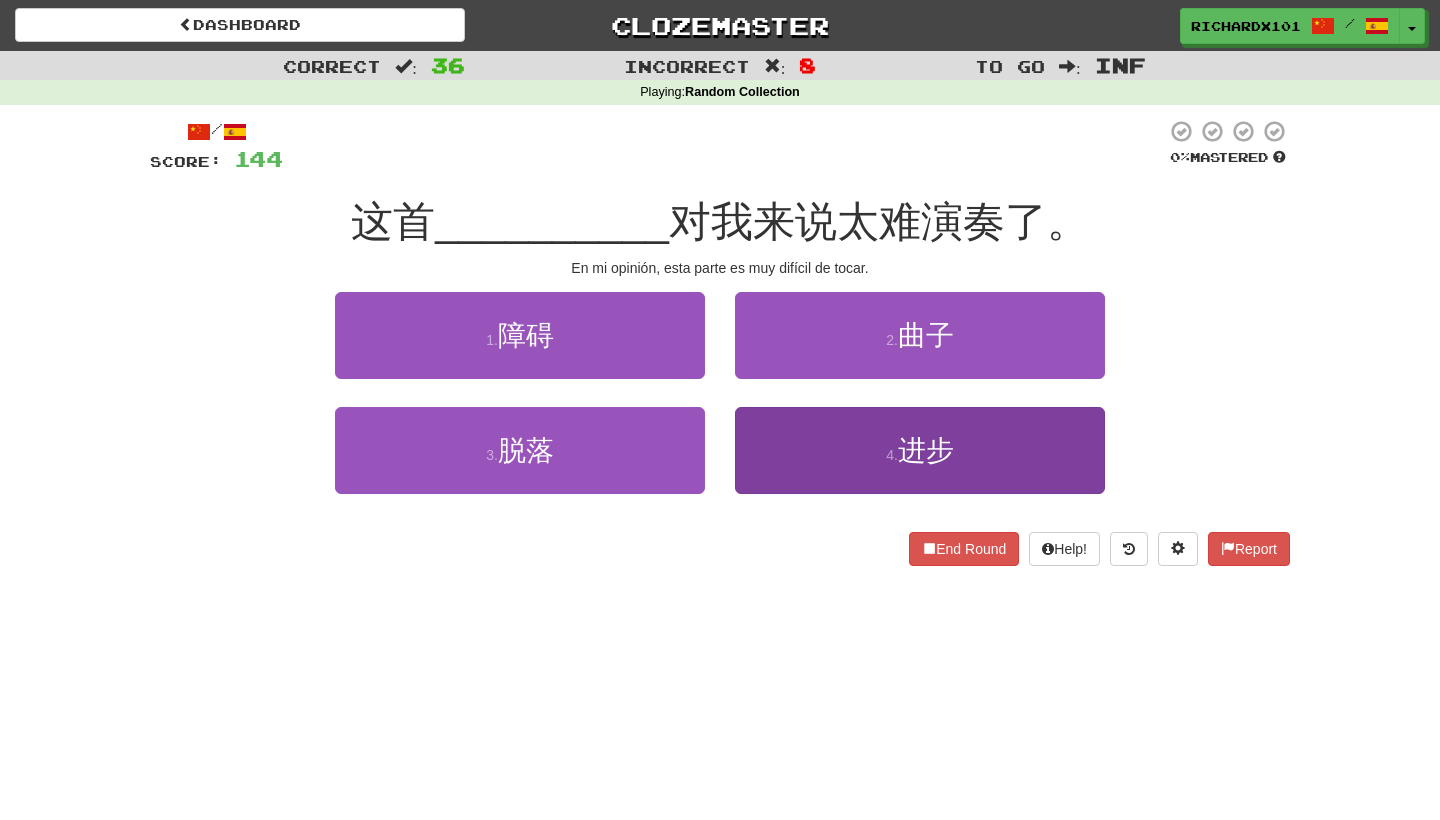 click on "4 .  进步" at bounding box center [920, 450] 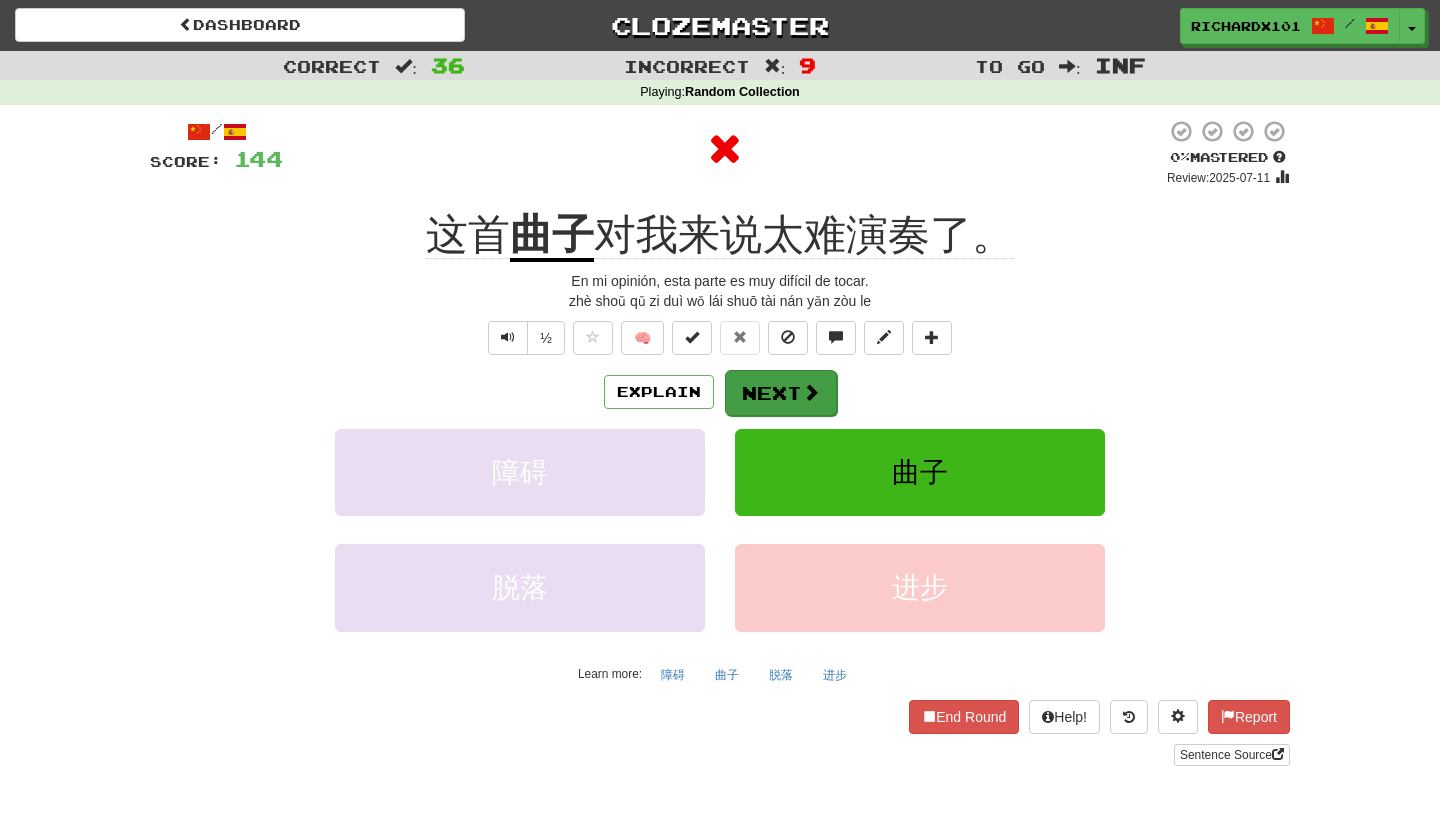click on "Next" at bounding box center (781, 393) 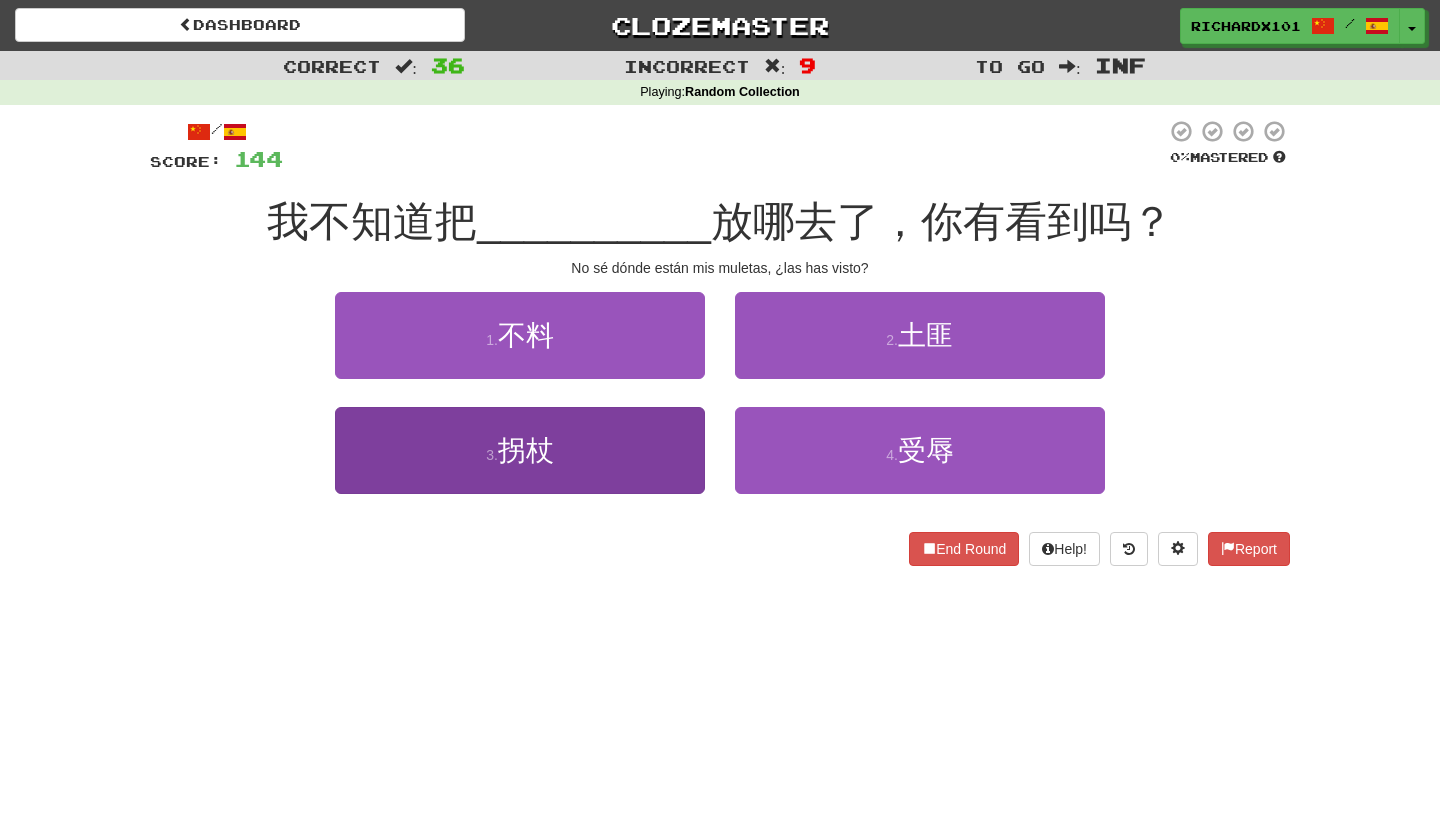 click on "3 .  拐杖" at bounding box center [520, 450] 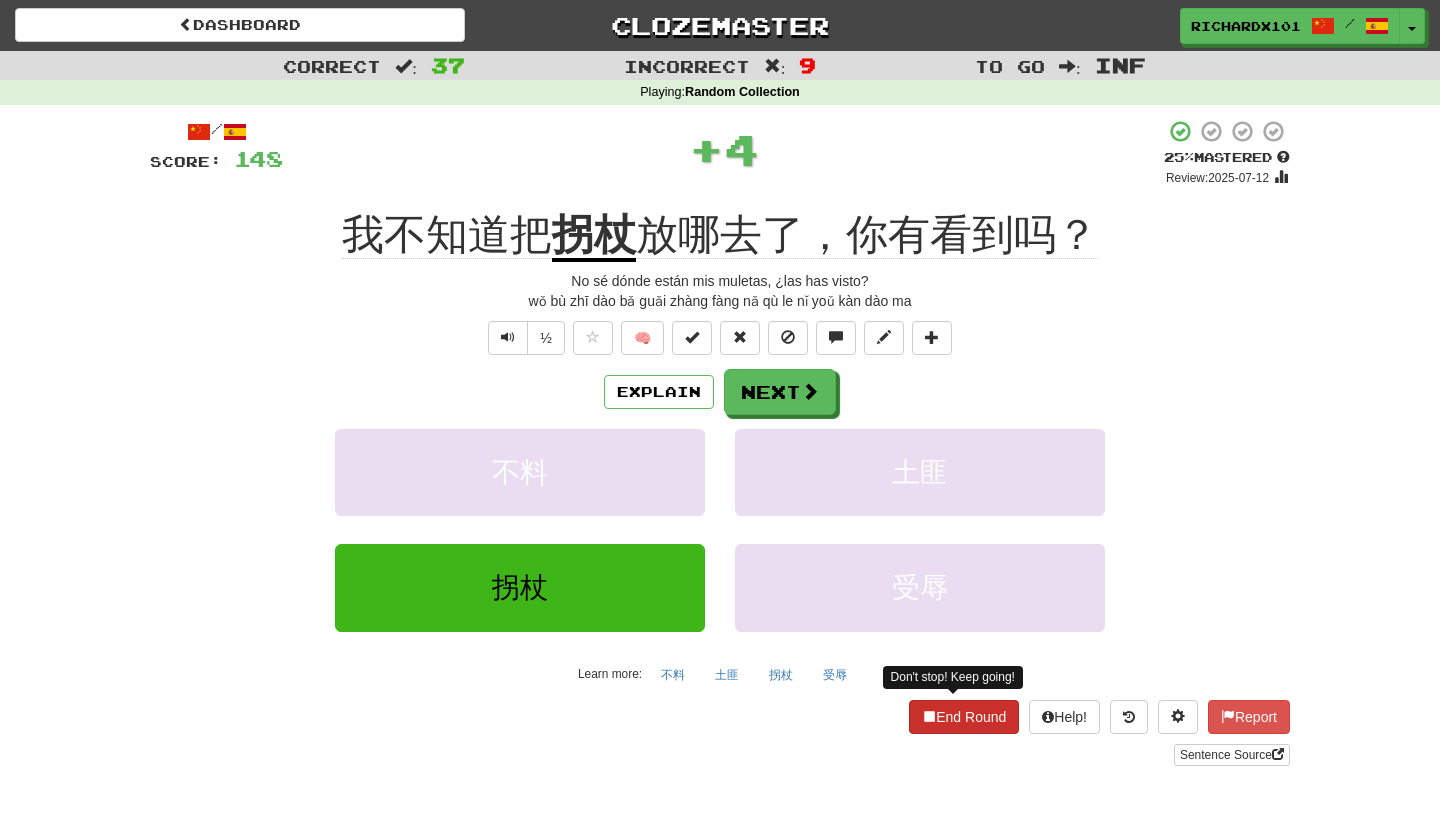 click on "End Round" at bounding box center [964, 717] 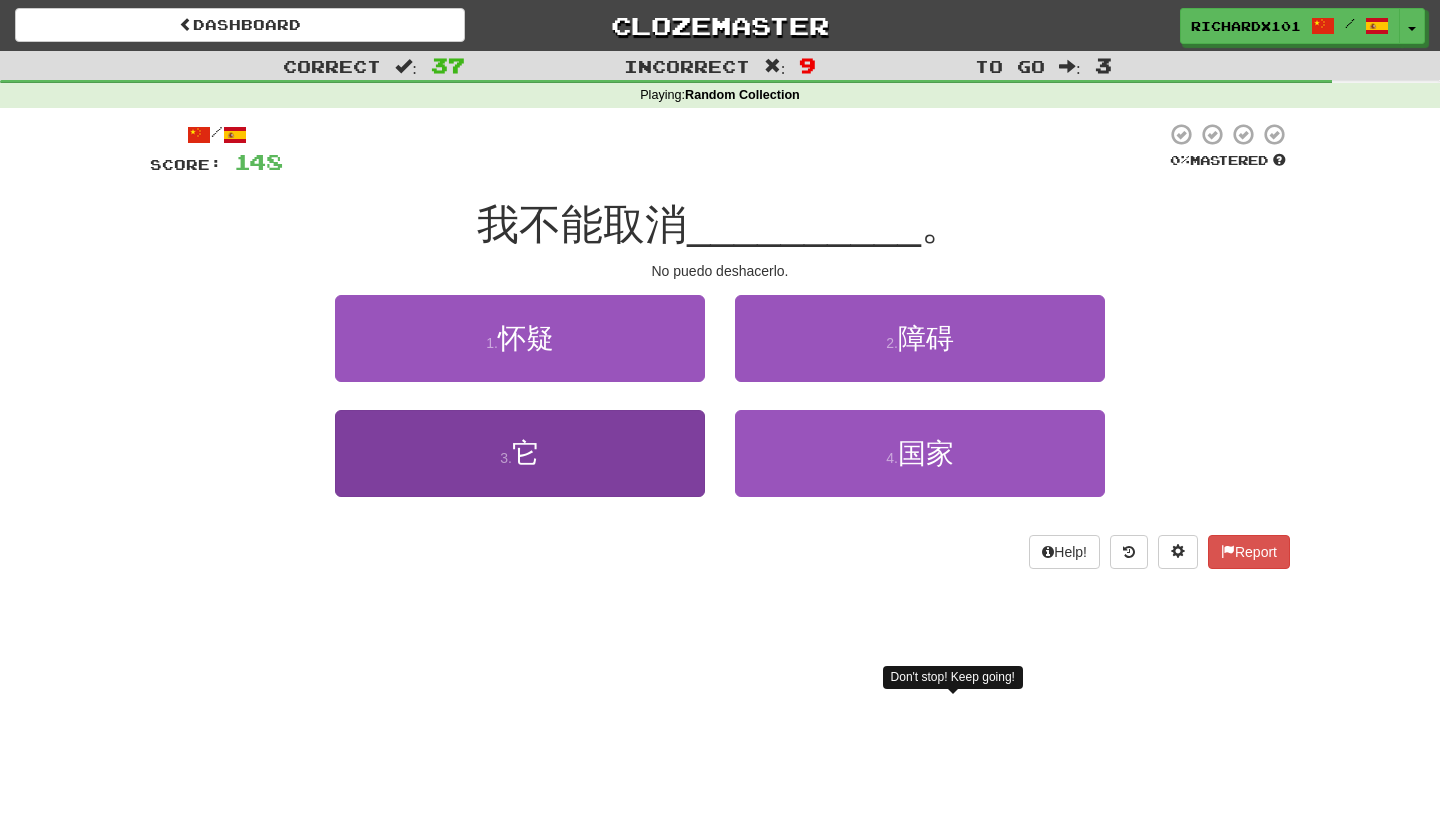 click on "3 .  它" at bounding box center (520, 453) 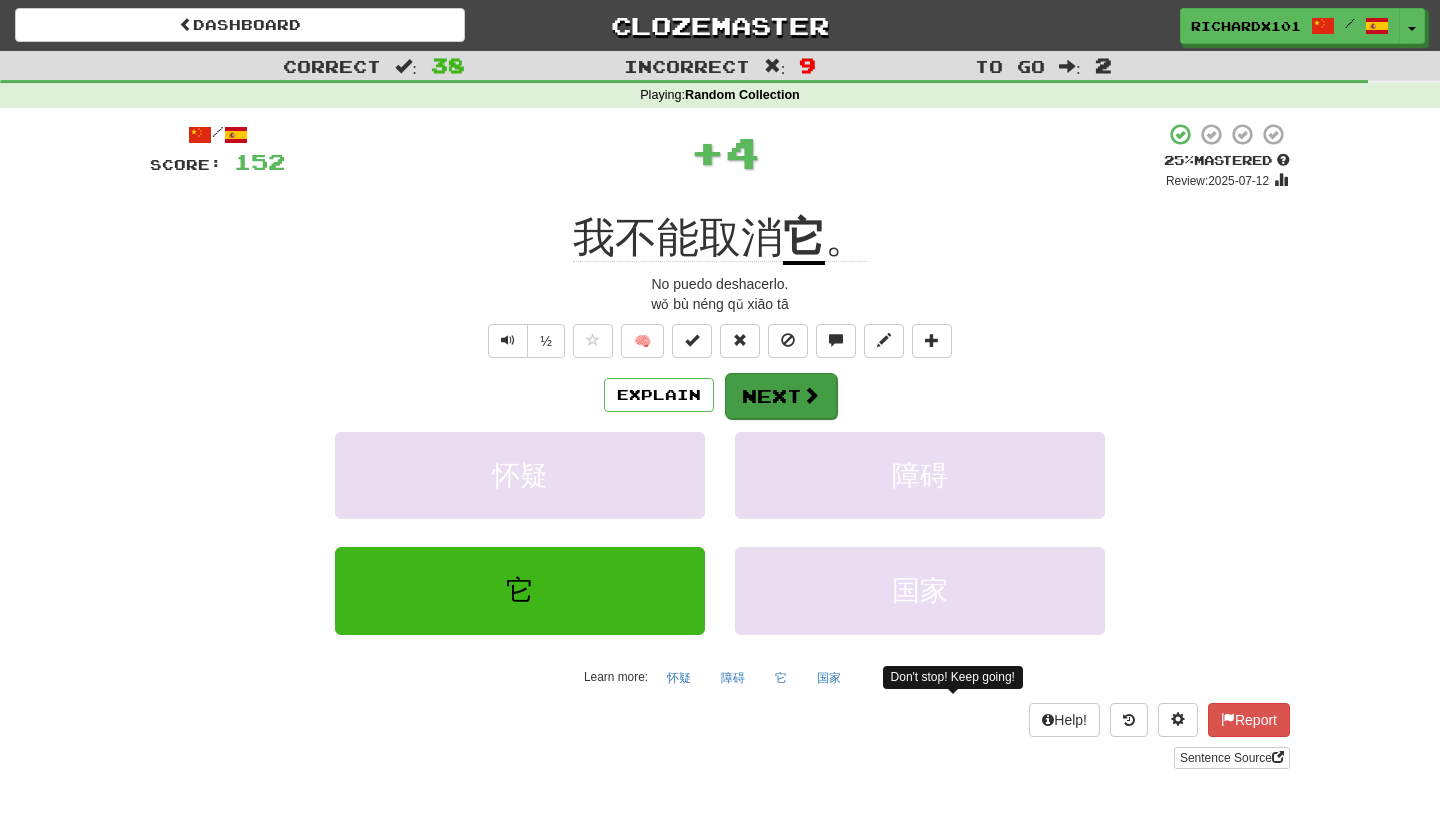 click on "Next" at bounding box center [781, 396] 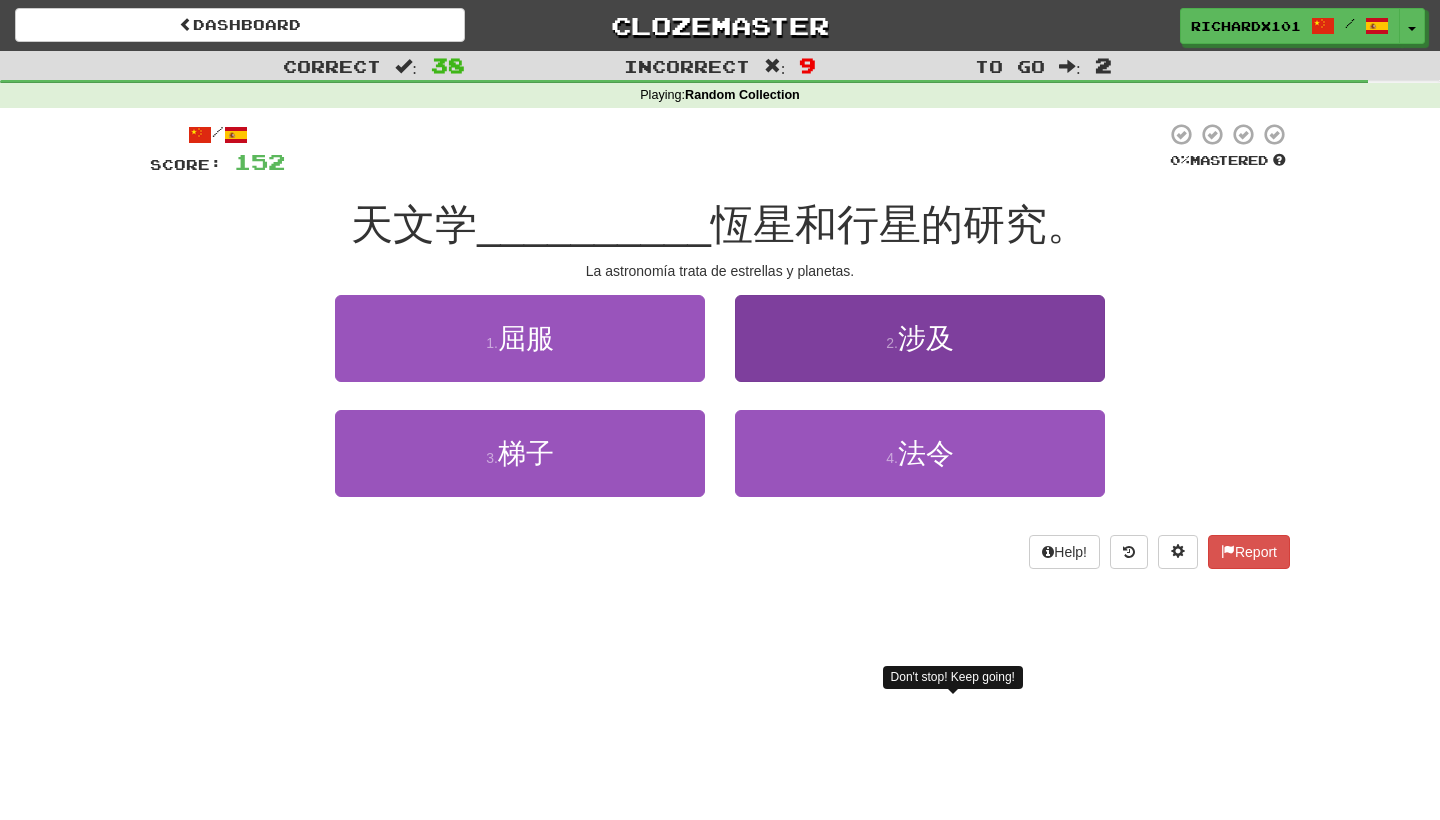 click on "2 .  涉及" at bounding box center (920, 338) 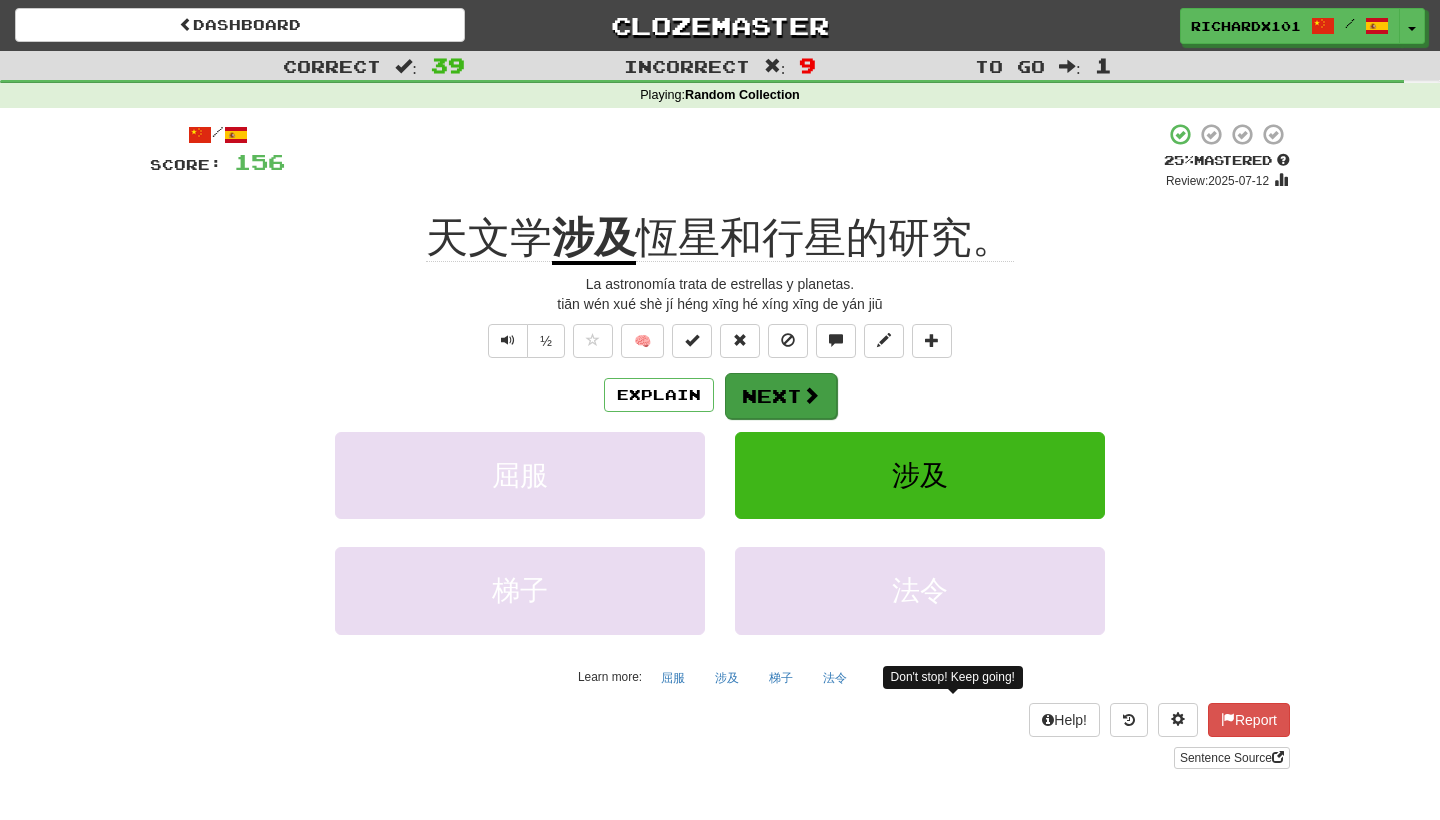 click on "Next" at bounding box center (781, 396) 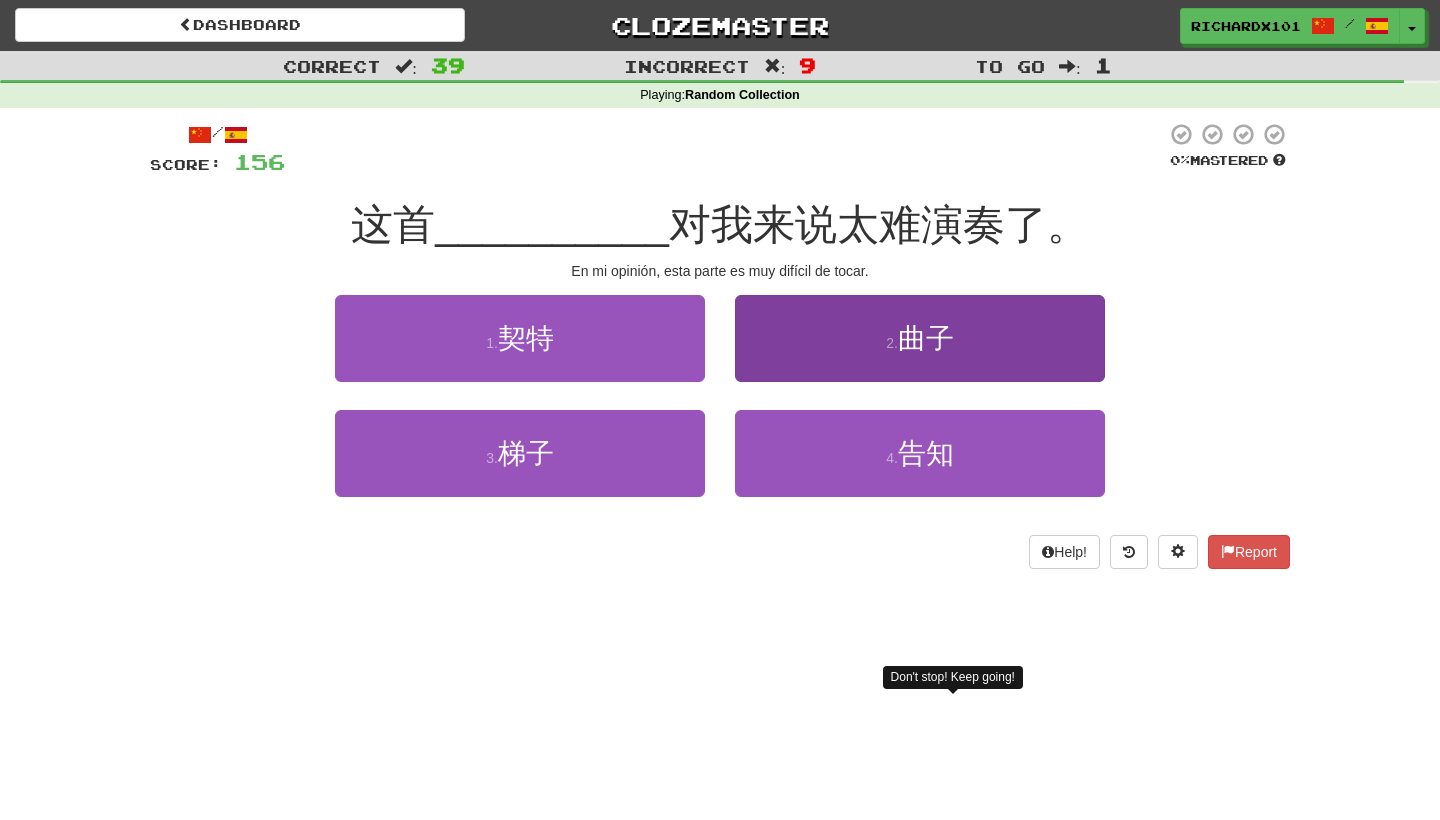 click on "2 .  曲子" at bounding box center [920, 338] 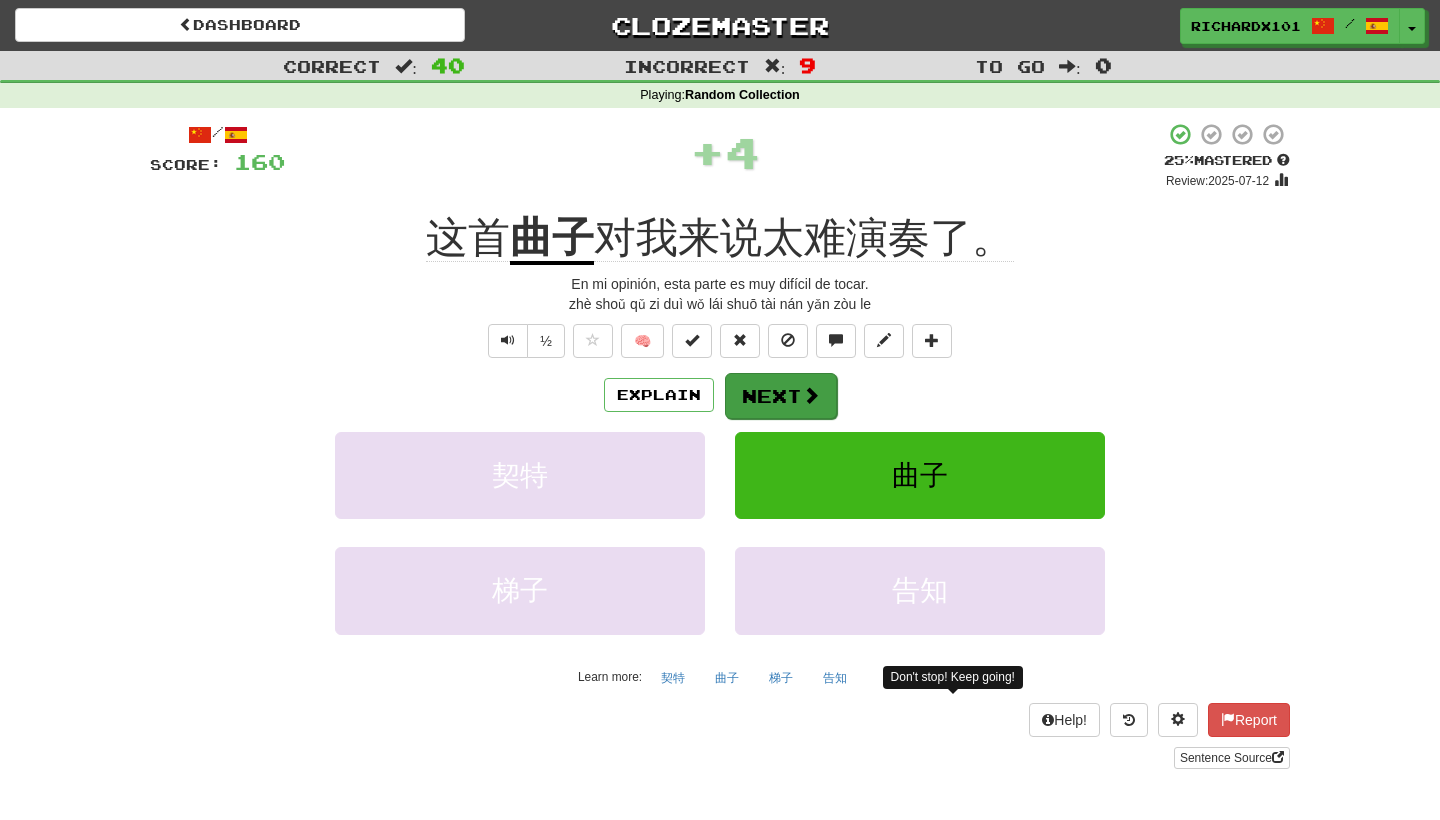 click at bounding box center (811, 395) 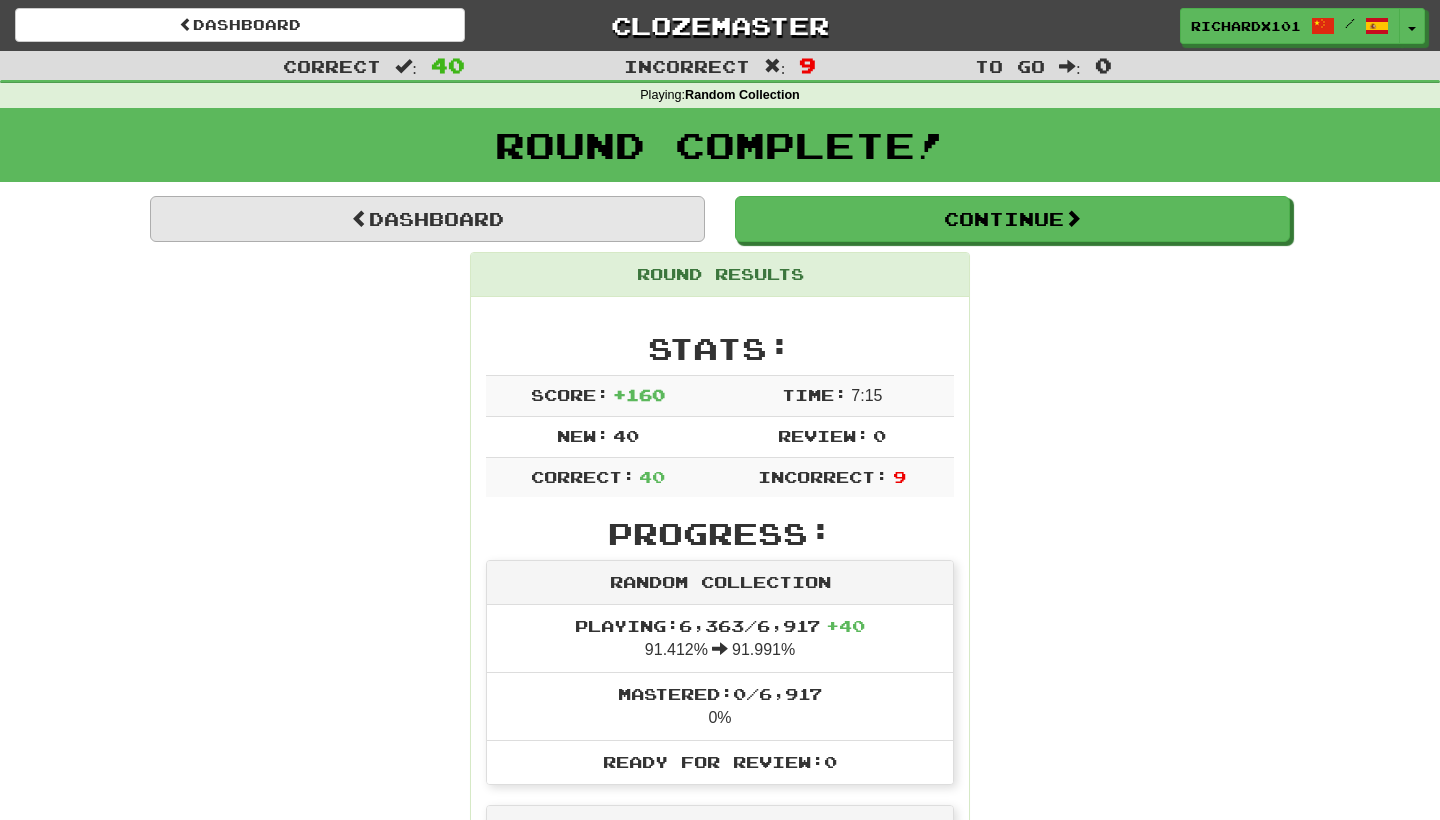 click on "Dashboard" at bounding box center [427, 219] 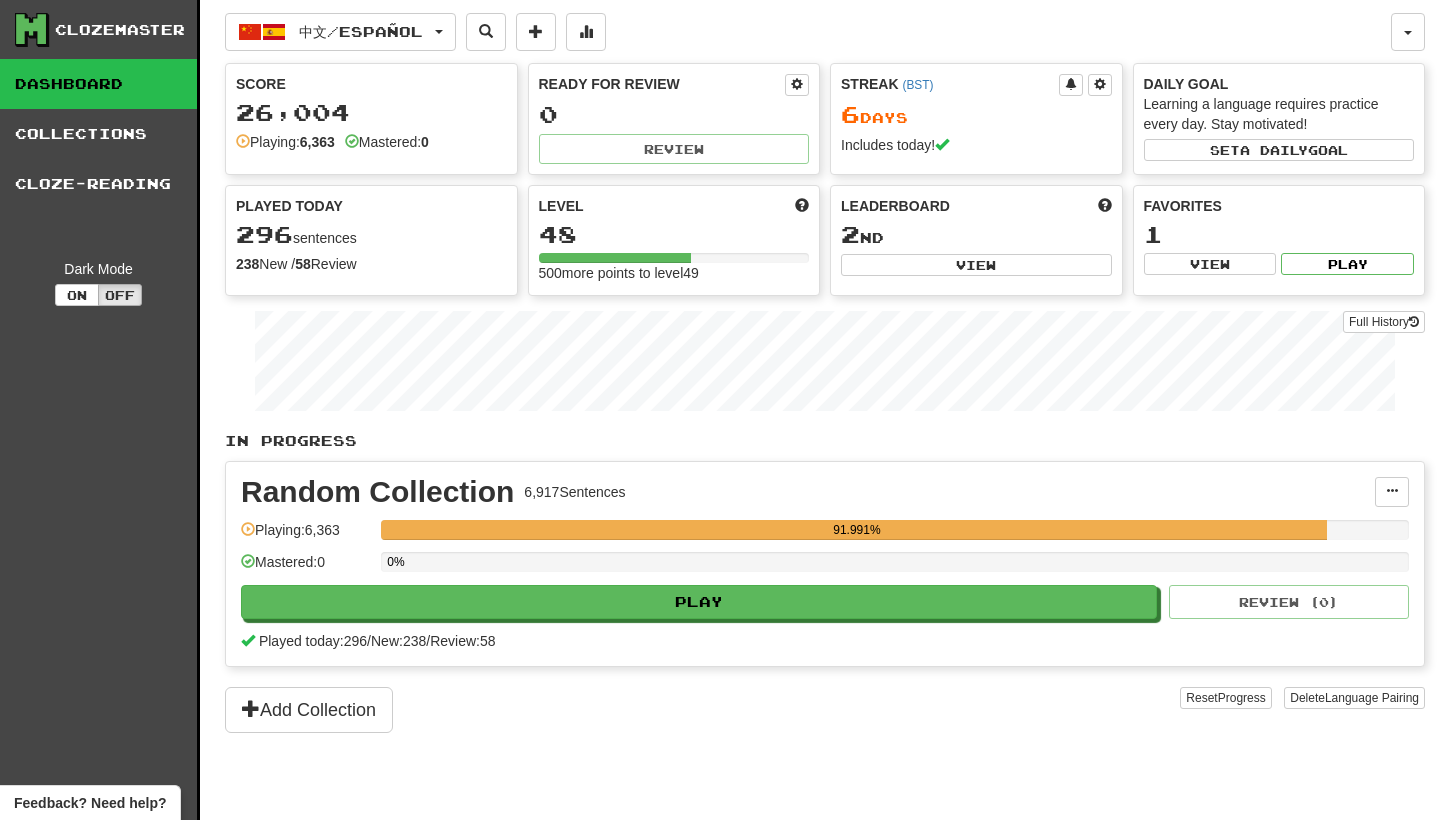 scroll, scrollTop: 0, scrollLeft: 0, axis: both 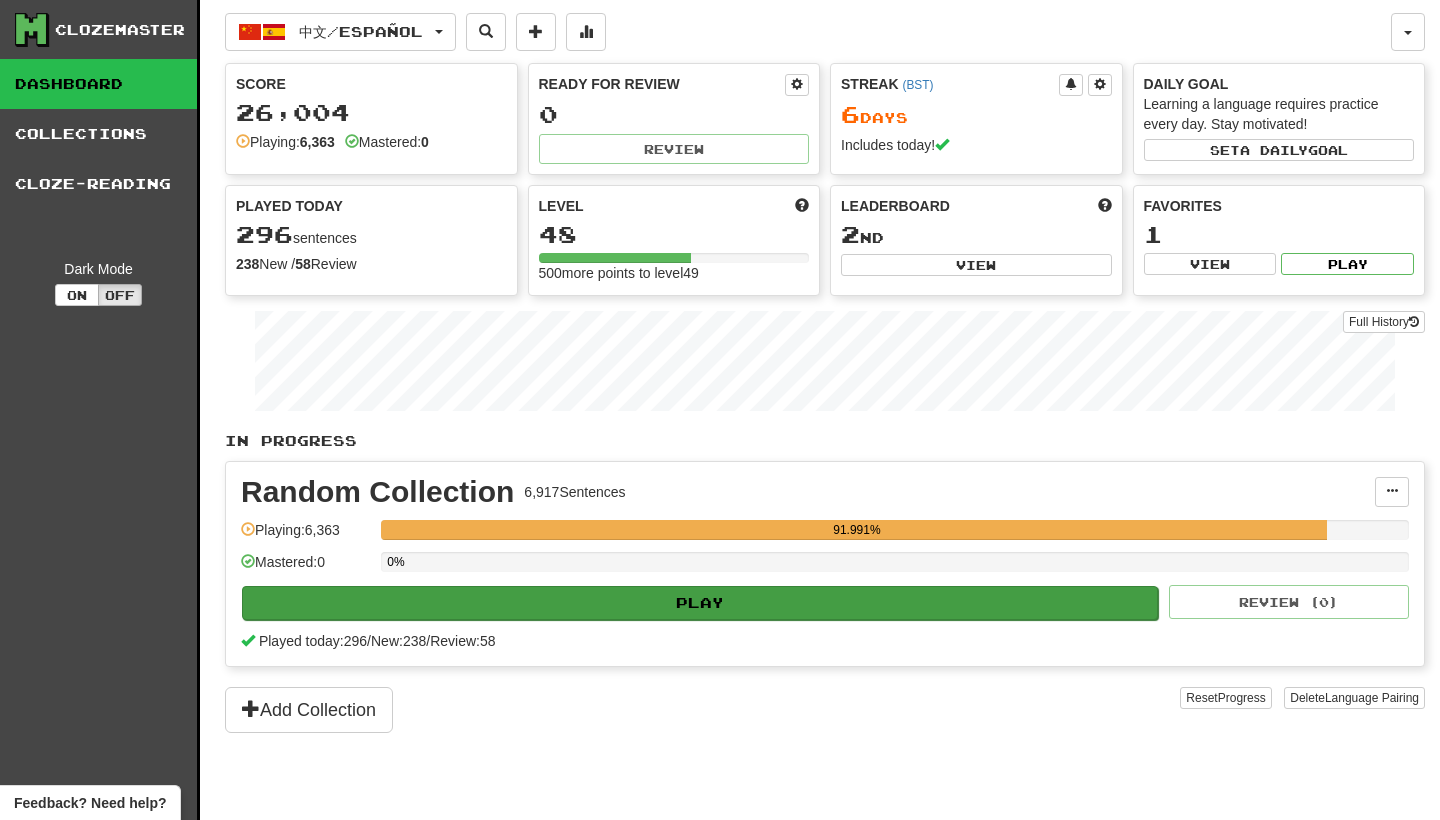 click on "Play" at bounding box center (700, 603) 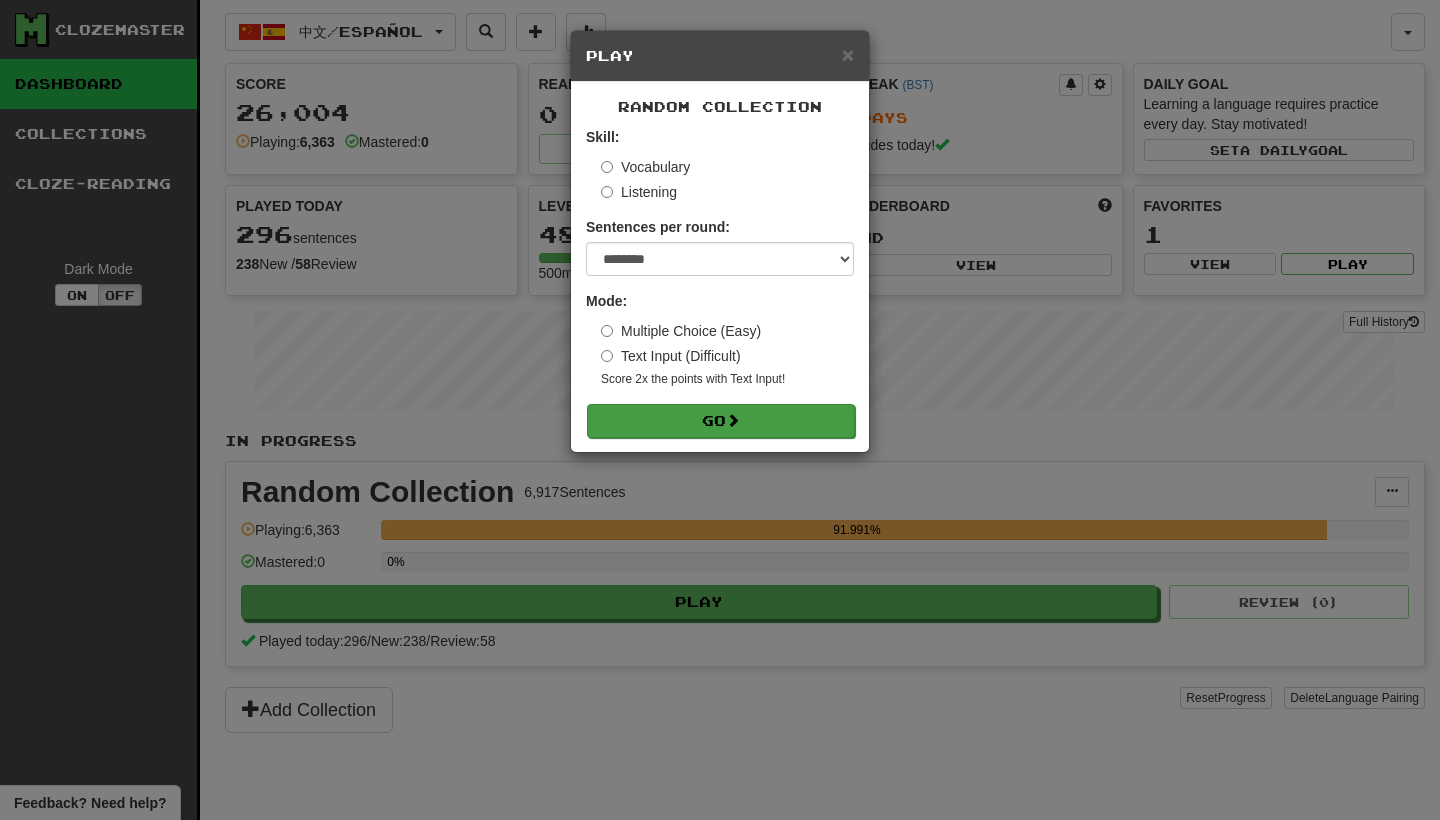 click on "Go" at bounding box center [721, 421] 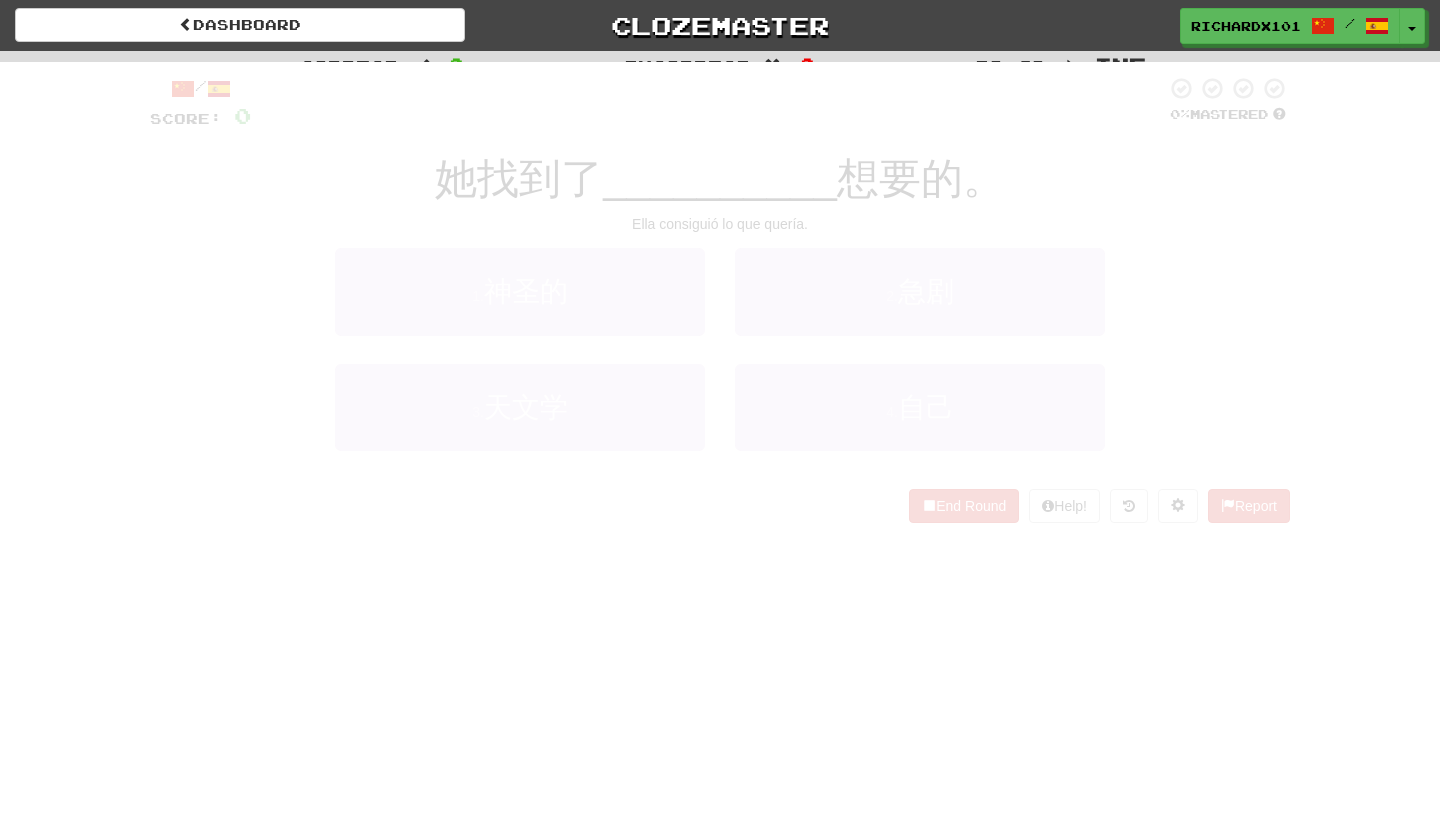 scroll, scrollTop: 0, scrollLeft: 0, axis: both 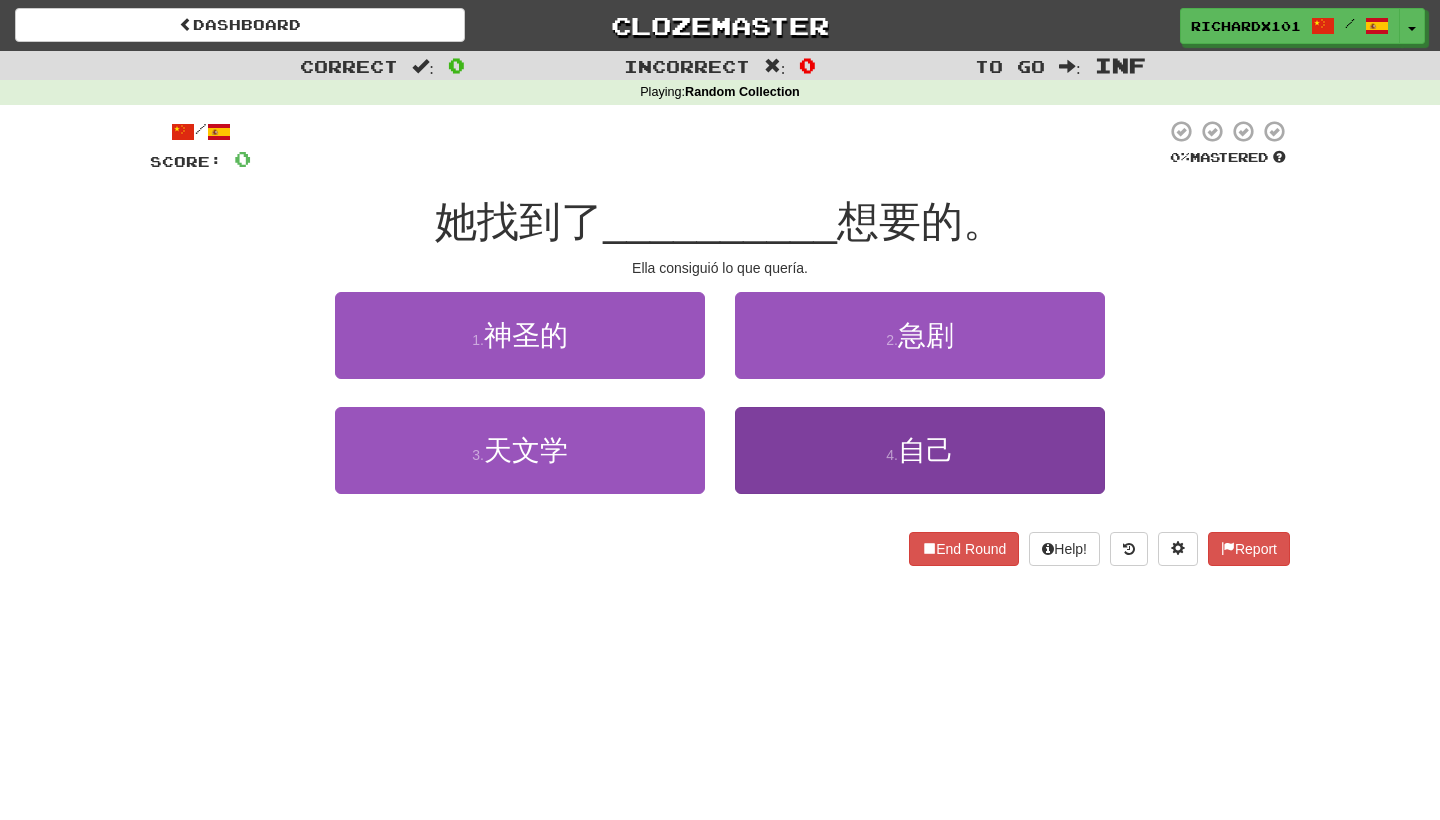 click on "4 .  自己" at bounding box center [920, 450] 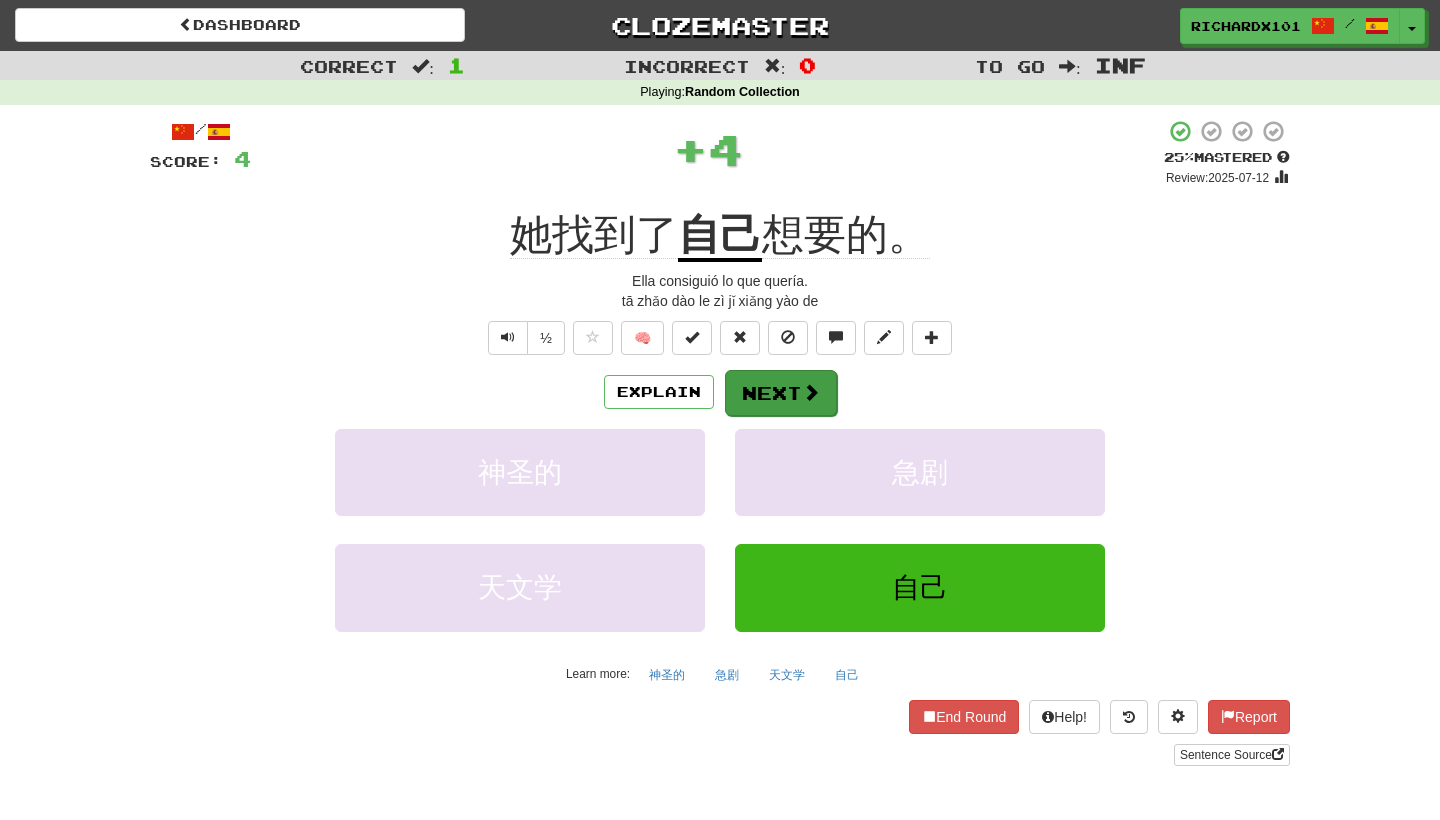 click at bounding box center [811, 392] 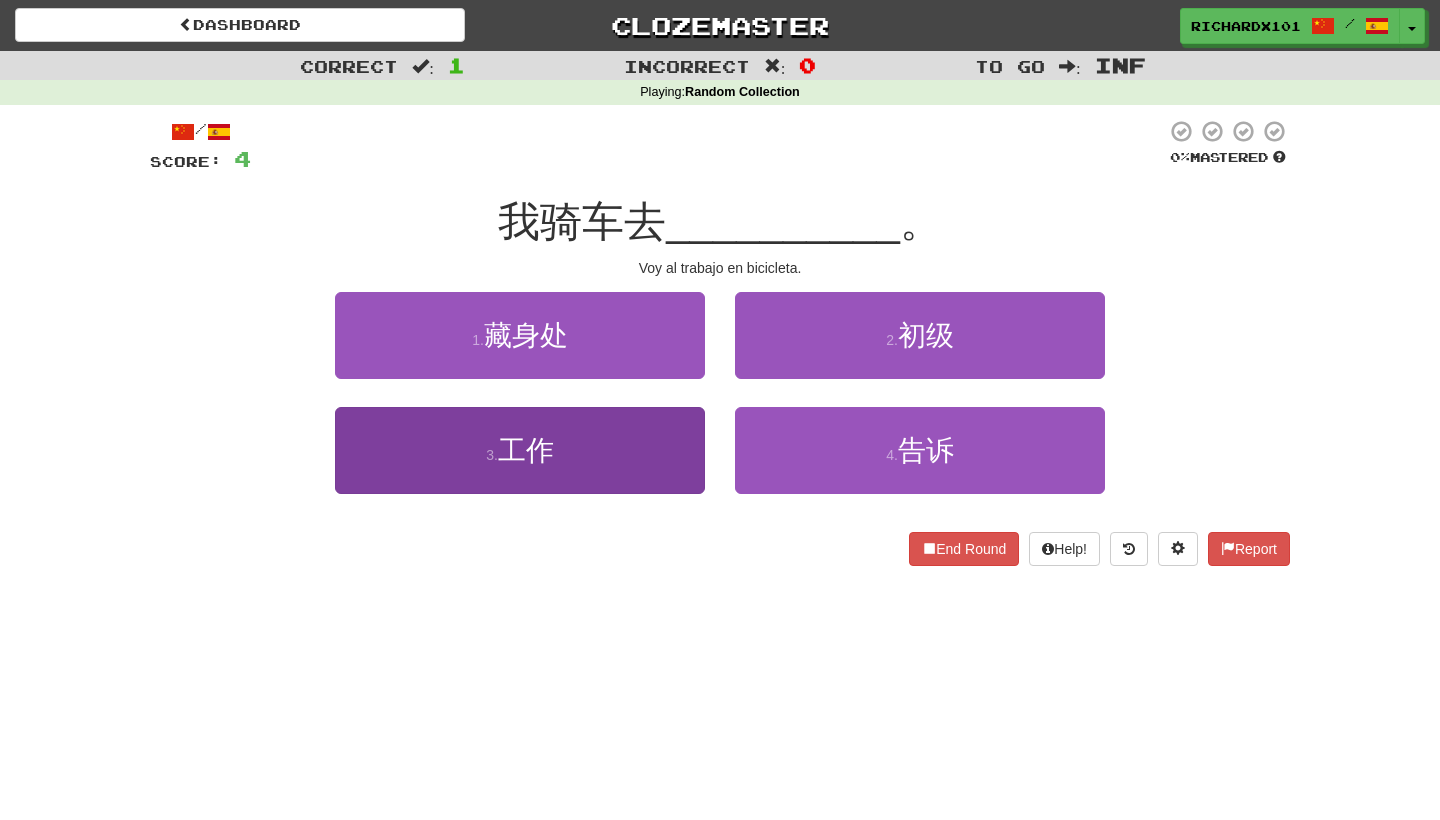 click on "3 .  工作" at bounding box center (520, 450) 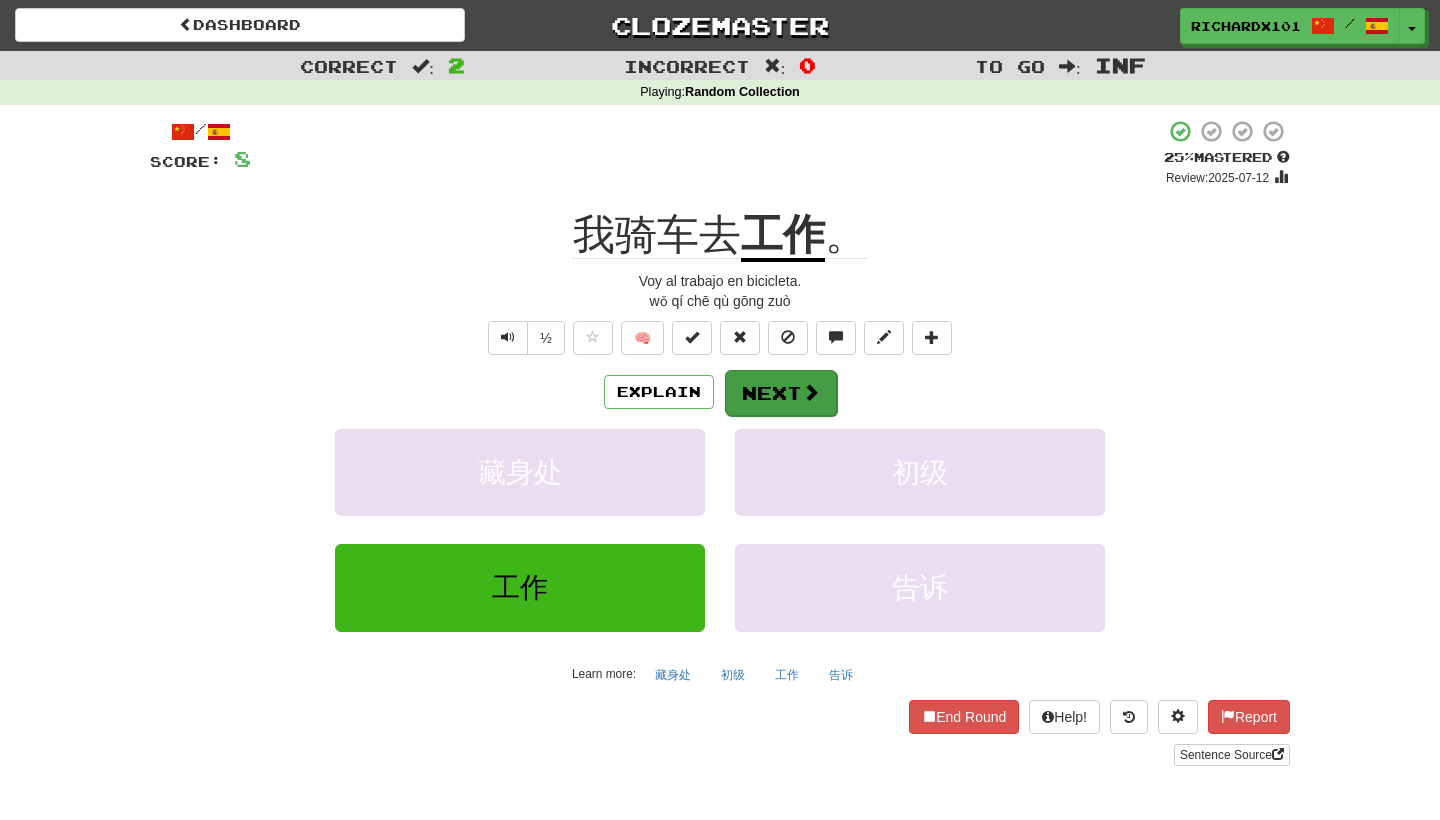 click on "Next" at bounding box center [781, 393] 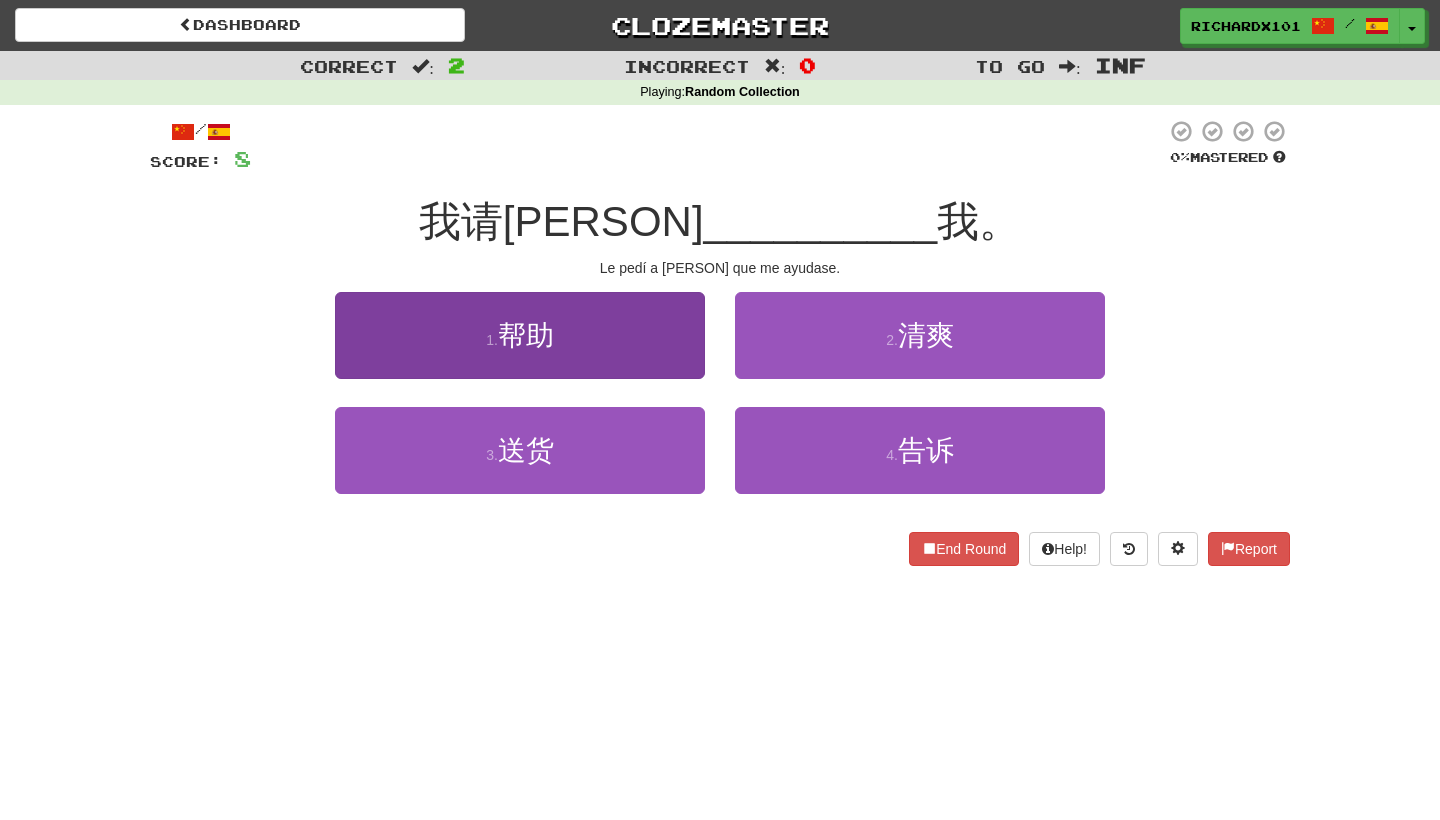 click on "1 .  帮助" at bounding box center (520, 335) 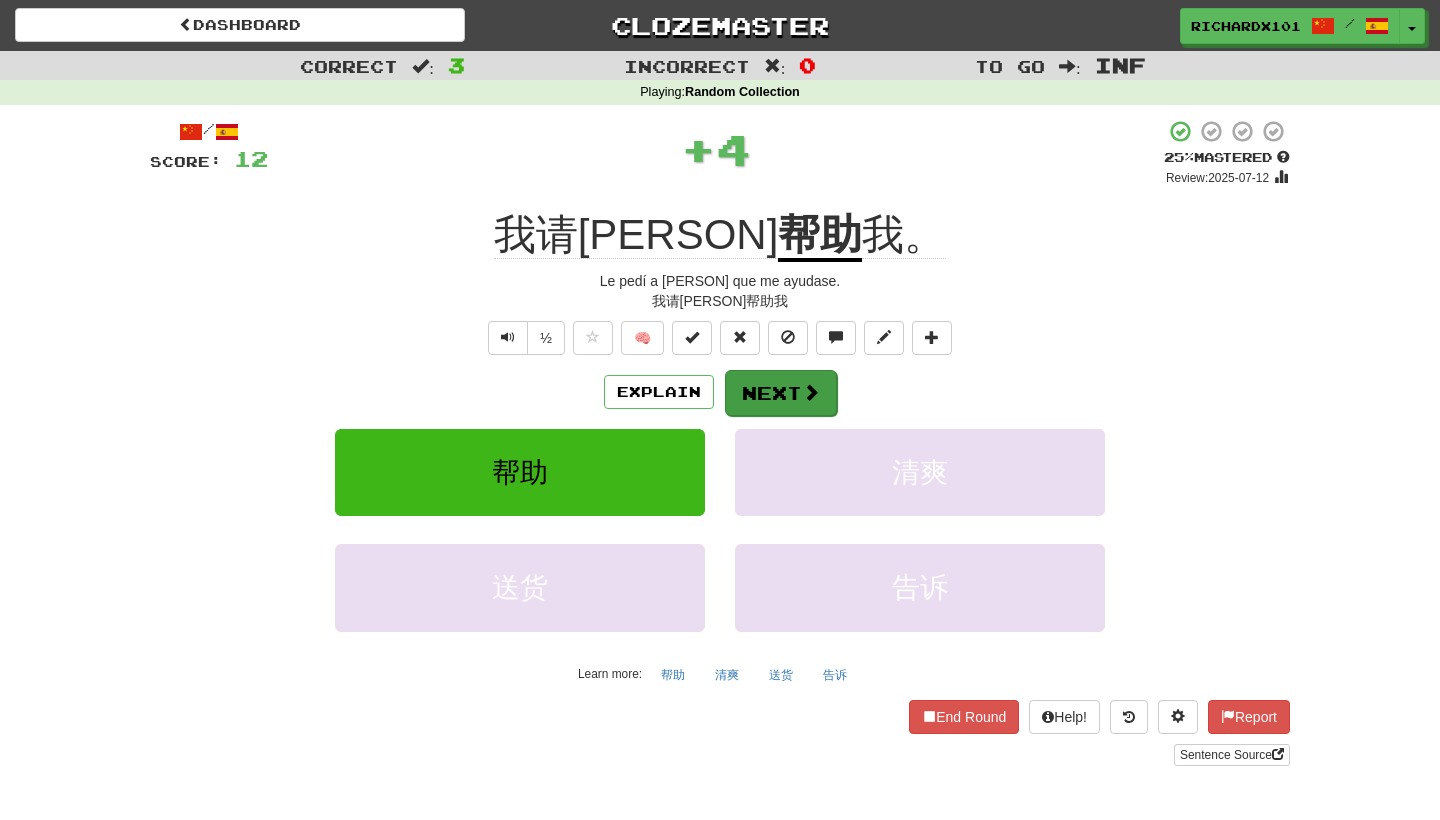 click on "Next" at bounding box center [781, 393] 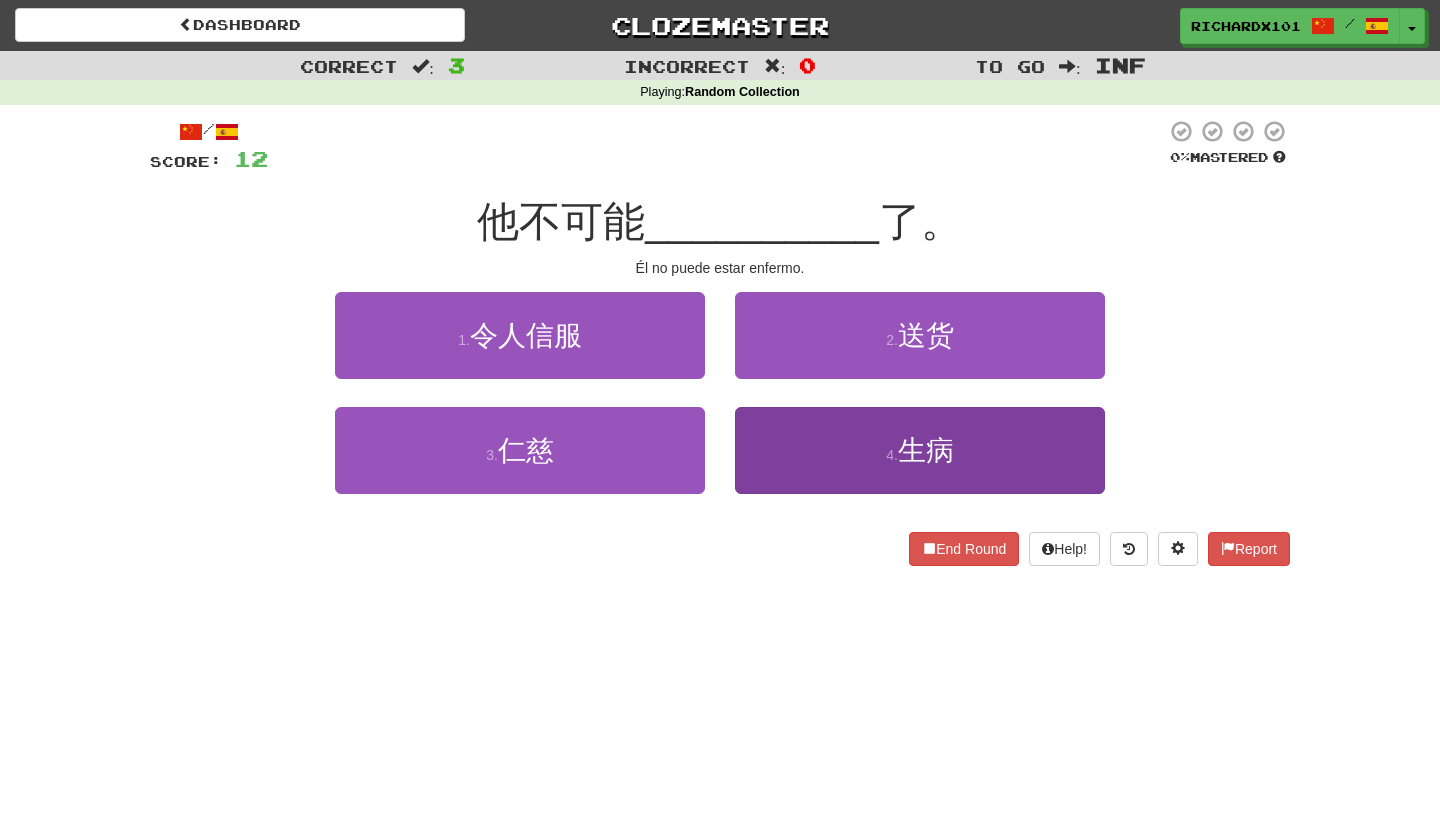 click on "4 .  生病" at bounding box center [920, 450] 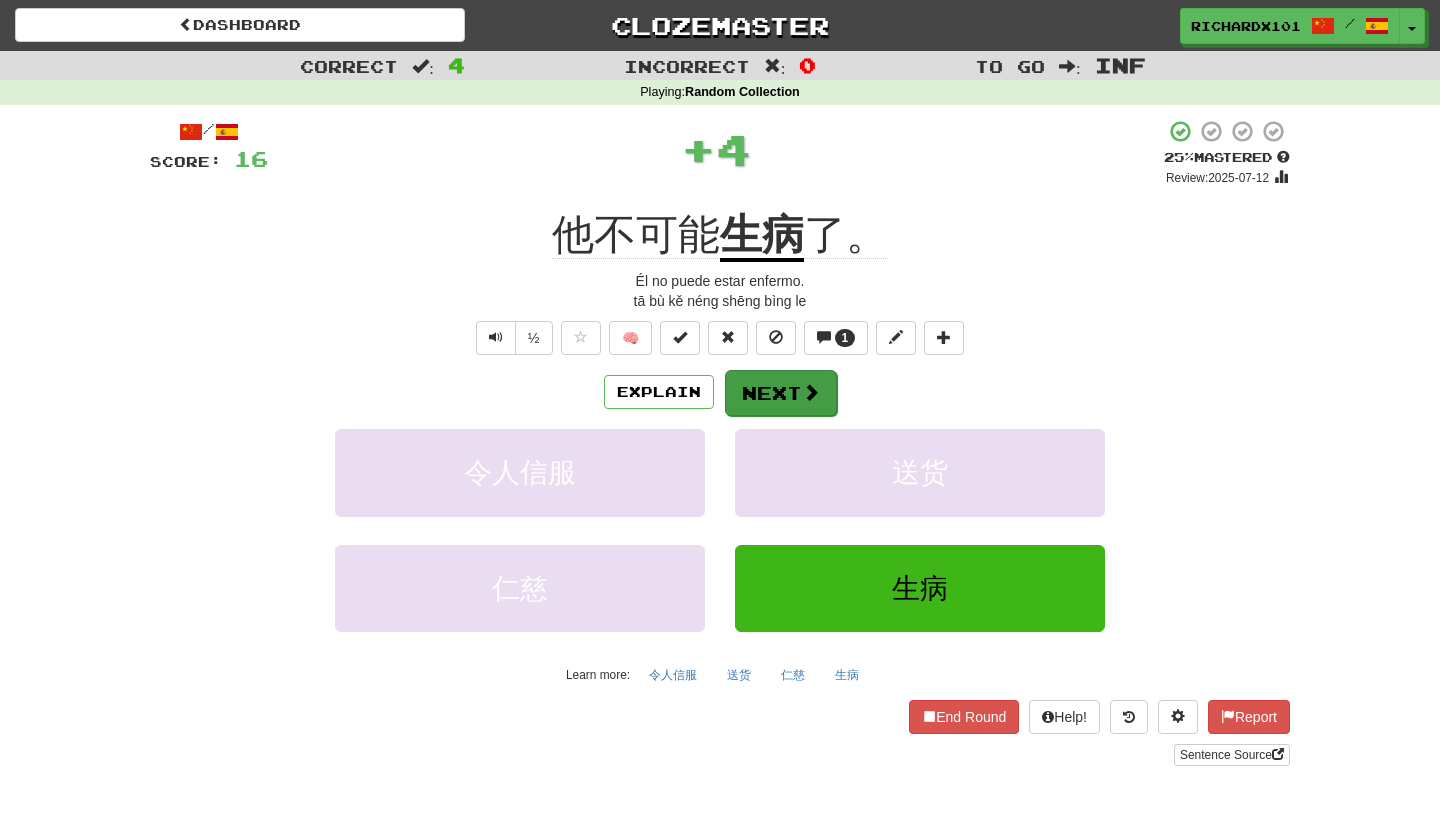 click on "Next" at bounding box center [781, 393] 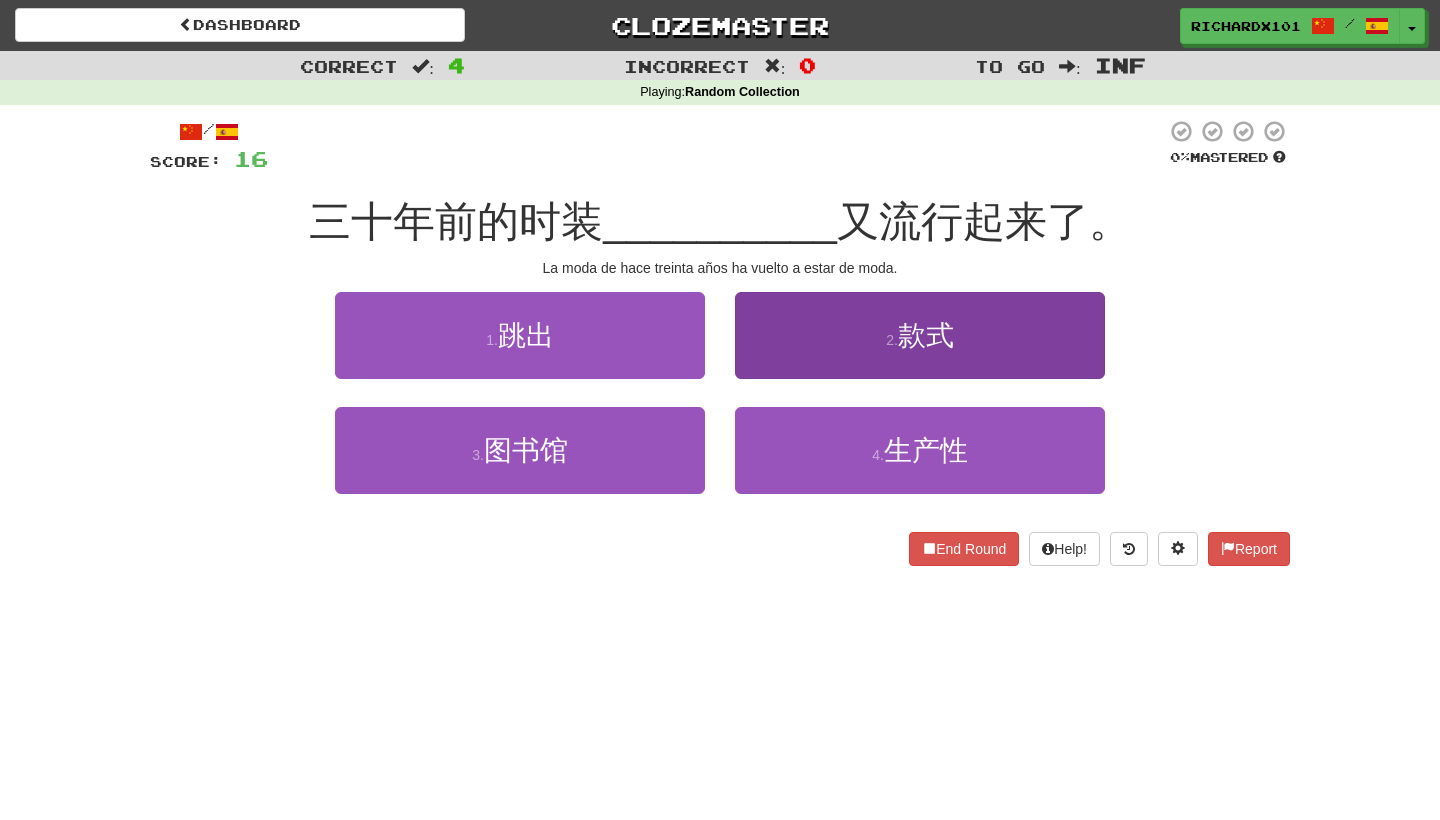 click on "2 .  款式" at bounding box center [920, 335] 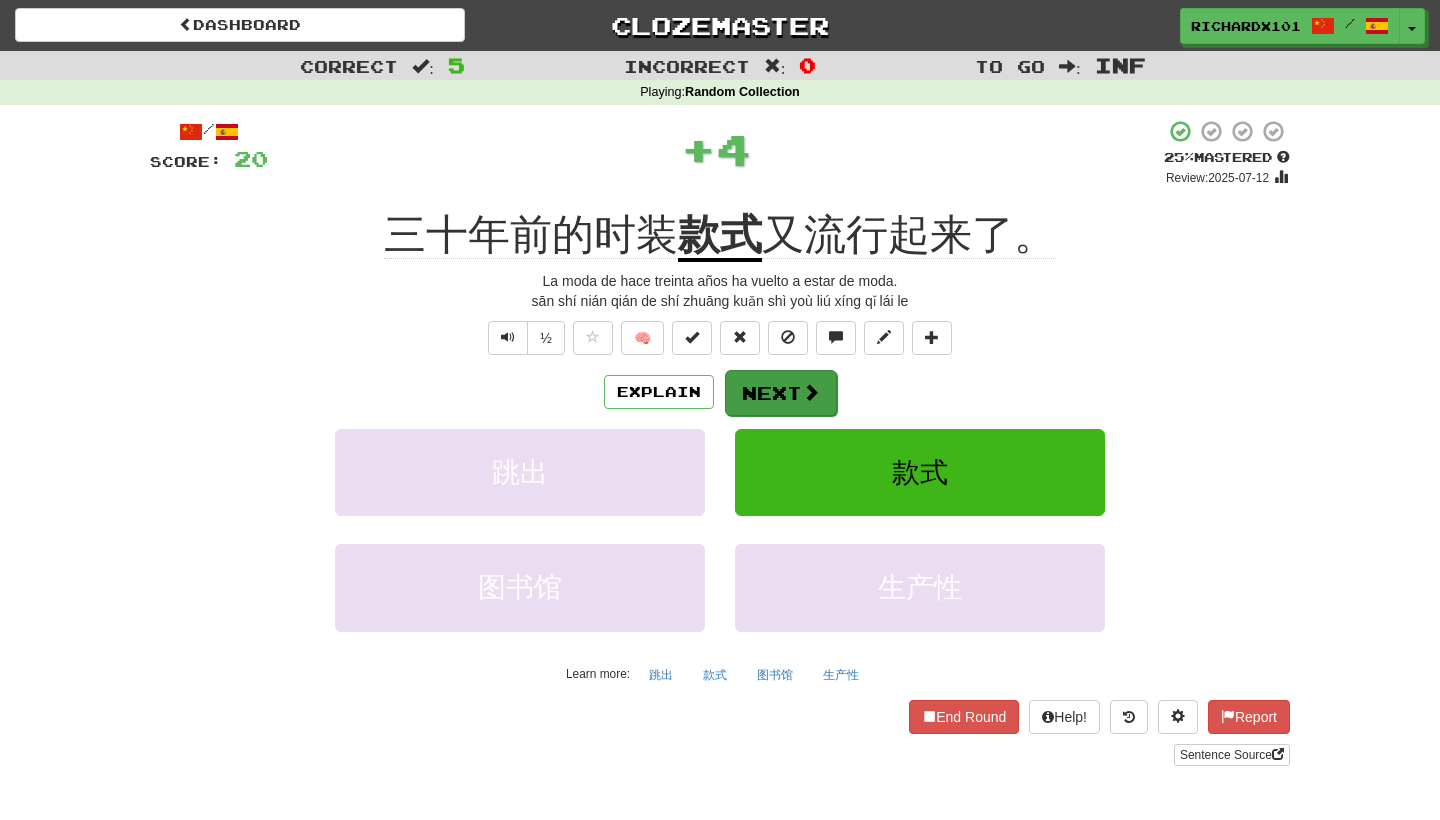 click at bounding box center [811, 392] 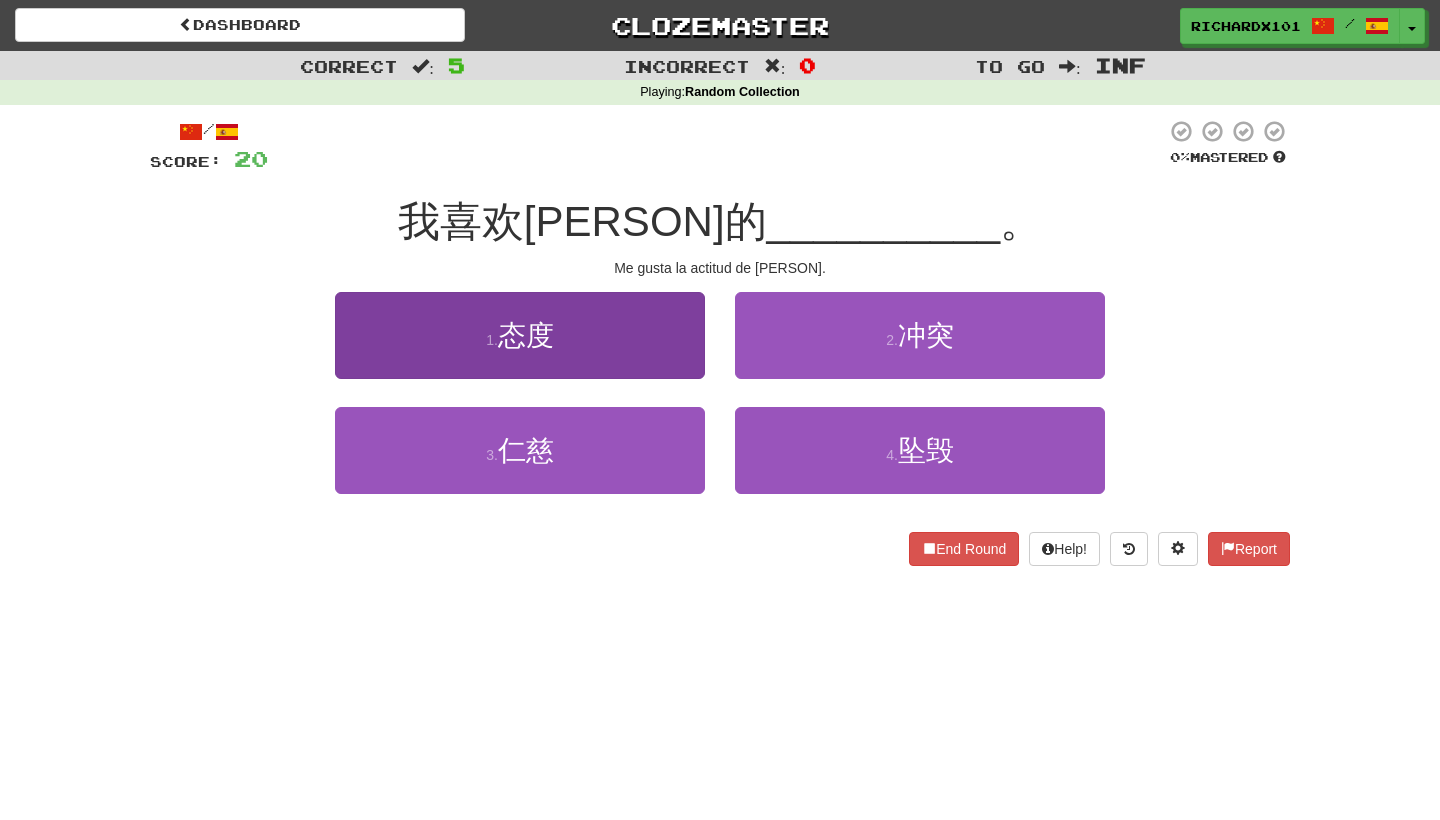 click on "1 .  态度" at bounding box center [520, 335] 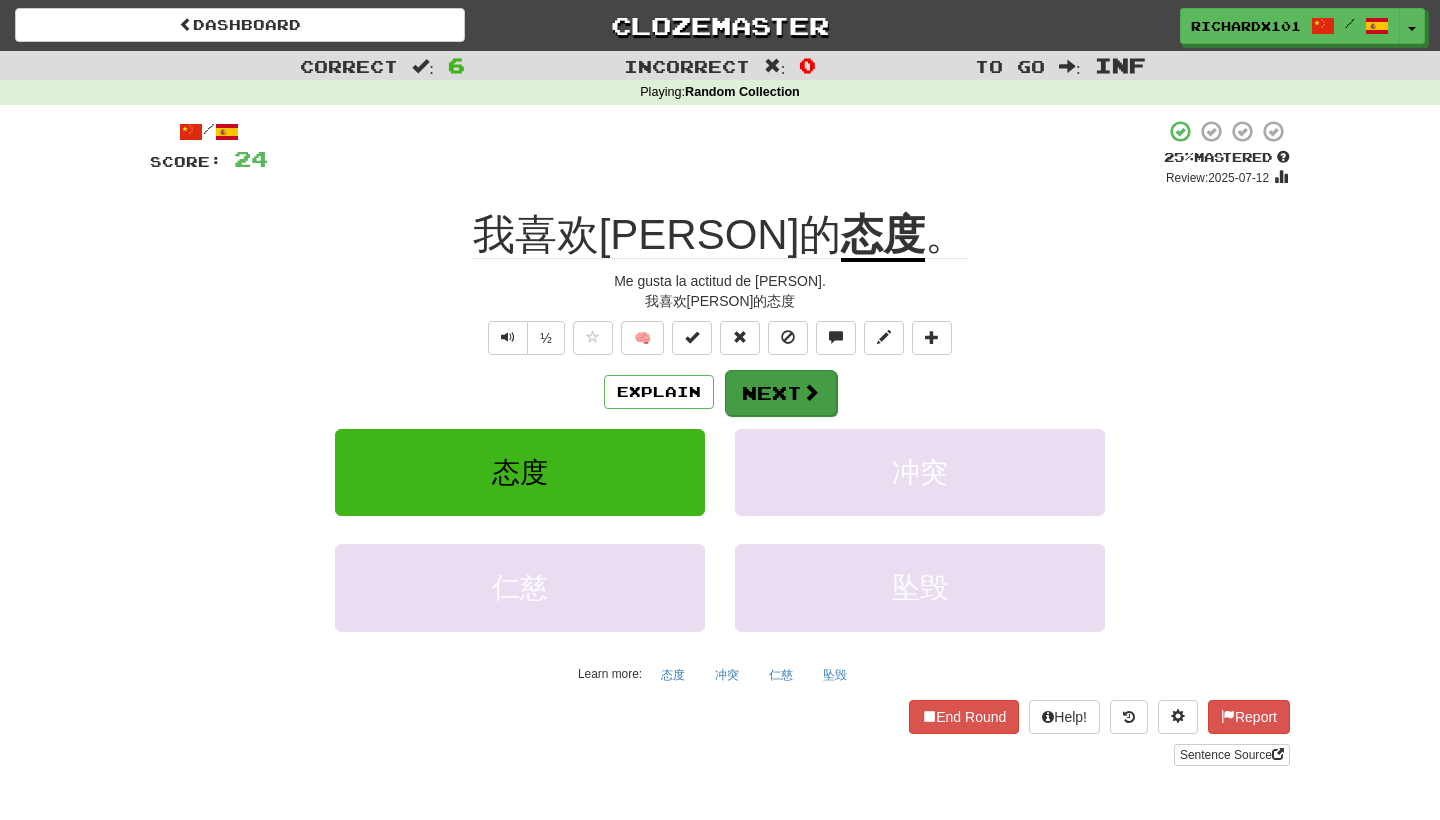 click on "Next" at bounding box center [781, 393] 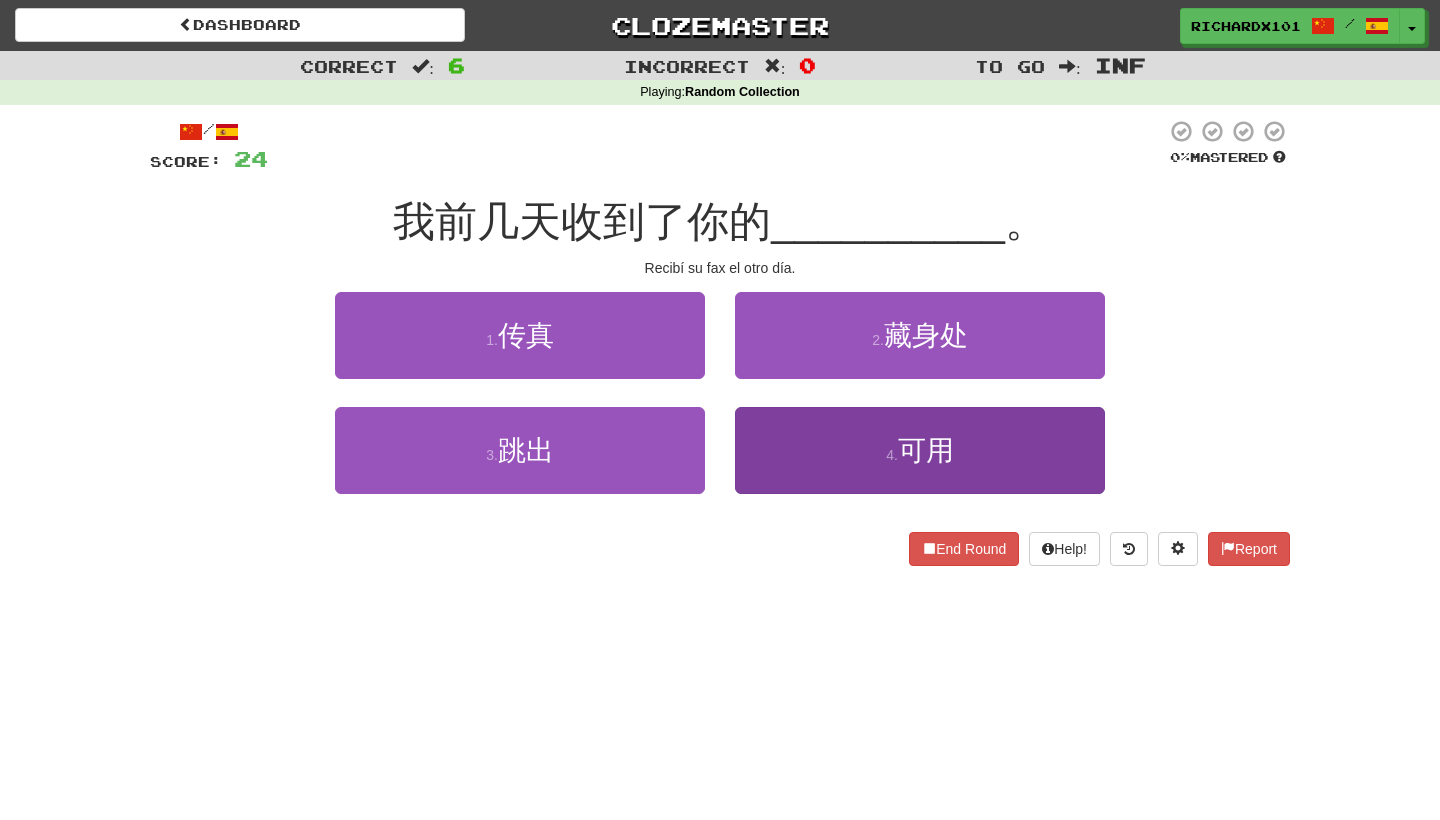click on "4 .  可用" at bounding box center (920, 450) 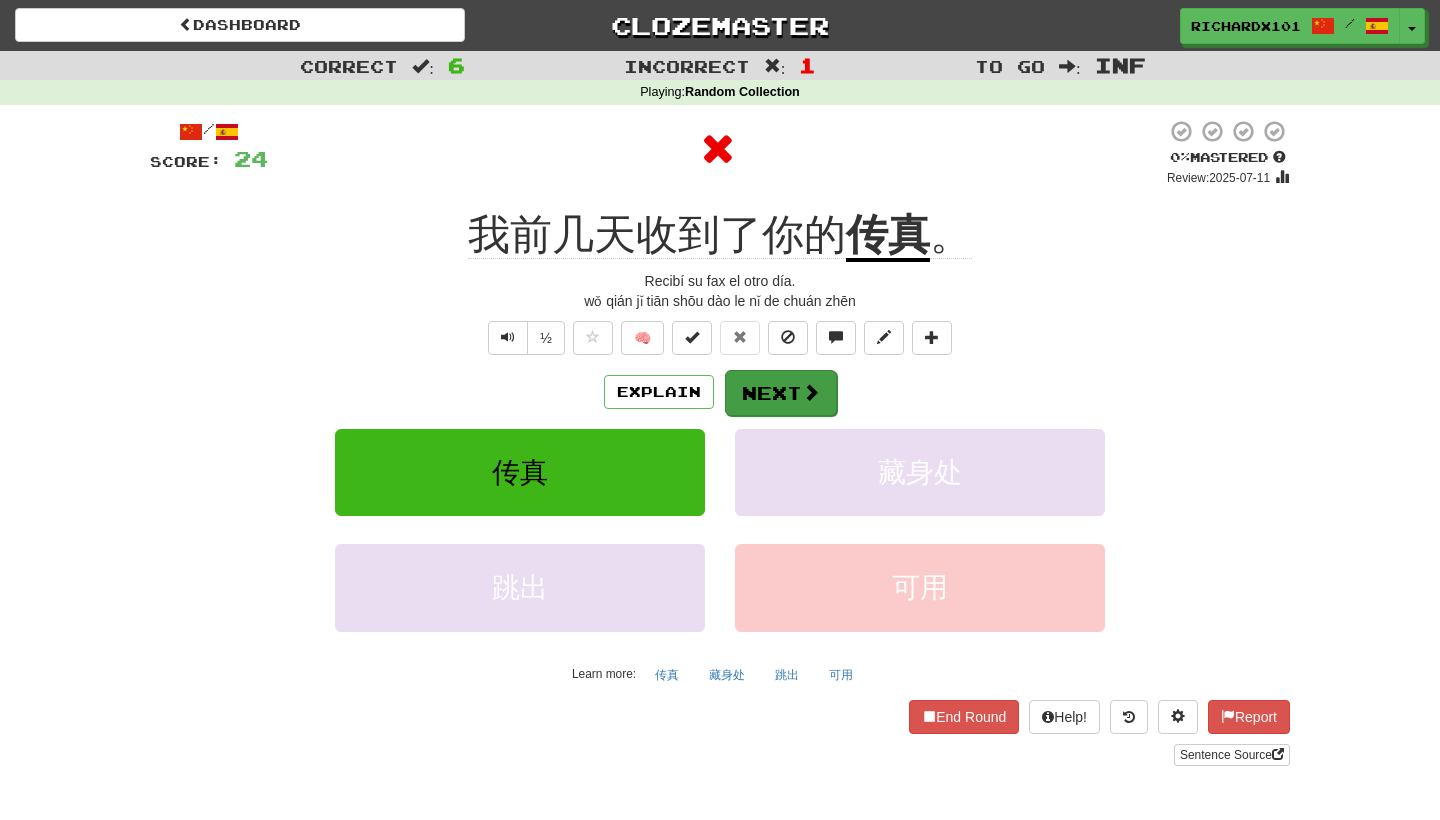 click on "Next" at bounding box center (781, 393) 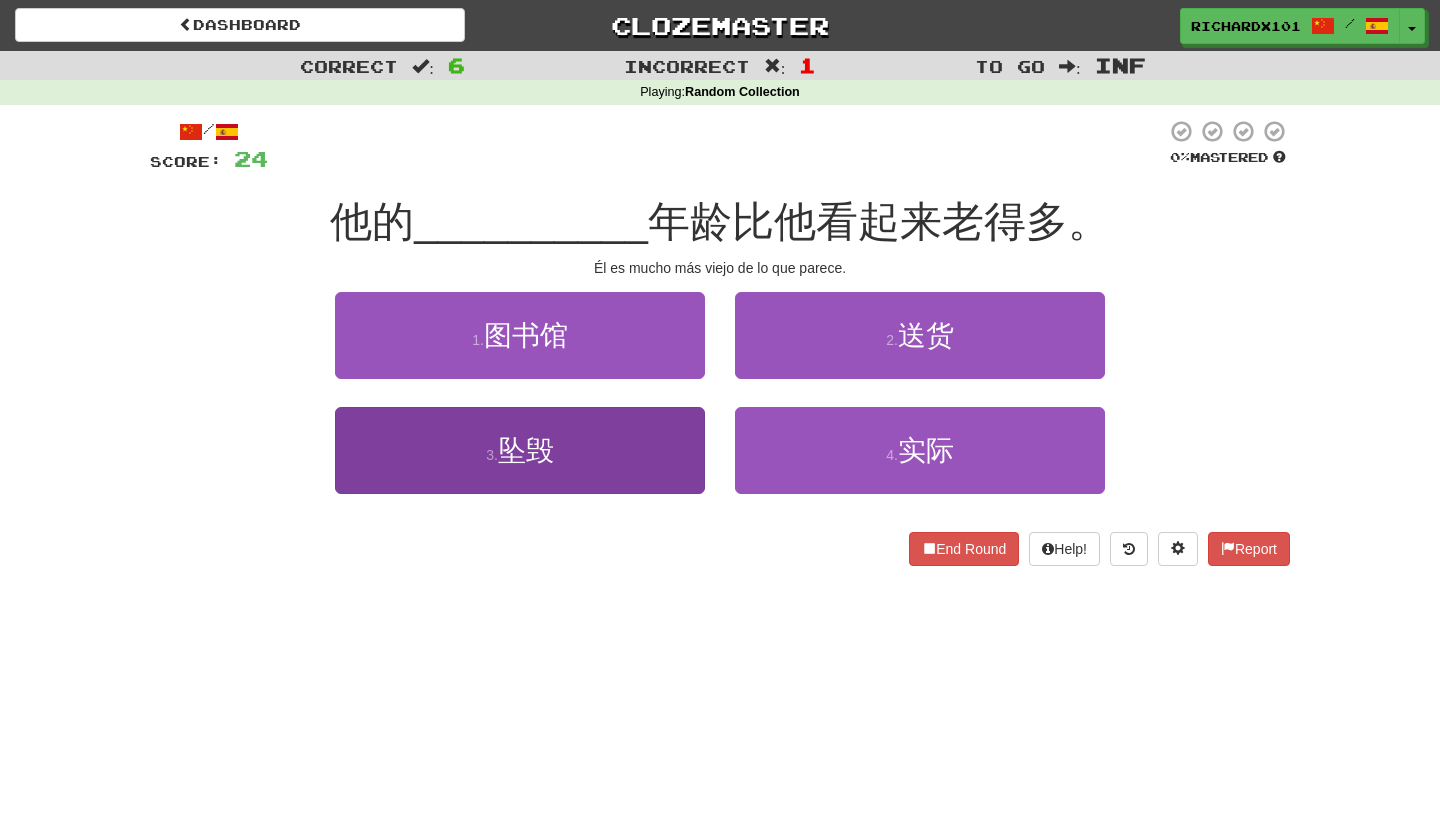 click on "3 .  坠毁" at bounding box center [520, 450] 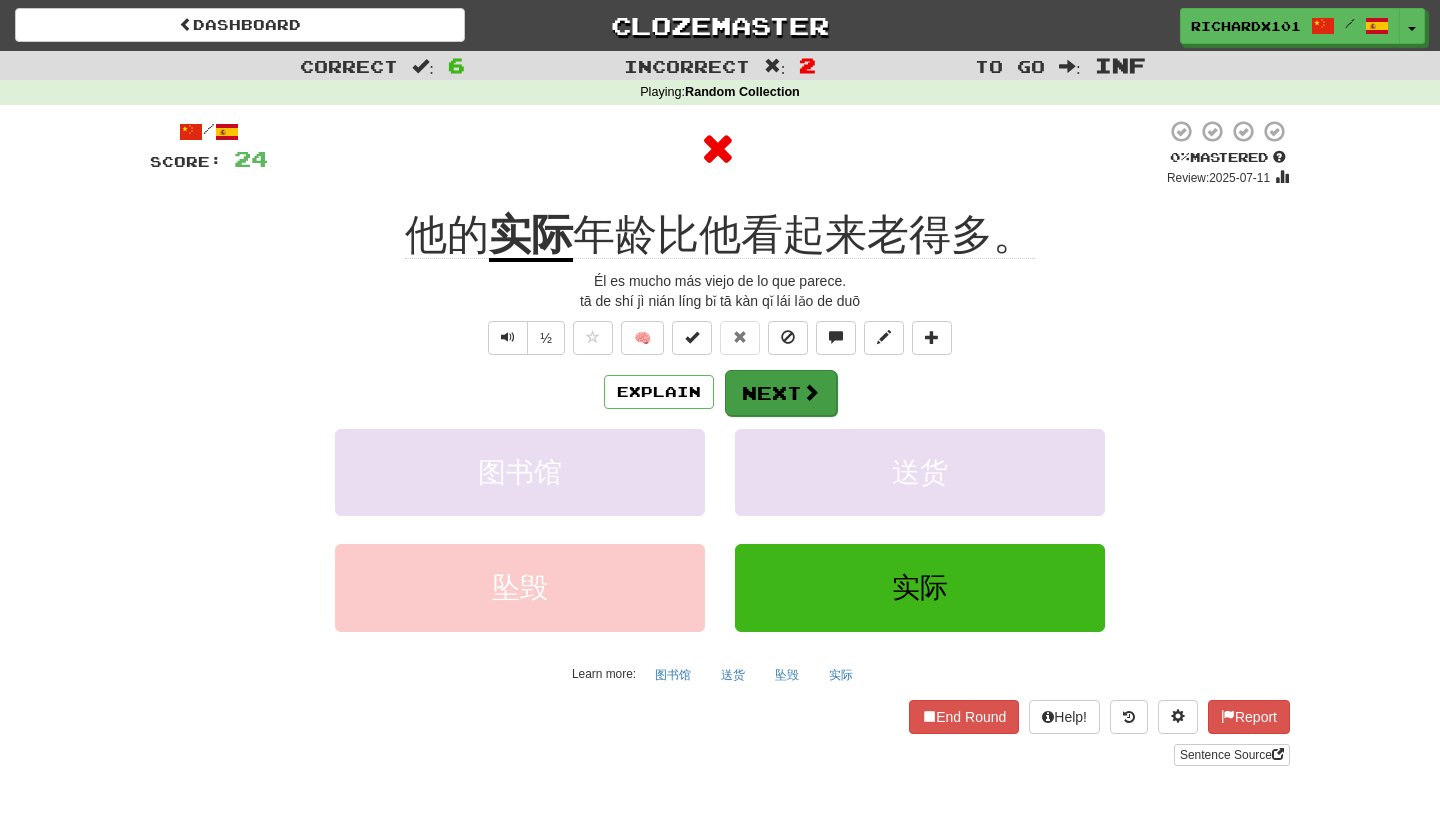 click on "Next" at bounding box center [781, 393] 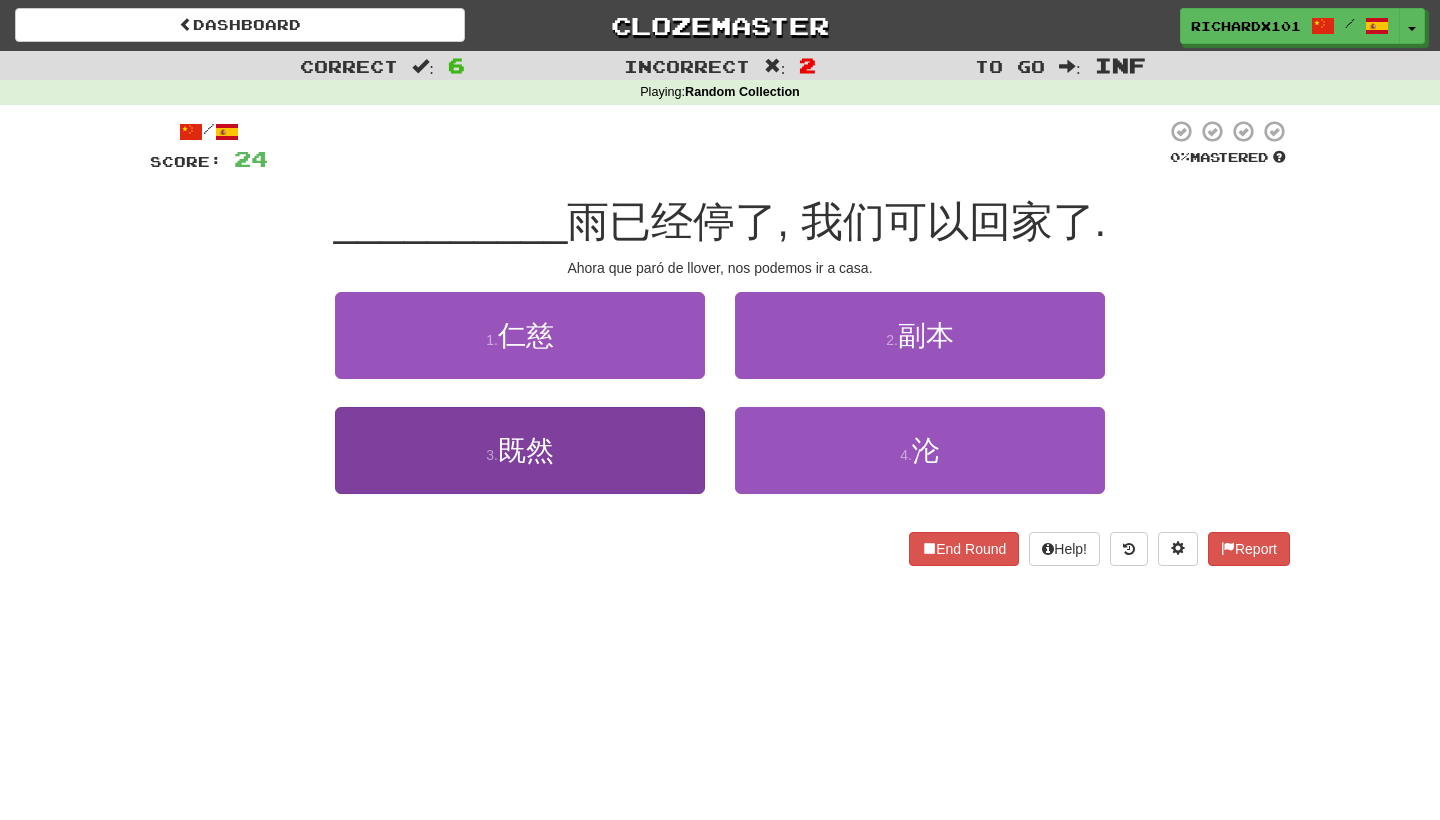 click on "3 .  既然" at bounding box center (520, 450) 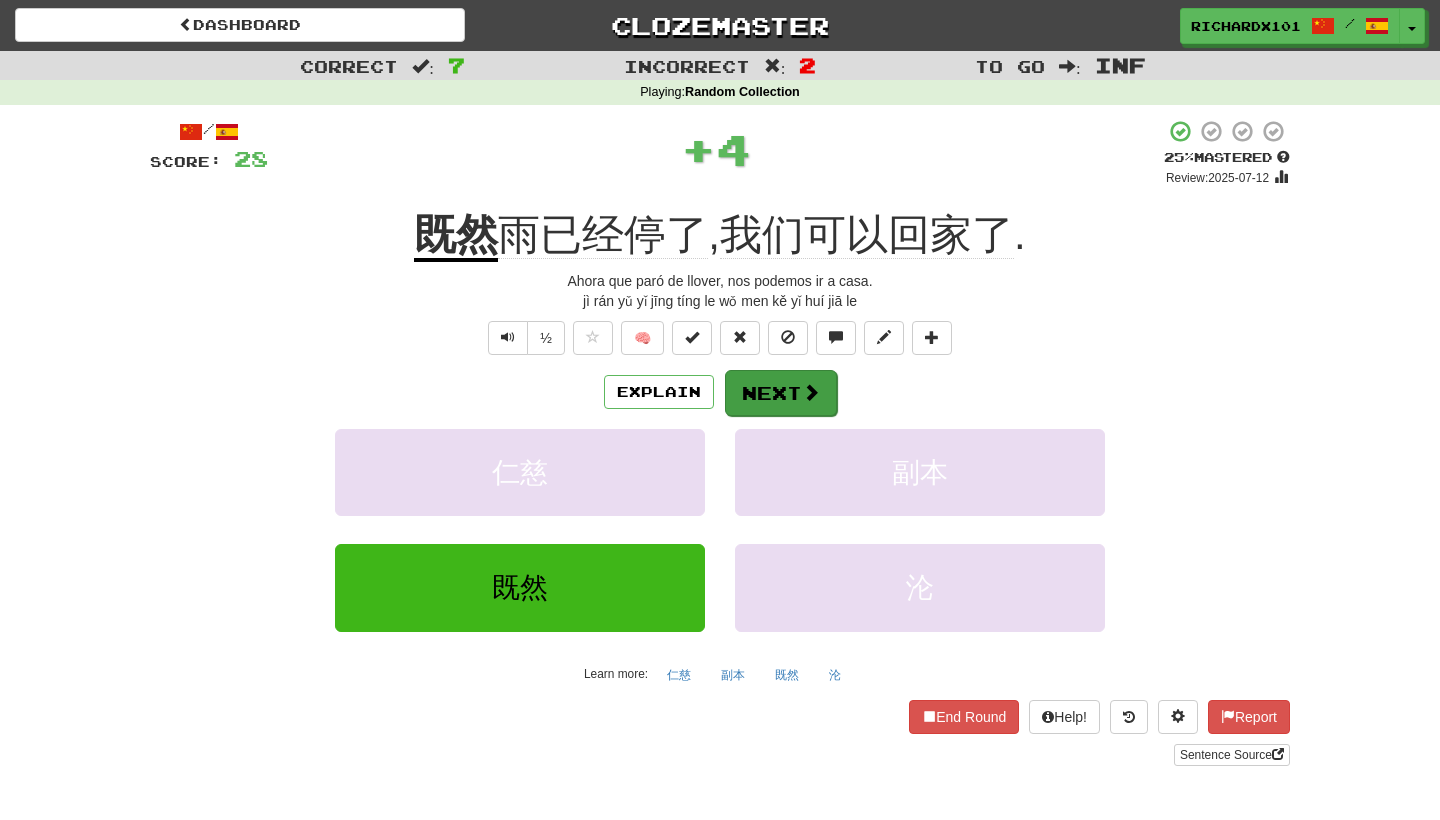 click on "Next" at bounding box center (781, 393) 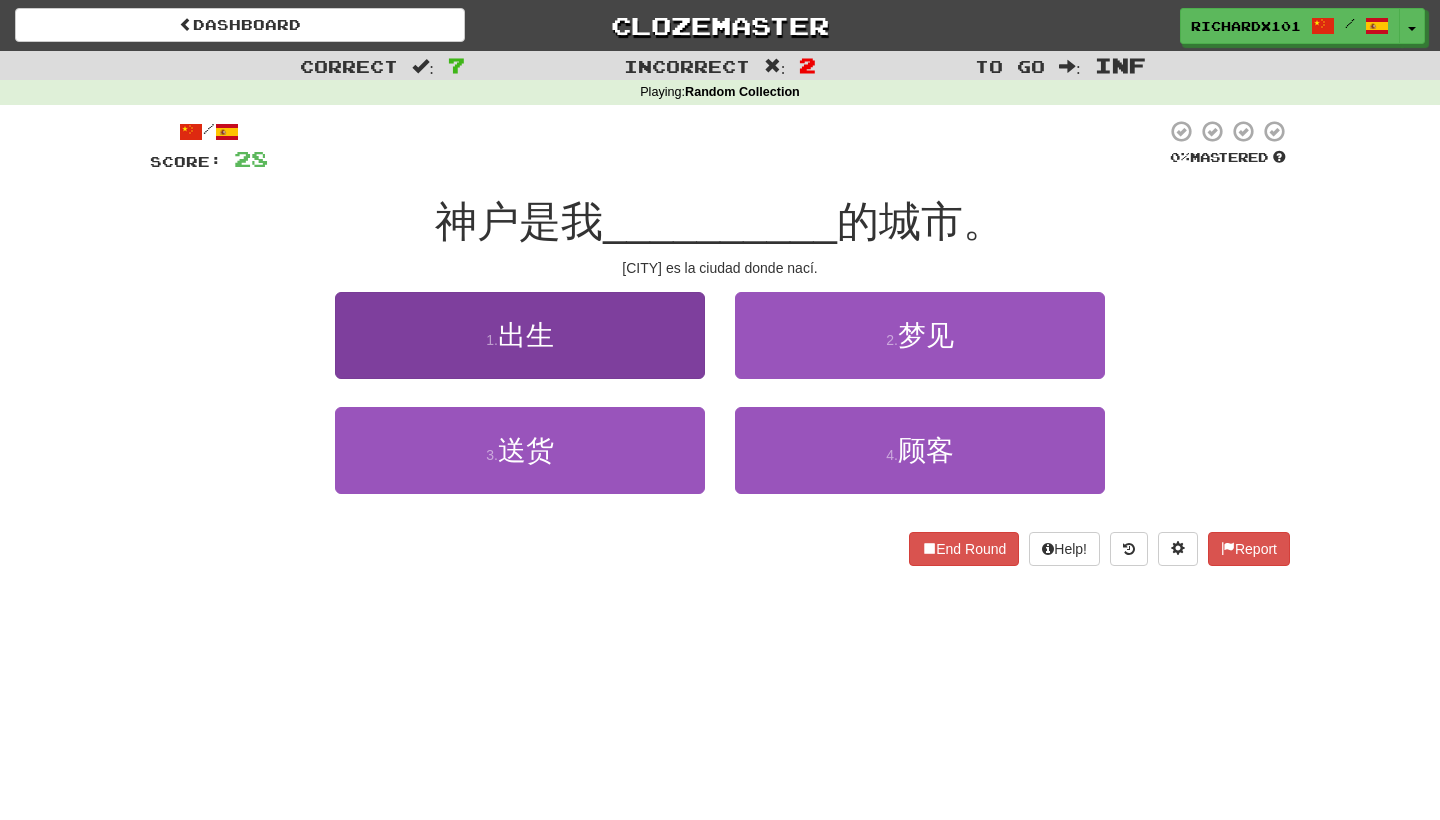 click on "1 .  出生" at bounding box center (520, 335) 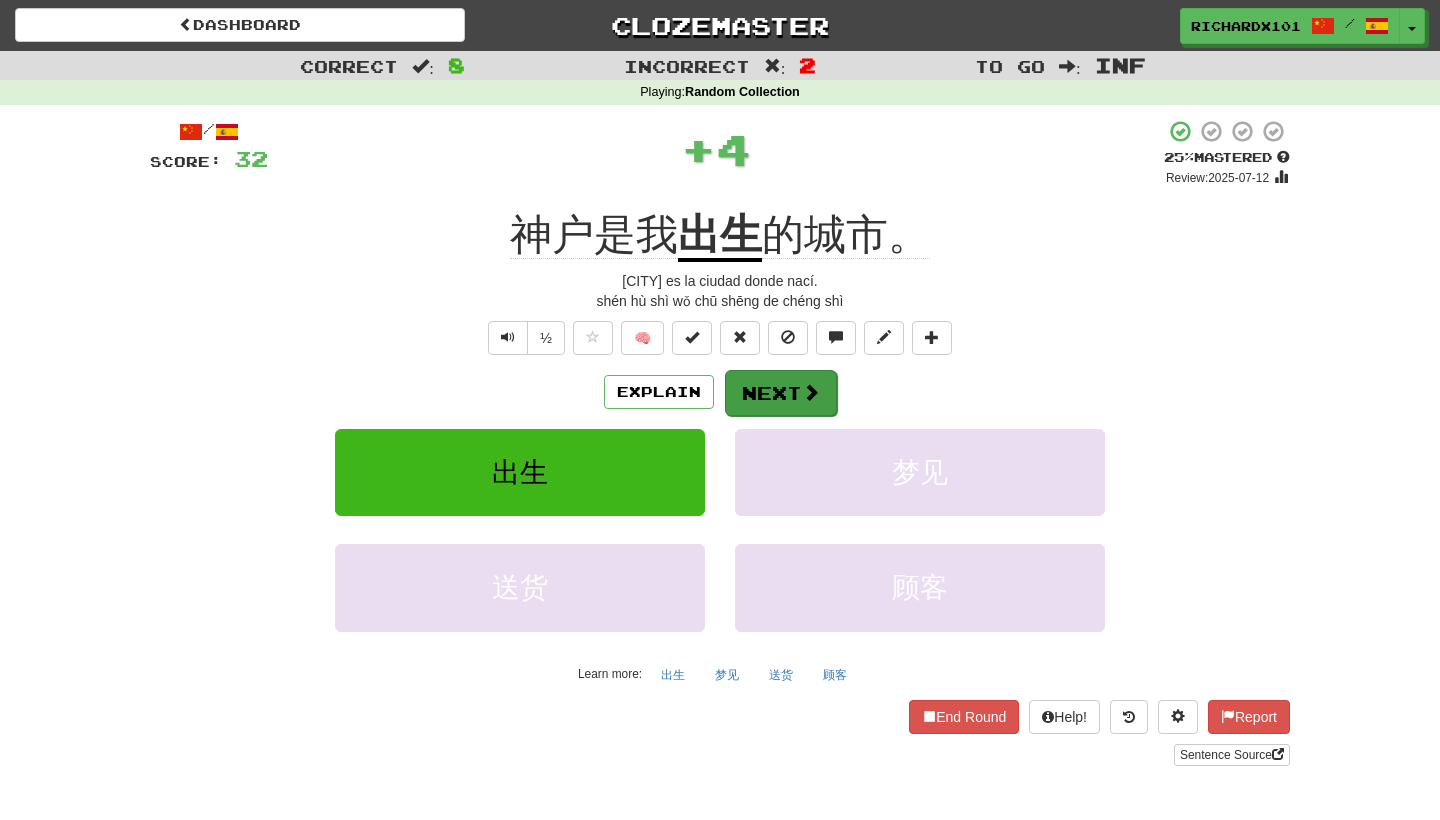 click on "Next" at bounding box center [781, 393] 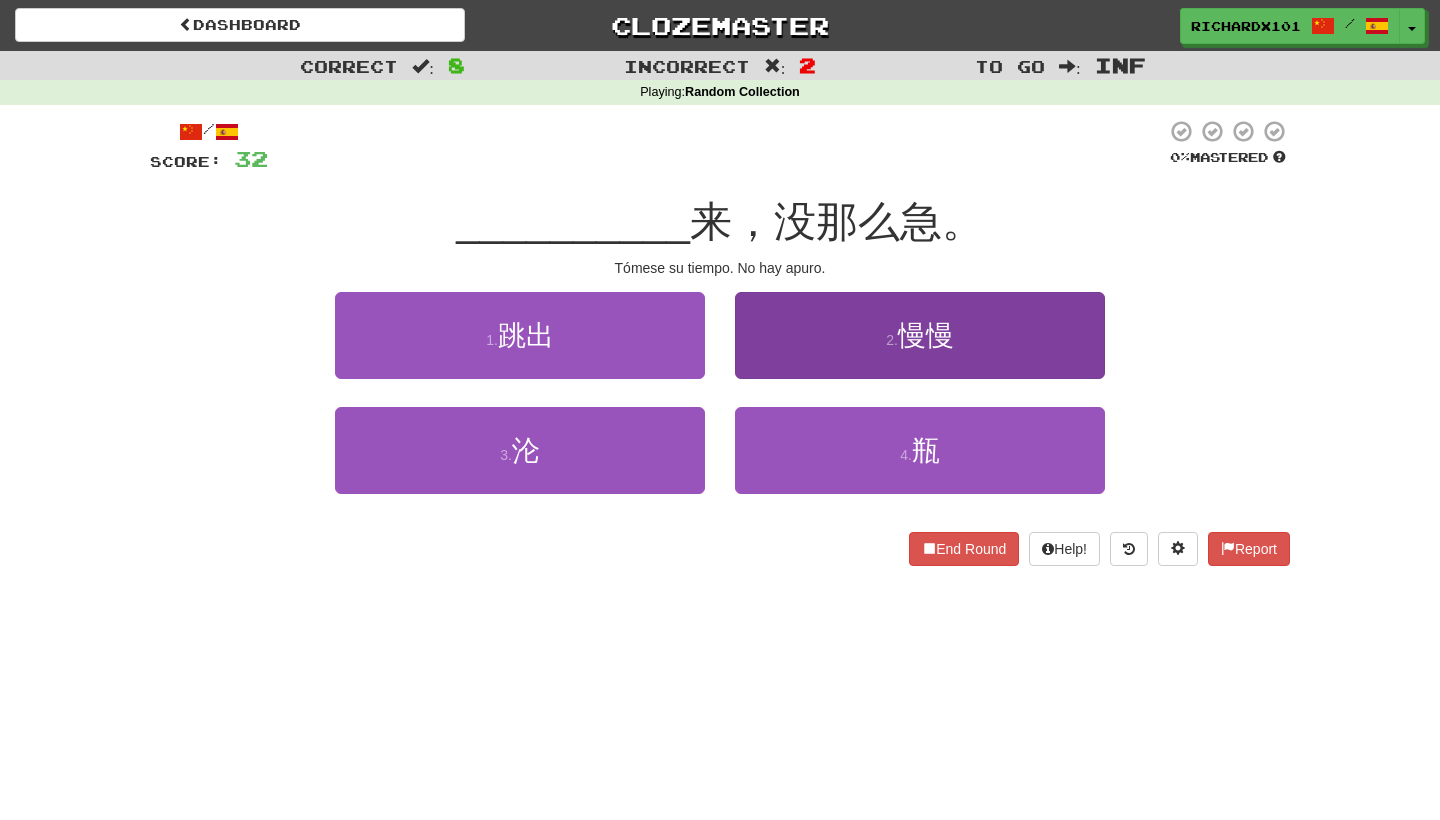 click on "2 .  慢慢" at bounding box center (920, 335) 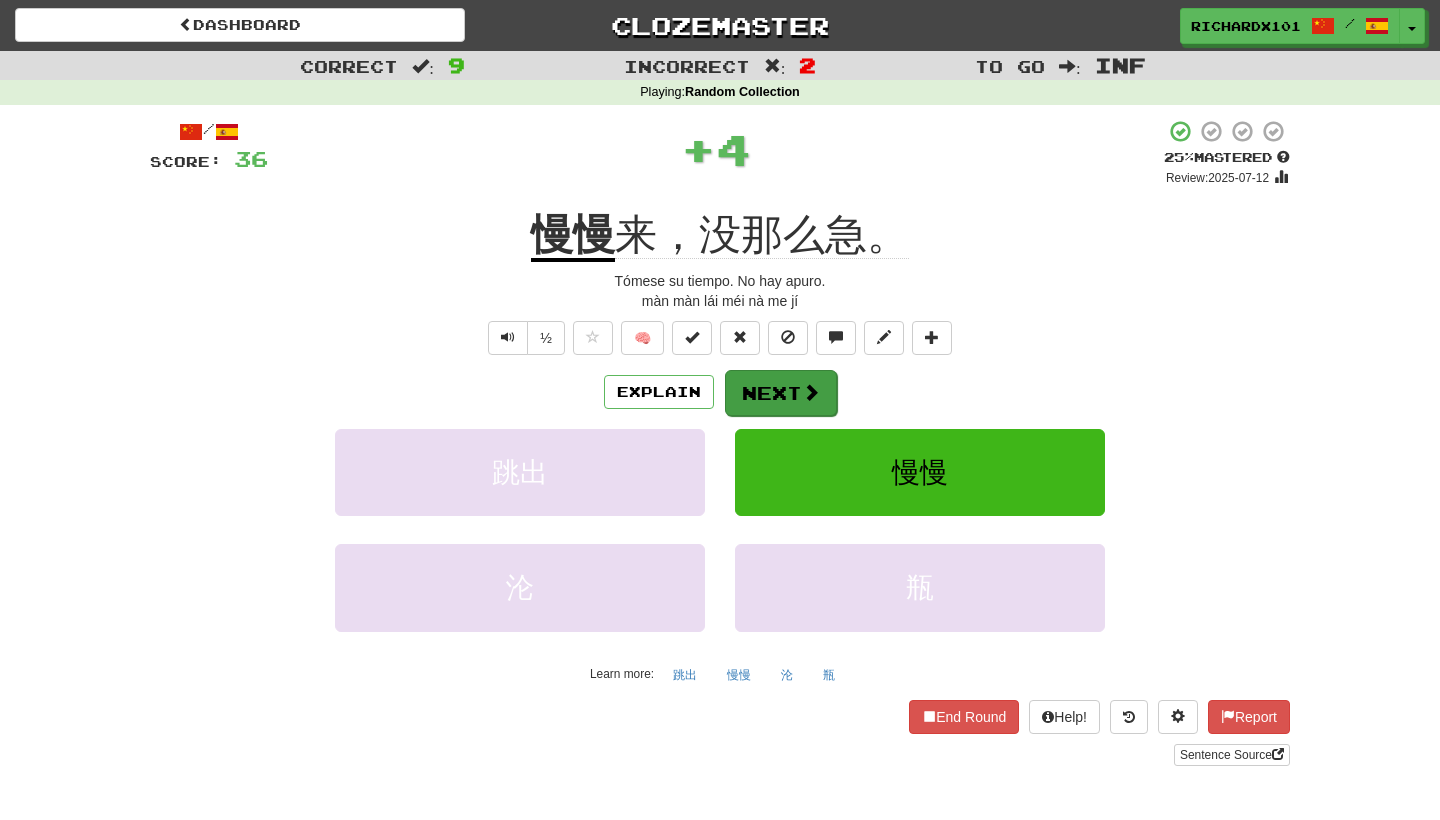 click on "Next" at bounding box center [781, 393] 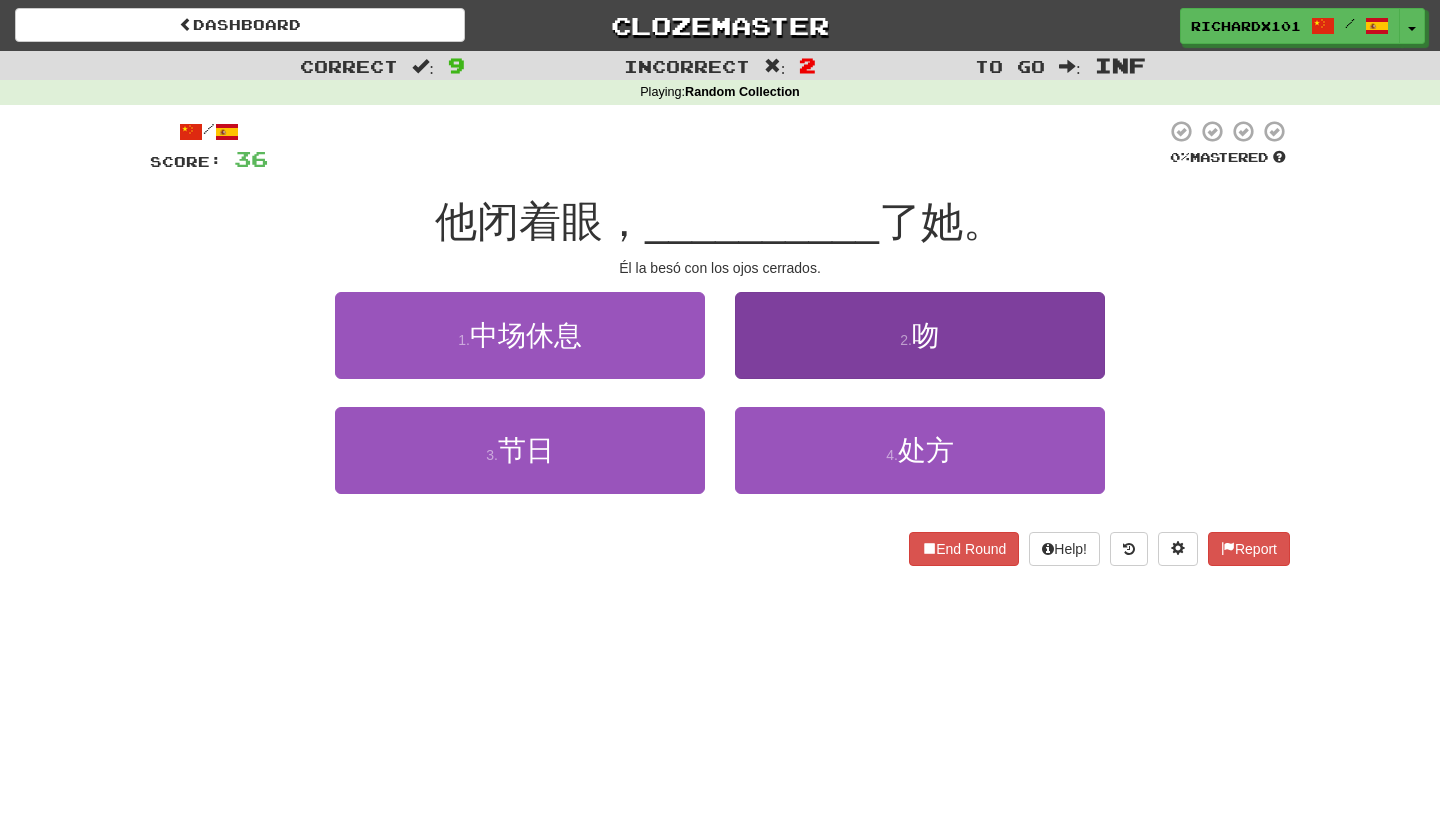 click on "2 .  吻" at bounding box center (920, 335) 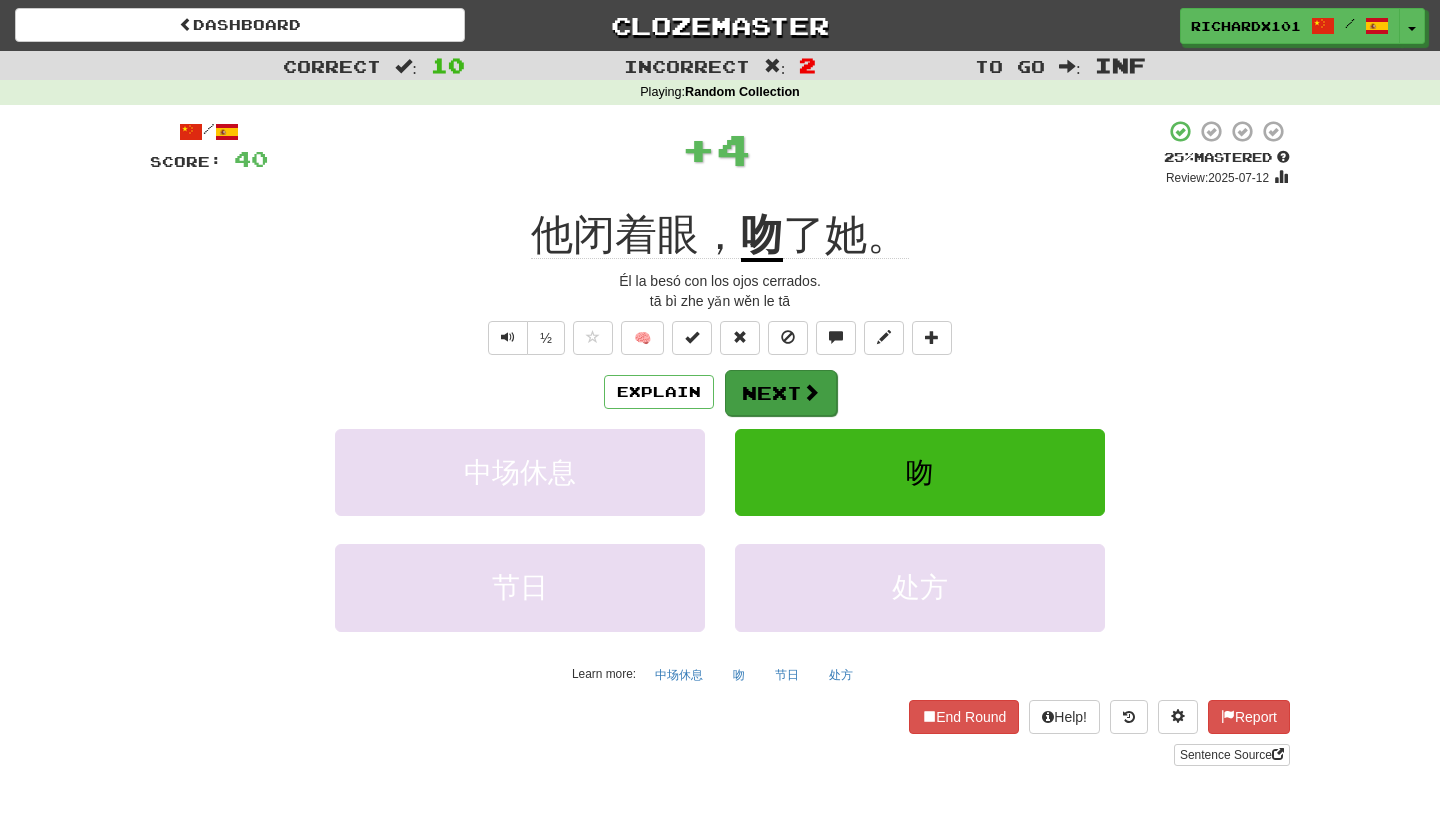 click on "Next" at bounding box center [781, 393] 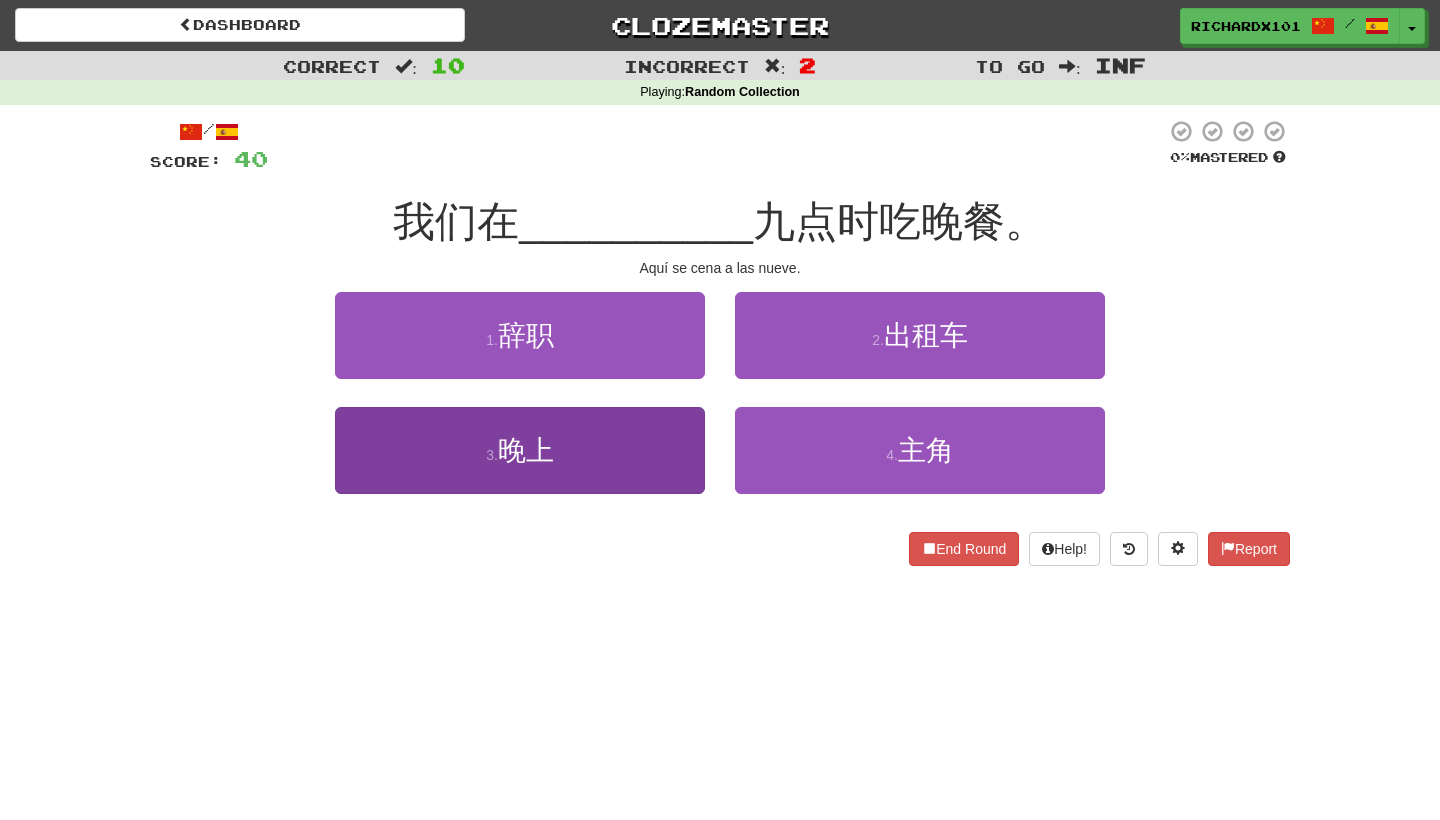 click on "3 .  晚上" at bounding box center (520, 450) 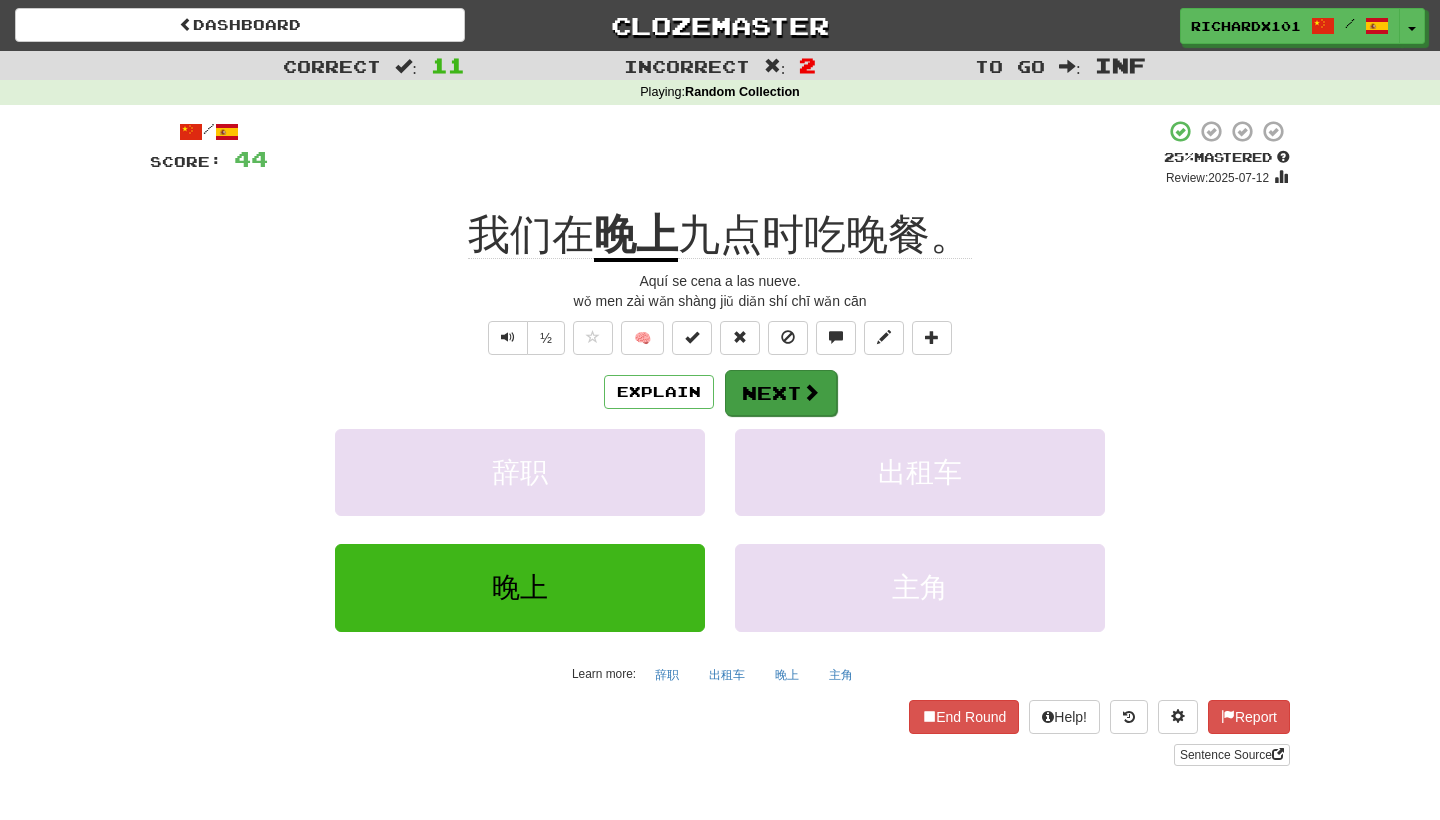click on "Next" at bounding box center (781, 393) 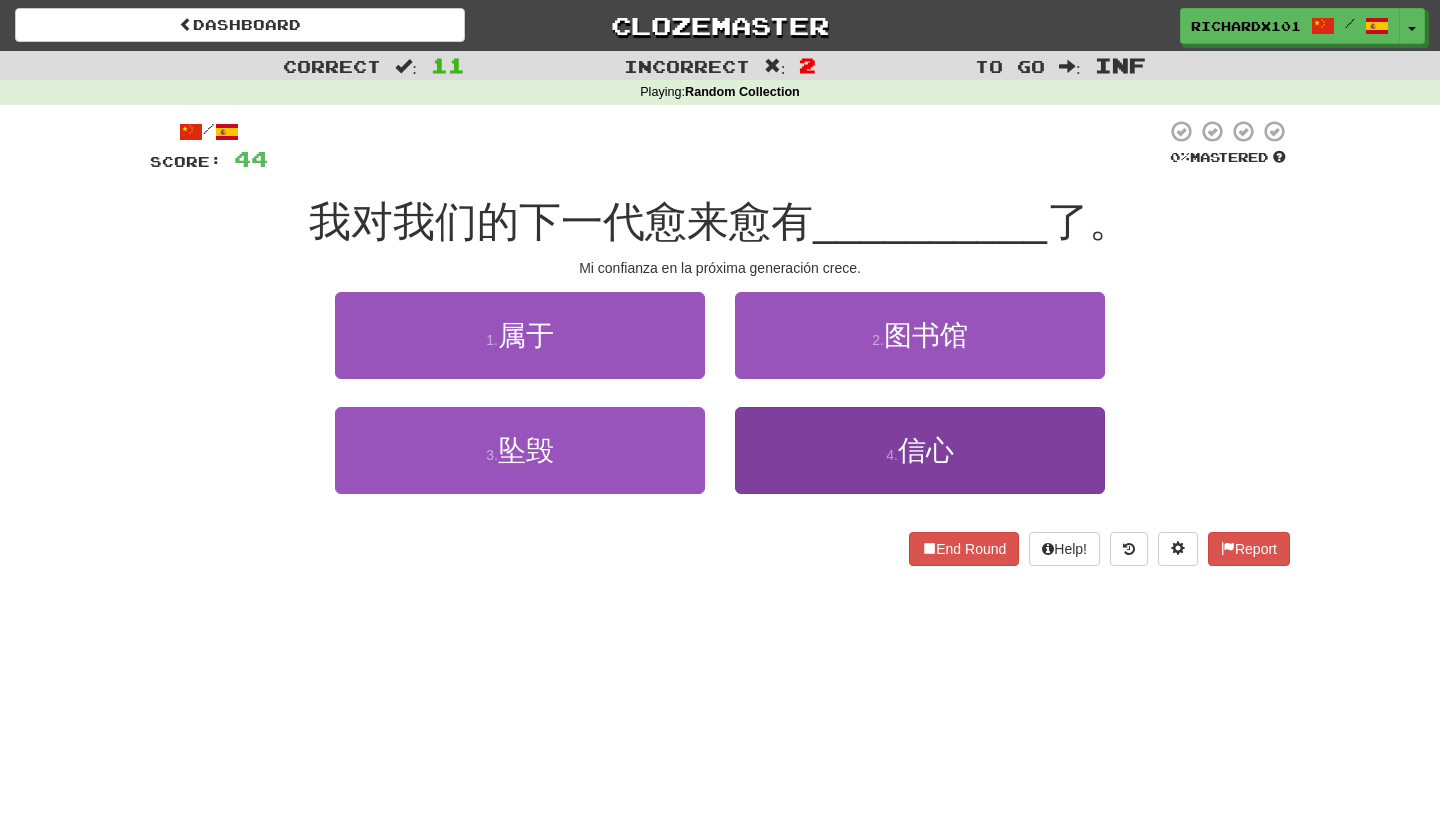 click on "4 .  信心" at bounding box center (920, 450) 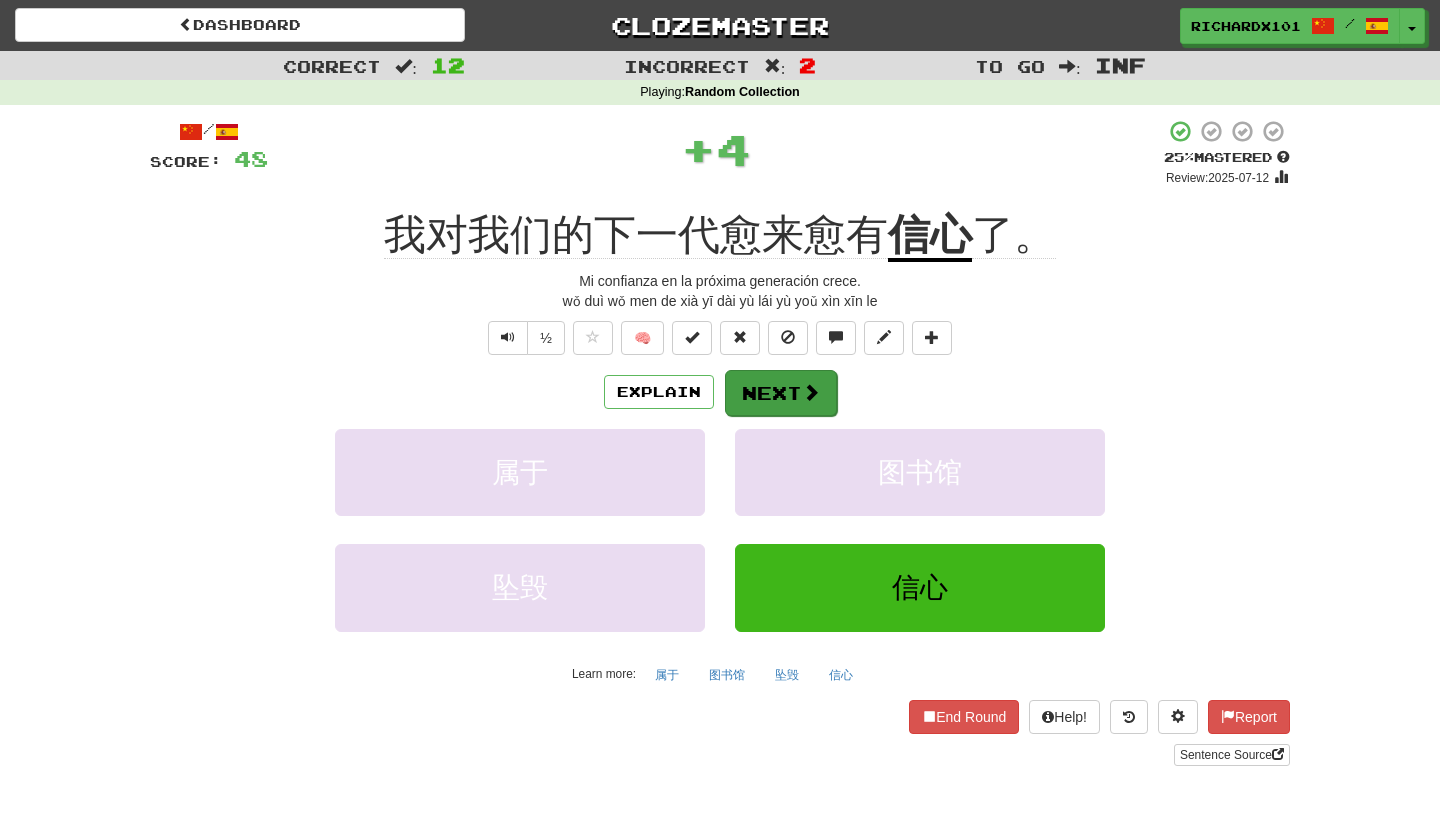click on "Next" at bounding box center [781, 393] 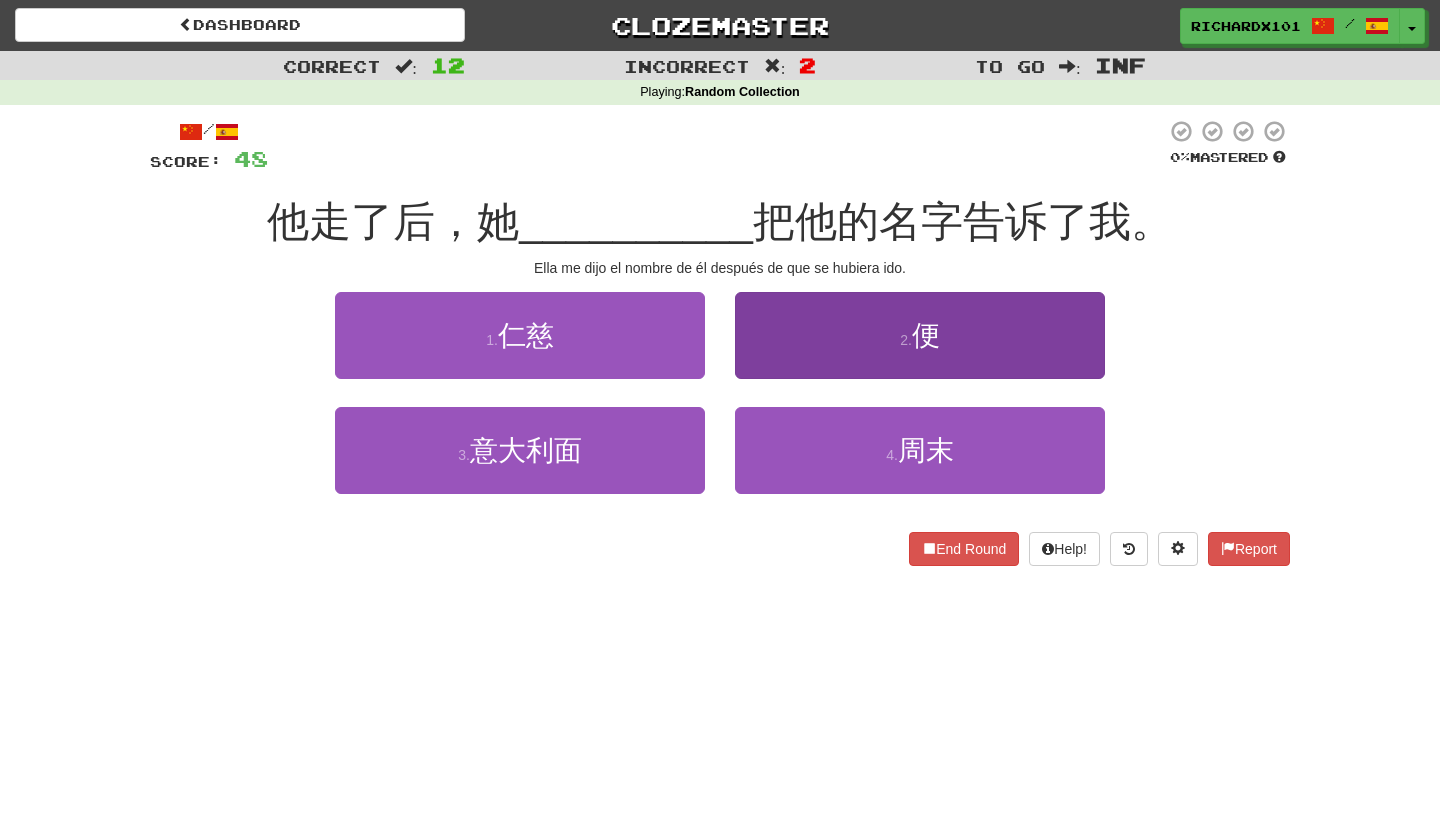 click on "2 .  便" at bounding box center (920, 335) 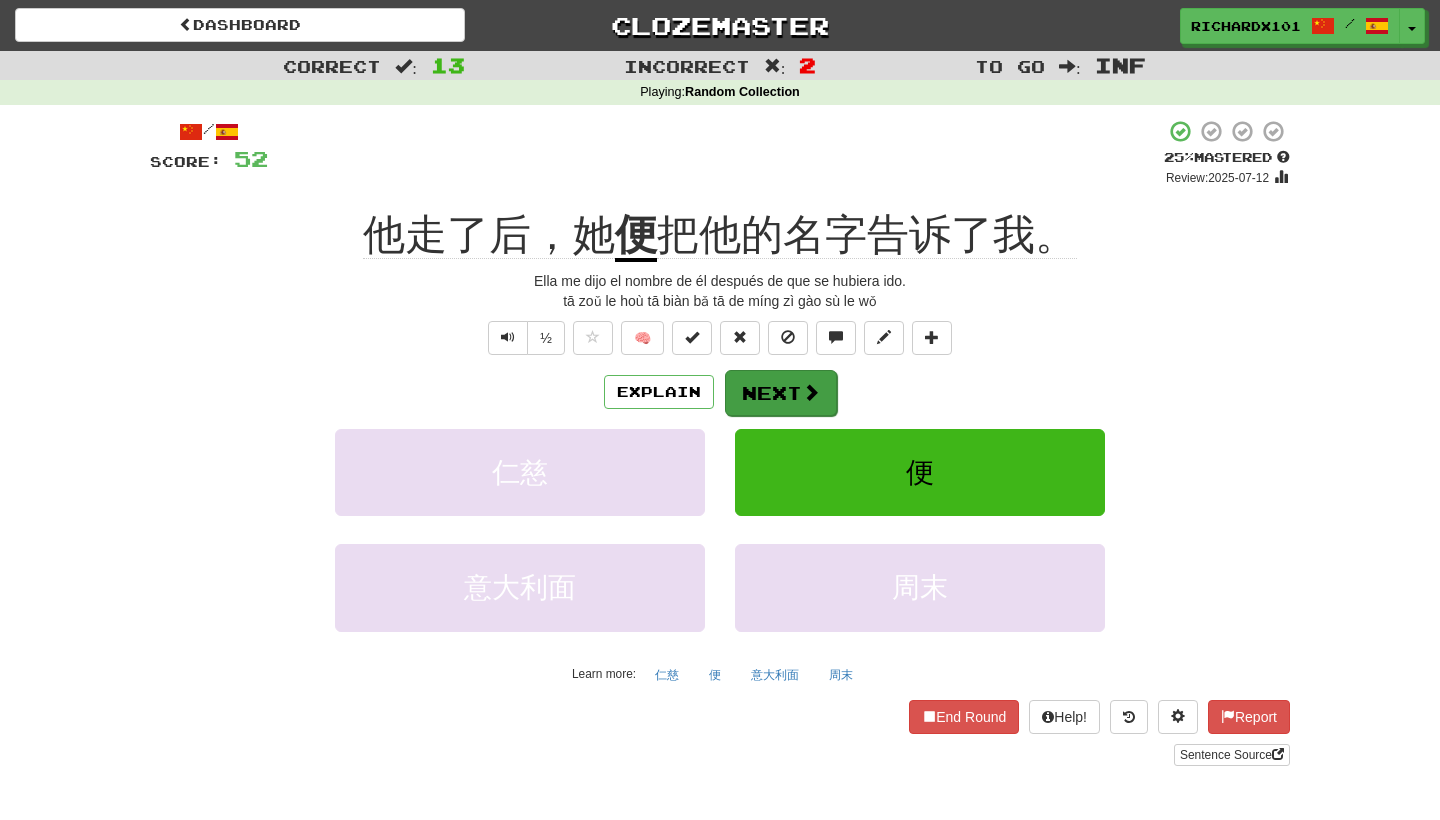 click on "Next" at bounding box center [781, 393] 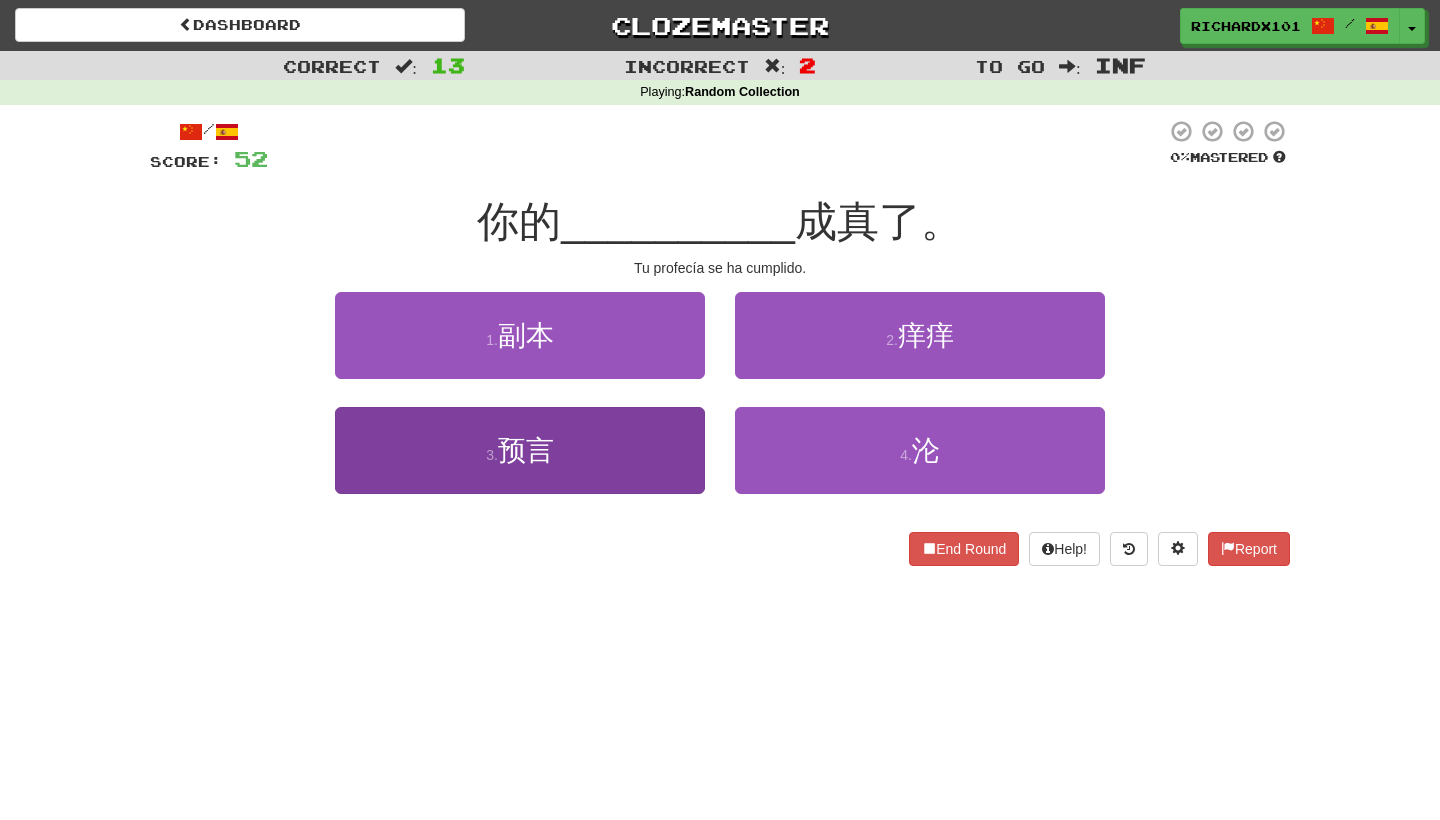 click on "3 .  预言" at bounding box center (520, 450) 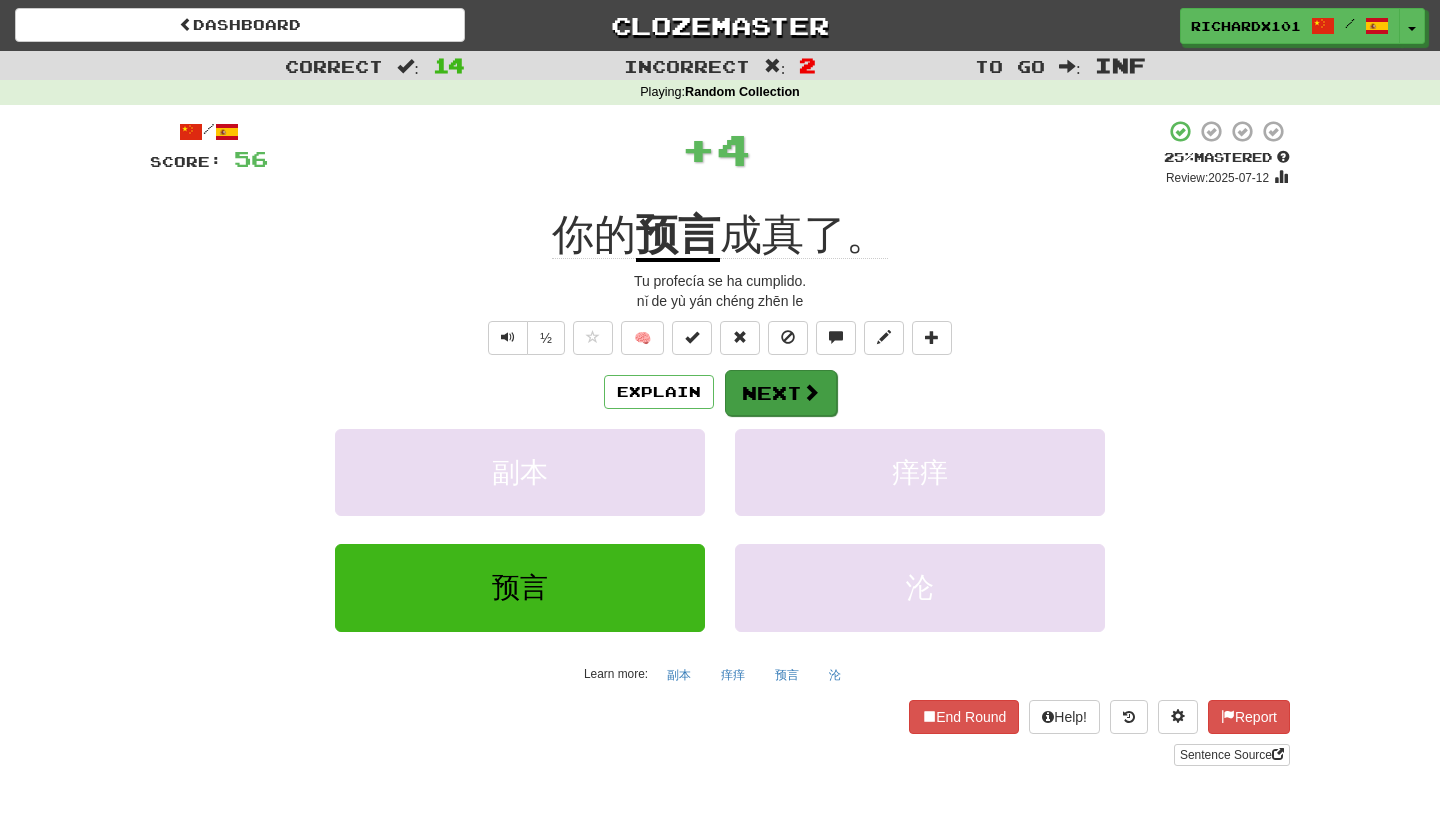 click on "Next" at bounding box center [781, 393] 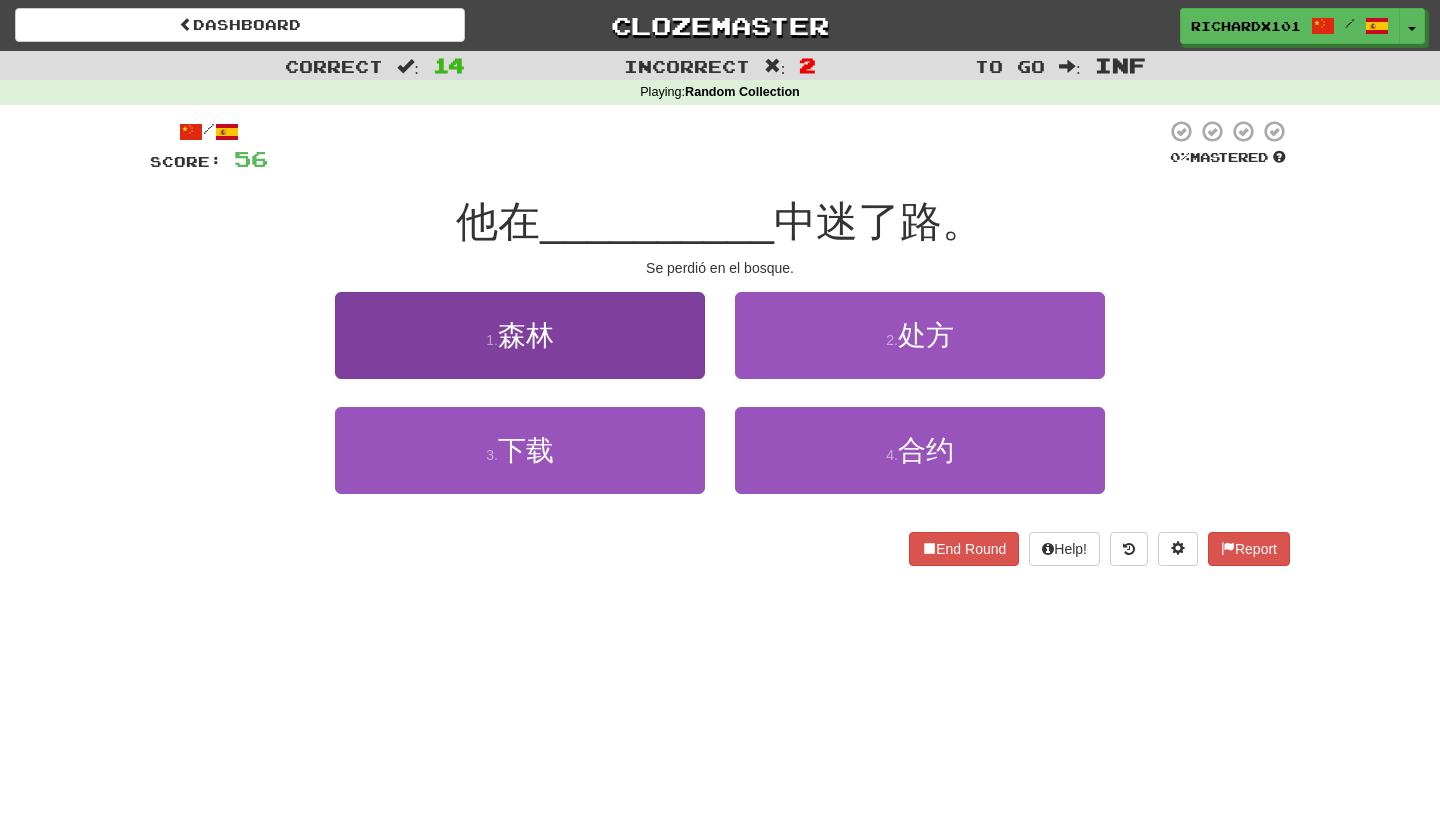 click on "1 .  森林" at bounding box center (520, 335) 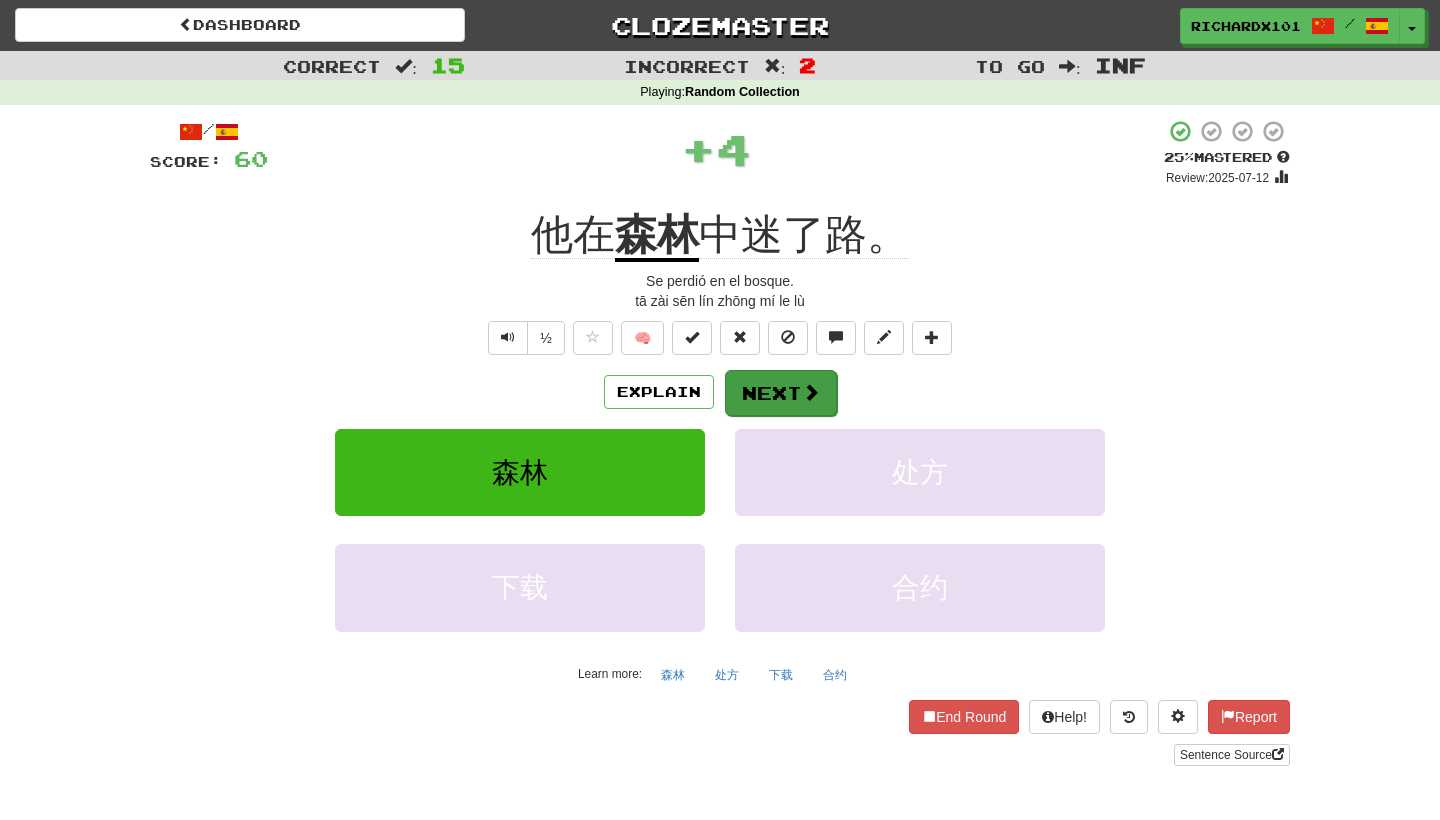 click on "Next" at bounding box center (781, 393) 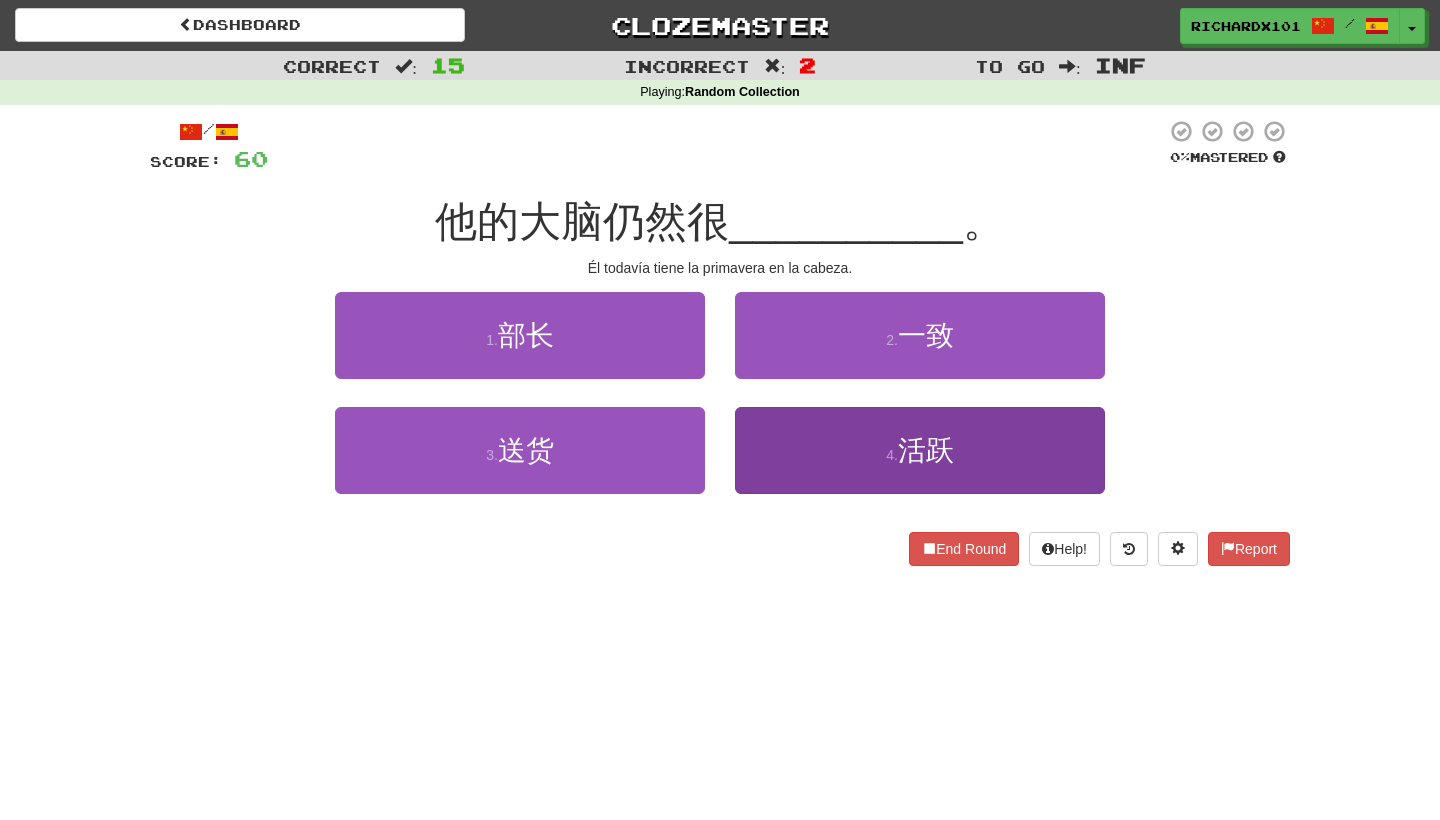 click on "4 .  活跃" at bounding box center (920, 450) 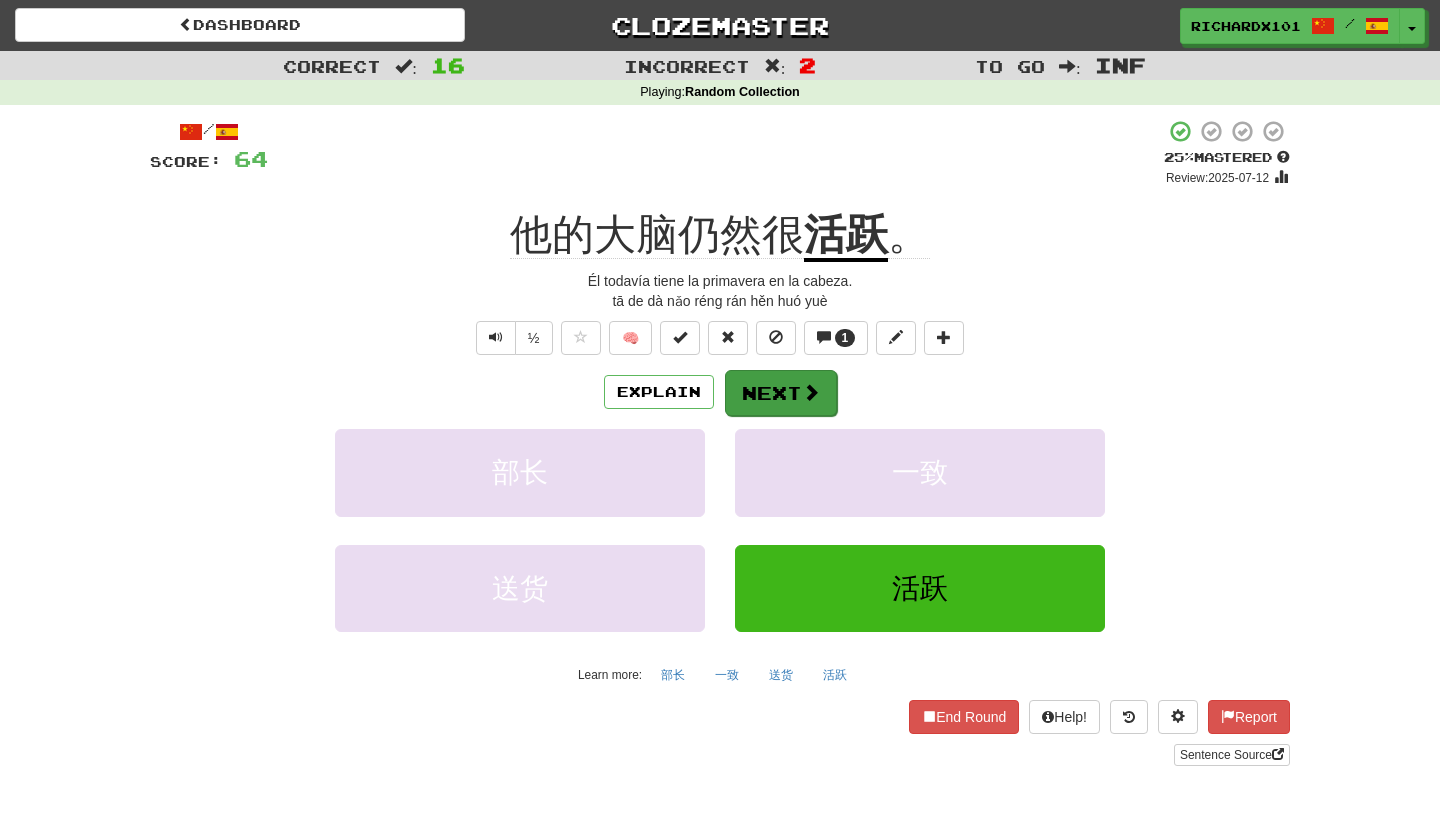 click at bounding box center [811, 392] 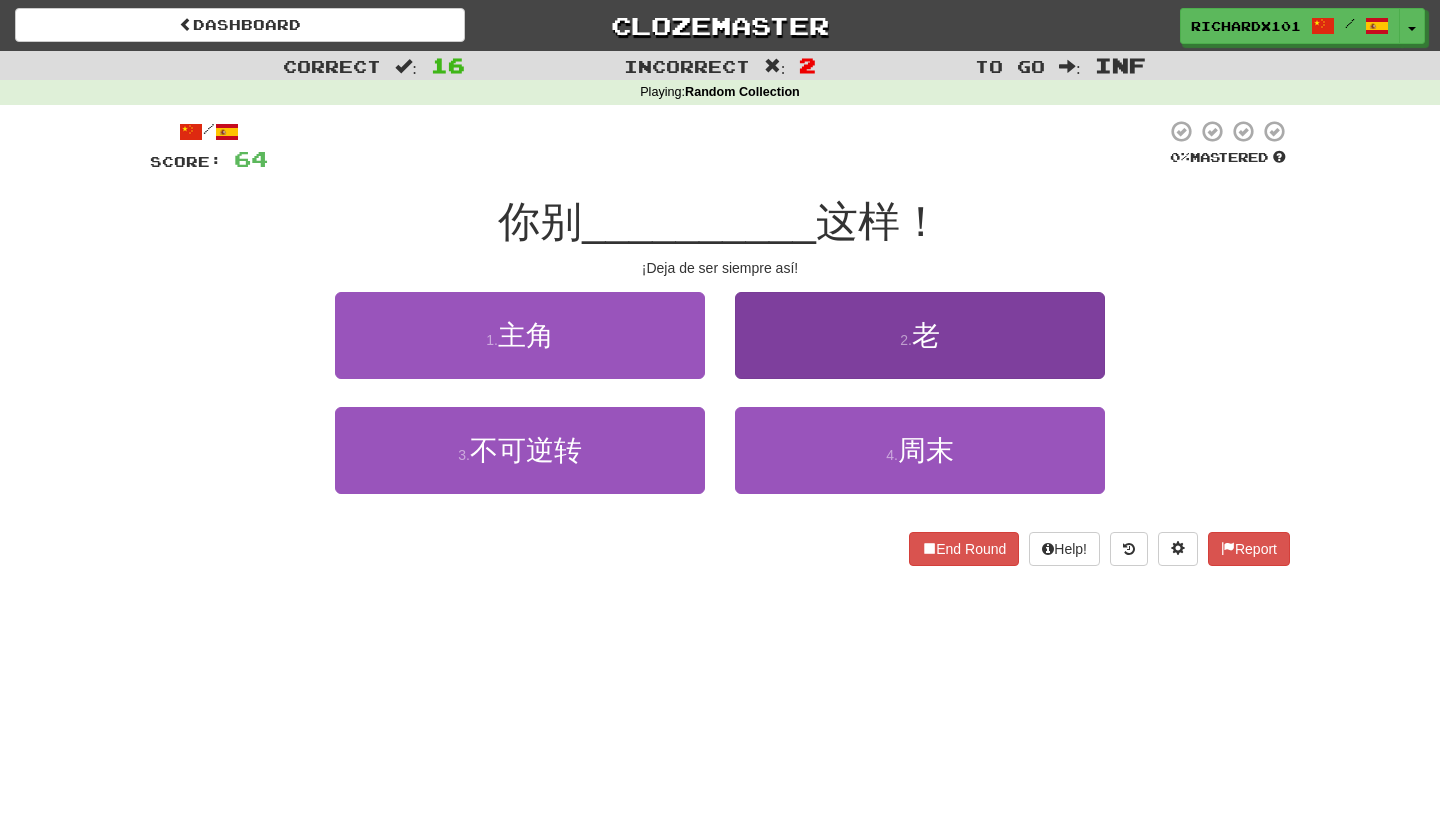 click on "2 .  老" at bounding box center (920, 335) 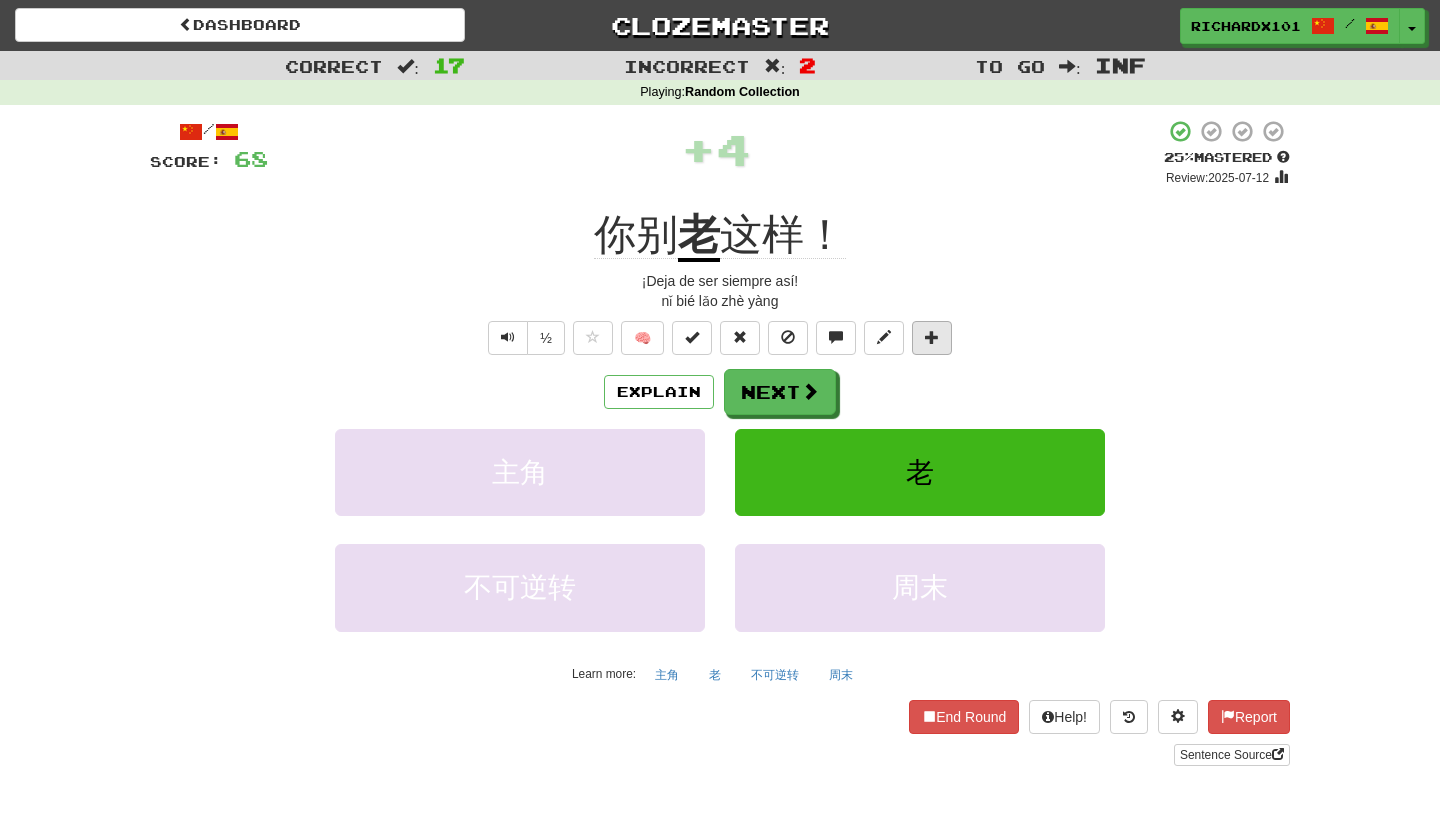 click at bounding box center [932, 337] 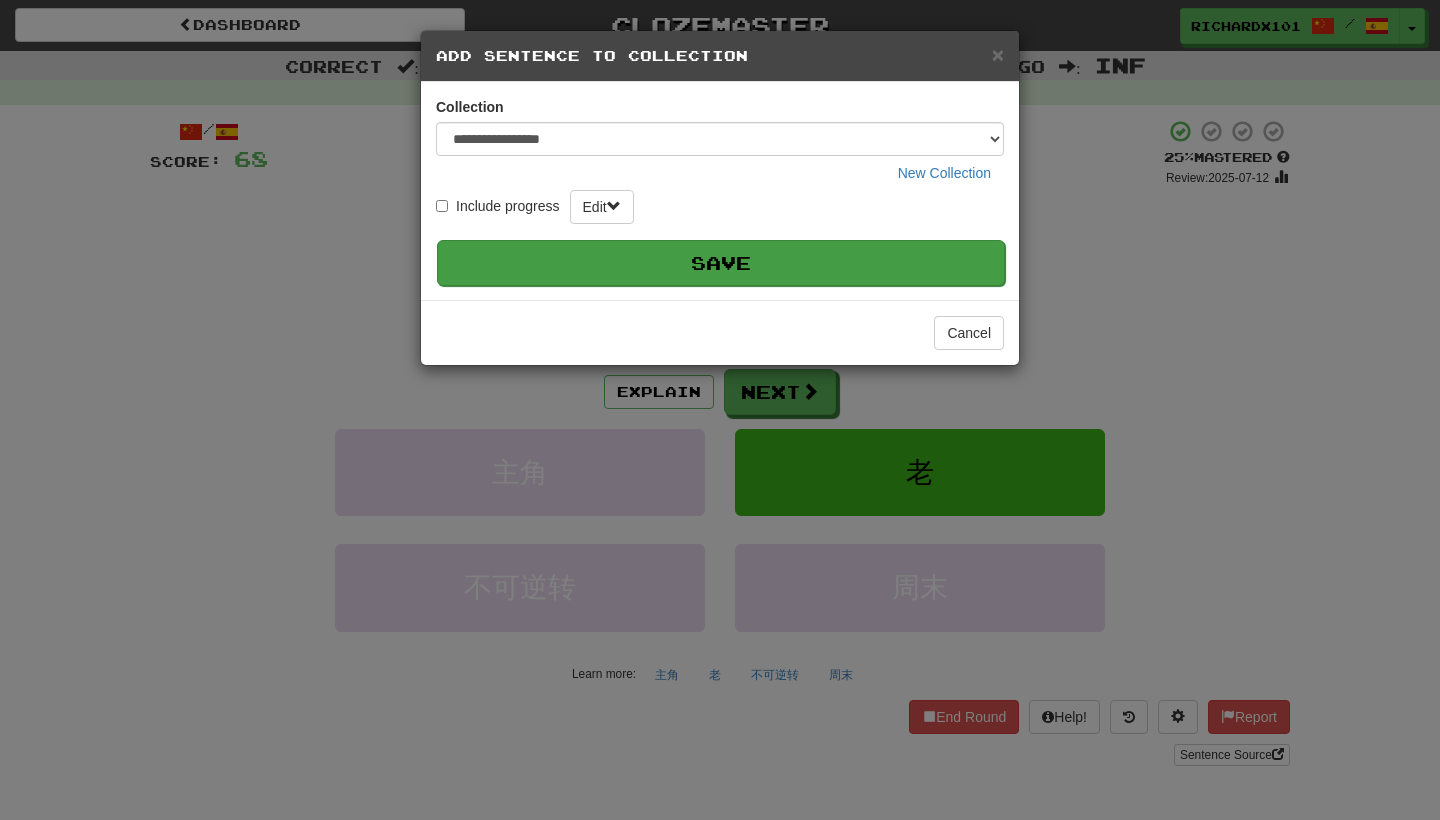 click on "Save" at bounding box center (721, 263) 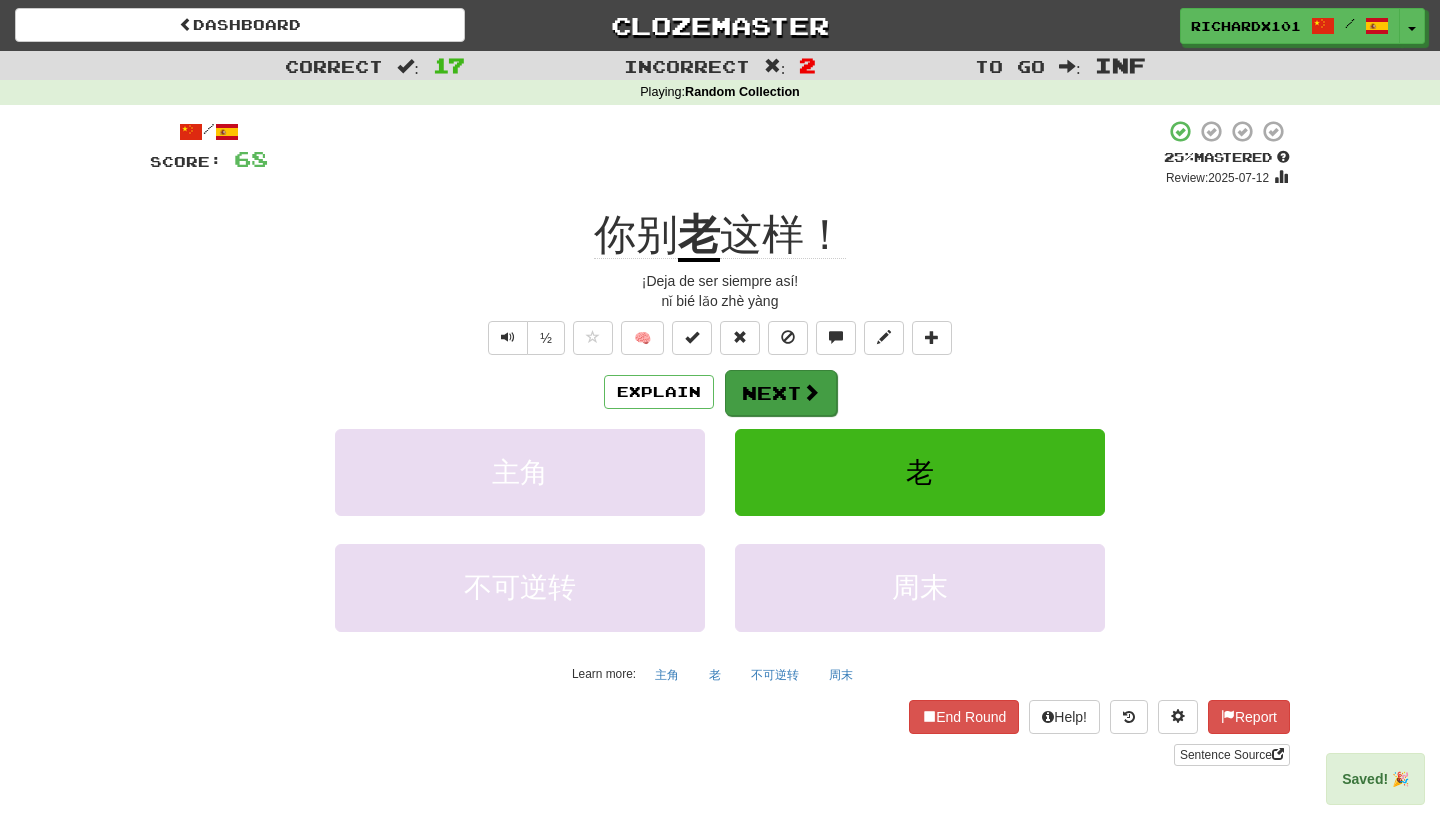 click on "Next" at bounding box center [781, 393] 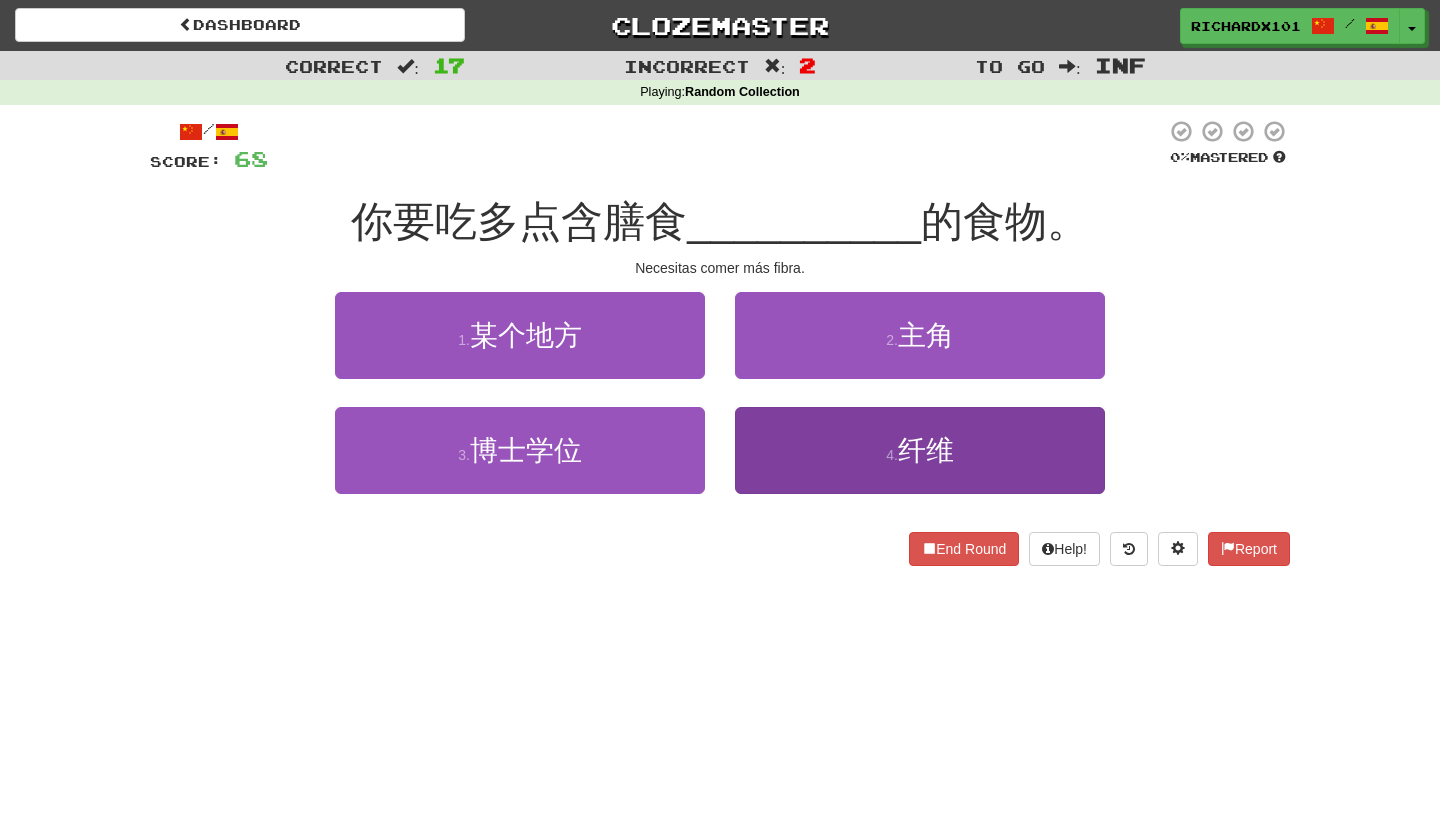 click on "4 .  纤维" at bounding box center (920, 450) 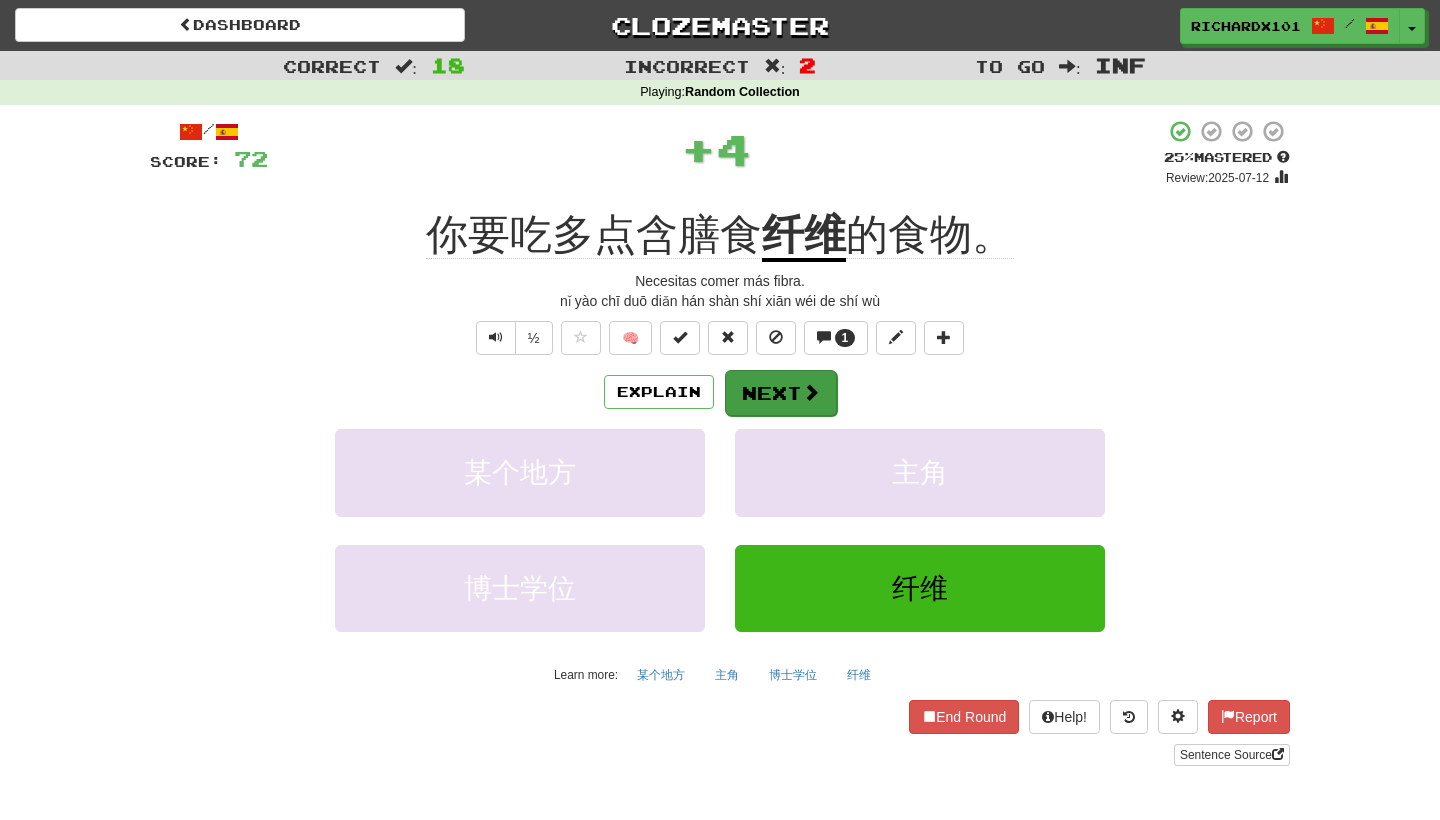 click on "Next" at bounding box center (781, 393) 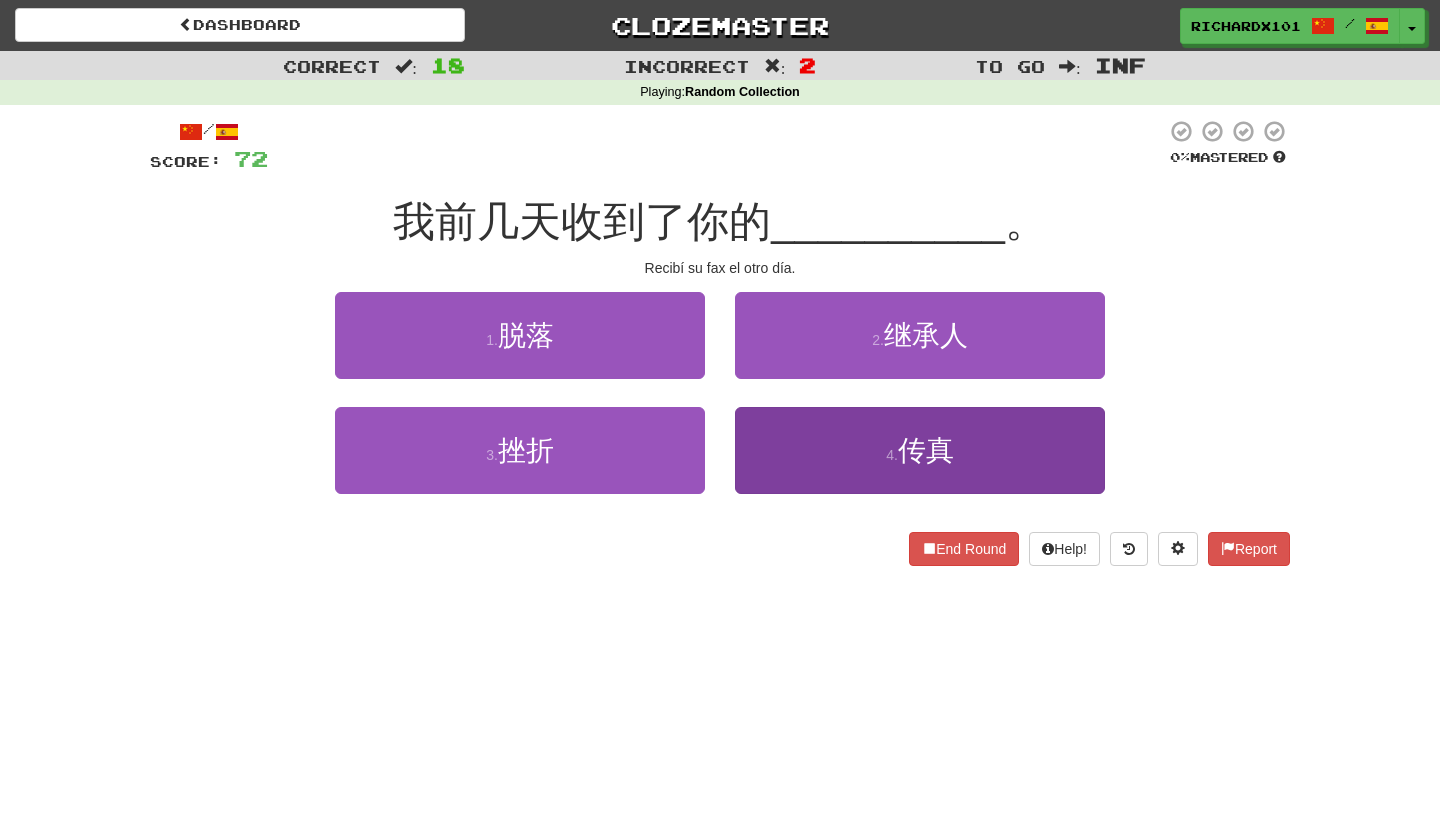 click on "4 .  传真" at bounding box center [920, 450] 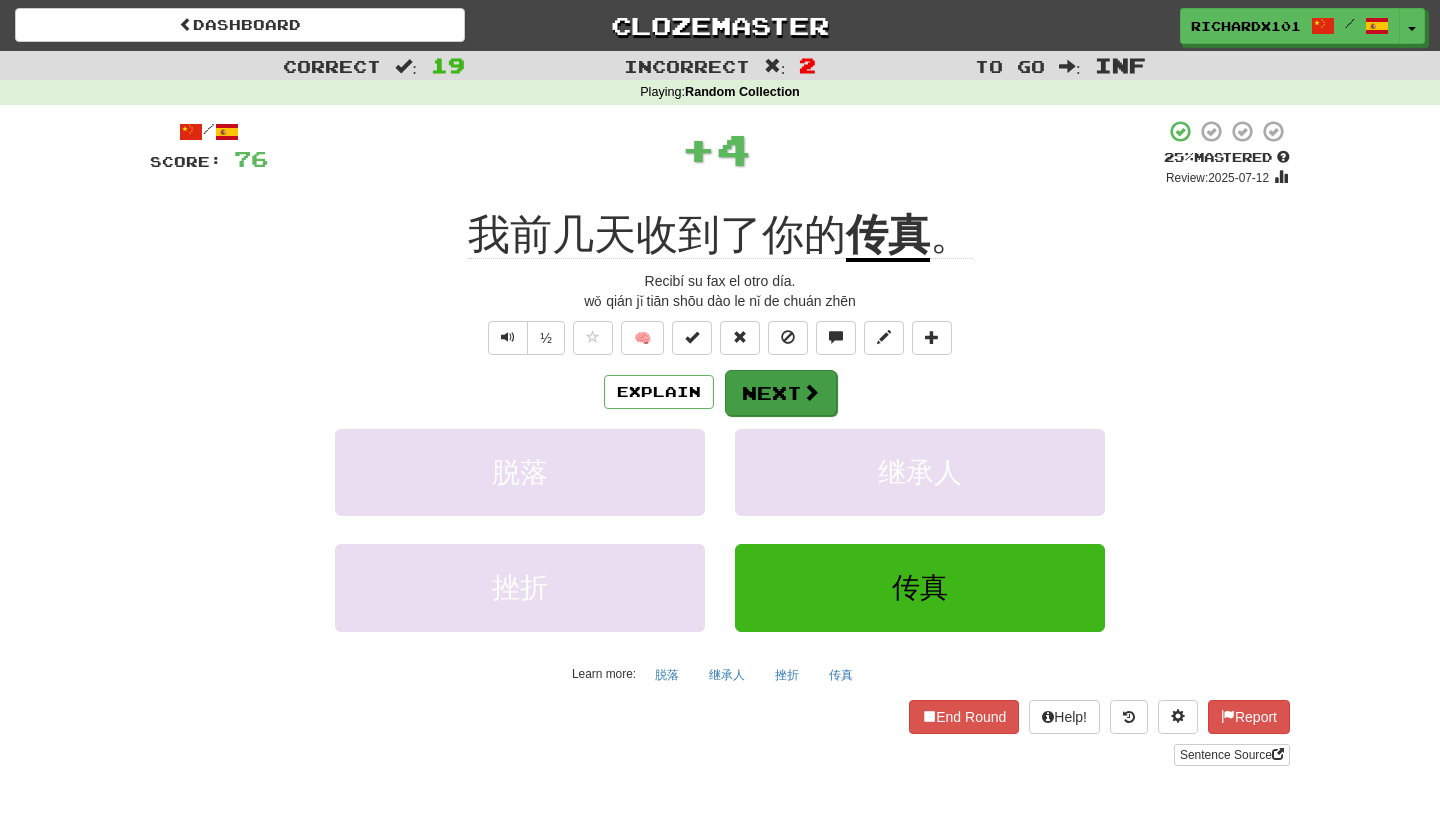 click on "Next" at bounding box center (781, 393) 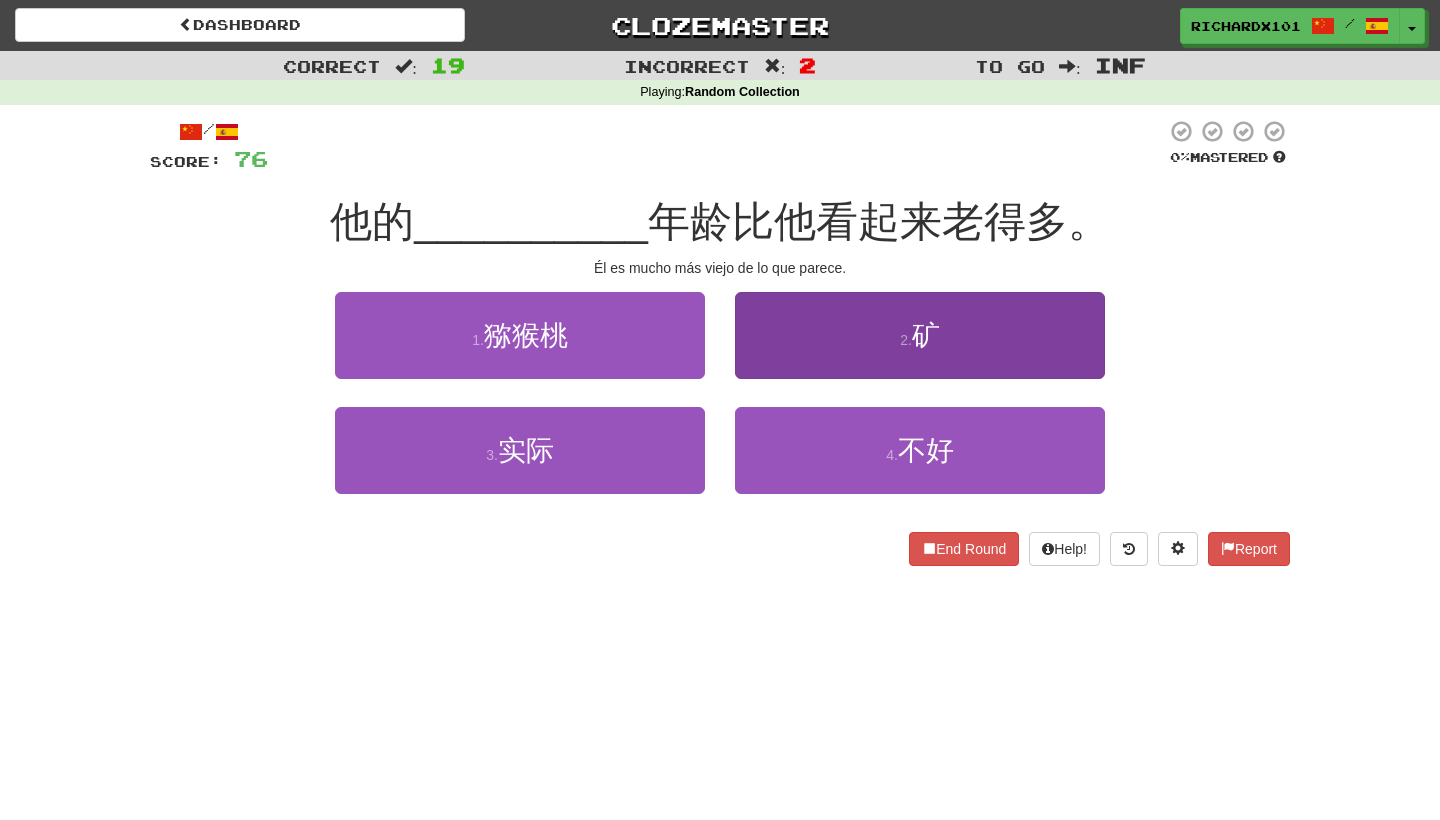 click on "2 .  矿" at bounding box center (920, 335) 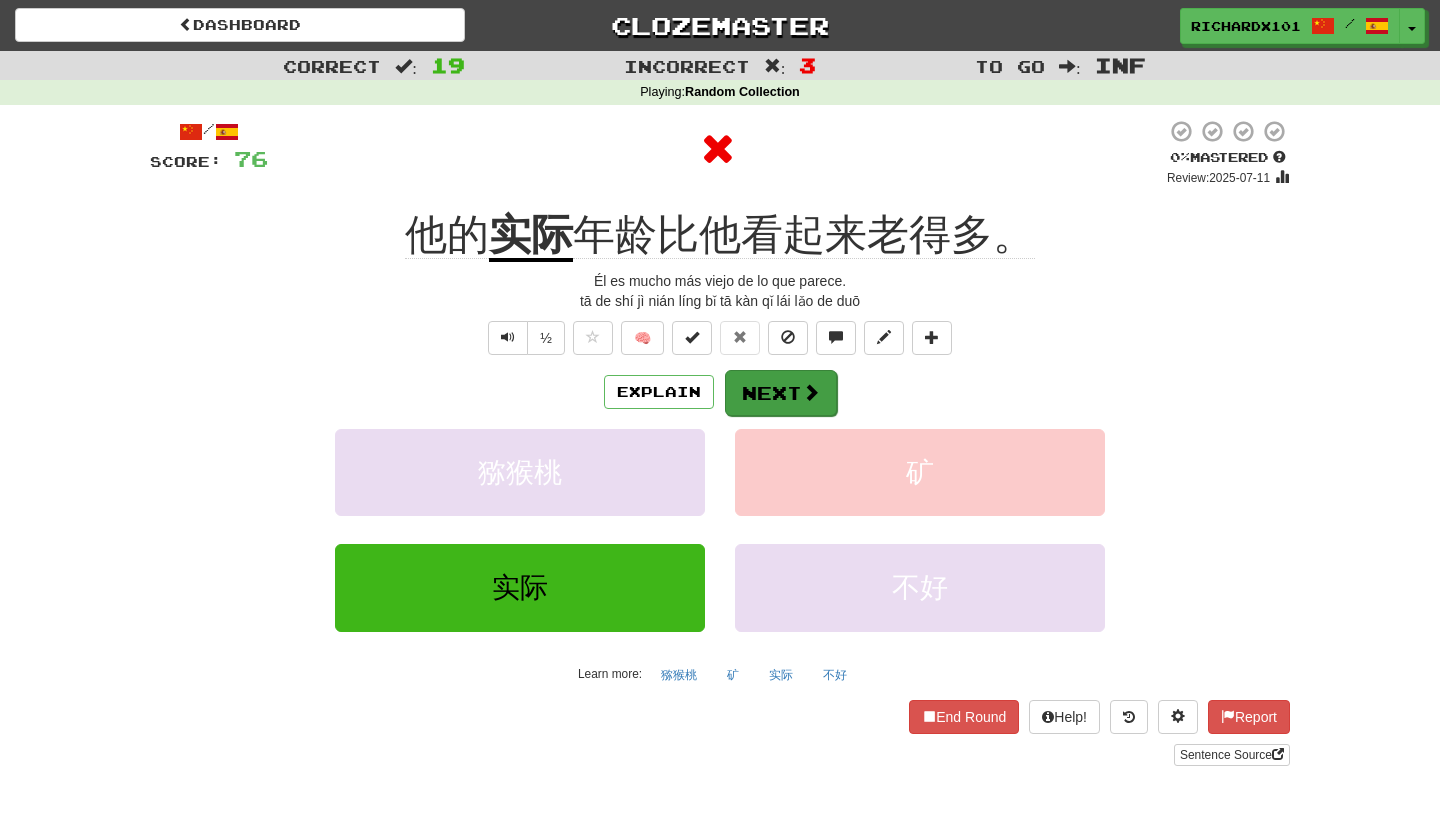 click on "Next" at bounding box center (781, 393) 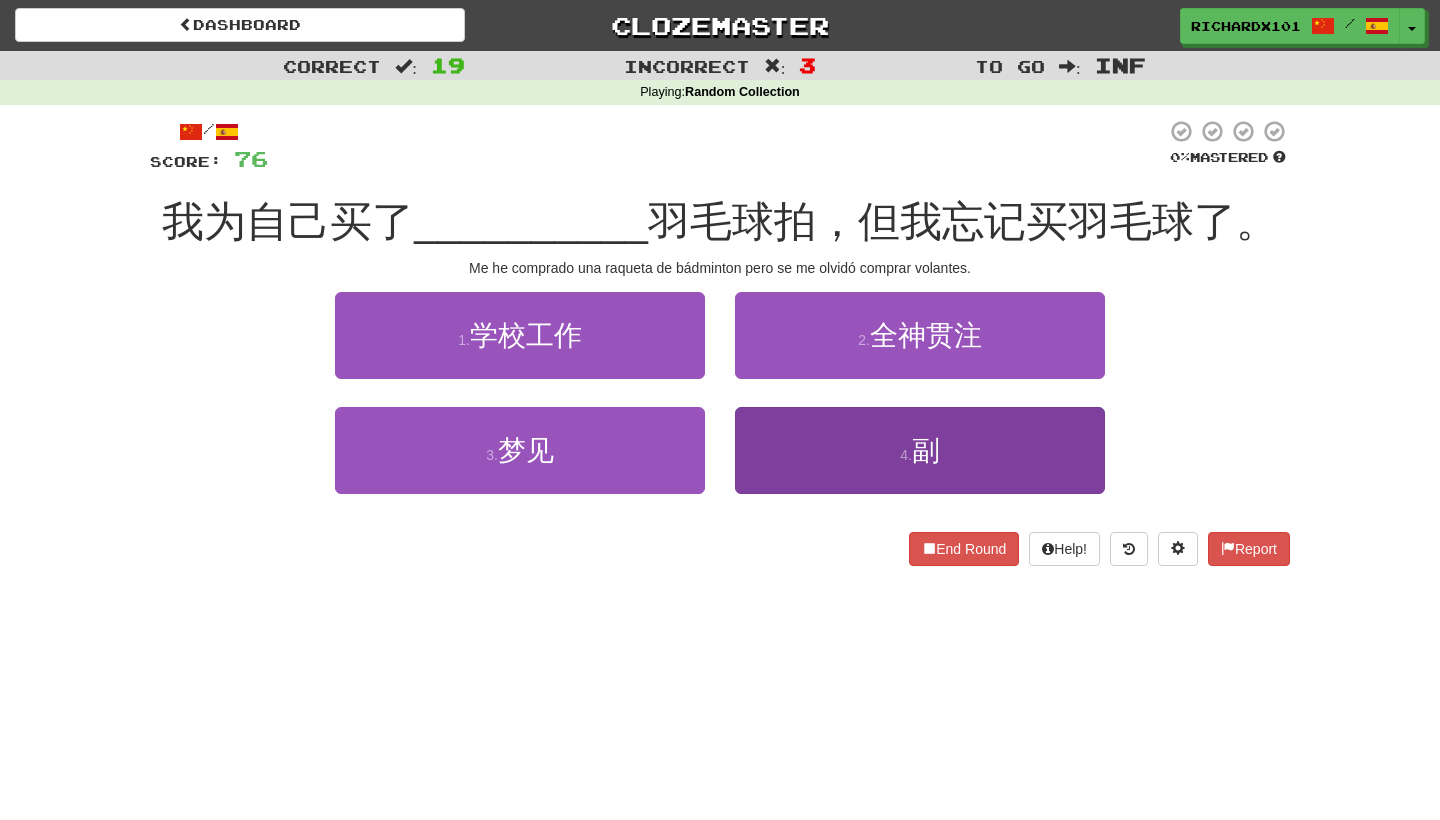 click on "4 .  副" at bounding box center (920, 450) 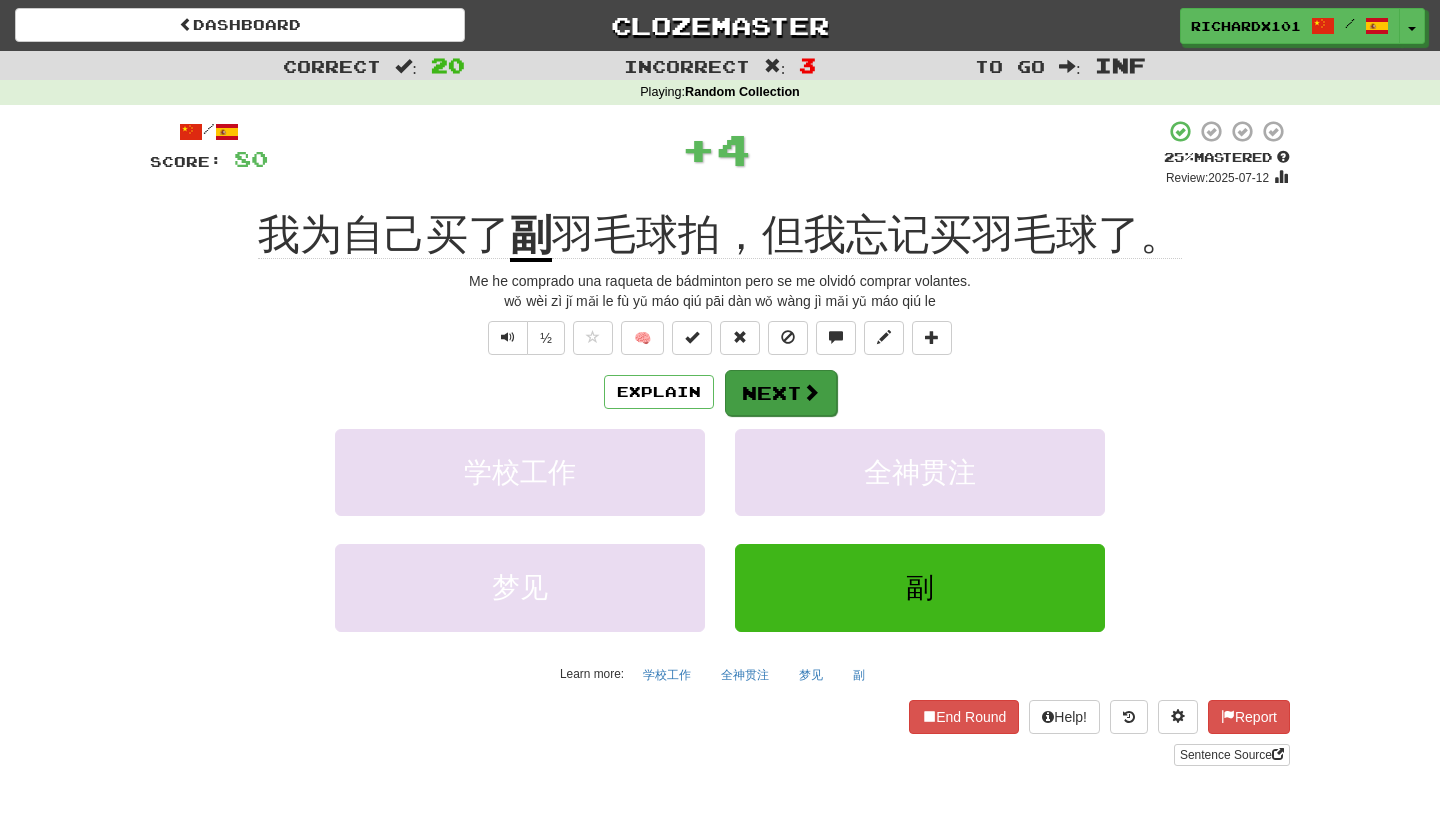 click at bounding box center (811, 392) 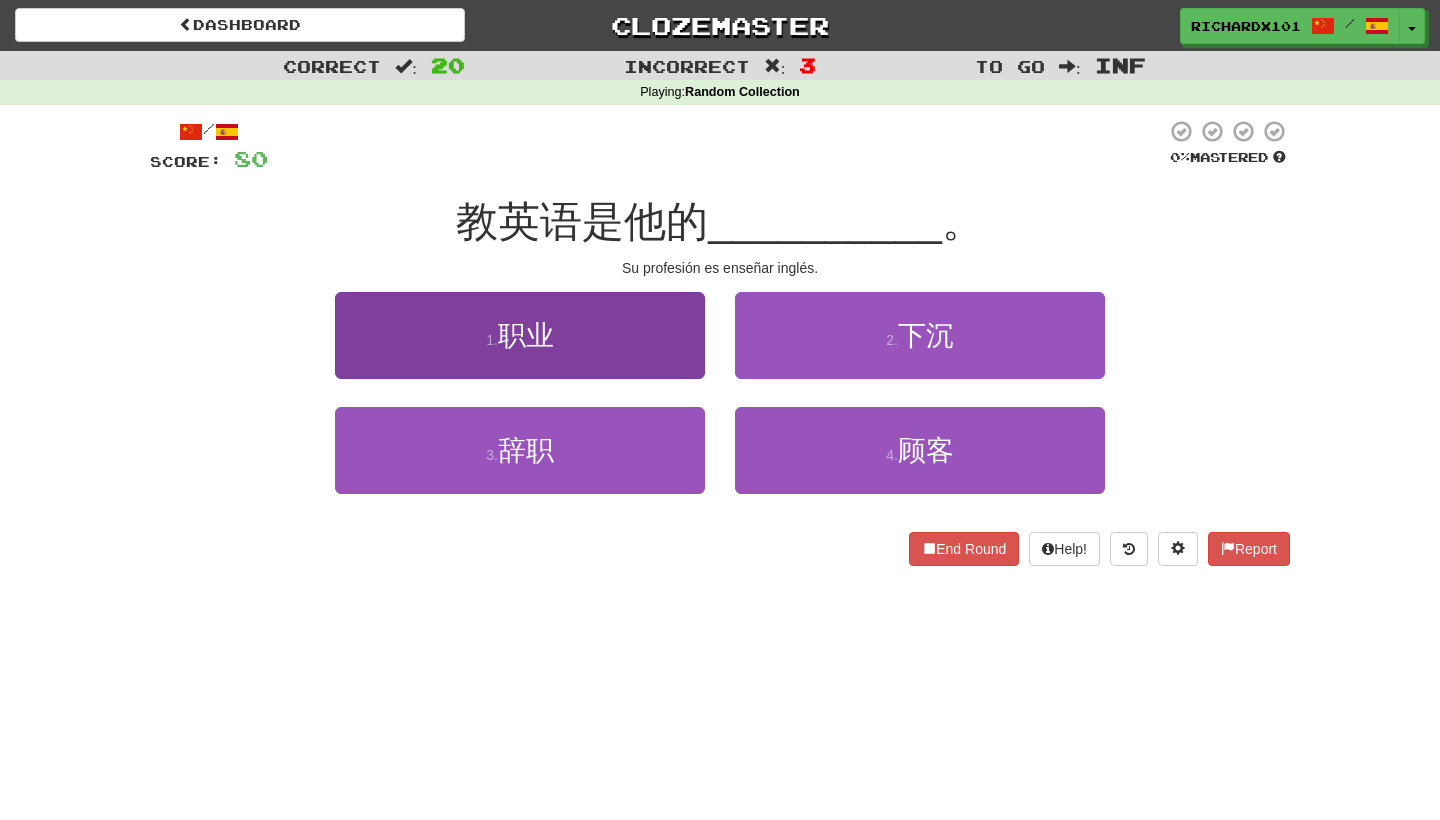click on "1 .  职业" at bounding box center [520, 335] 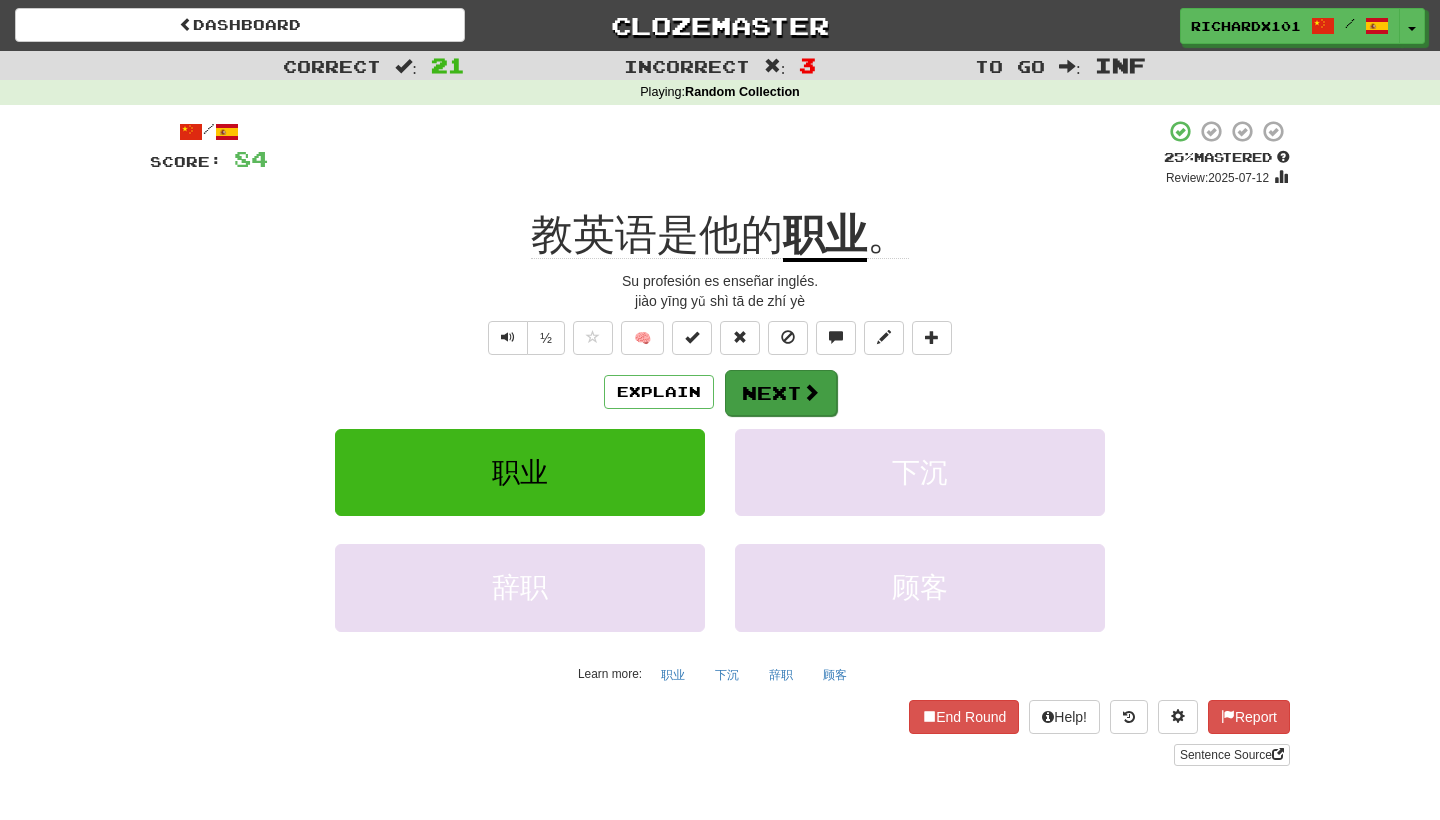click at bounding box center [811, 392] 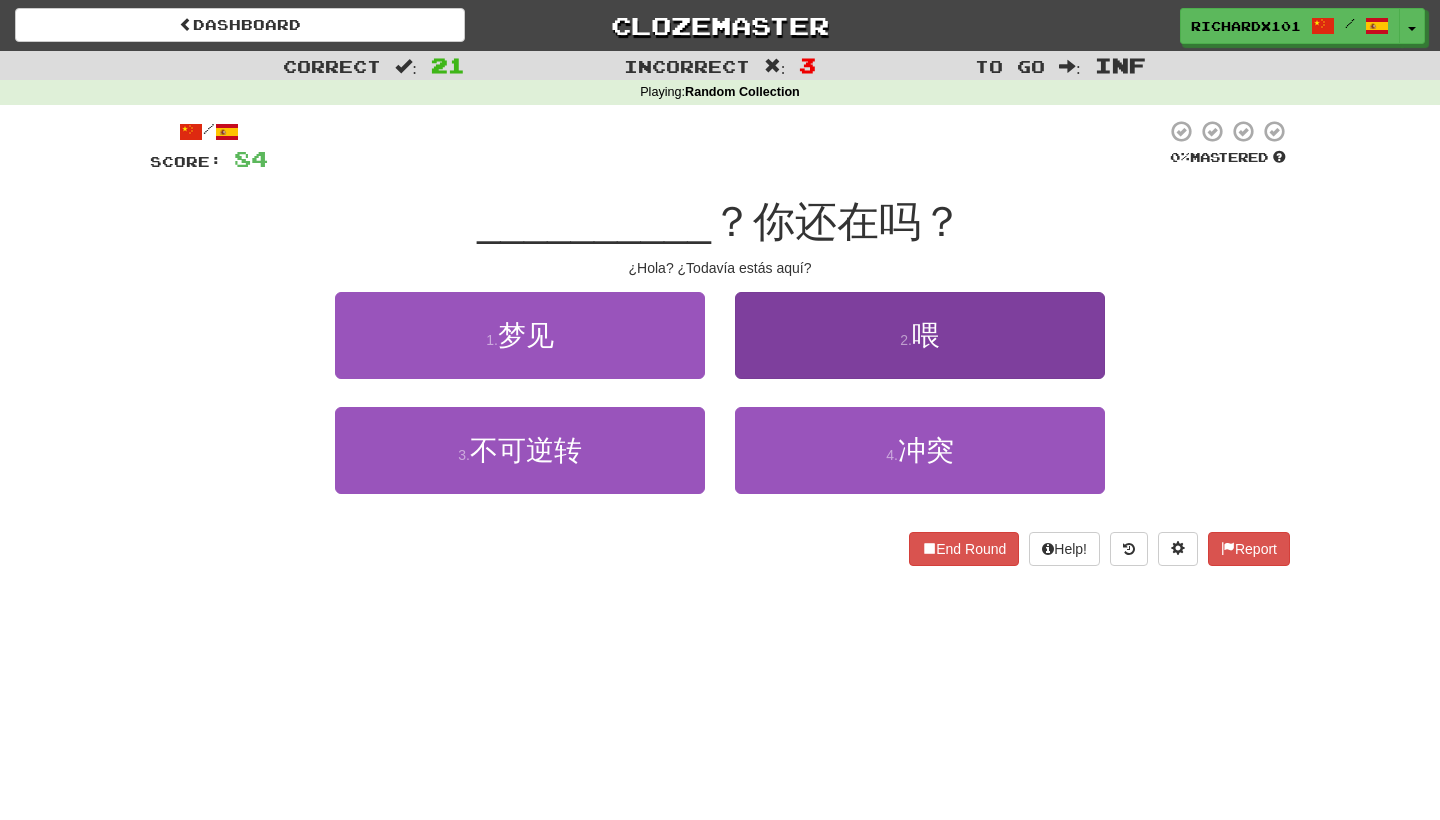 click on "2 .  喂" at bounding box center [920, 335] 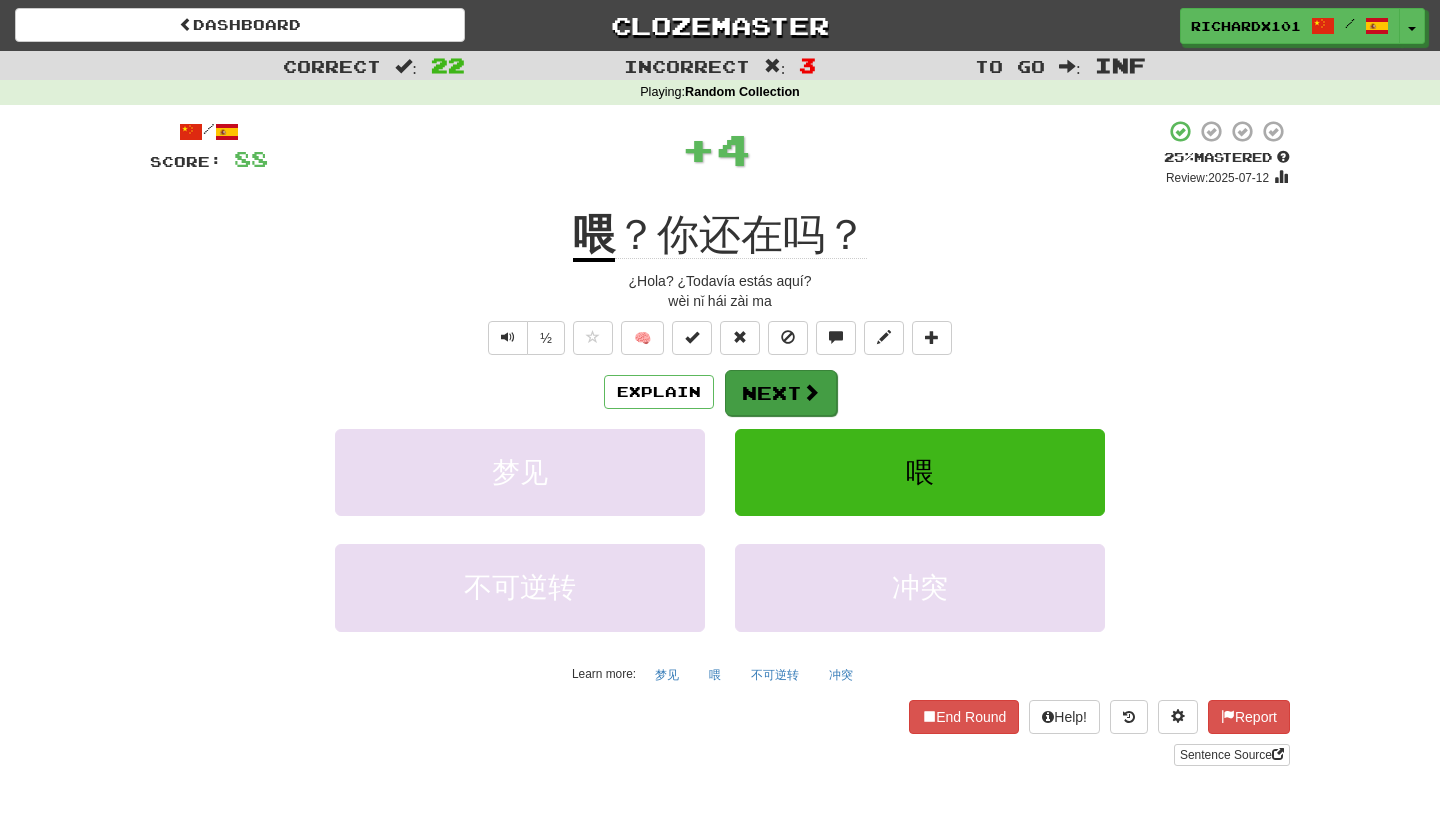 click at bounding box center [811, 392] 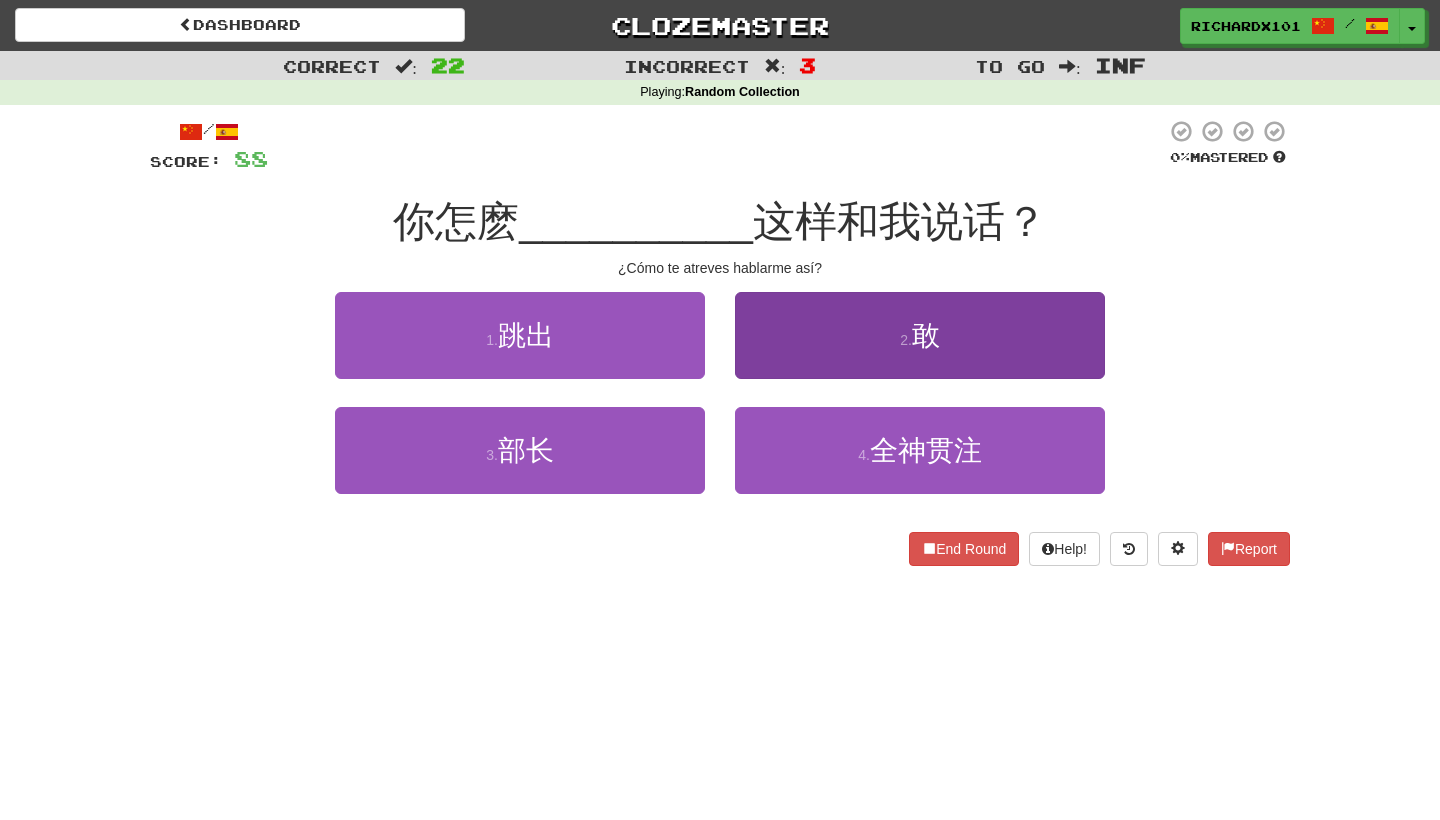 click on "2 .  敢" at bounding box center (920, 335) 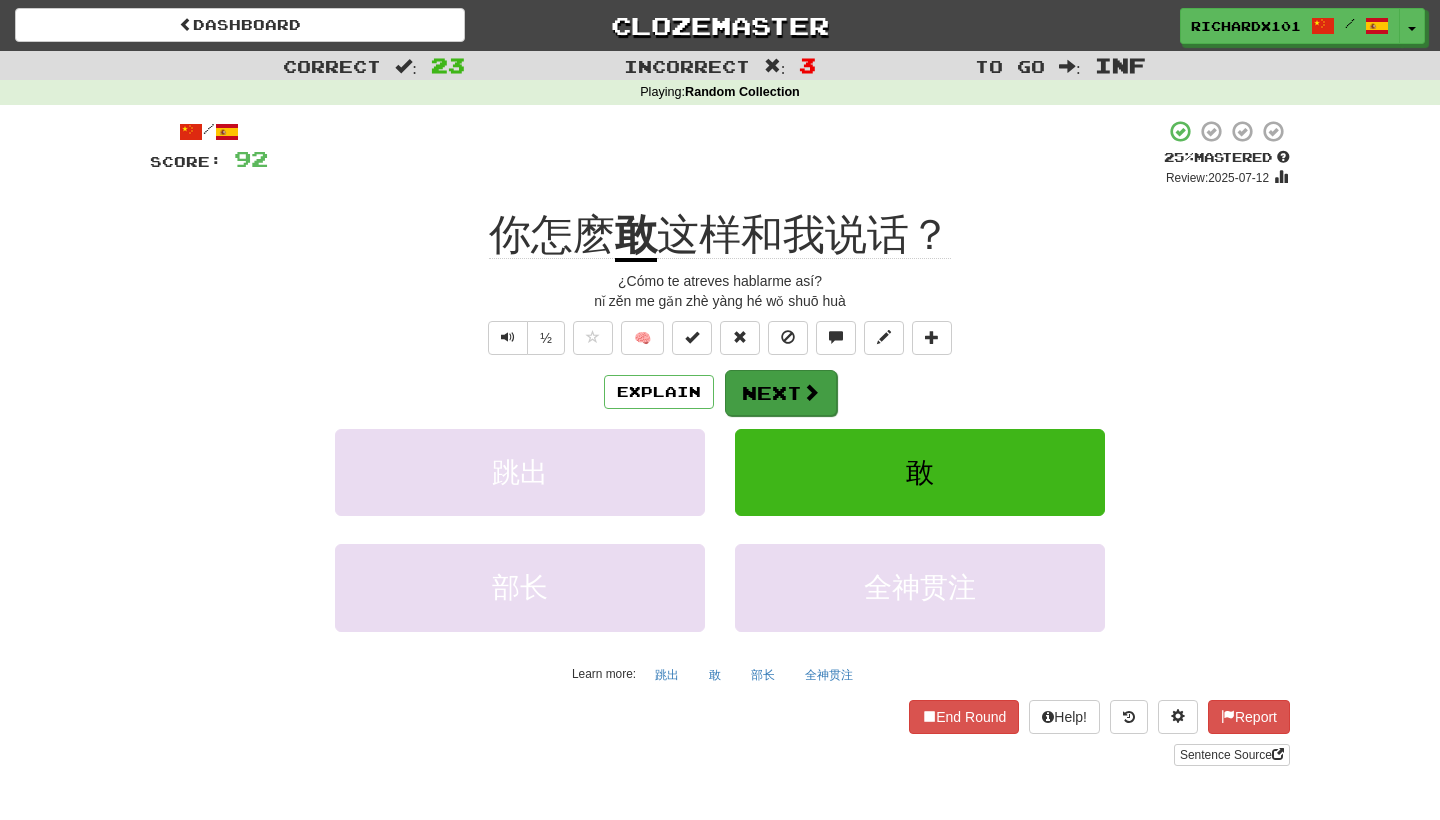 click on "Next" at bounding box center [781, 393] 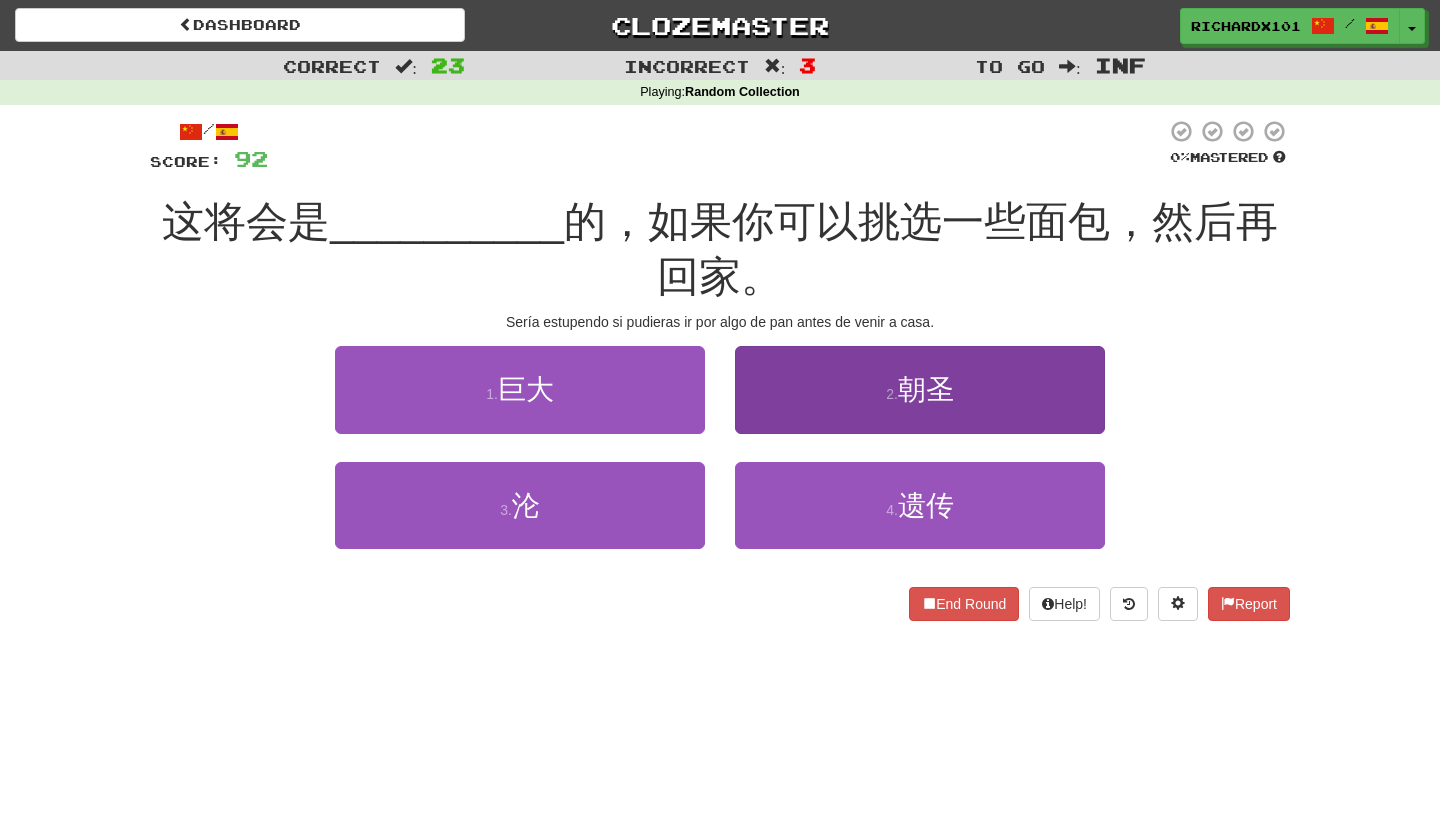 click on "2 .  朝圣" at bounding box center (920, 389) 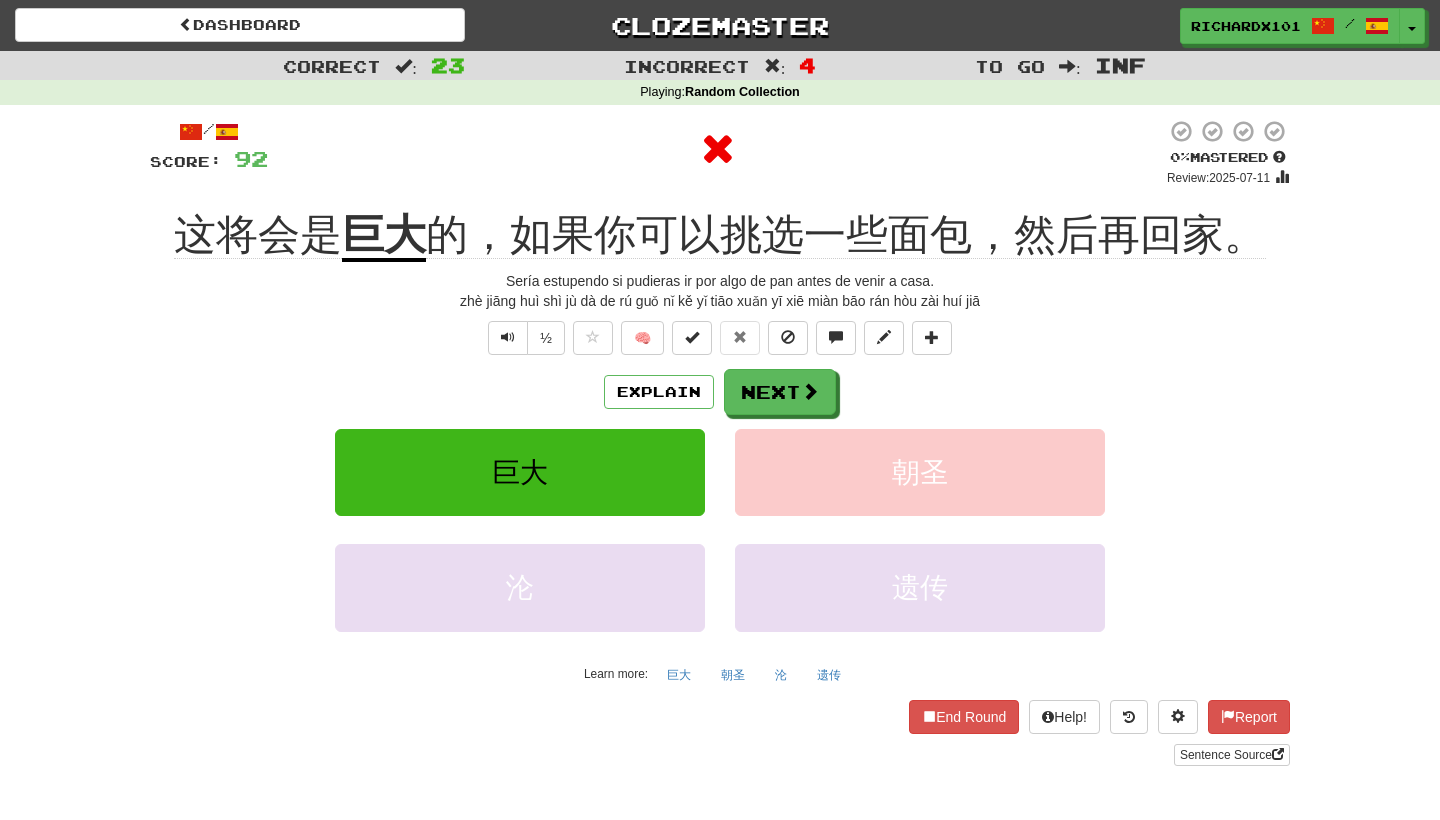 click on "Next" at bounding box center (780, 392) 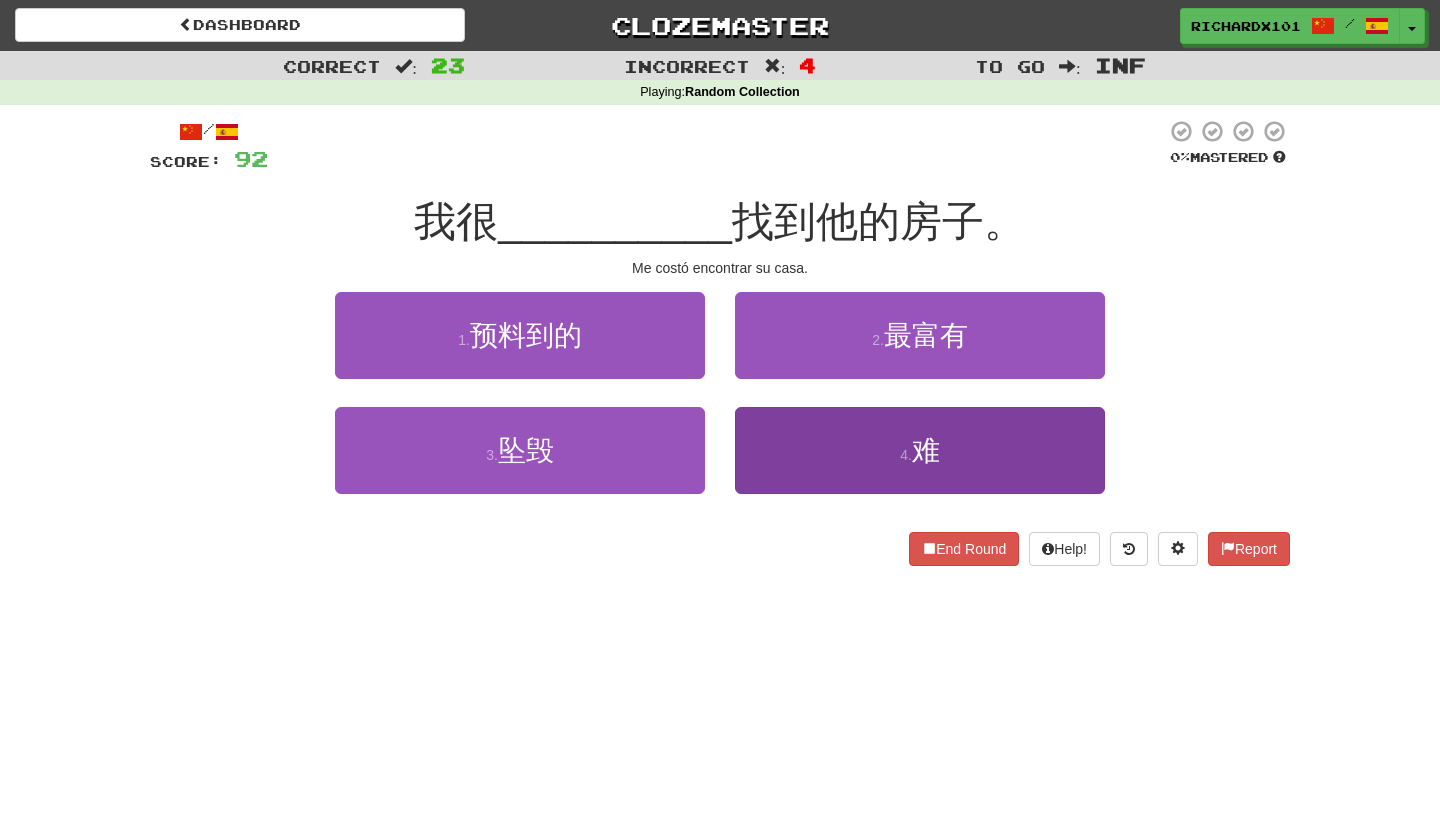 click on "4 .  难" at bounding box center [920, 450] 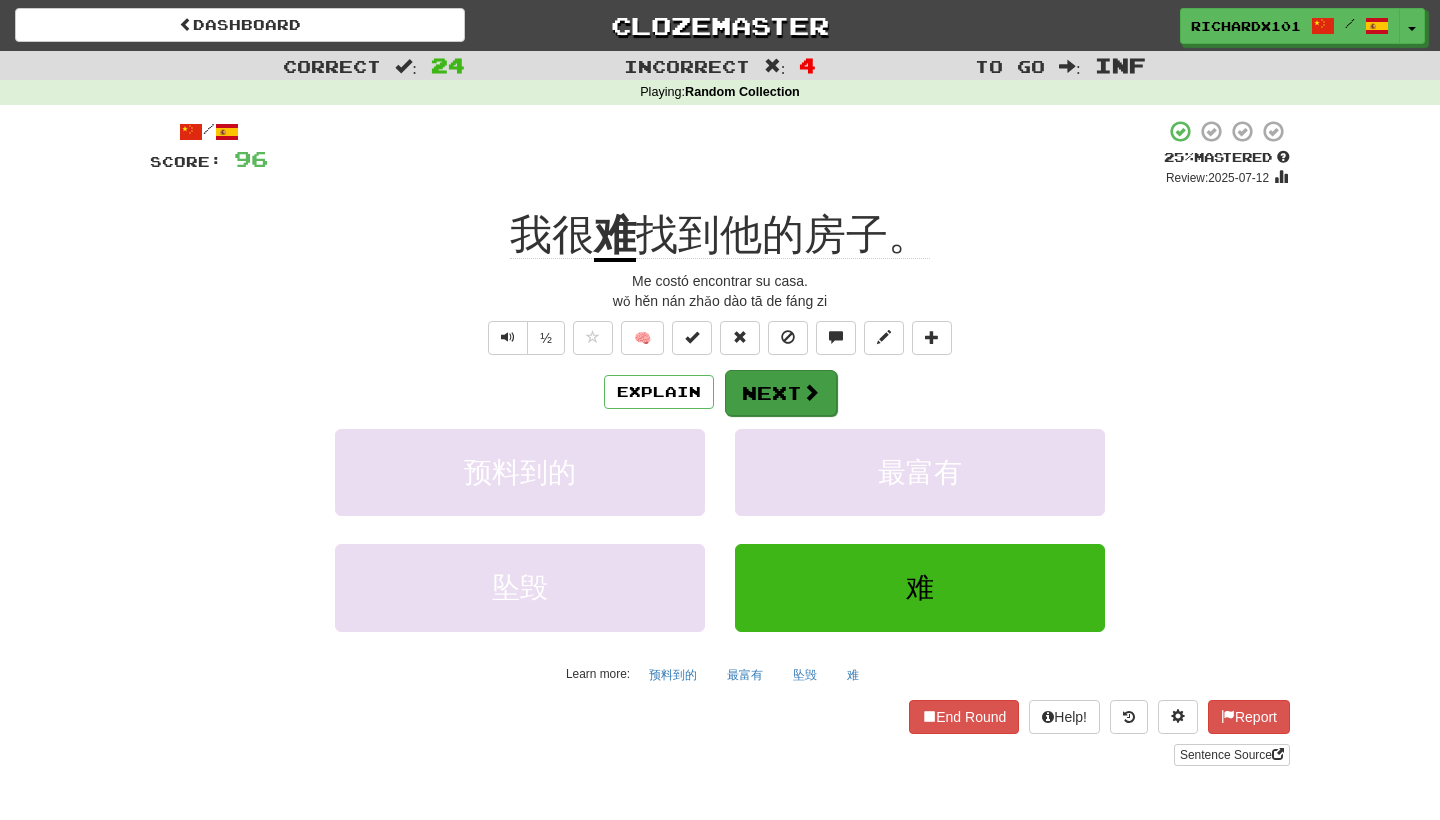 click at bounding box center (811, 392) 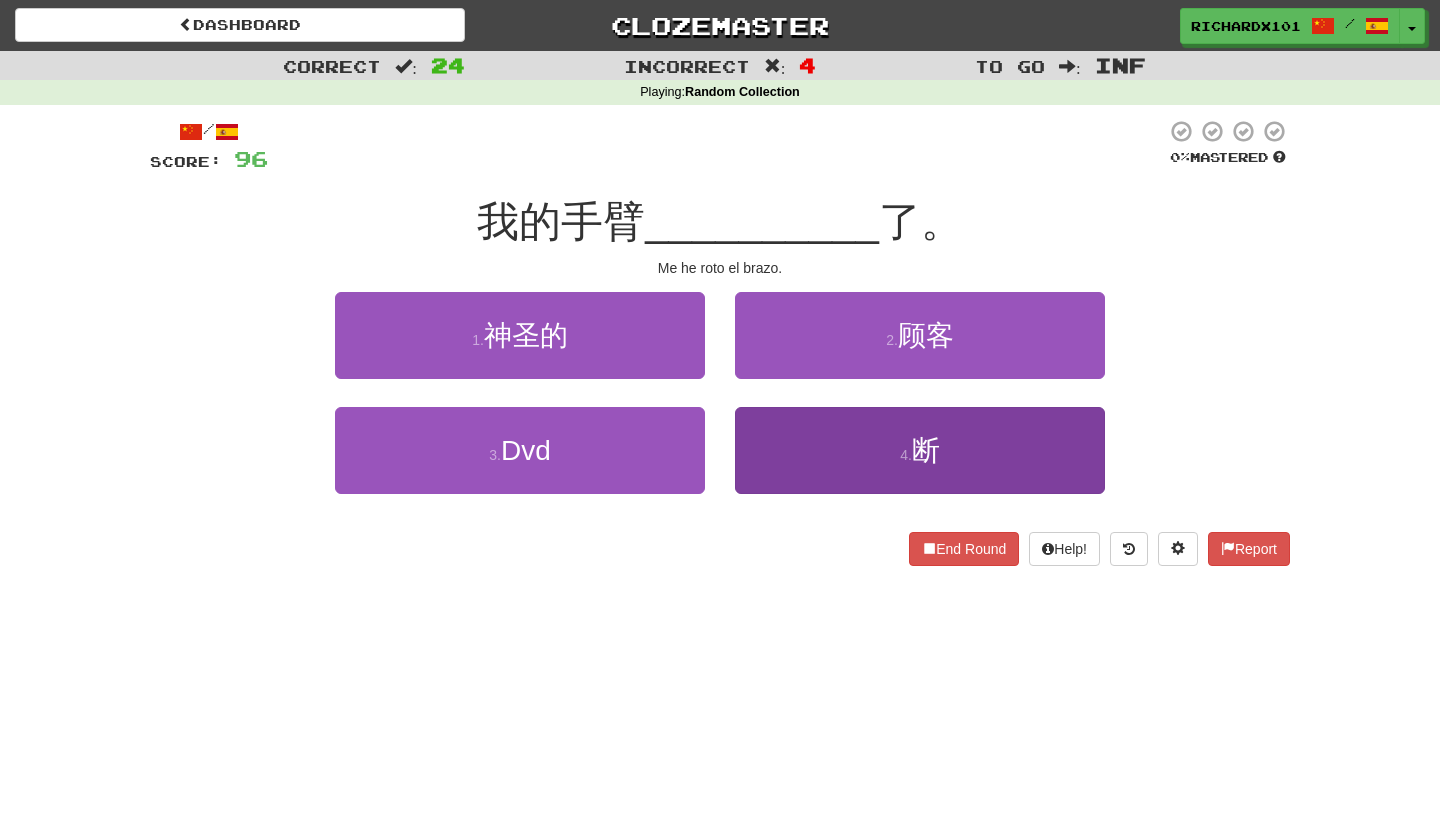click on "4 .  断" at bounding box center (920, 450) 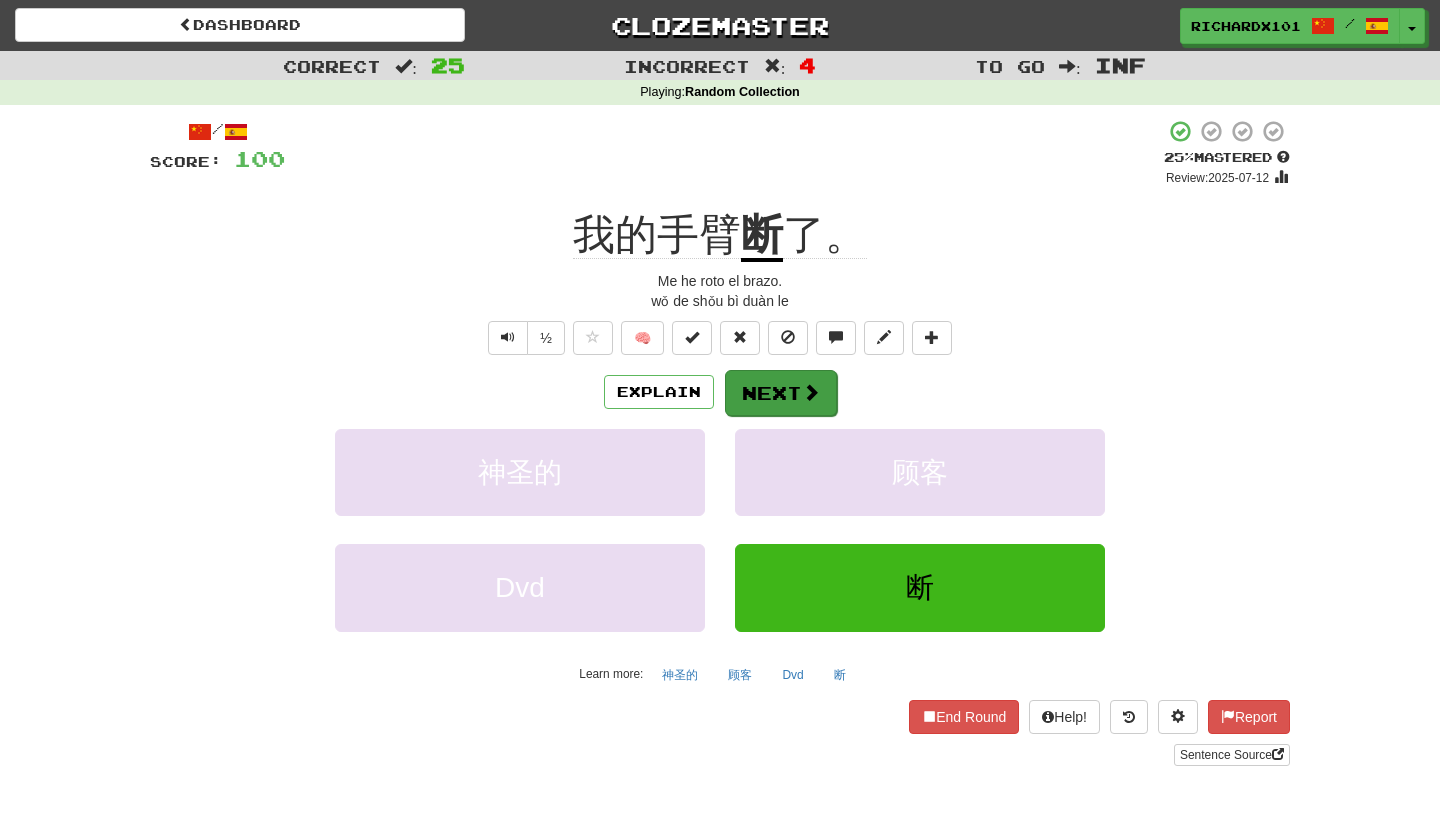click at bounding box center [811, 392] 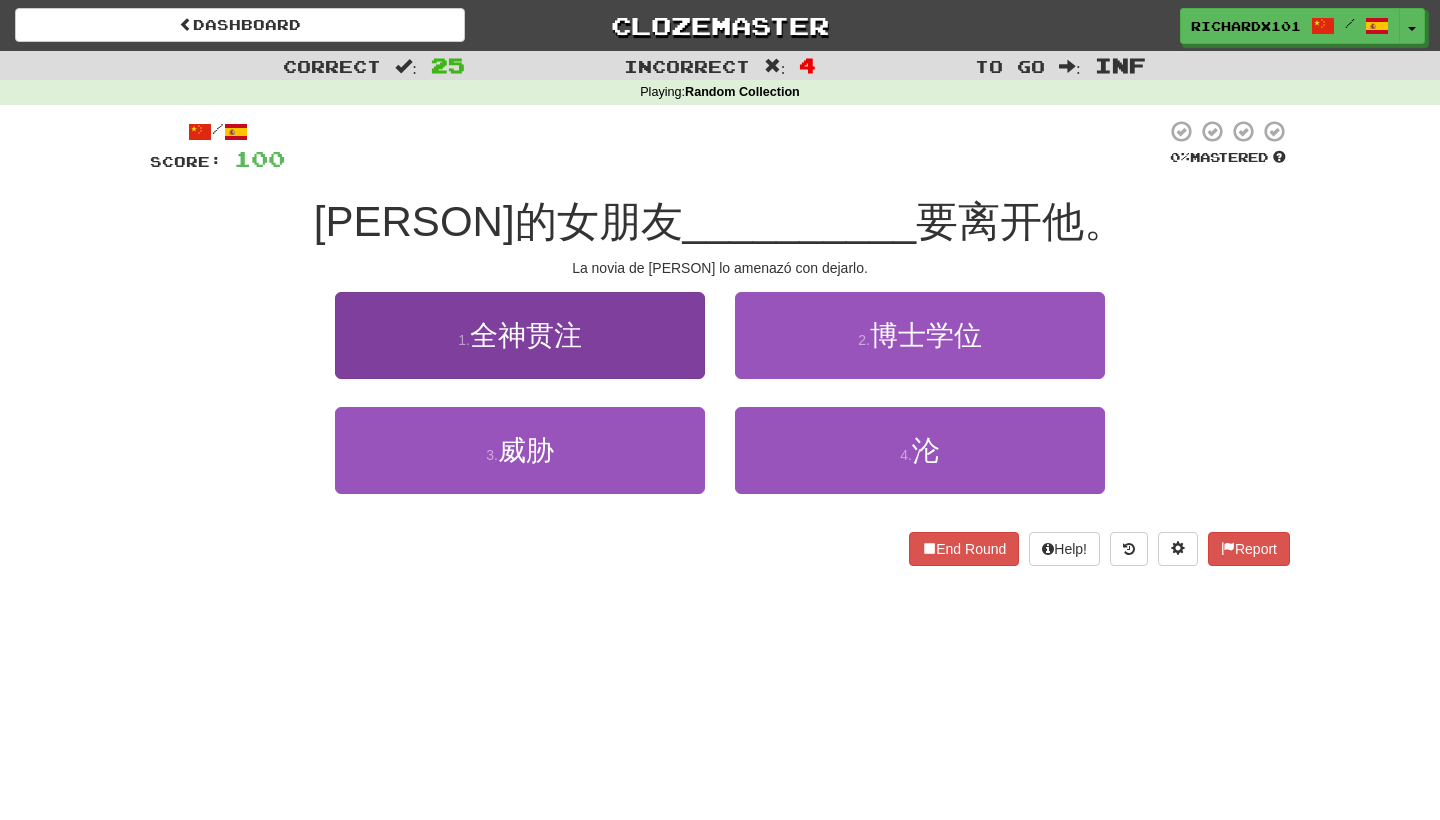 click on "3 .  威胁" at bounding box center [520, 450] 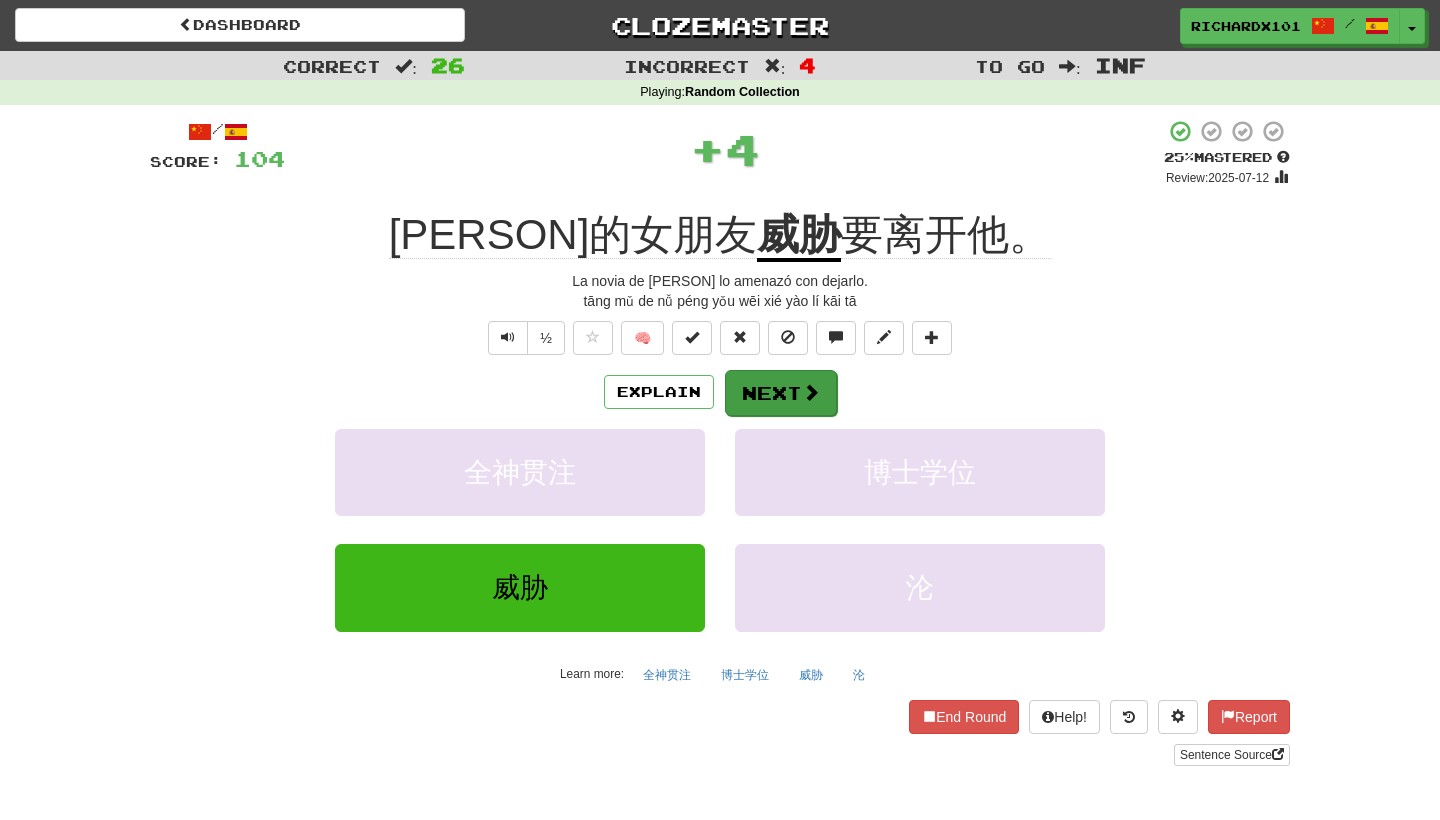 click on "Next" at bounding box center [781, 393] 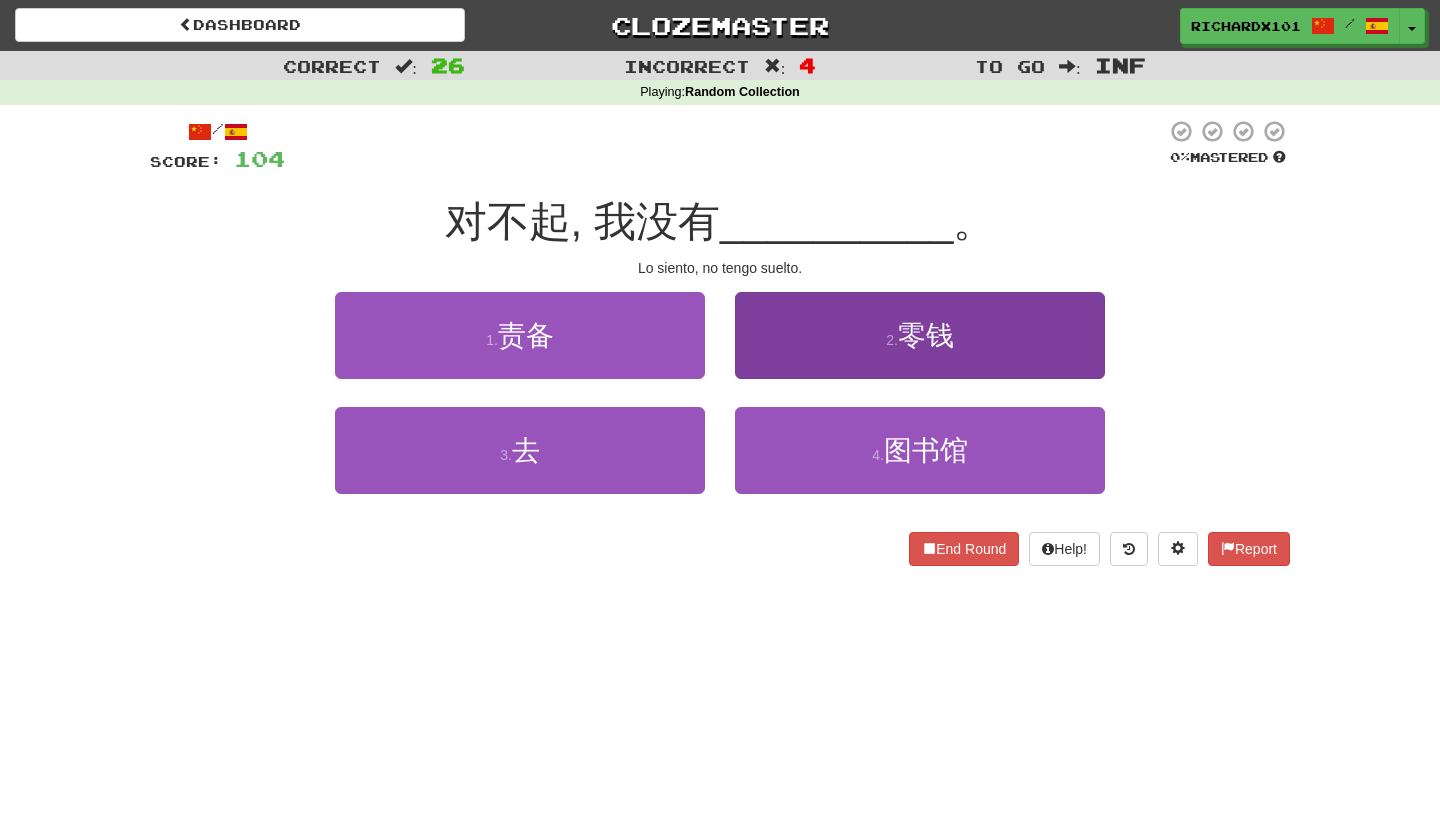 click on "2 .  零钱" at bounding box center [920, 335] 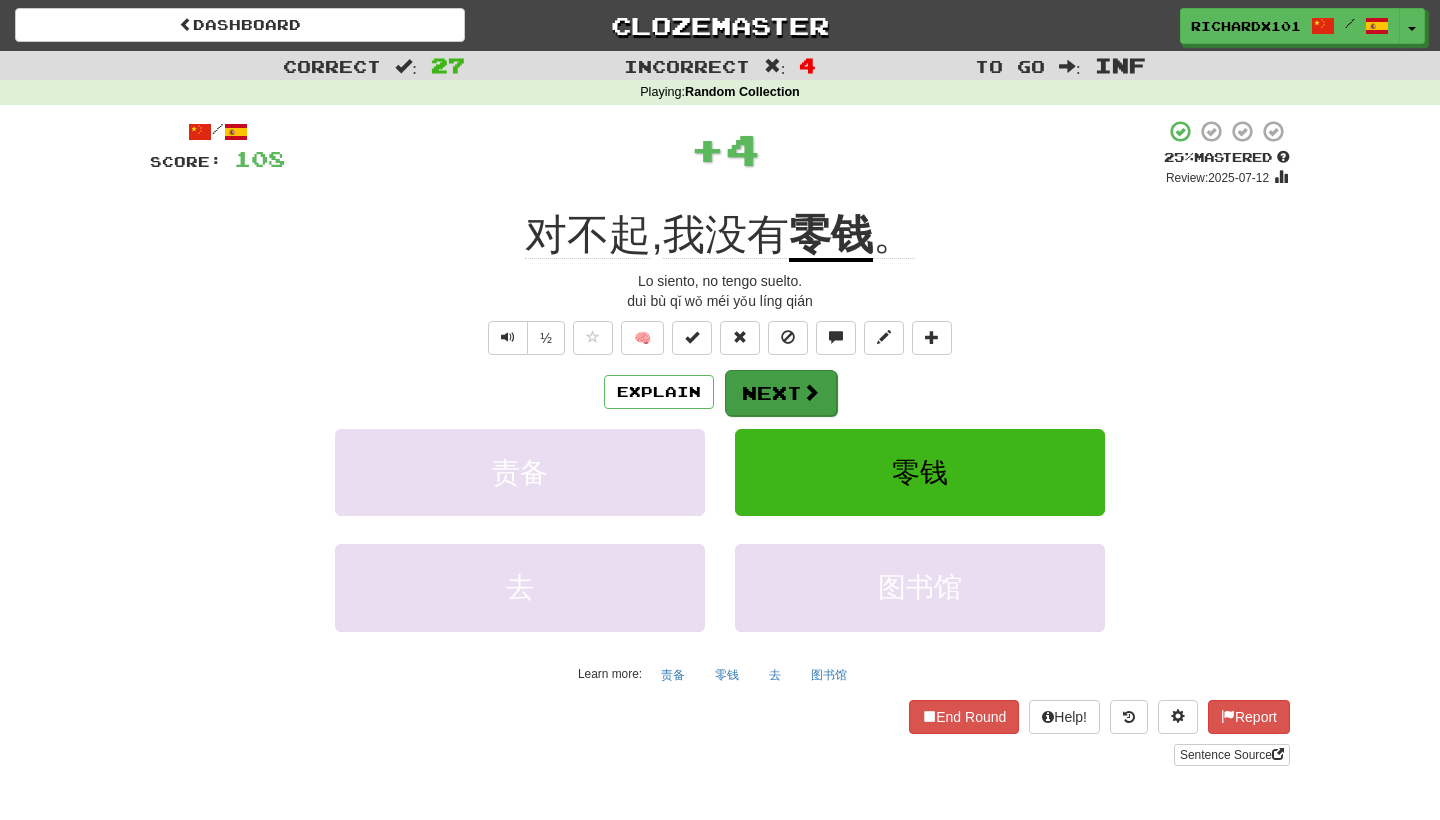 click on "Next" at bounding box center (781, 393) 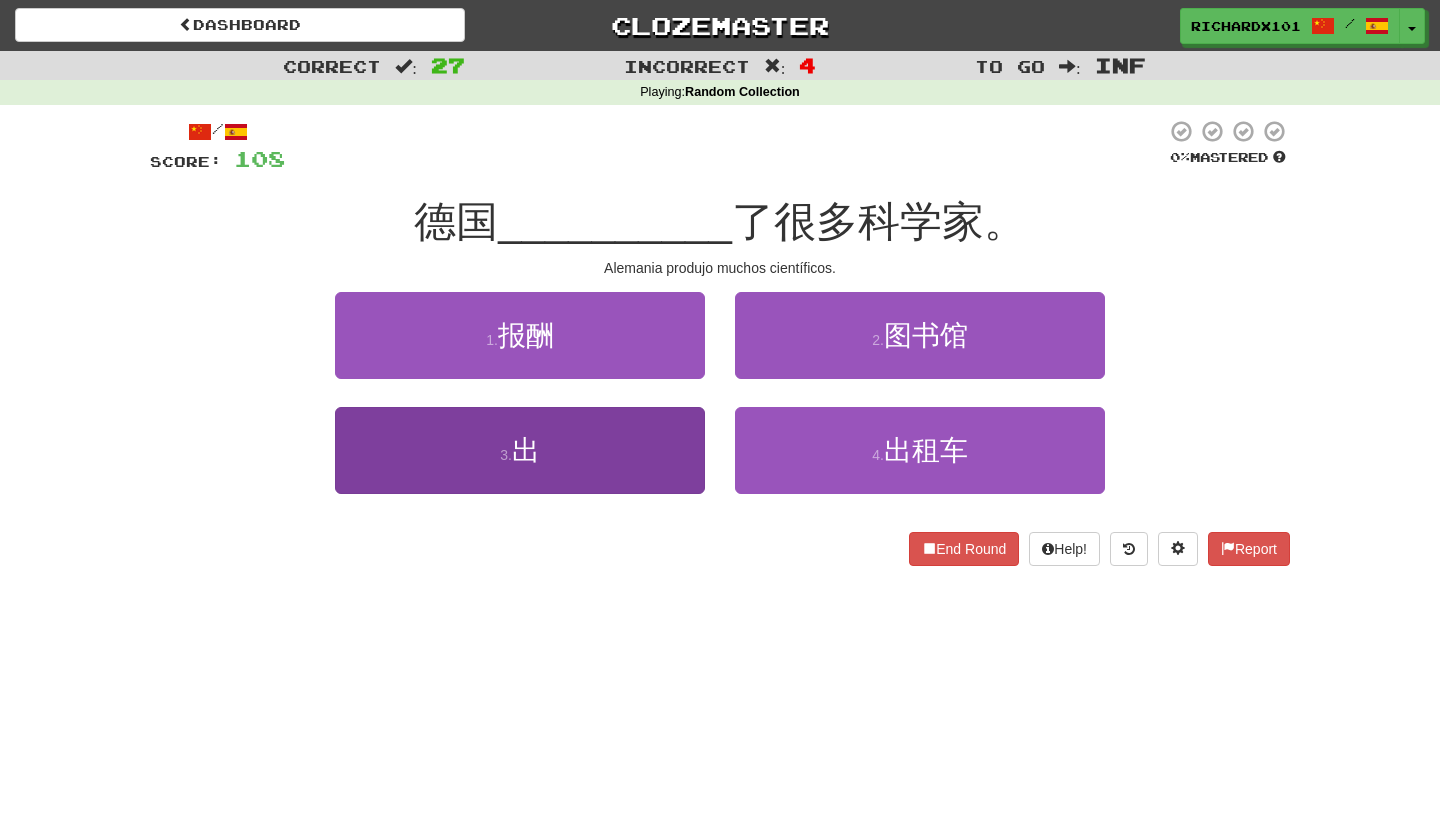 click on "3 .  出" at bounding box center (520, 450) 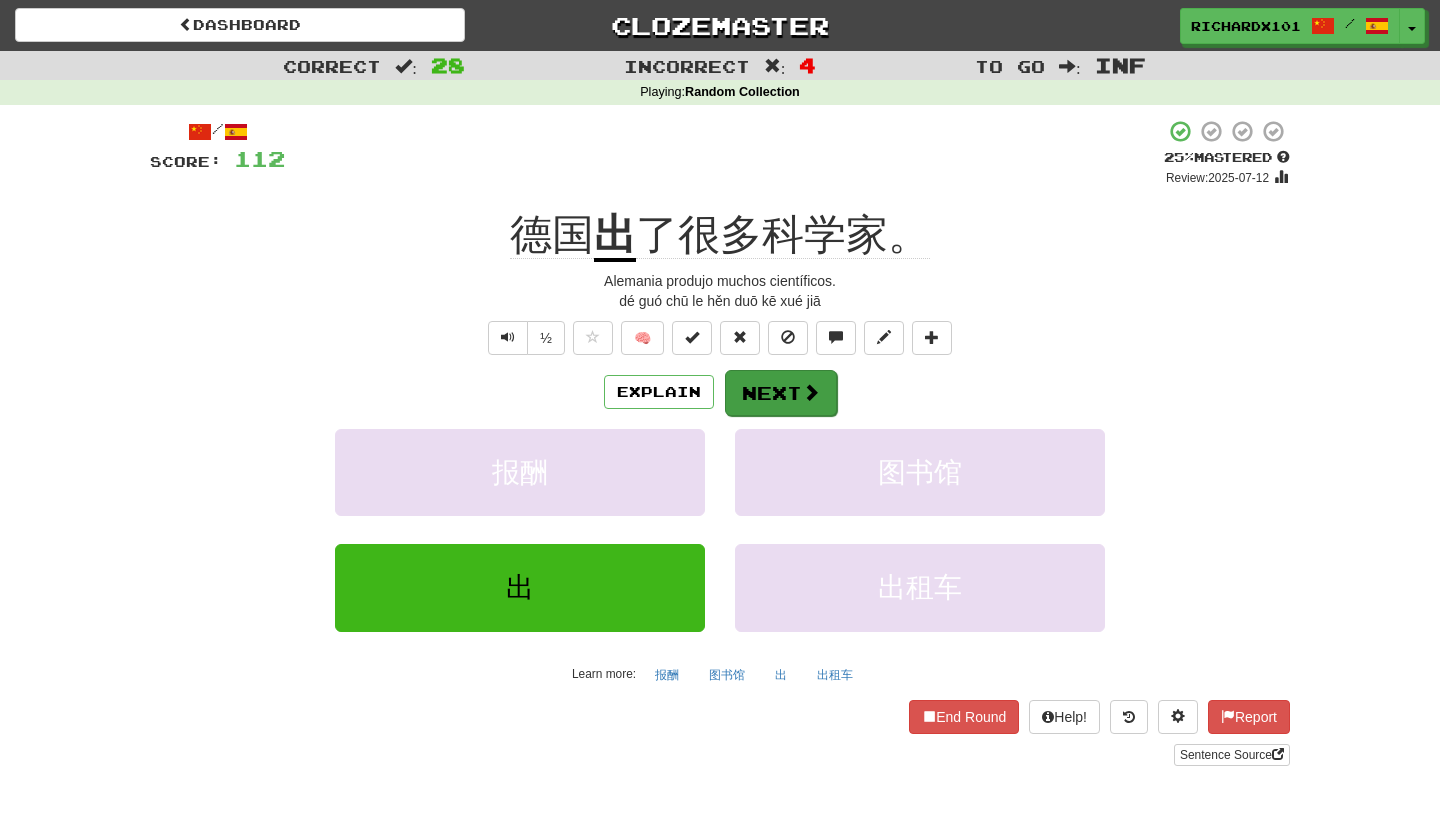 click on "Next" at bounding box center [781, 393] 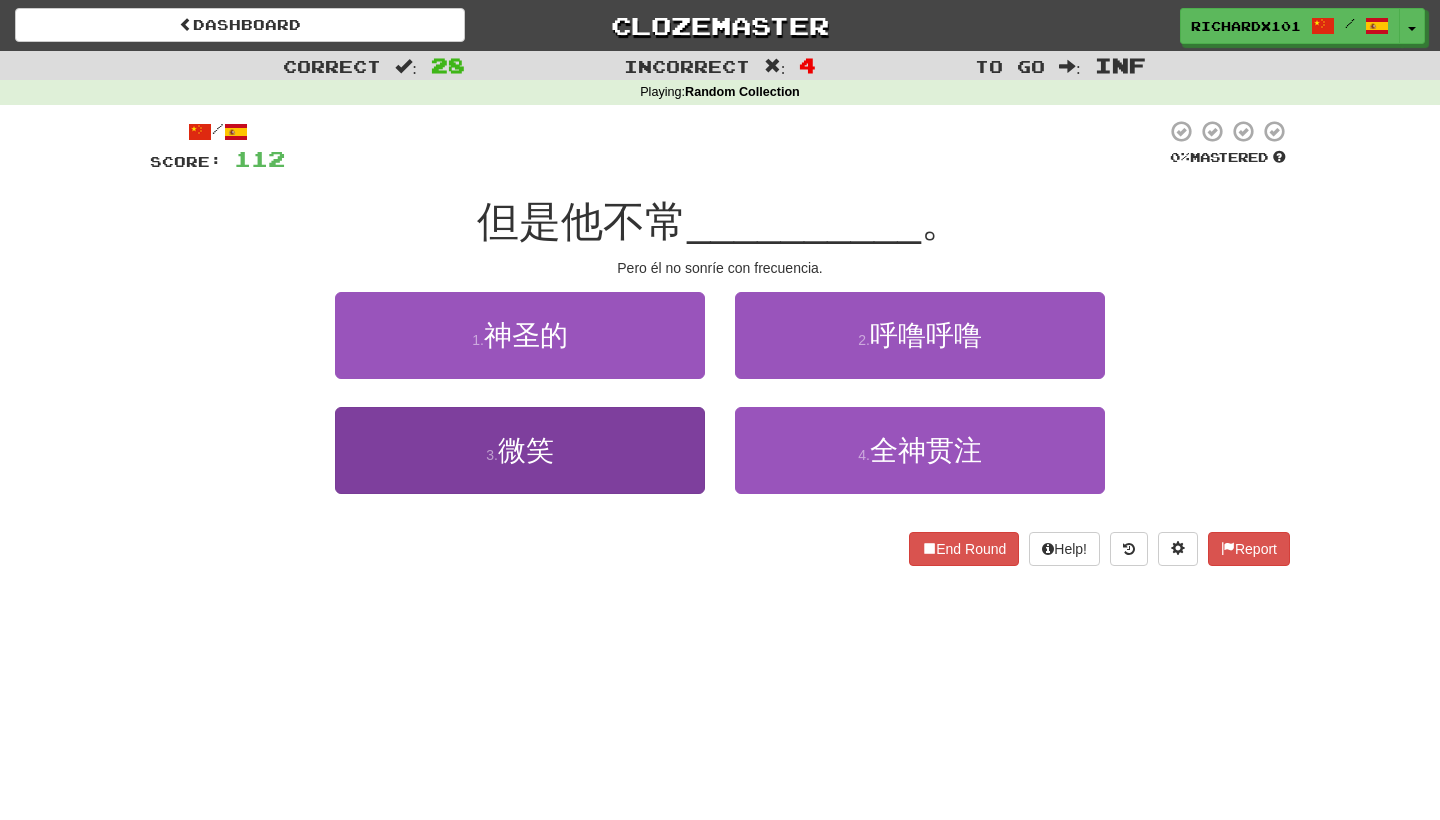 click on "3 .  微笑" at bounding box center (520, 450) 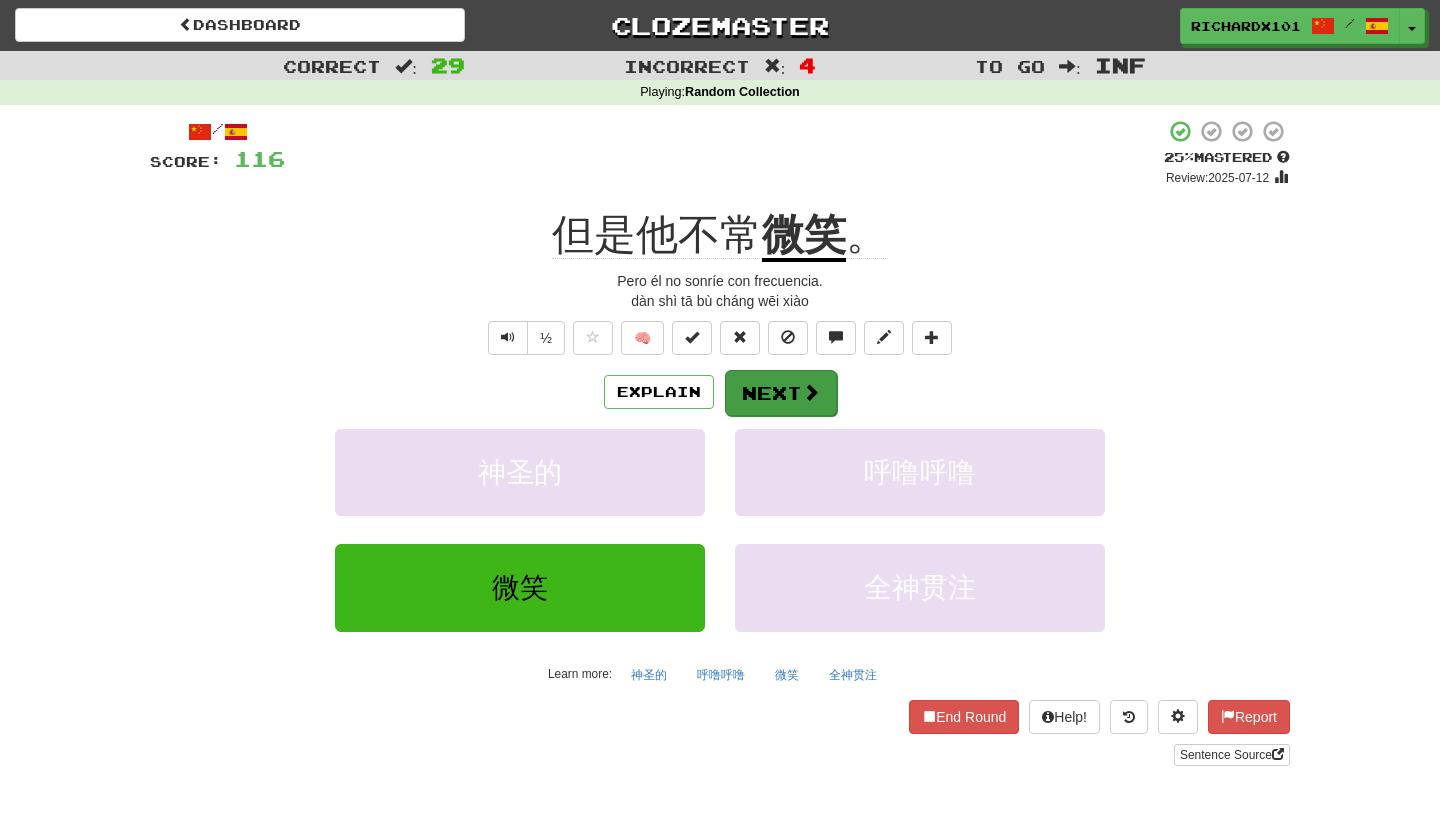 click on "Next" at bounding box center (781, 393) 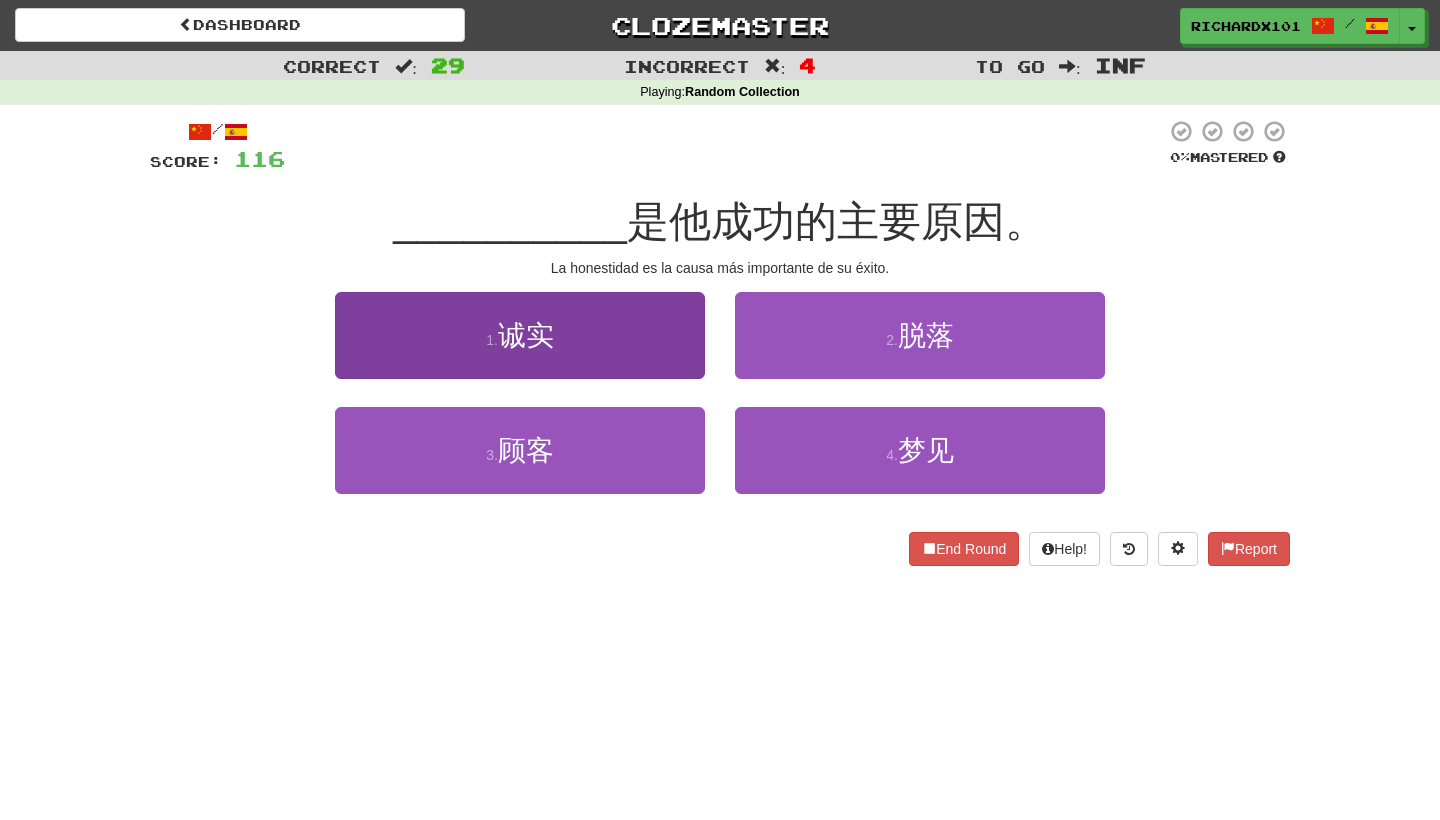 click on "1 .  诚实" at bounding box center [520, 335] 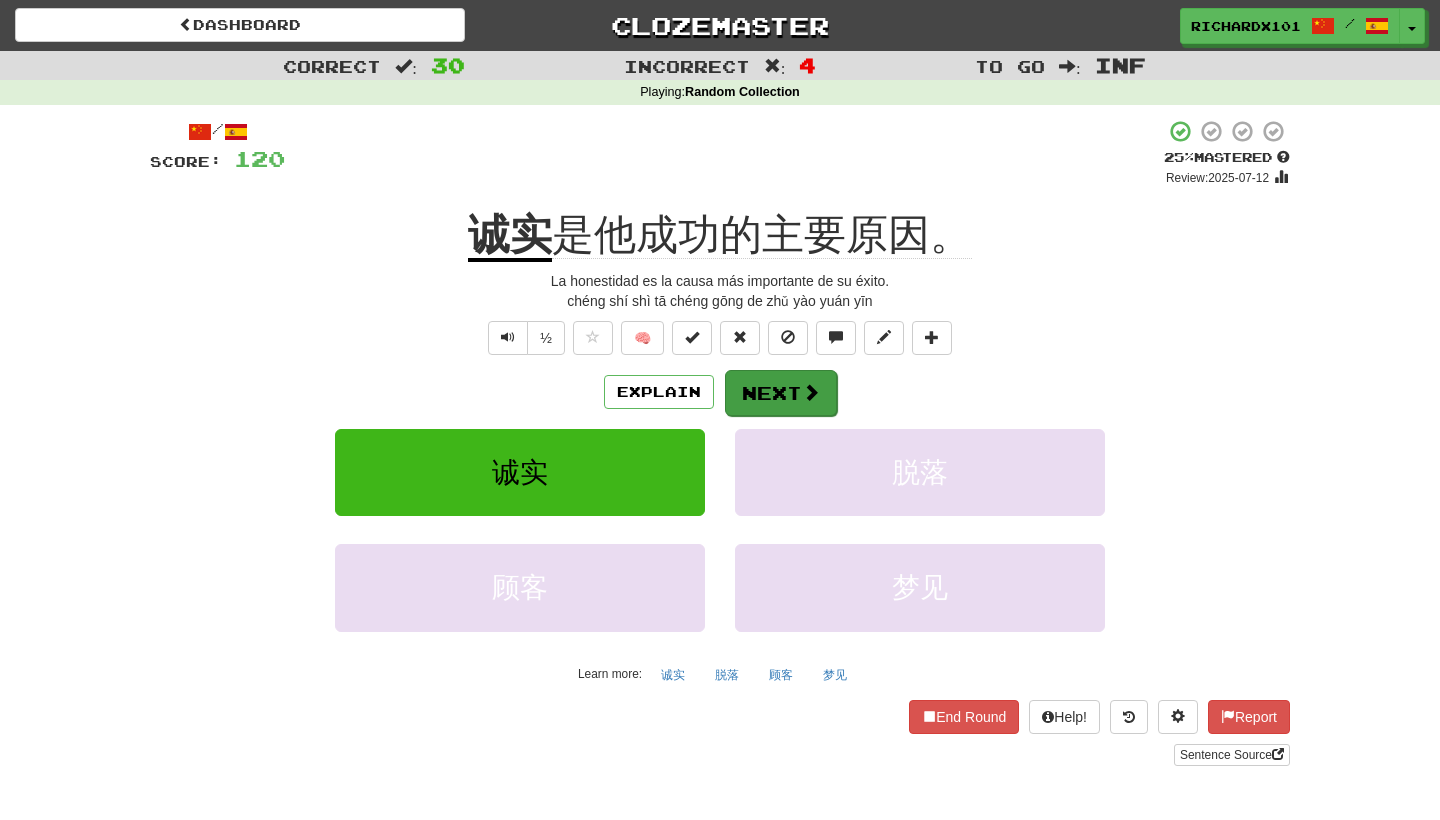 click on "Next" at bounding box center (781, 393) 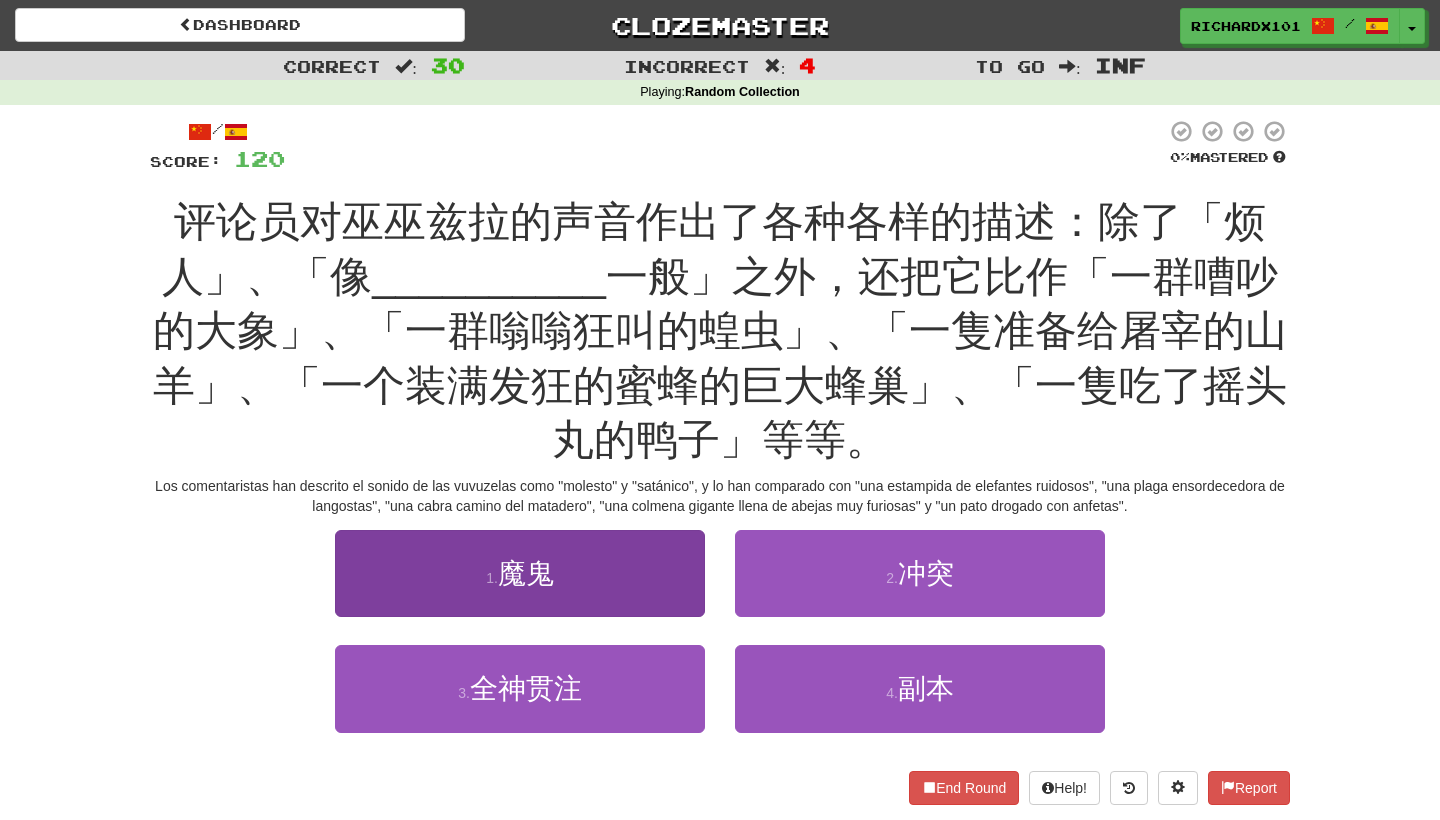 click on "1 .  魔鬼" at bounding box center [520, 573] 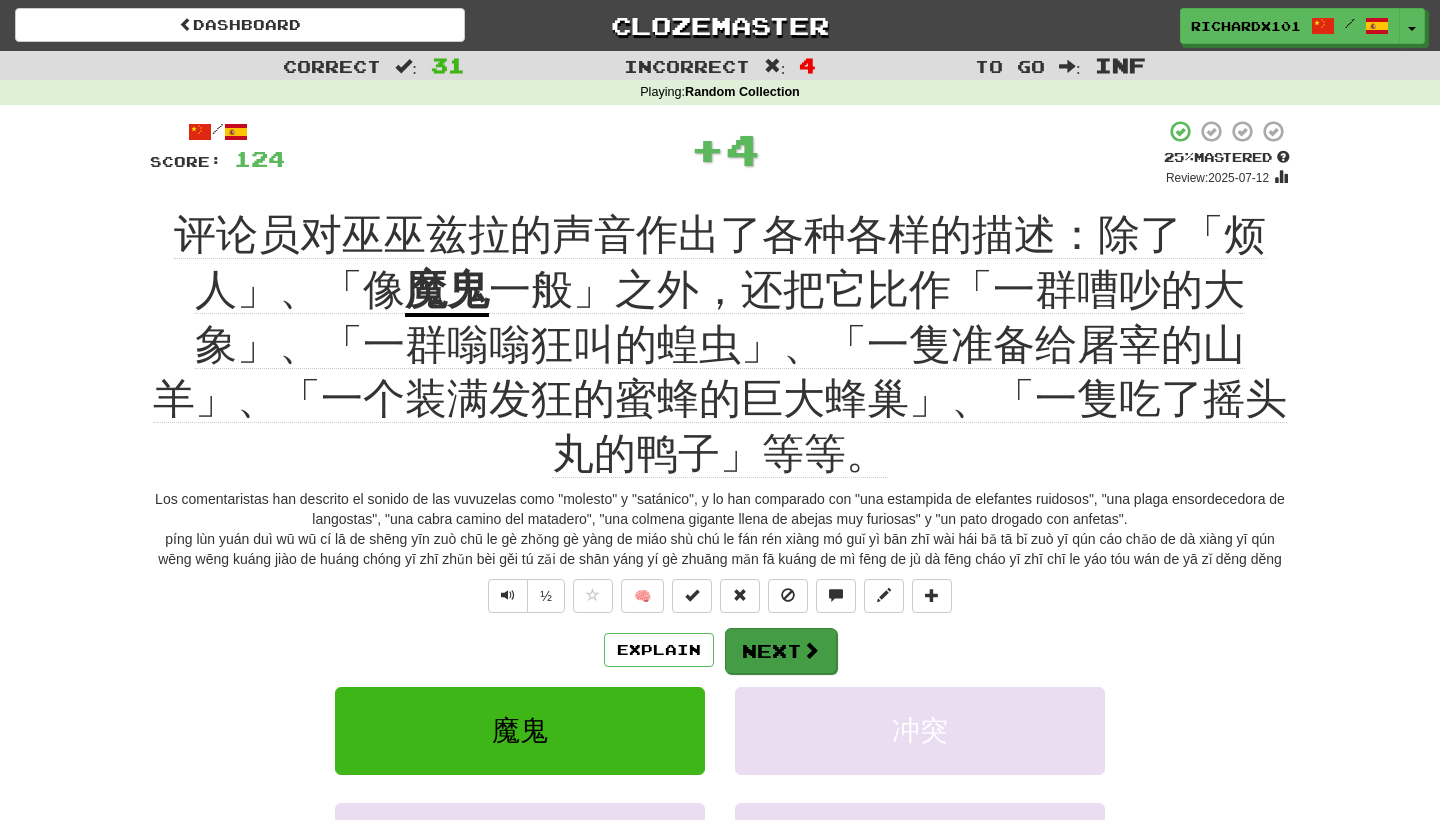 click on "Next" at bounding box center [781, 651] 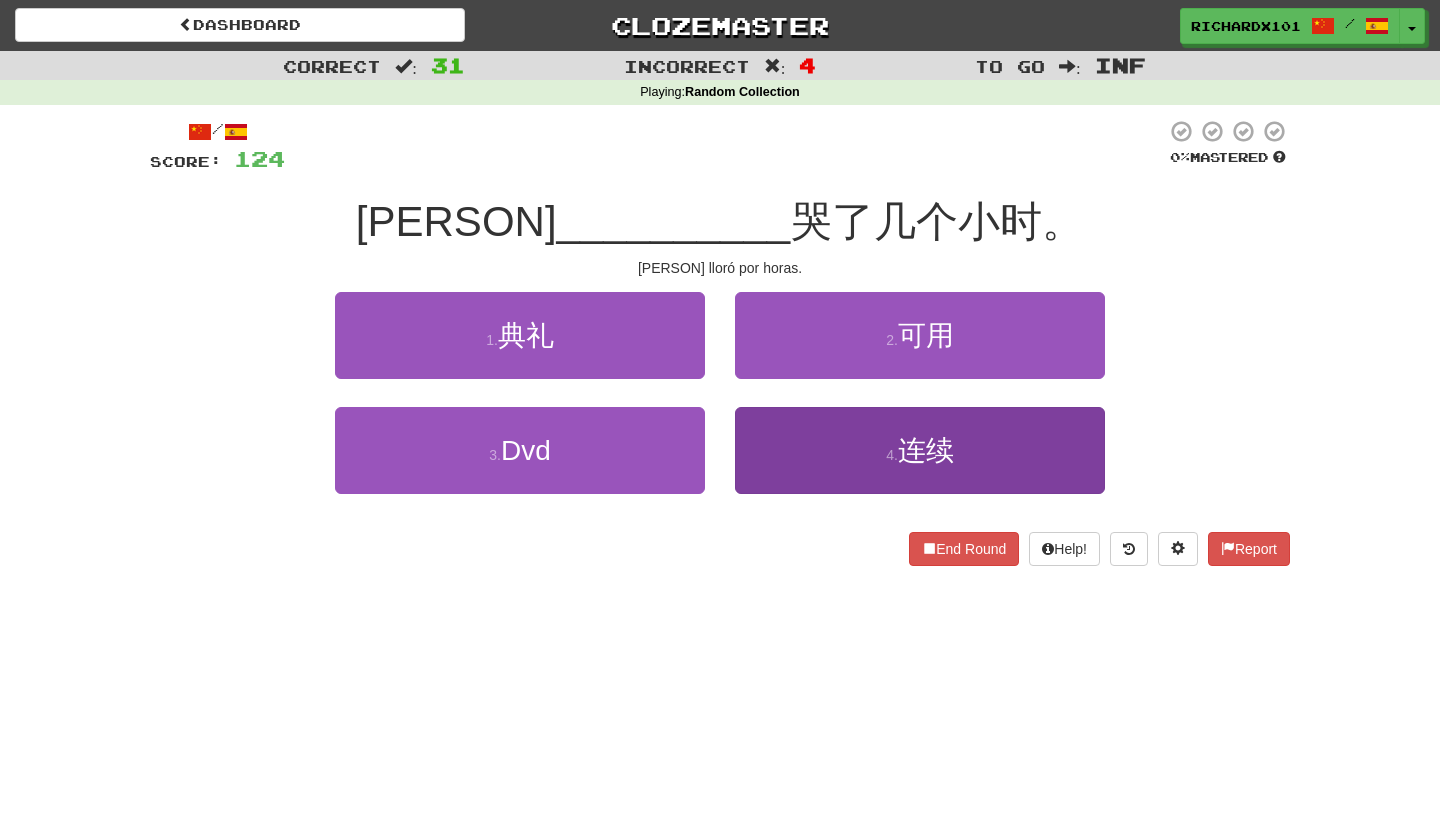 click on "4 .  连续" at bounding box center (920, 450) 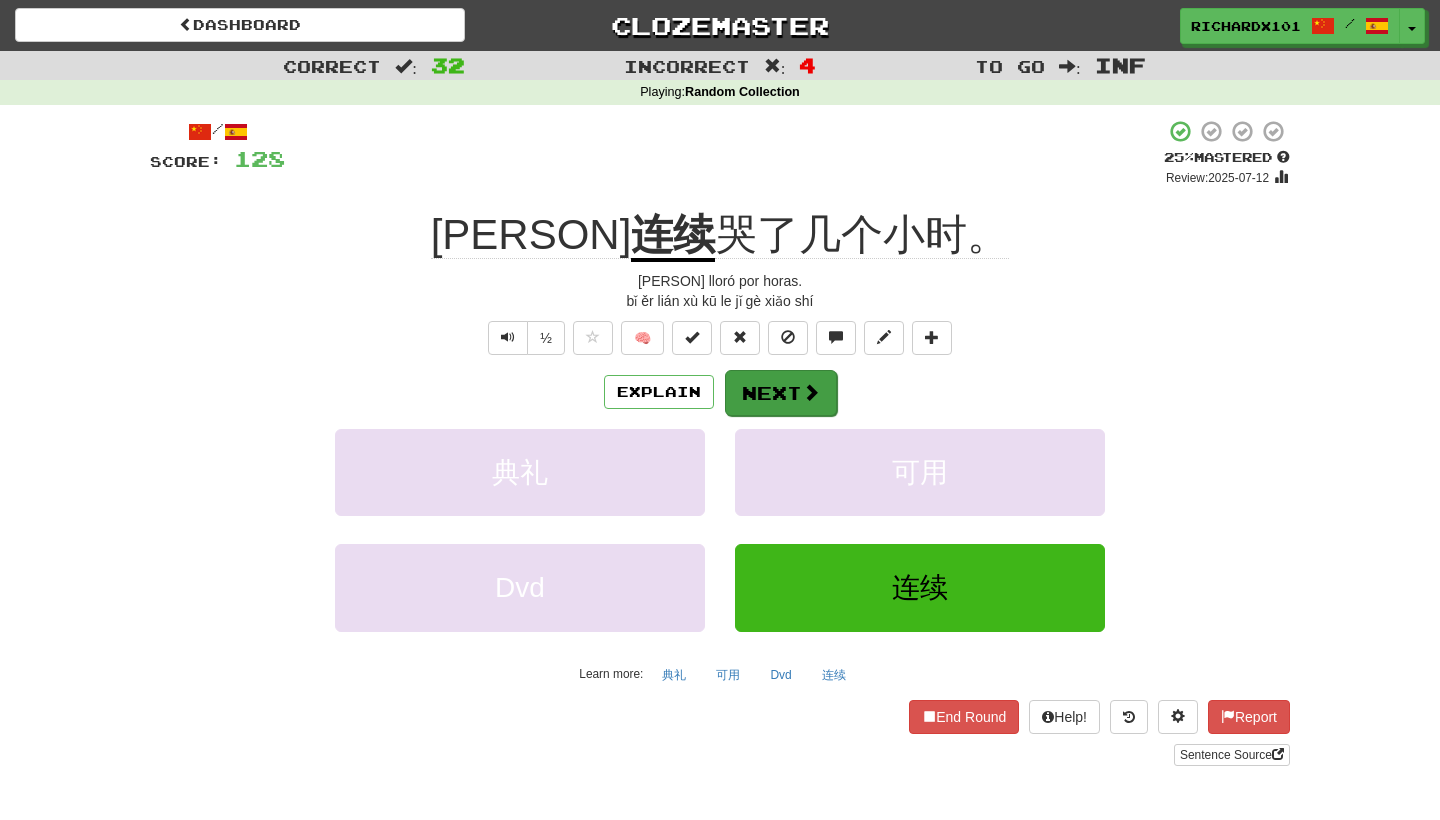 click on "Next" at bounding box center [781, 393] 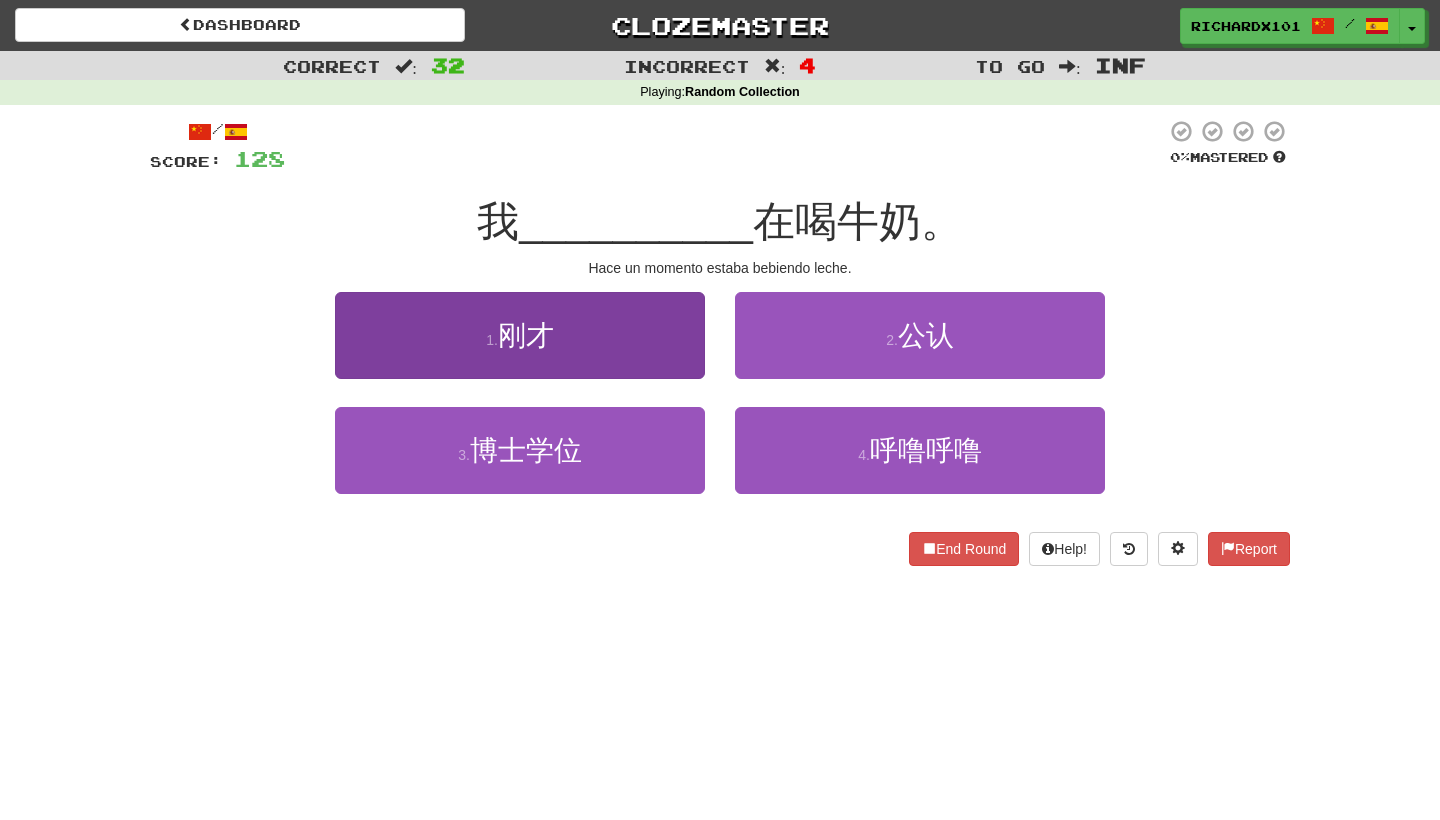 click on "1 .  刚才" at bounding box center [520, 335] 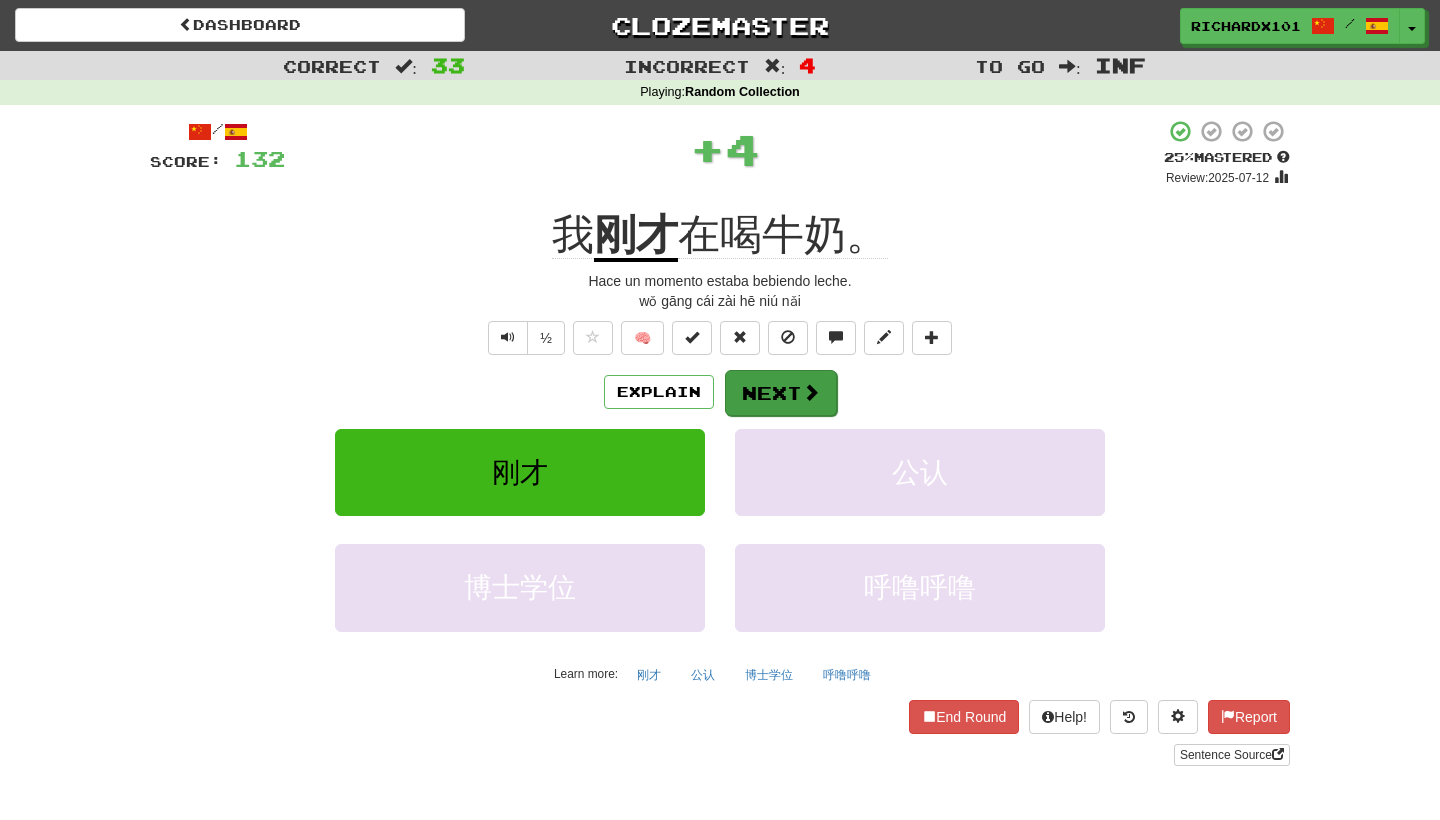 click on "Next" at bounding box center (781, 393) 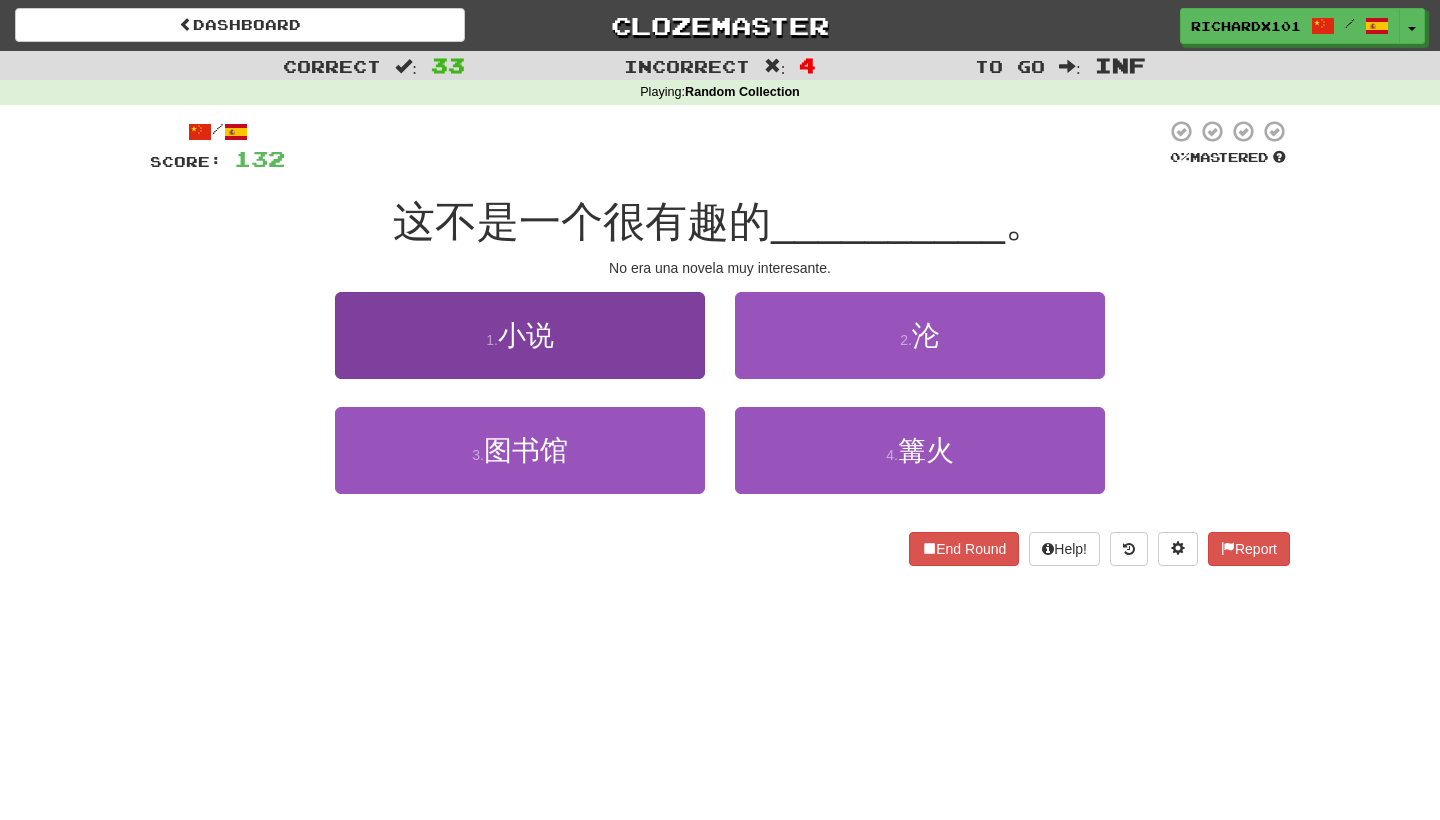click on "1 .  小说" at bounding box center (520, 335) 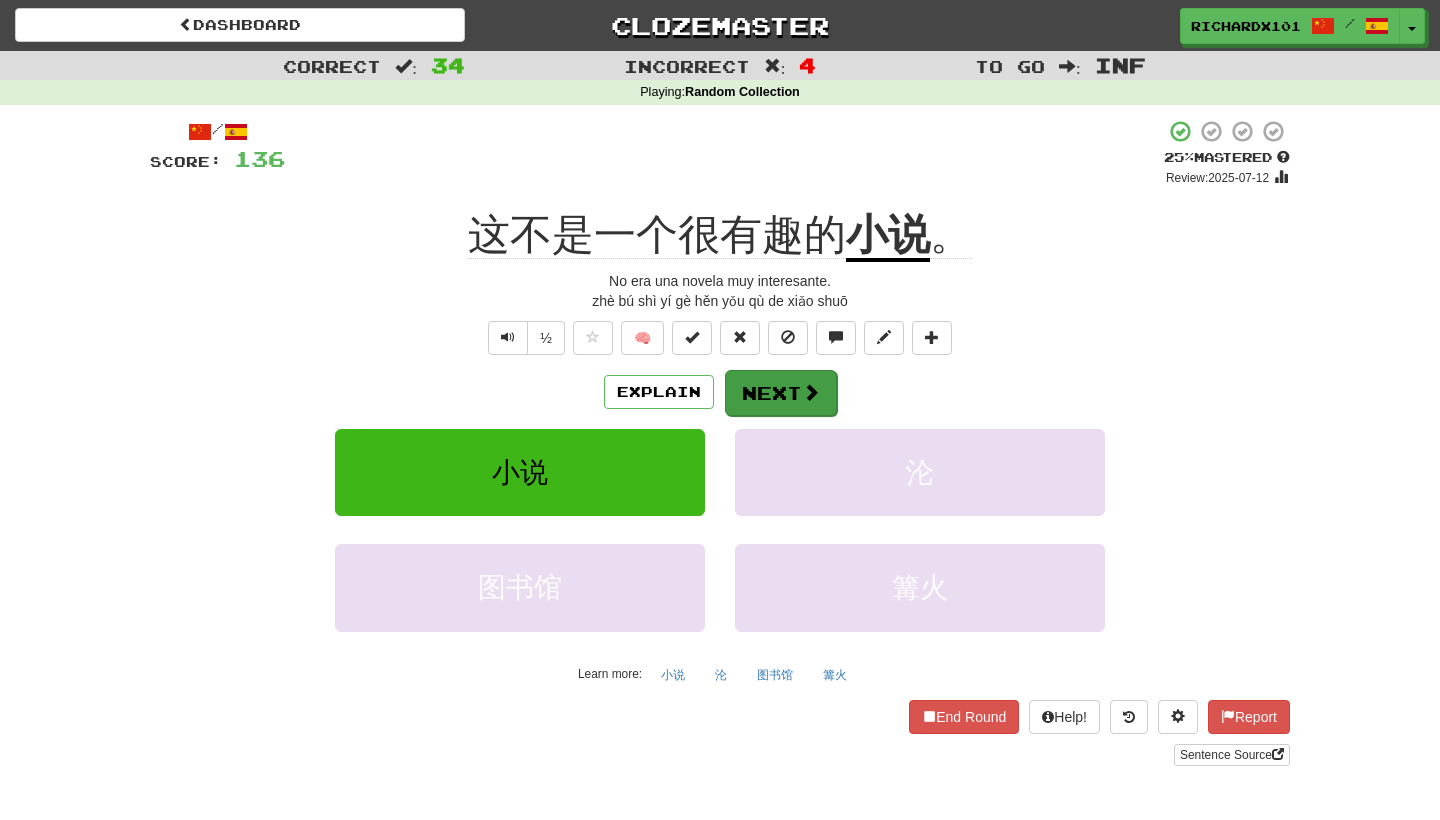 click on "Next" at bounding box center (781, 393) 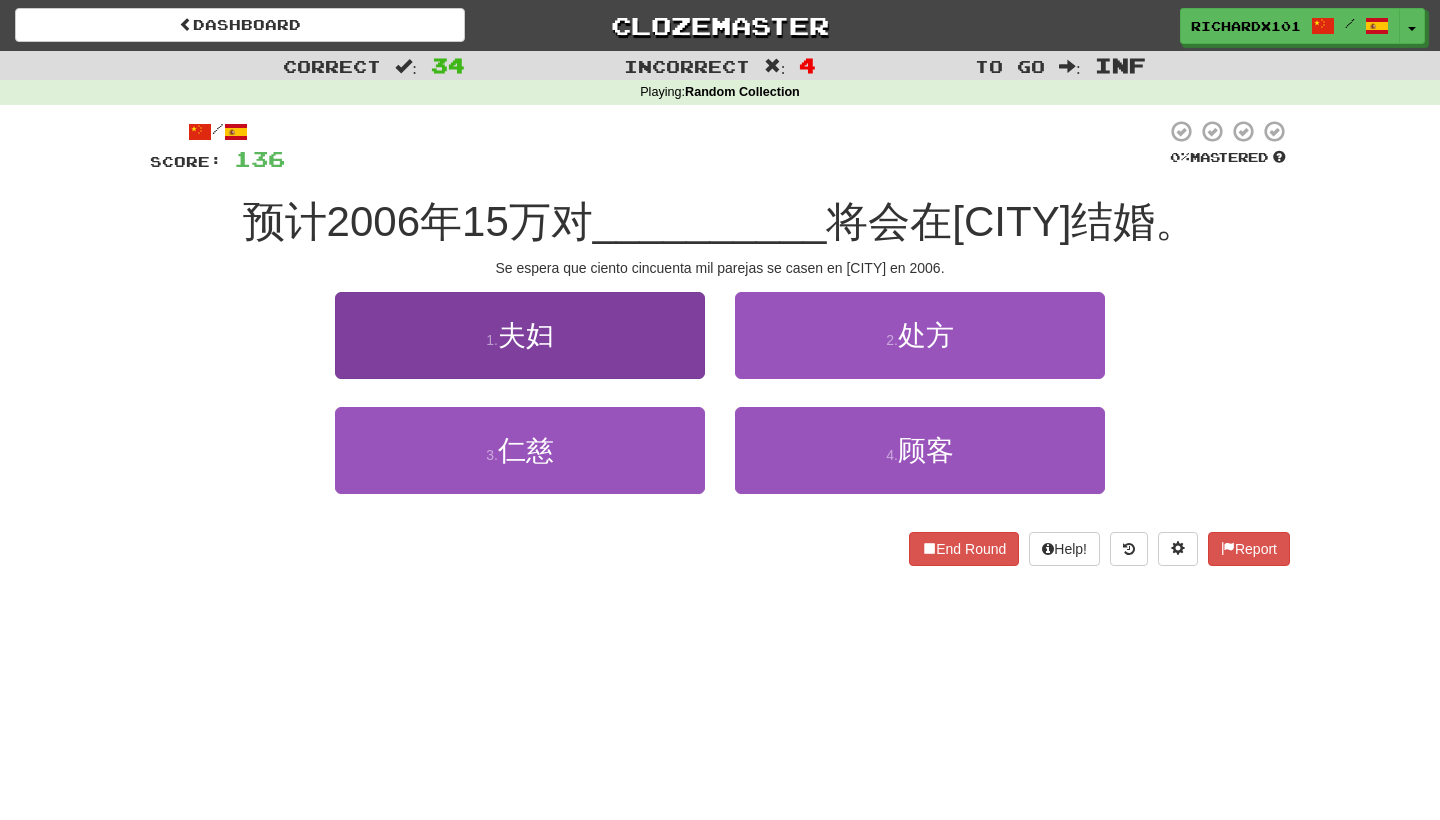 click on "1 .  夫妇" at bounding box center (520, 335) 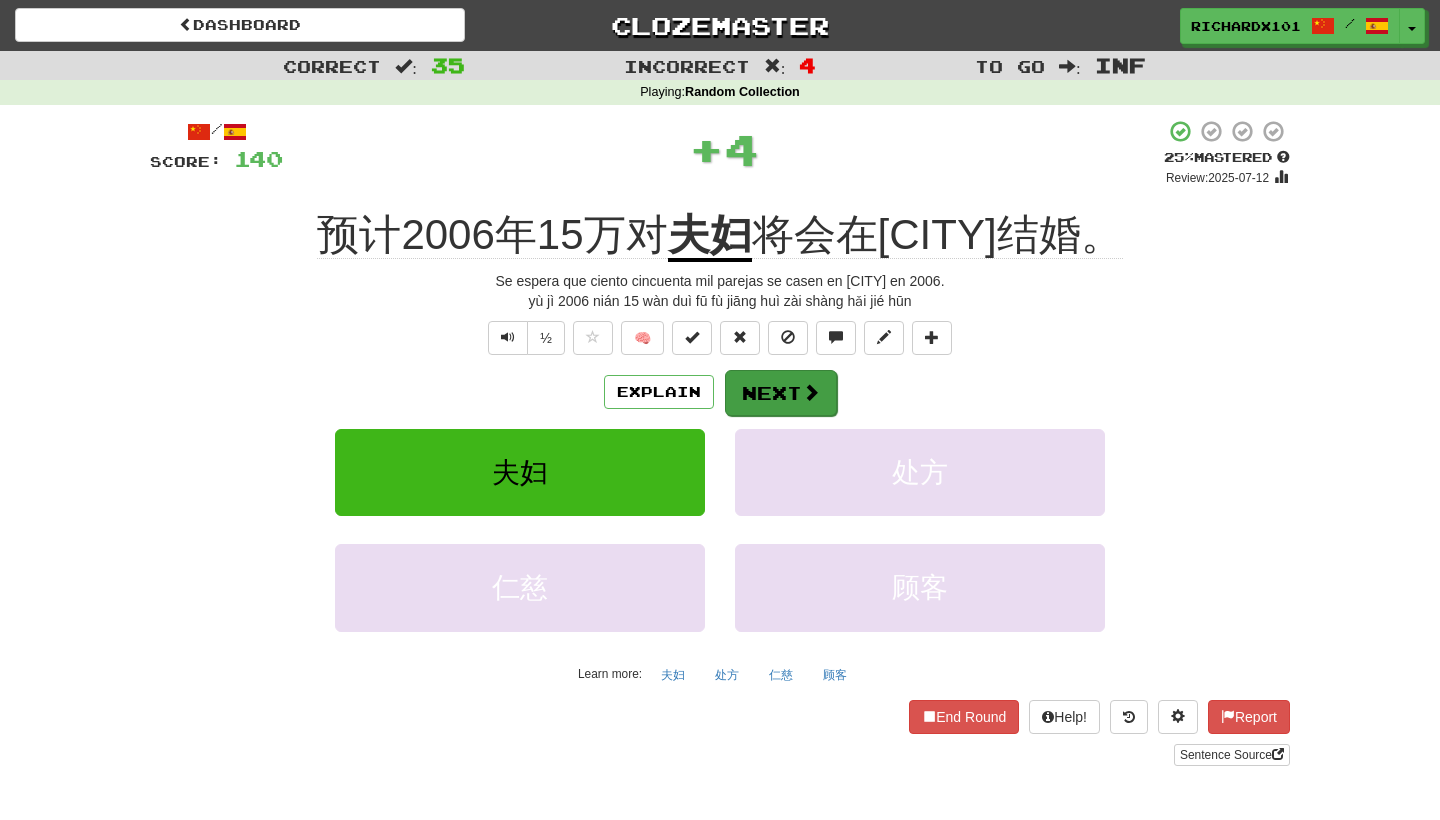 click on "Next" at bounding box center (781, 393) 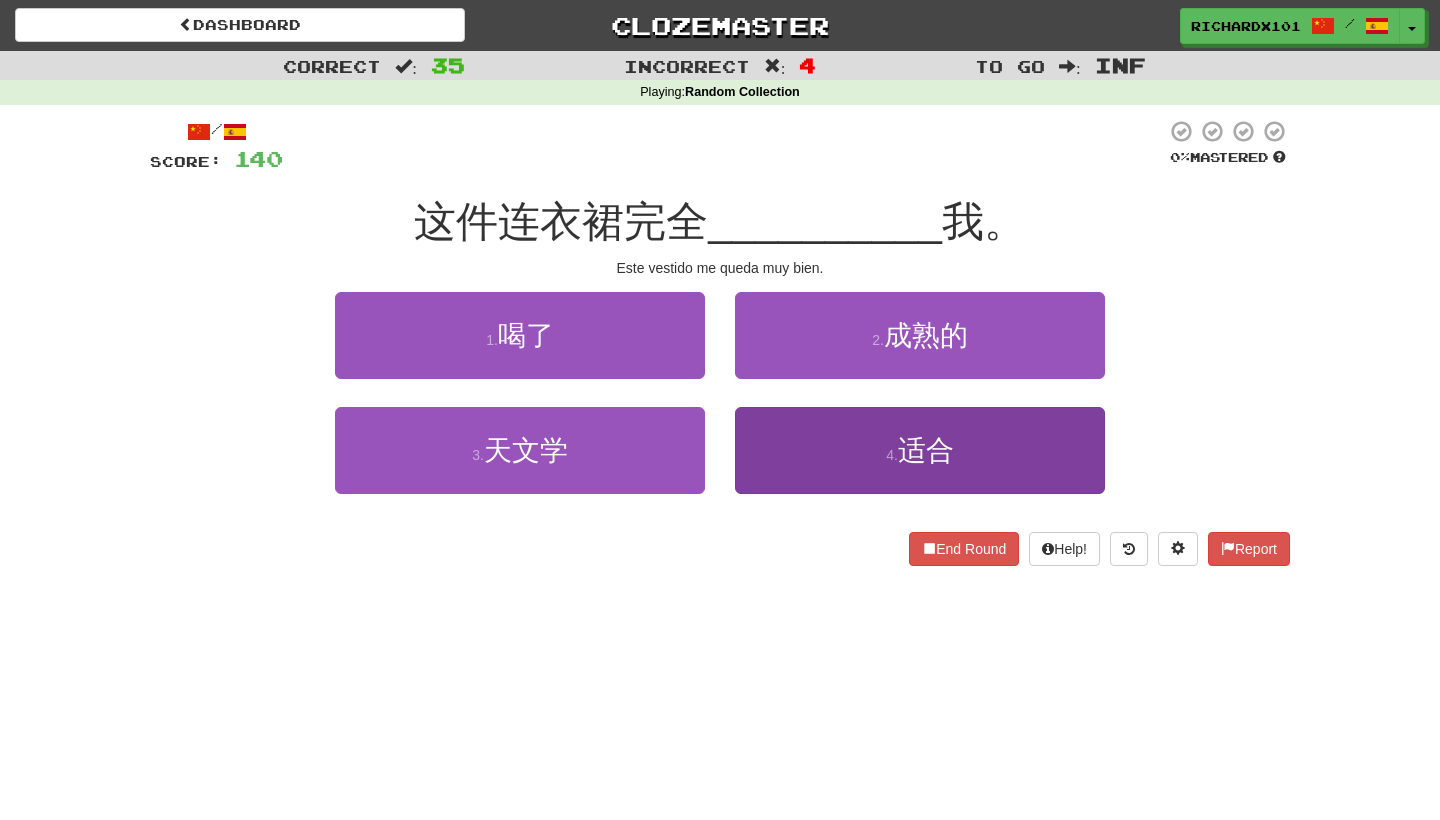 click on "4 .  适合" at bounding box center (920, 450) 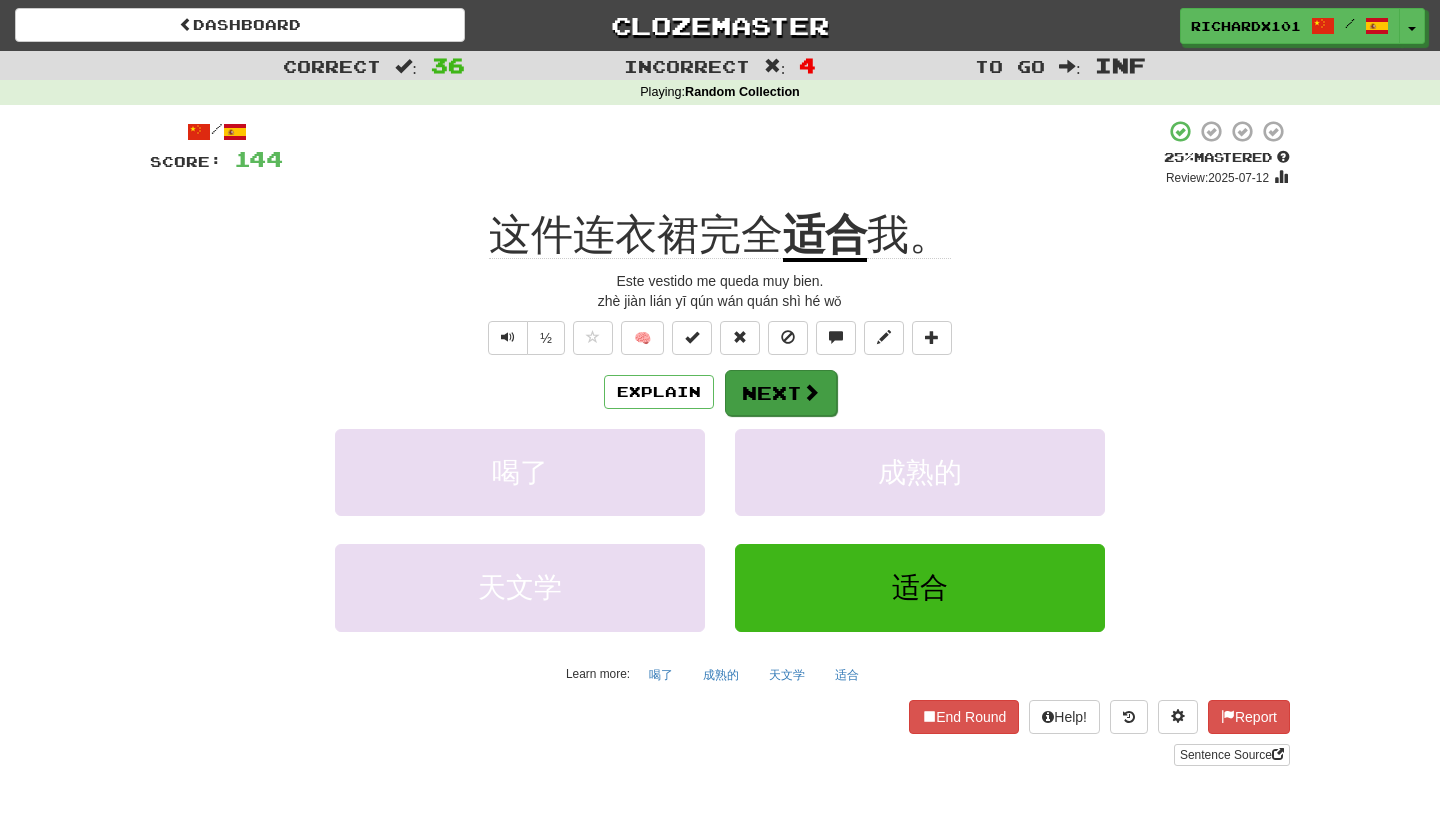 click on "Next" at bounding box center [781, 393] 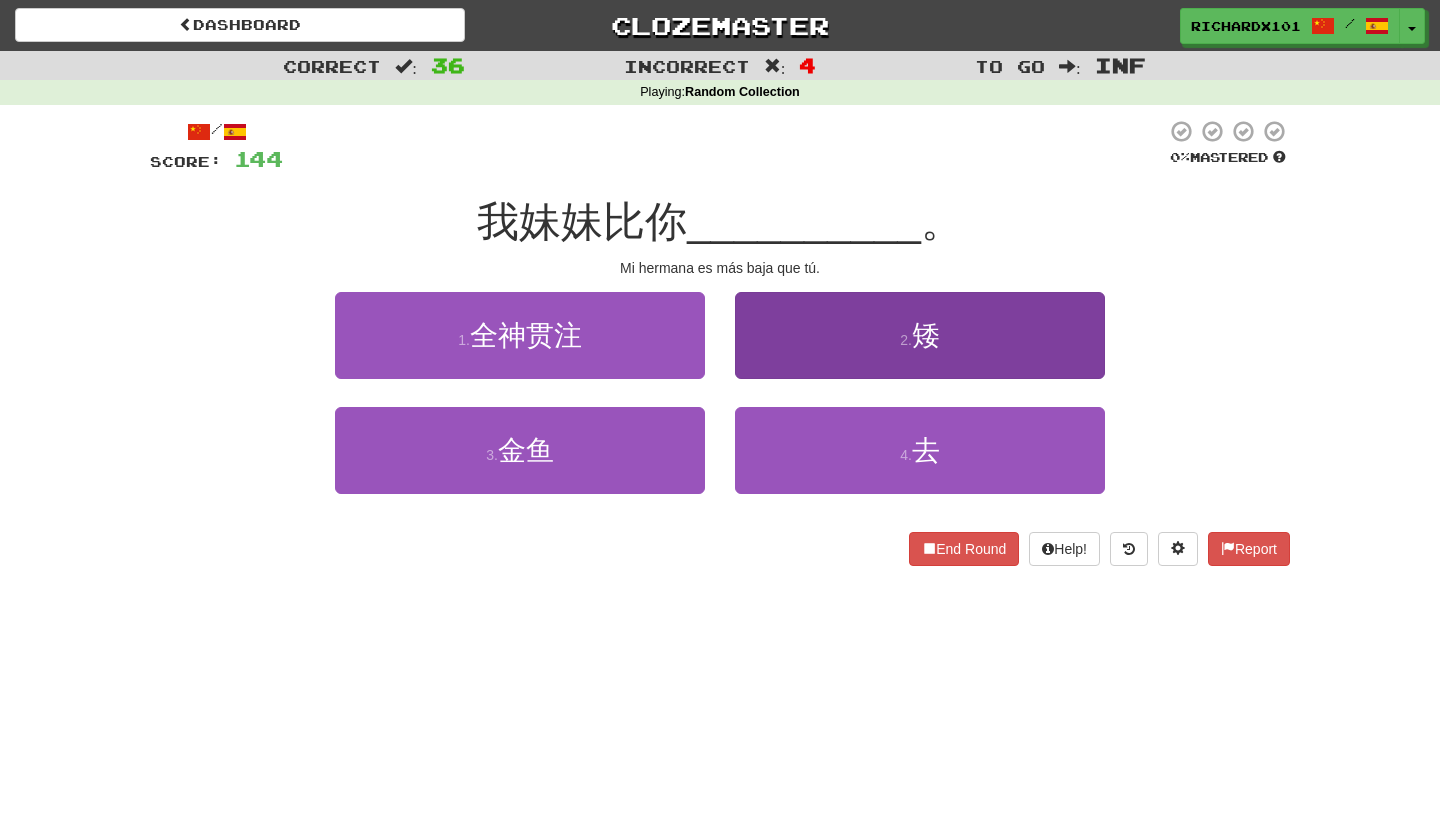 click on "2 .  矮" at bounding box center (920, 335) 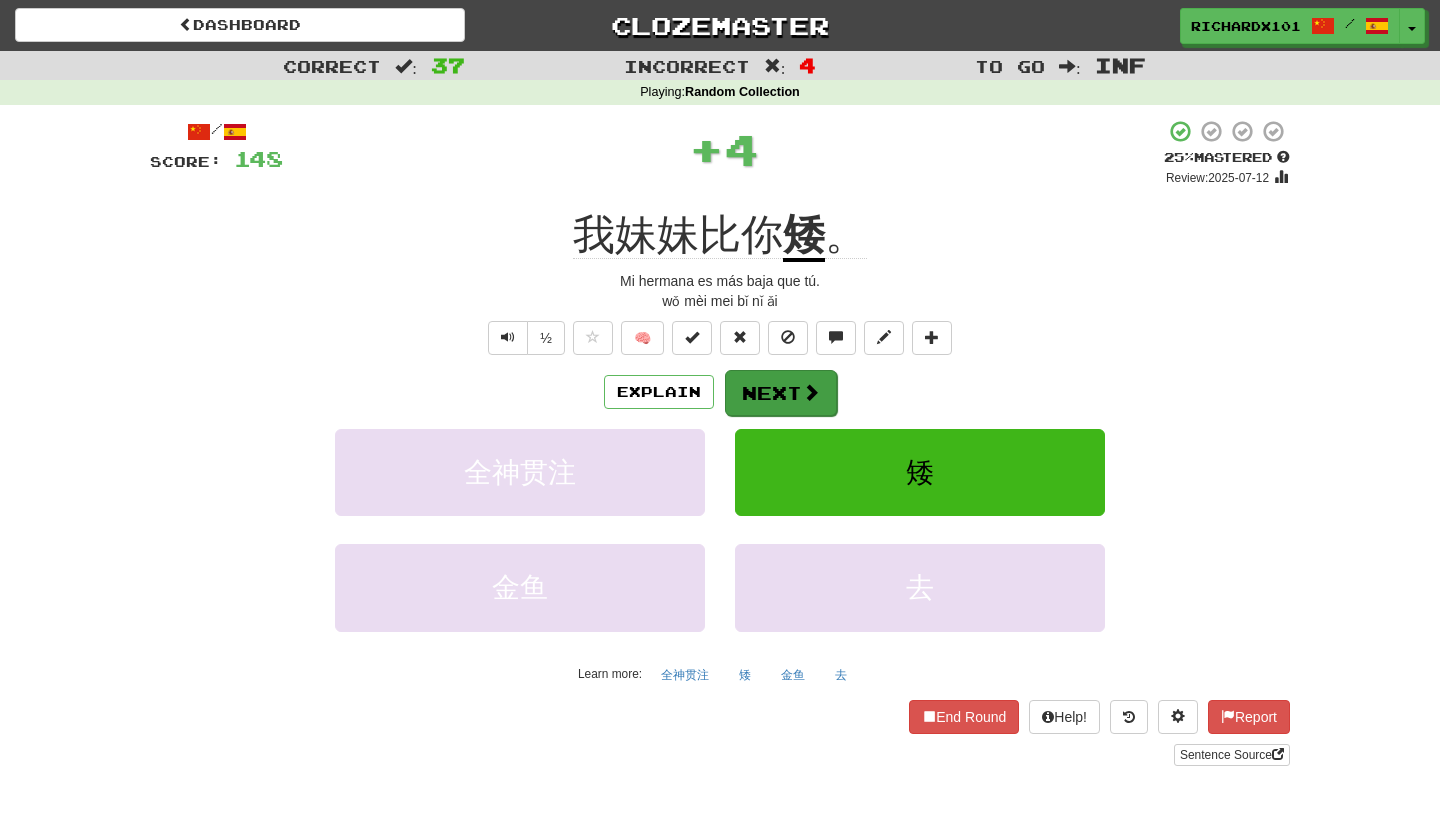 click on "Next" at bounding box center [781, 393] 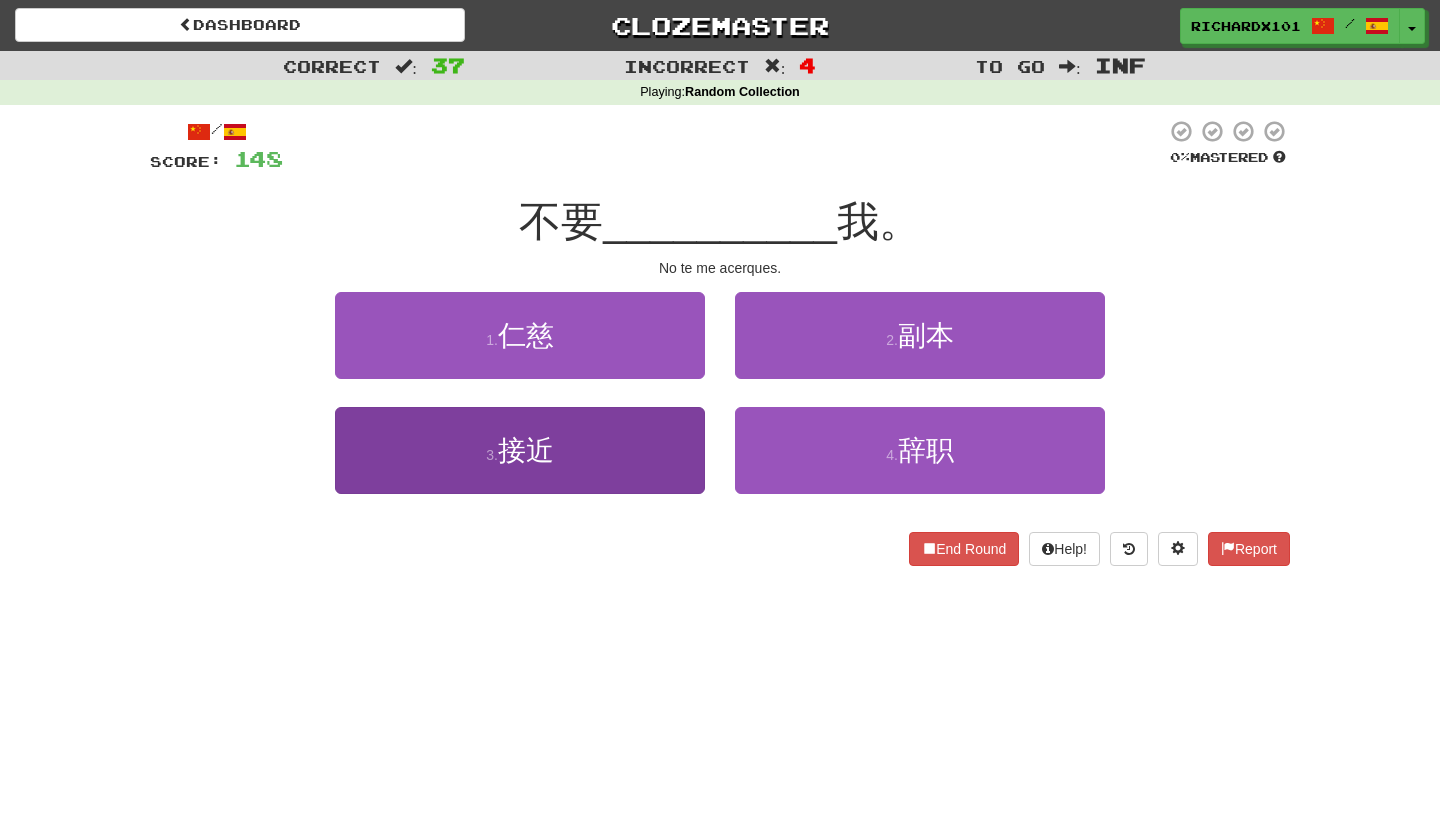 click on "3 .  接近" at bounding box center (520, 450) 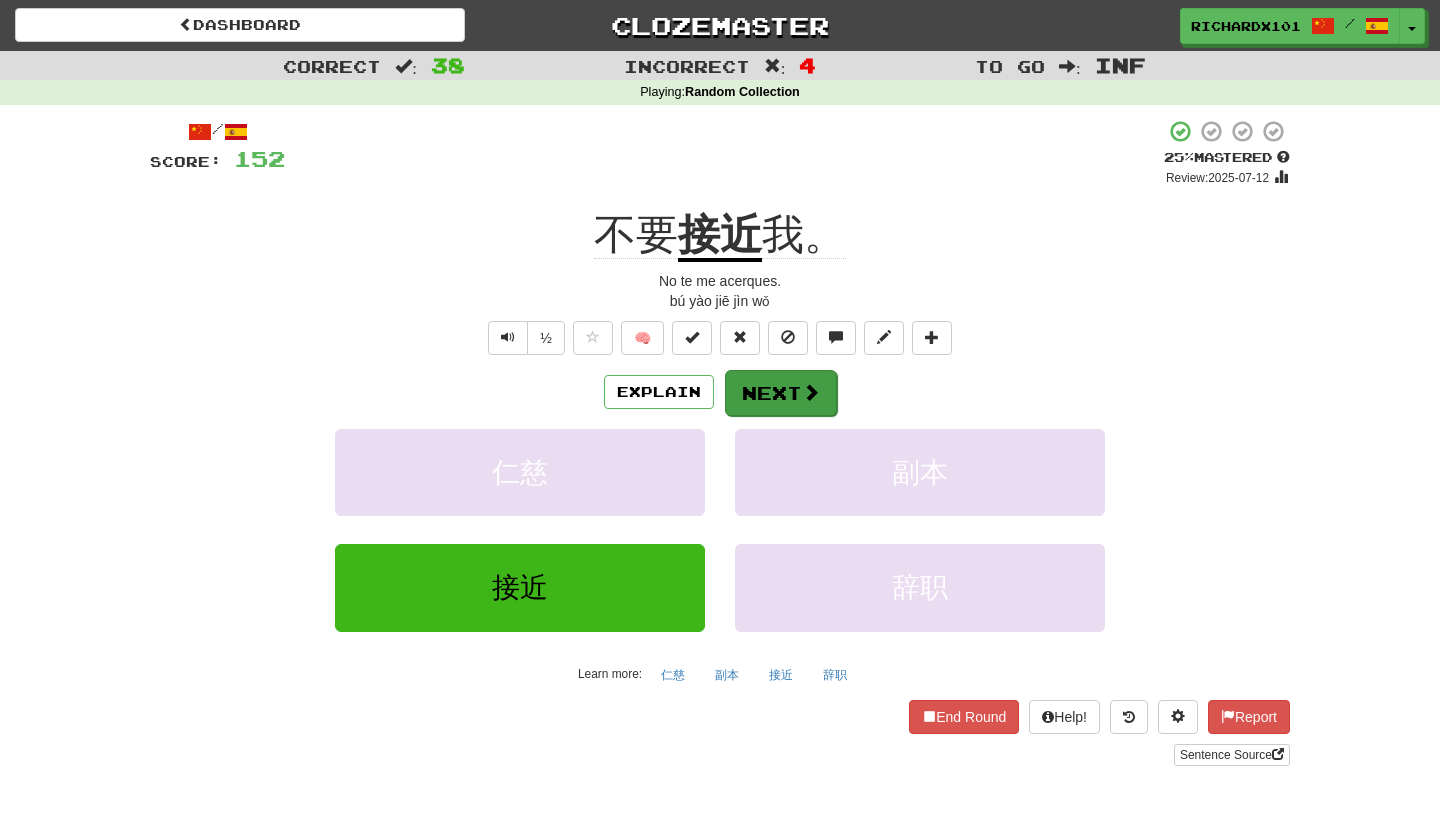 click on "Next" at bounding box center [781, 393] 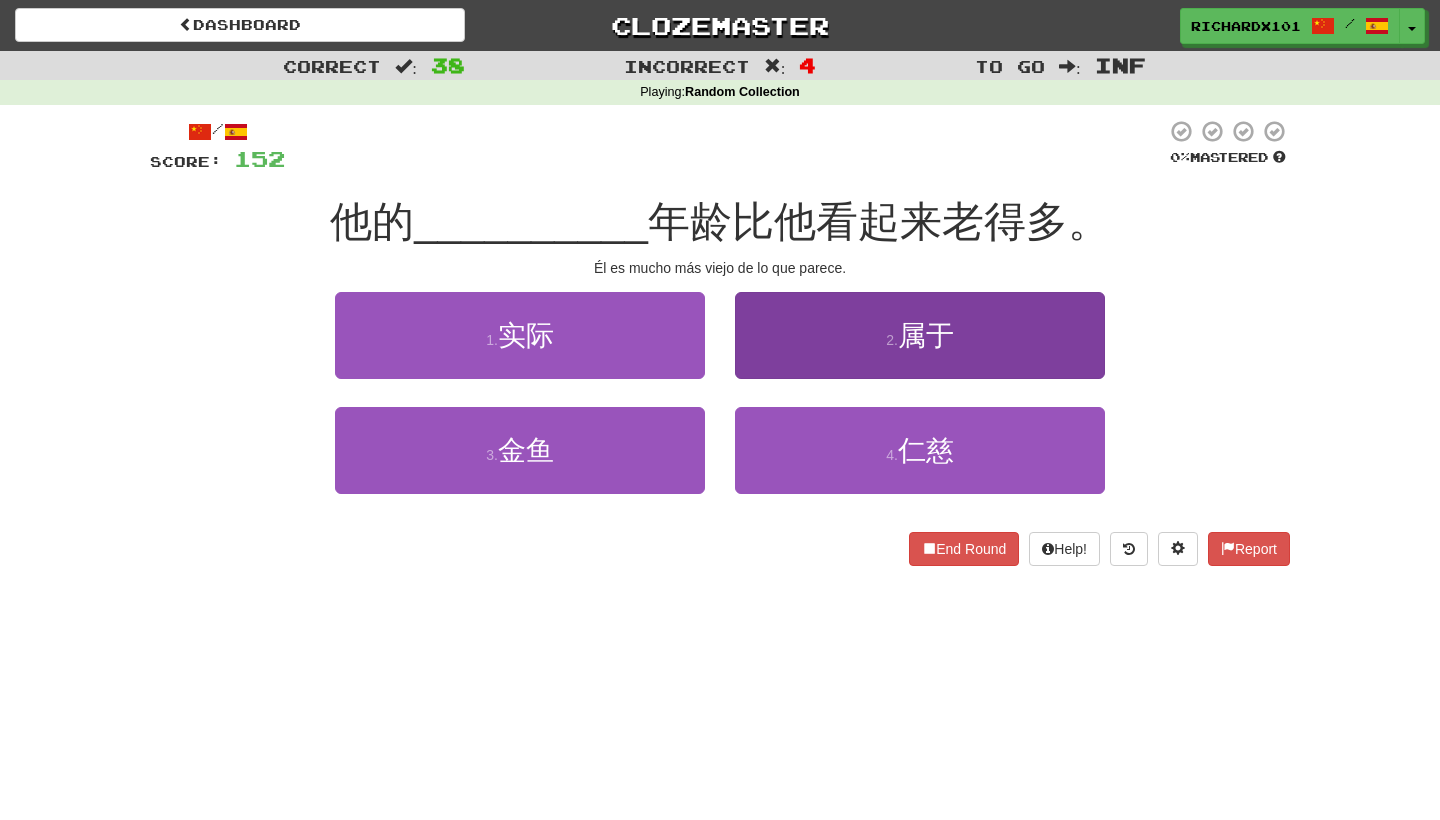 click on "2 .  属于" at bounding box center (920, 335) 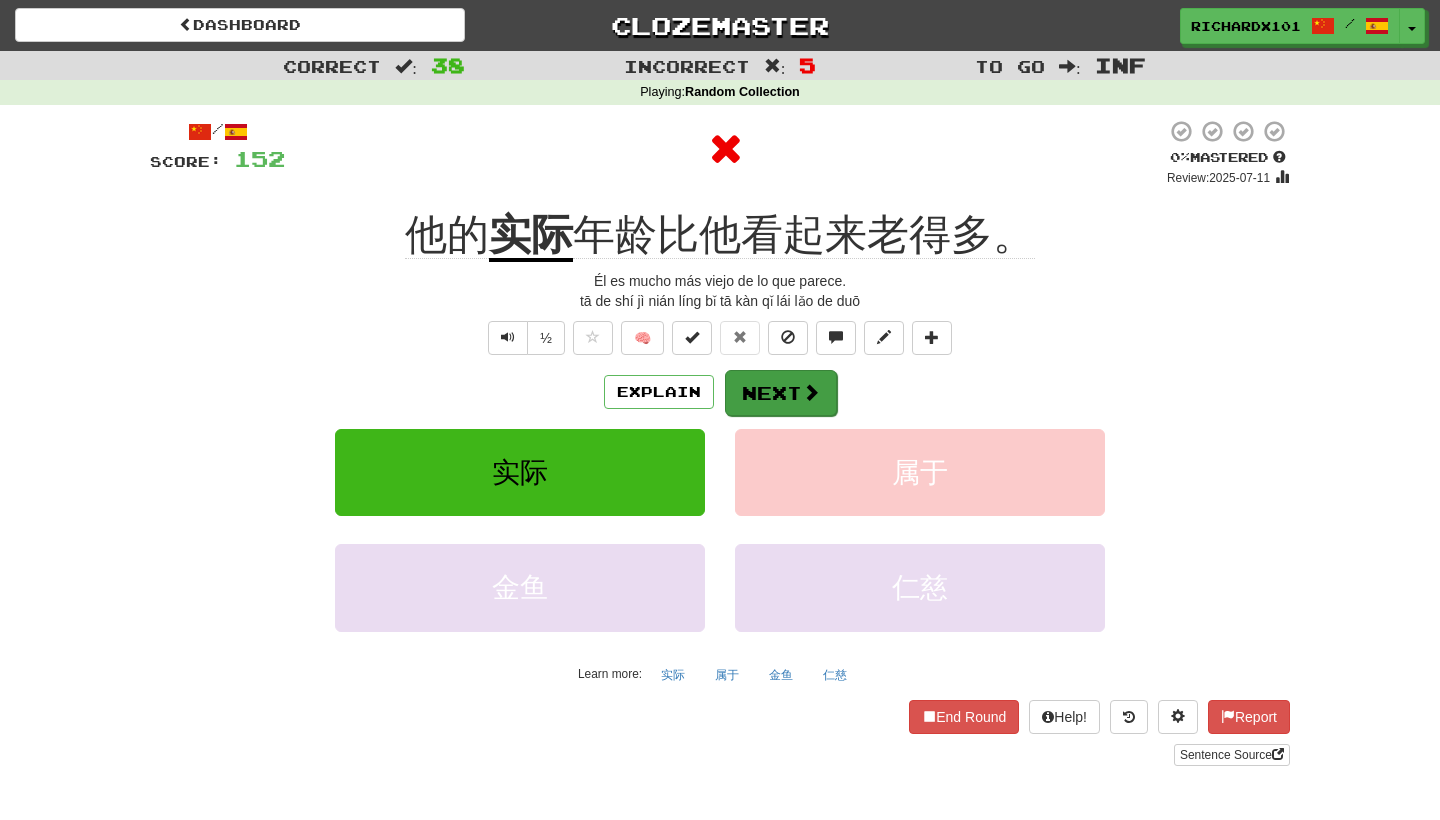 click on "Next" at bounding box center (781, 393) 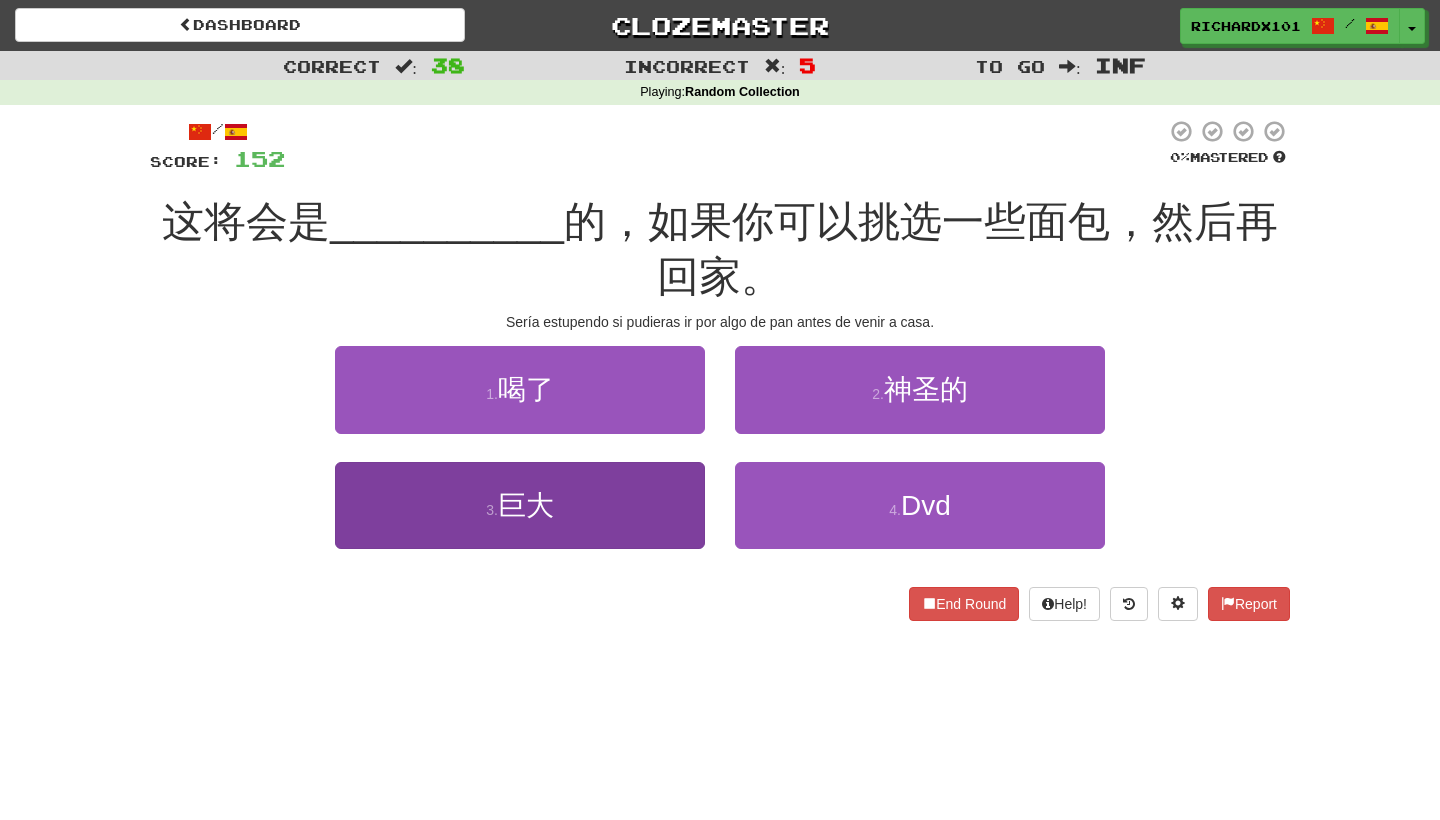 click on "3 .  巨大" at bounding box center (520, 505) 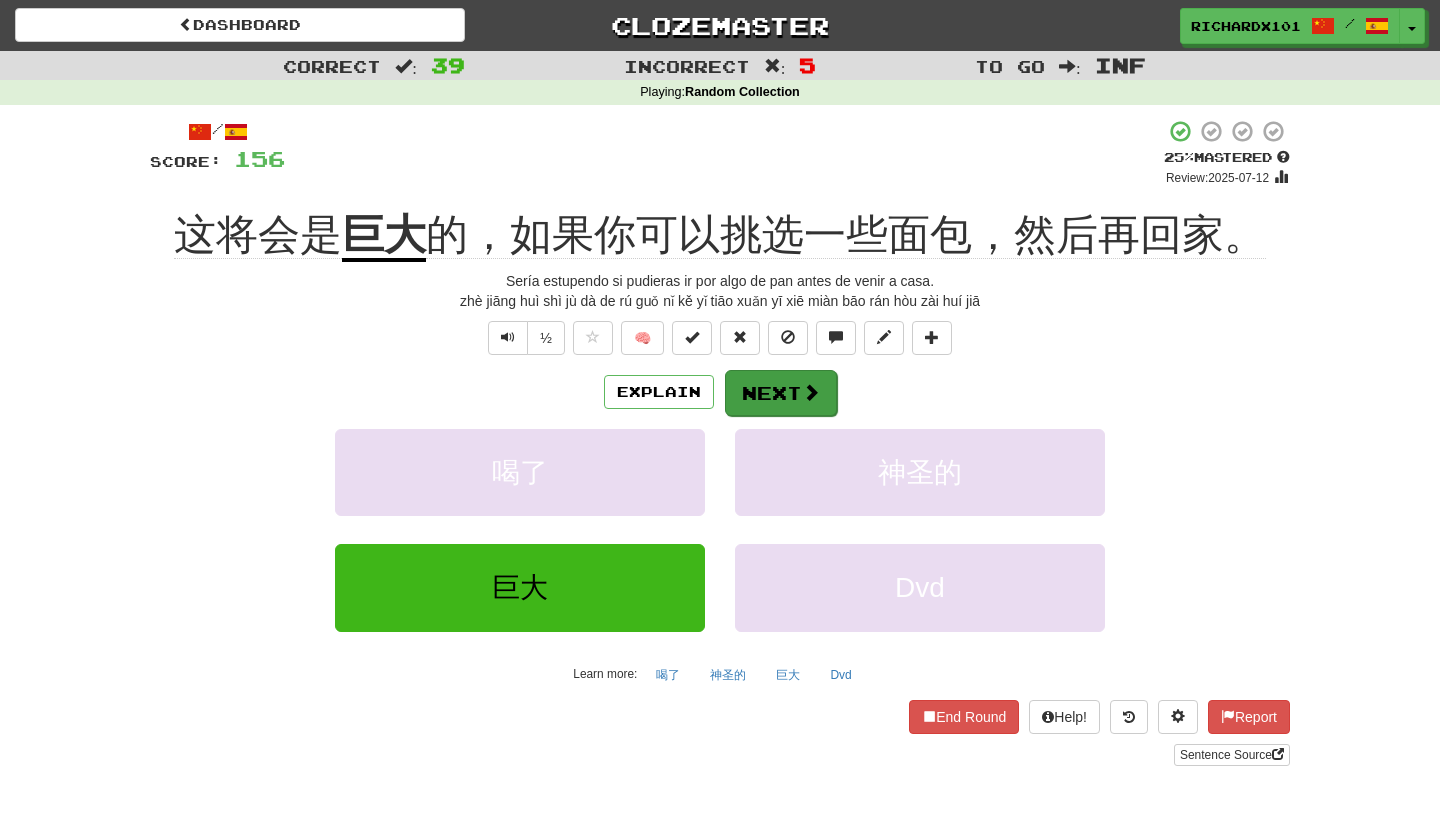 click on "Next" at bounding box center (781, 393) 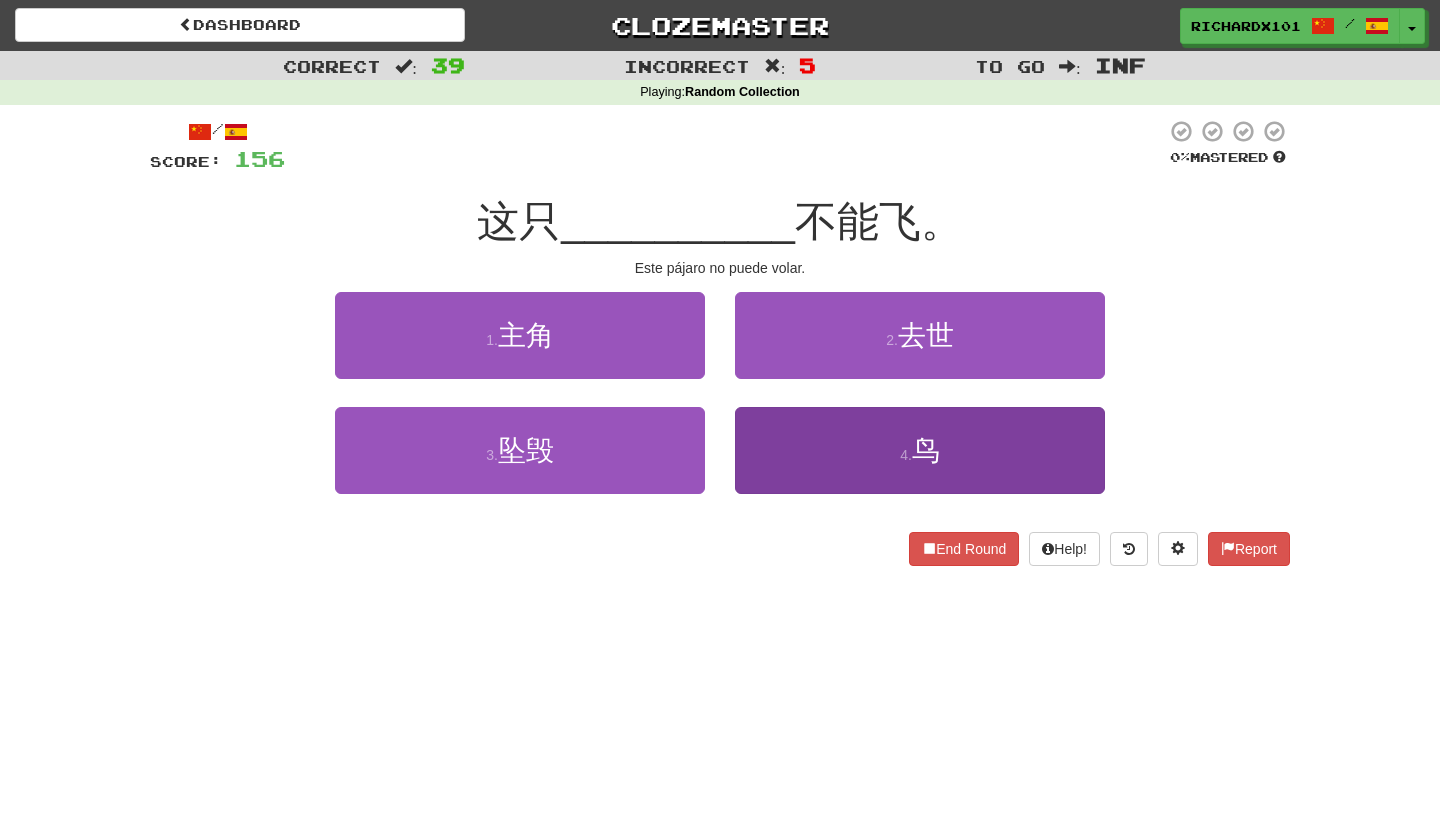 click on "4 .  鸟" at bounding box center (920, 450) 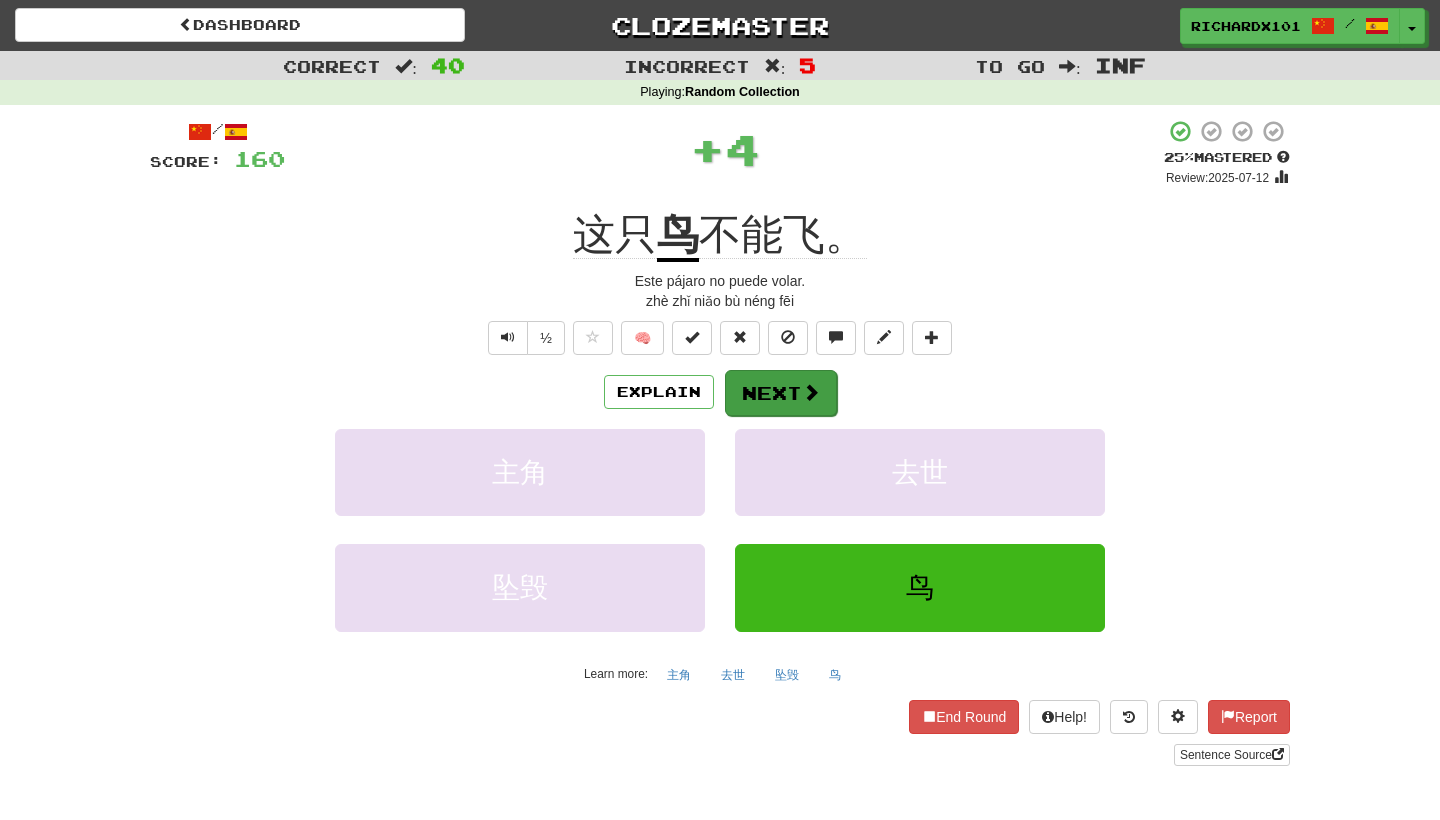 click on "Next" at bounding box center [781, 393] 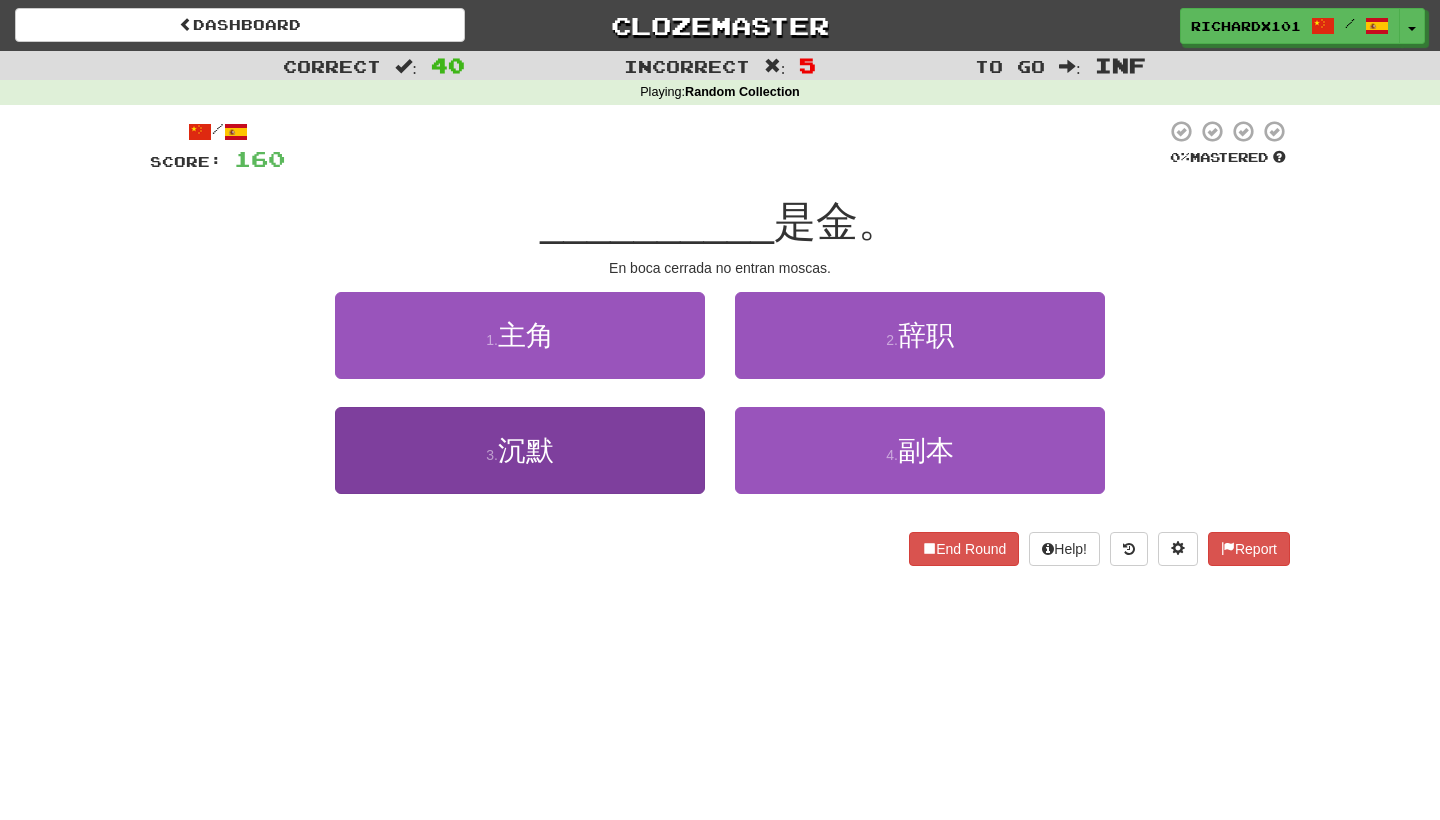 click on "3 .  沉默" at bounding box center (520, 450) 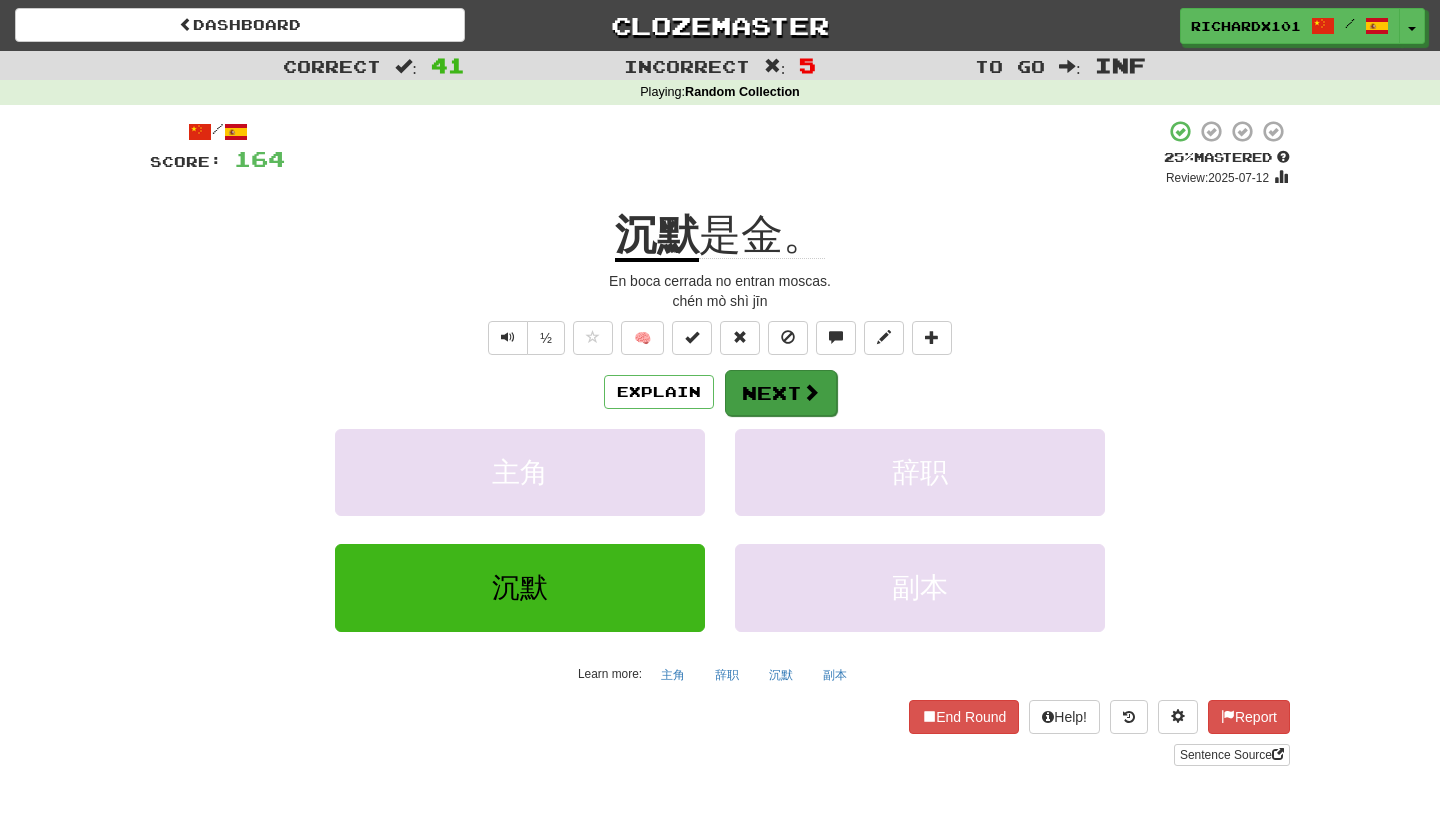 click on "Next" at bounding box center (781, 393) 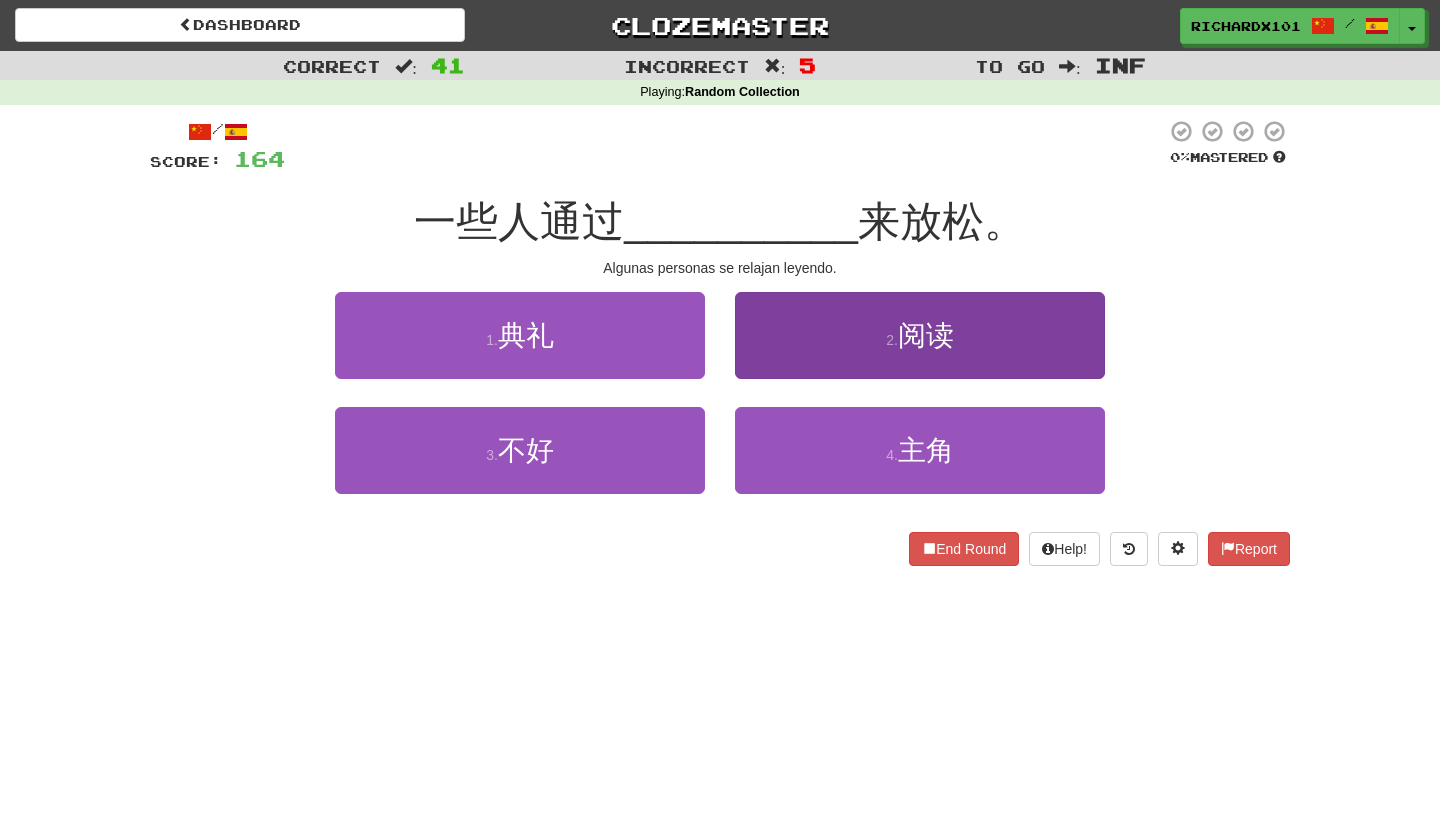 click on "2 .  阅读" at bounding box center (920, 335) 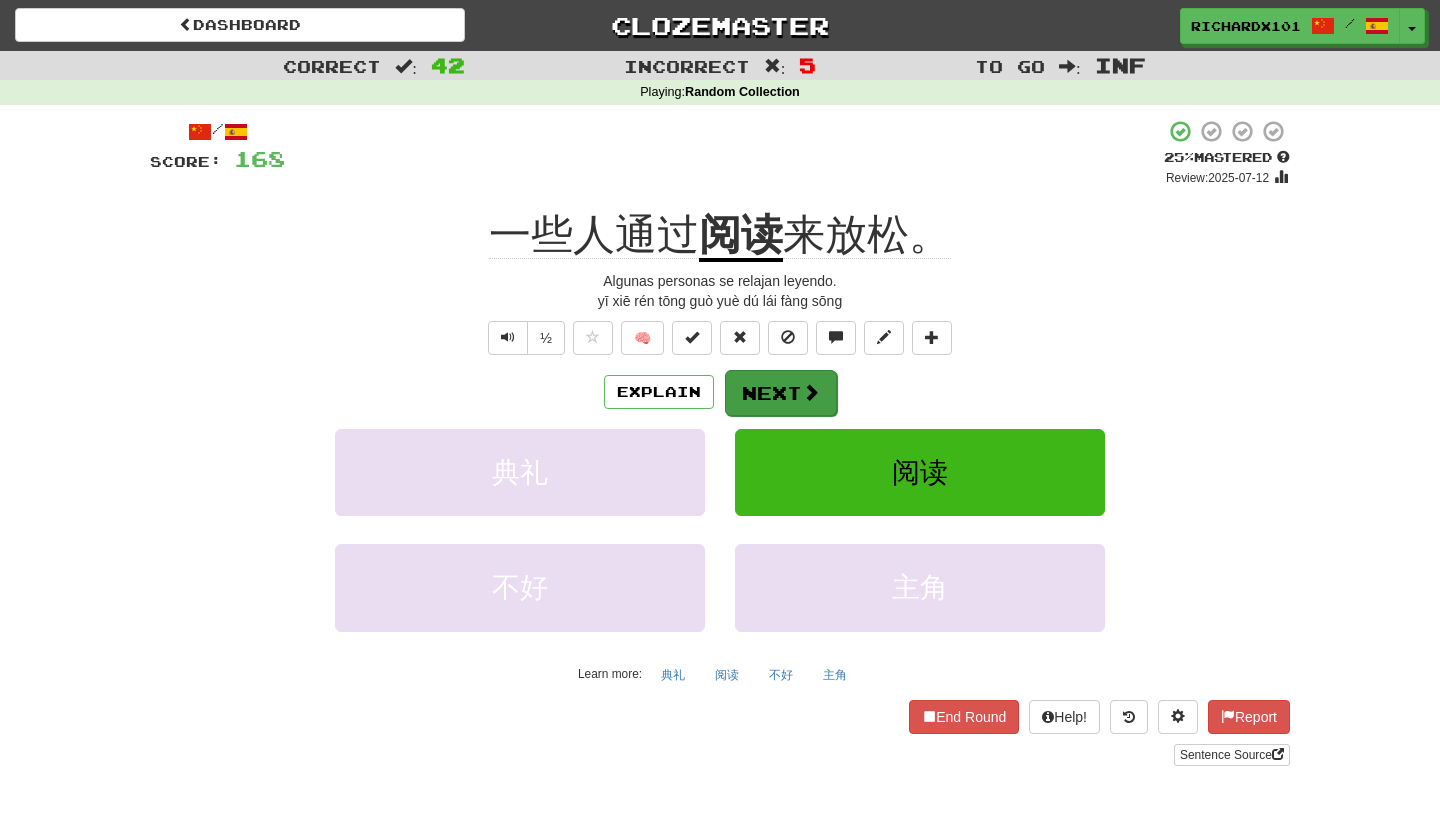 click on "Next" at bounding box center (781, 393) 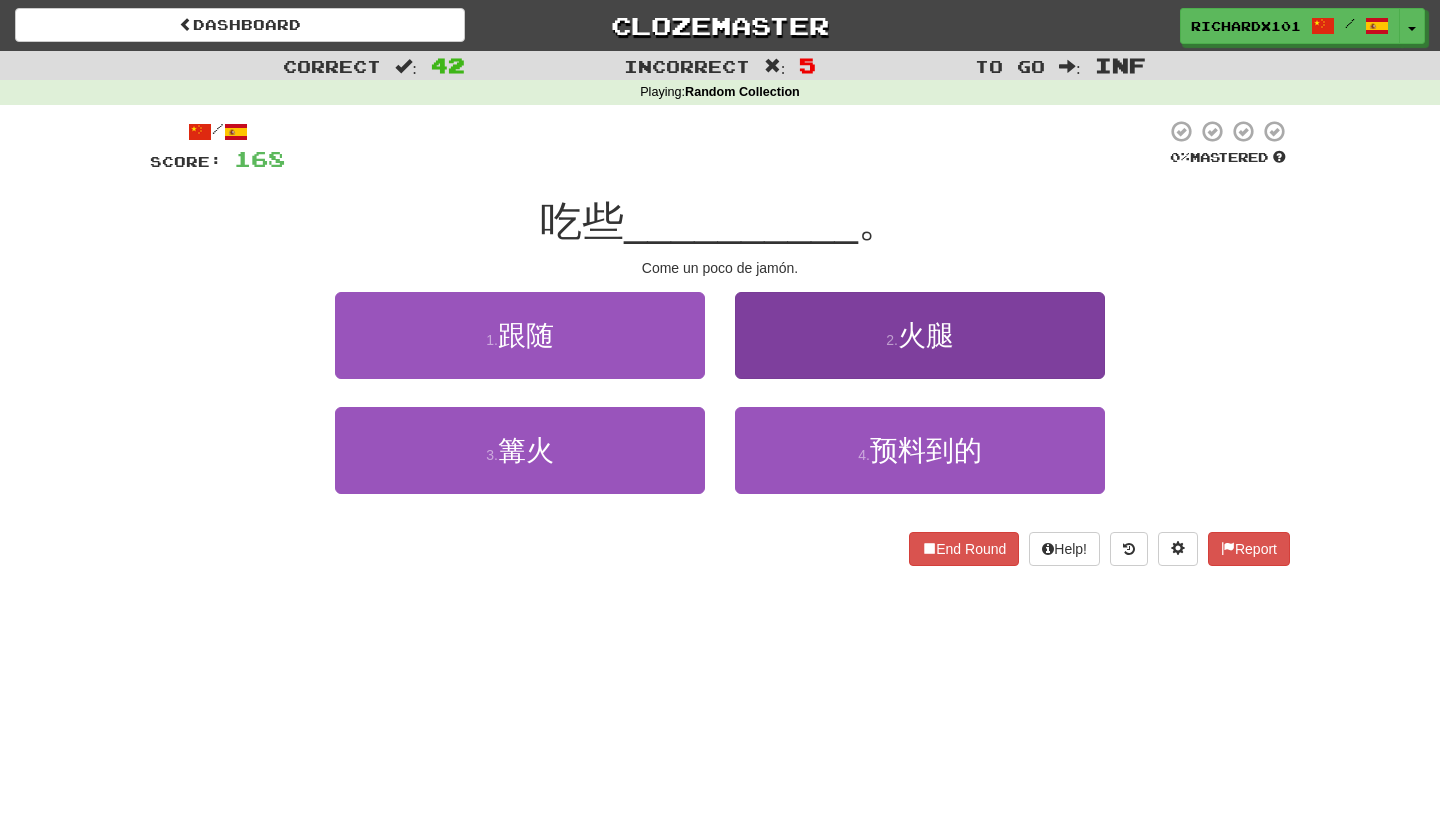 click on "2 .  火腿" at bounding box center (920, 335) 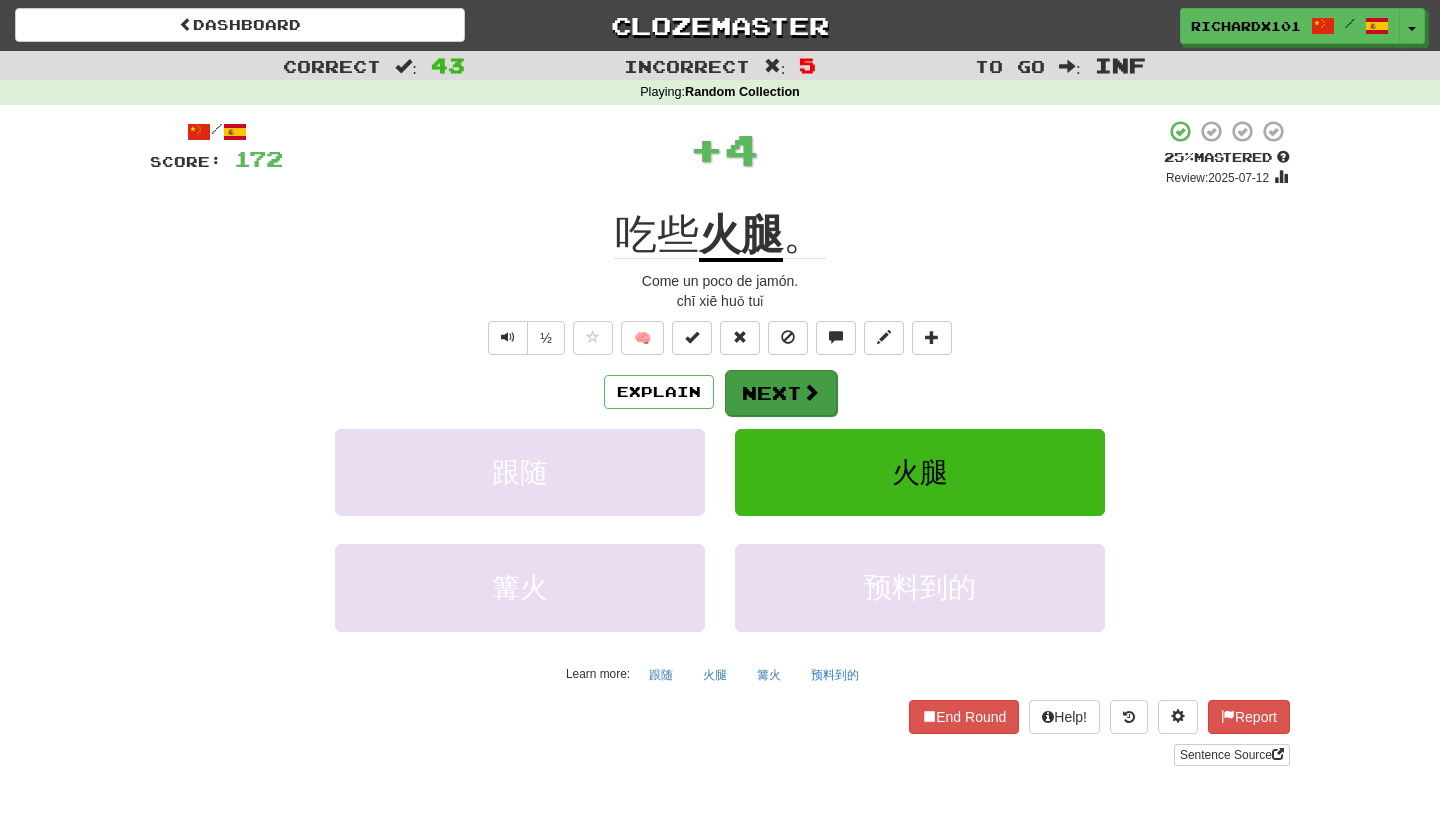 click on "Next" at bounding box center [781, 393] 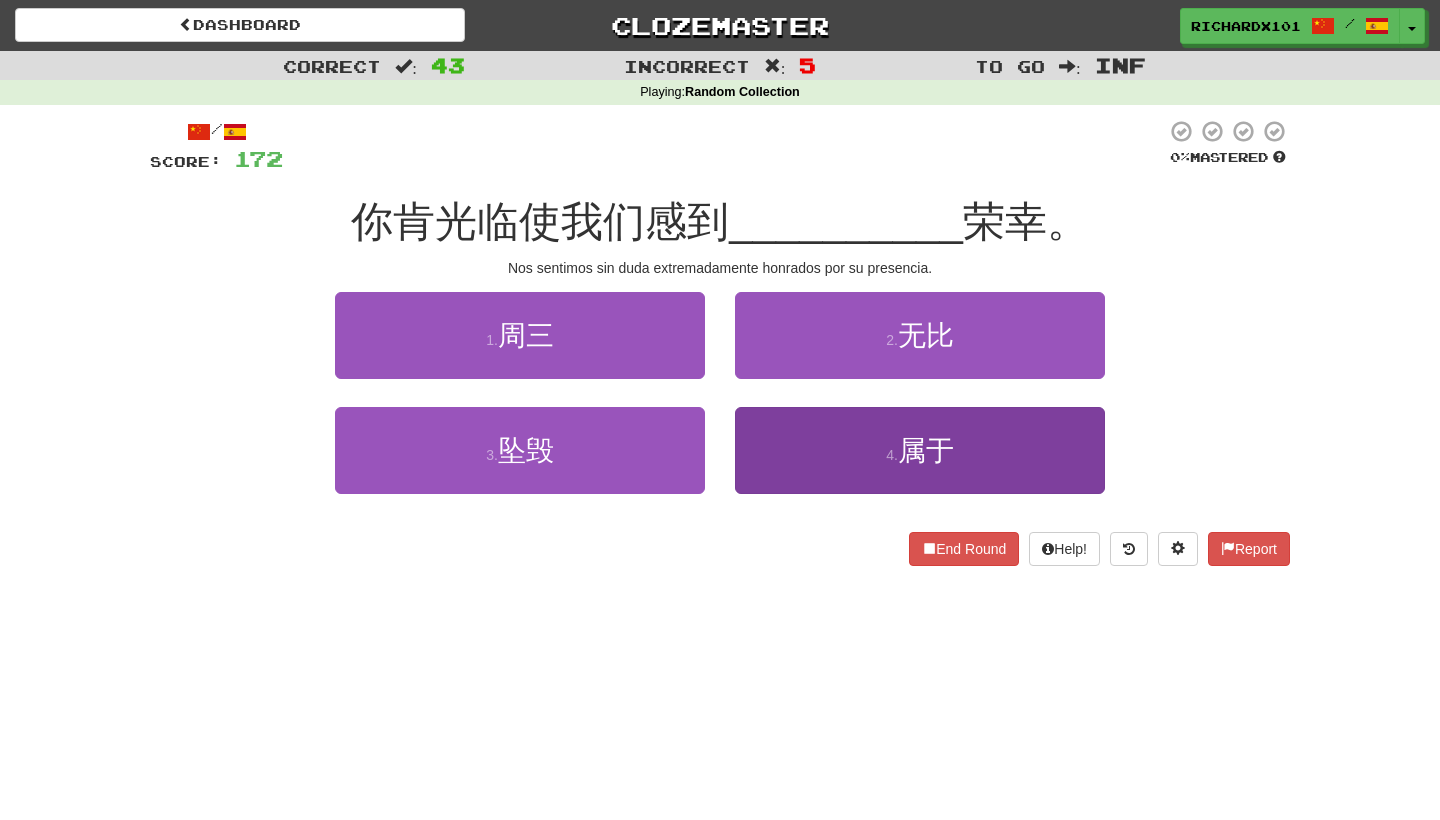 click on "4 .  属于" at bounding box center [920, 450] 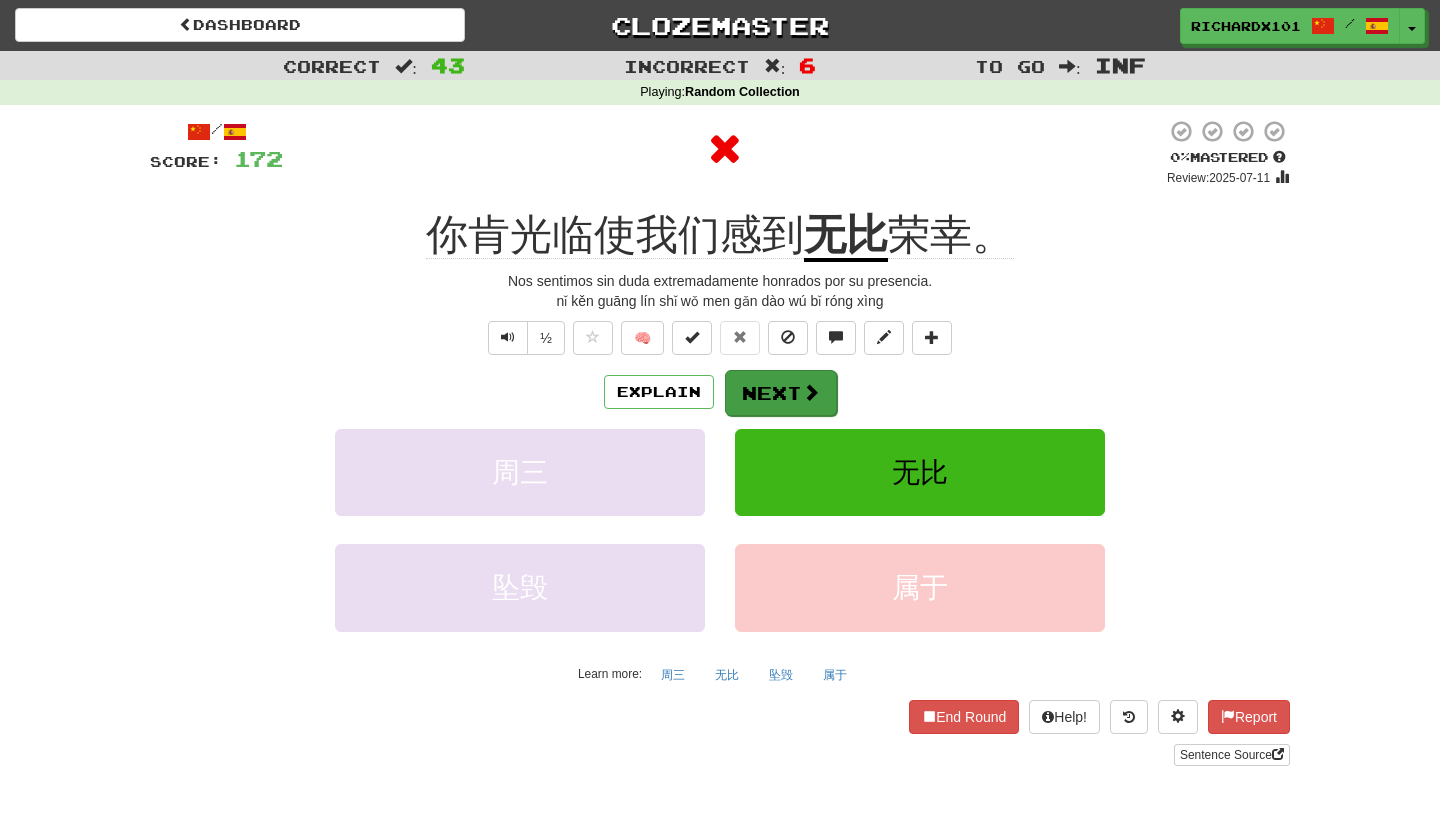 click on "Next" at bounding box center [781, 393] 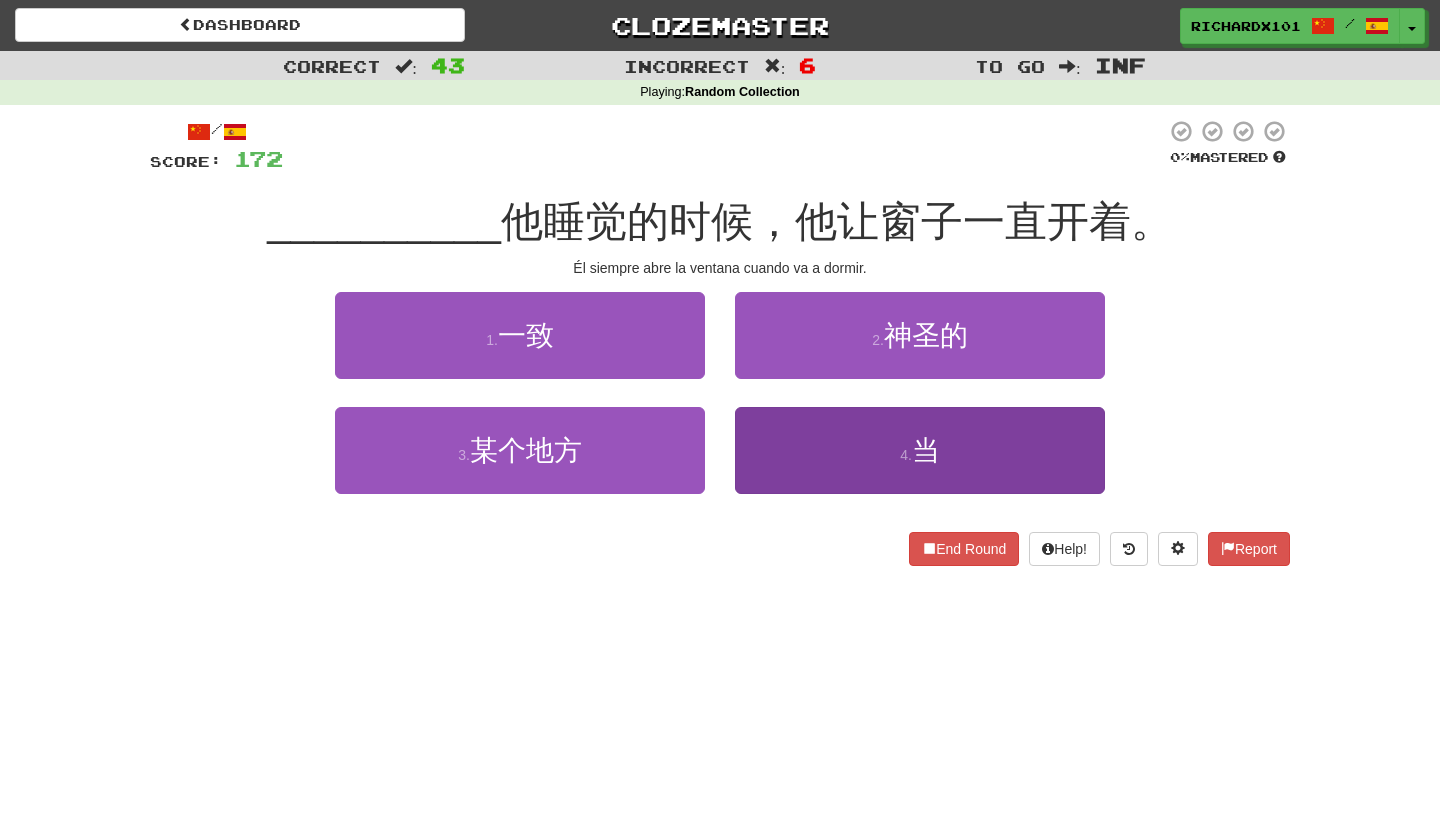 click on "4 .  当" at bounding box center (920, 450) 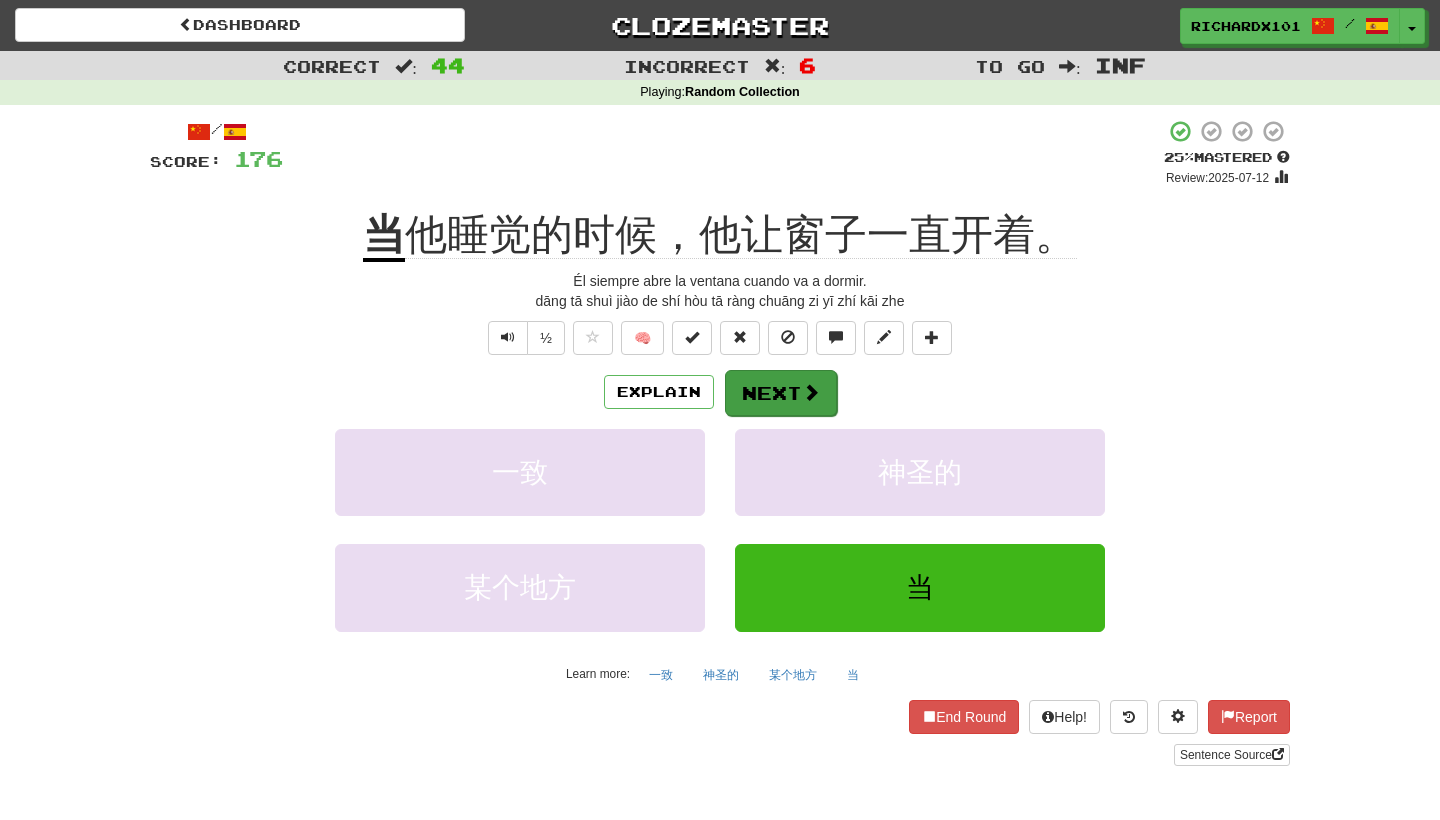 click on "Next" at bounding box center [781, 393] 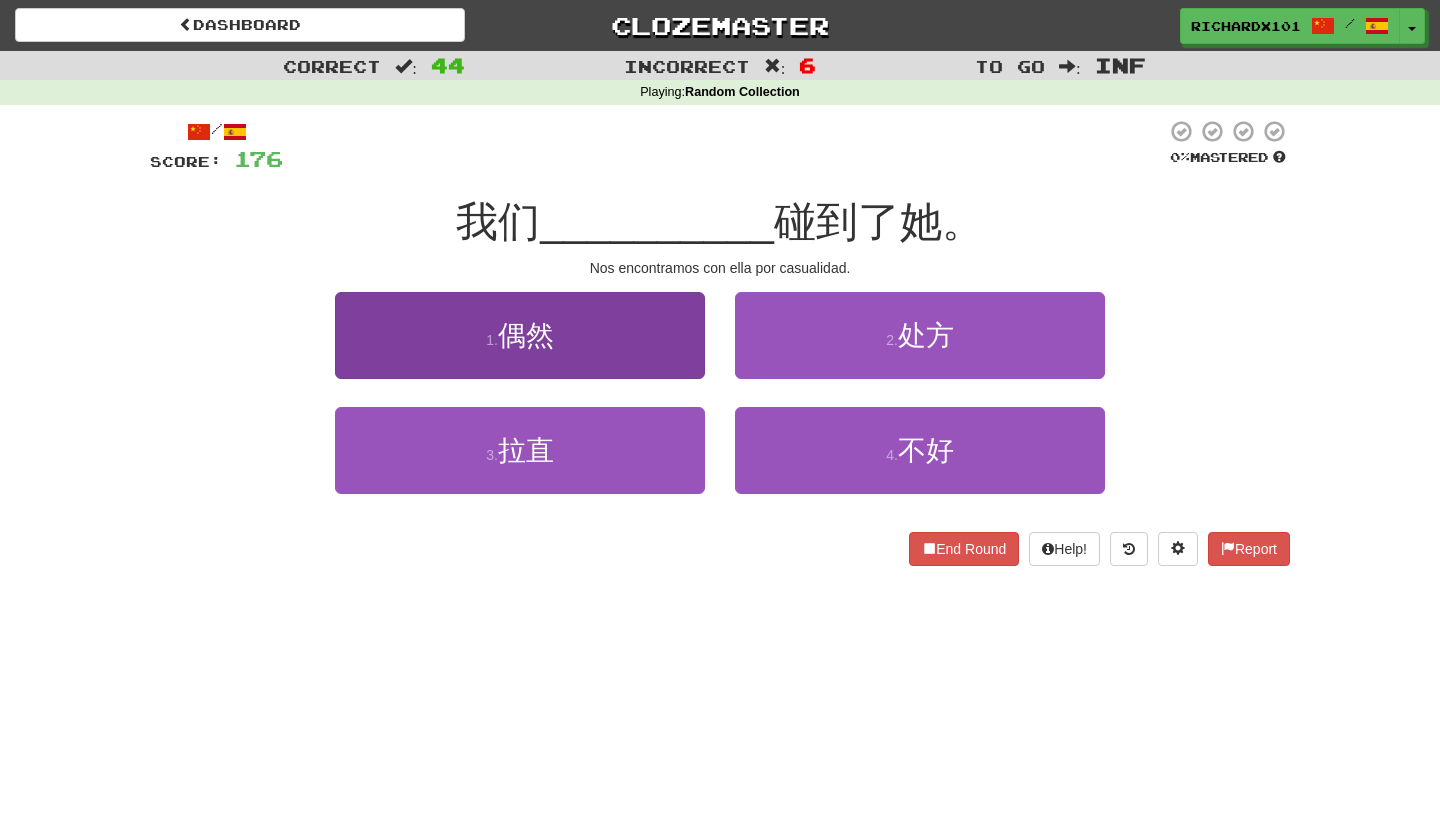 click on "1 .  偶然" at bounding box center (520, 335) 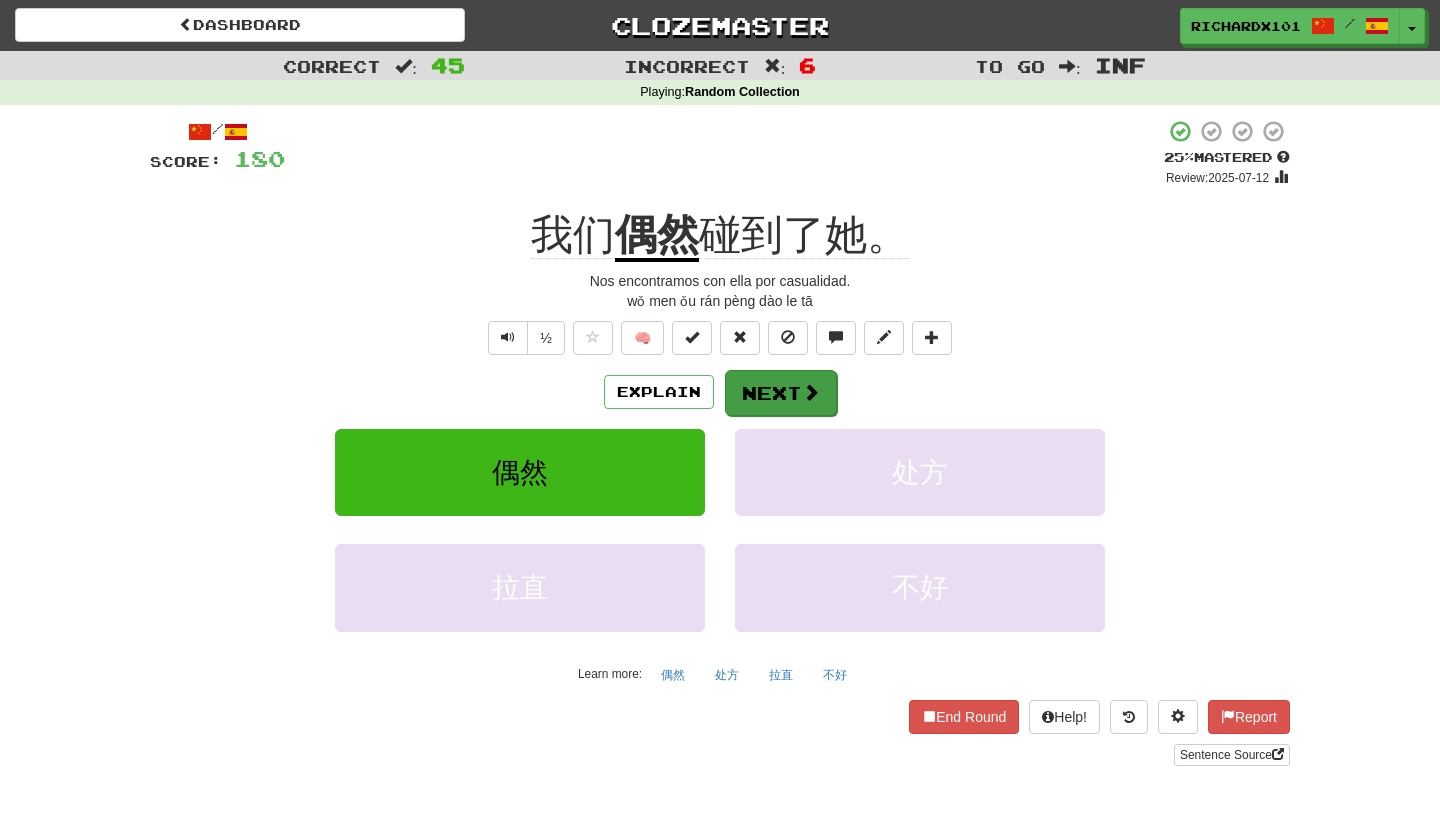 click on "Next" at bounding box center (781, 393) 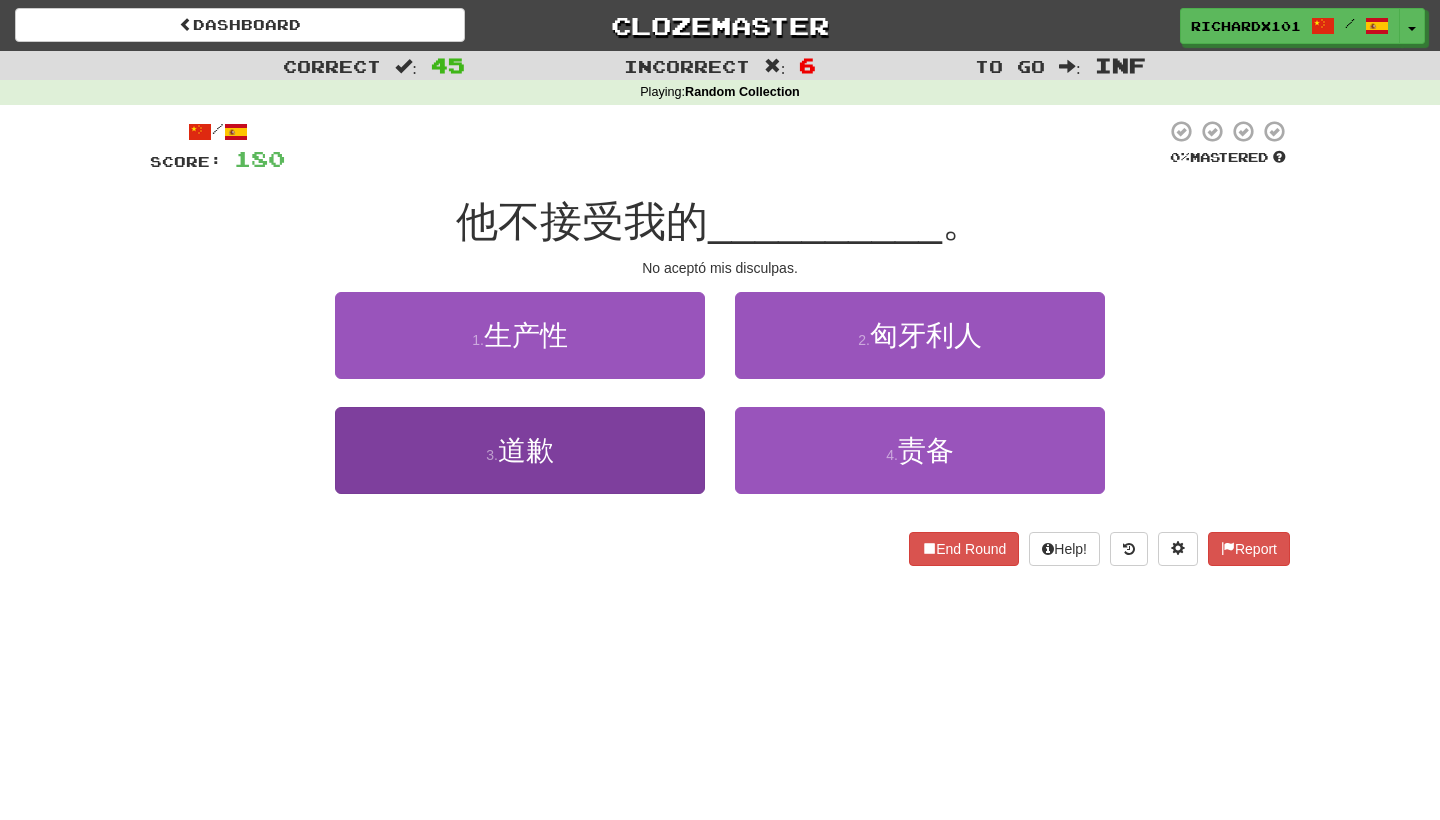 click on "3 .  道歉" at bounding box center (520, 450) 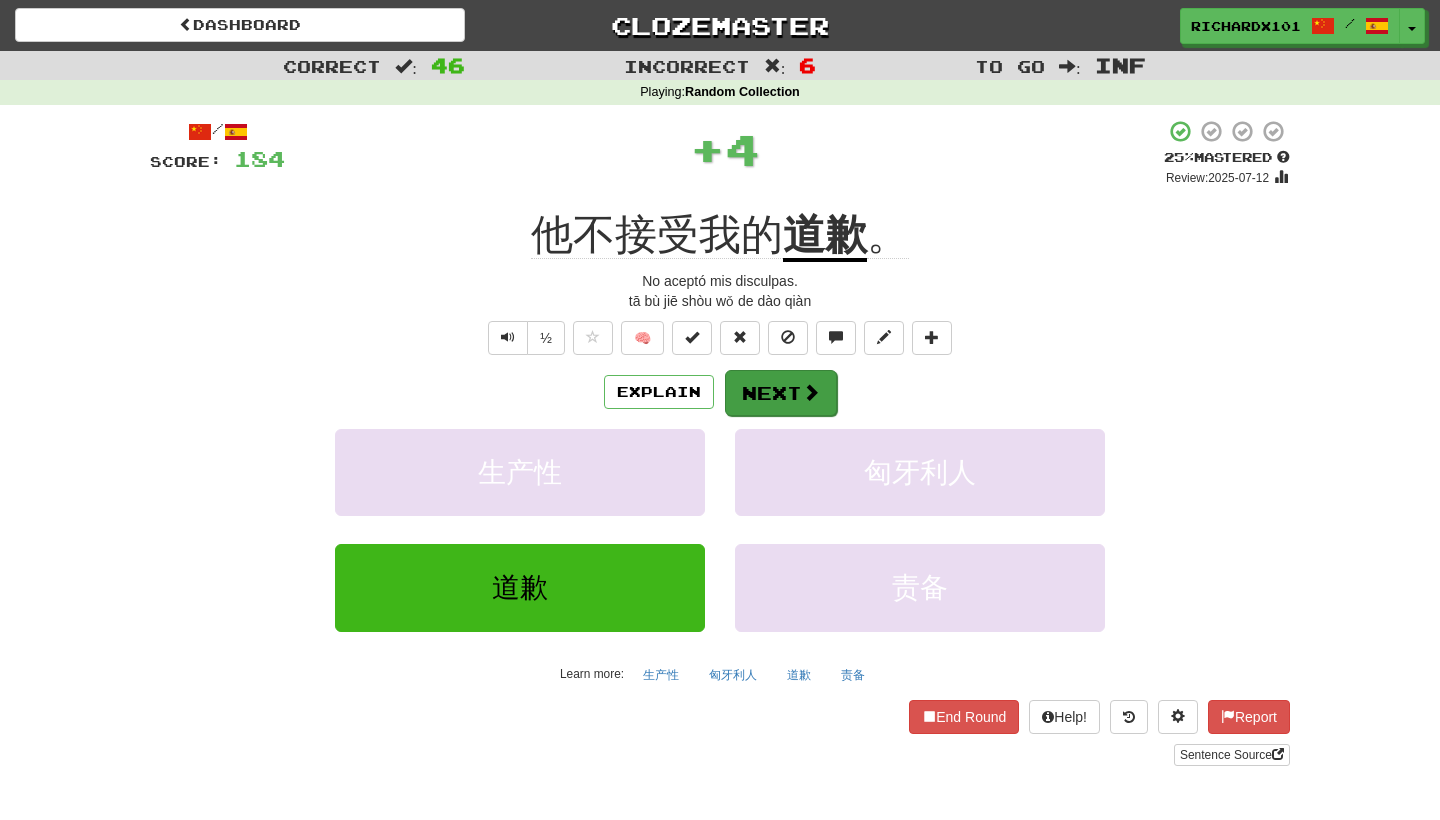 click on "Next" at bounding box center [781, 393] 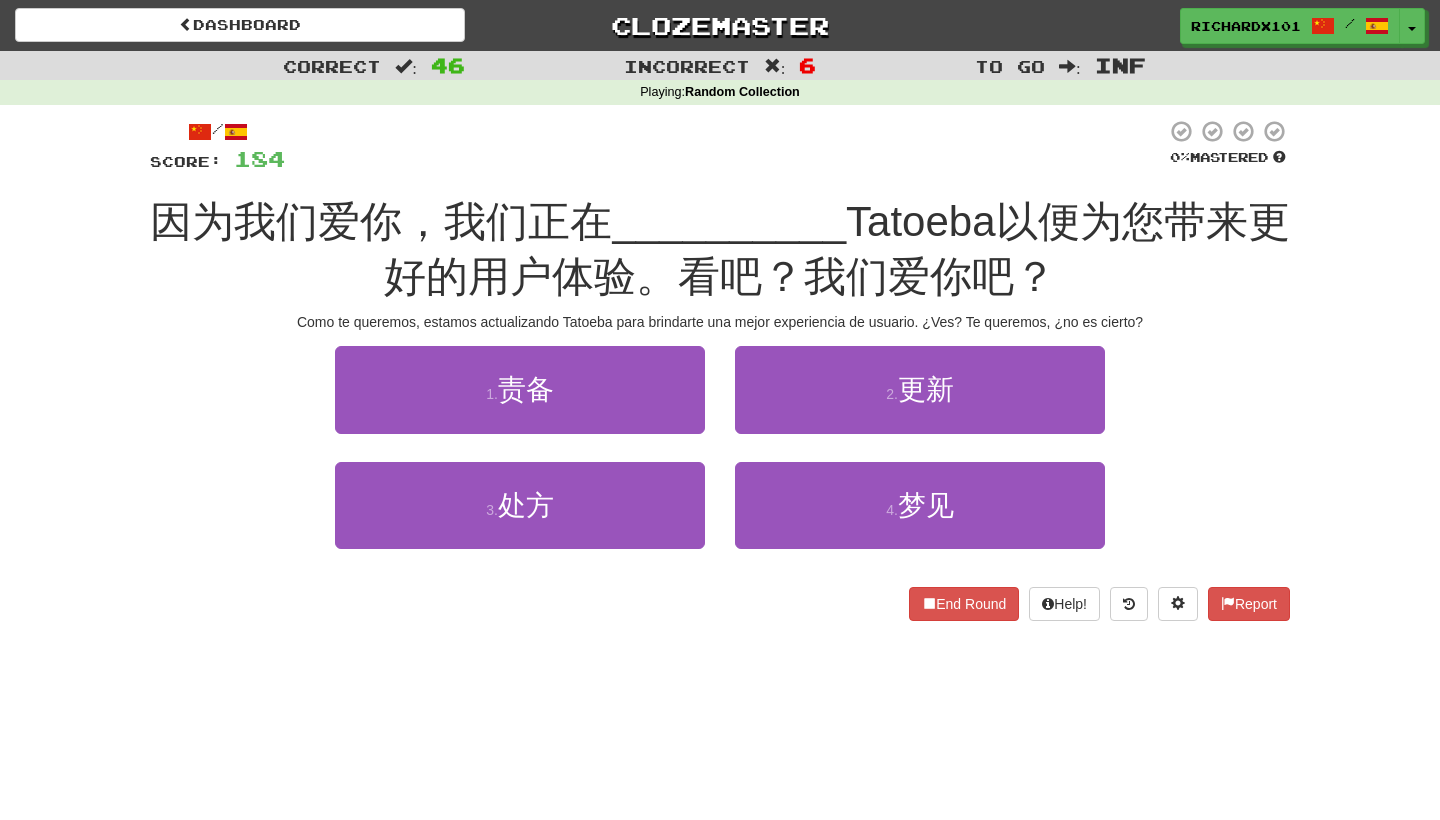 click on "2 .  更新" at bounding box center [920, 389] 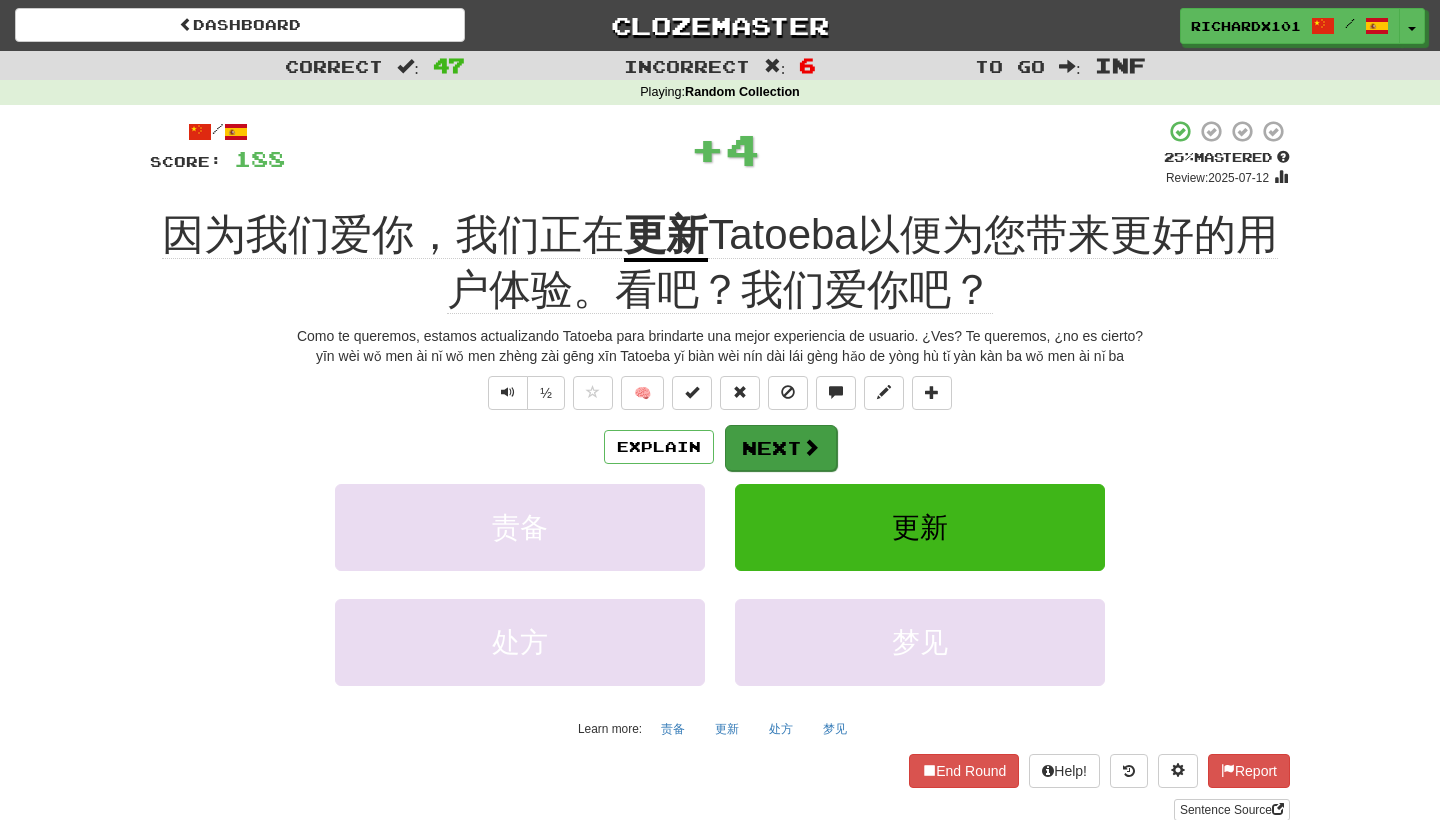 click on "Next" at bounding box center (781, 448) 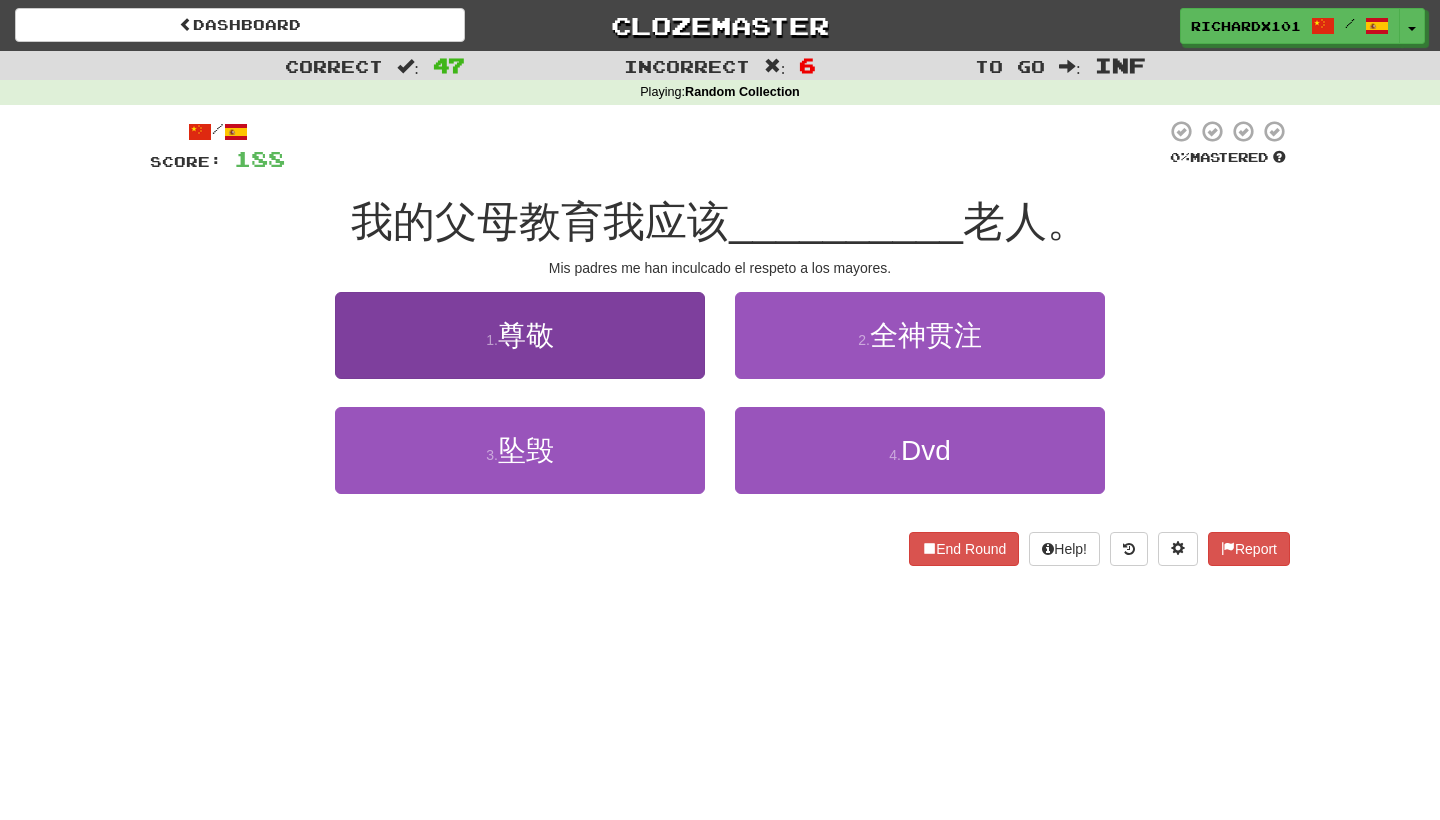click on "1 .  尊敬" at bounding box center (520, 335) 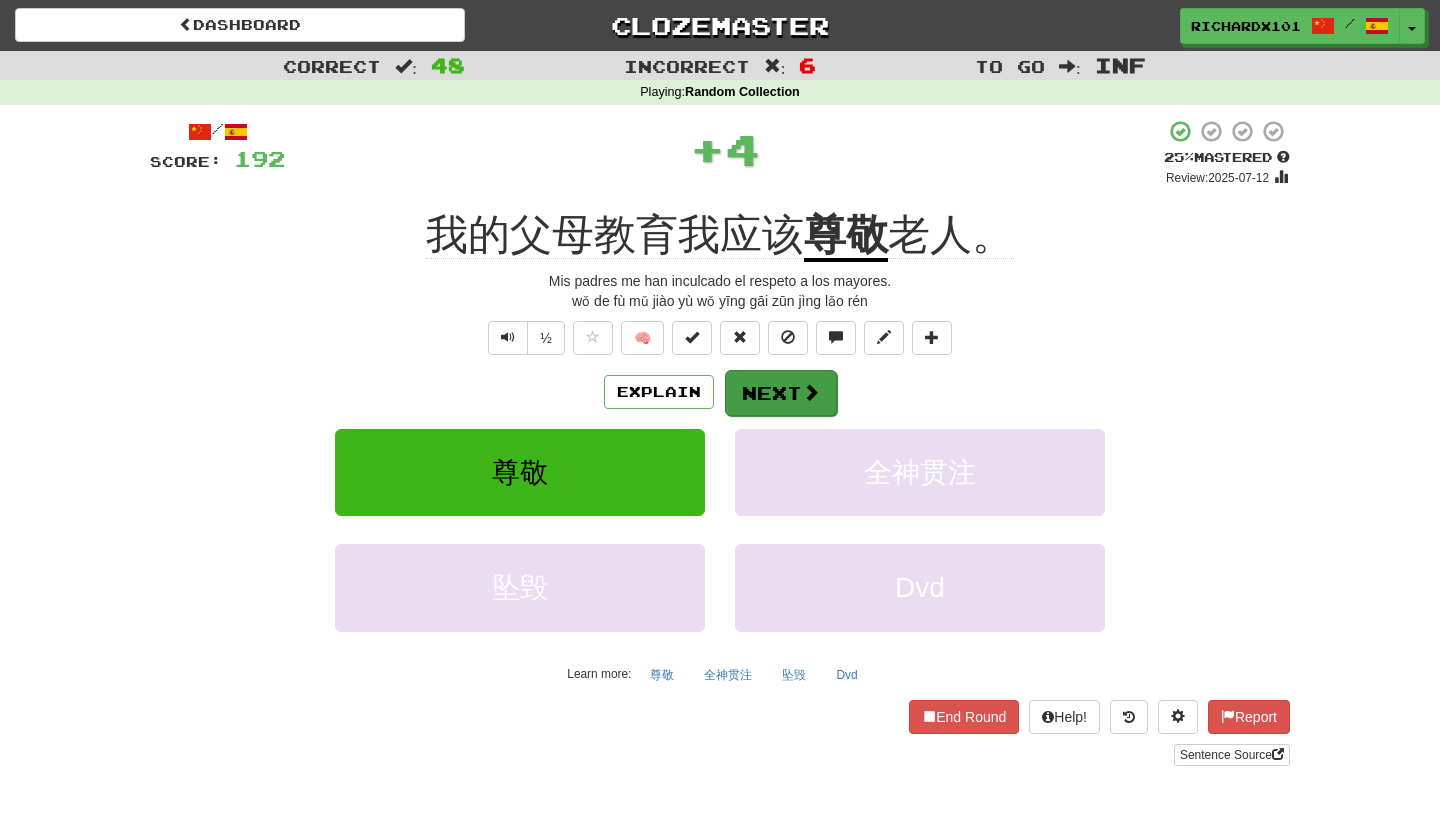 click on "Next" at bounding box center (781, 393) 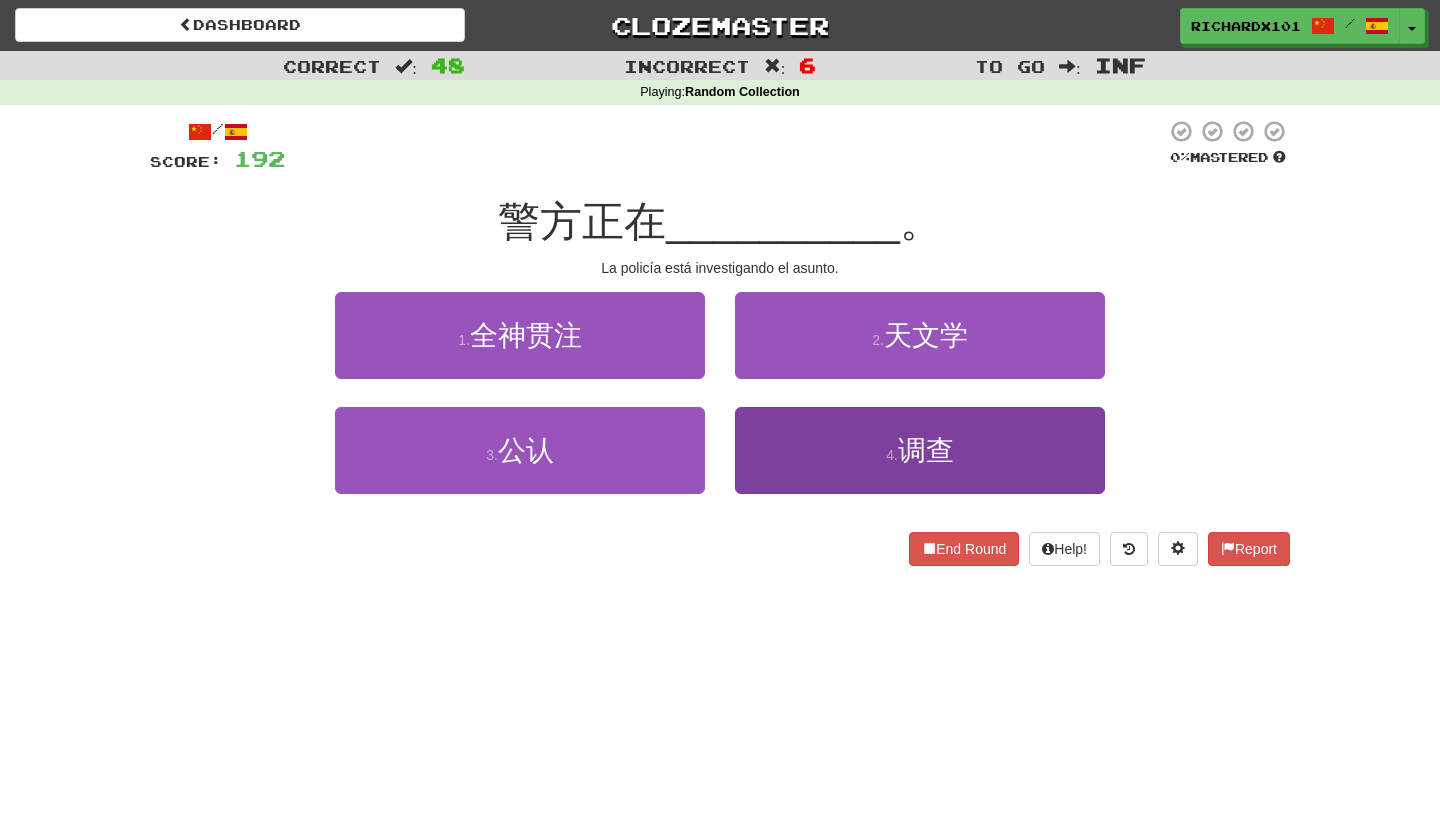 click on "4 .  调查" at bounding box center (920, 450) 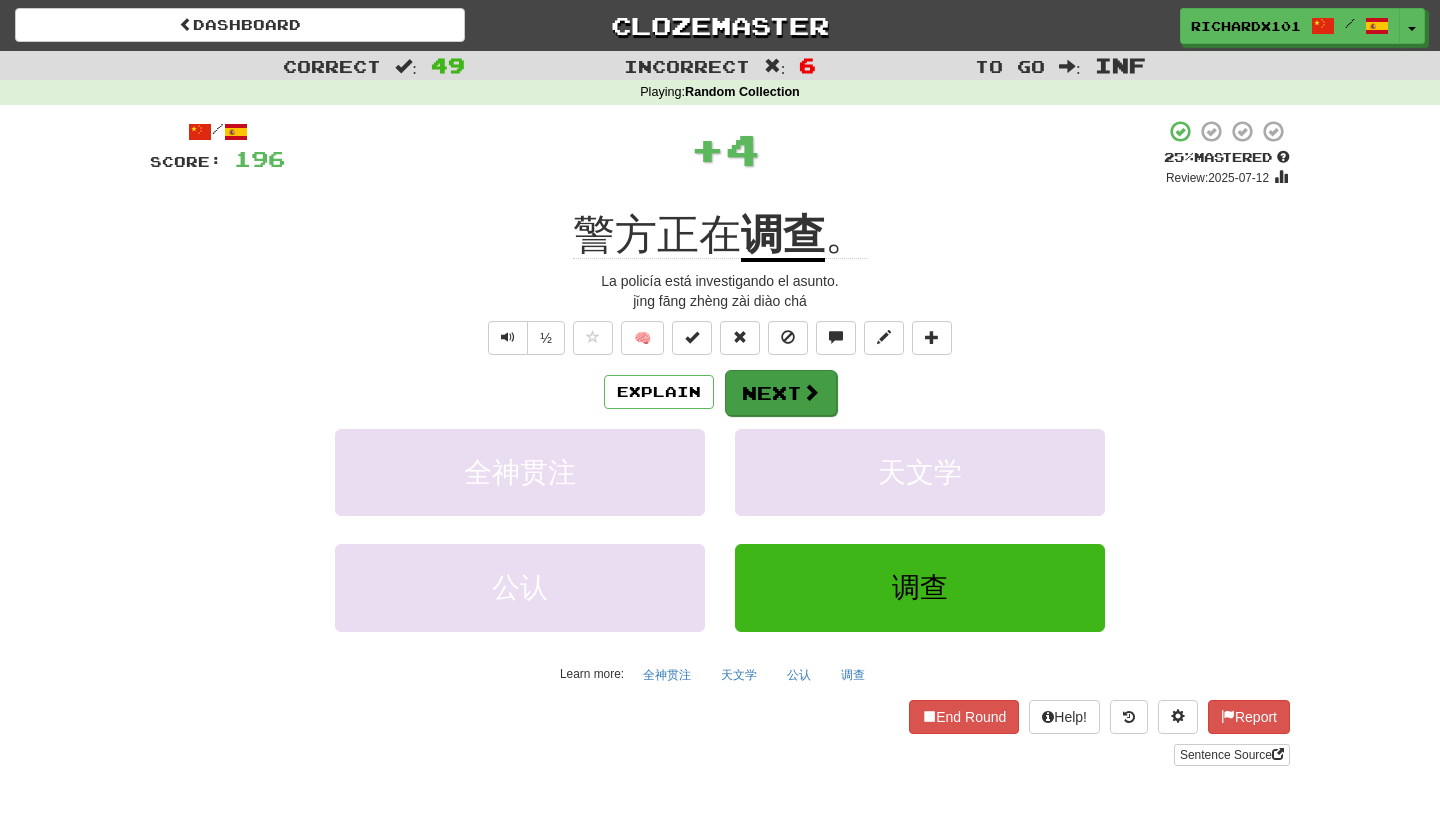click on "Next" at bounding box center (781, 393) 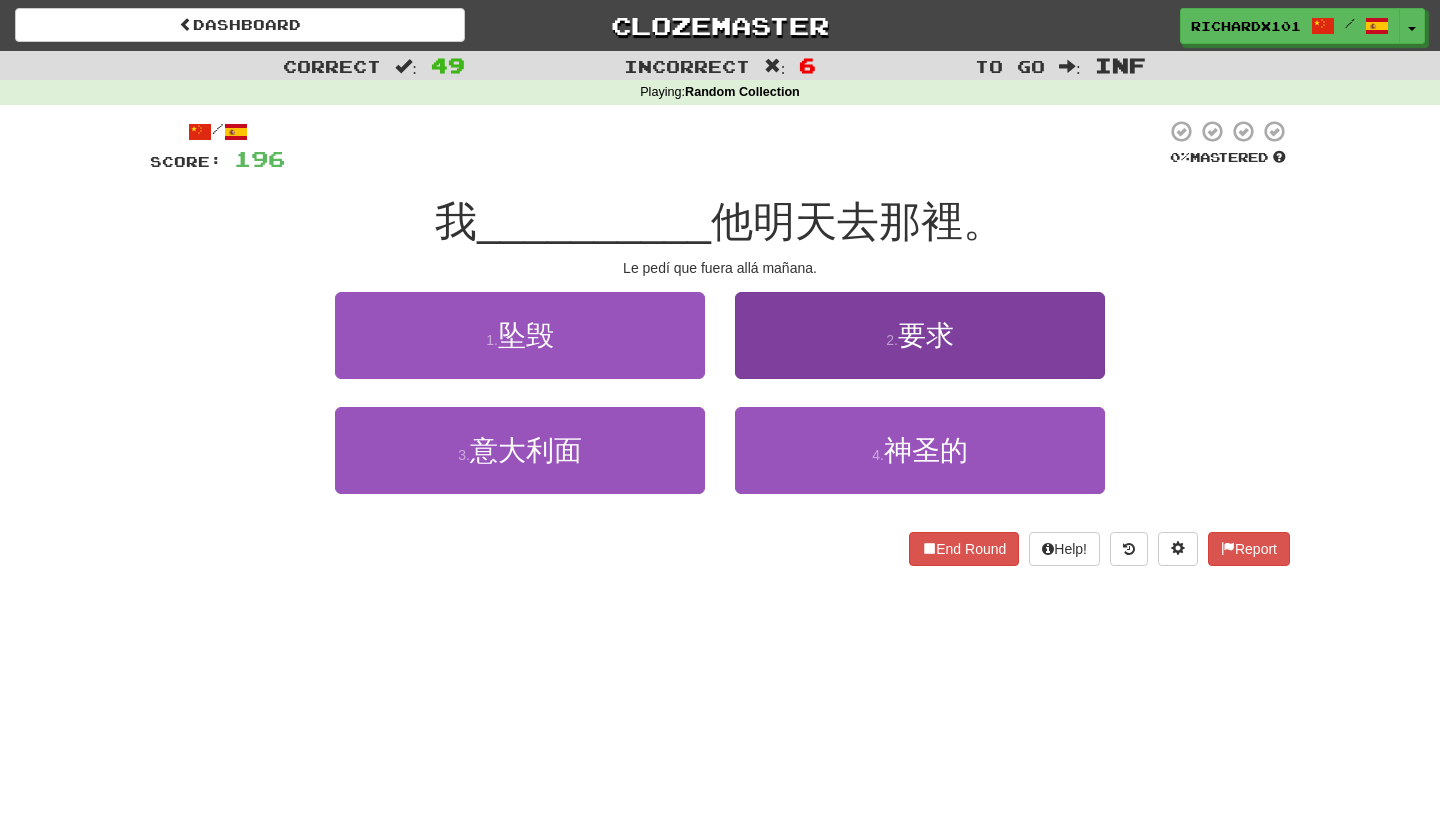 click on "2 .  要求" at bounding box center (920, 335) 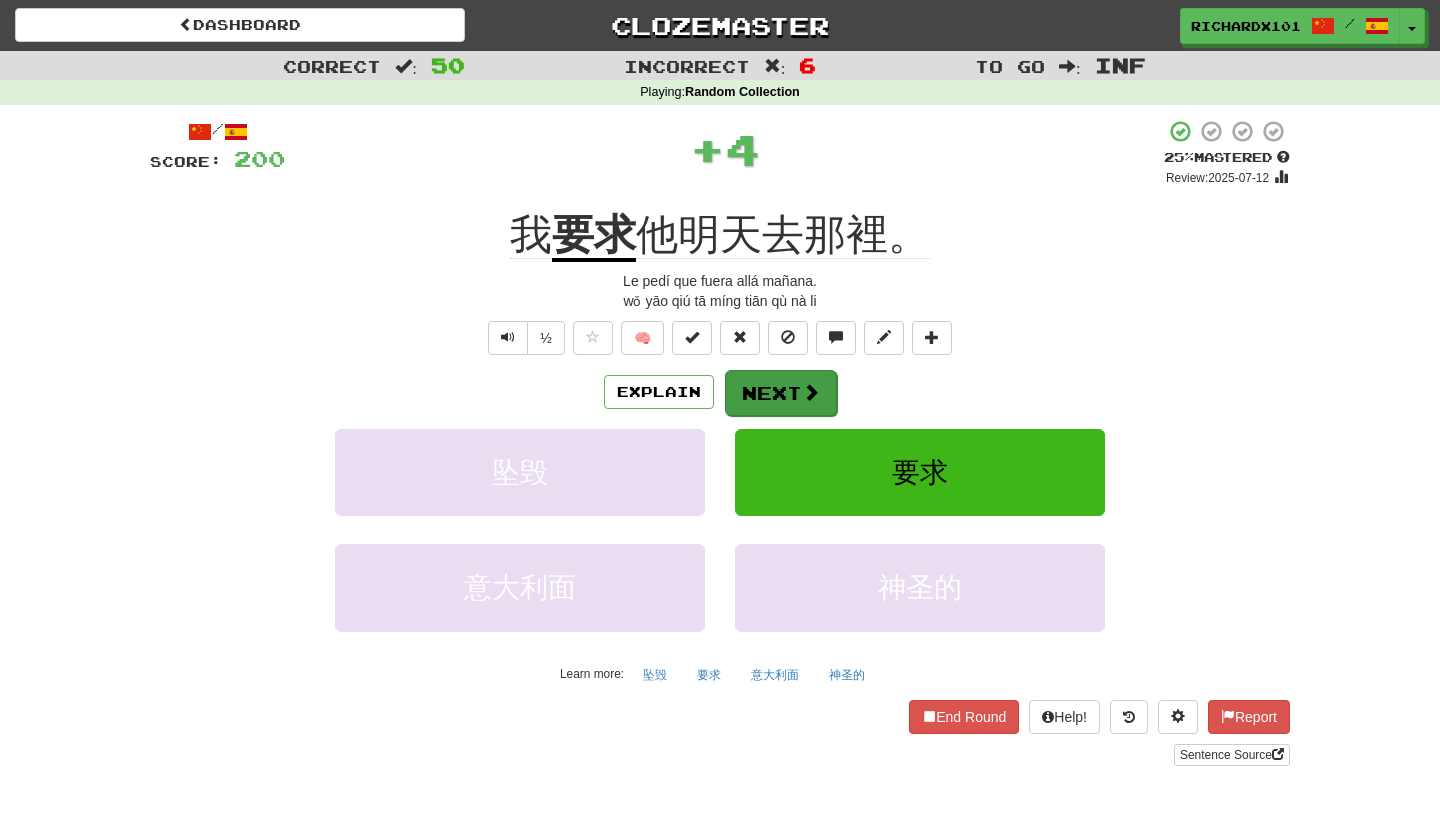 click on "Next" at bounding box center [781, 393] 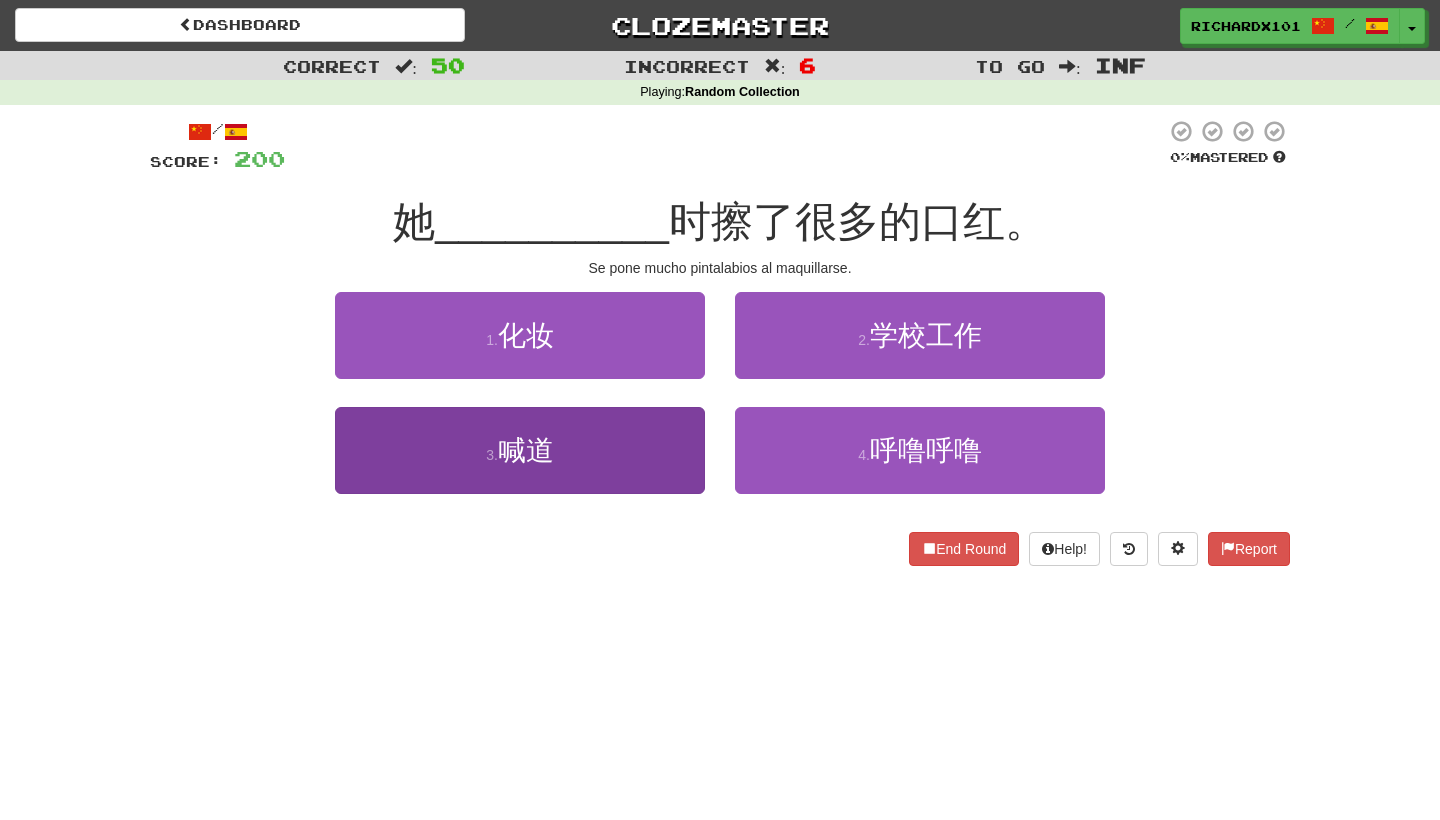 click on "3 .  喊道" at bounding box center (520, 450) 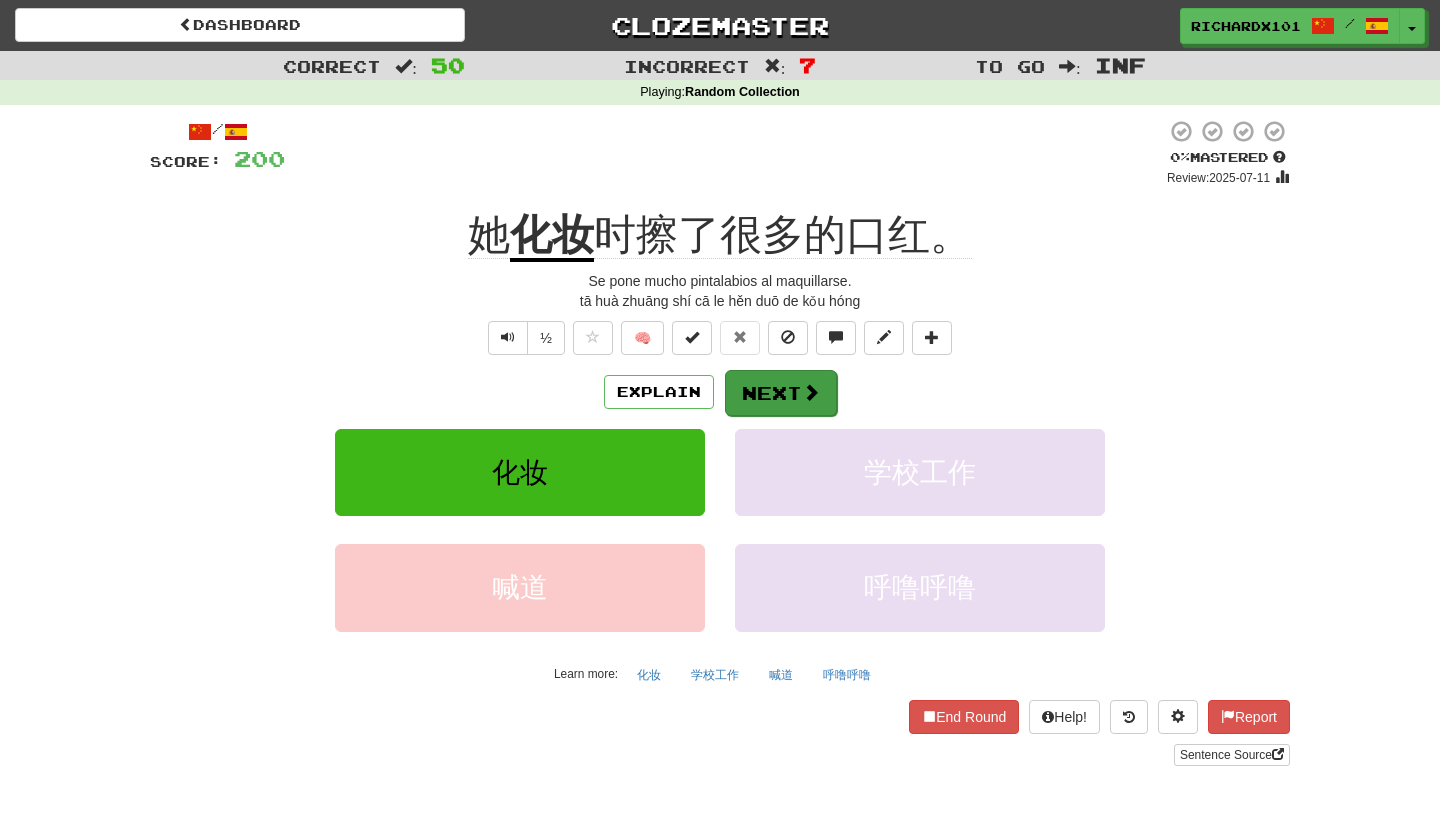 click on "Next" at bounding box center [781, 393] 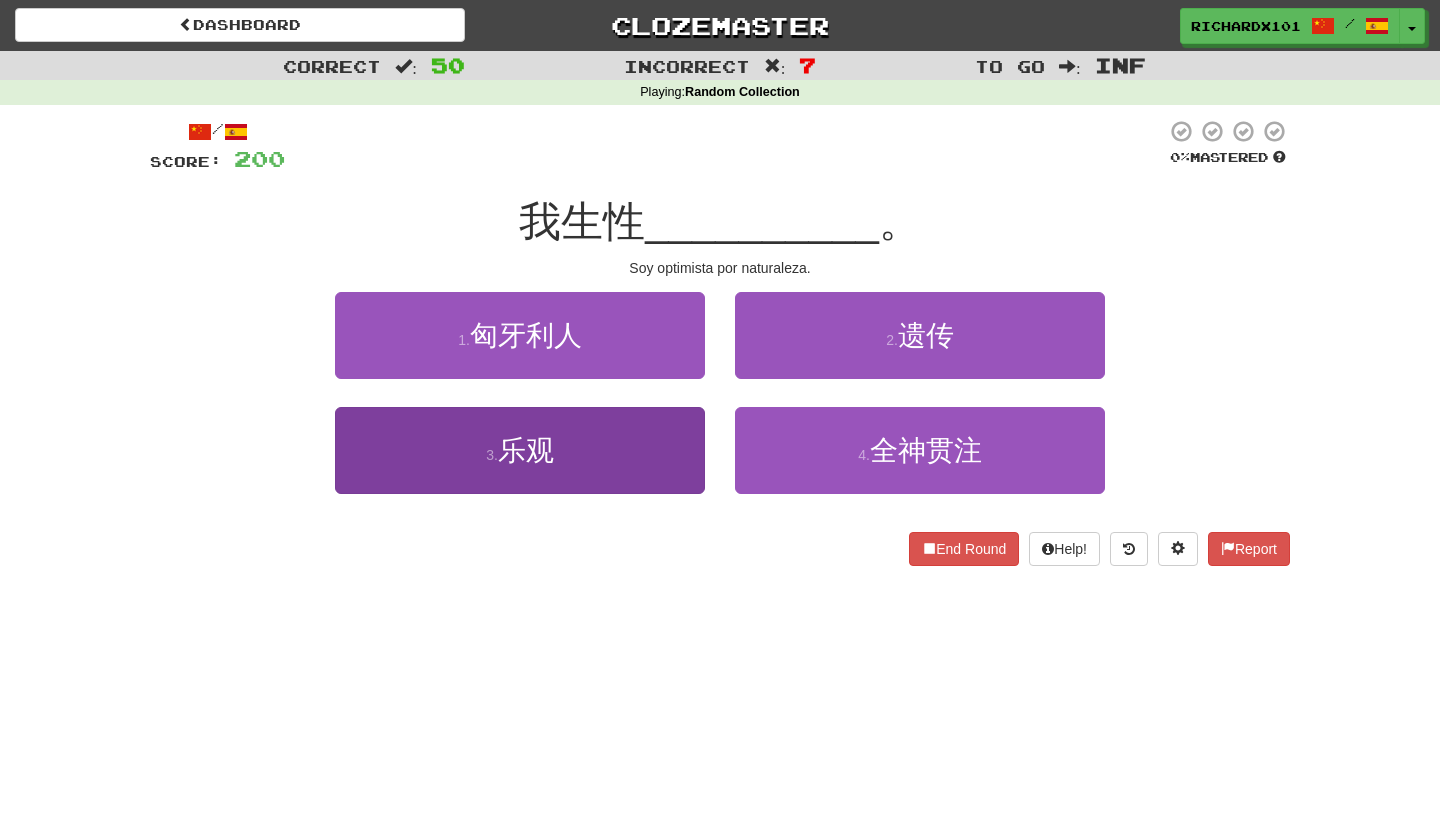 click on "3 .  乐观" at bounding box center [520, 450] 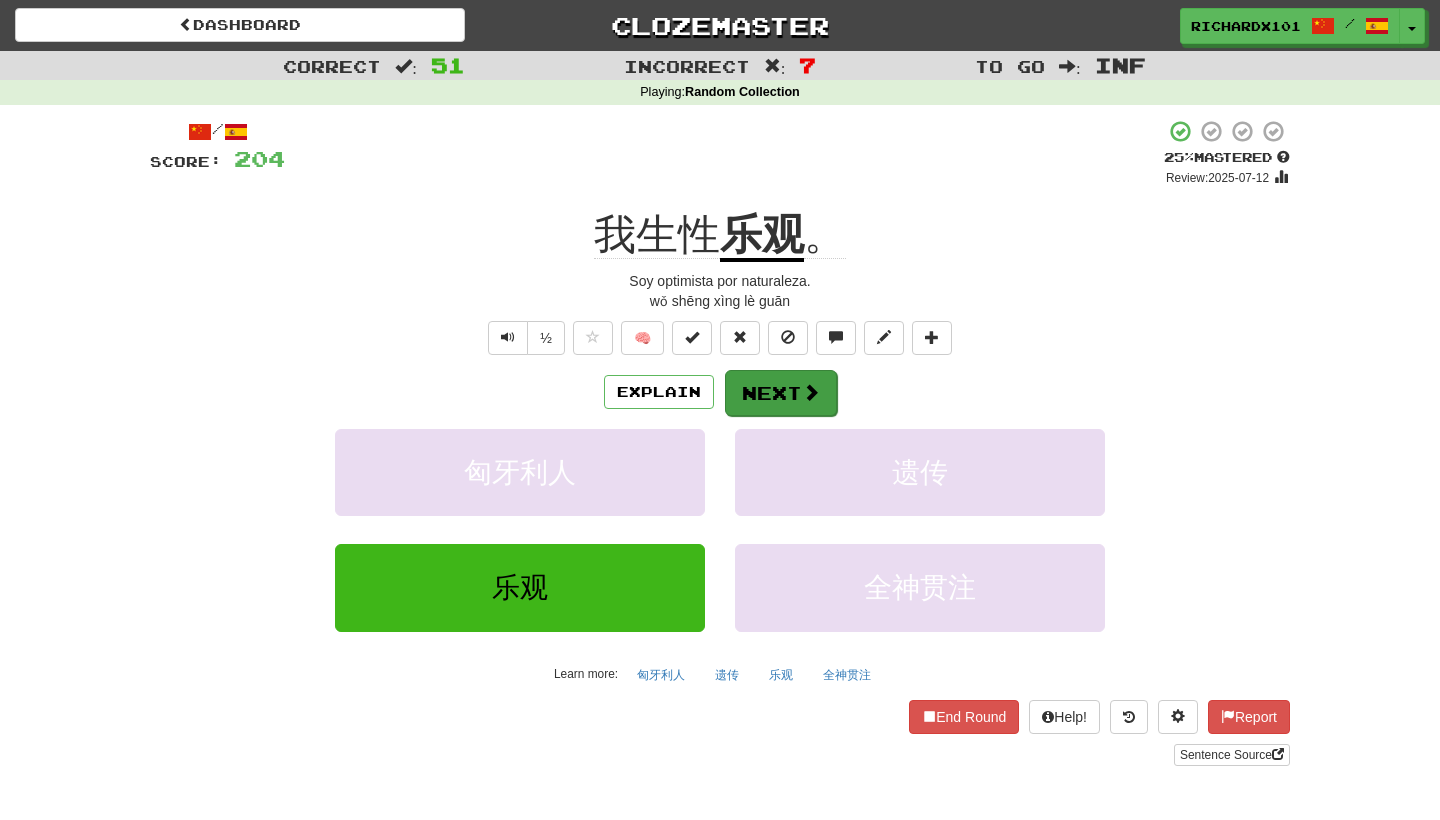click on "Next" at bounding box center [781, 393] 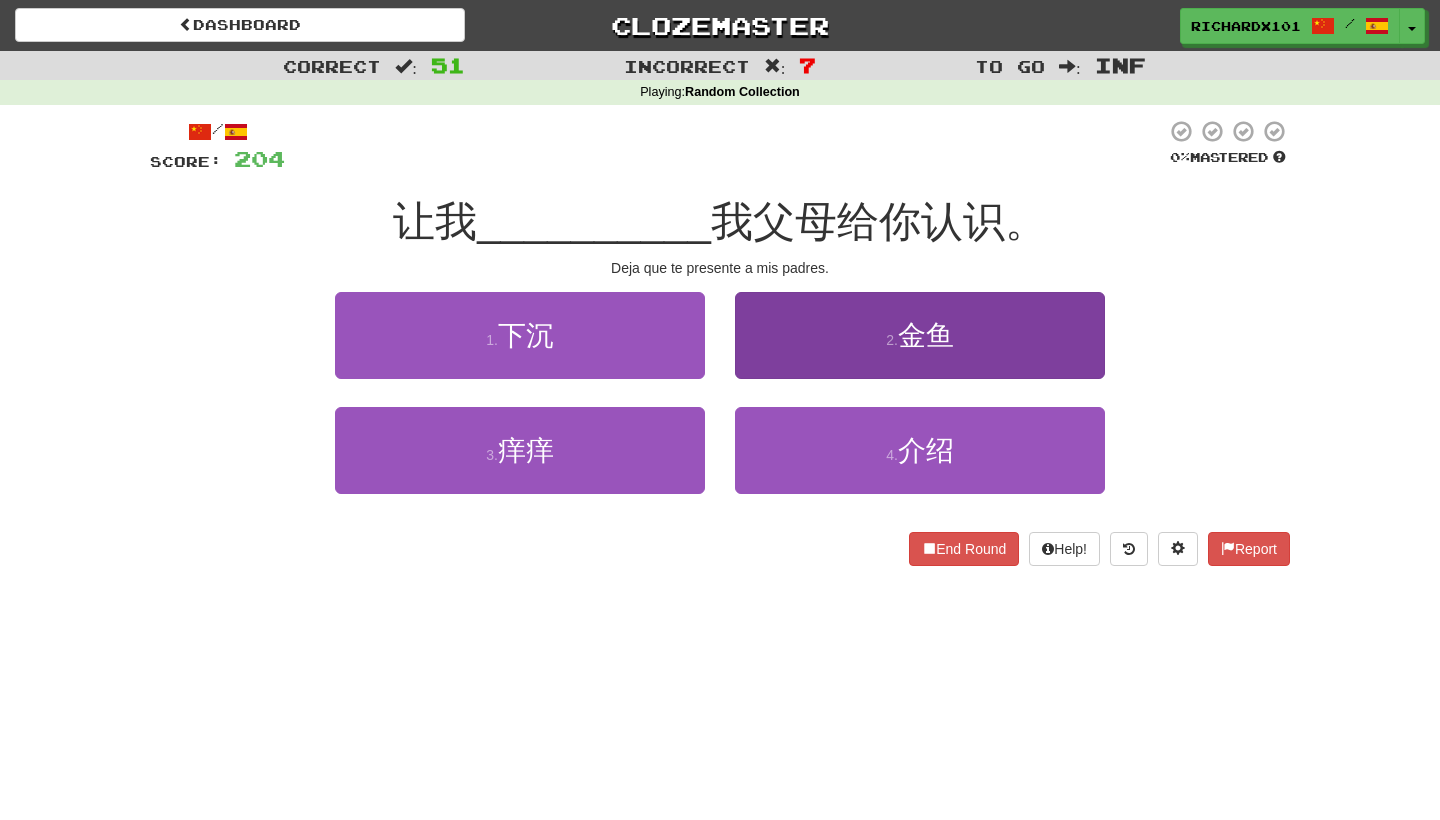 click on "4 .  介绍" at bounding box center [920, 450] 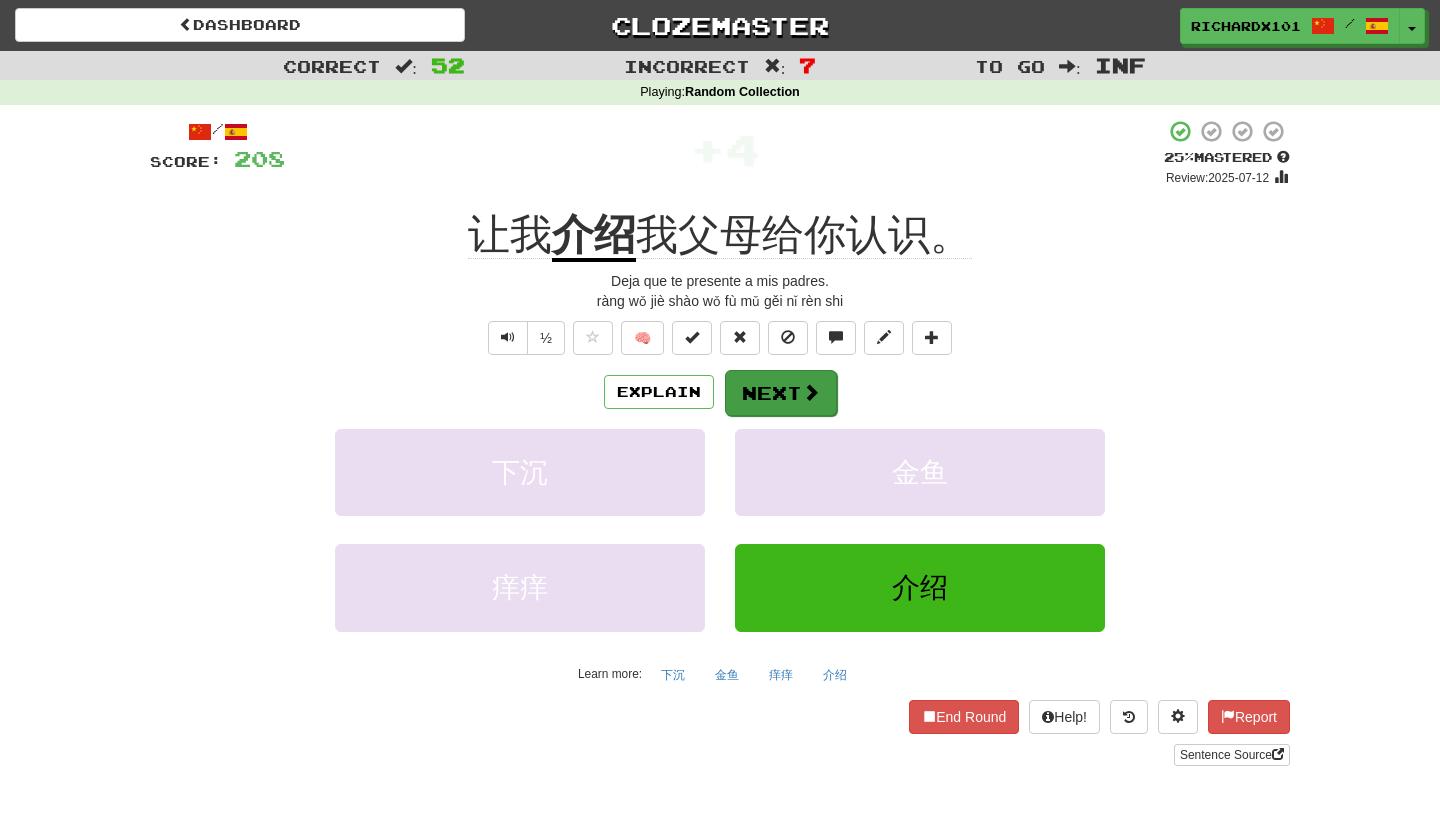 click on "Next" at bounding box center [781, 393] 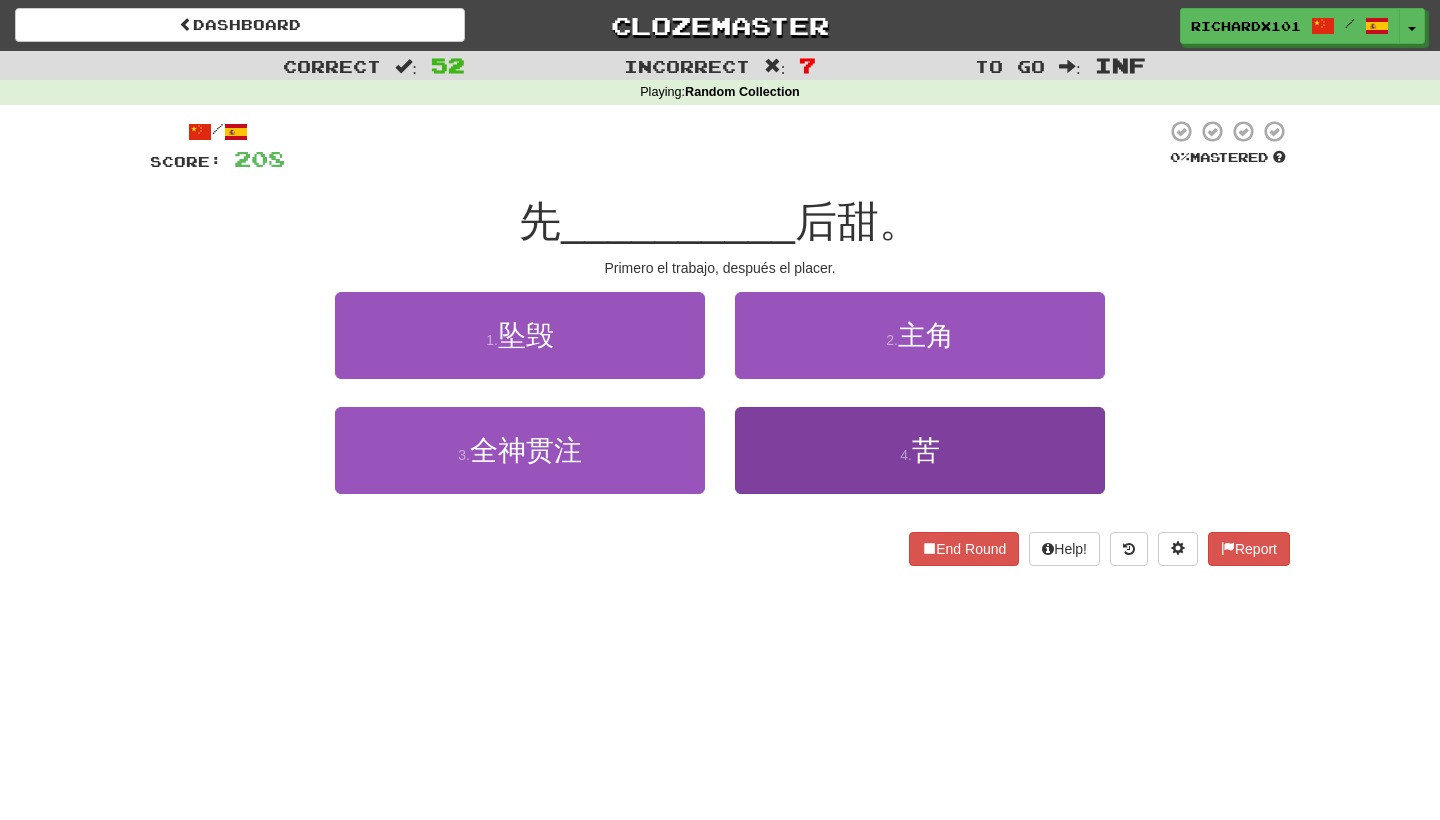 click on "4 .  苦" at bounding box center [920, 450] 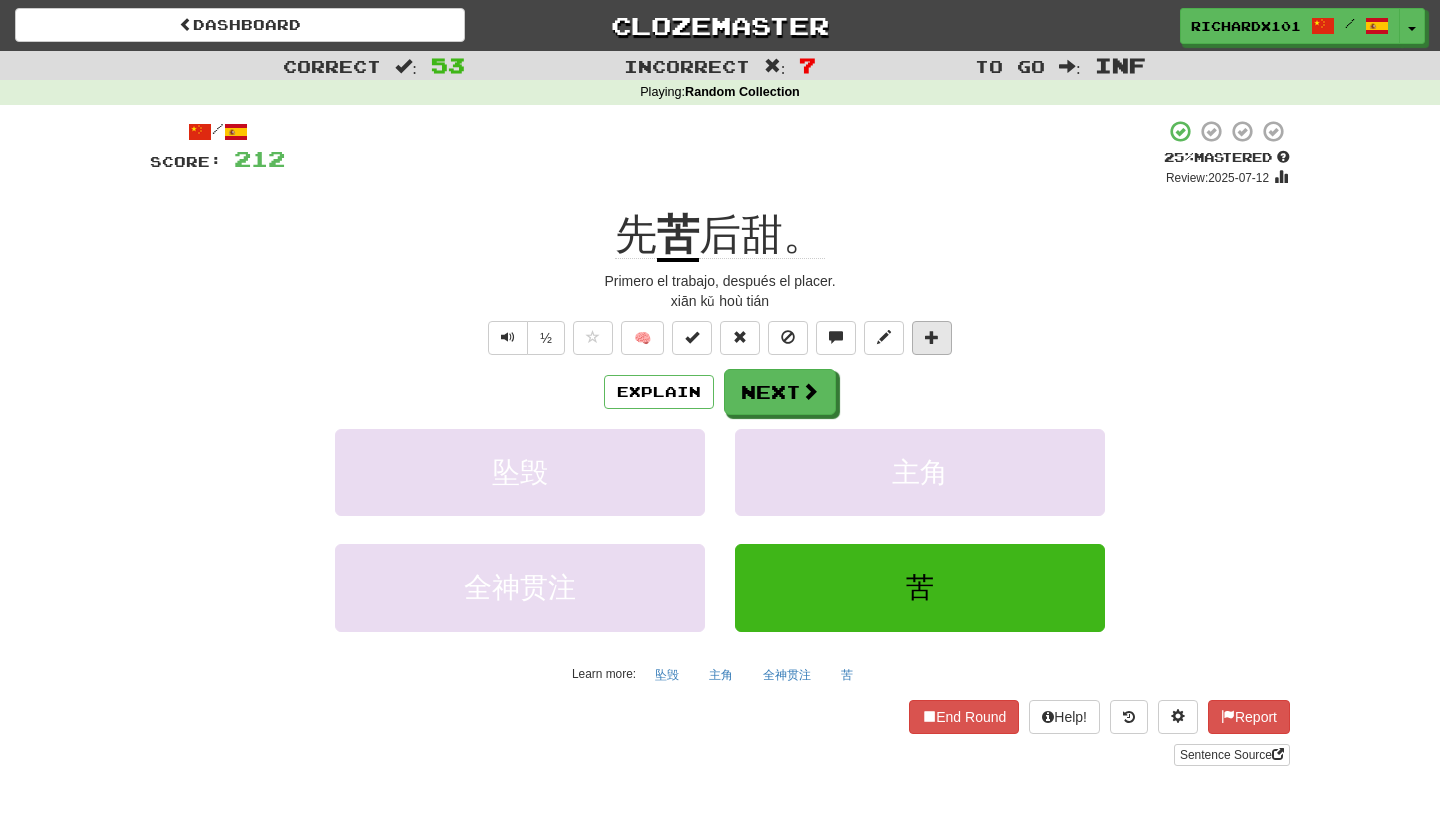 click at bounding box center (932, 338) 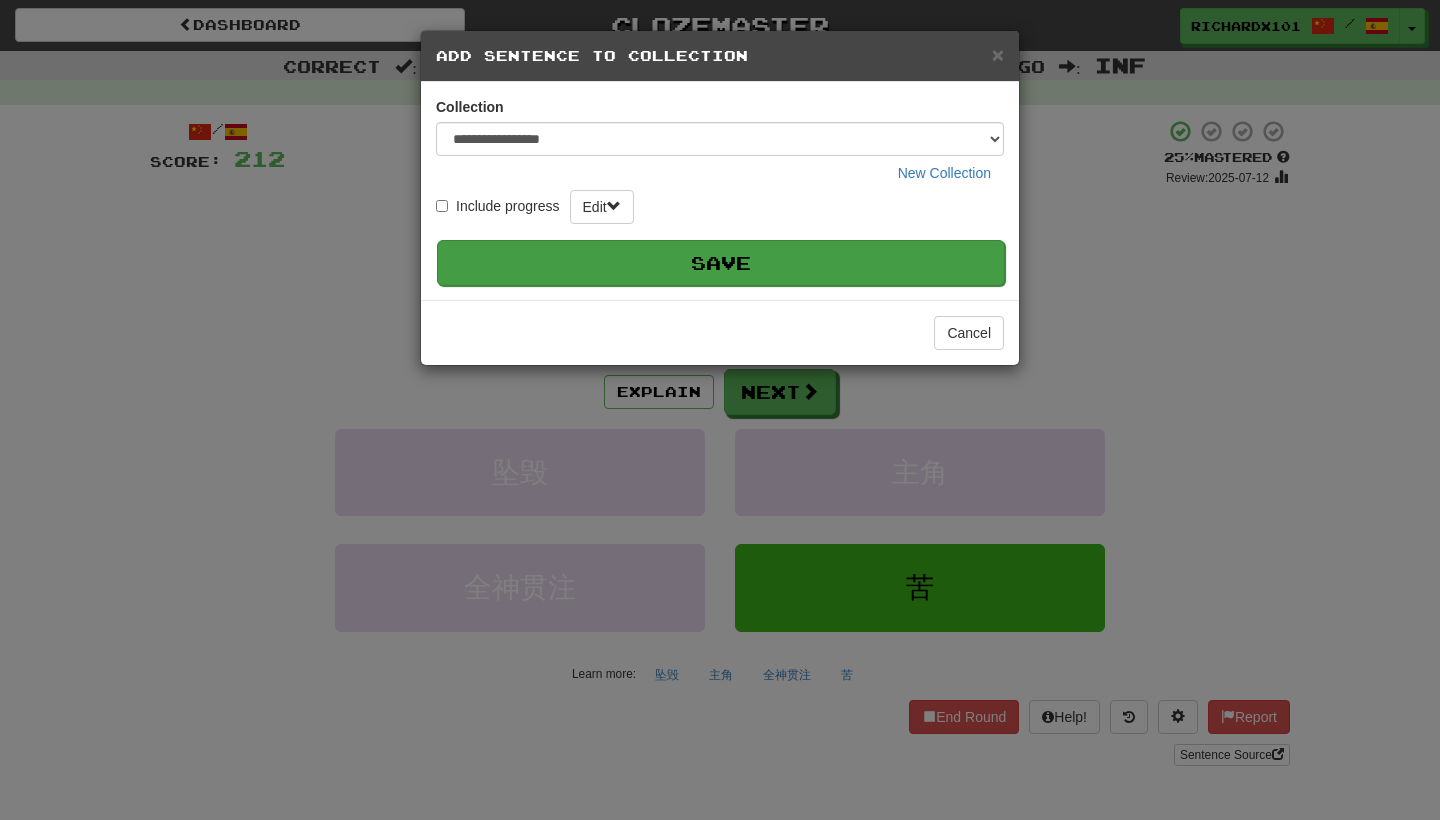 click on "Save" at bounding box center (721, 263) 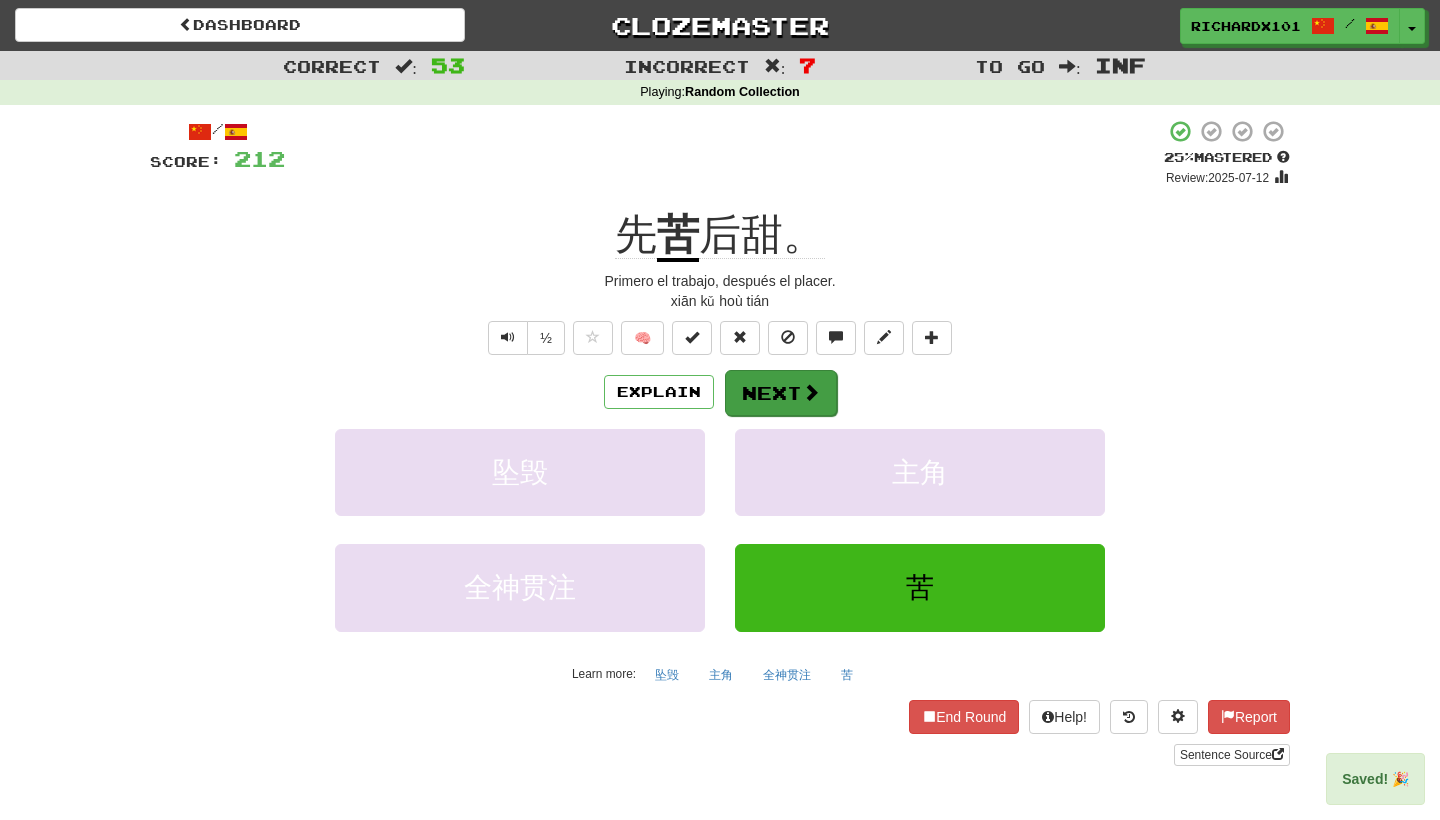 click on "Next" at bounding box center (781, 393) 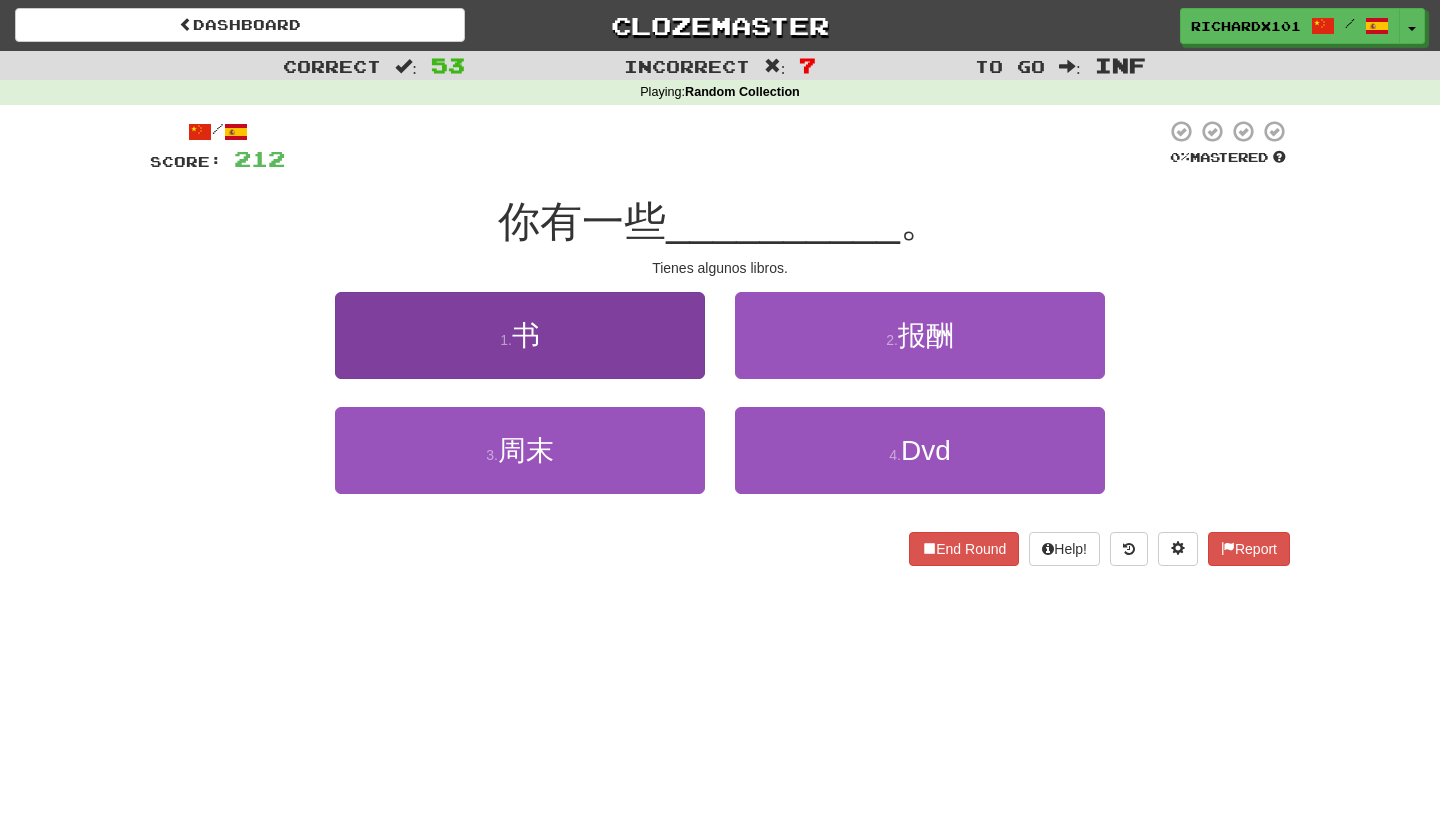 click on "1 .  书" at bounding box center (520, 335) 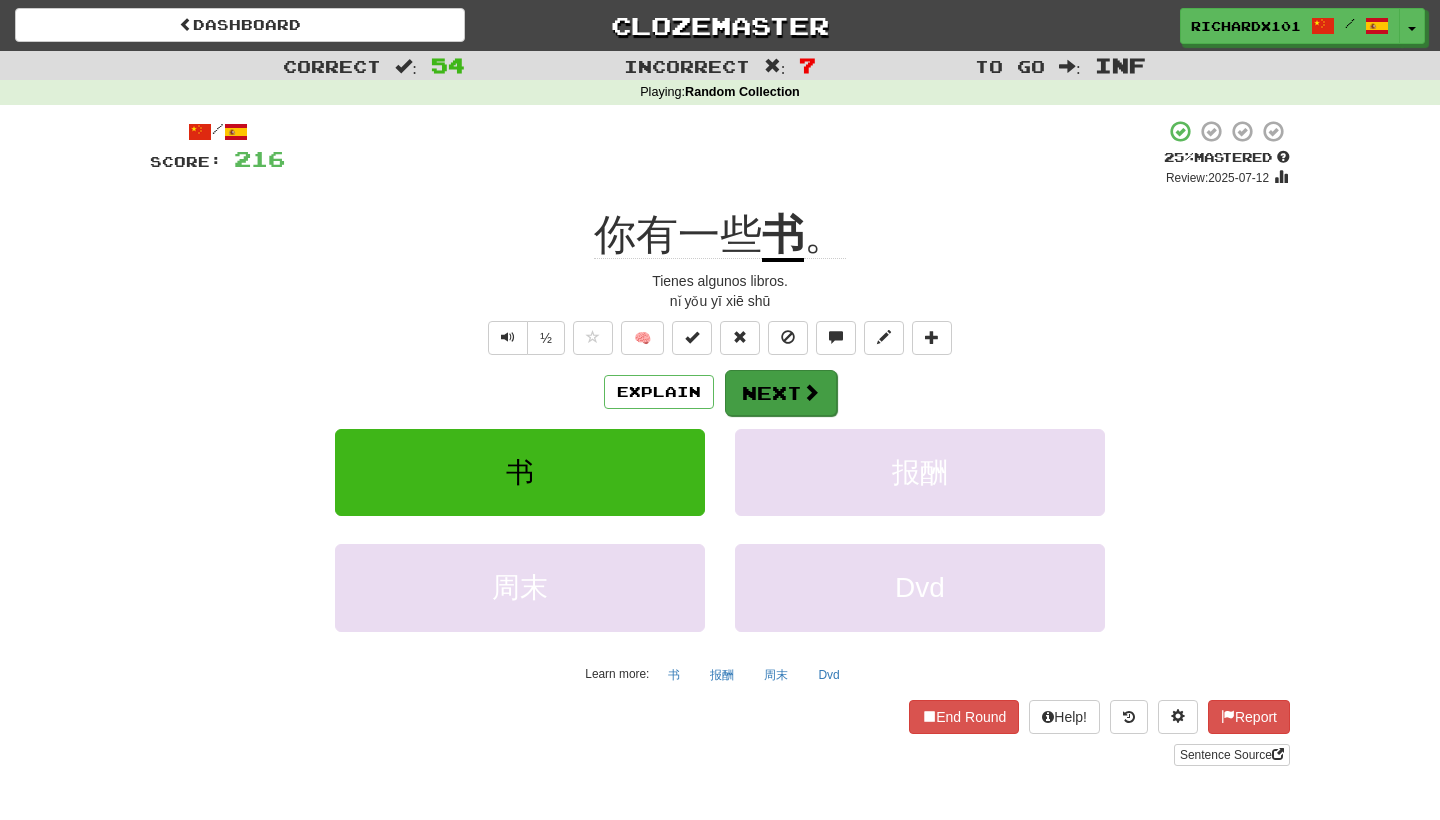 click on "Next" at bounding box center [781, 393] 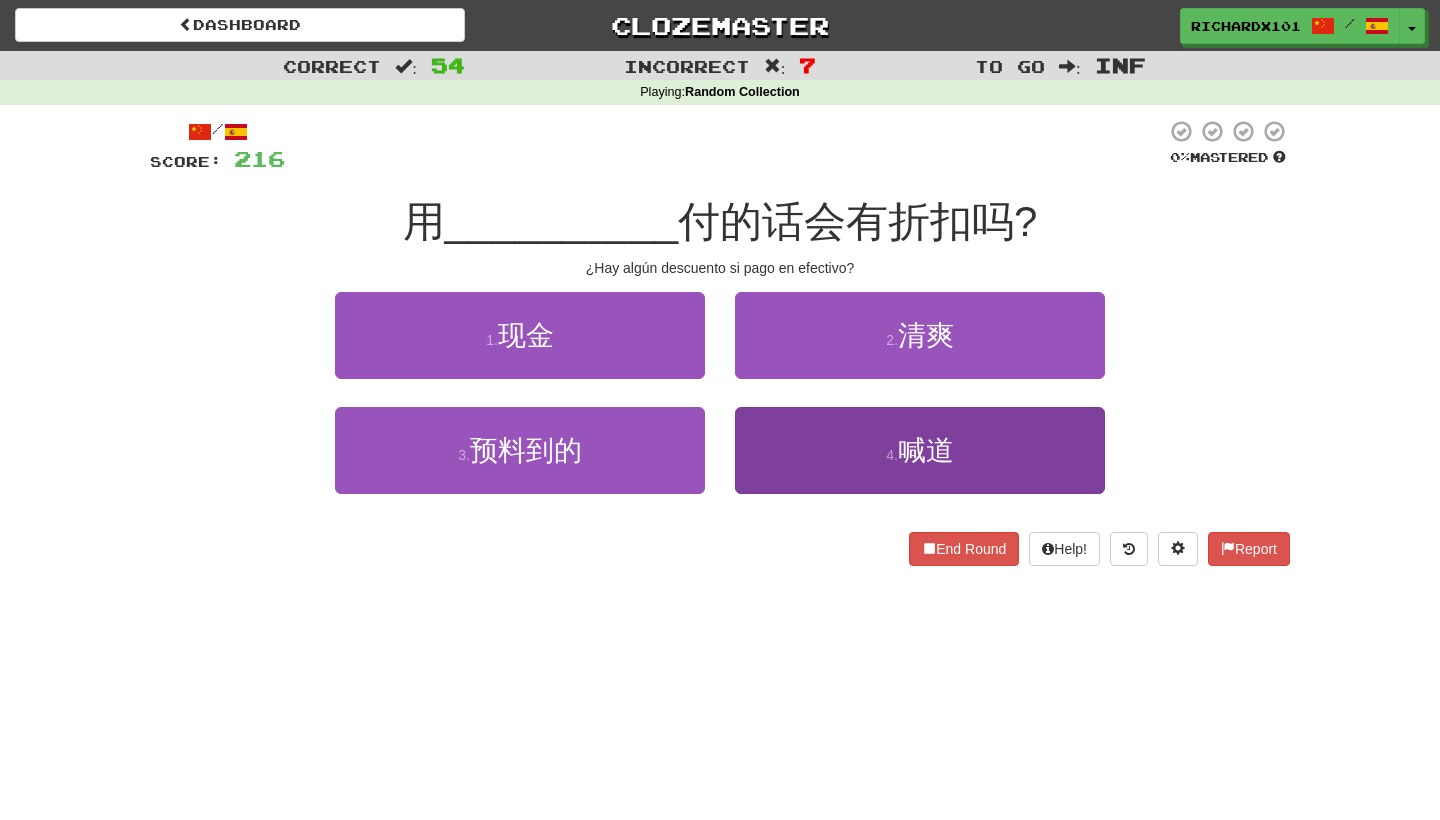 click on "4 .  喊道" at bounding box center (920, 450) 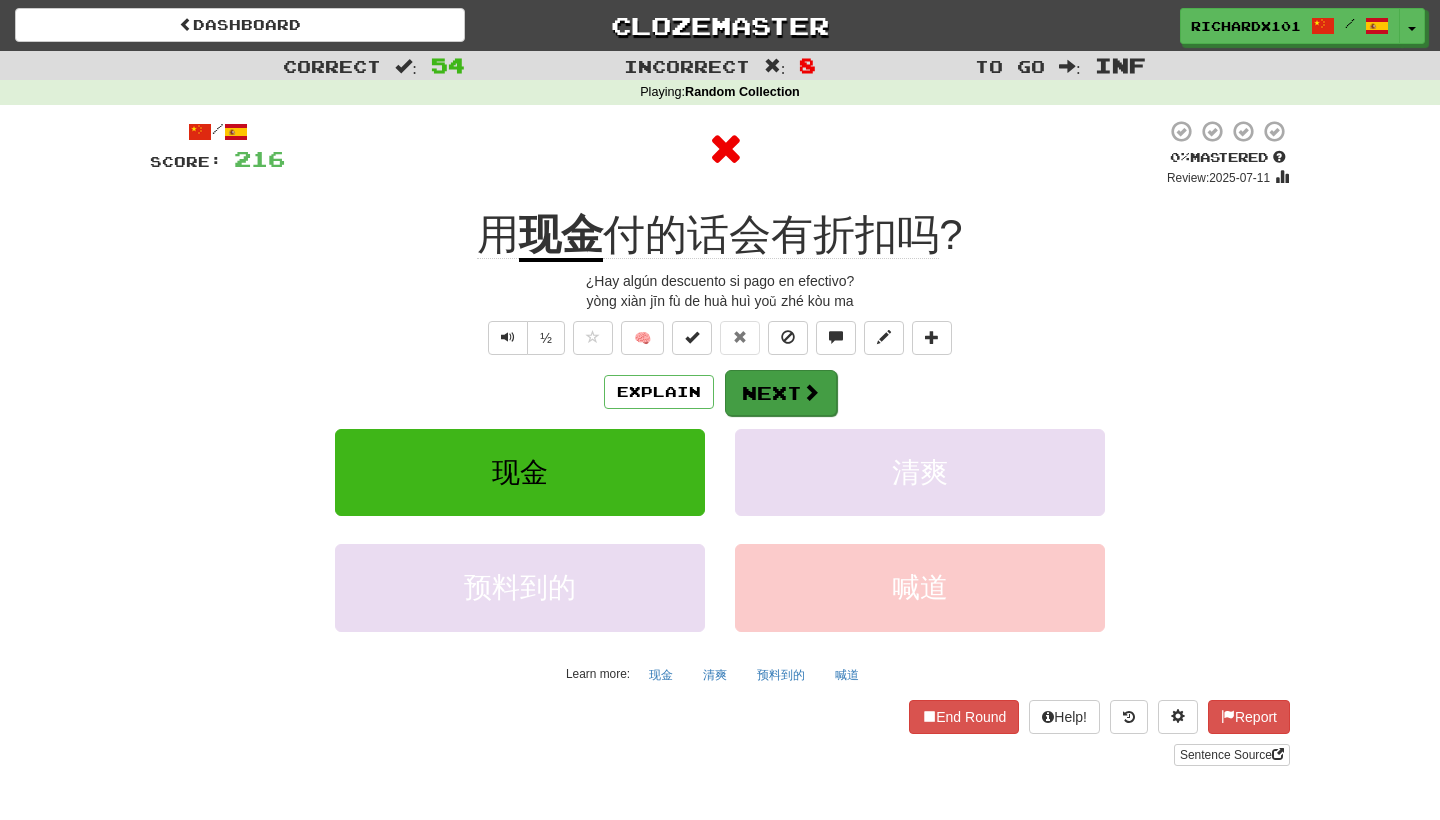 click on "Next" at bounding box center (781, 393) 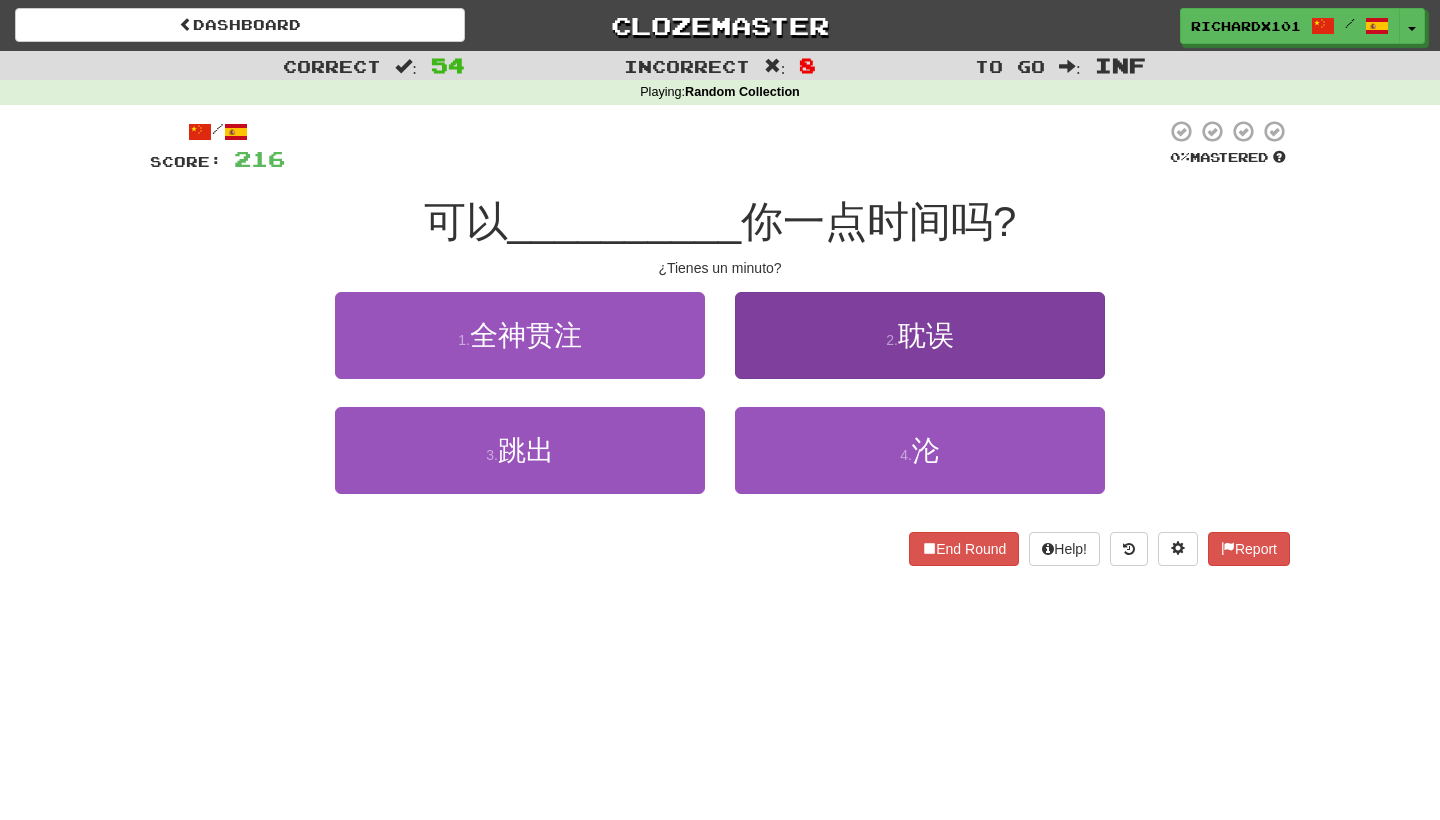 click on "2 .  耽误" at bounding box center [920, 335] 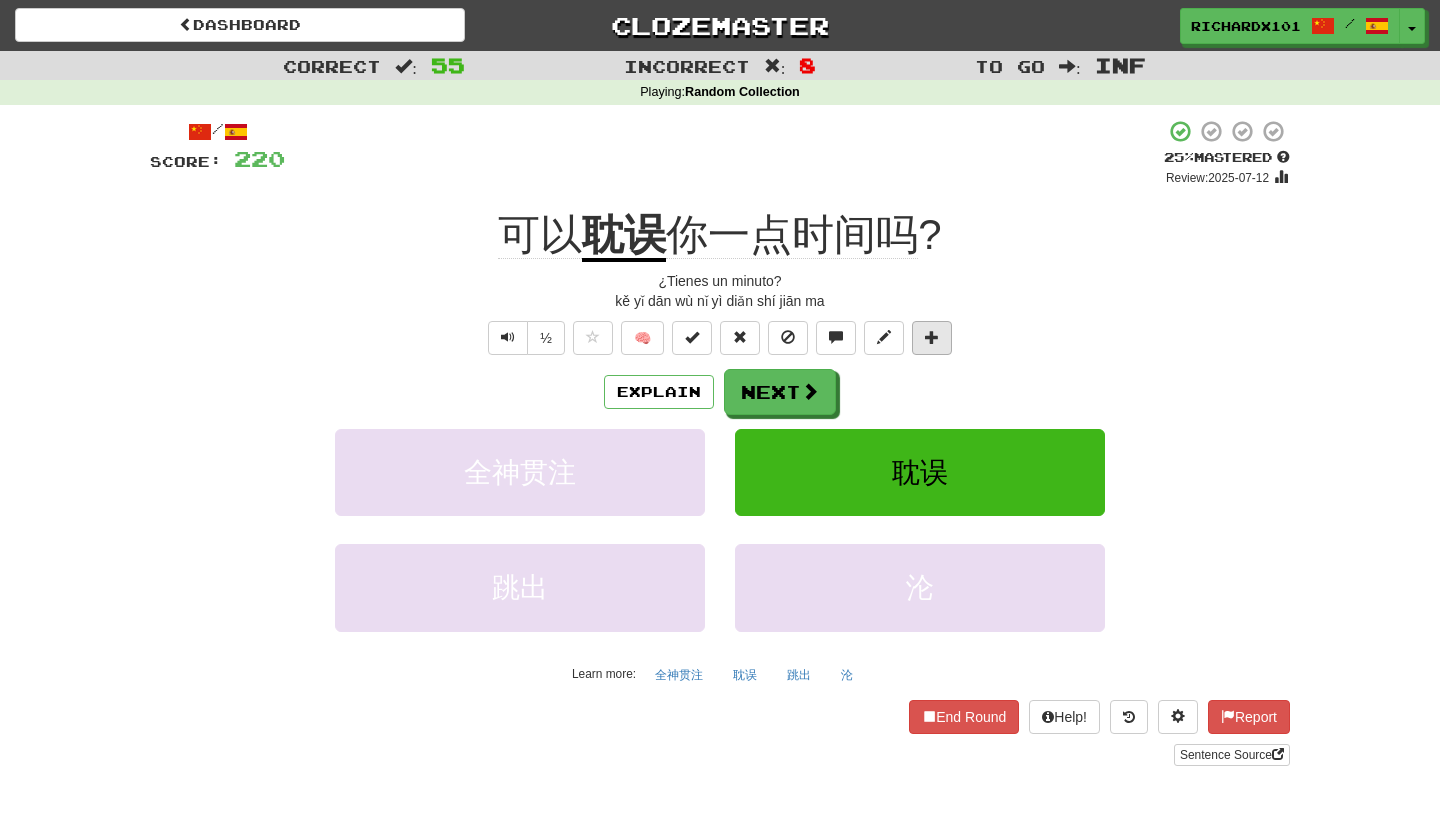click at bounding box center (932, 337) 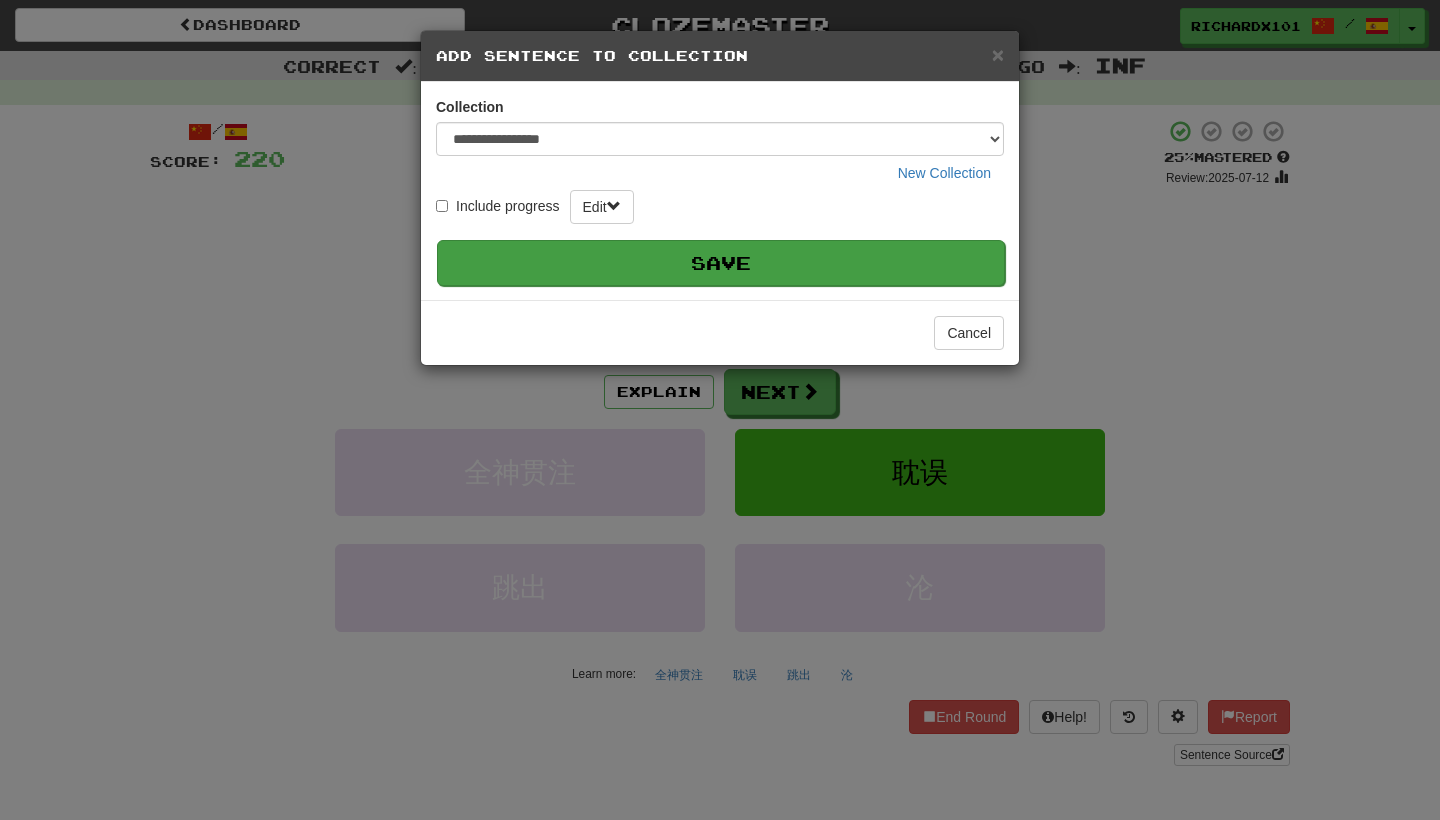 click on "Save" at bounding box center (721, 263) 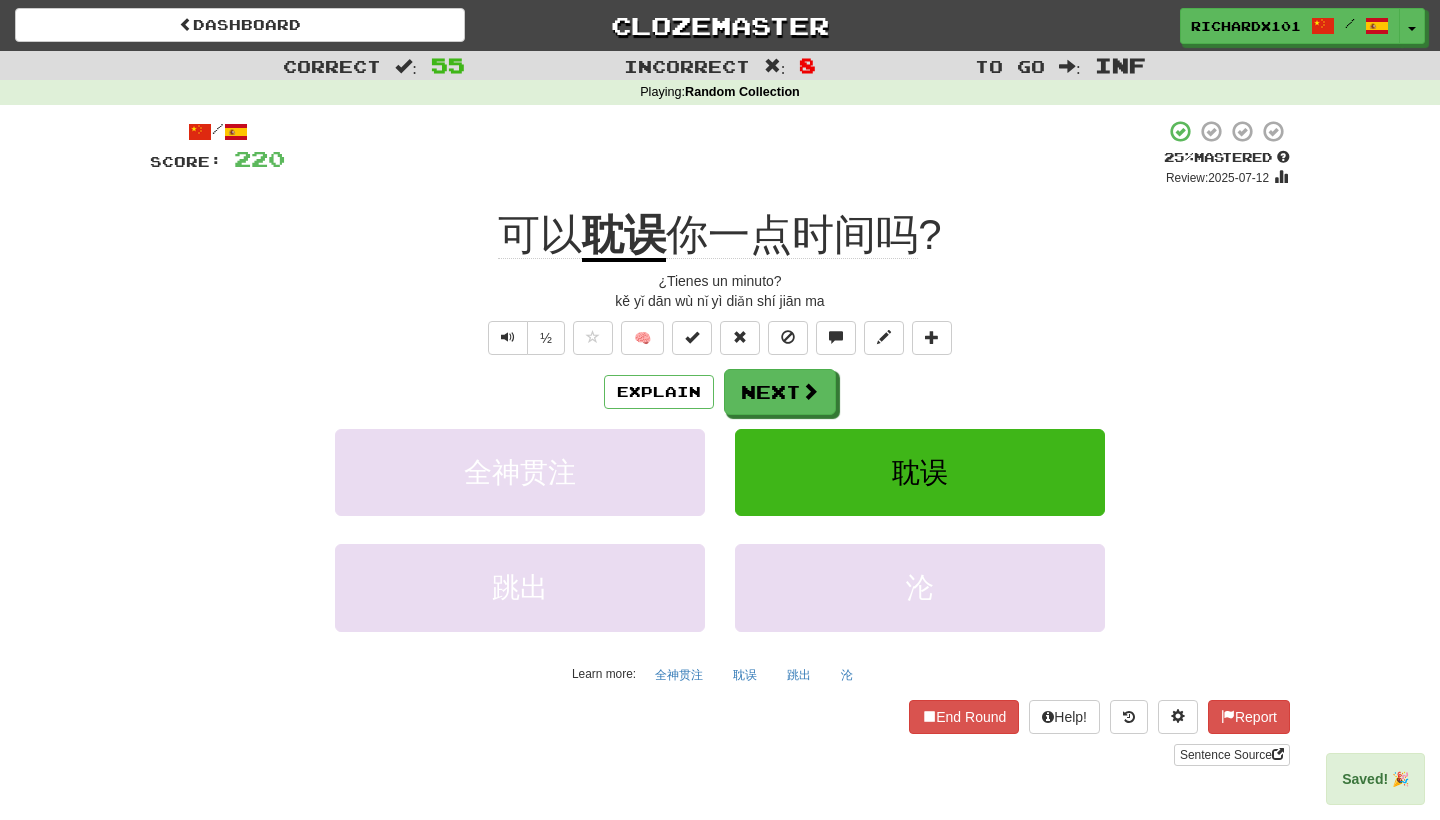 click on "耽误" at bounding box center [624, 236] 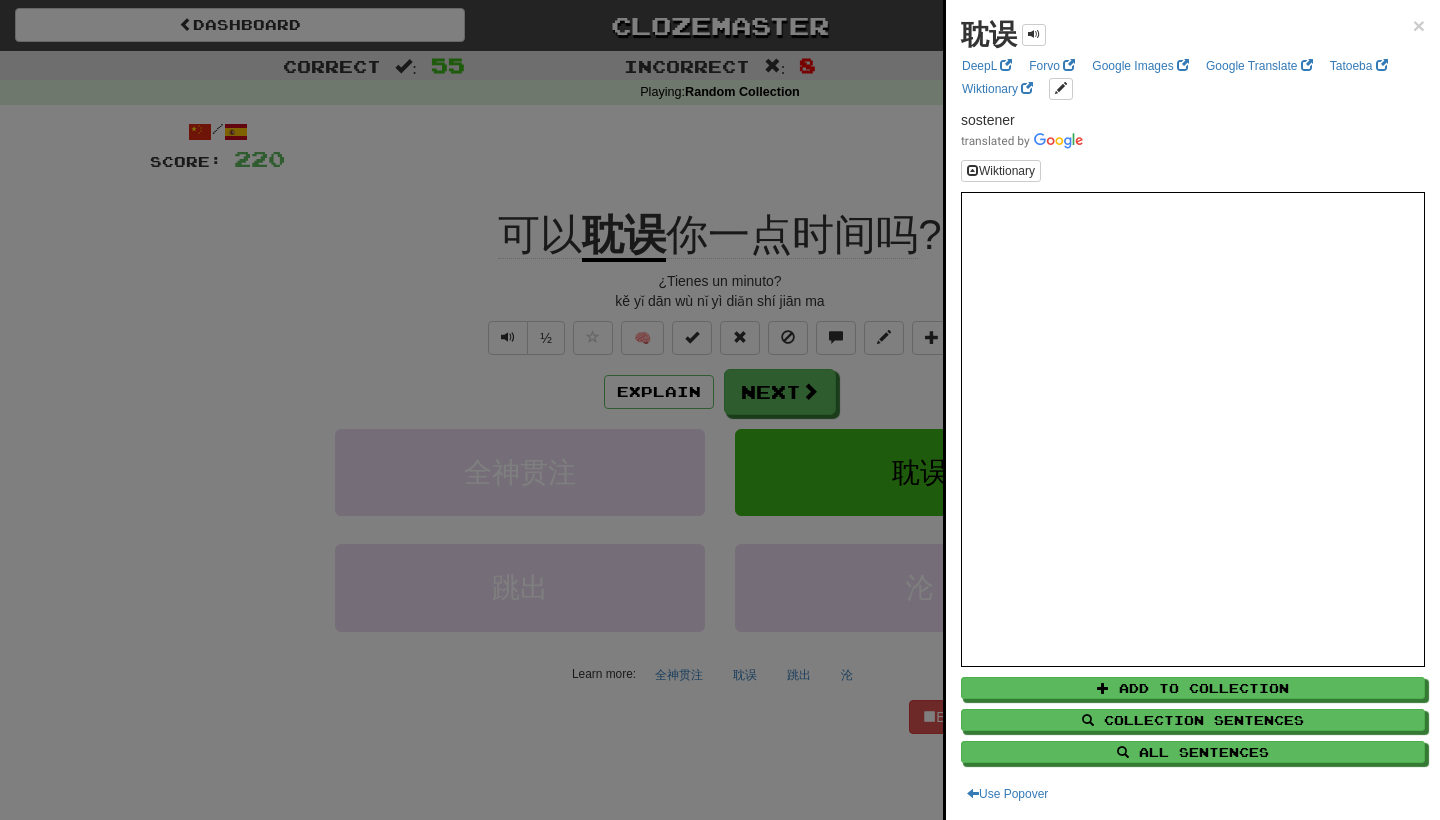 click at bounding box center (720, 410) 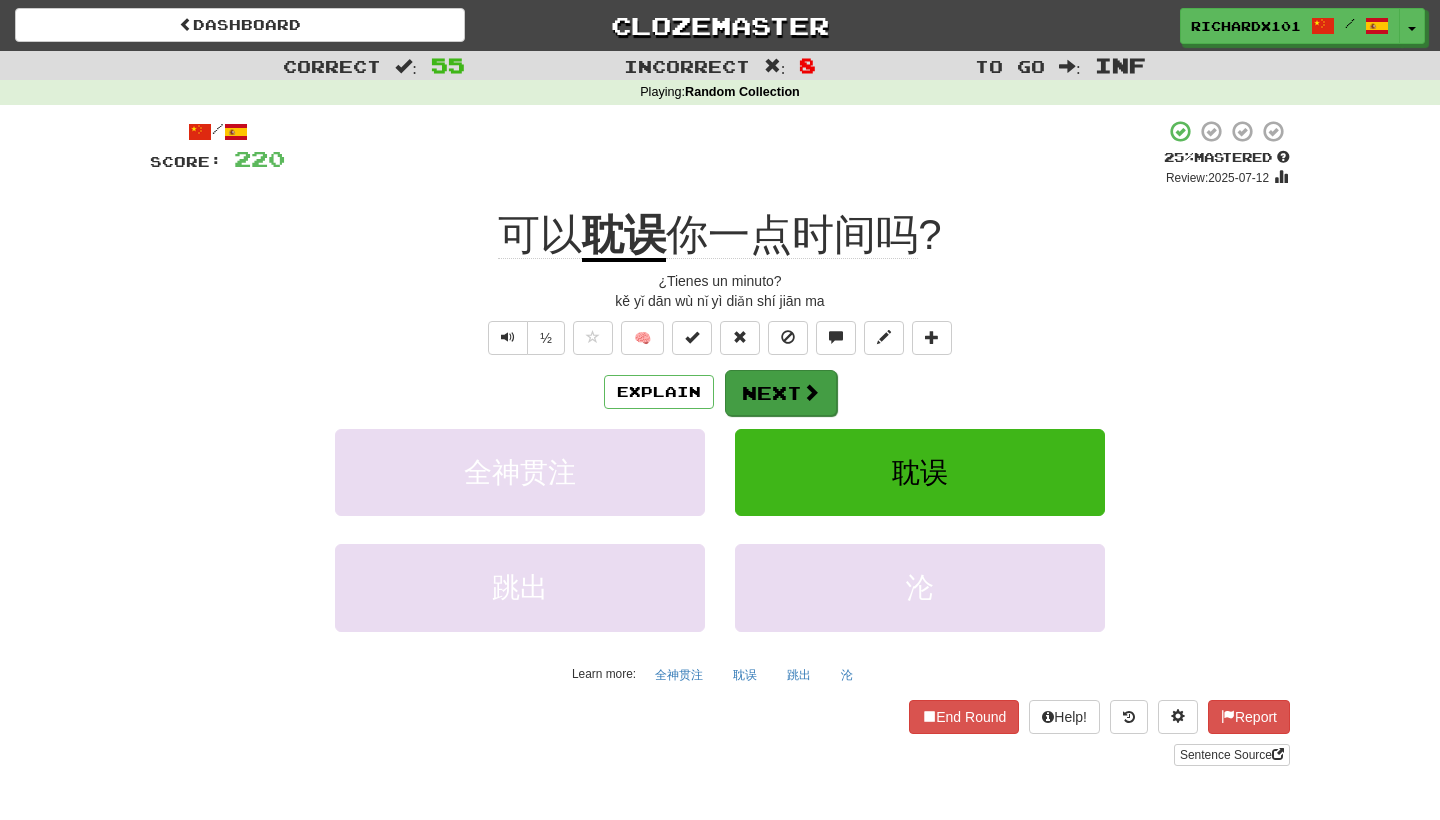 click on "Next" at bounding box center (781, 393) 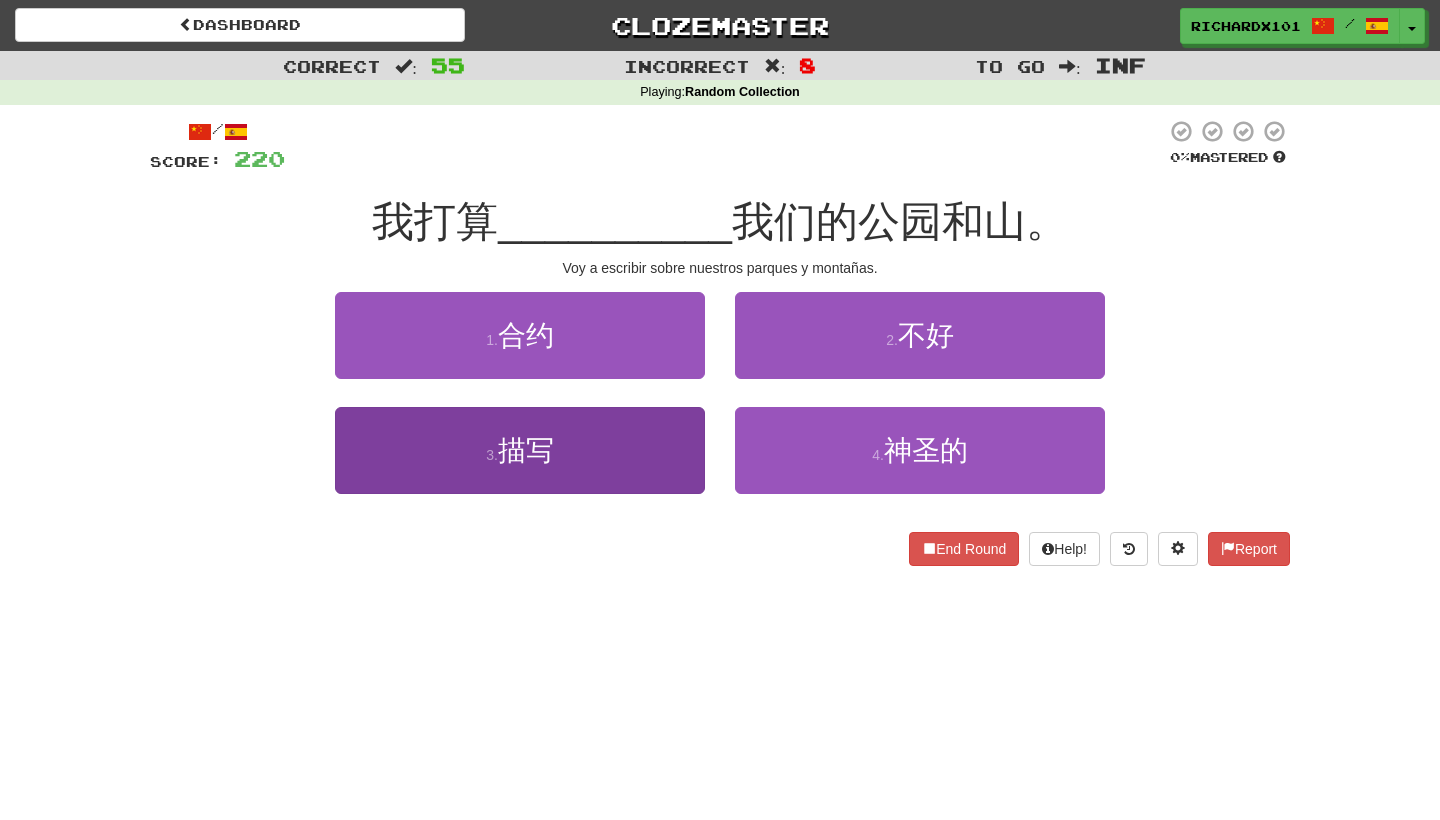click on "3 .  描写" at bounding box center [520, 450] 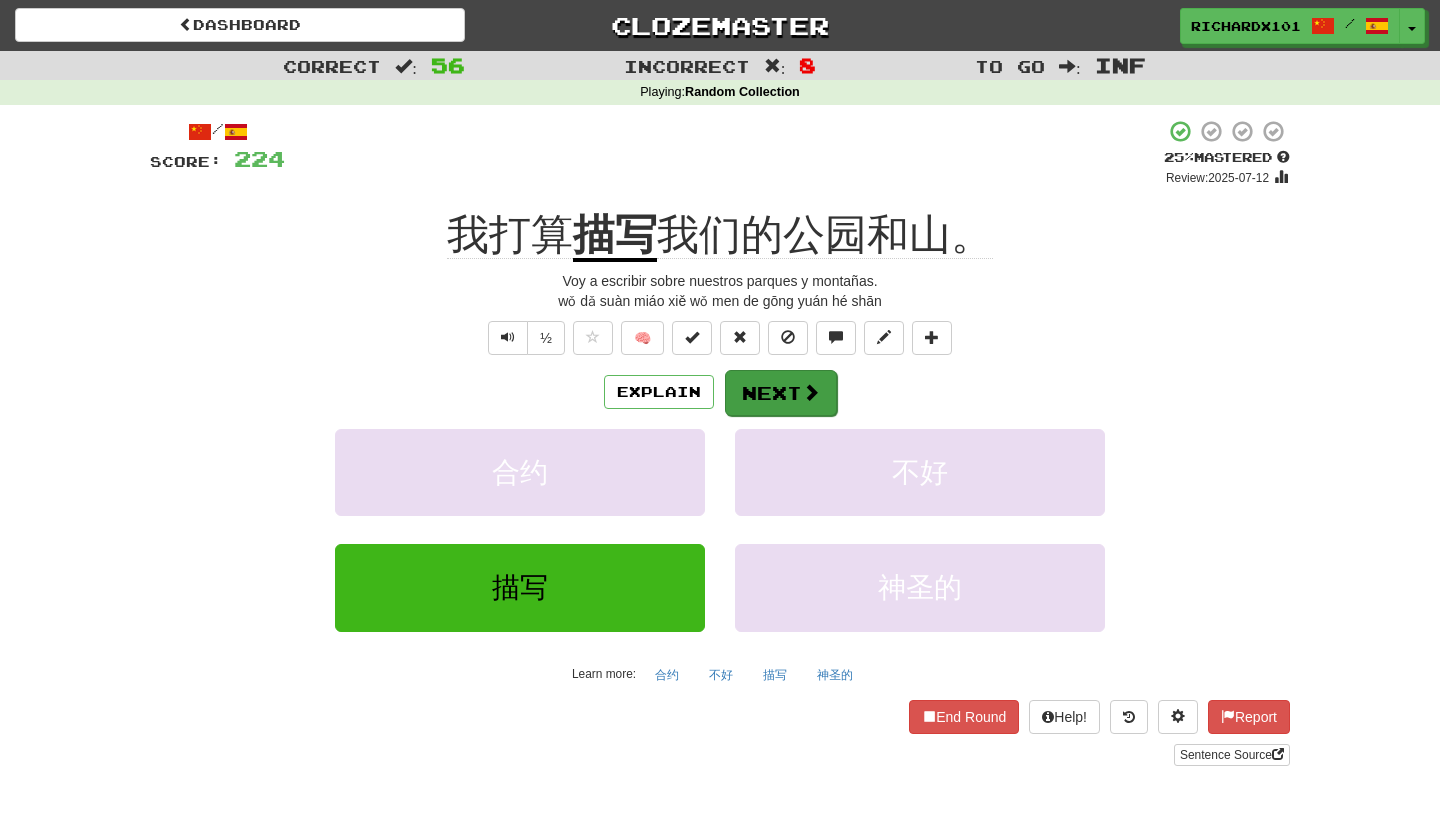 click on "Next" at bounding box center [781, 393] 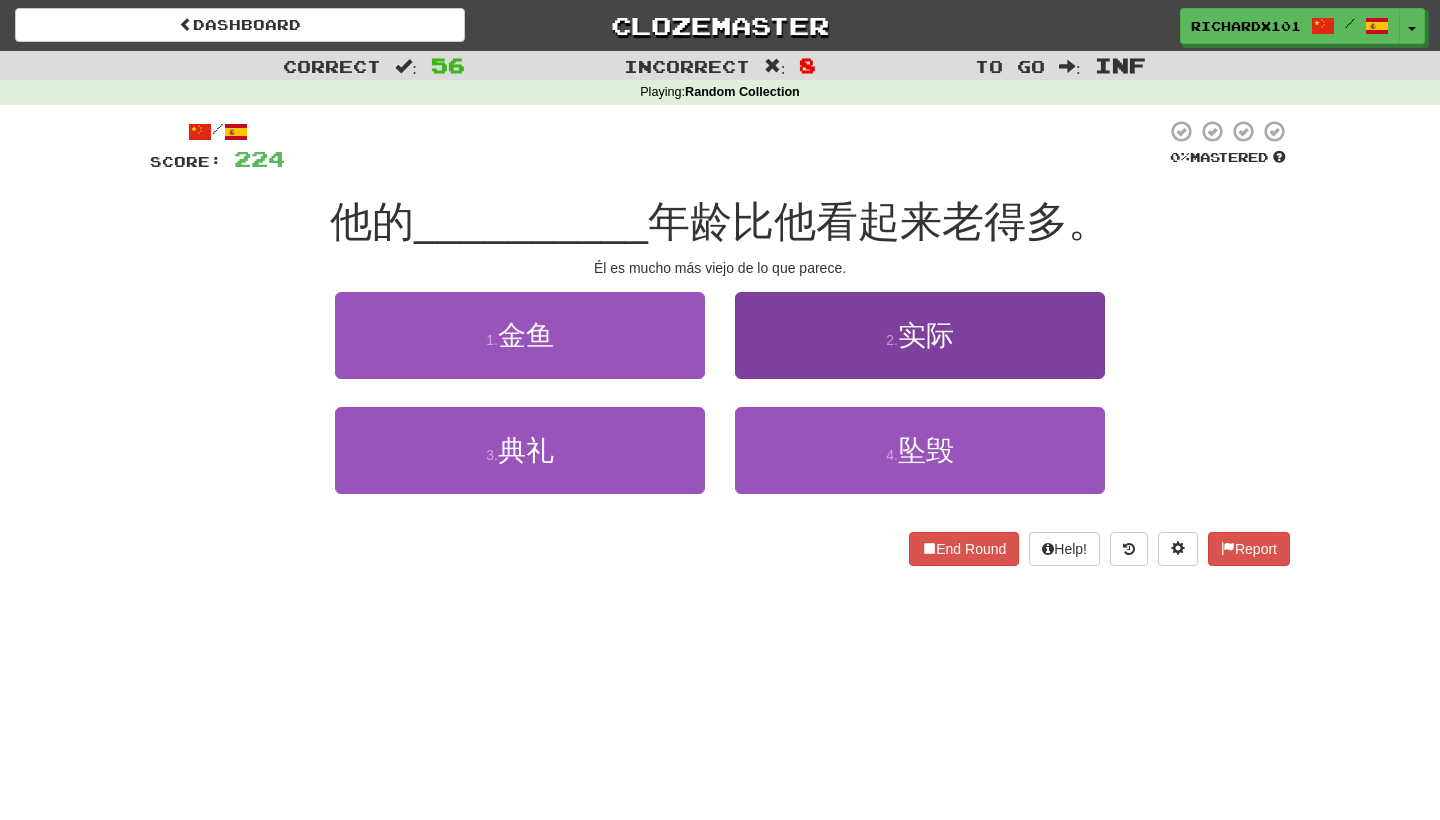 click on "2 .  实际" at bounding box center [920, 335] 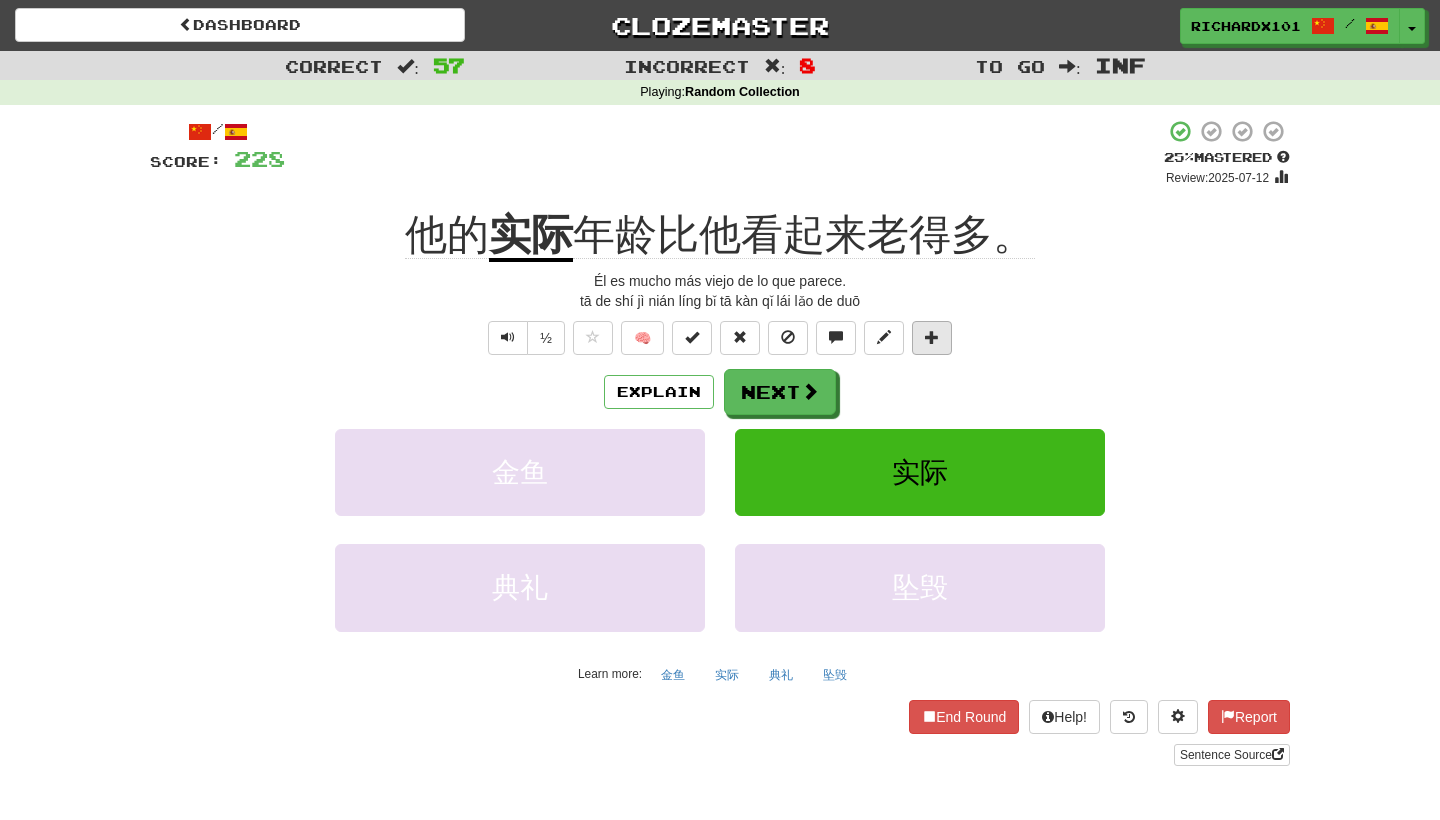 click at bounding box center [932, 338] 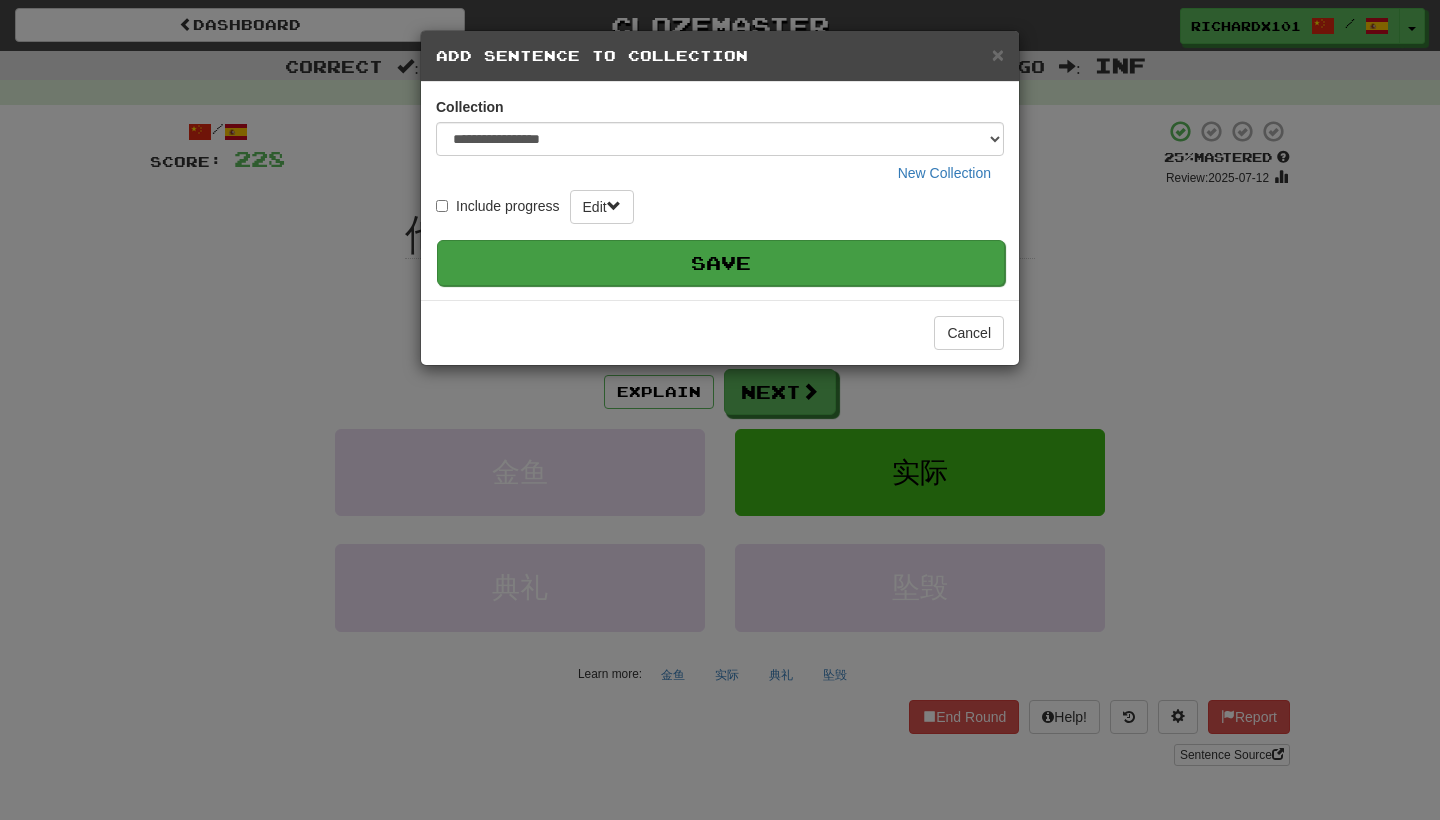 click on "Save" at bounding box center [721, 263] 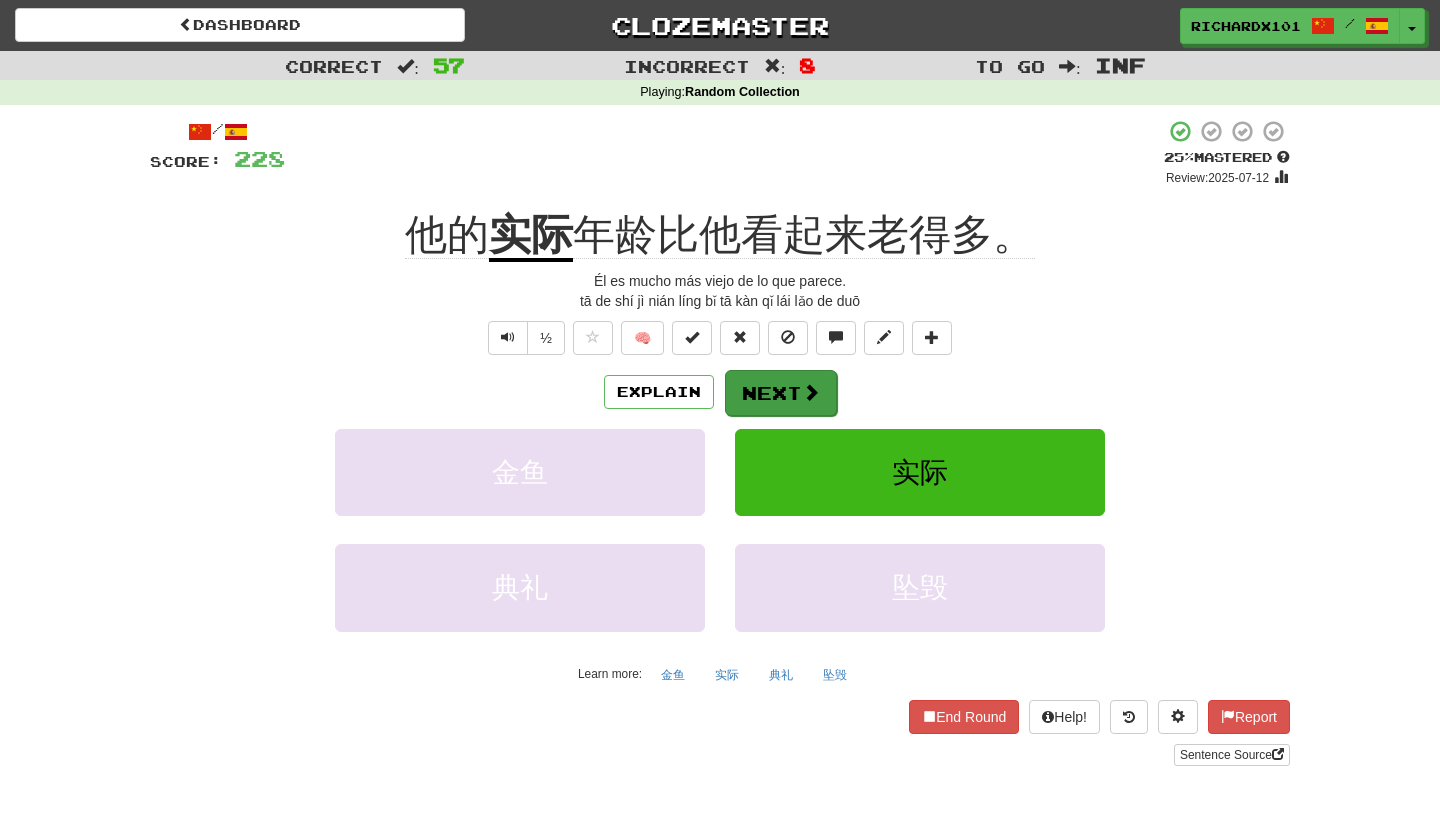 click on "Next" at bounding box center [781, 393] 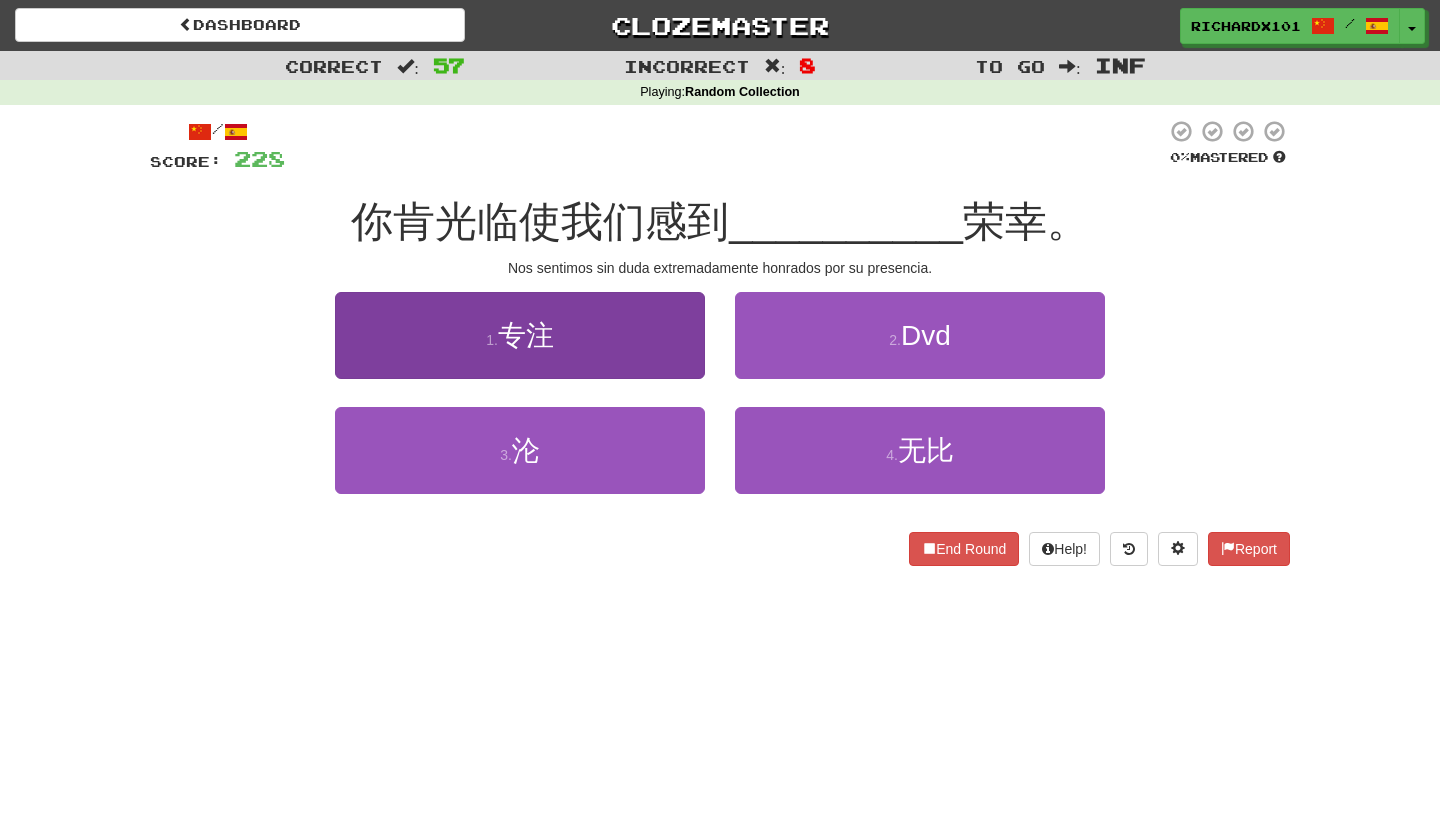 click on "1 .  专注" at bounding box center [520, 335] 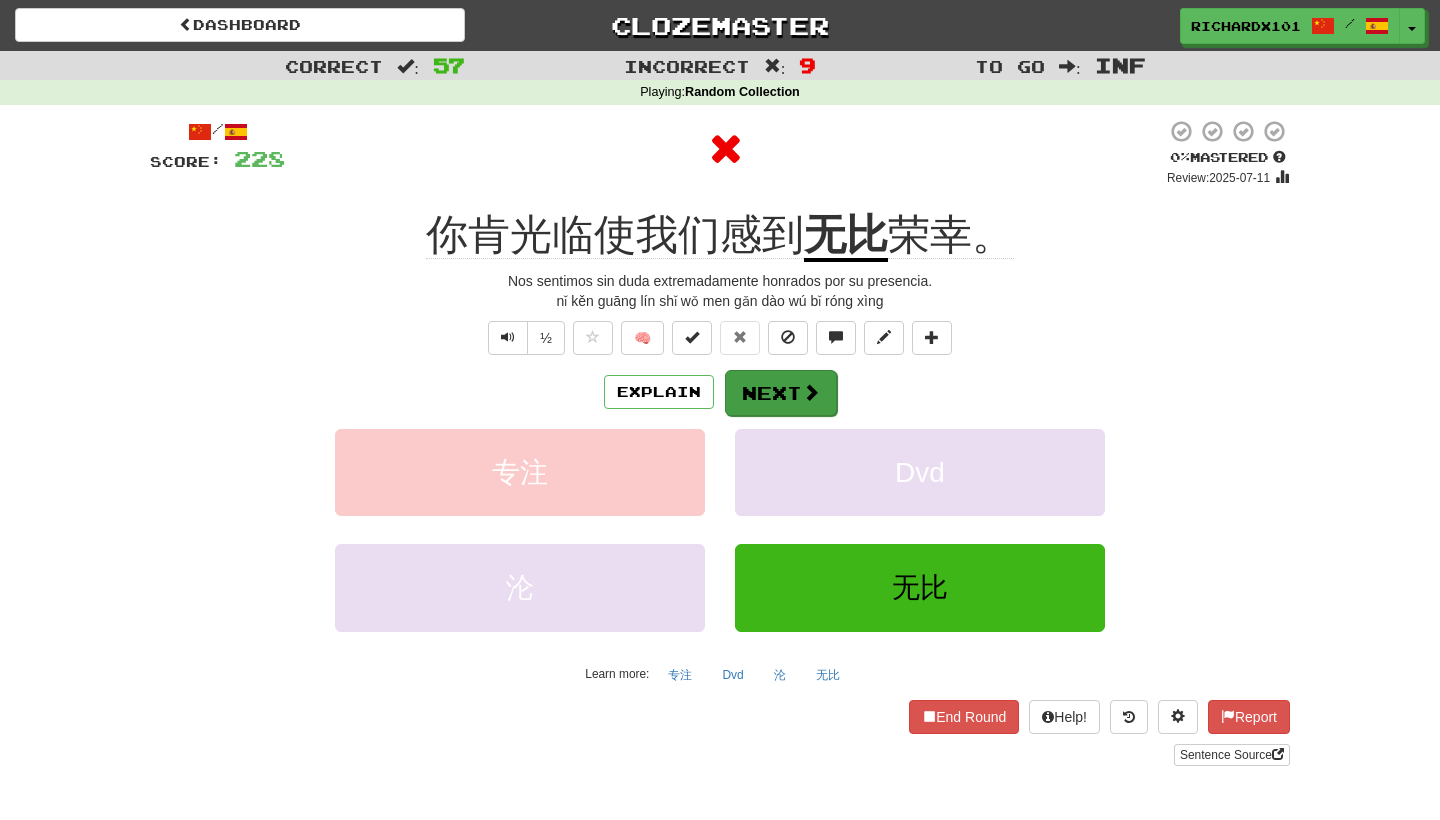 click on "Next" at bounding box center (781, 393) 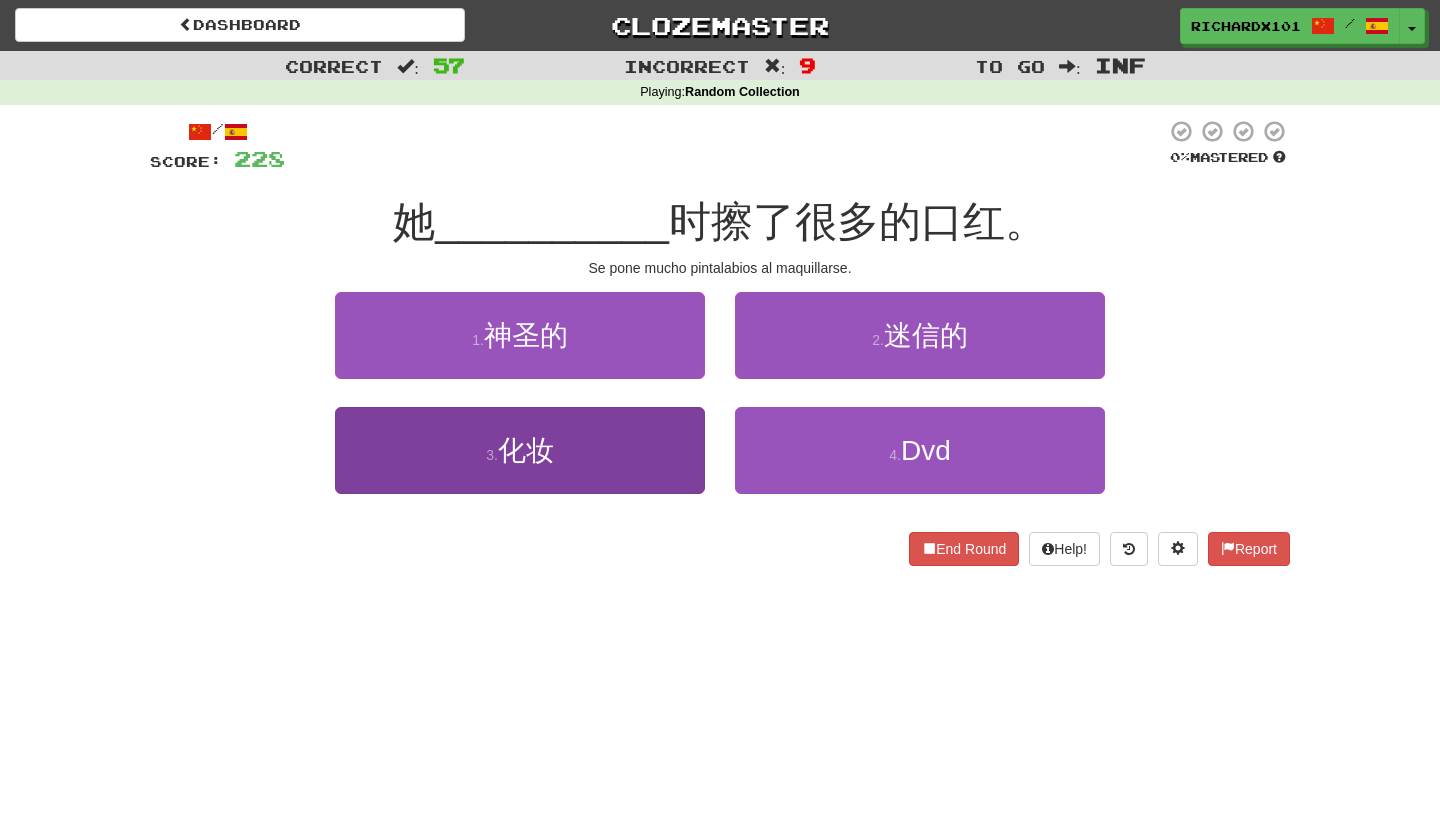 click on "3 .  化妆" at bounding box center [520, 450] 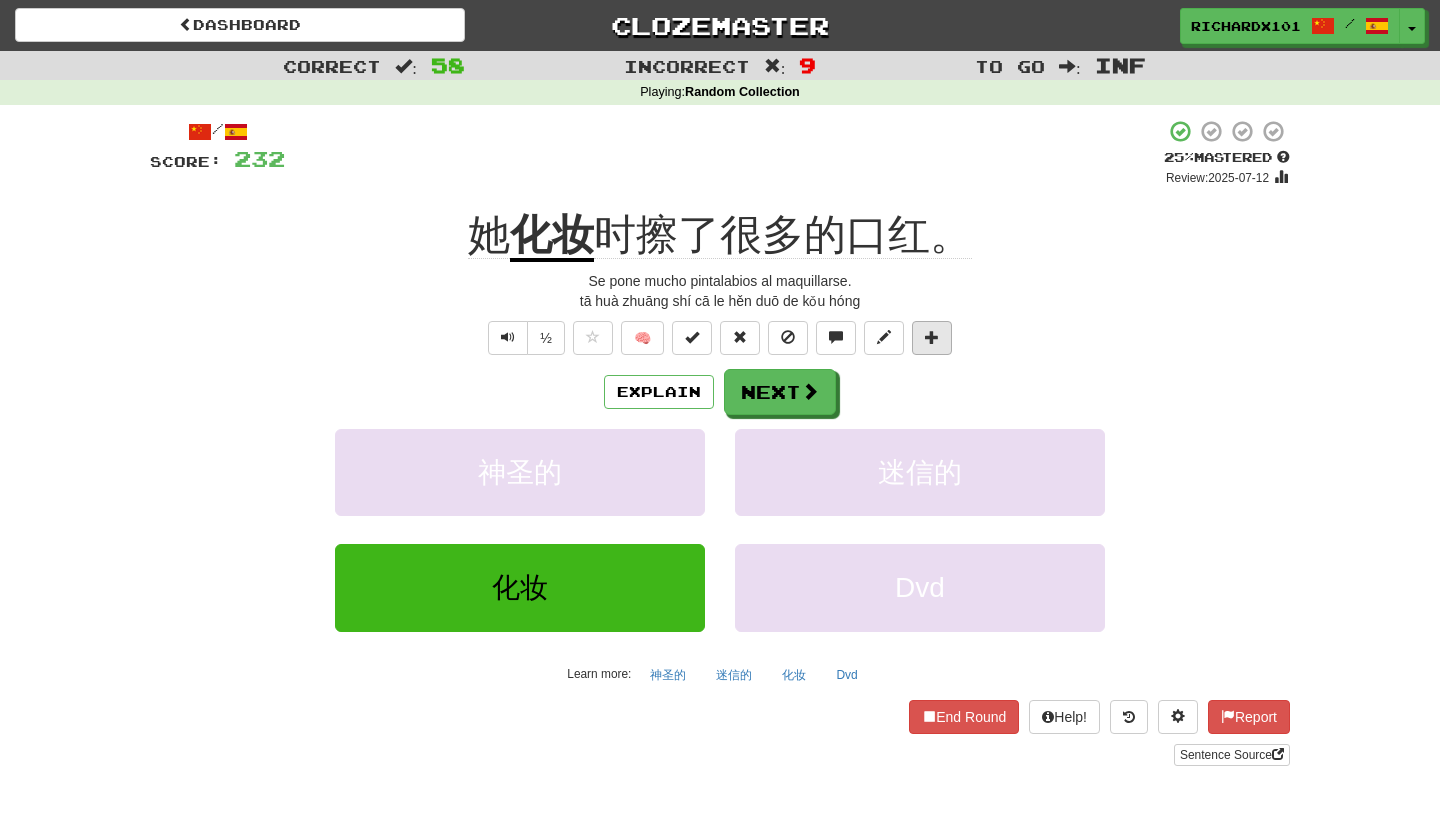 click at bounding box center [932, 338] 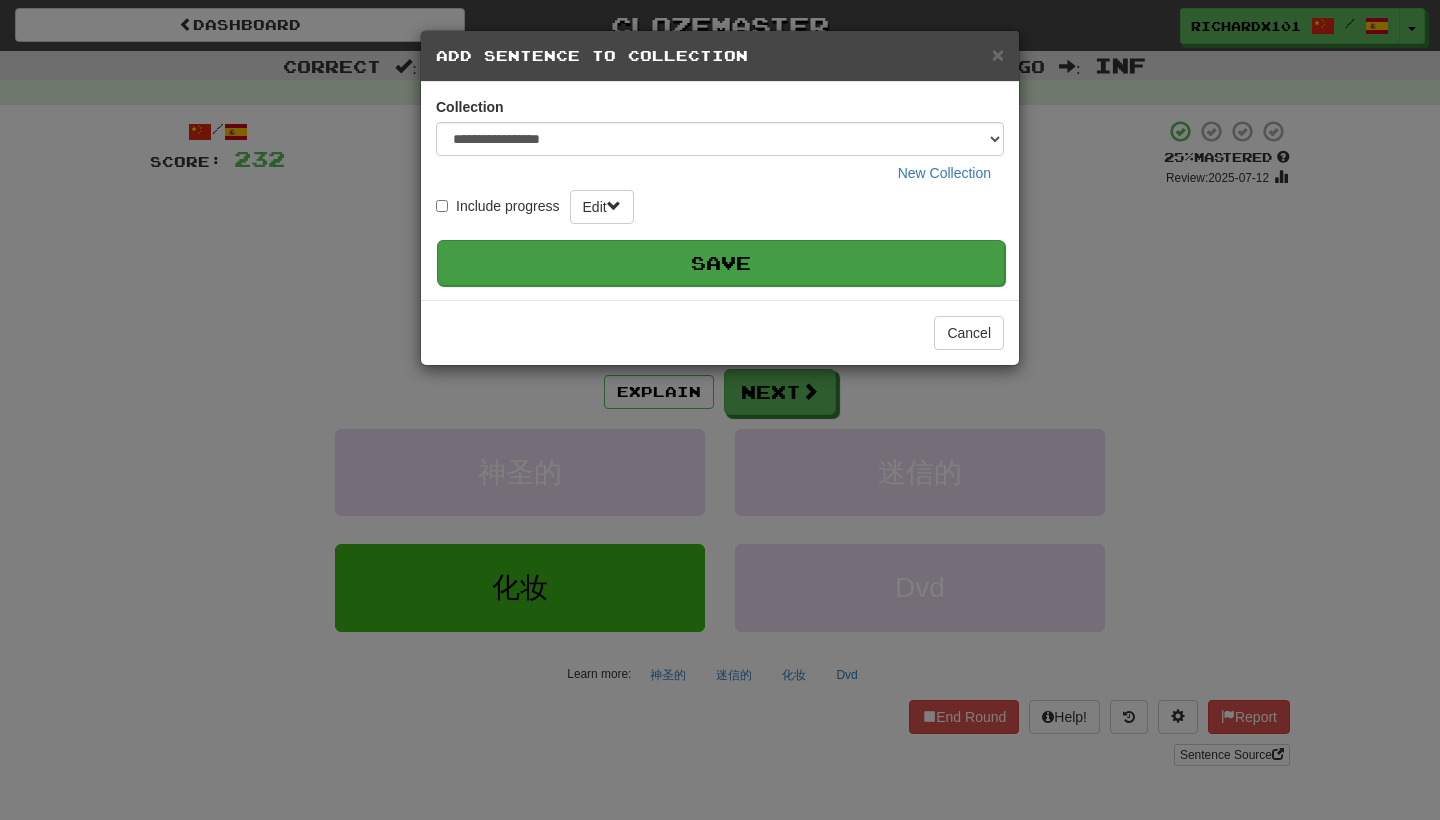 click on "Save" at bounding box center (721, 263) 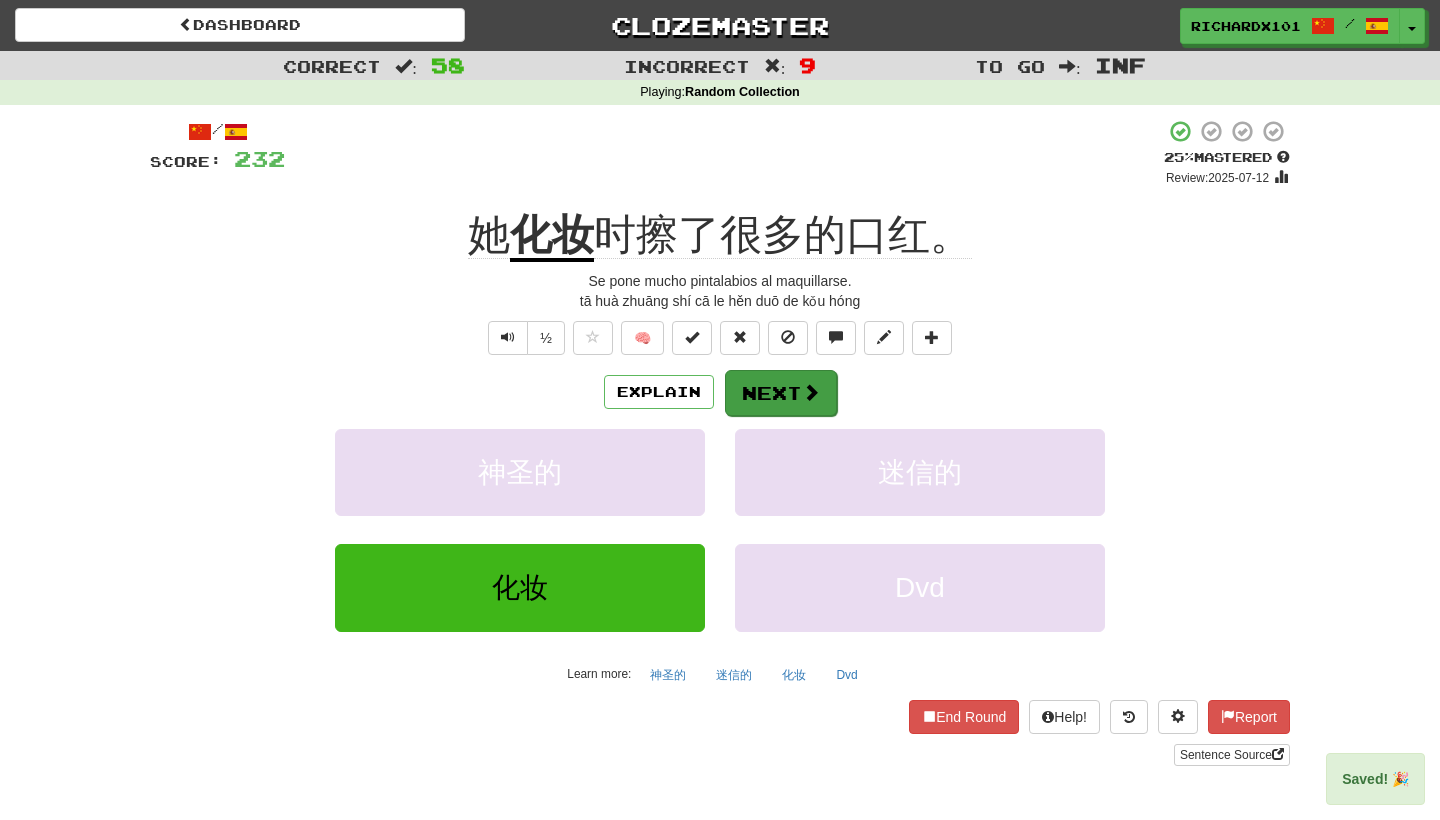 click at bounding box center (811, 392) 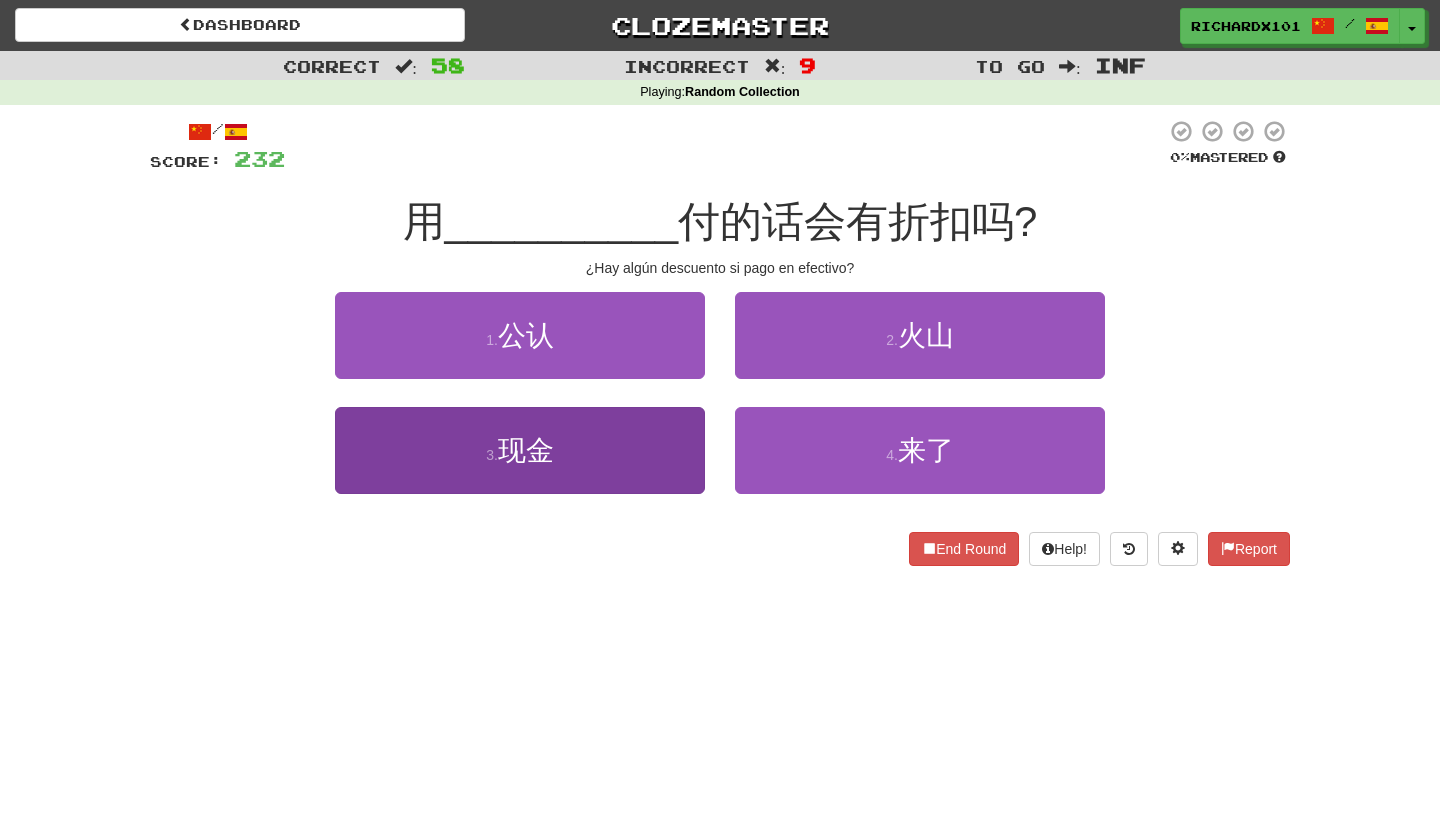 click on "3 .  现金" at bounding box center (520, 450) 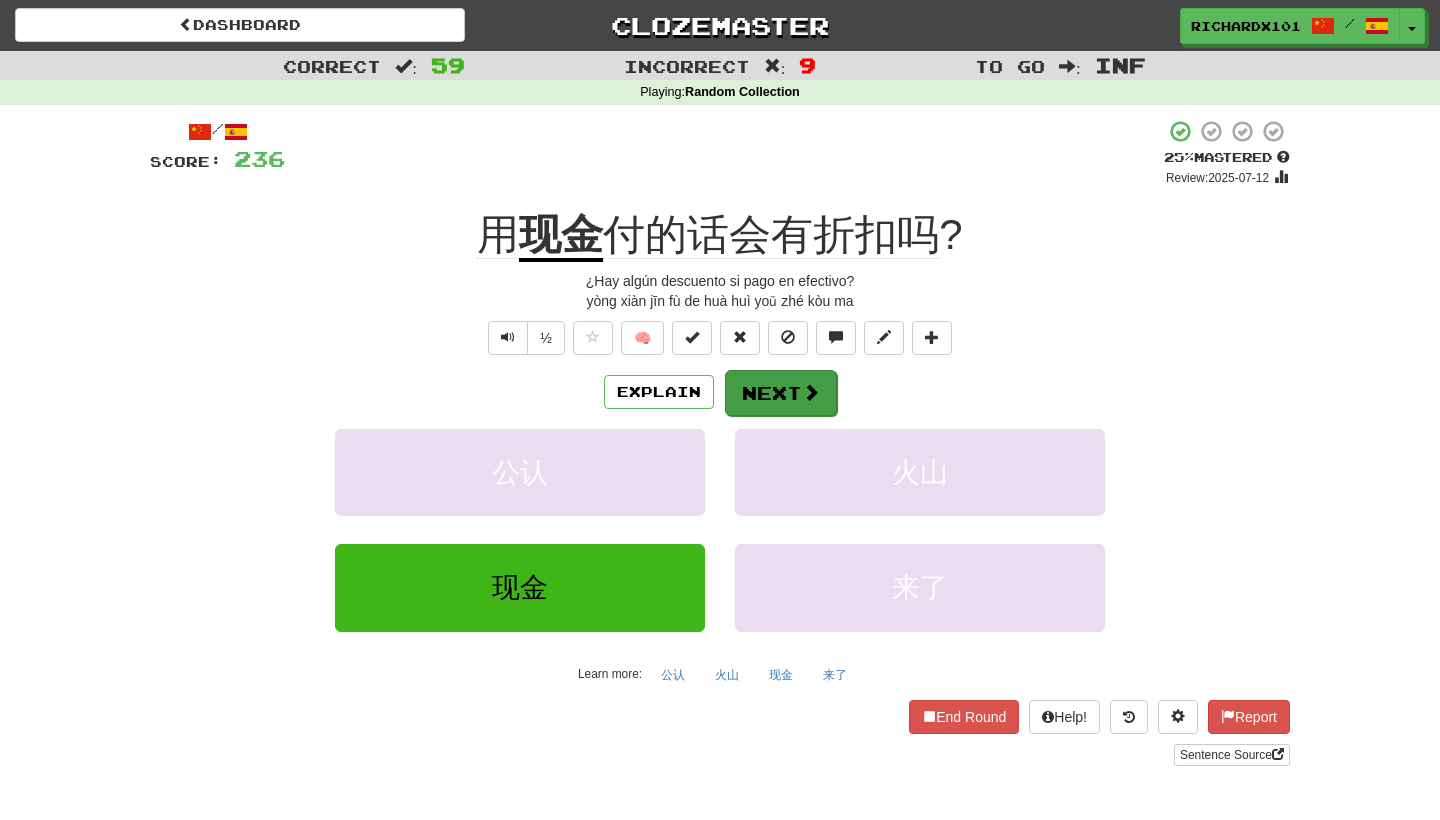 click on "Next" at bounding box center (781, 393) 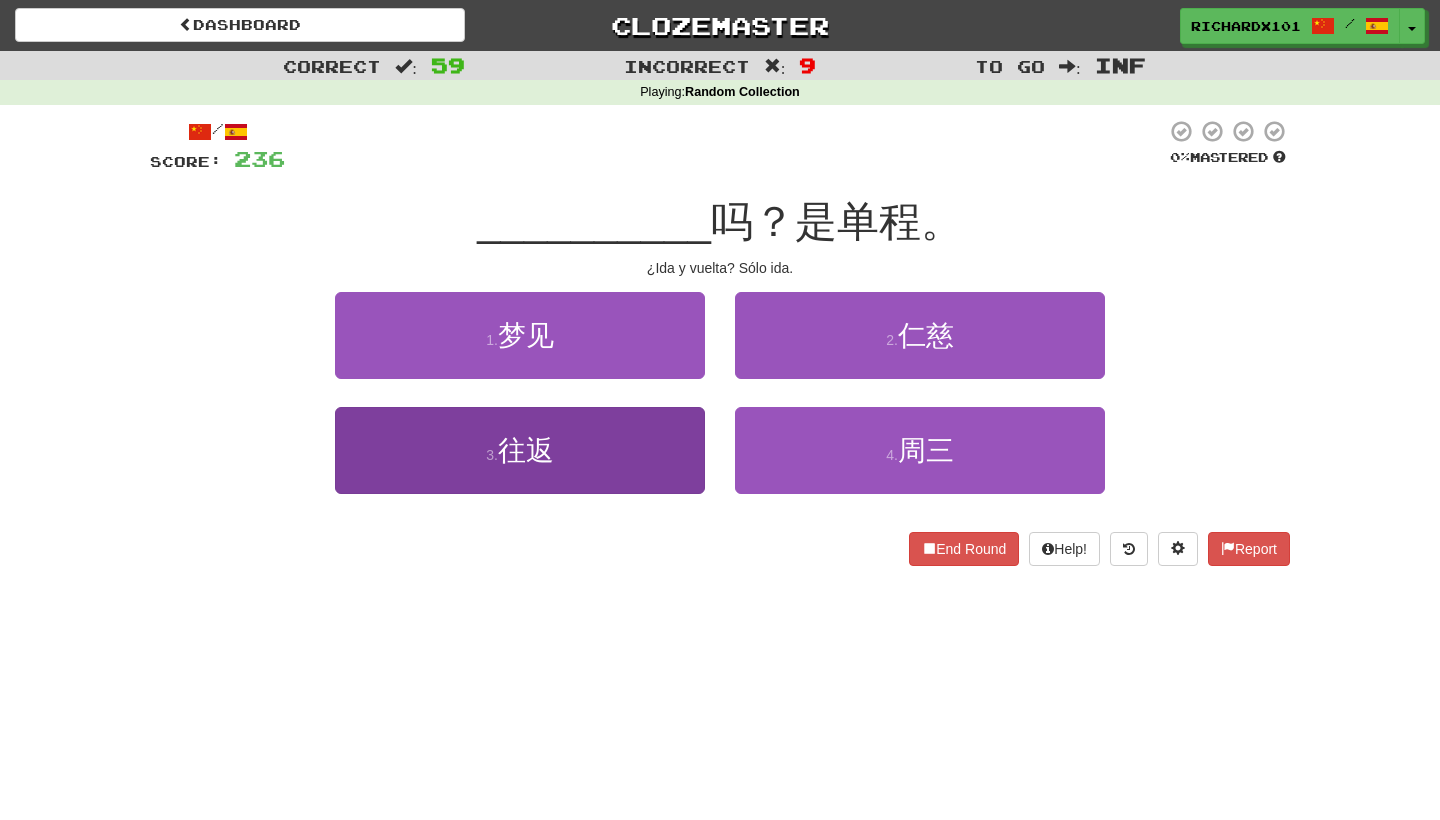 click on "3 .  往返" at bounding box center [520, 450] 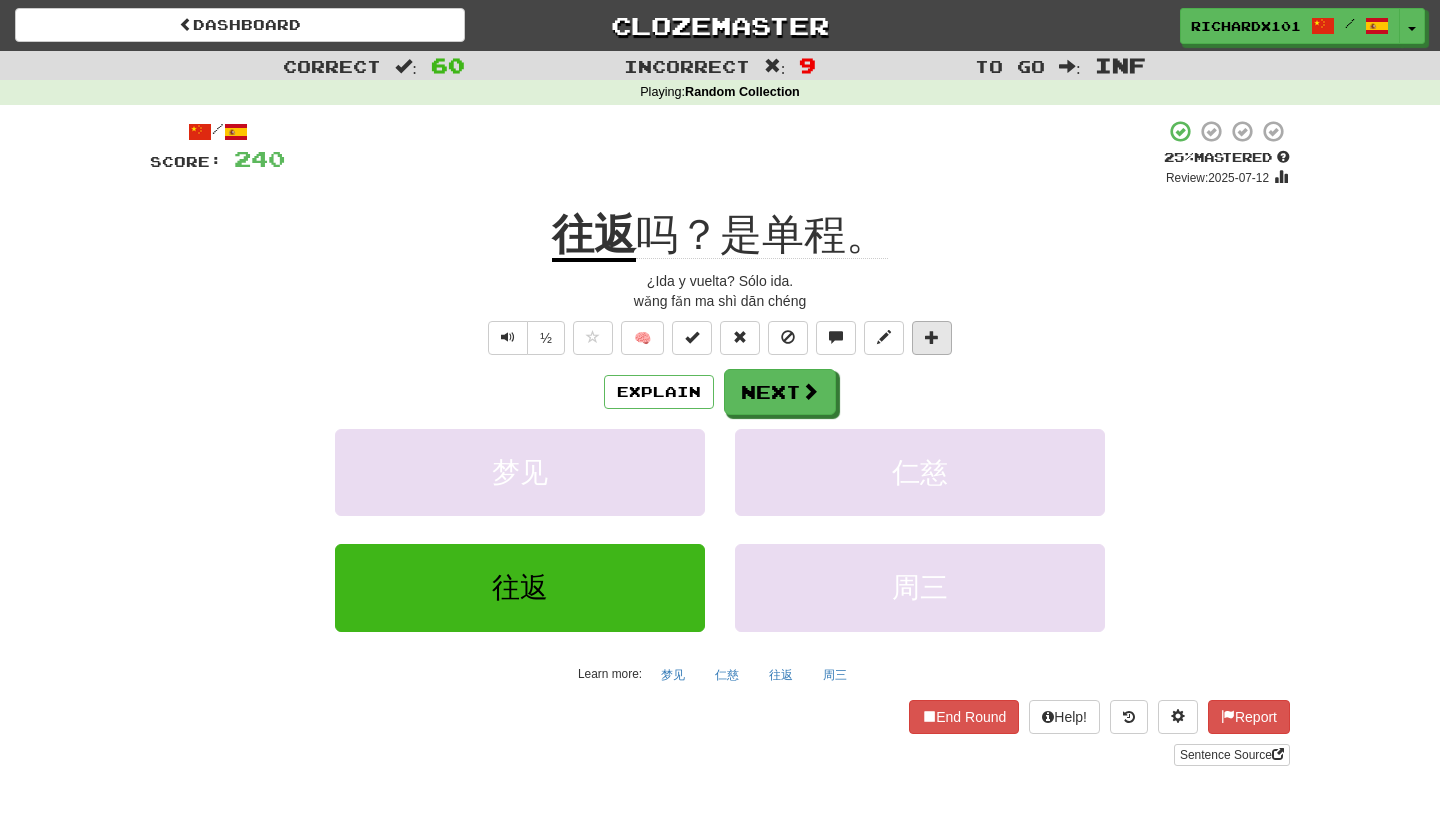 click at bounding box center (932, 338) 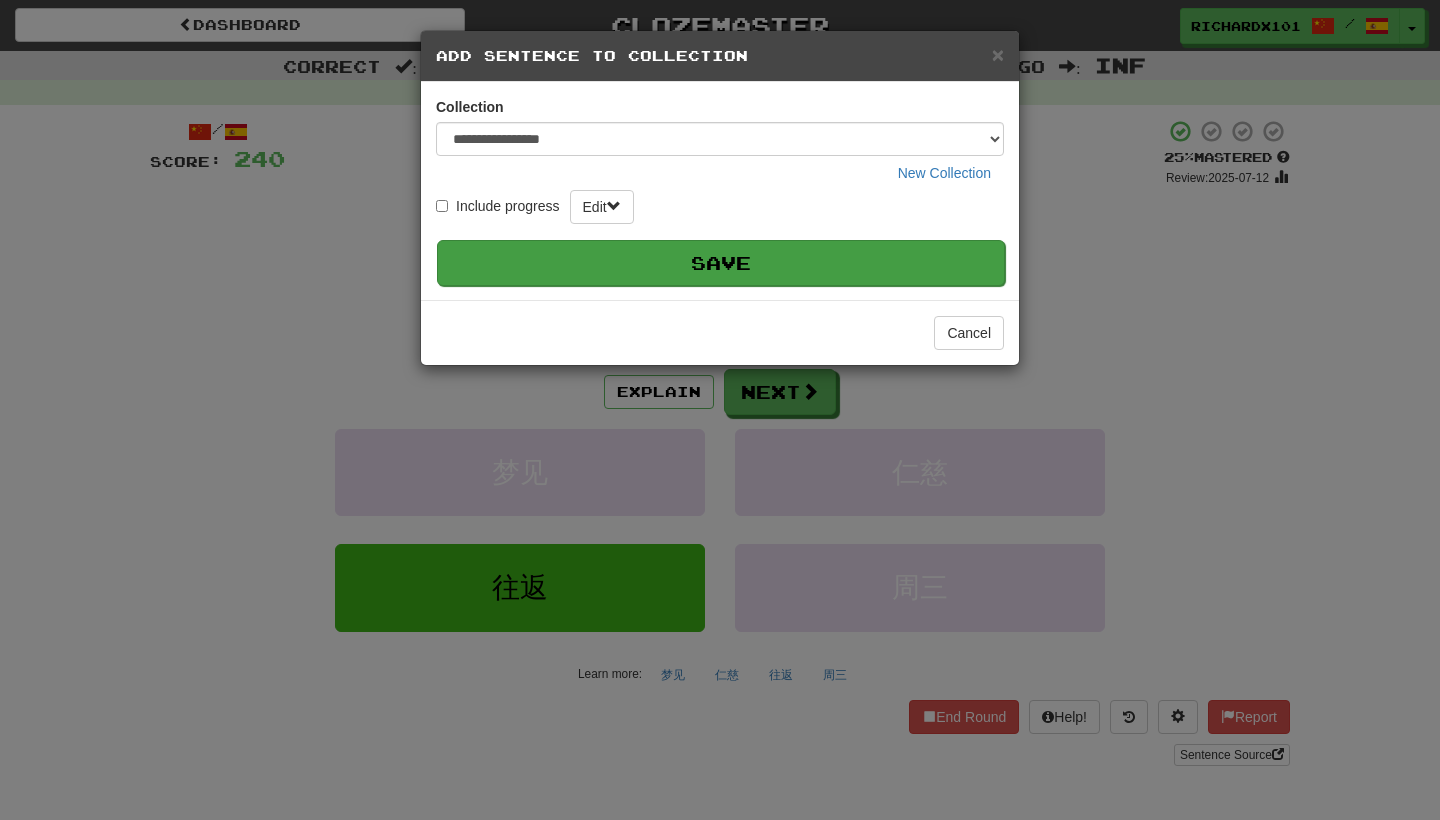 click on "Save" at bounding box center [721, 263] 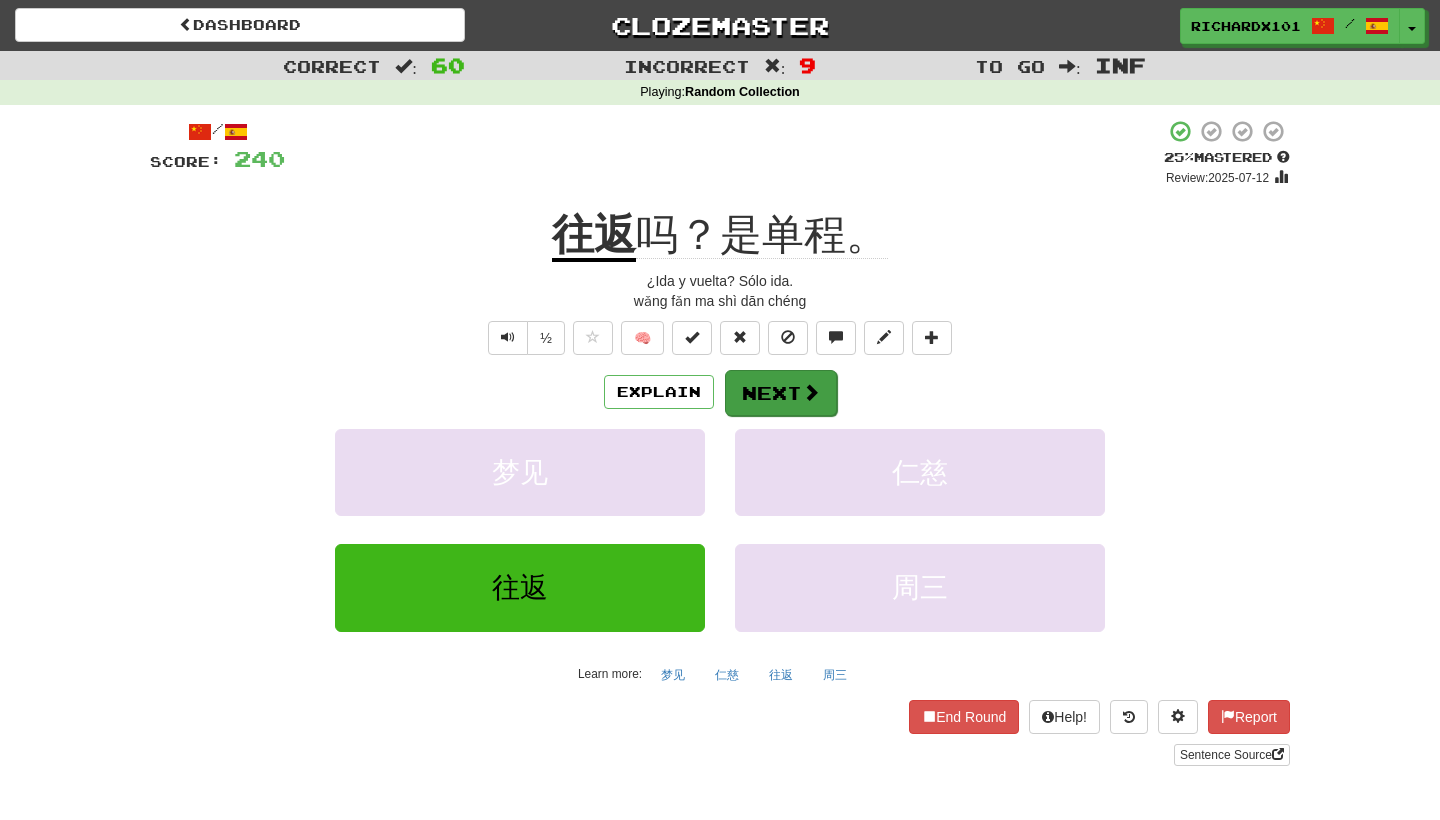 click on "Next" at bounding box center [781, 393] 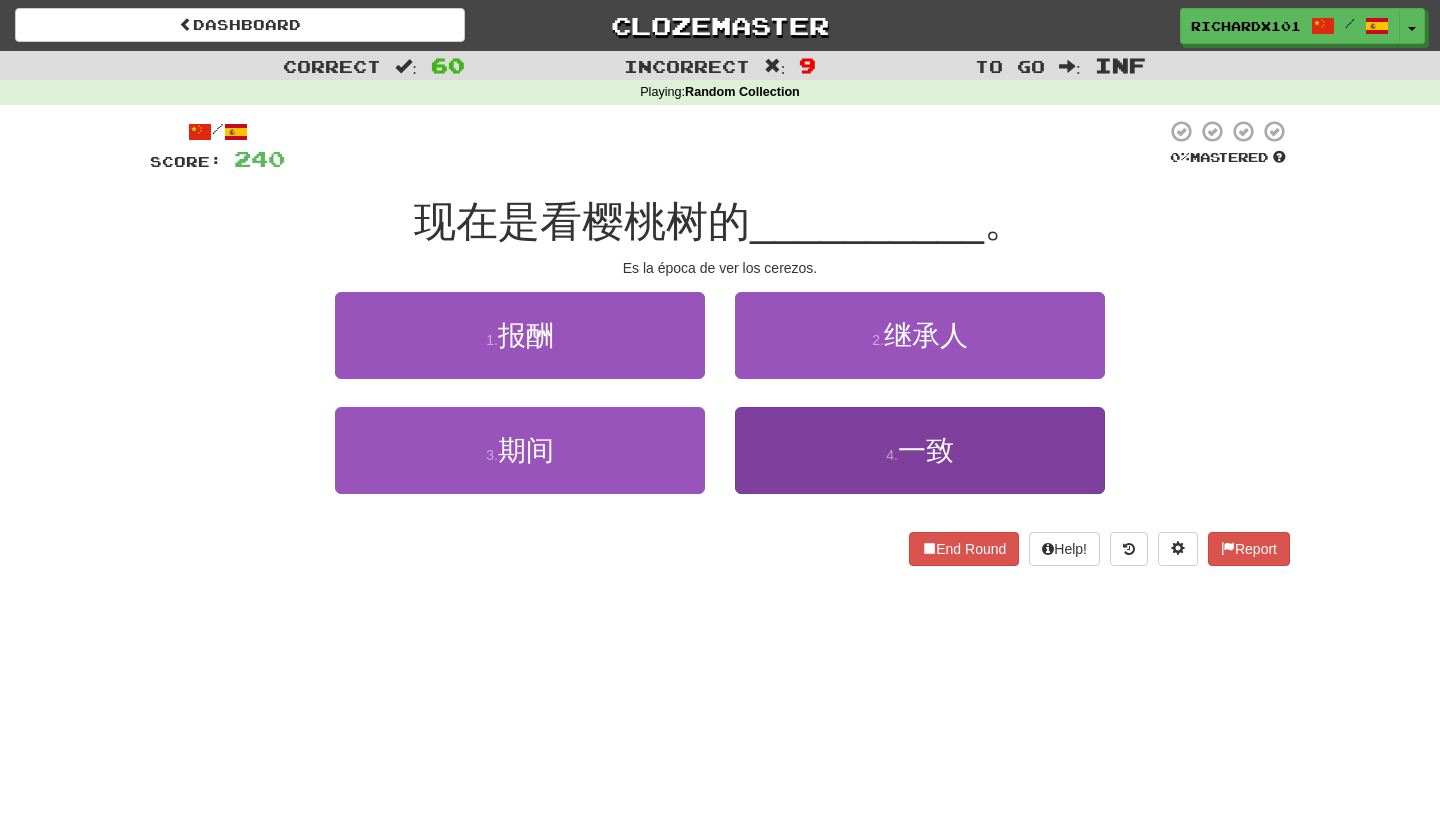 click on "4 .  一致" at bounding box center (920, 450) 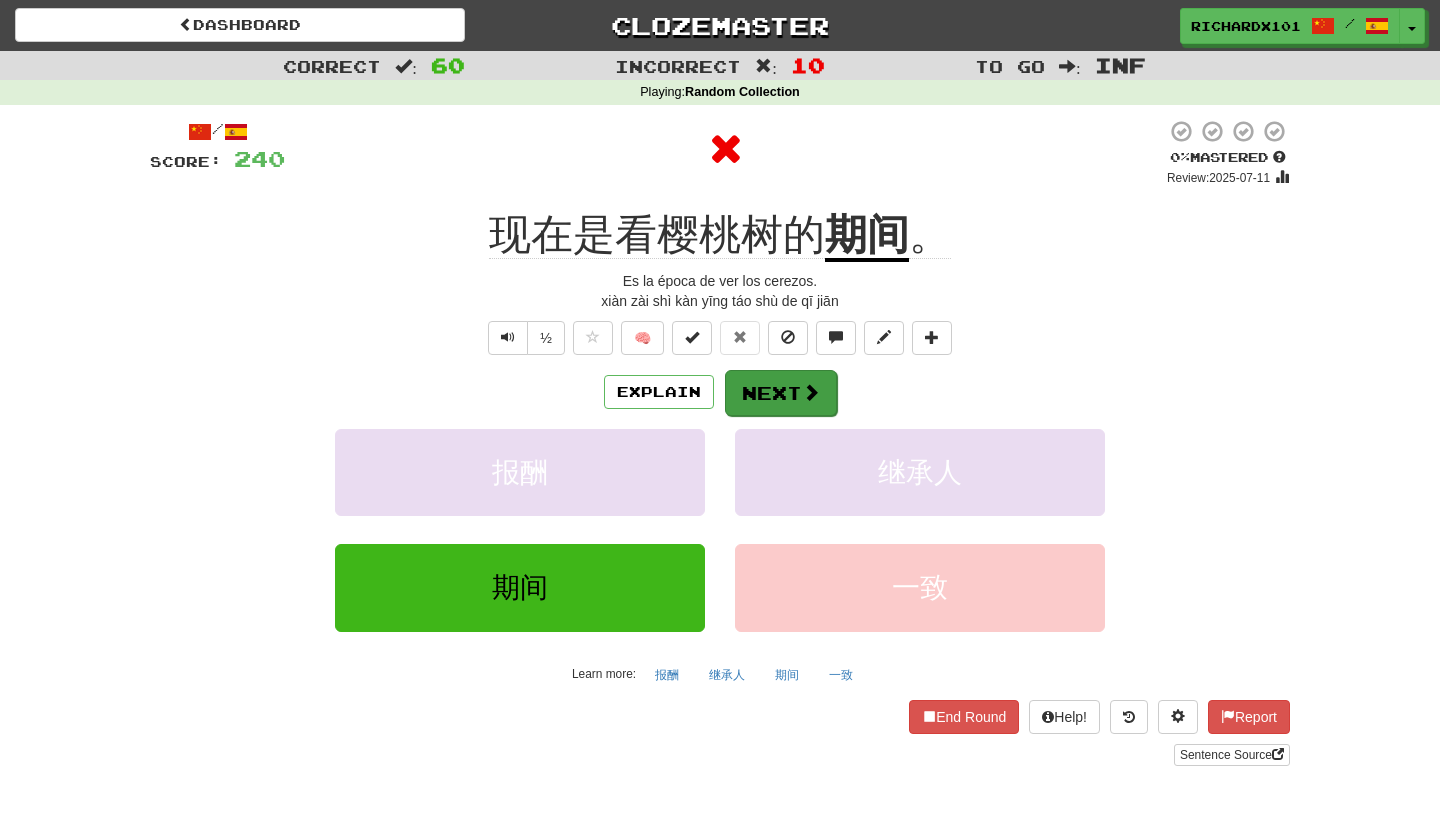 click at bounding box center [811, 392] 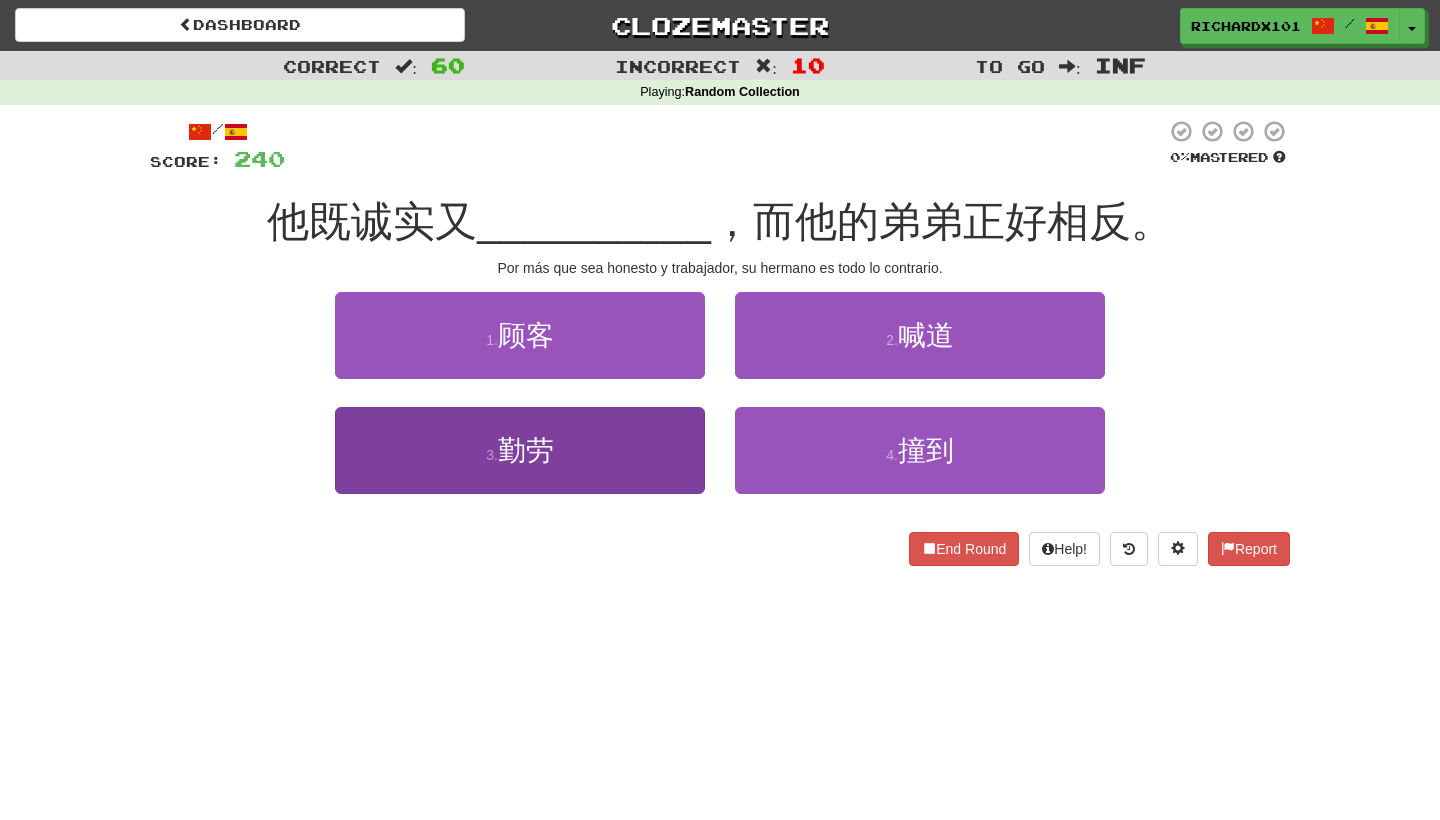 click on "3 .  勤劳" at bounding box center [520, 450] 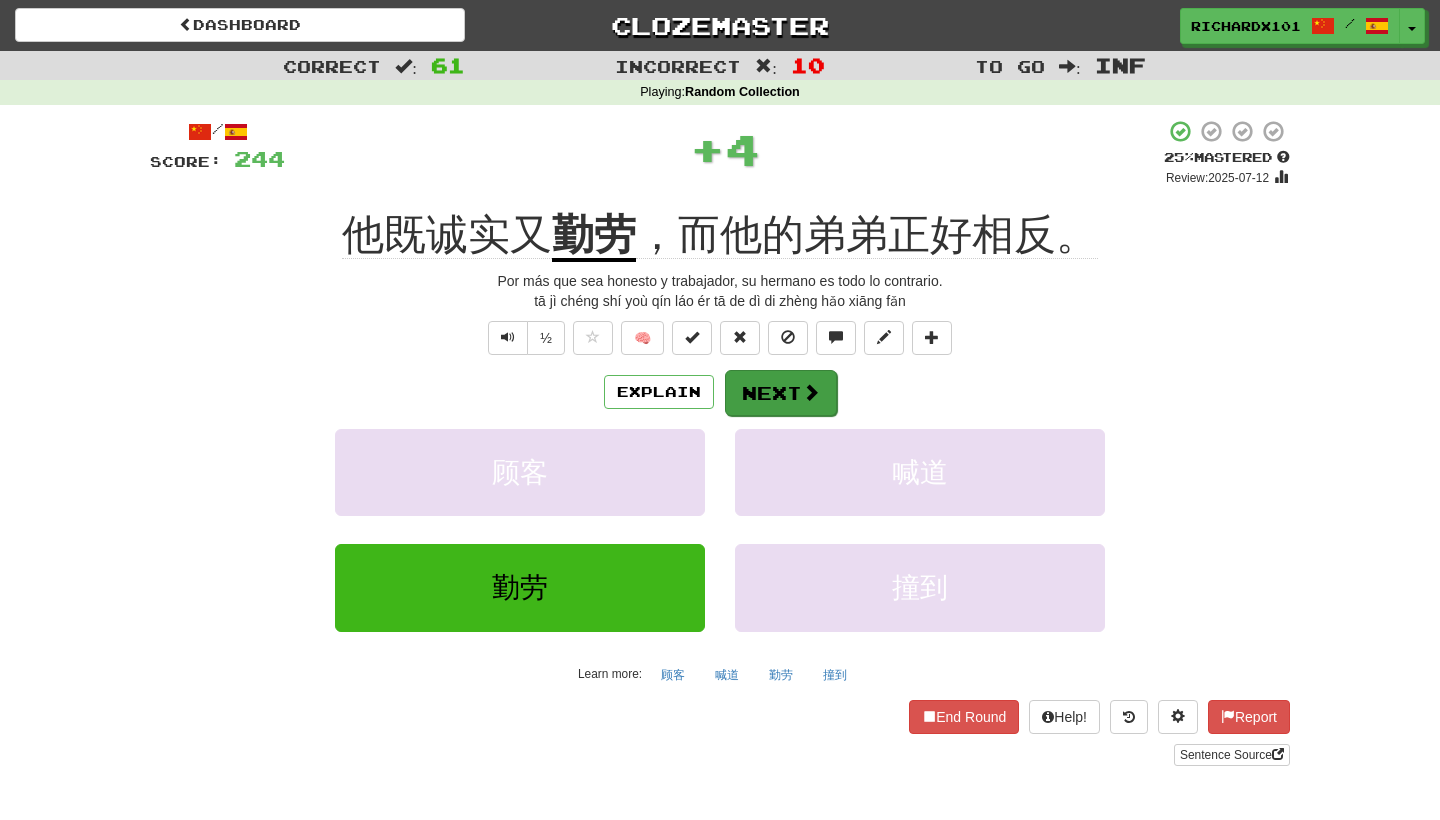 click on "Next" at bounding box center (781, 393) 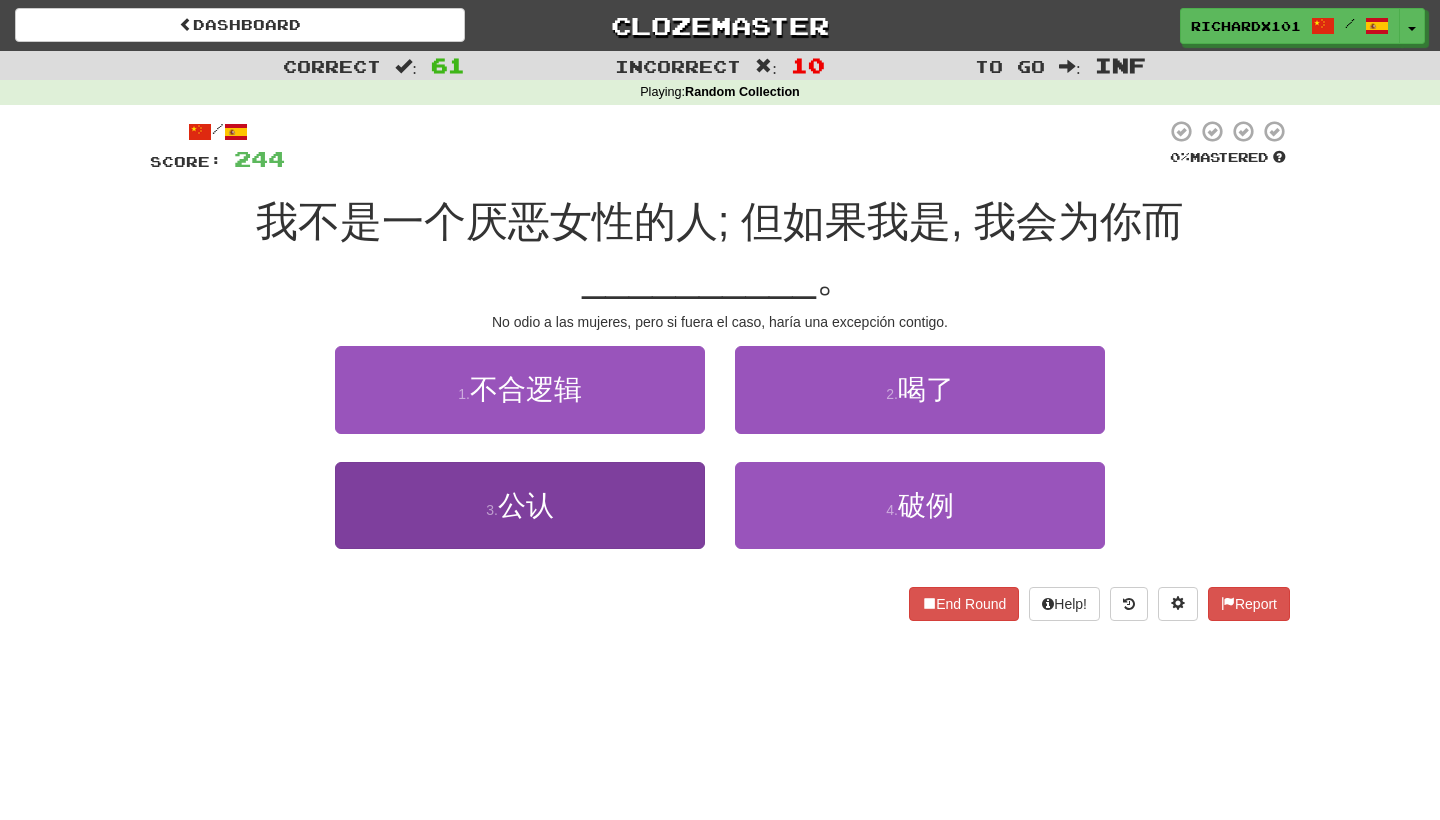 click on "3 .  公认" at bounding box center [520, 505] 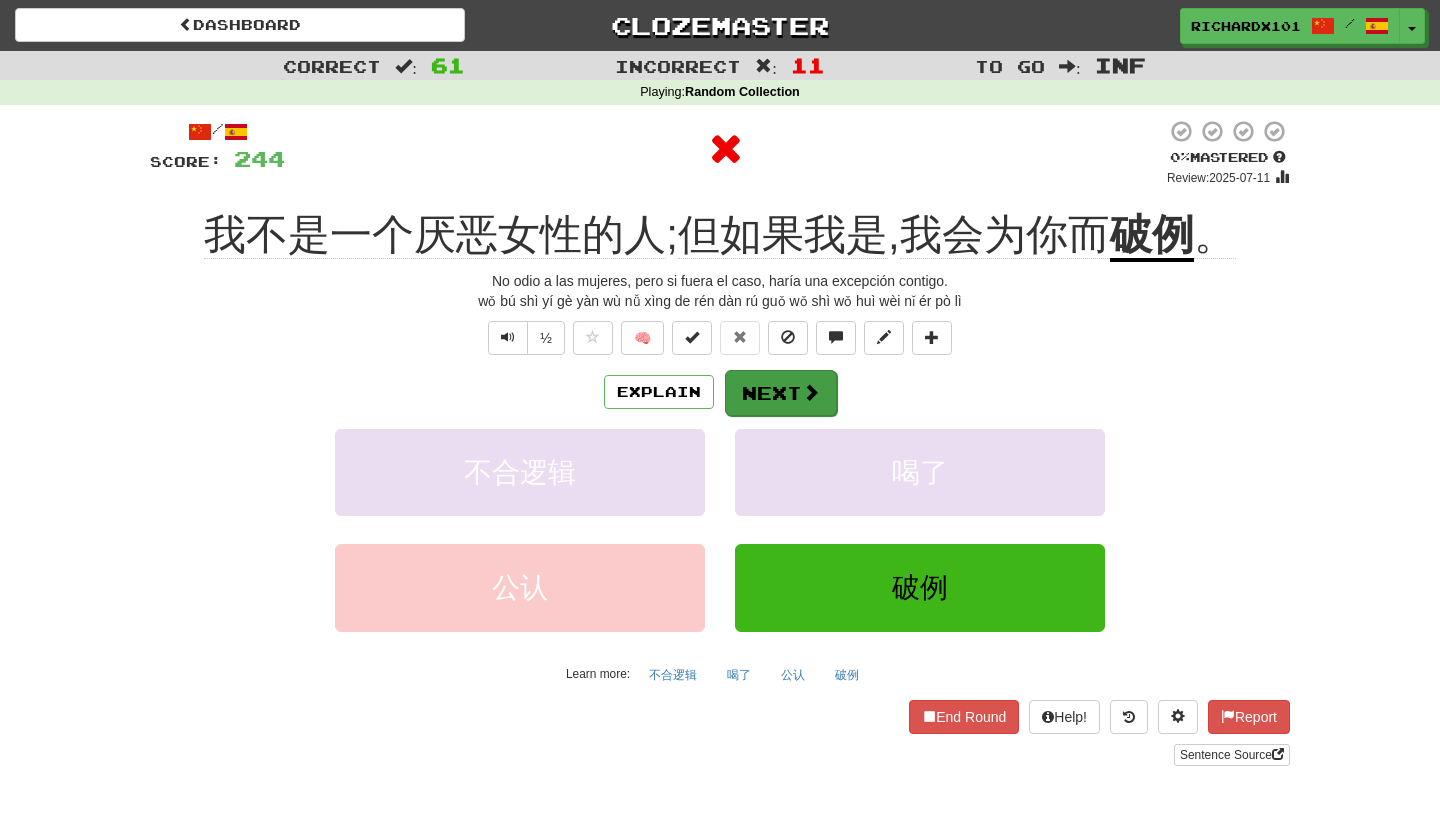 click on "Next" at bounding box center [781, 393] 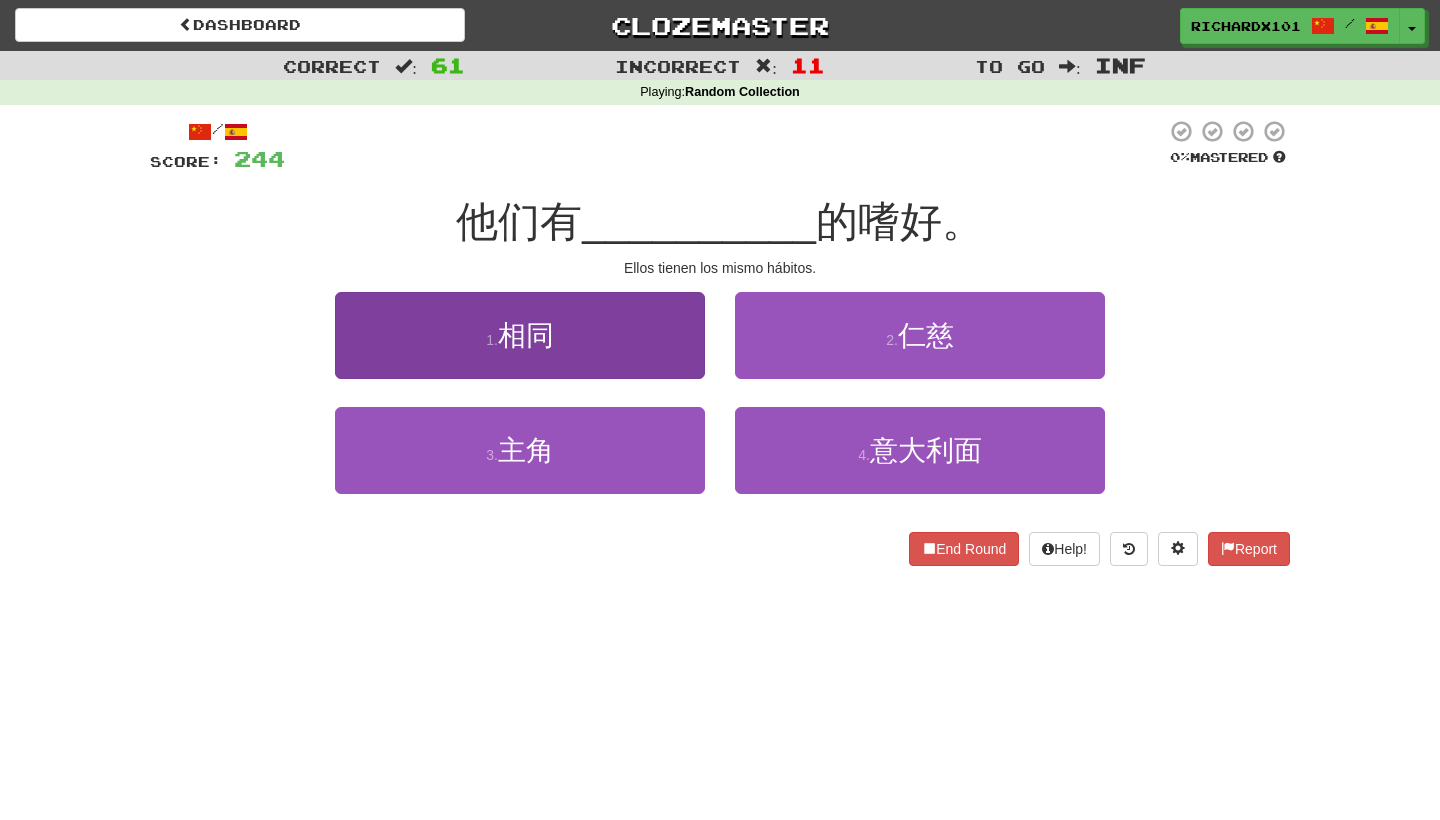 click on "1 .  相同" at bounding box center [520, 335] 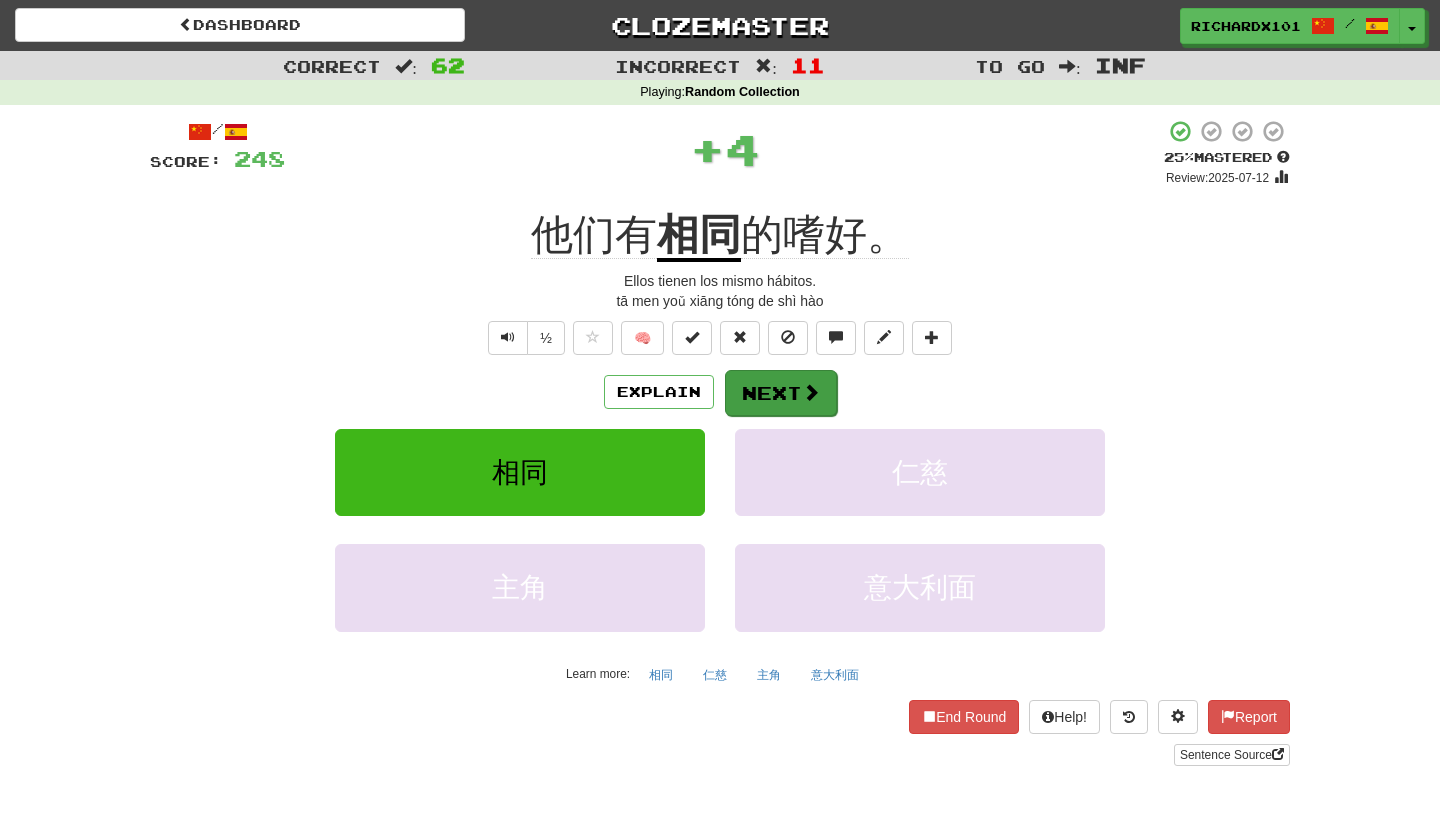 click on "Next" at bounding box center [781, 393] 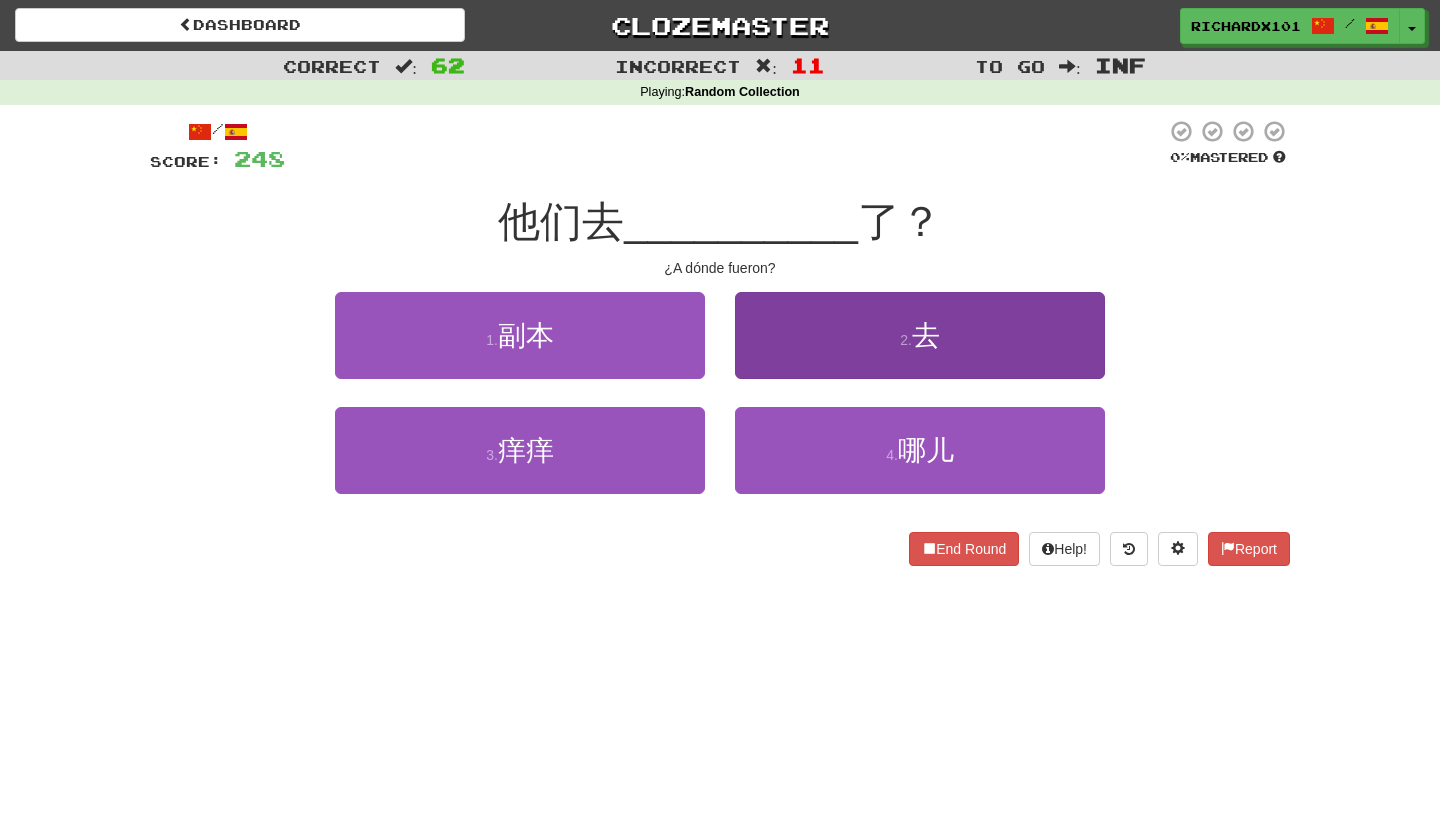 click on "2 .  去" at bounding box center (920, 335) 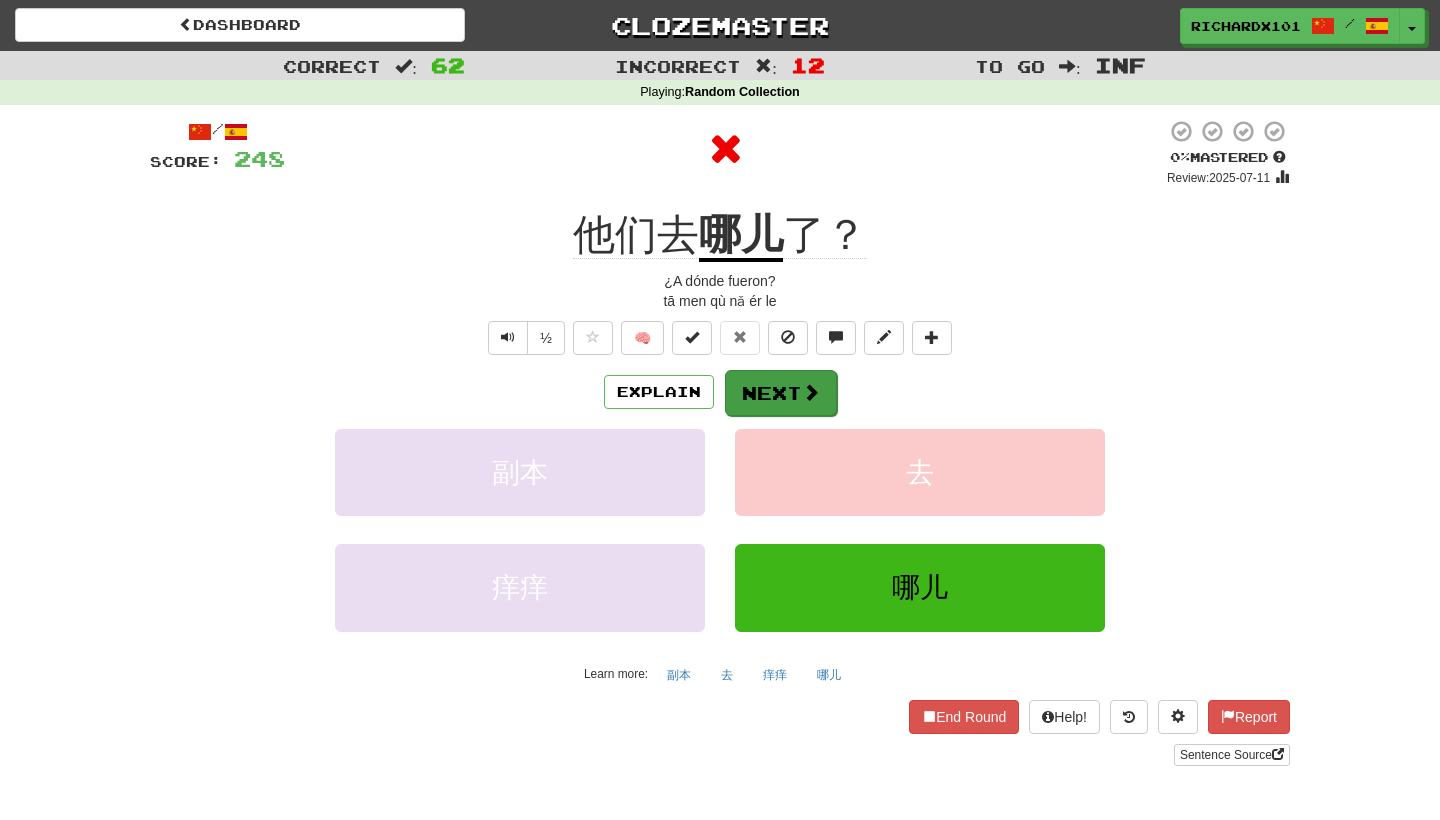 click on "Next" at bounding box center [781, 393] 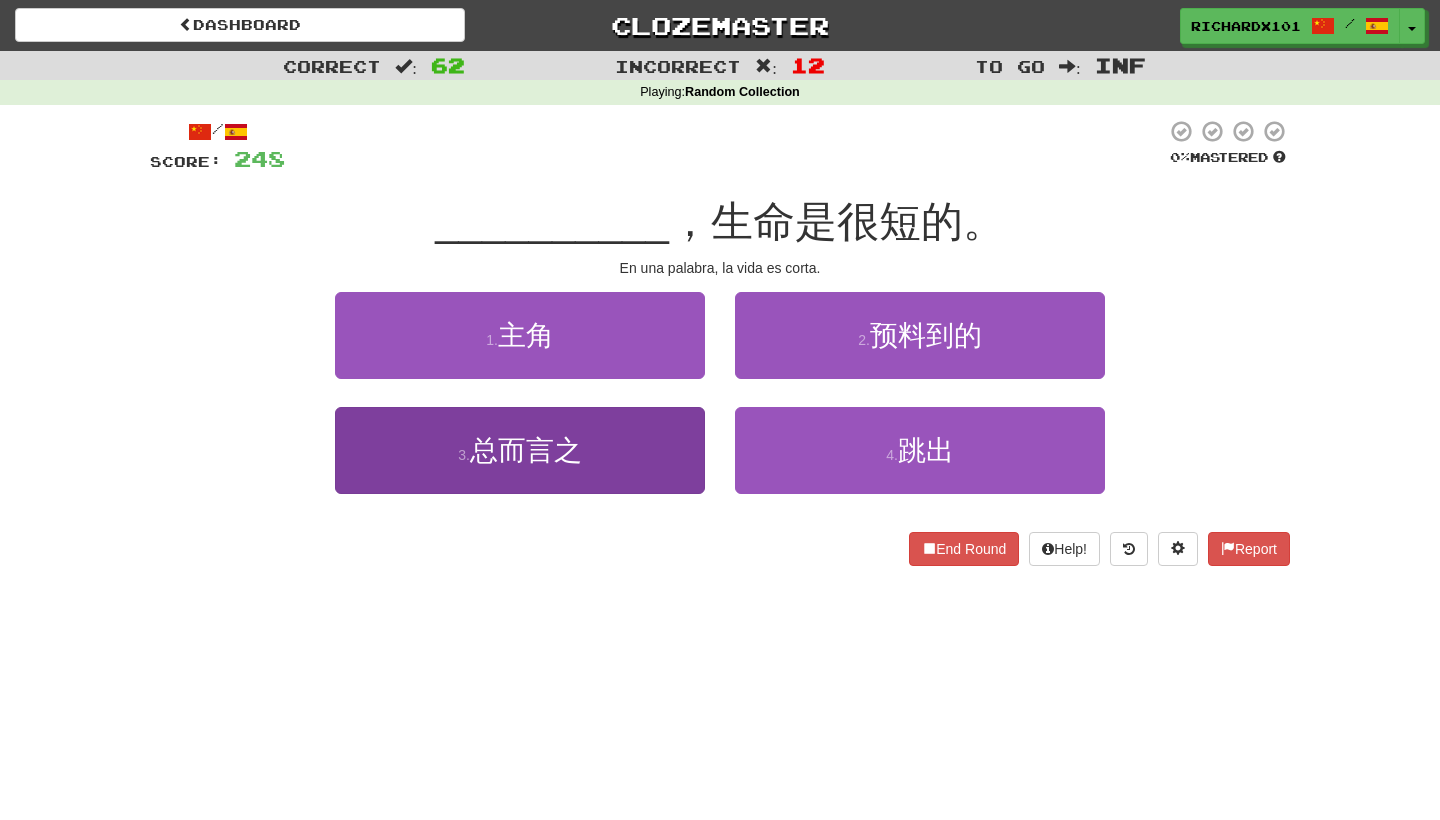 click on "3 .  总而言之" at bounding box center [520, 450] 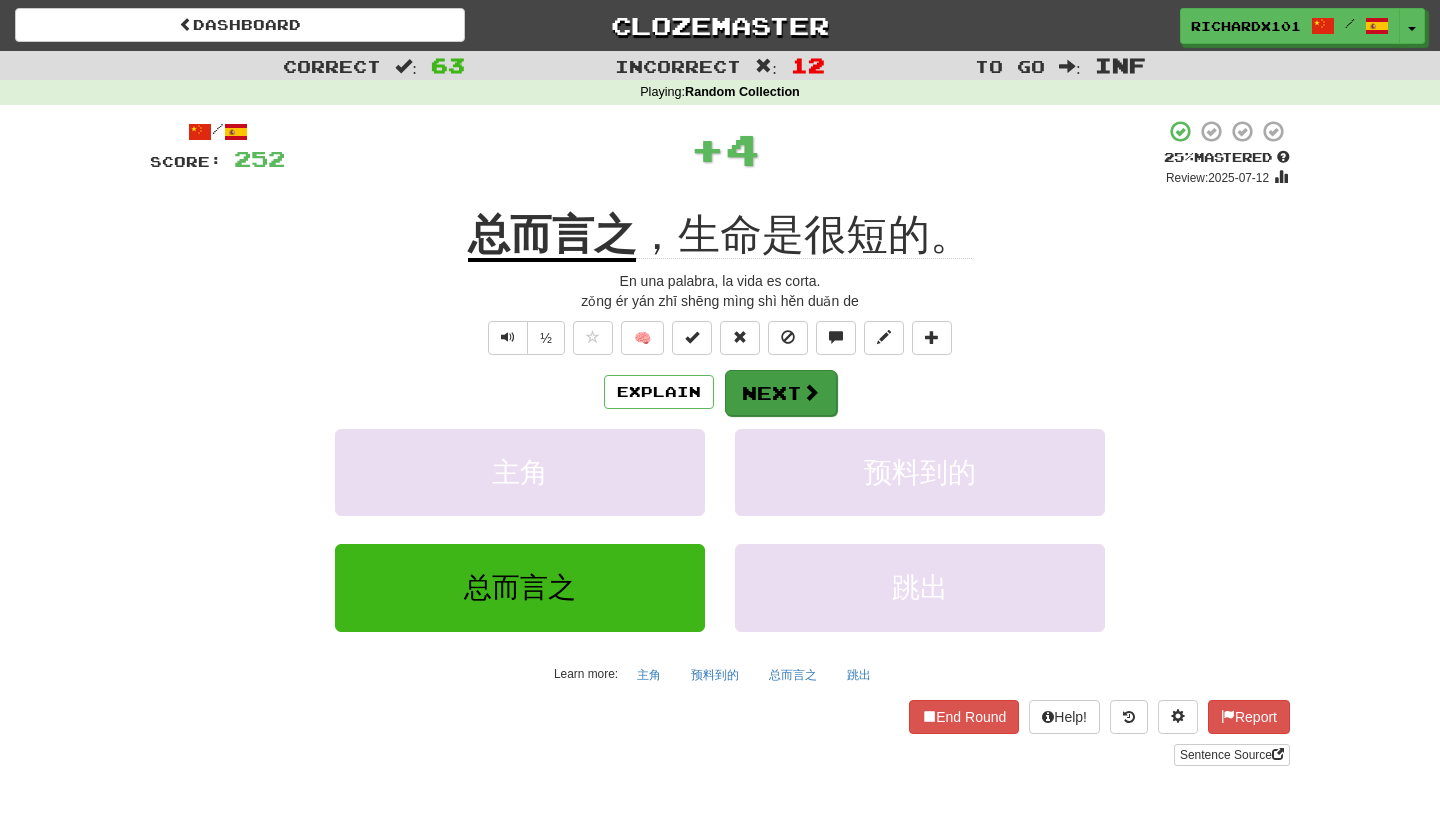 click on "Next" at bounding box center [781, 393] 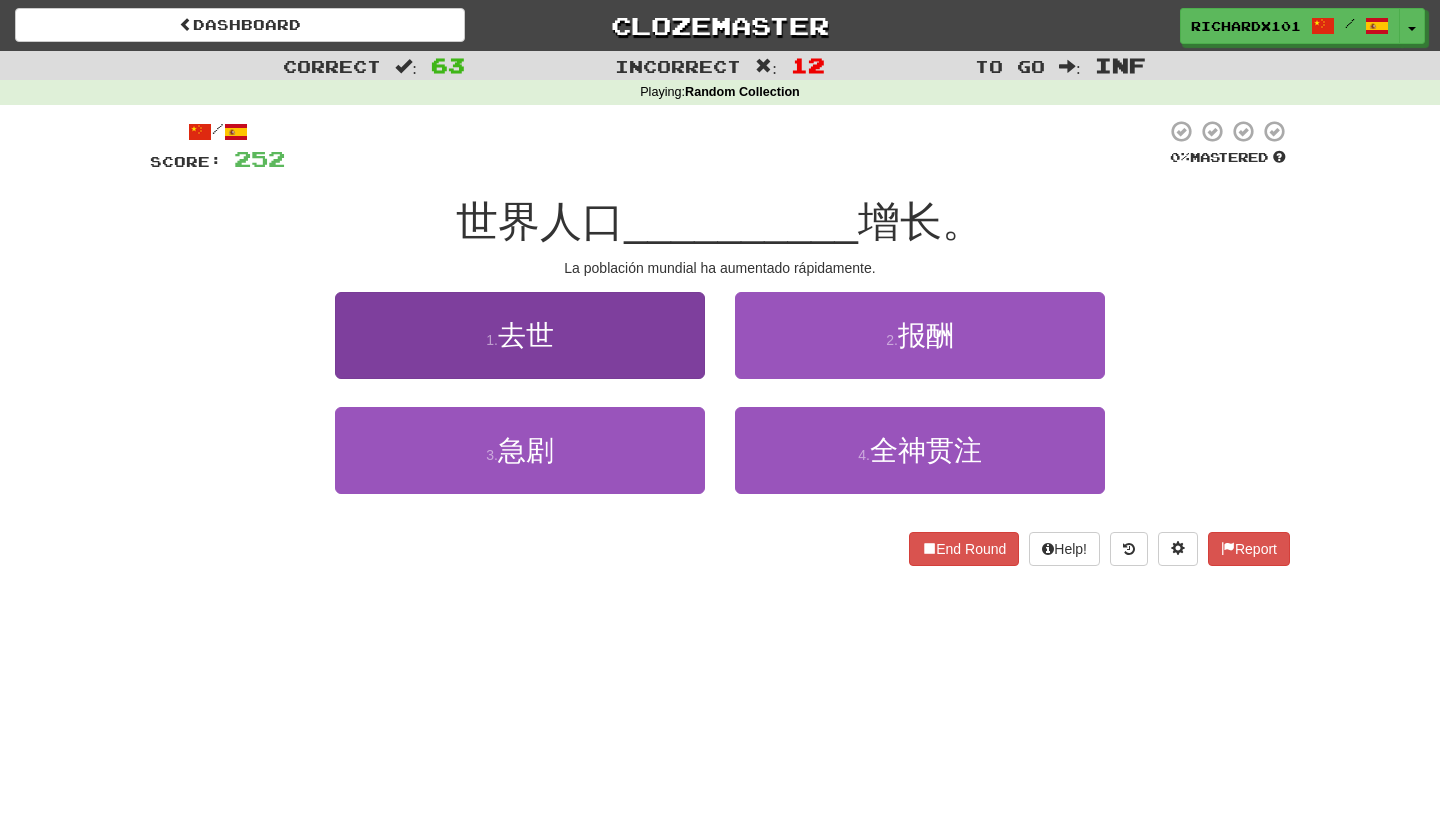 click on "1 .  去世" at bounding box center [520, 335] 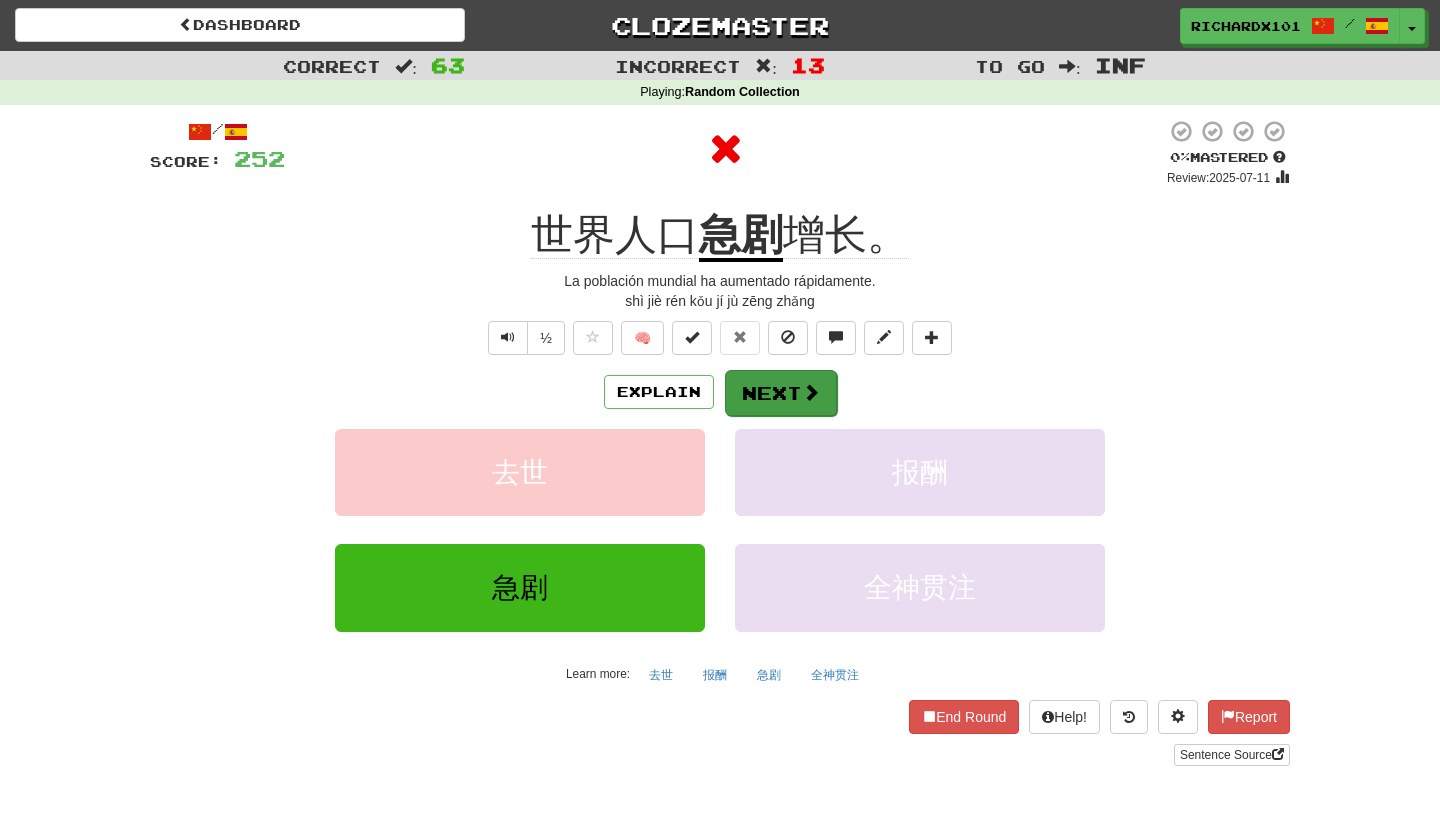 click on "Next" at bounding box center (781, 393) 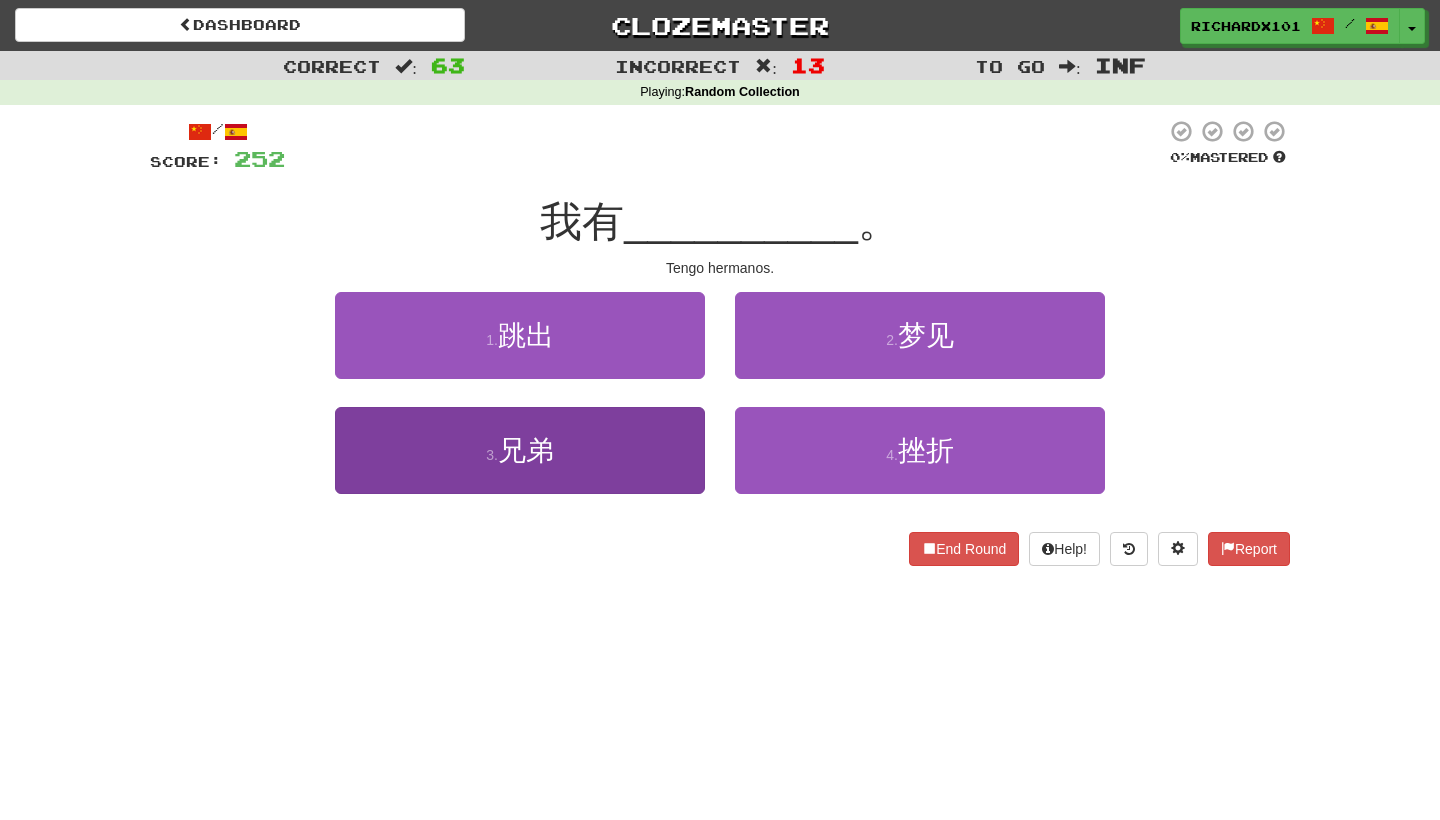 click on "3 .  兄弟" at bounding box center [520, 450] 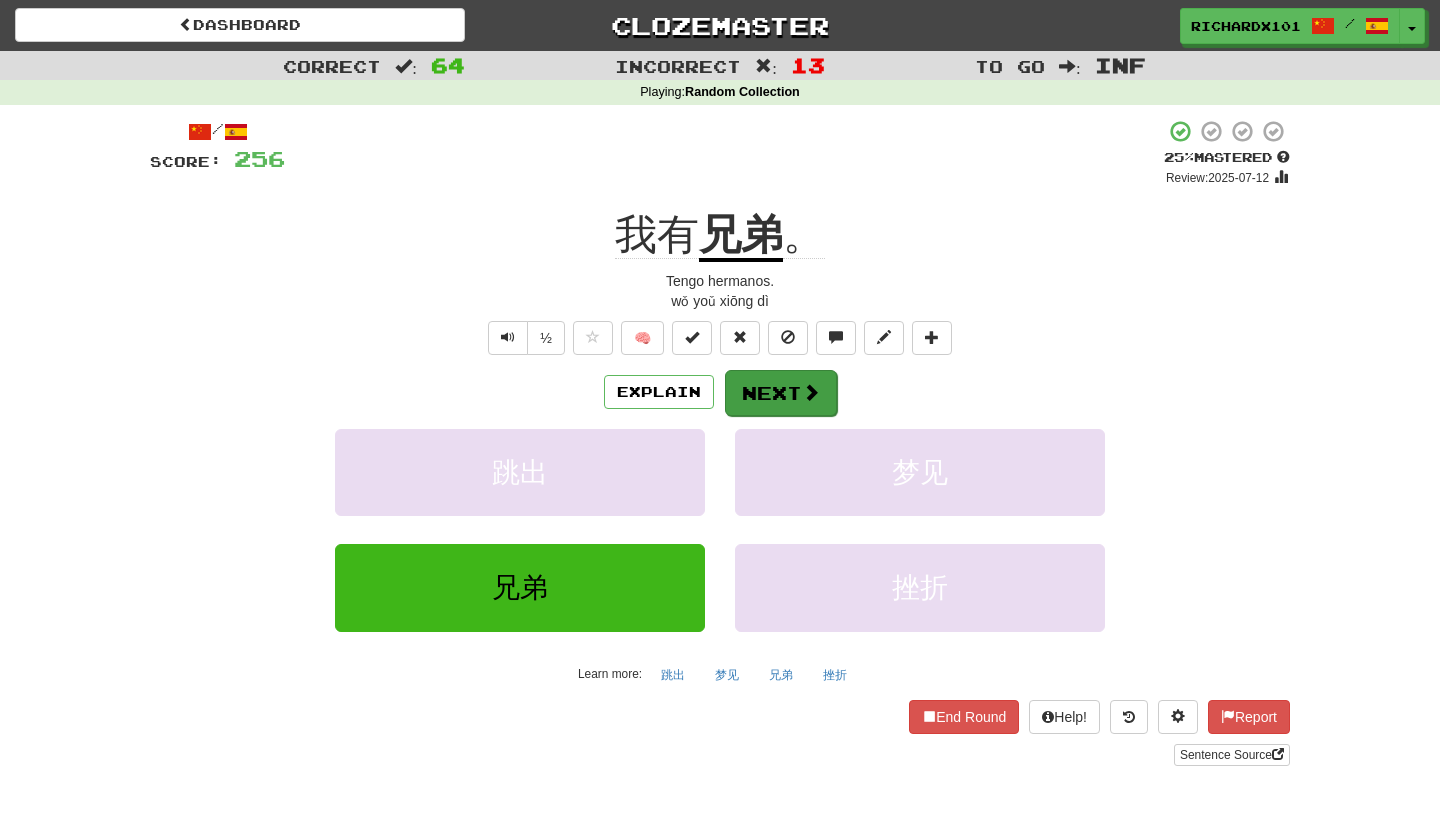 click on "Next" at bounding box center [781, 393] 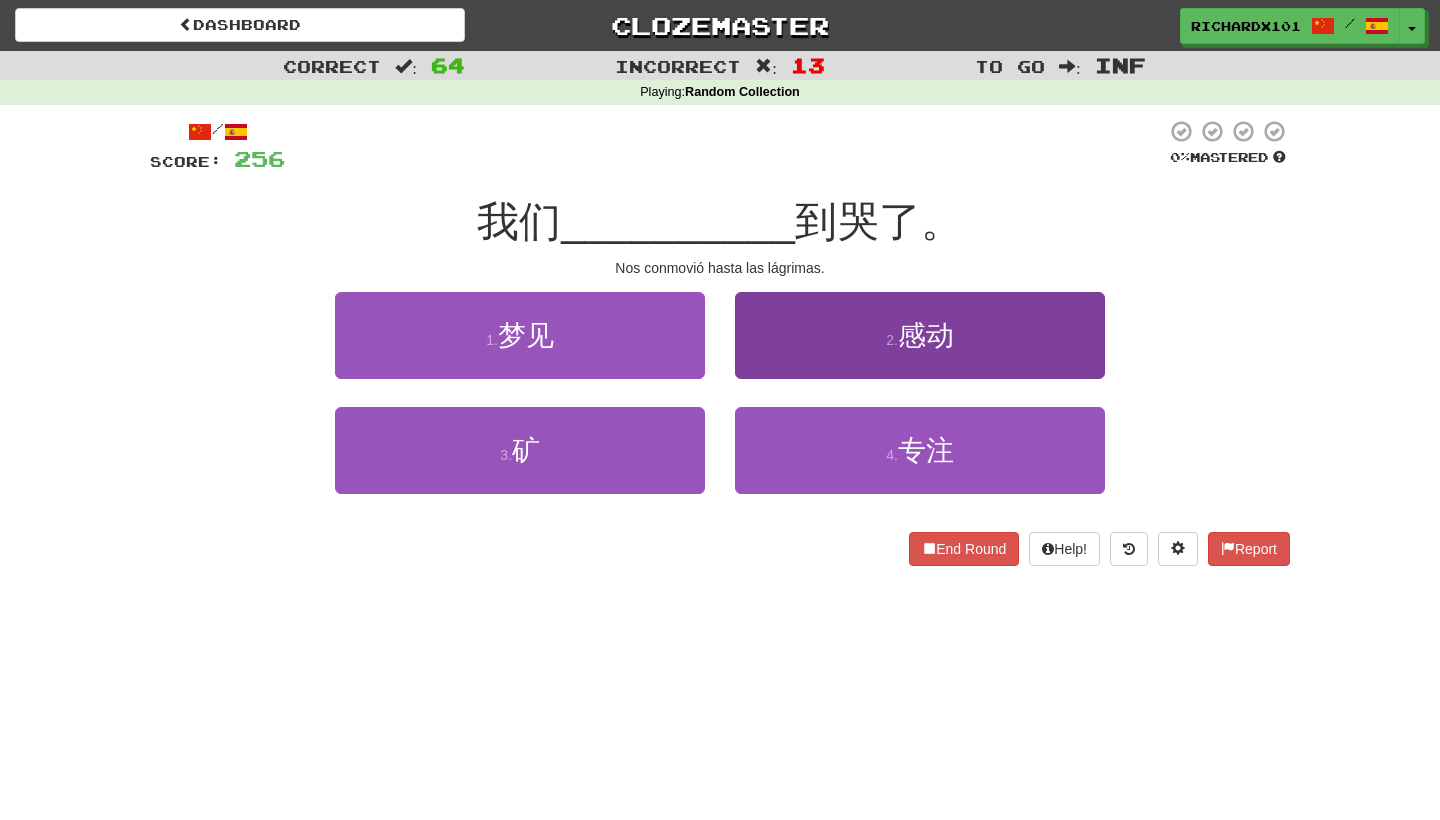 click on "2 .  感动" at bounding box center (920, 335) 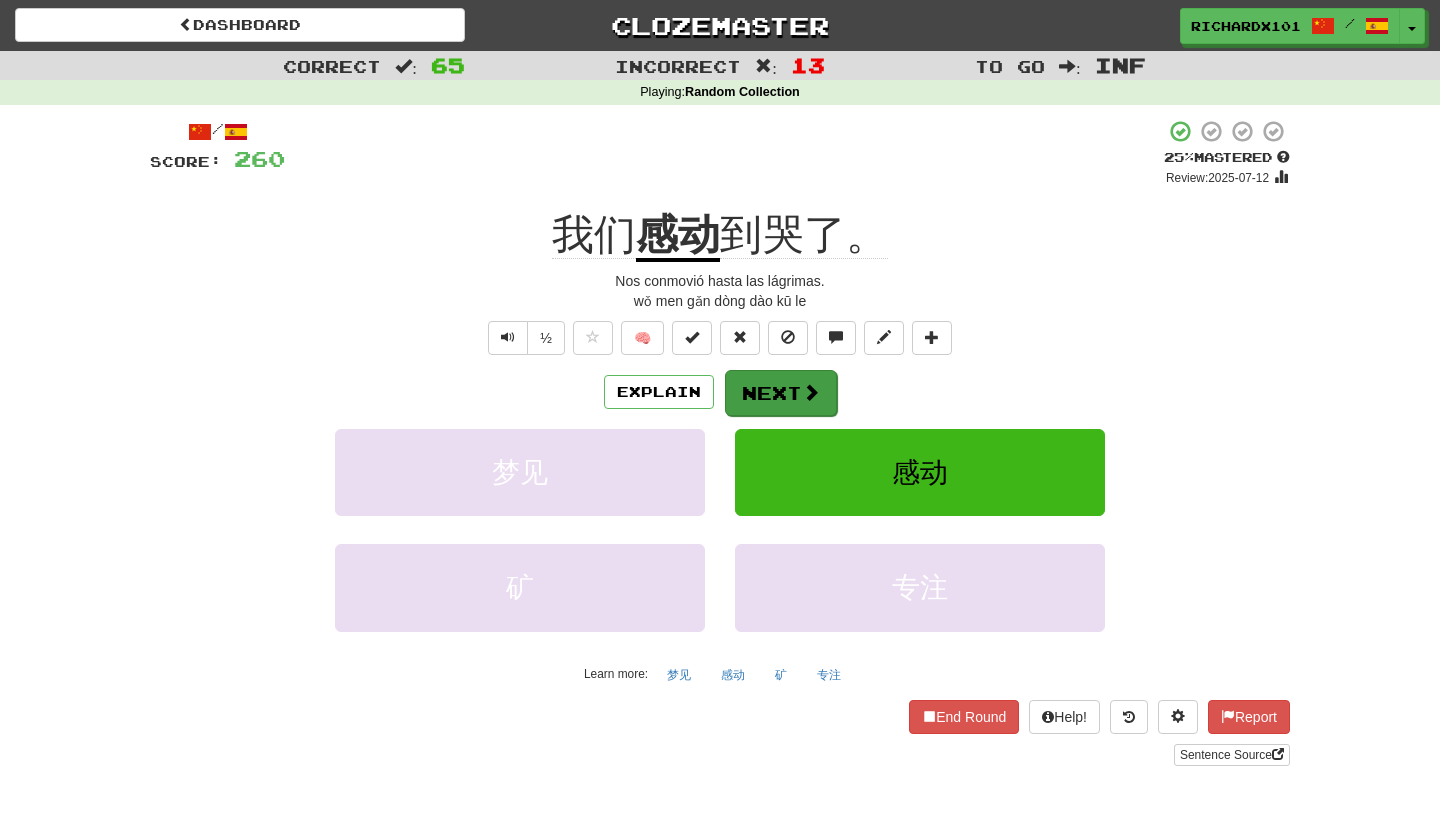 click on "Next" at bounding box center (781, 393) 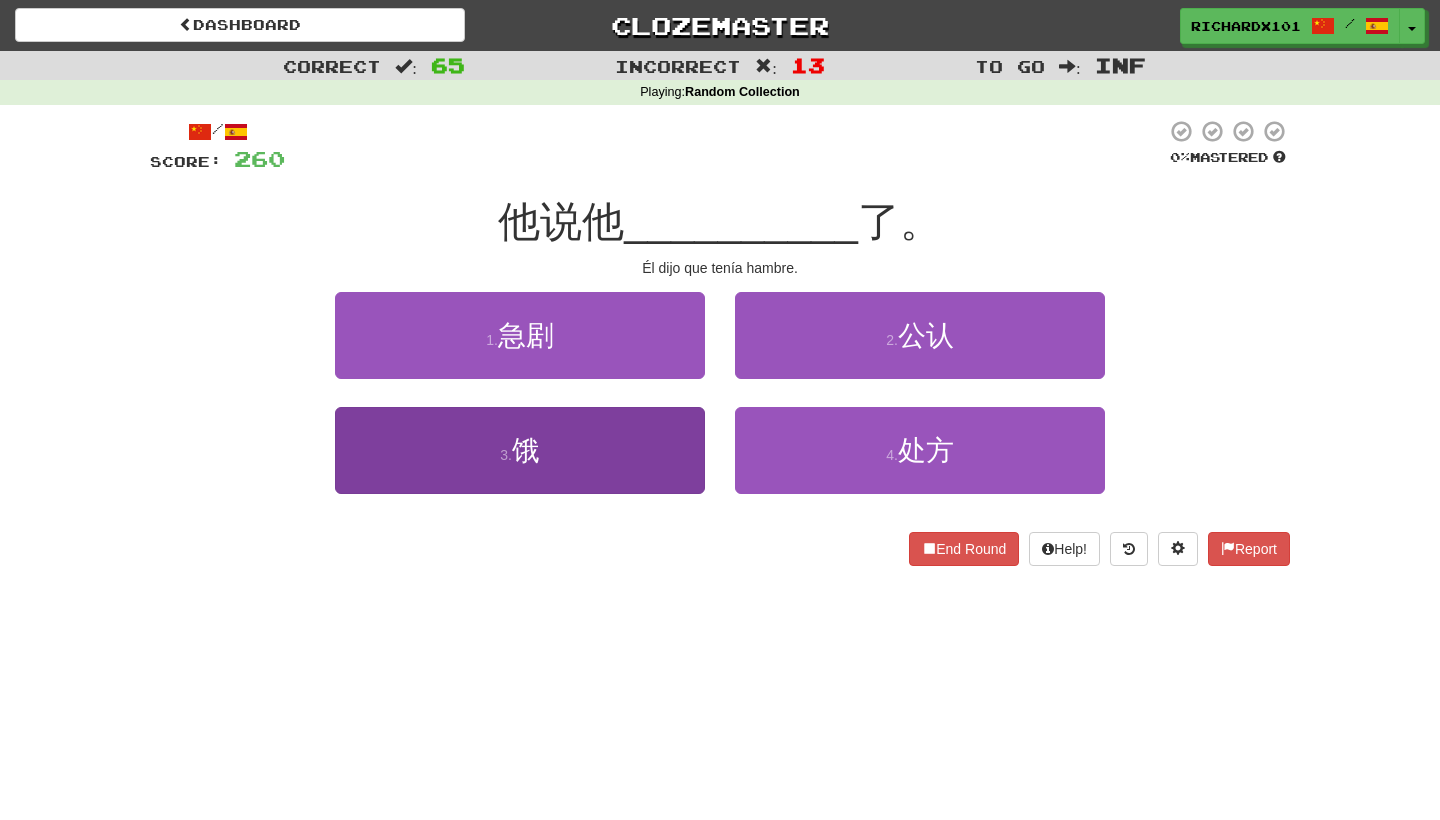 click on "3 .  饿" at bounding box center (520, 450) 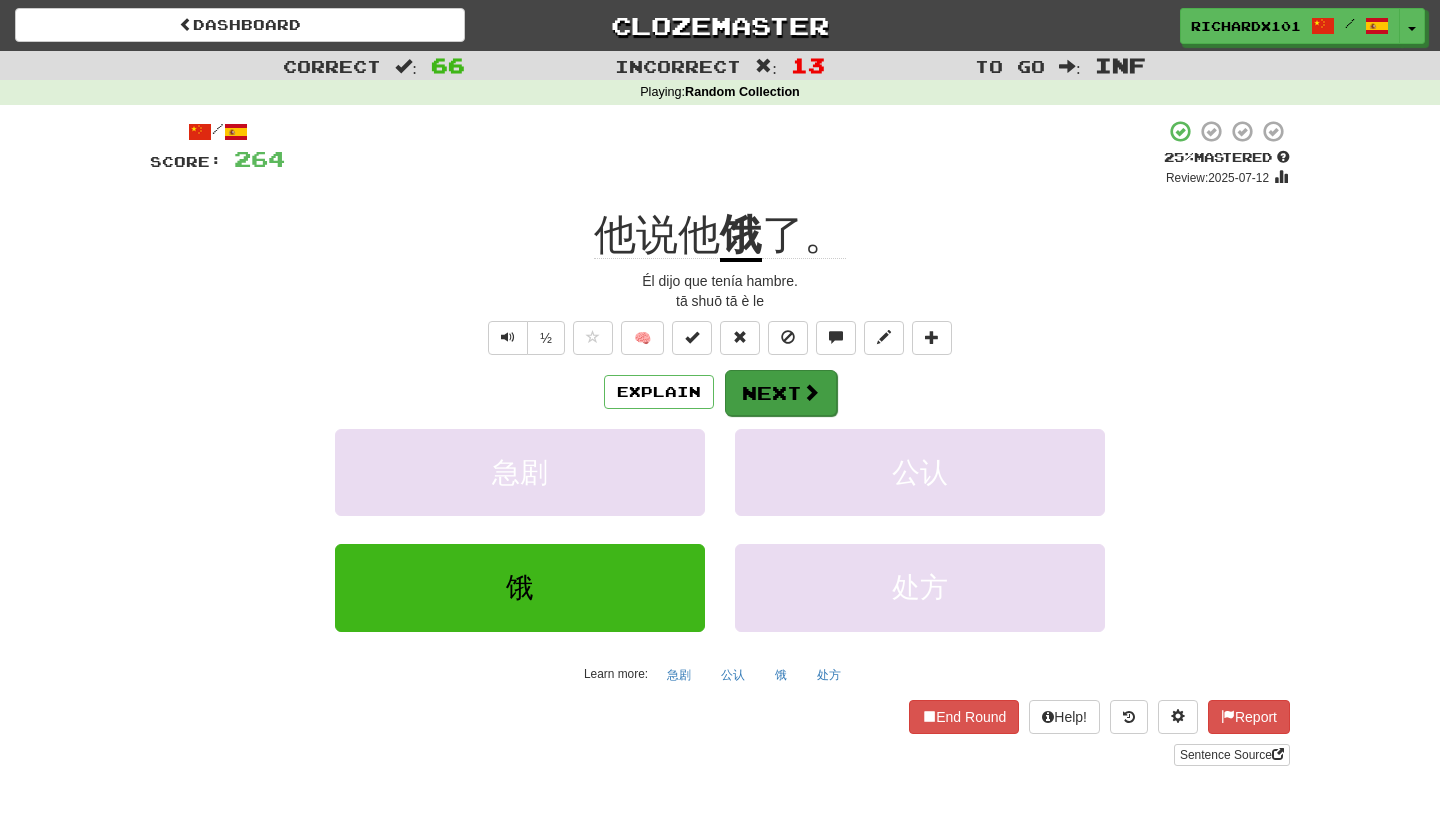 click on "Next" at bounding box center (781, 393) 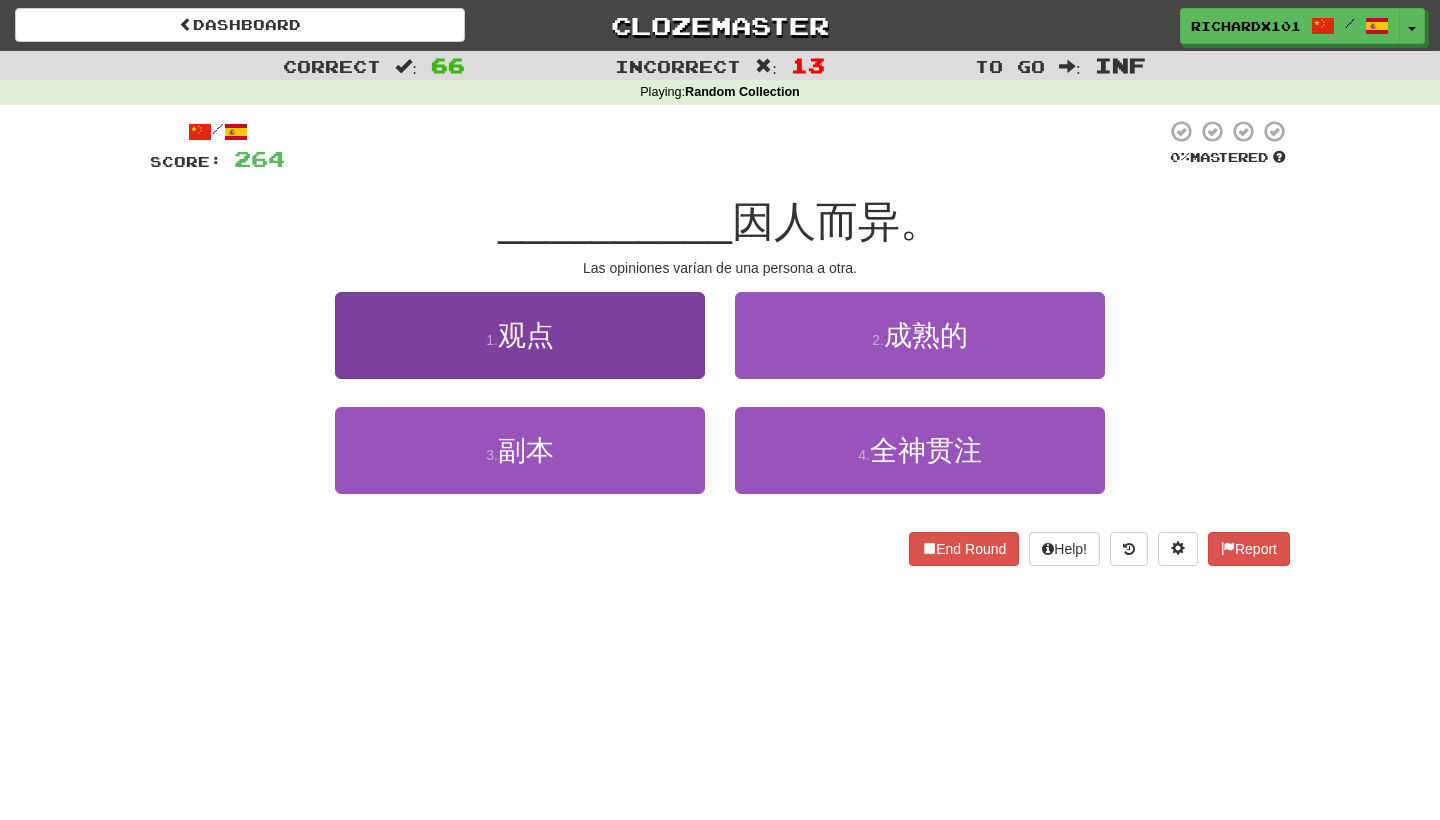 click on "1 .  观点" at bounding box center (520, 335) 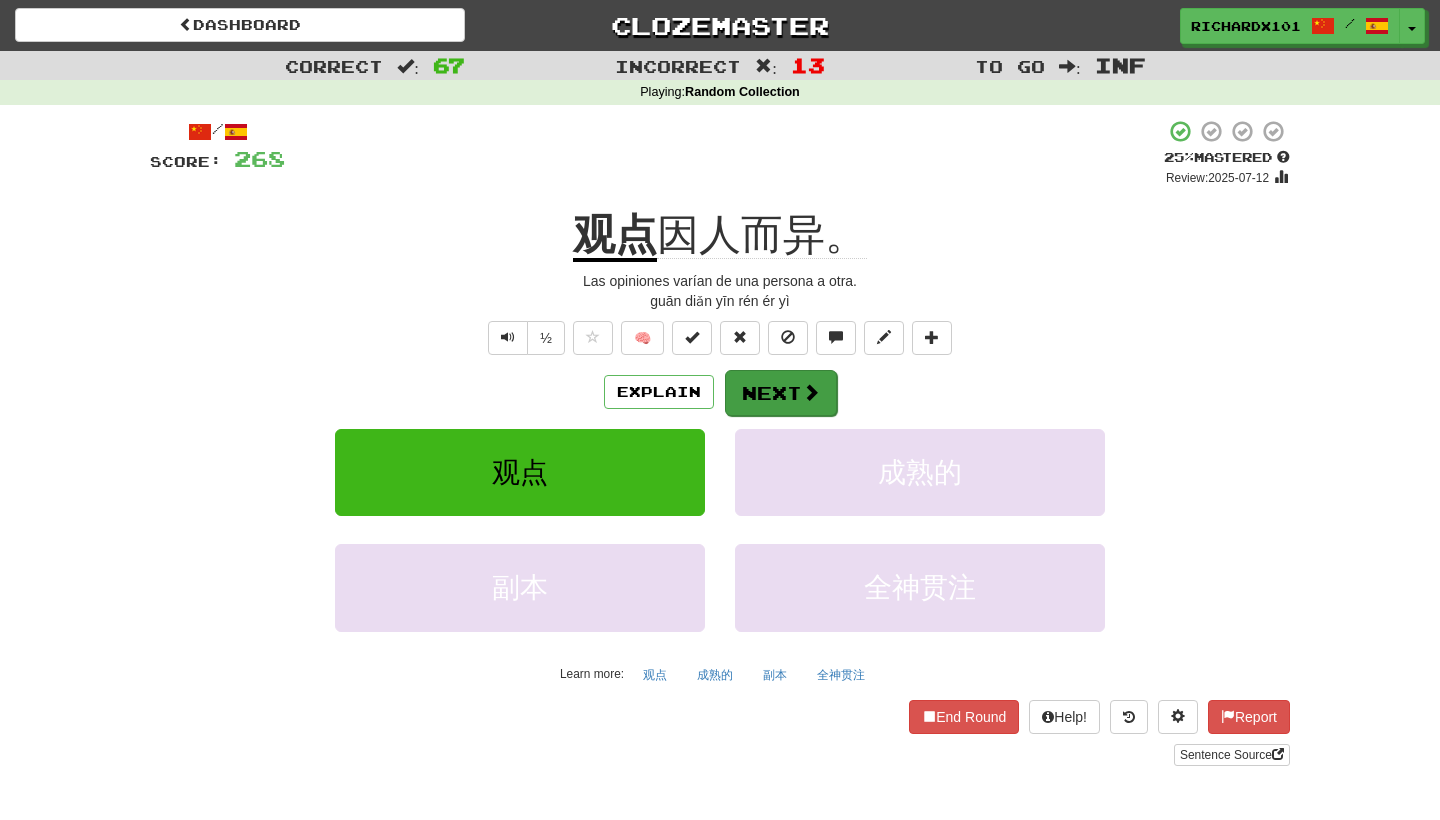 click on "Next" at bounding box center (781, 393) 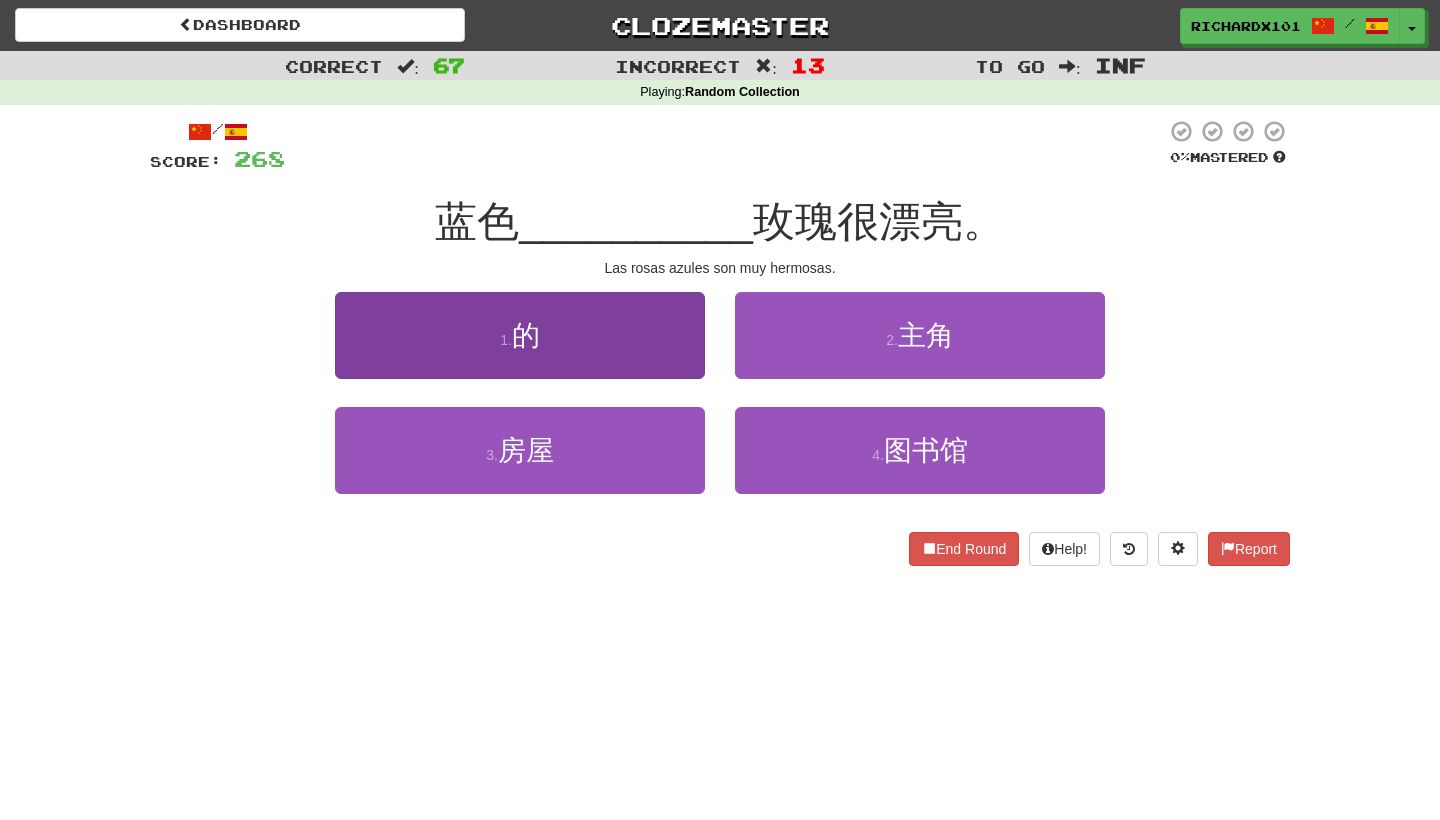 click on "1 .  的" at bounding box center [520, 335] 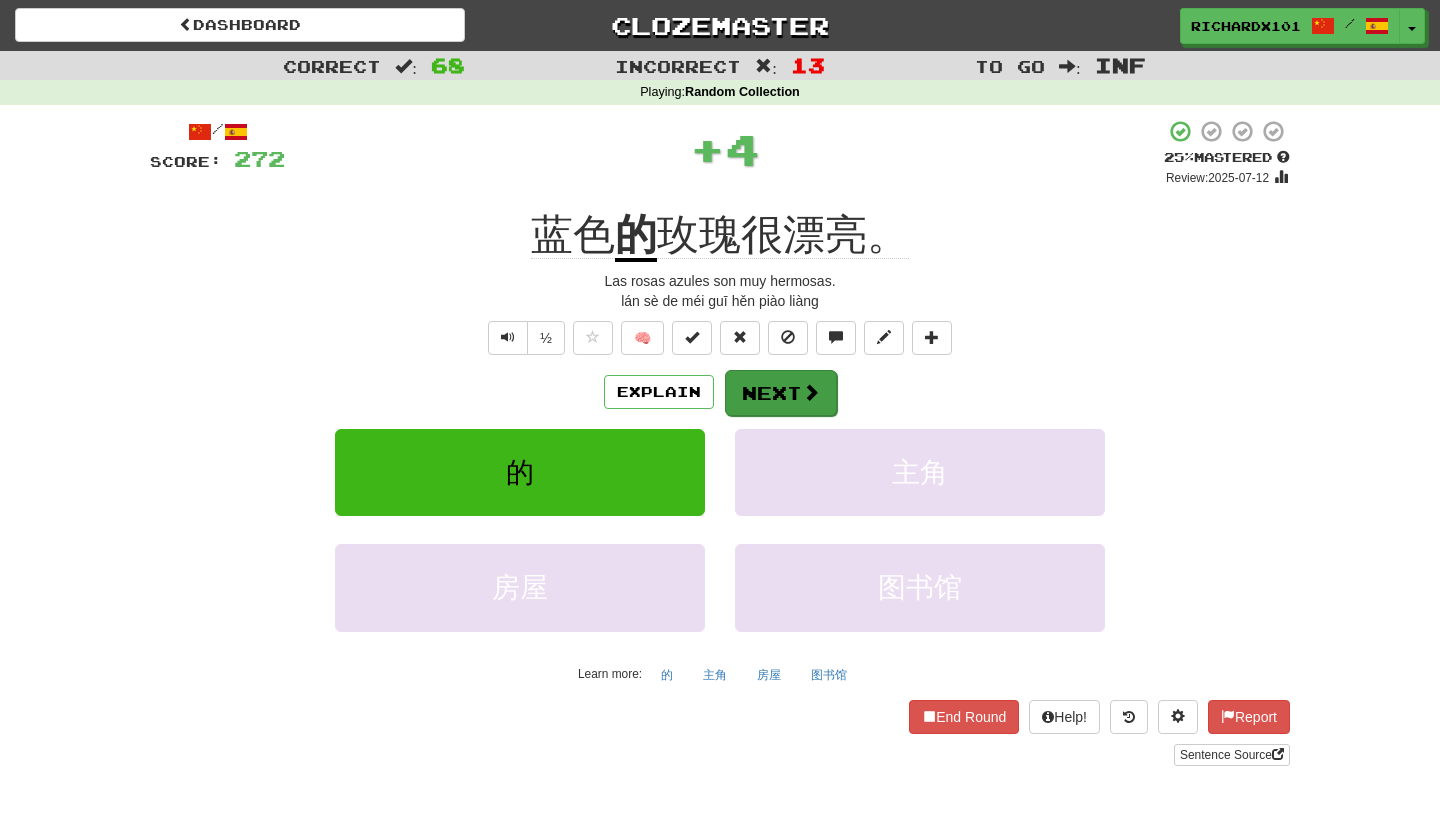 click on "Next" at bounding box center (781, 393) 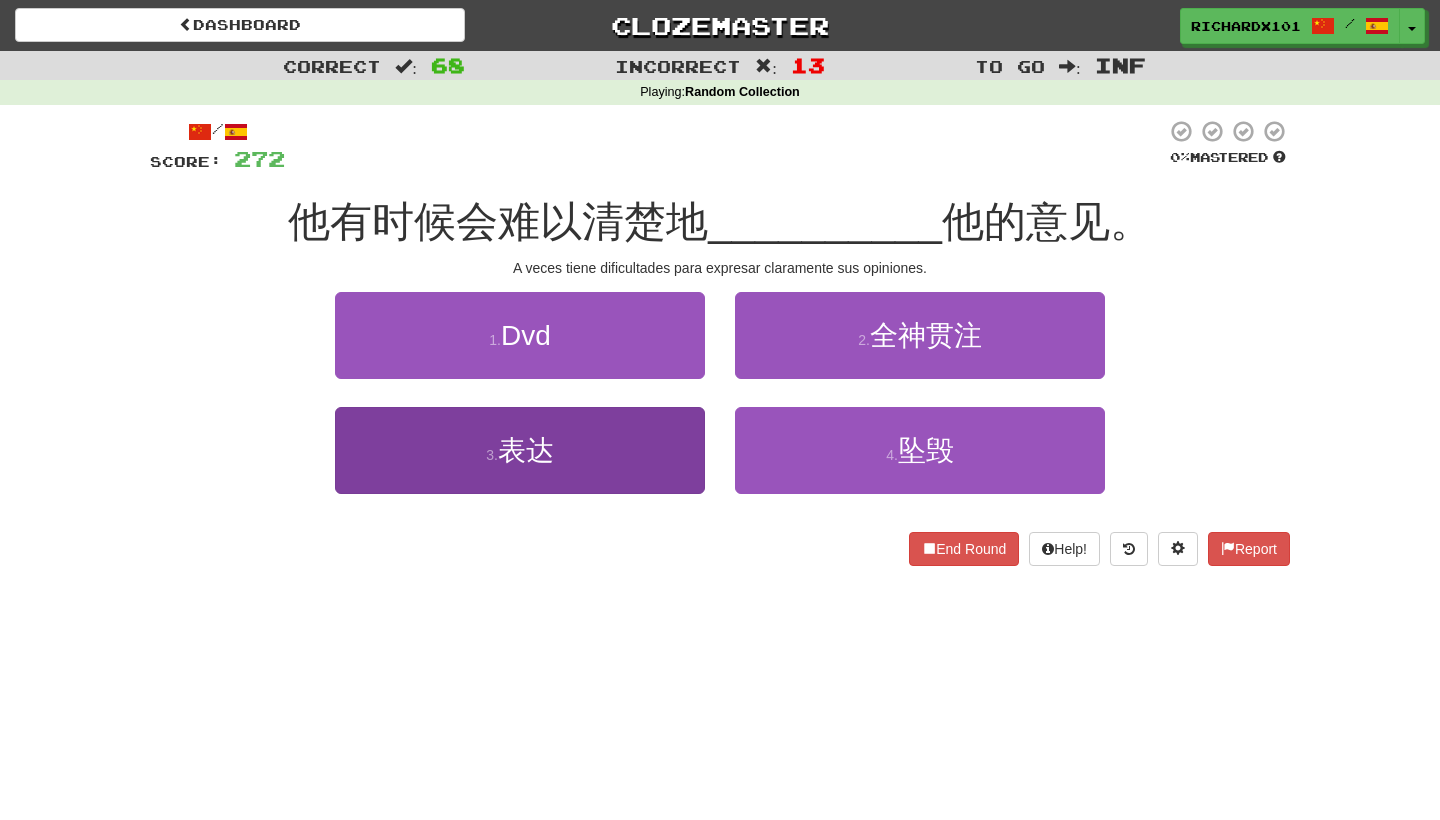 click on "3 .  表达" at bounding box center [520, 450] 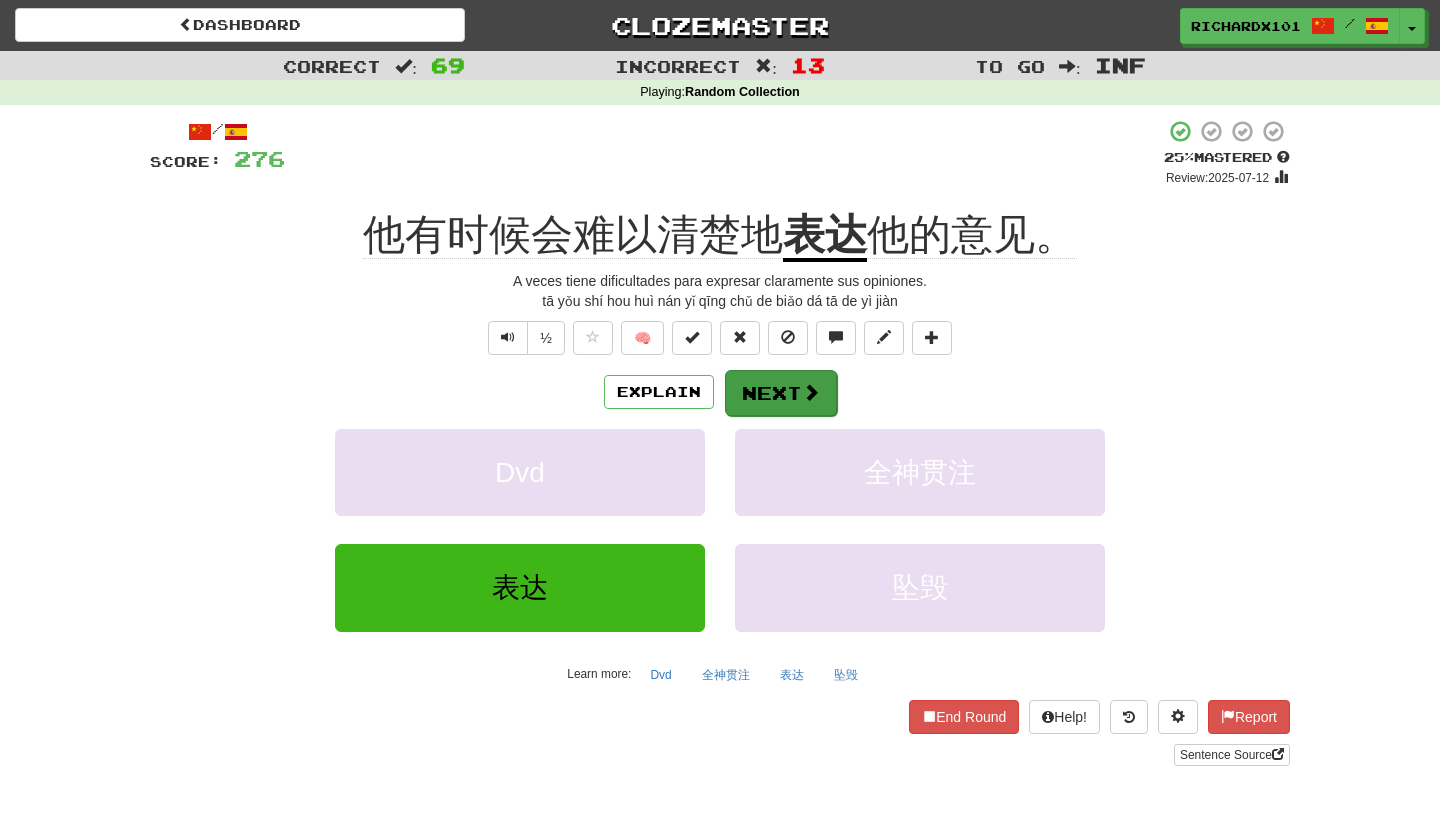 click on "Next" at bounding box center (781, 393) 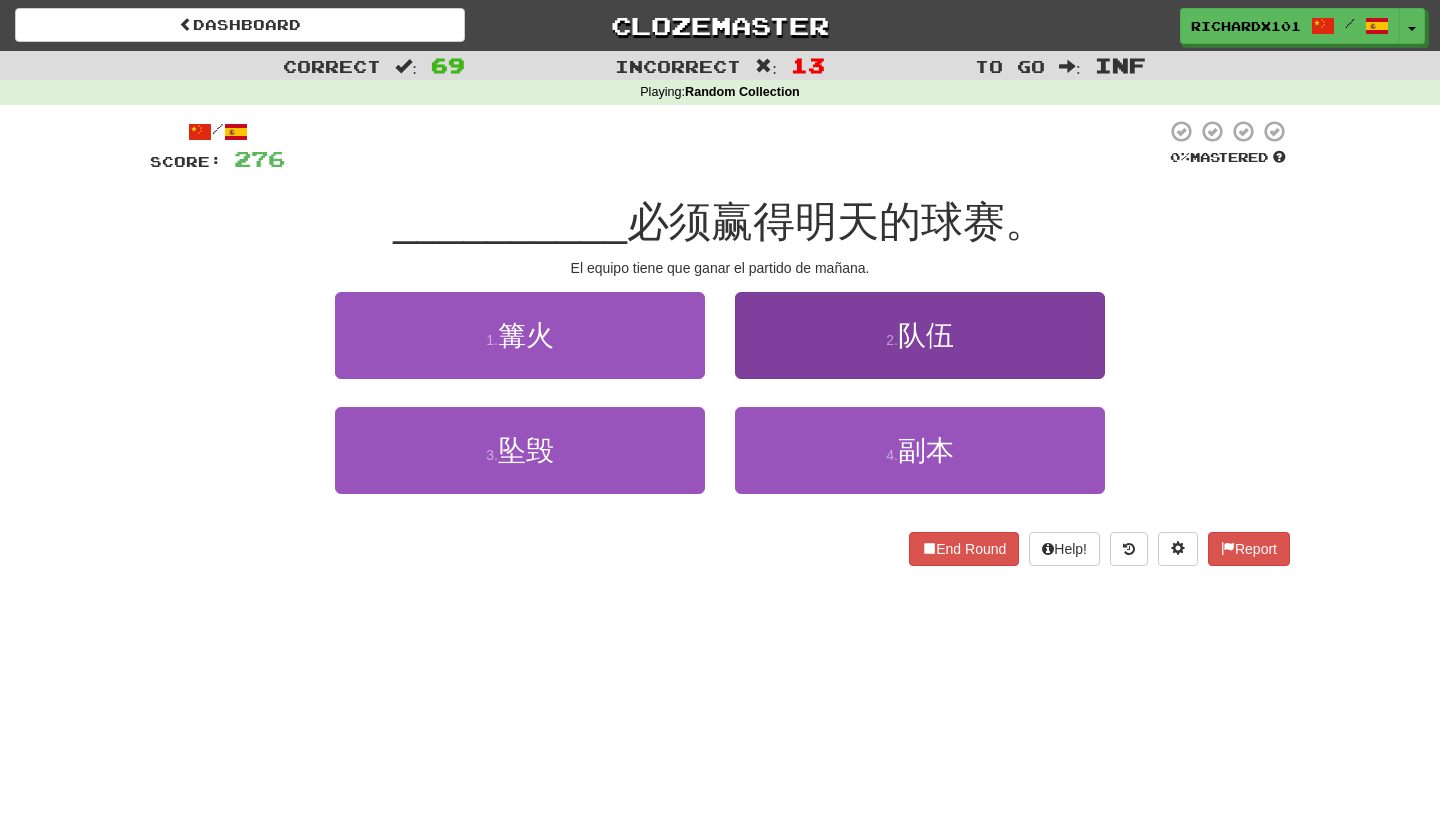 click on "2 .  队伍" at bounding box center (920, 335) 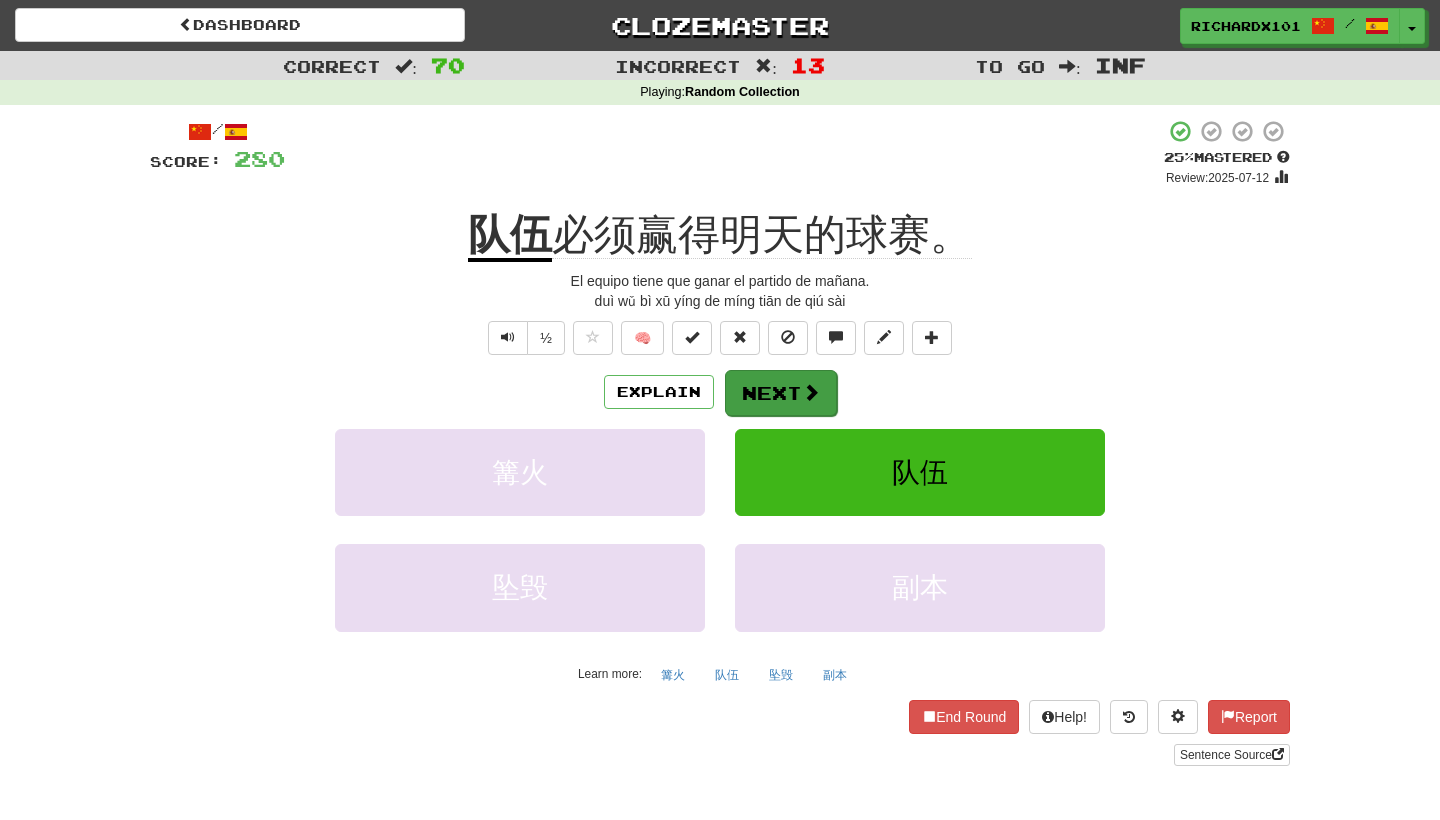 click on "Next" at bounding box center [781, 393] 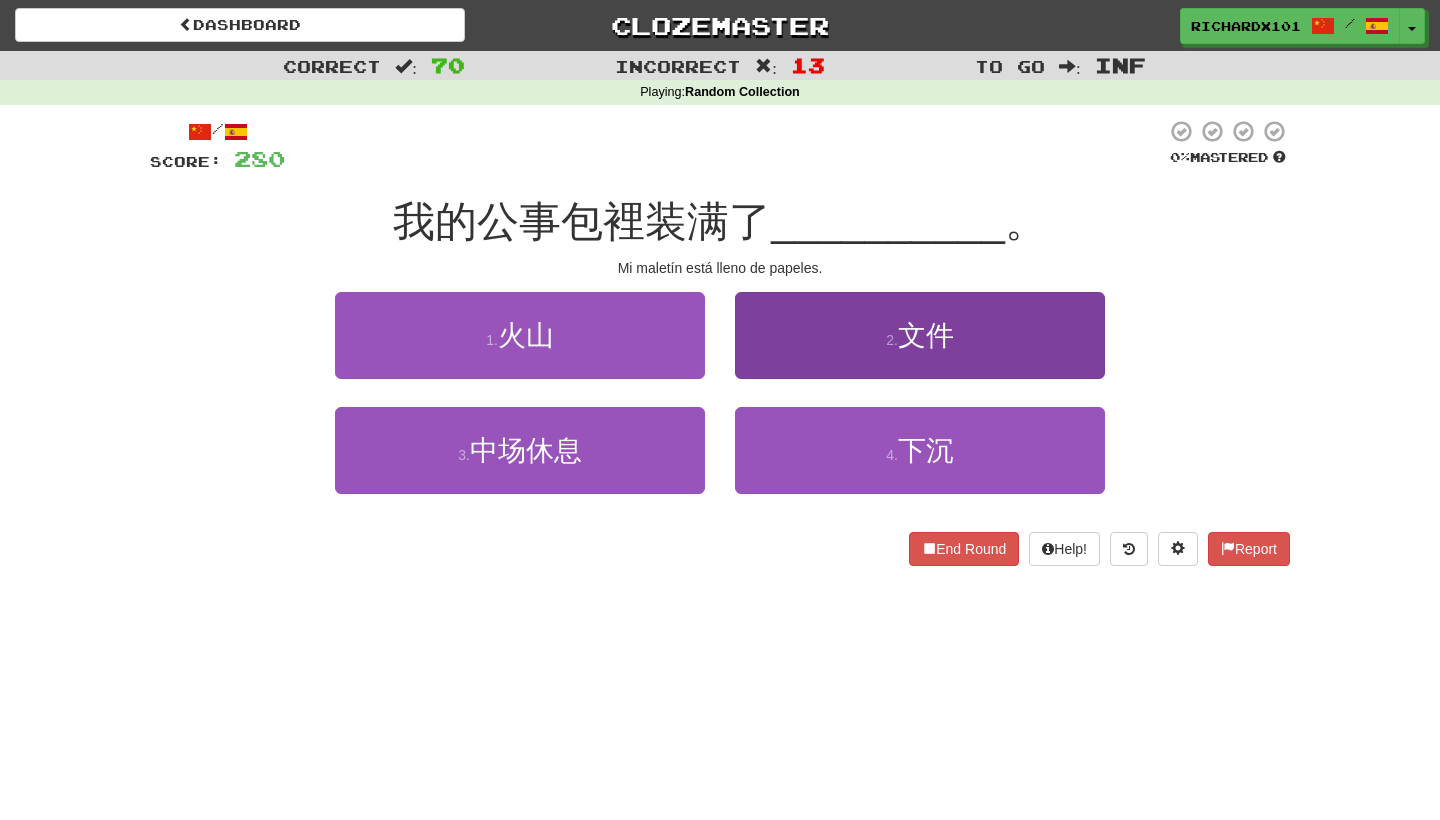 click on "2 .  文件" at bounding box center (920, 335) 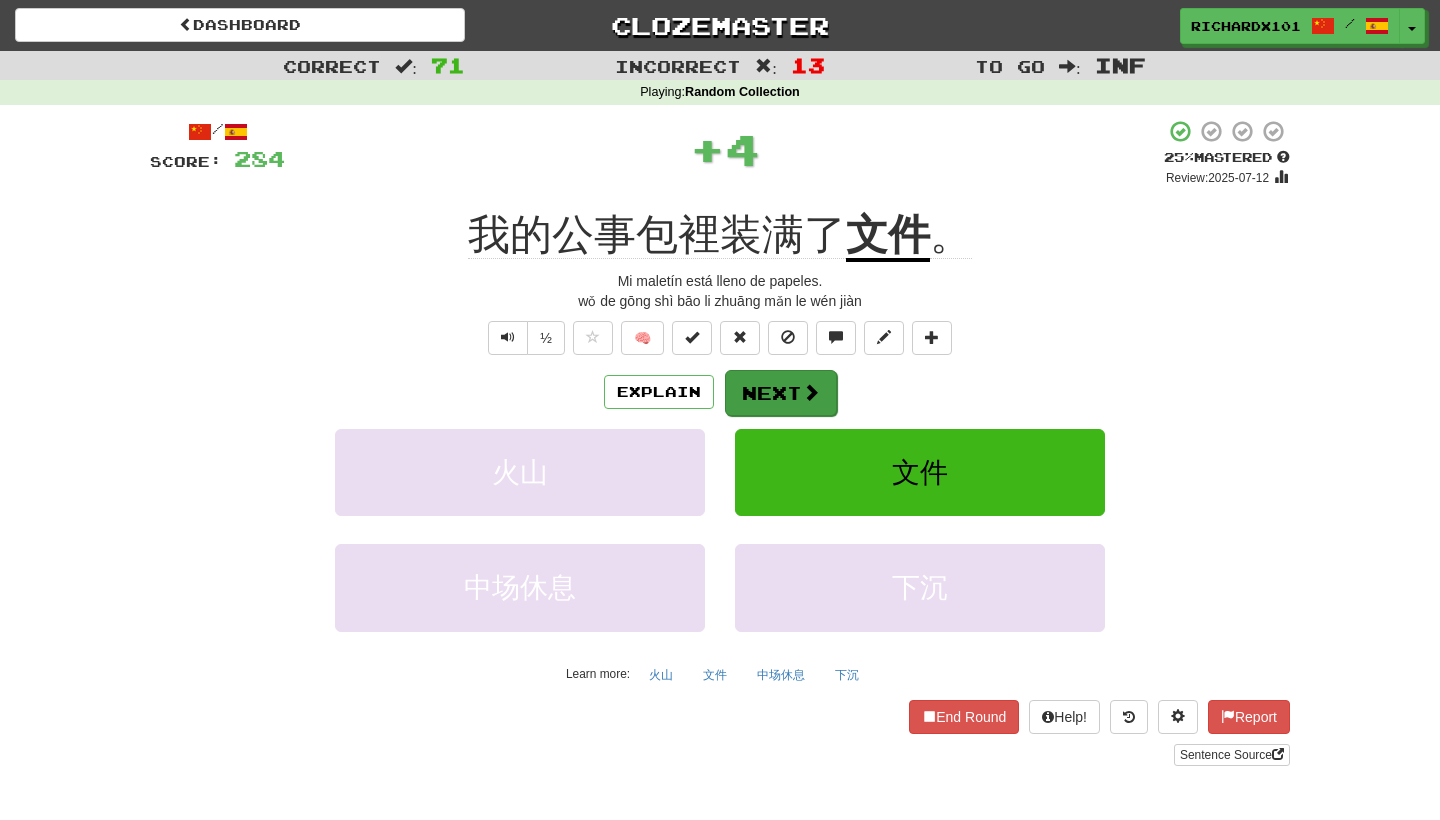 click at bounding box center (811, 392) 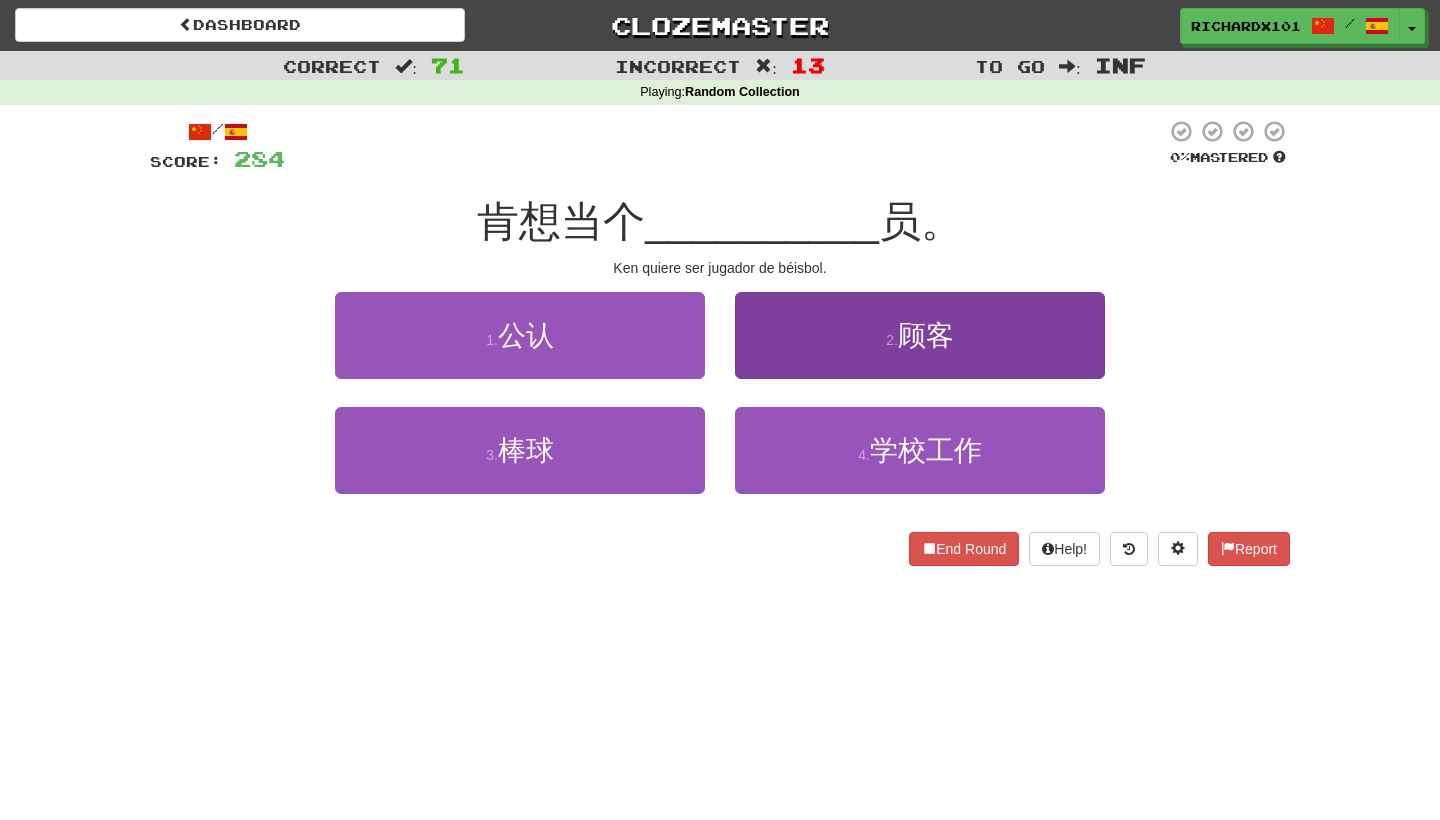 click on "2 .  顾客" at bounding box center (920, 335) 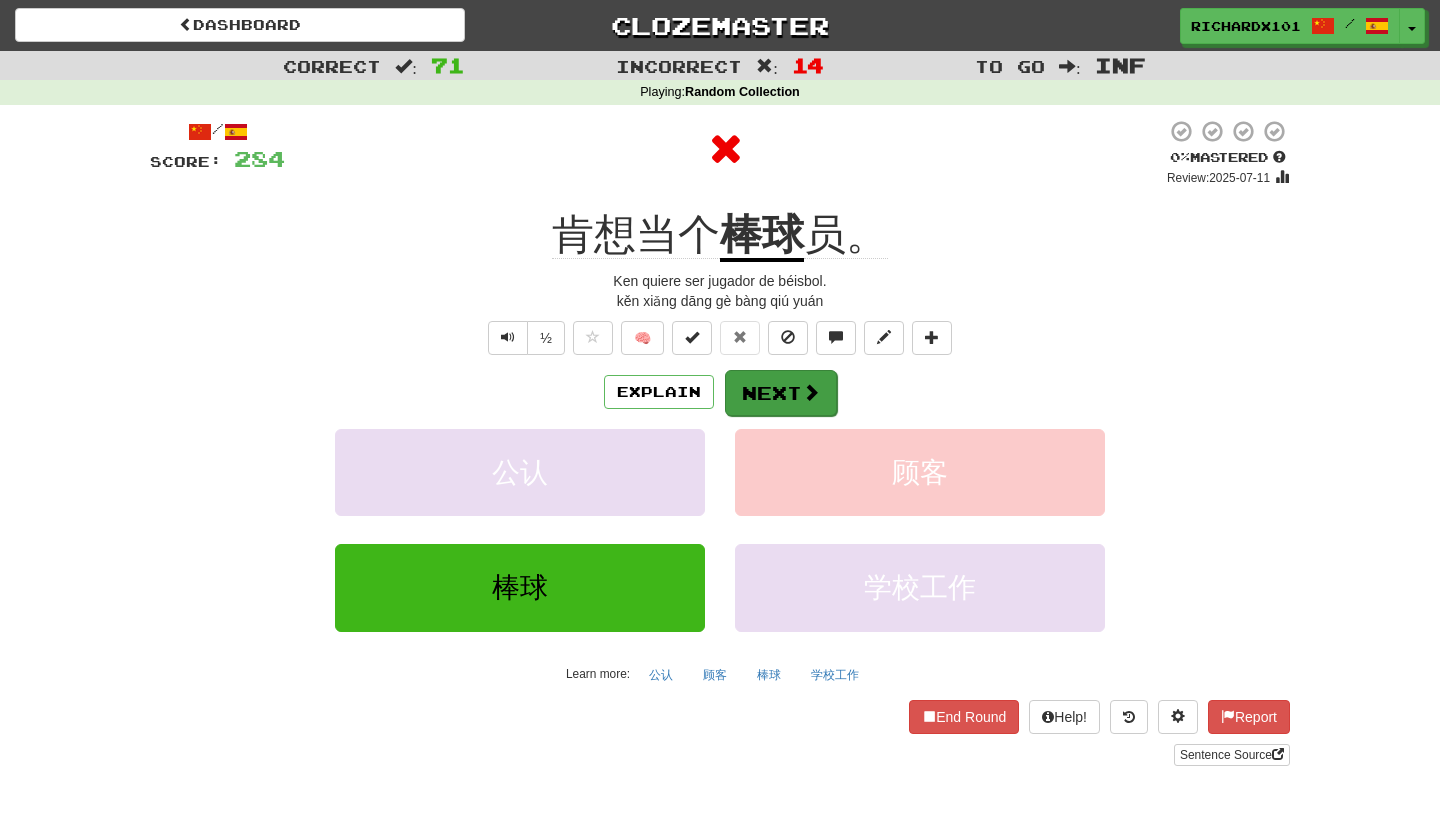 click on "Next" at bounding box center [781, 393] 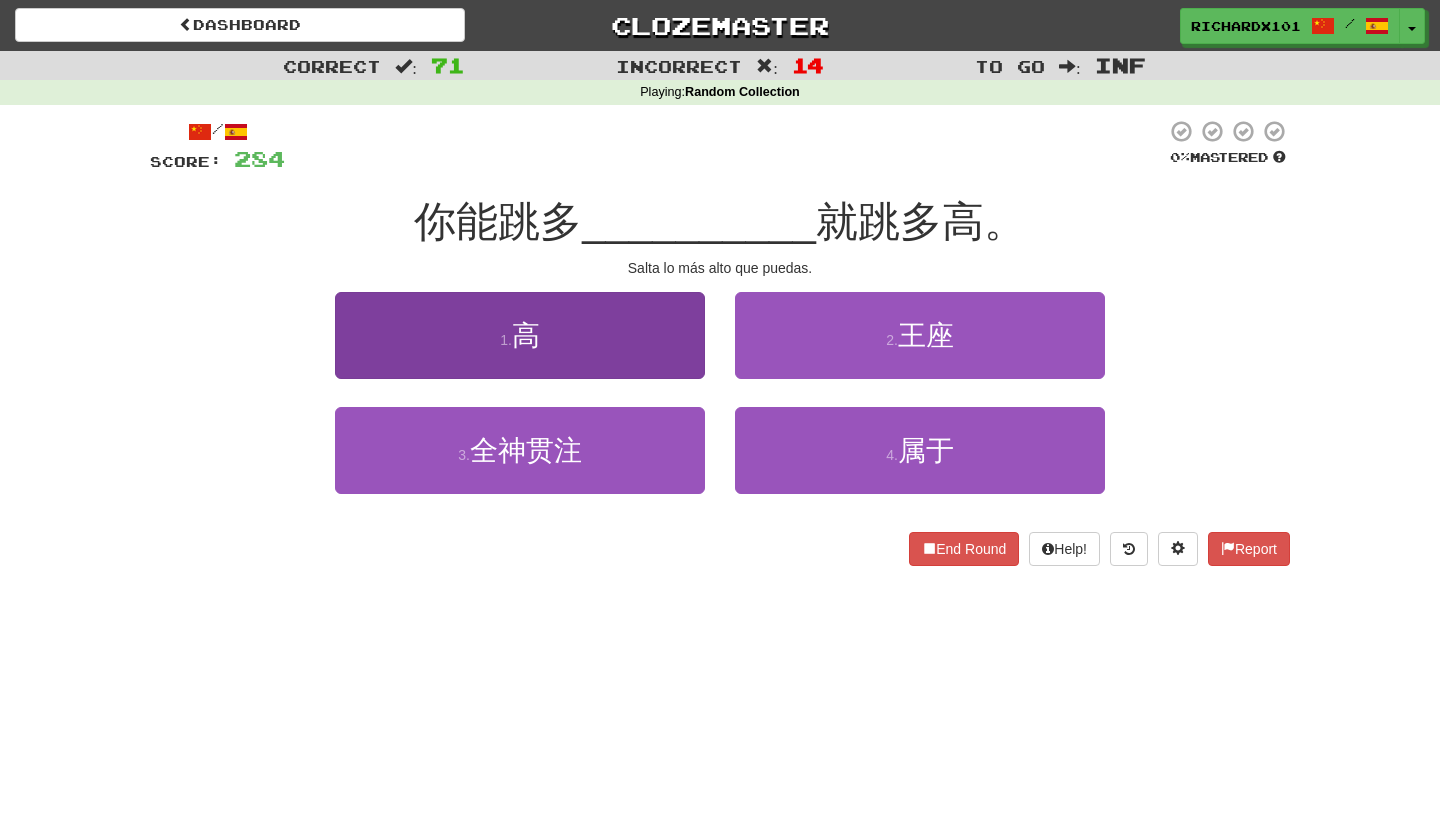 click on "1 .  高" at bounding box center [520, 335] 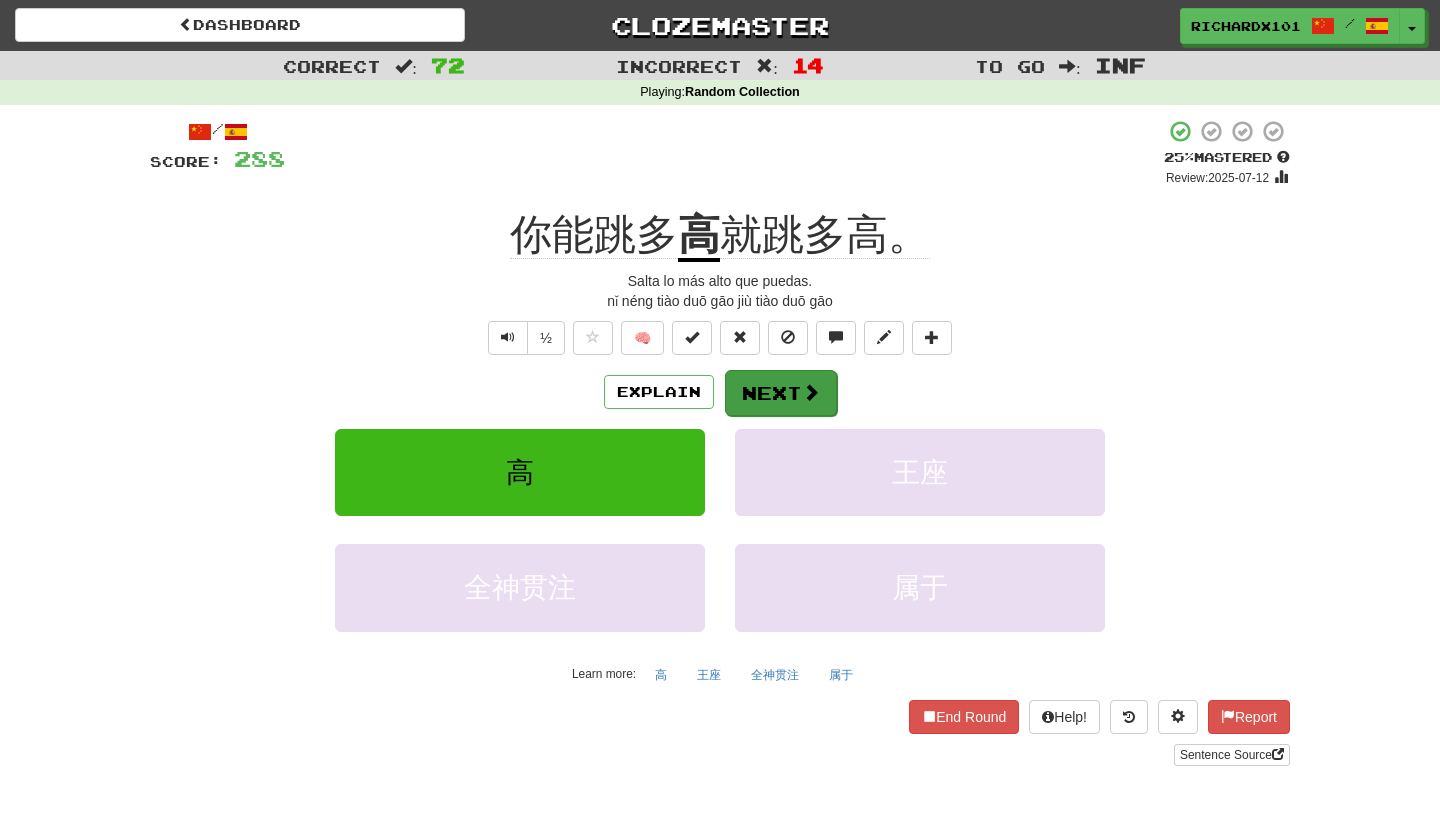 click on "Next" at bounding box center (781, 393) 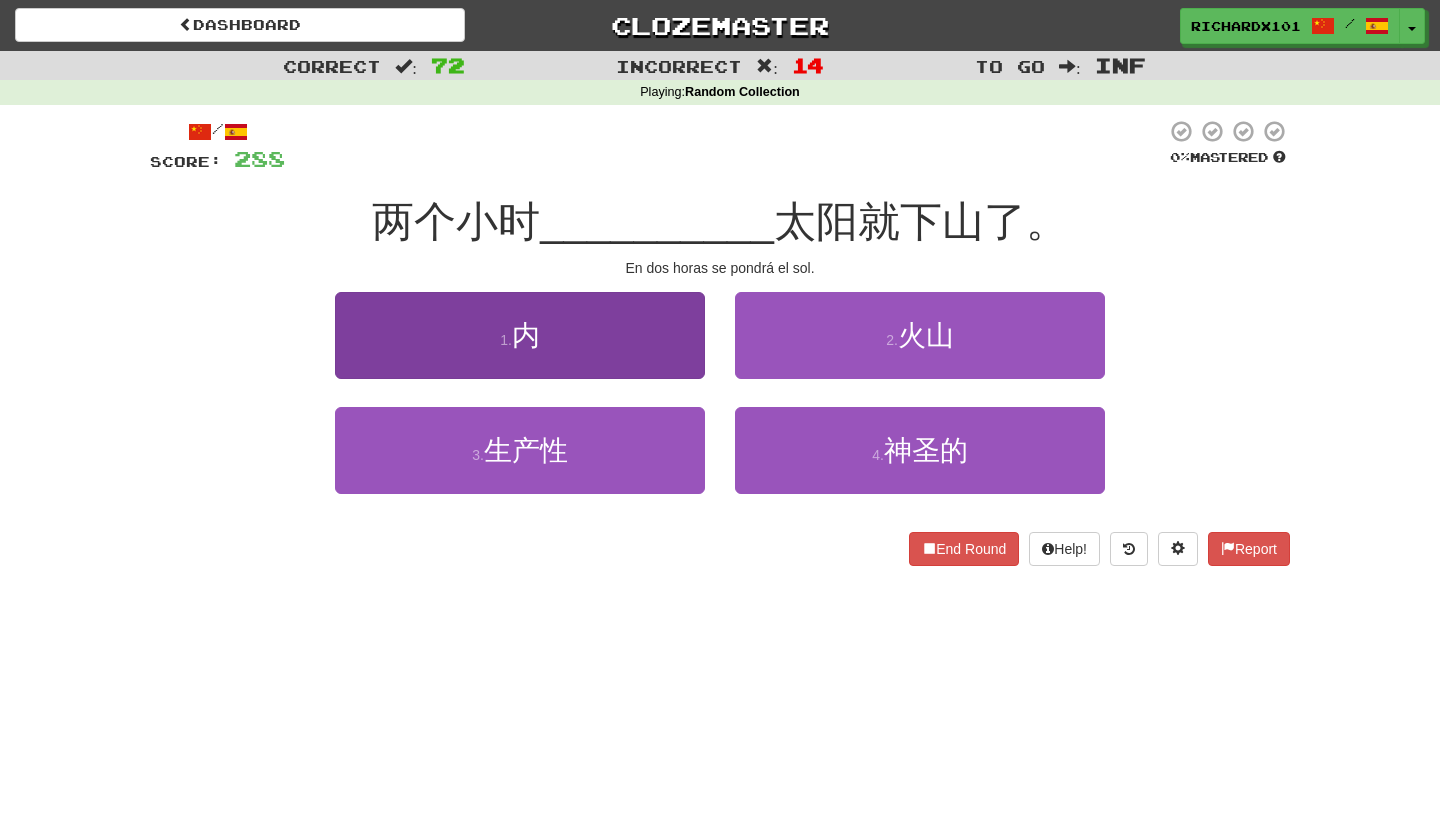 click on "1 .  内" at bounding box center (520, 335) 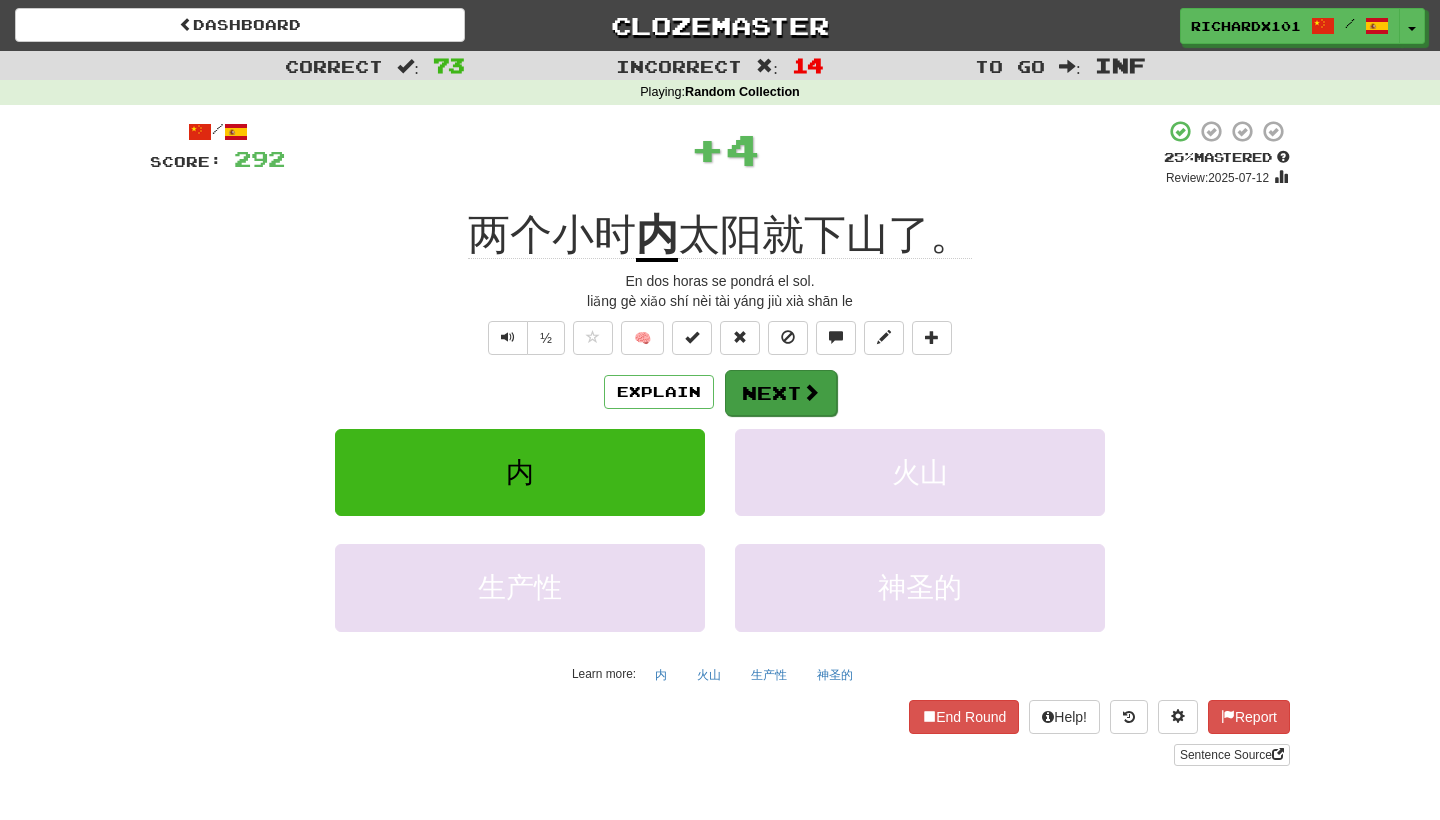 click on "Next" at bounding box center (781, 393) 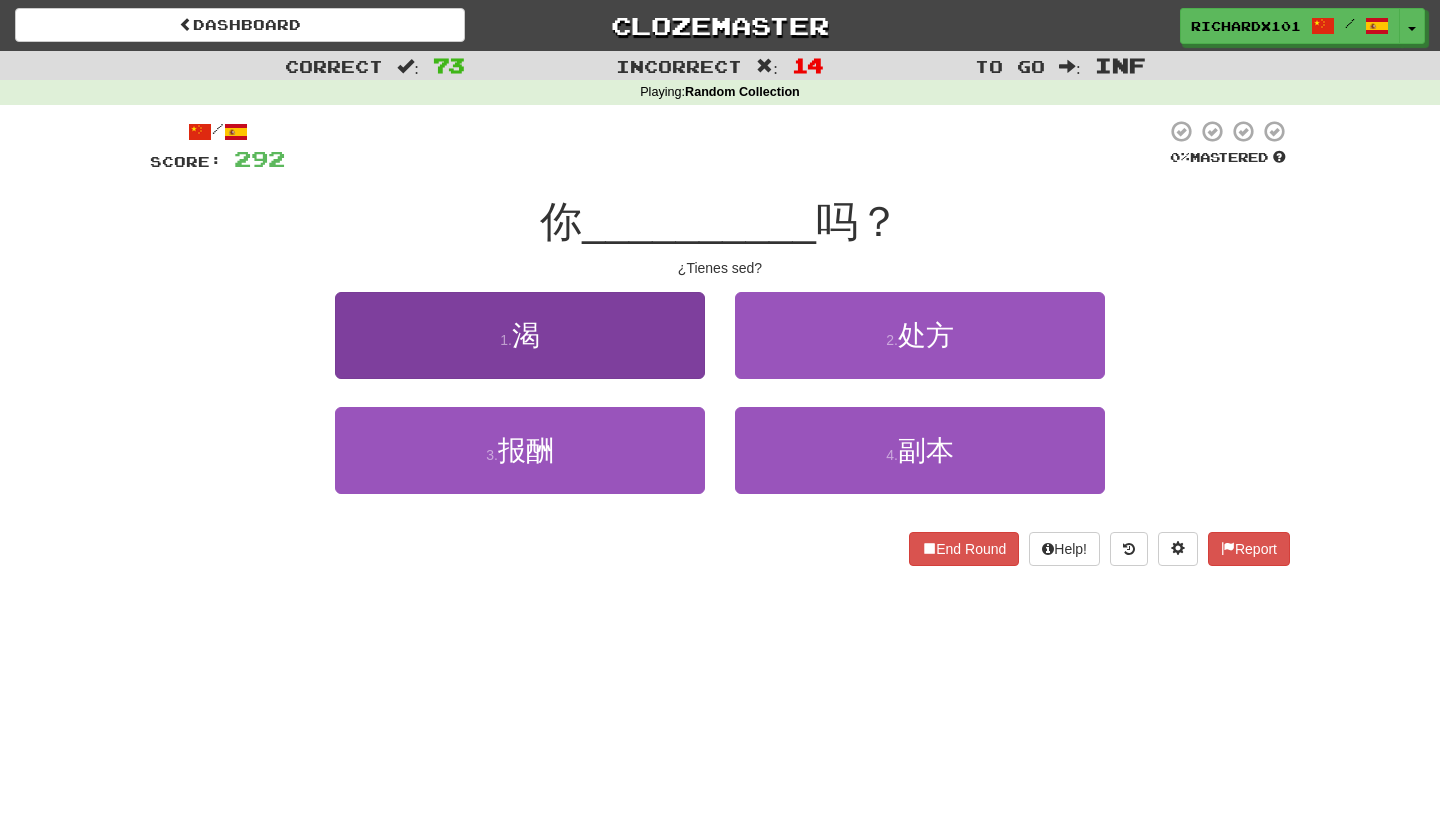 click on "1 .  渴" at bounding box center [520, 335] 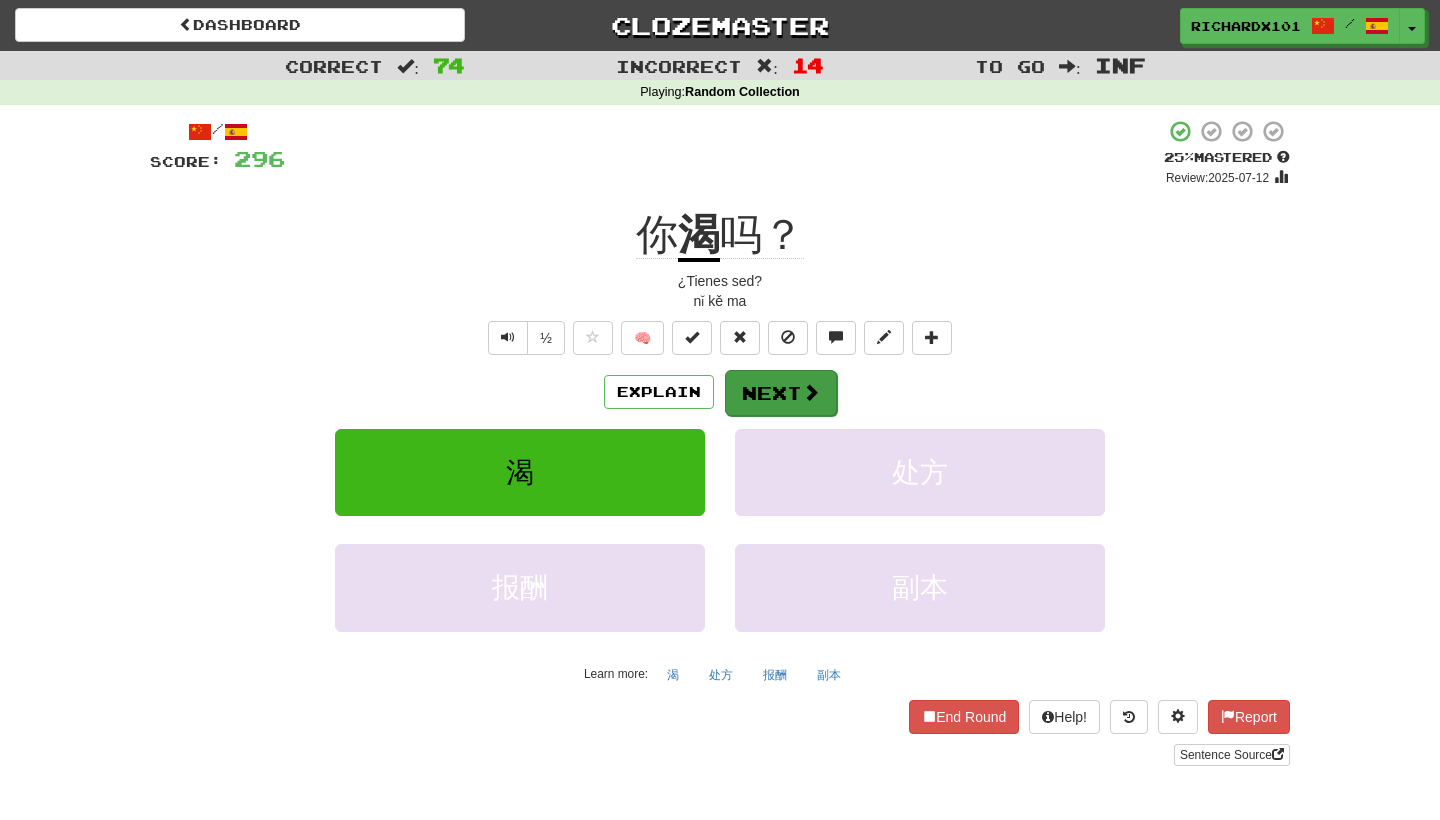 click on "Next" at bounding box center (781, 393) 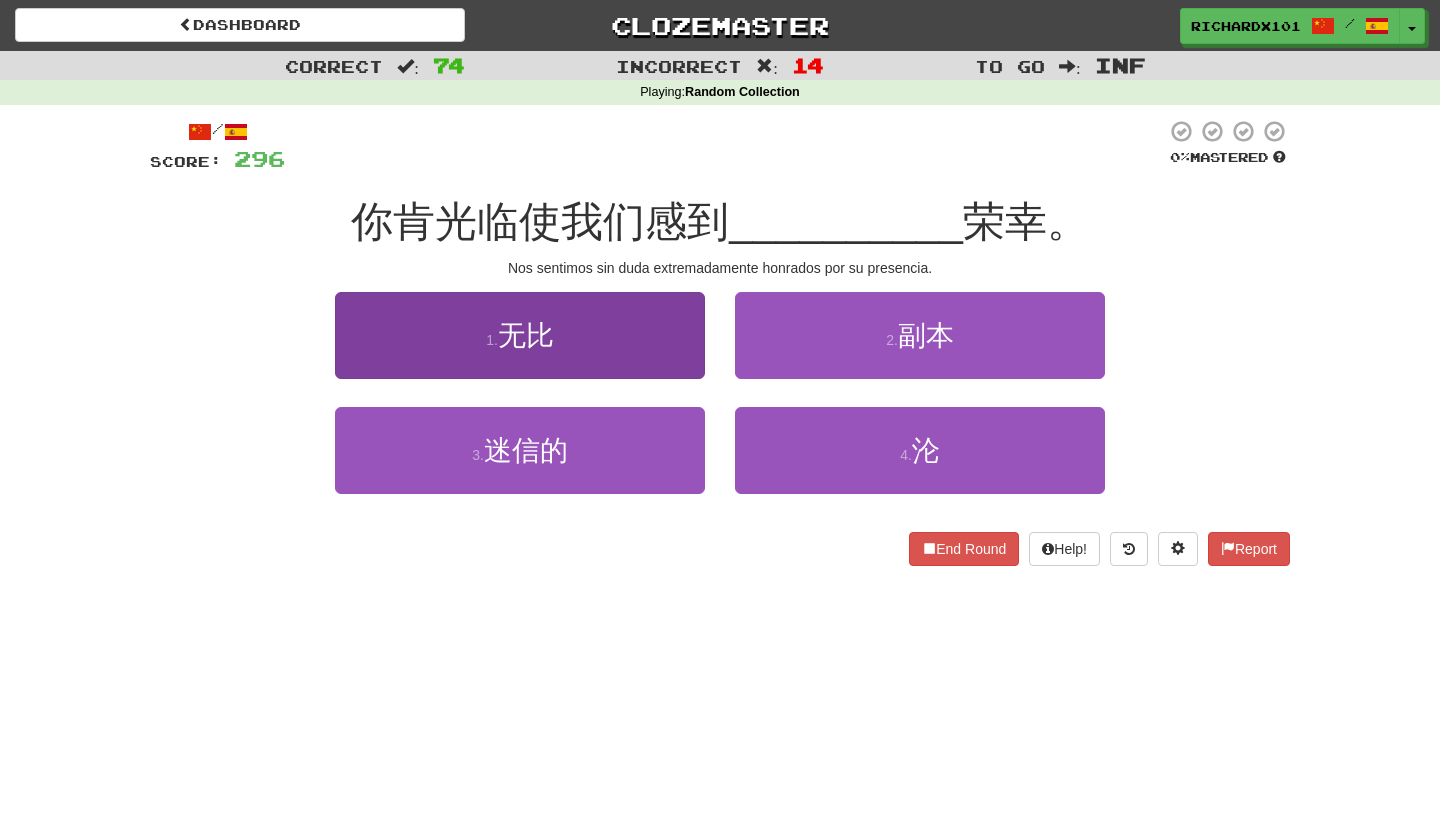 click on "1 .  无比" at bounding box center (520, 335) 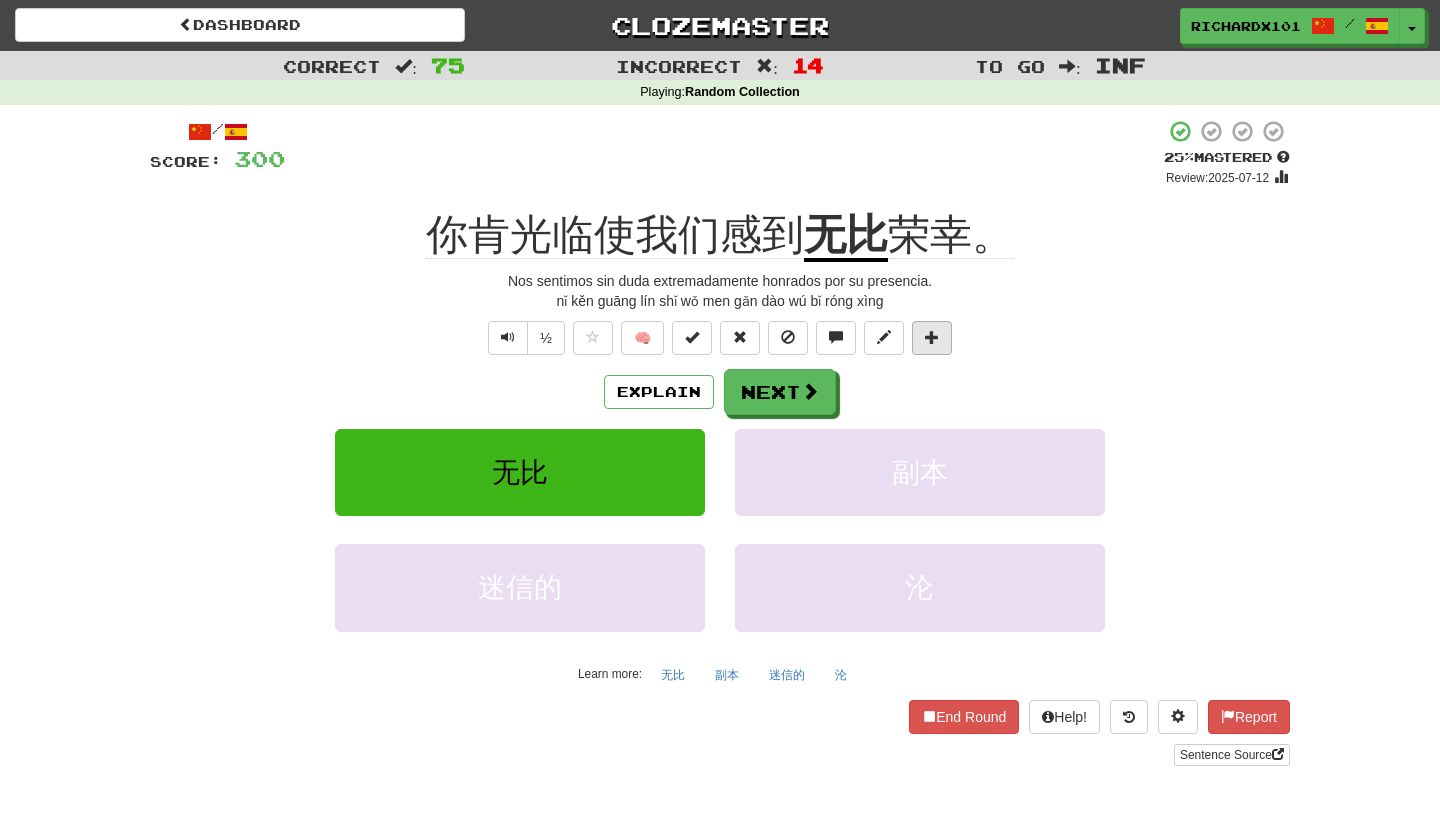 click at bounding box center [932, 338] 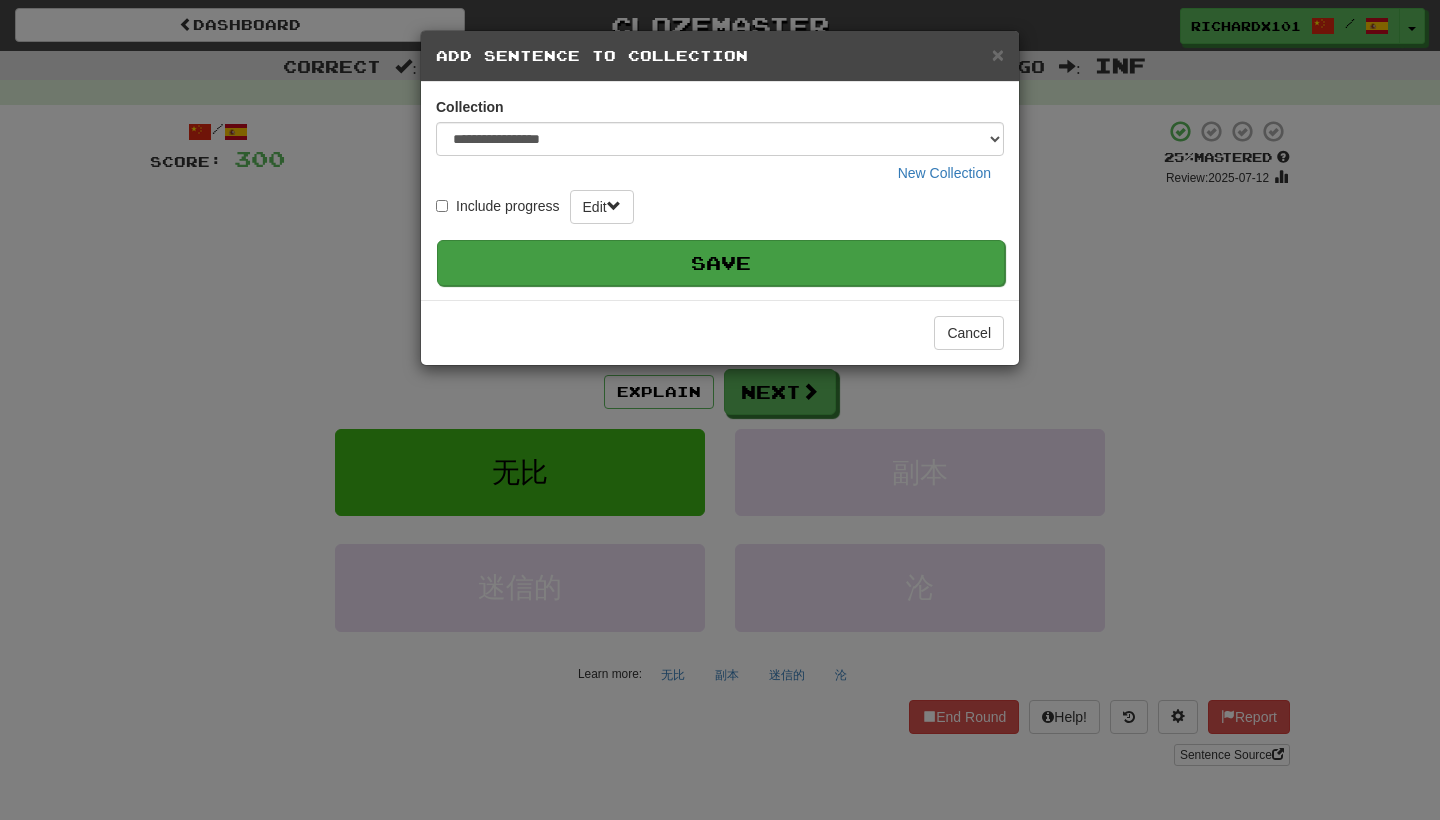 click on "Save" at bounding box center [721, 263] 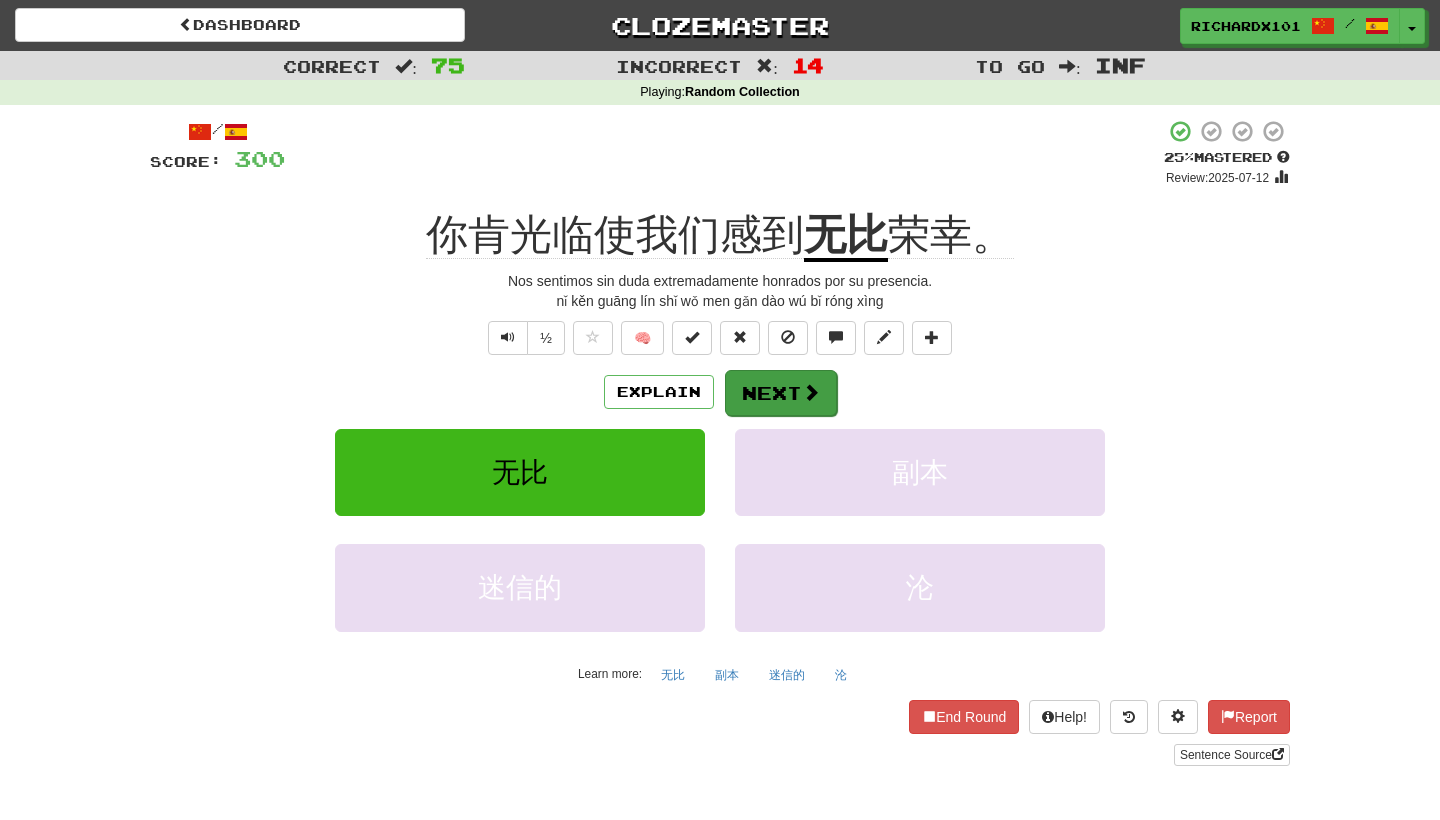 click on "Next" at bounding box center (781, 393) 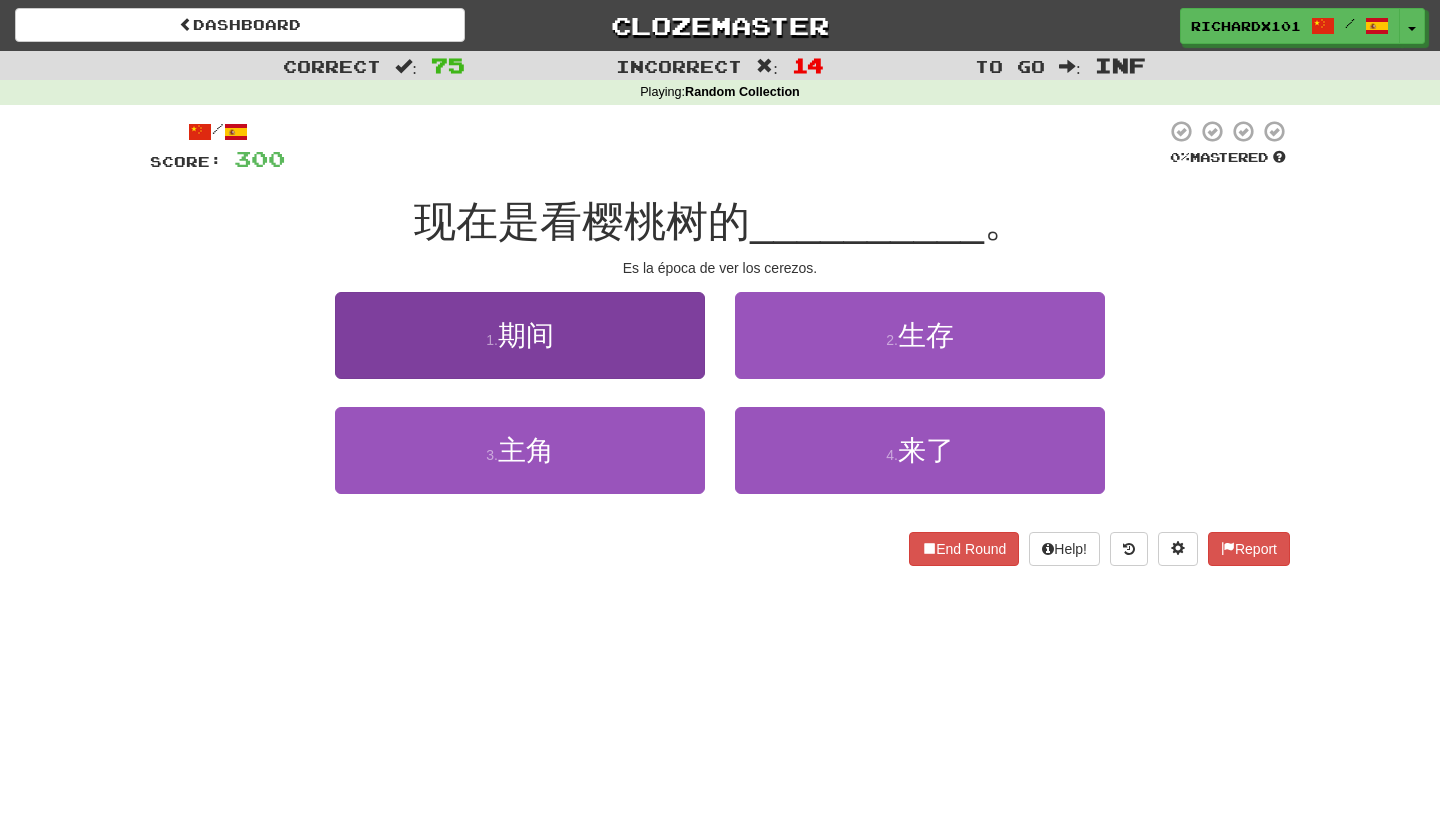 click on "1 .  期间" at bounding box center (520, 335) 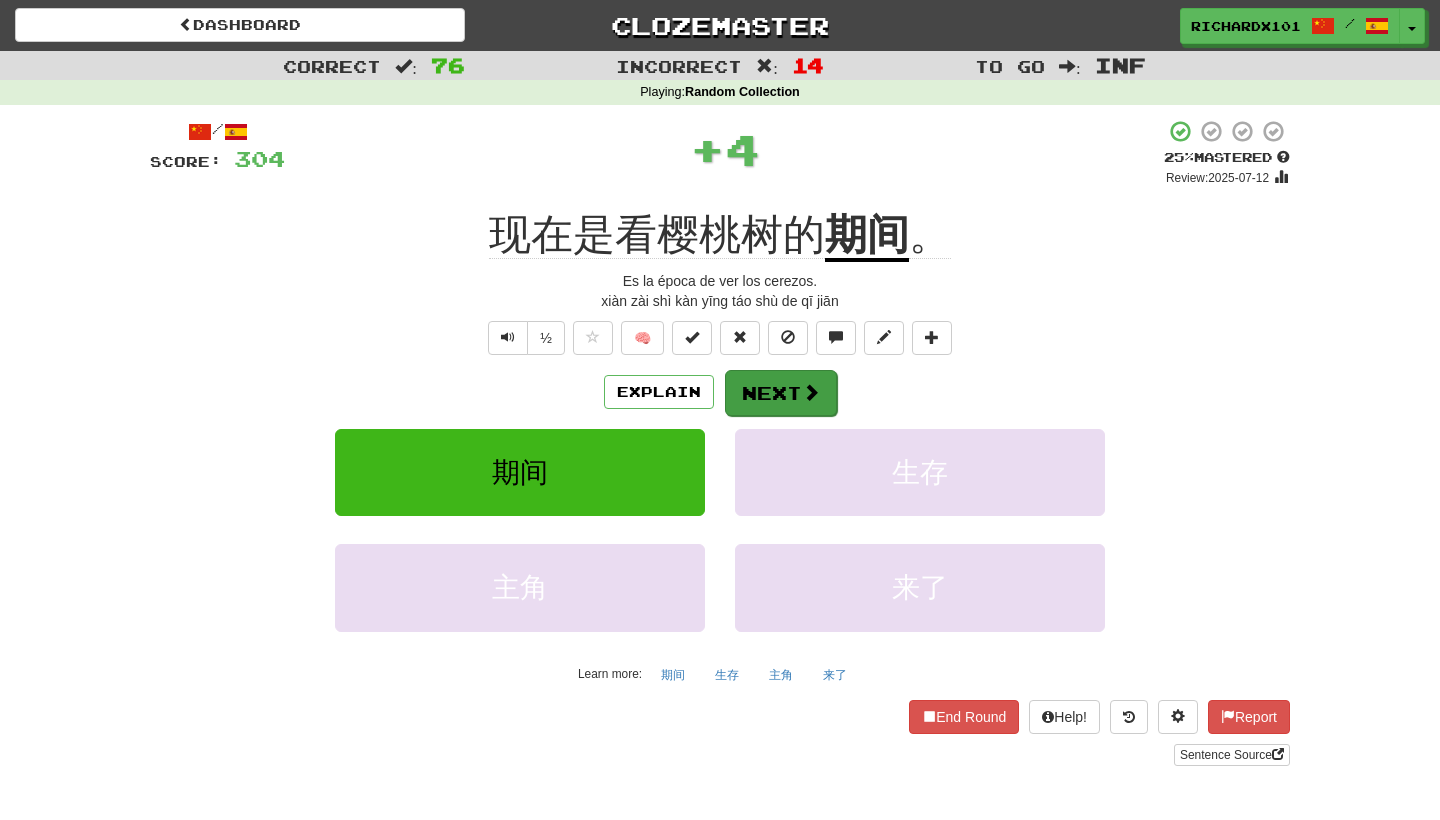 click on "Next" at bounding box center (781, 393) 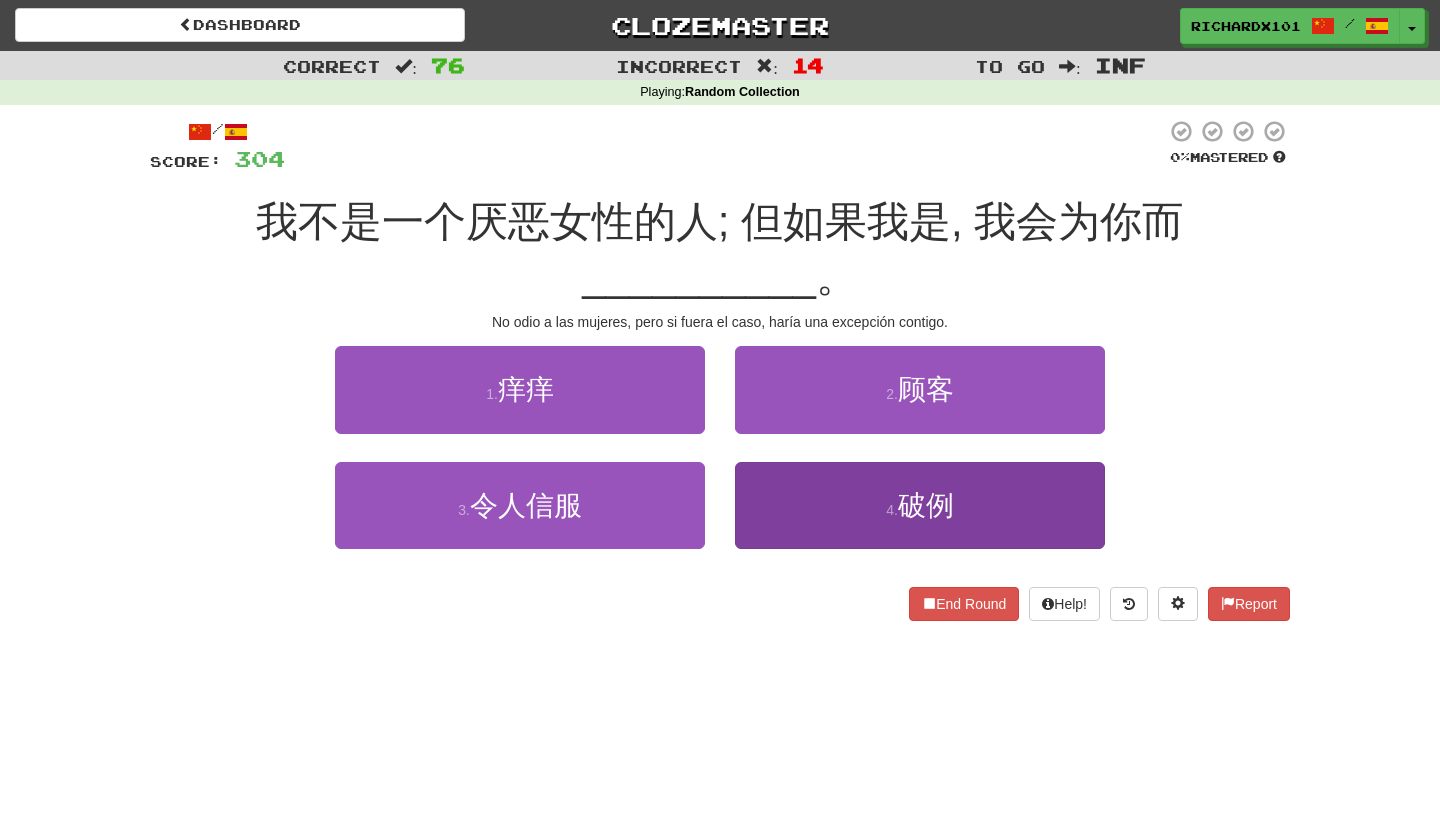 click on "4 .  破例" at bounding box center [920, 505] 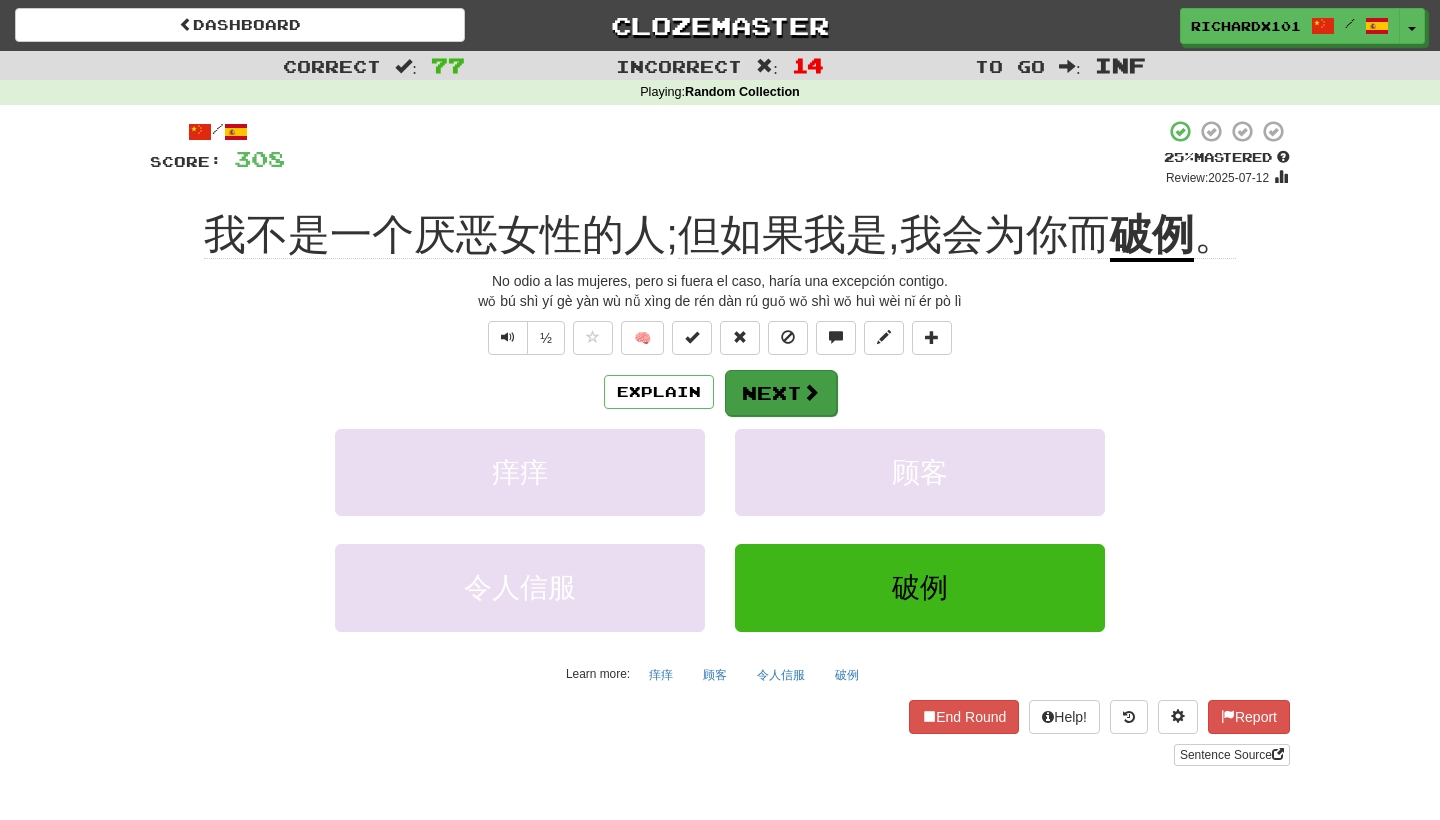 click on "Next" at bounding box center (781, 393) 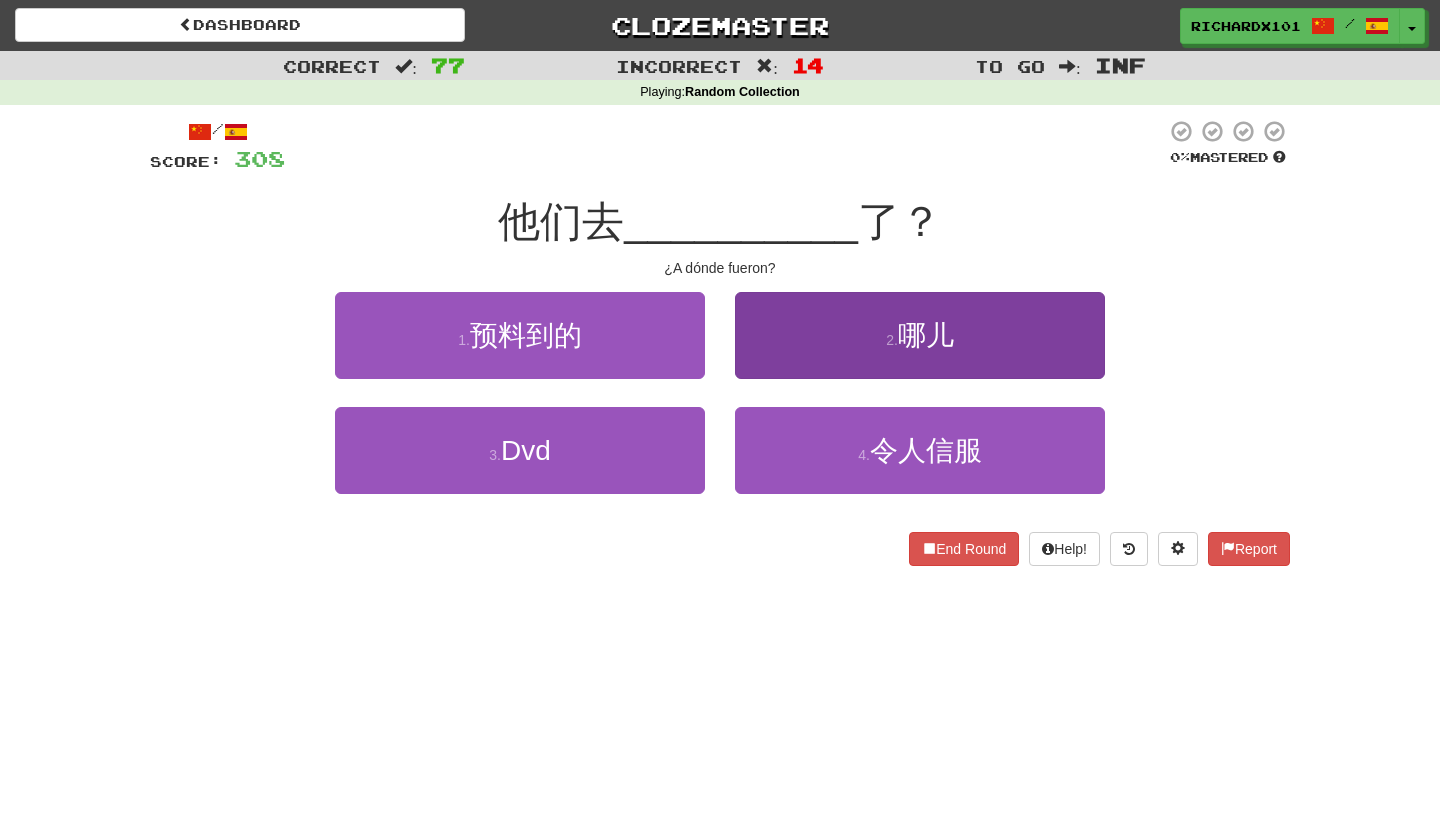 click on "2 .  哪儿" at bounding box center [920, 335] 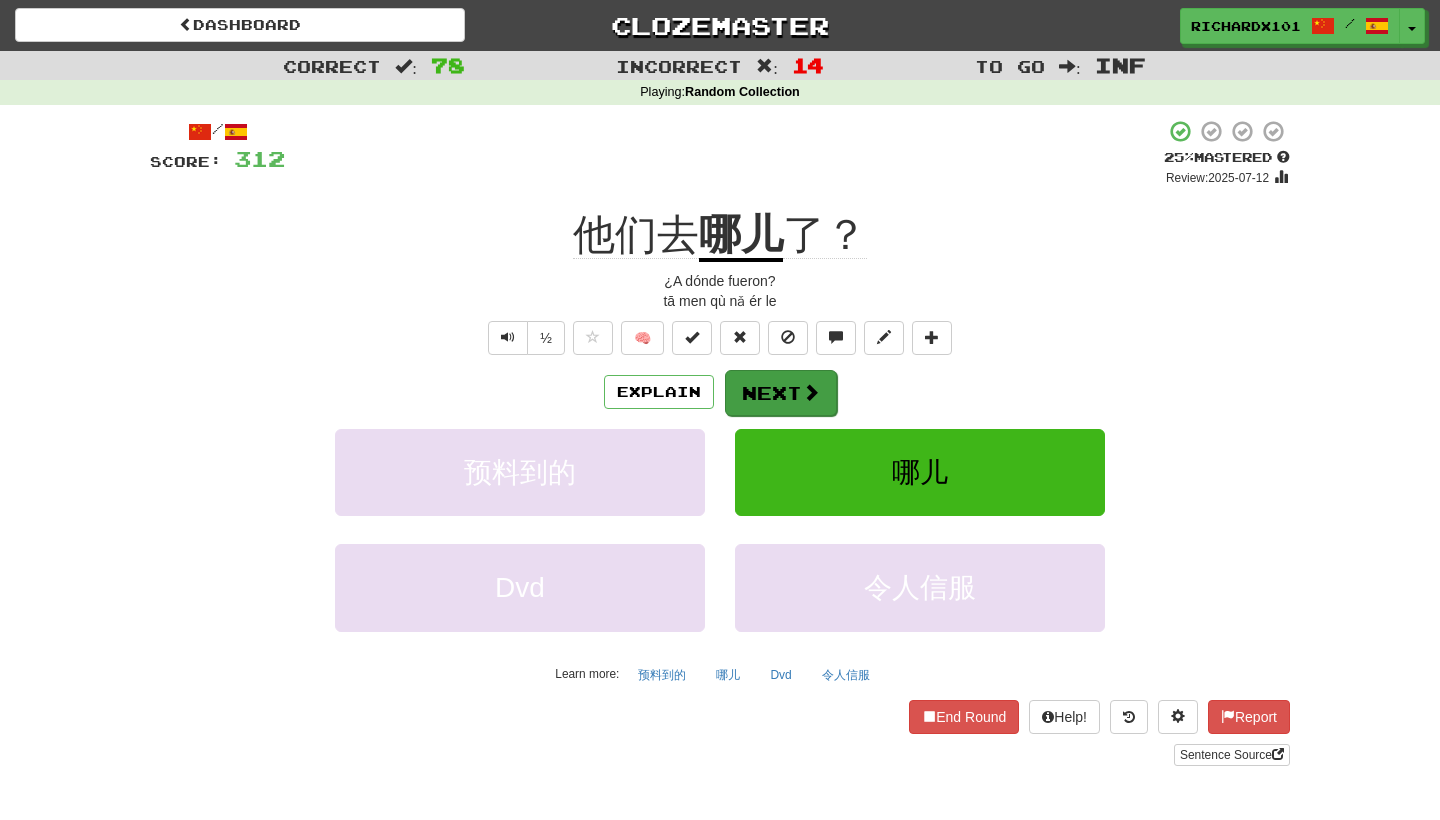 click at bounding box center (811, 392) 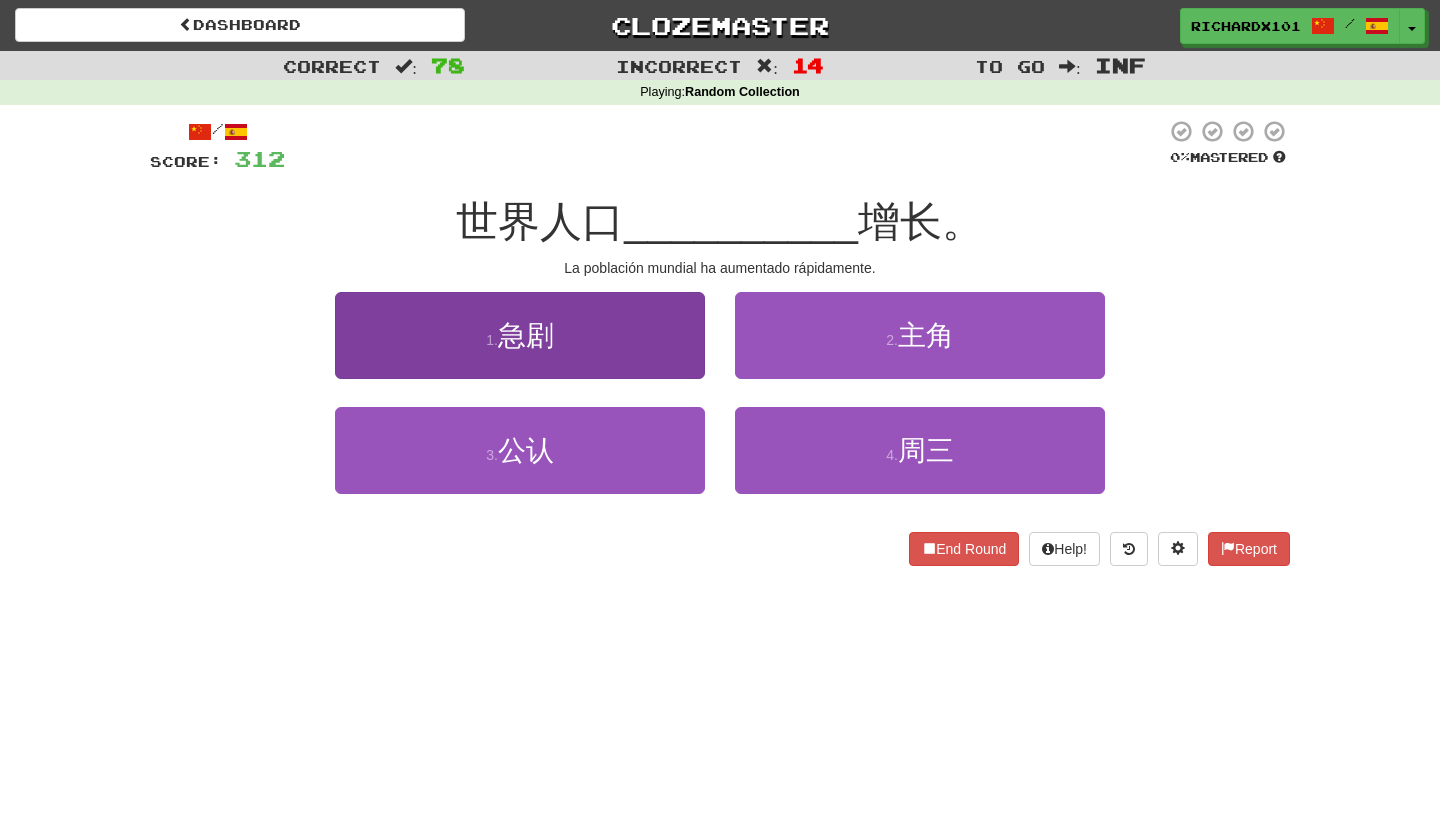 click on "1 .  急剧" at bounding box center [520, 335] 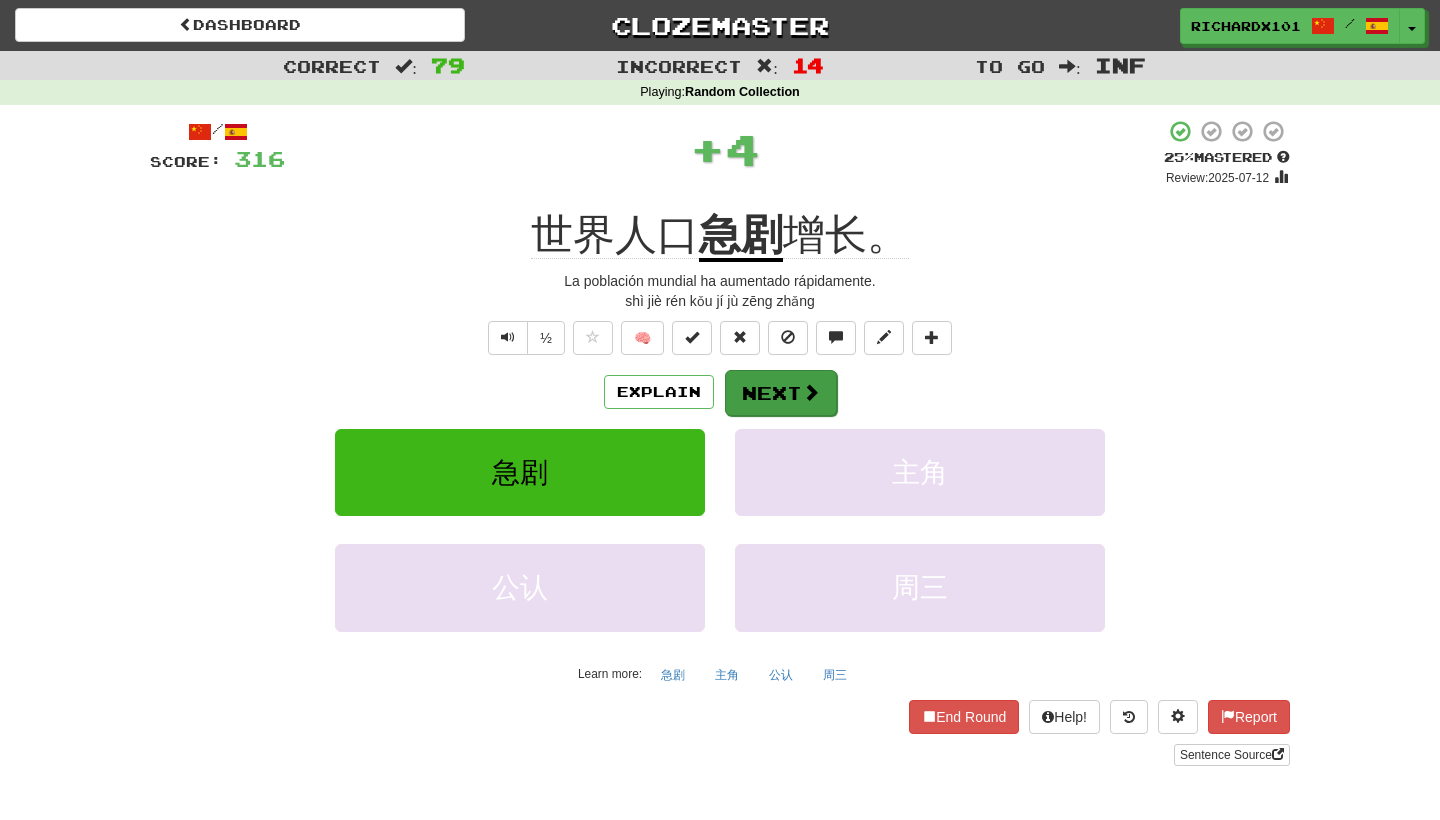 click on "Next" at bounding box center [781, 393] 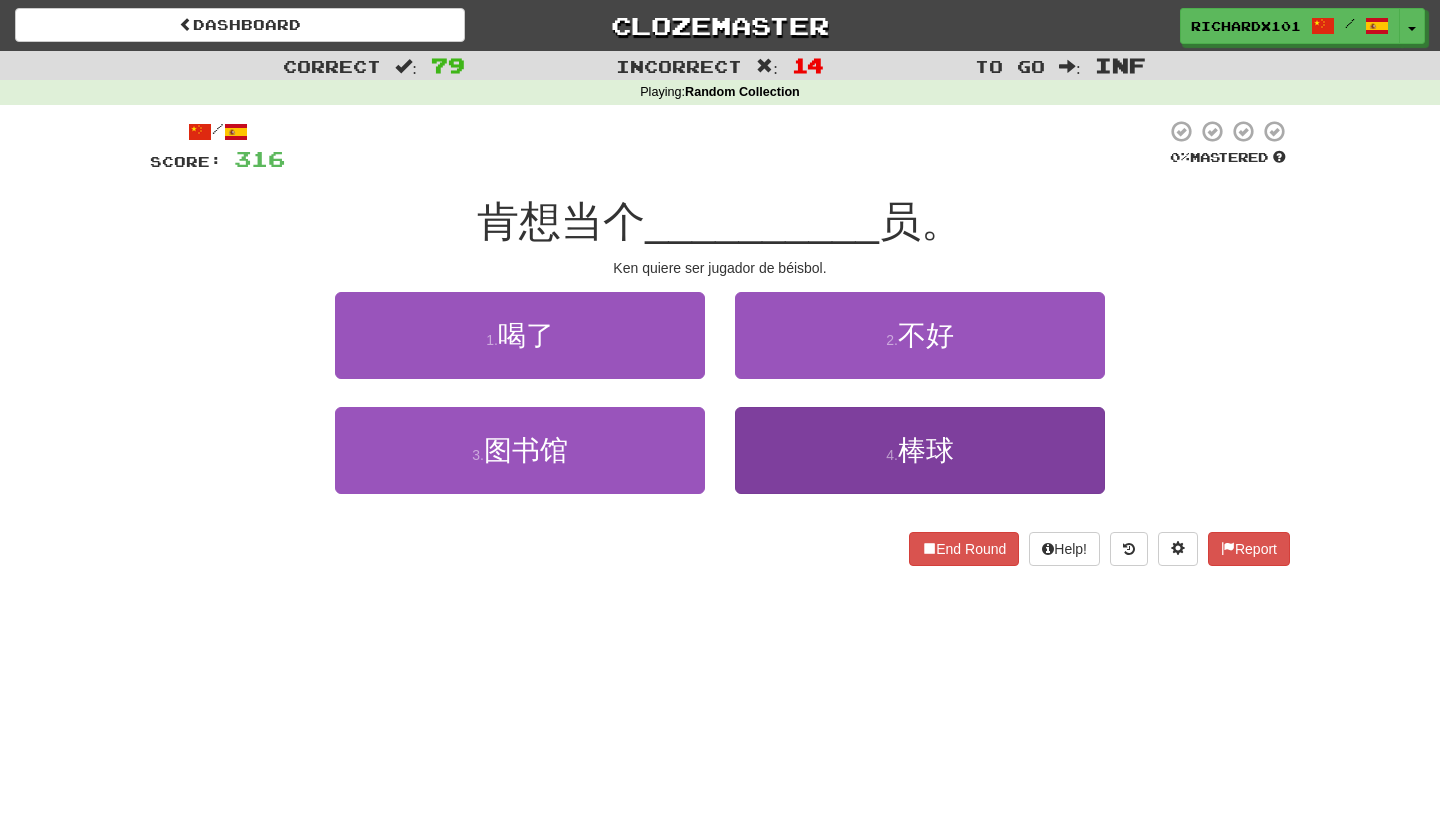 click on "4 .  棒球" at bounding box center [920, 450] 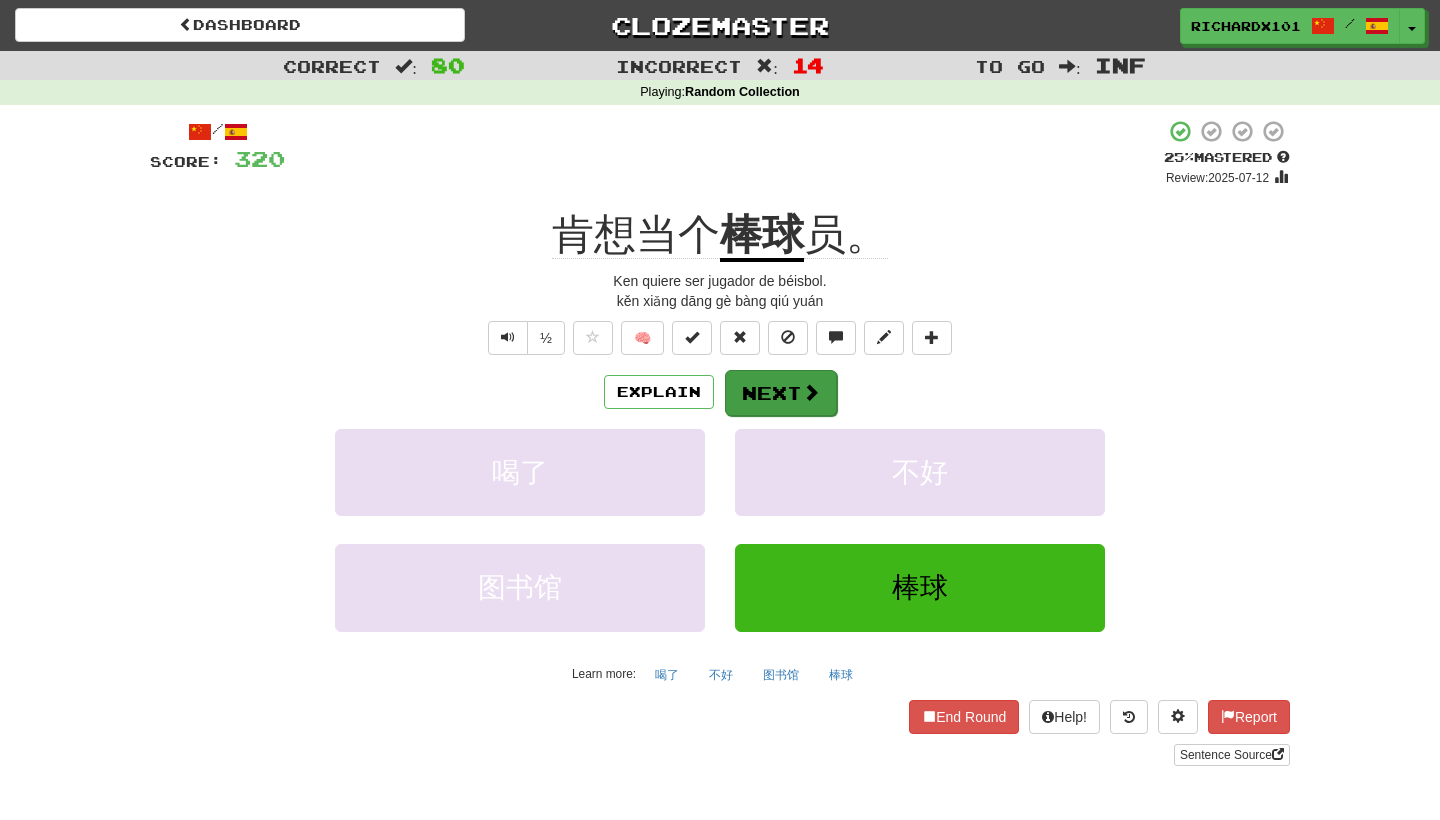 click on "Next" at bounding box center (781, 393) 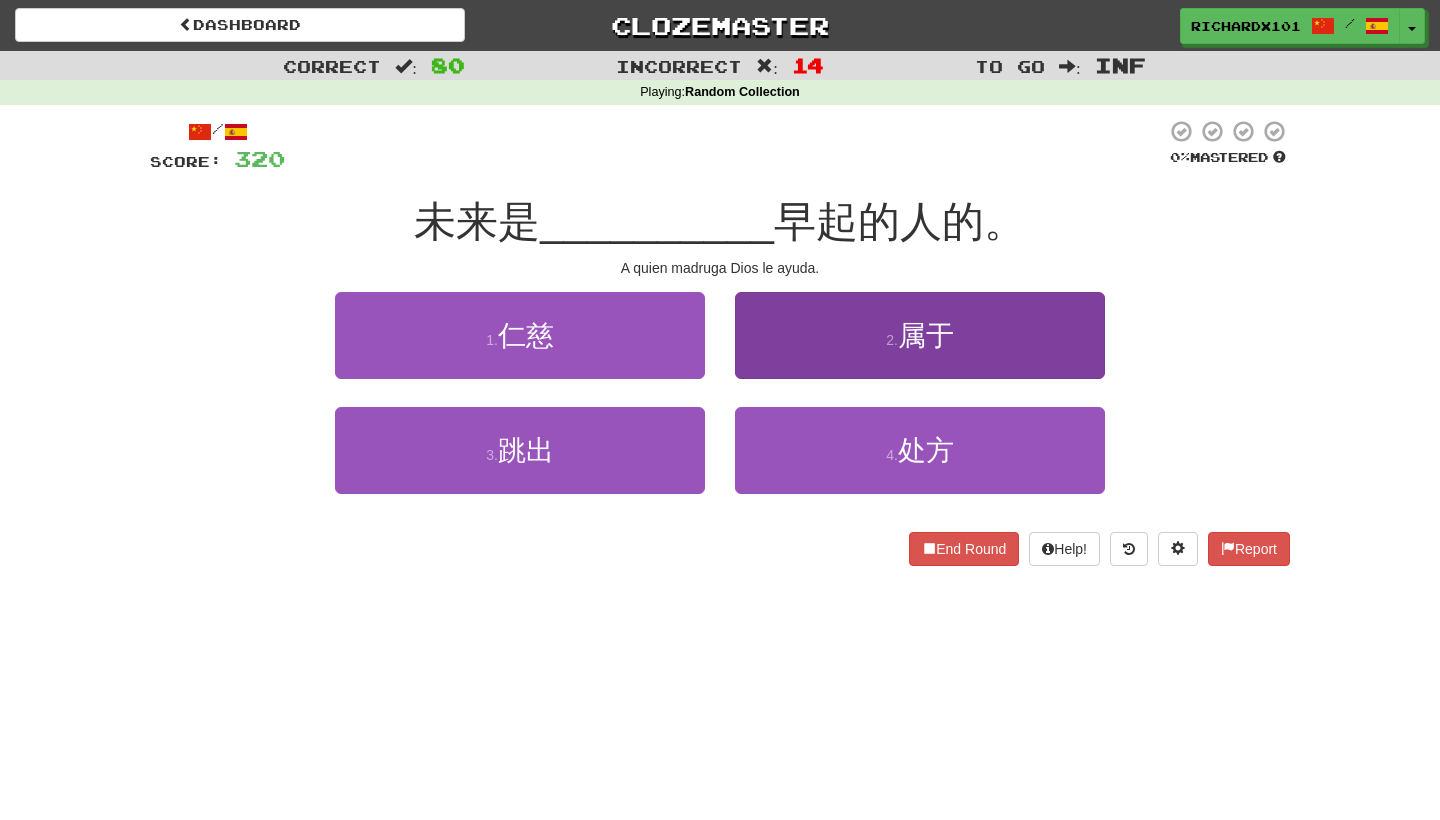 click on "2 .  属于" at bounding box center (920, 335) 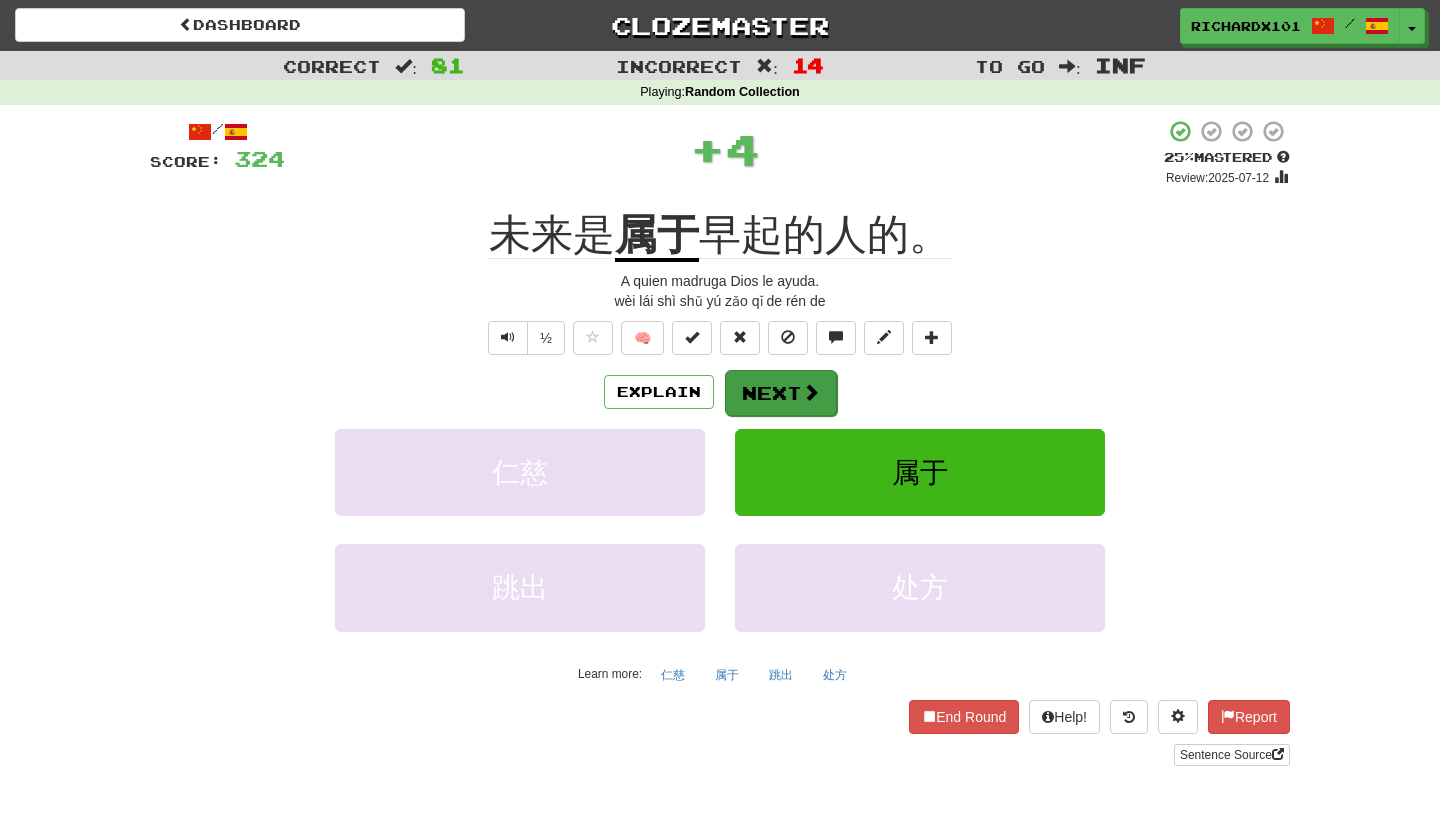 click on "Next" at bounding box center (781, 393) 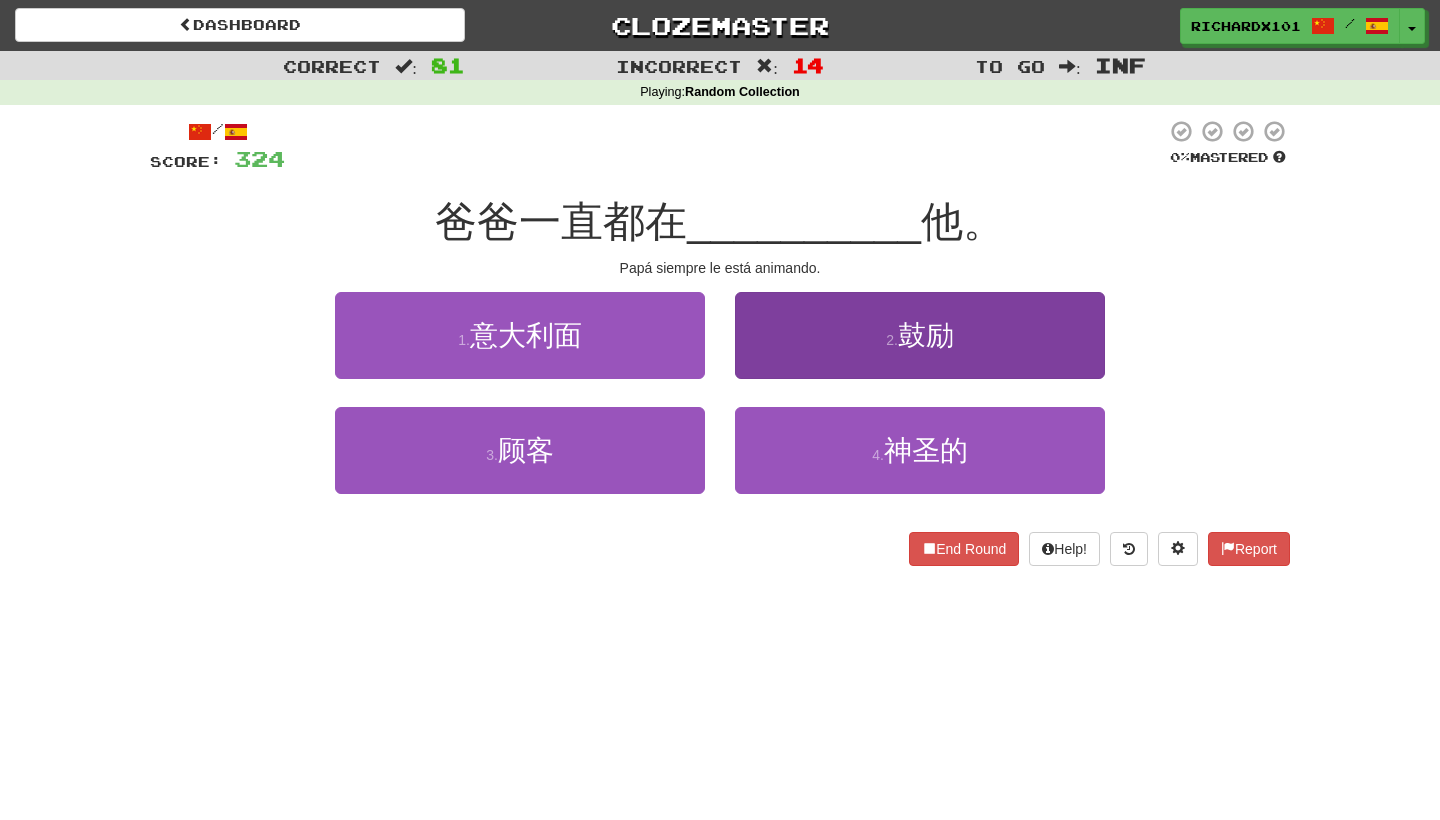 click on "2 .  鼓励" at bounding box center (920, 335) 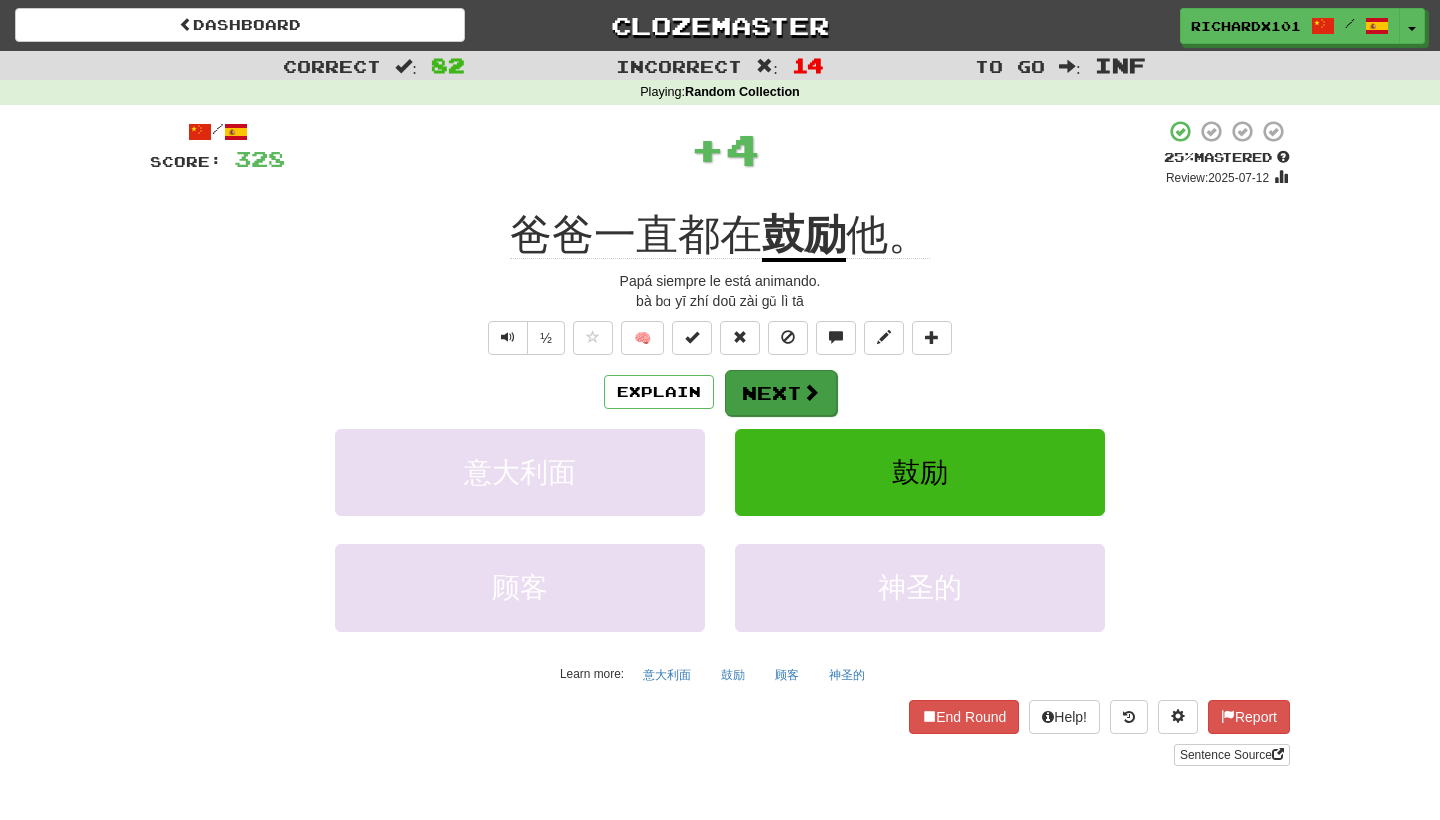 click on "Next" at bounding box center [781, 393] 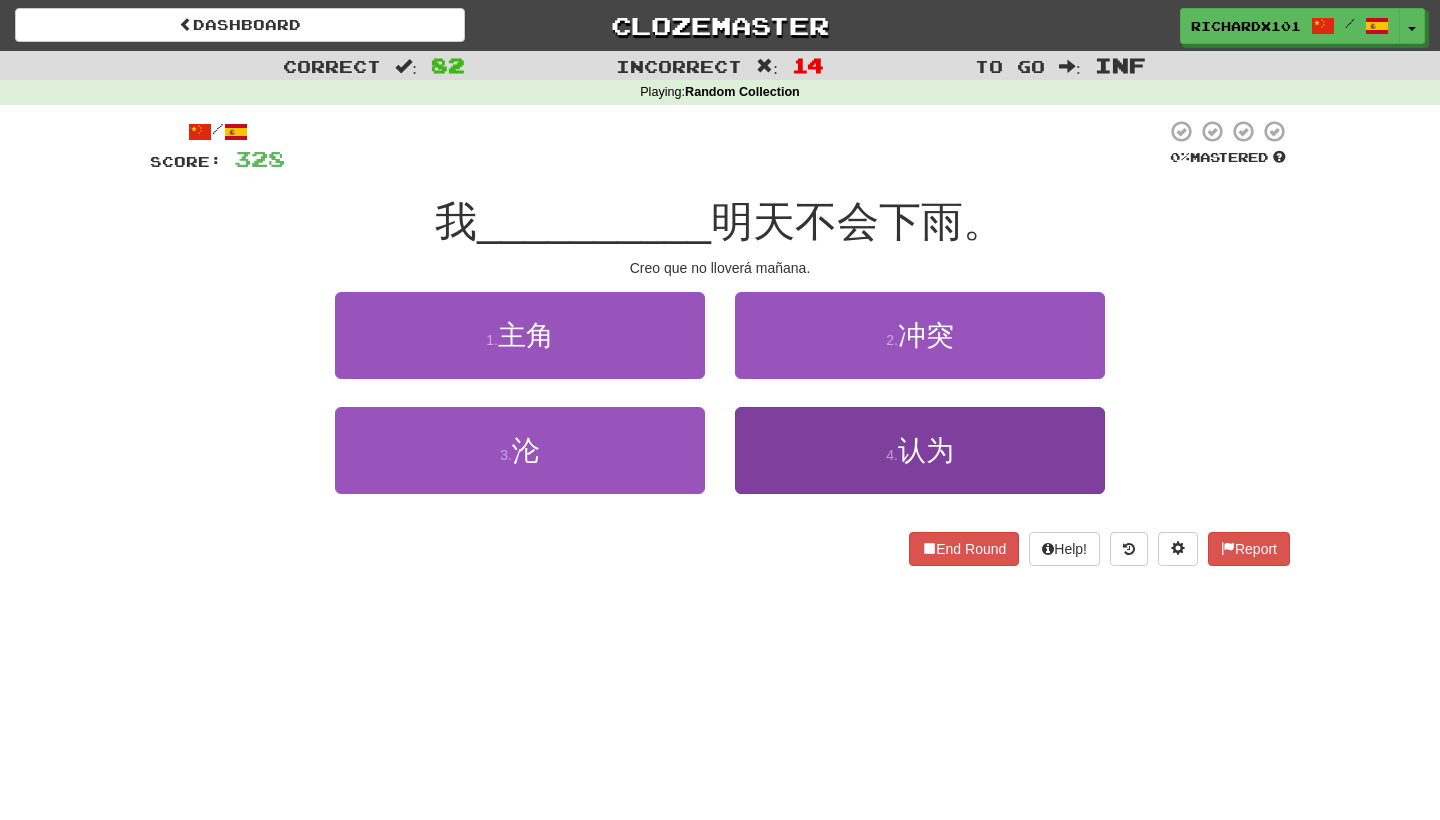 click on "4 .  认为" at bounding box center [920, 450] 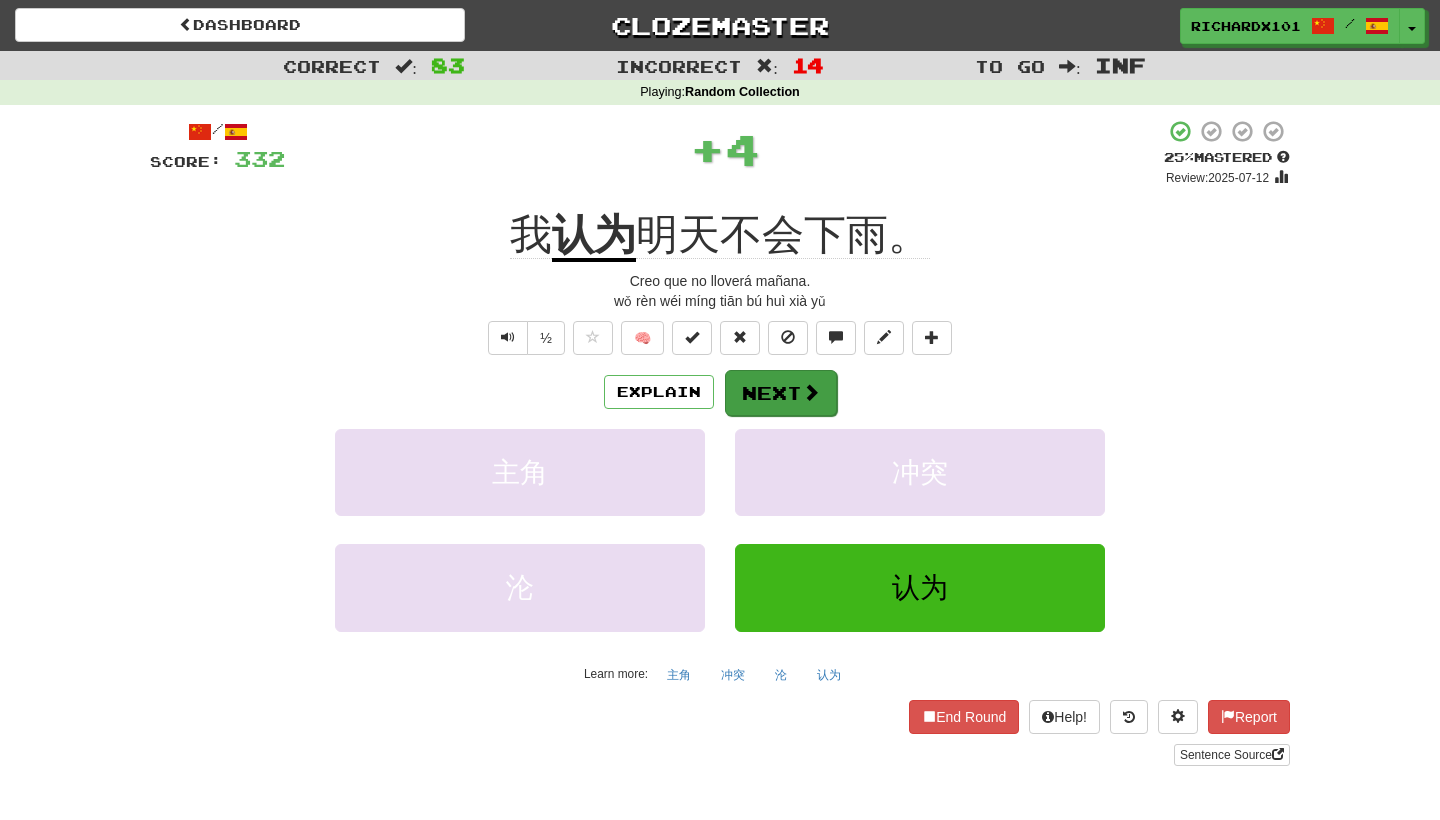 click at bounding box center (811, 392) 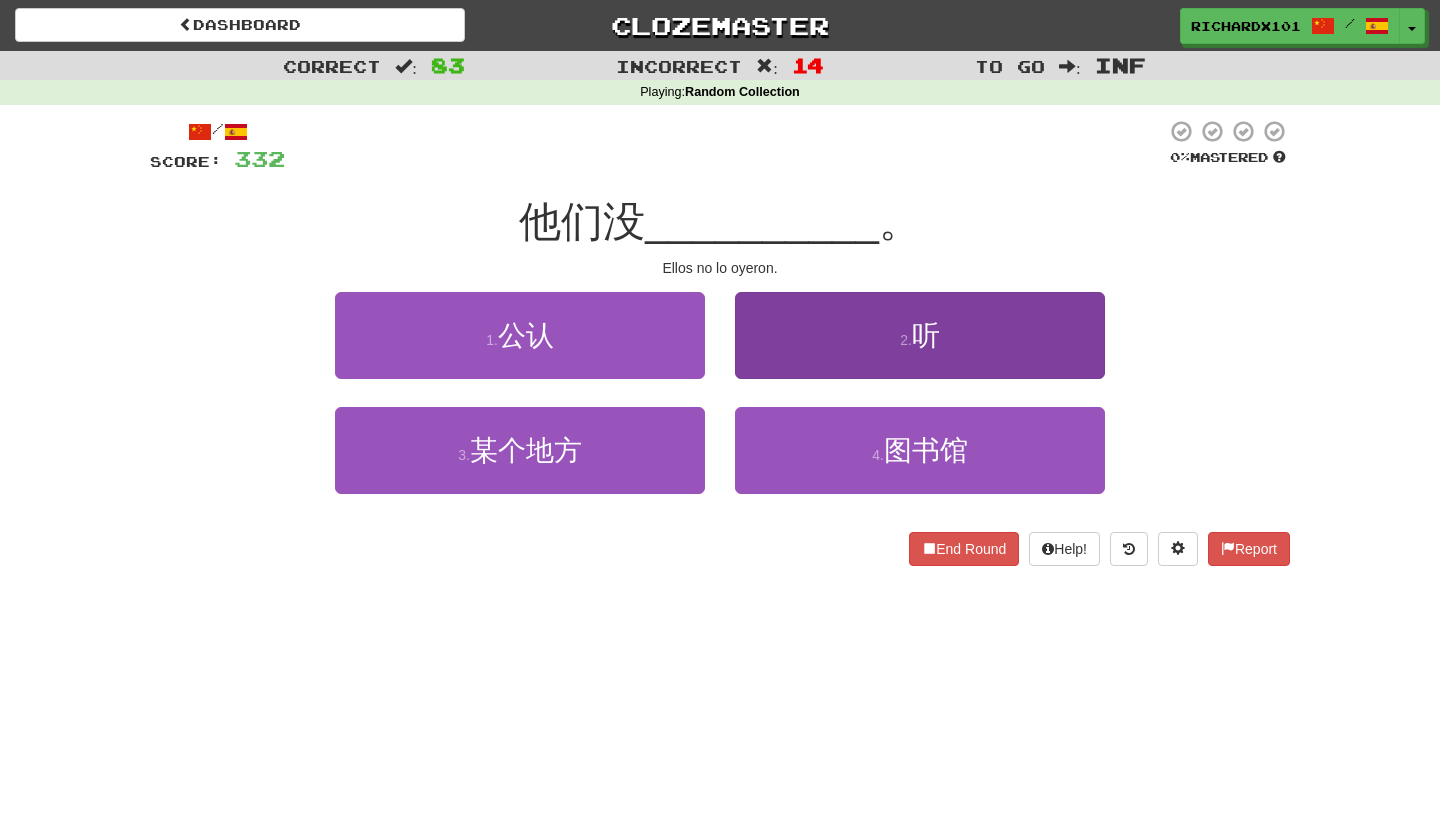 click on "2 .  听" at bounding box center (920, 335) 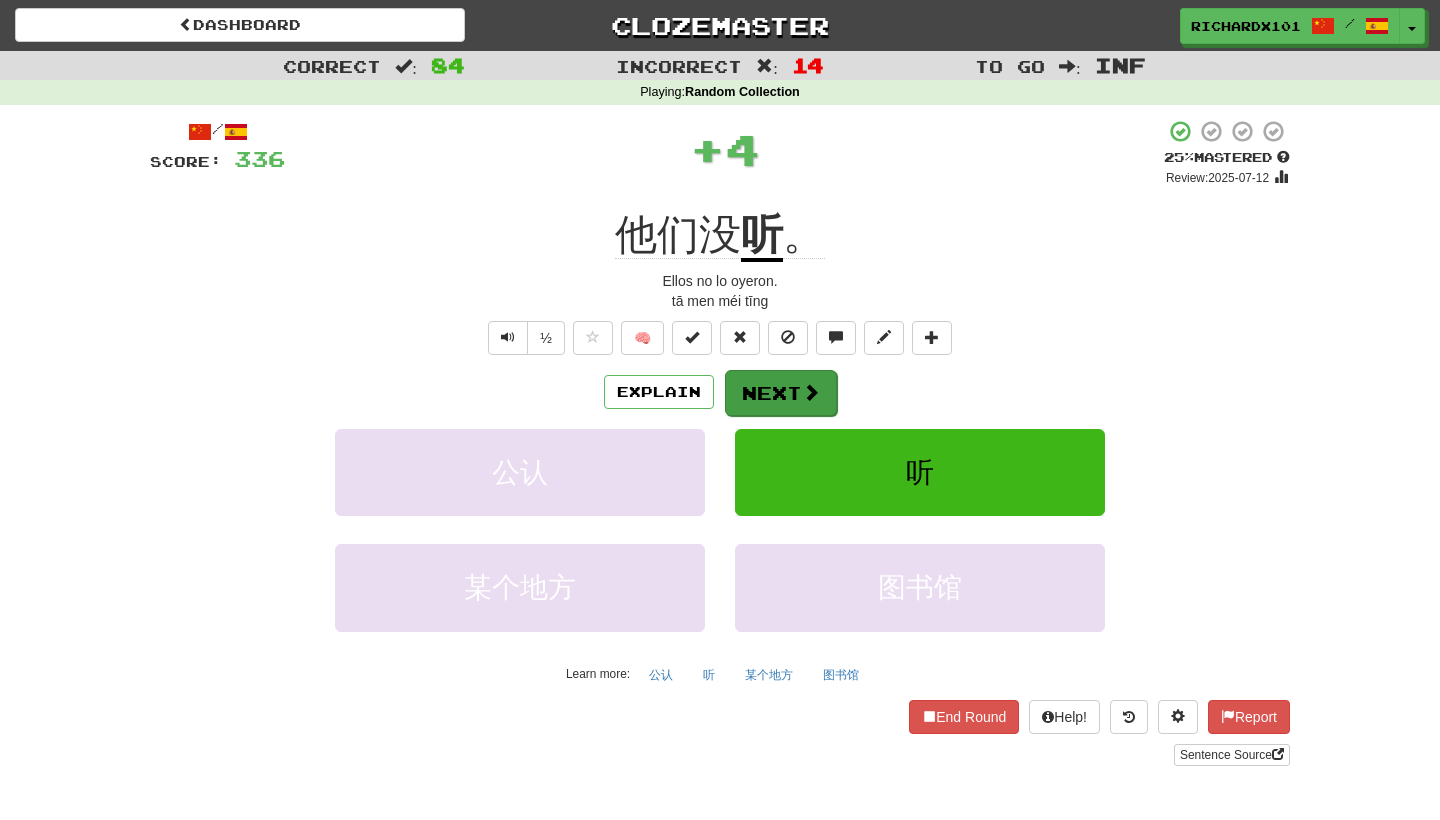 click on "Next" at bounding box center (781, 393) 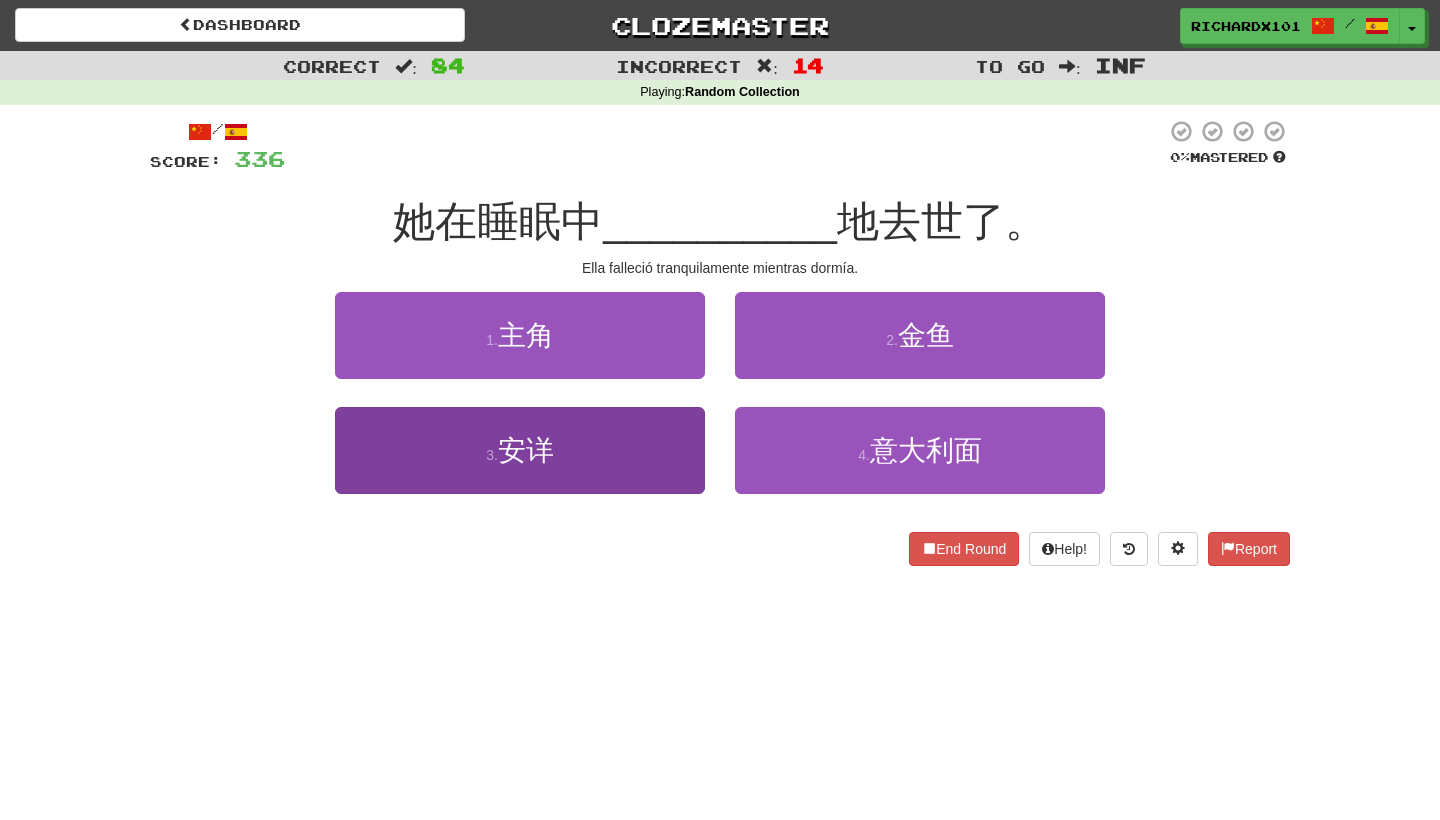 click on "3 .  安详" at bounding box center [520, 450] 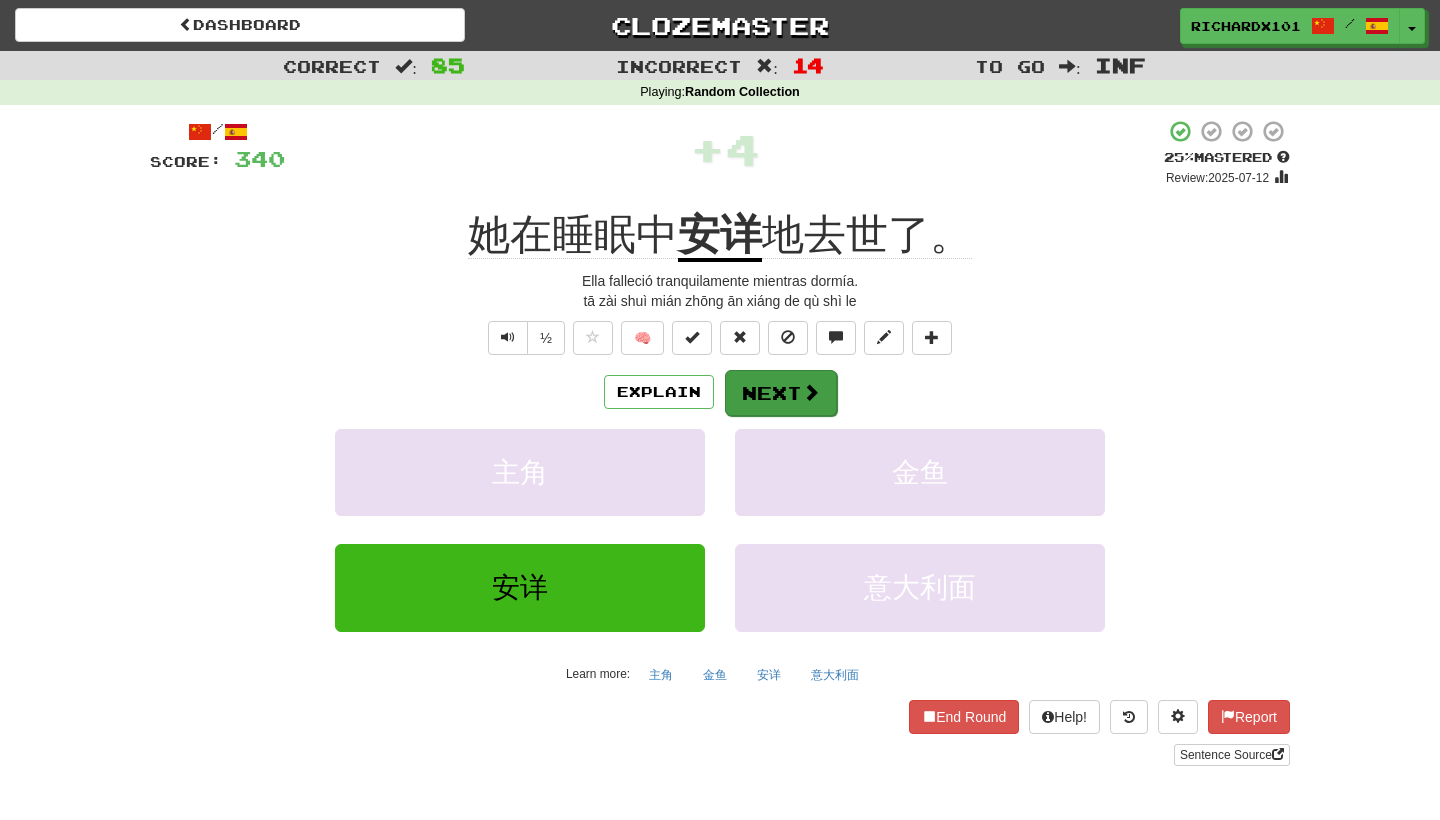 click on "Next" at bounding box center (781, 393) 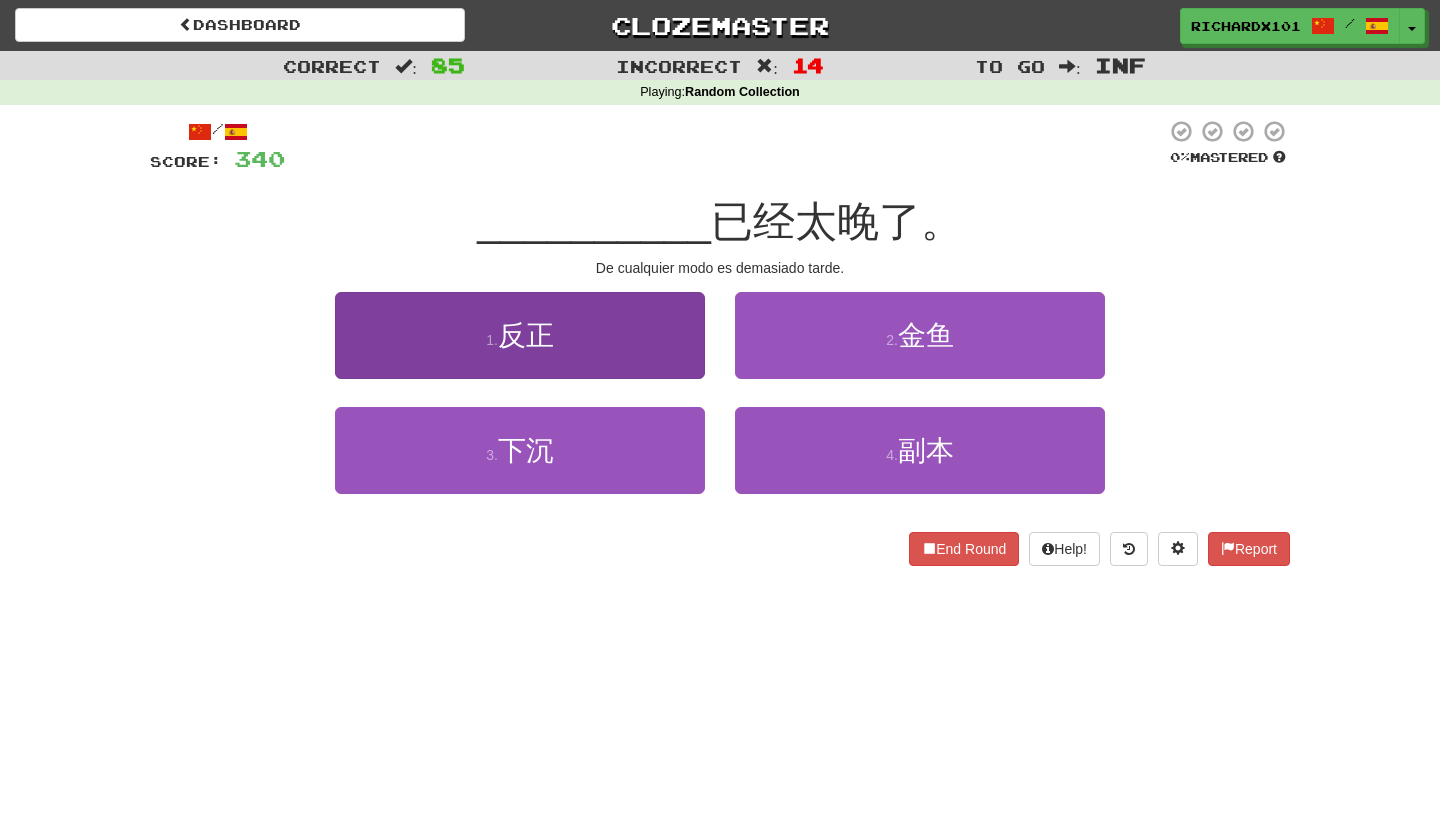 click on "1 .  反正" at bounding box center [520, 335] 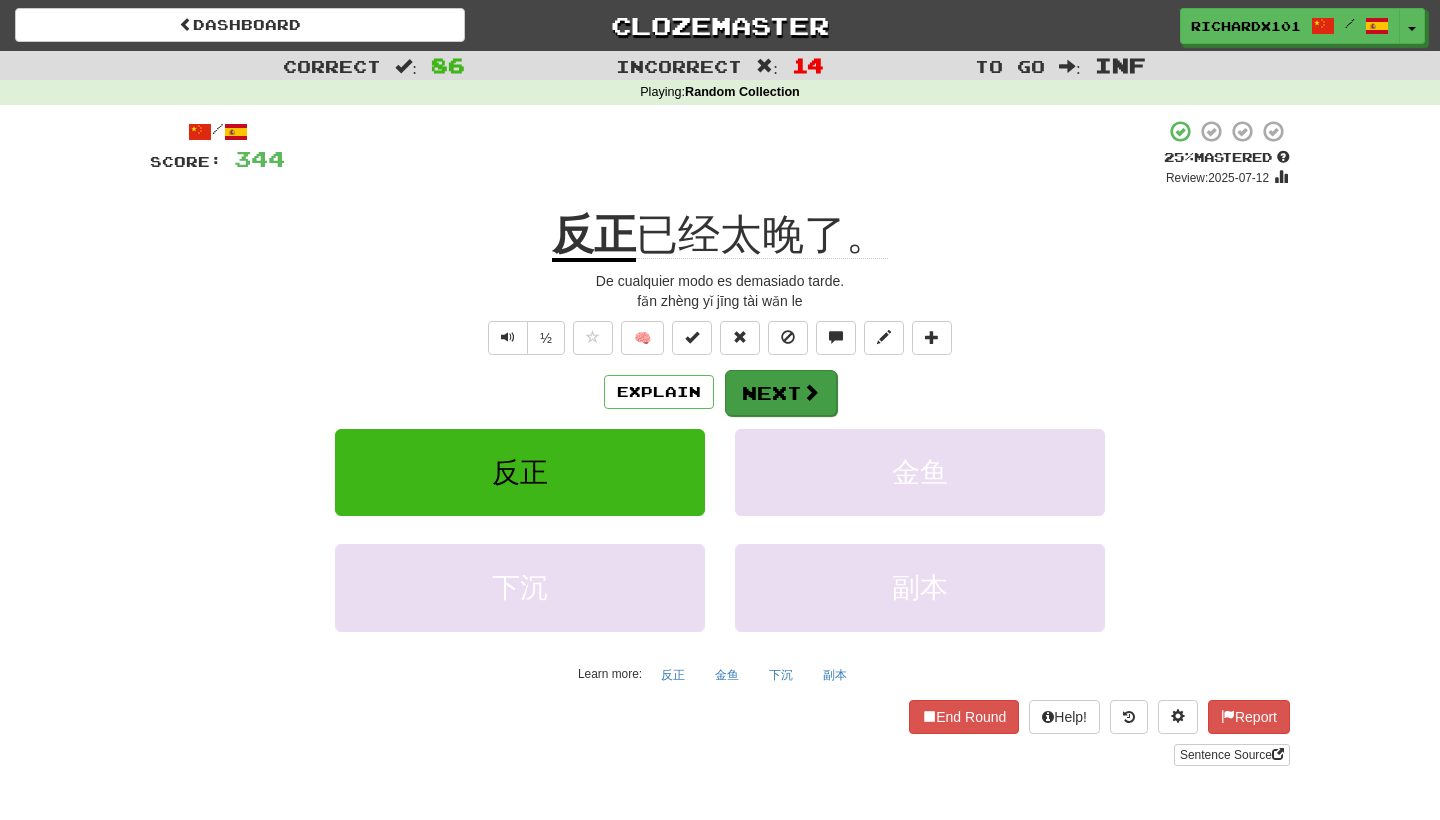 click on "Next" at bounding box center [781, 393] 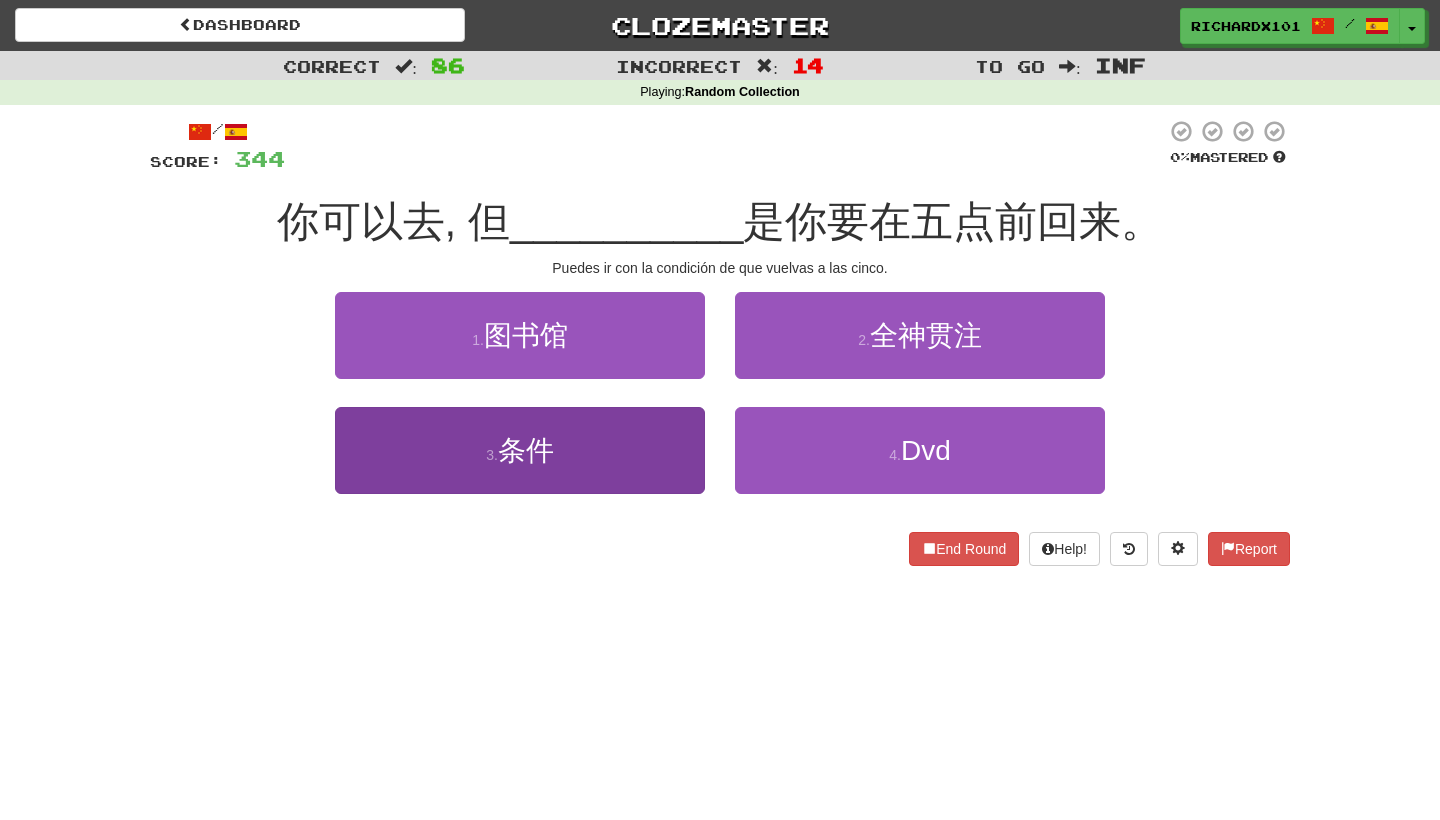 click on "3 .  条件" at bounding box center [520, 450] 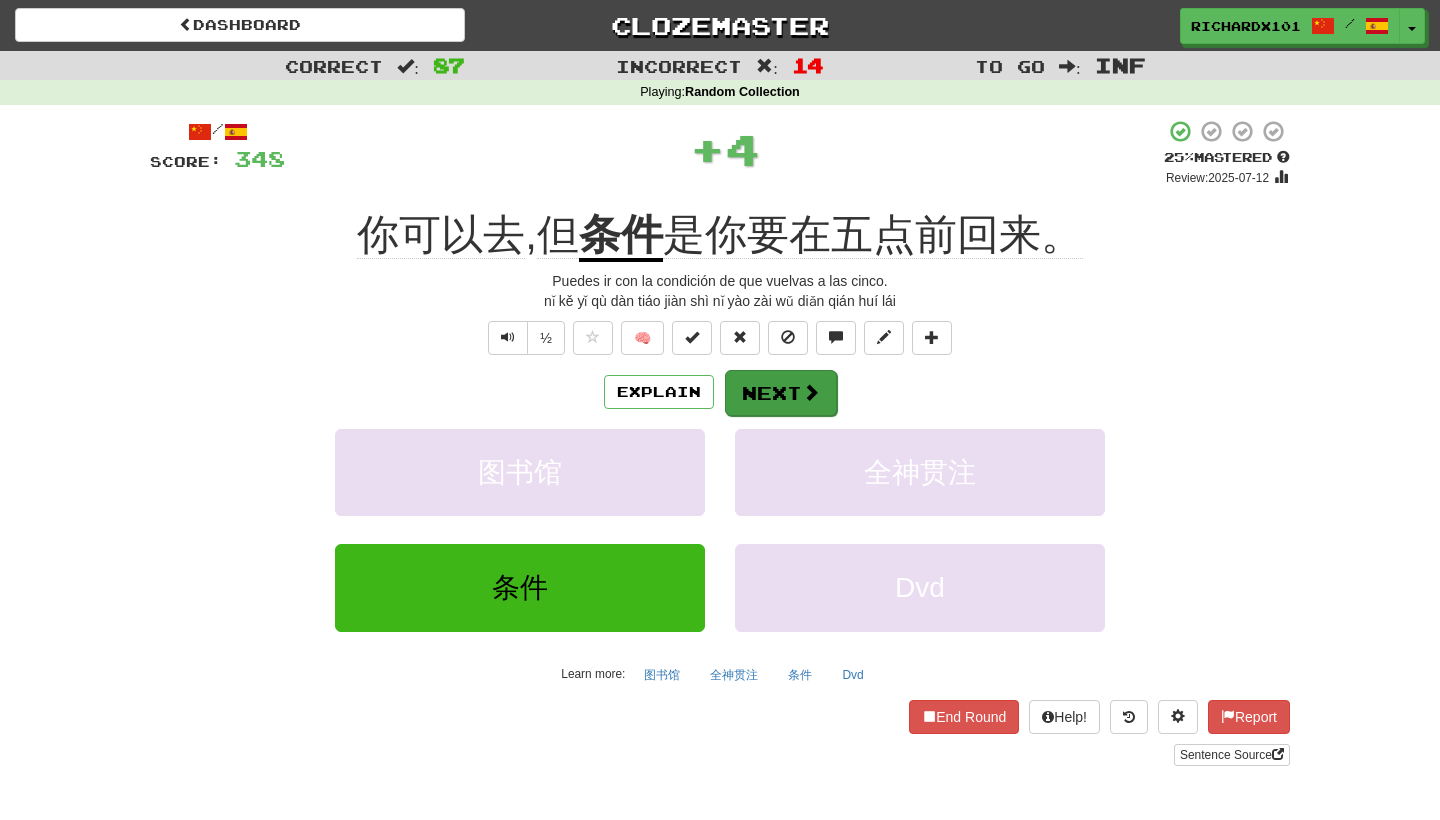 click on "Next" at bounding box center (781, 393) 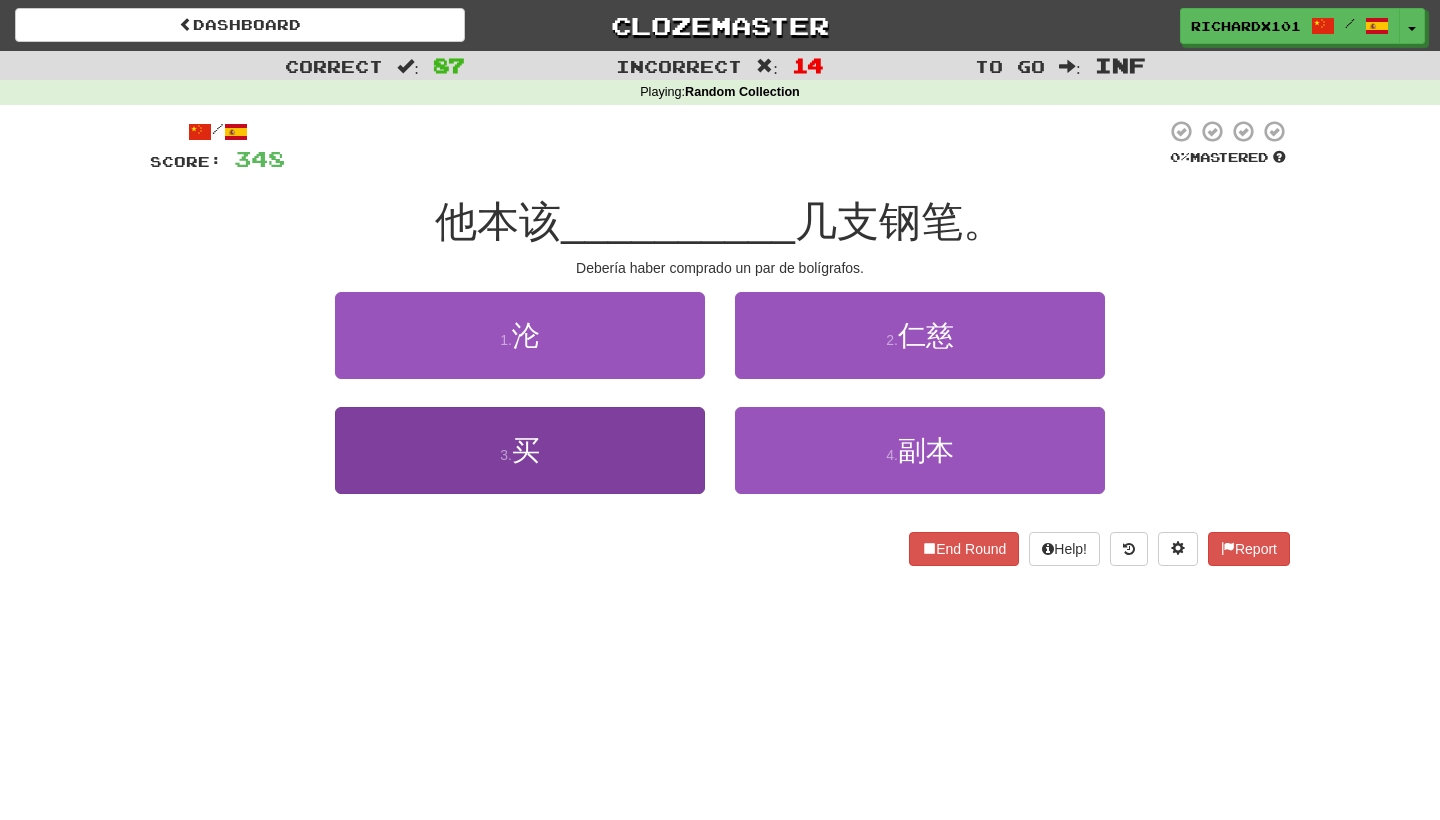 click on "3 .  买" at bounding box center [520, 450] 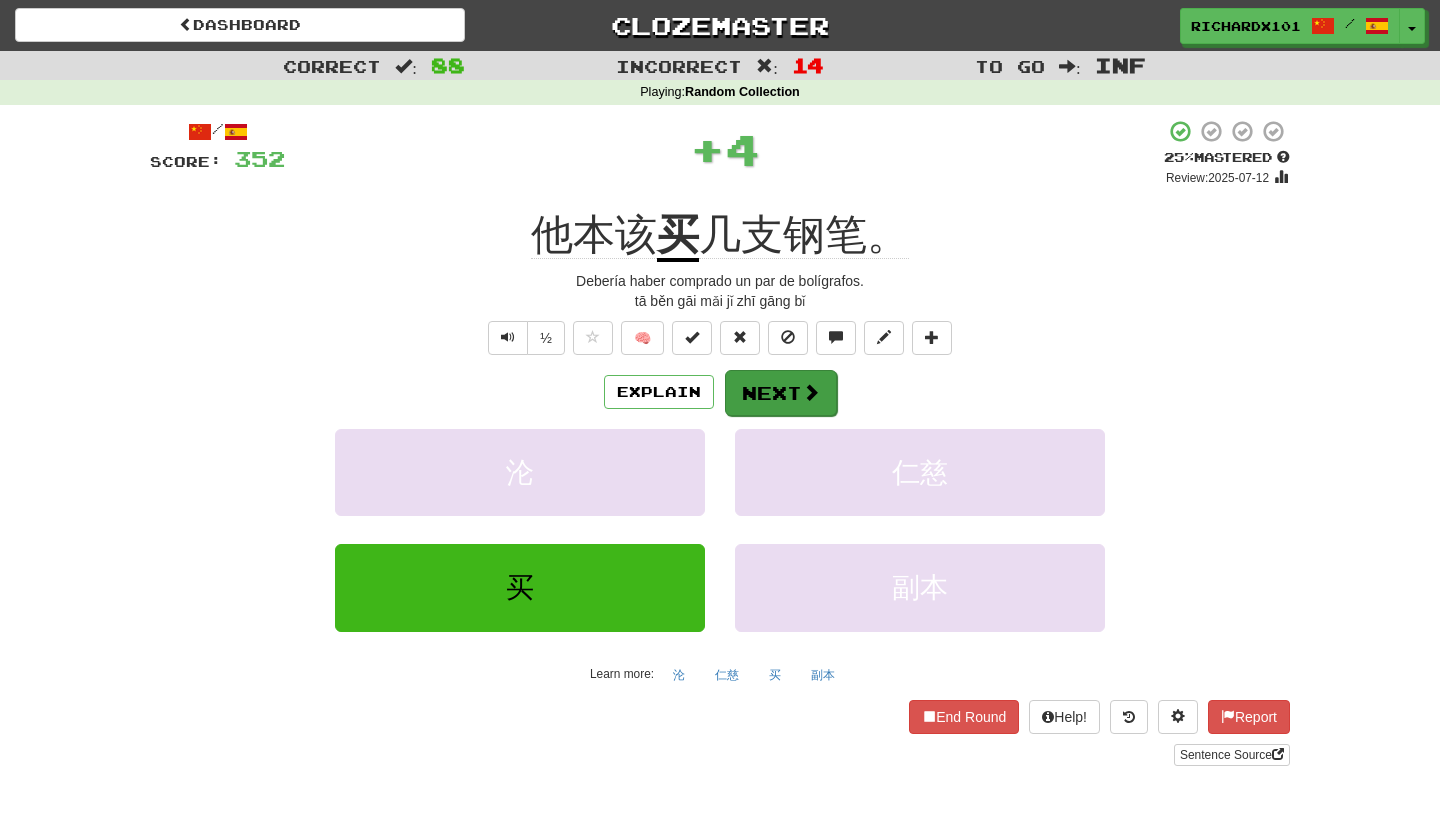click on "Next" at bounding box center [781, 393] 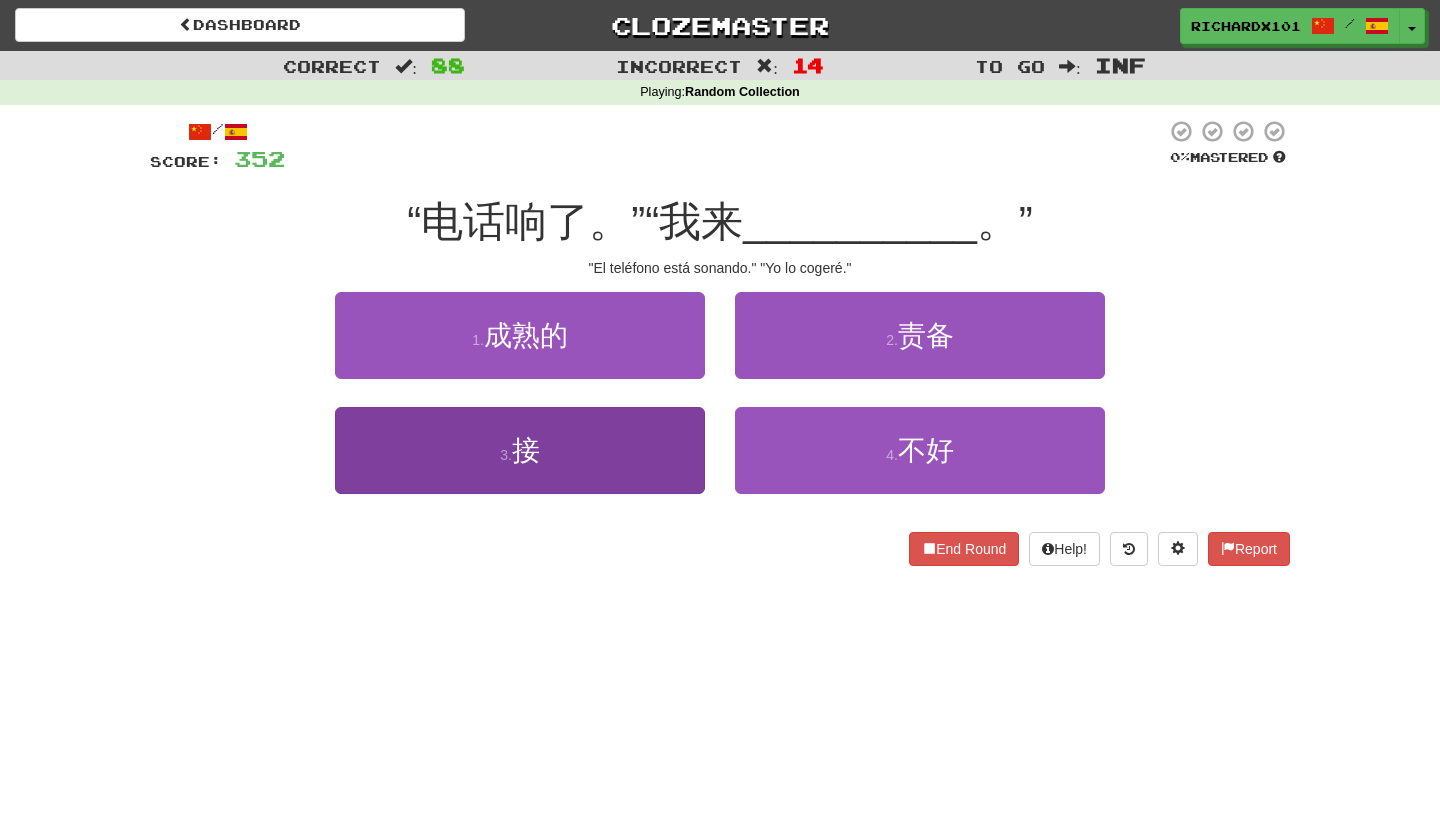 click on "3 .  接" at bounding box center [520, 450] 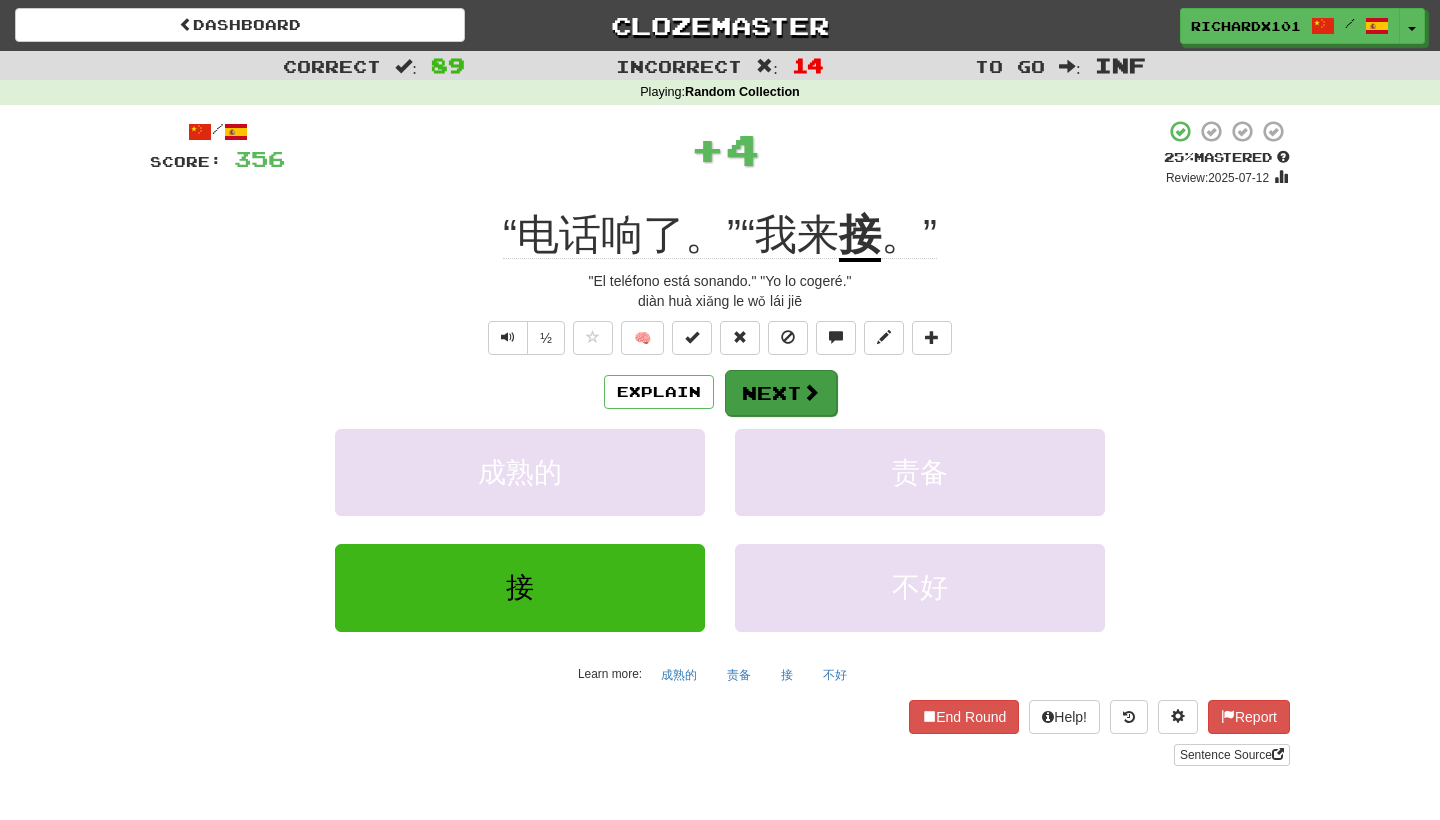click on "Next" at bounding box center (781, 393) 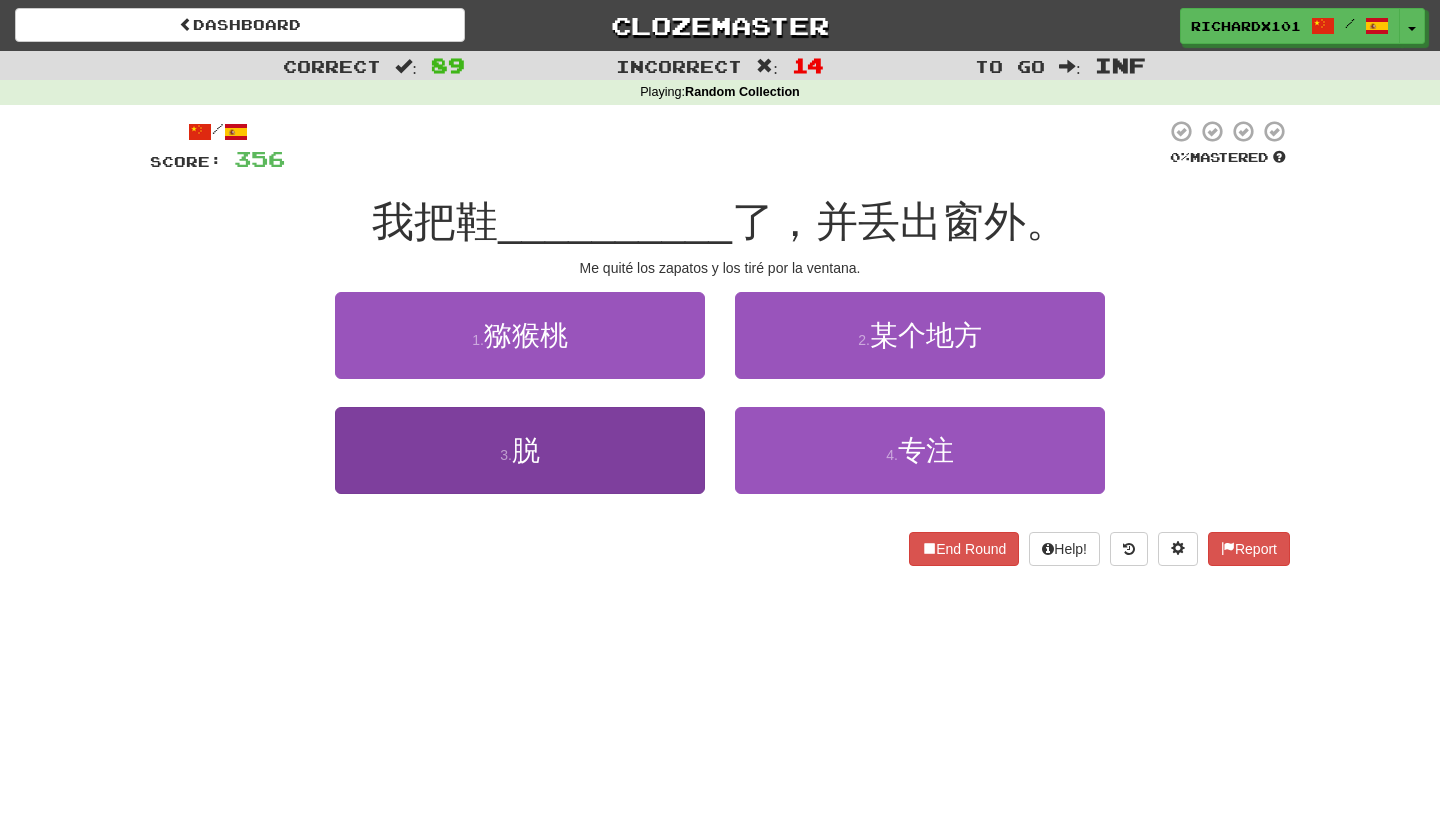 click on "3 .  脱" at bounding box center [520, 450] 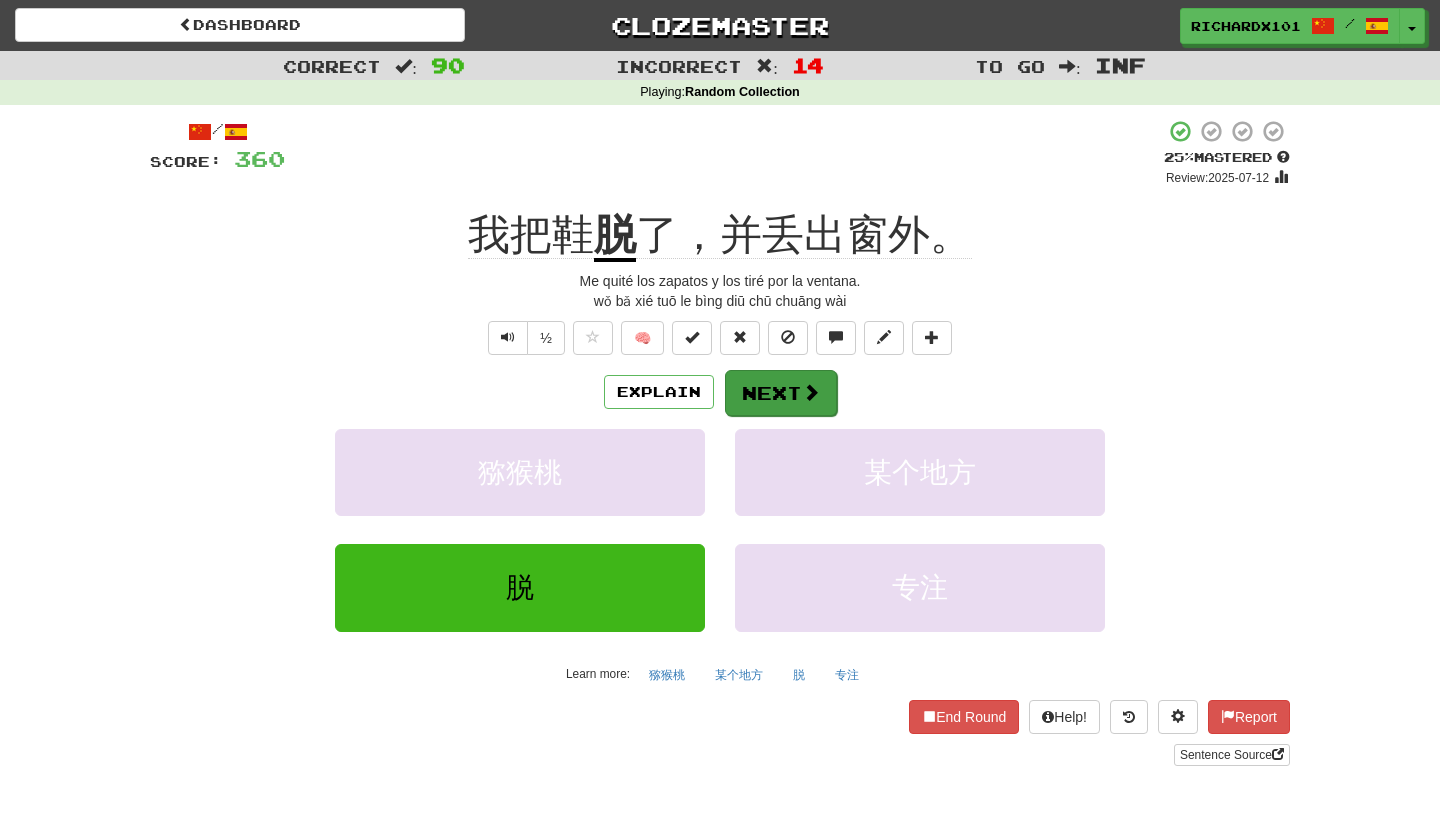 click on "Next" at bounding box center (781, 393) 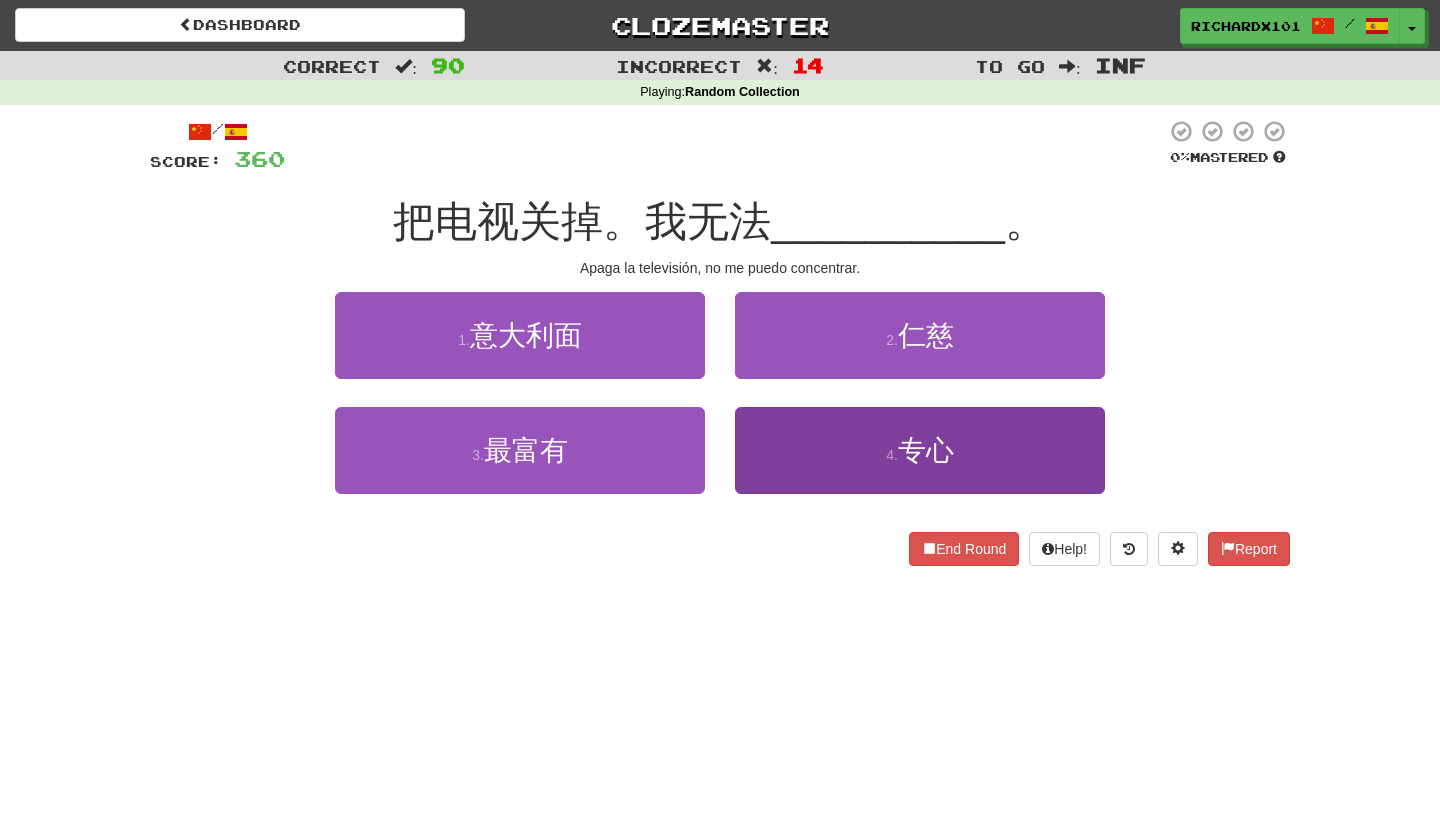 click on "4 .  专心" at bounding box center (920, 450) 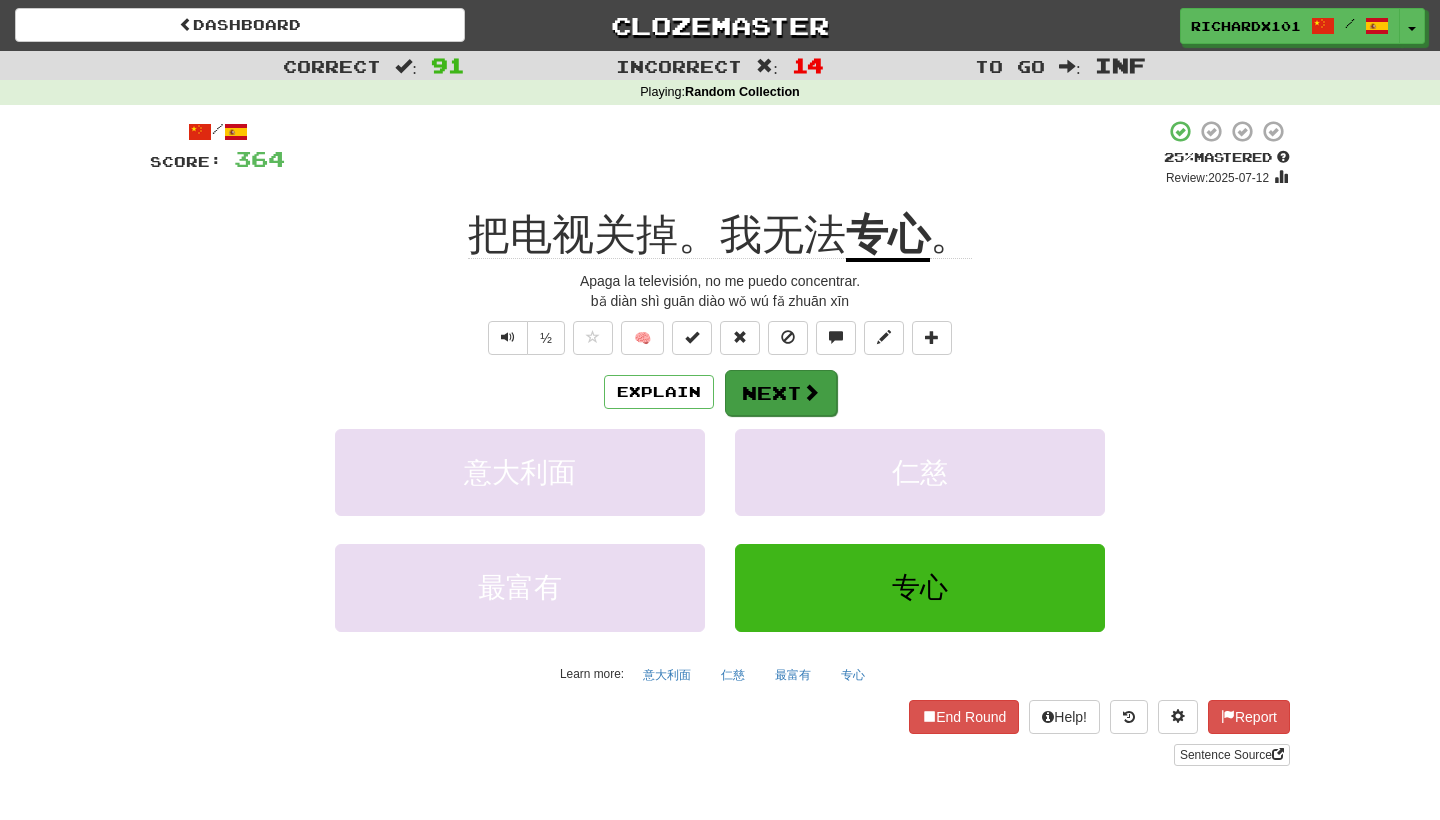 click on "Next" at bounding box center [781, 393] 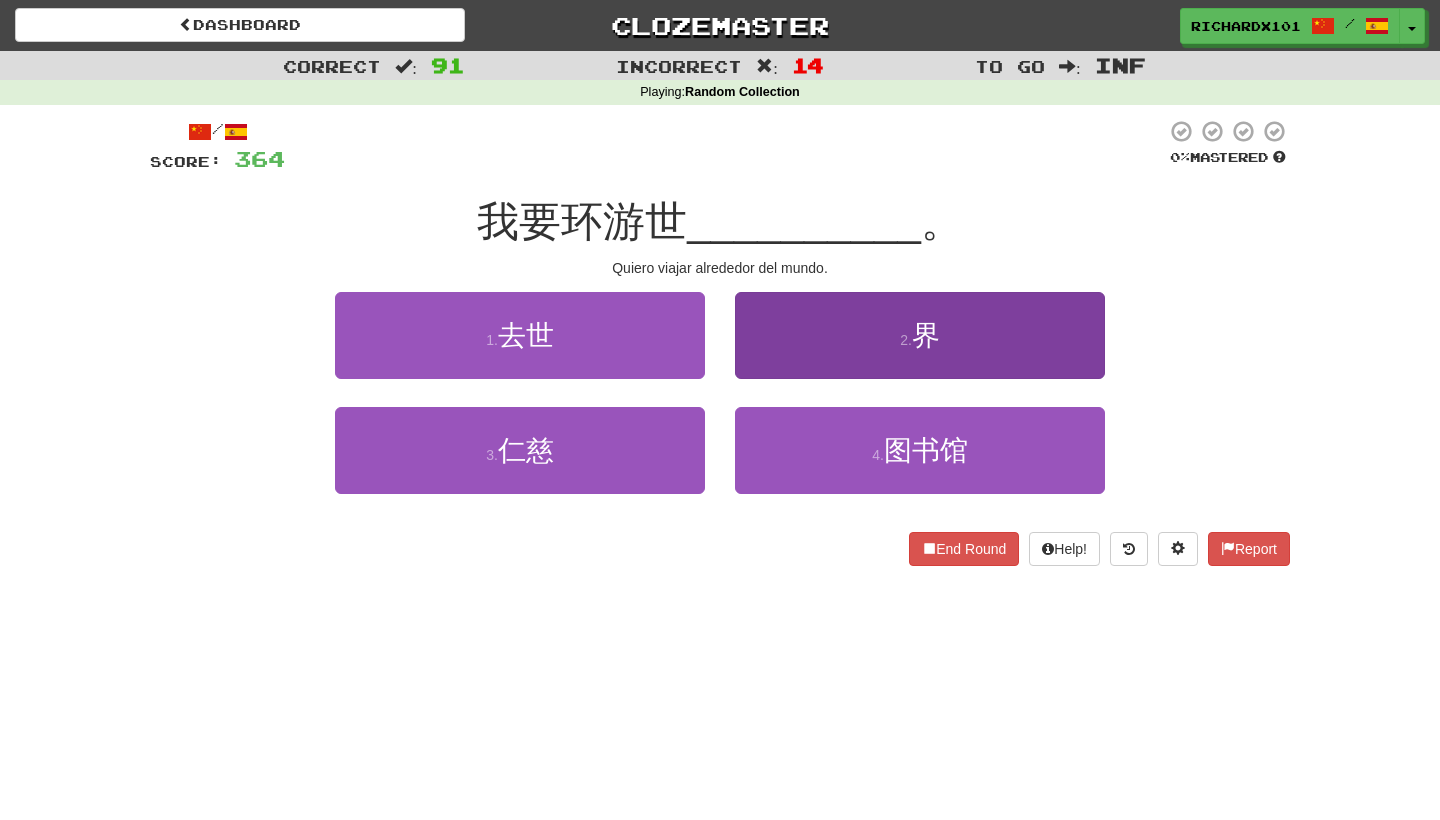 click on "2 .  界" at bounding box center (920, 335) 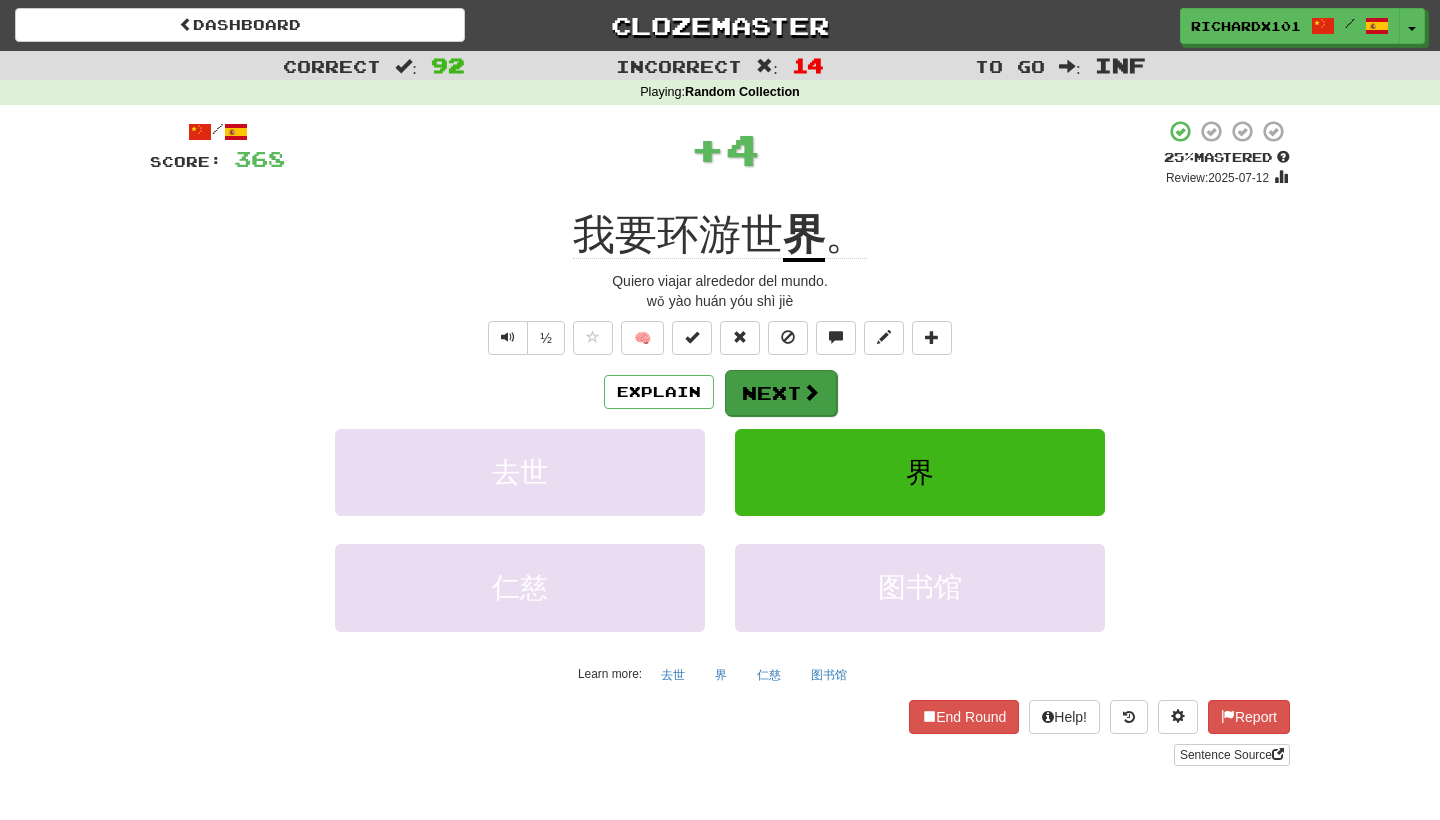 click on "Next" at bounding box center (781, 393) 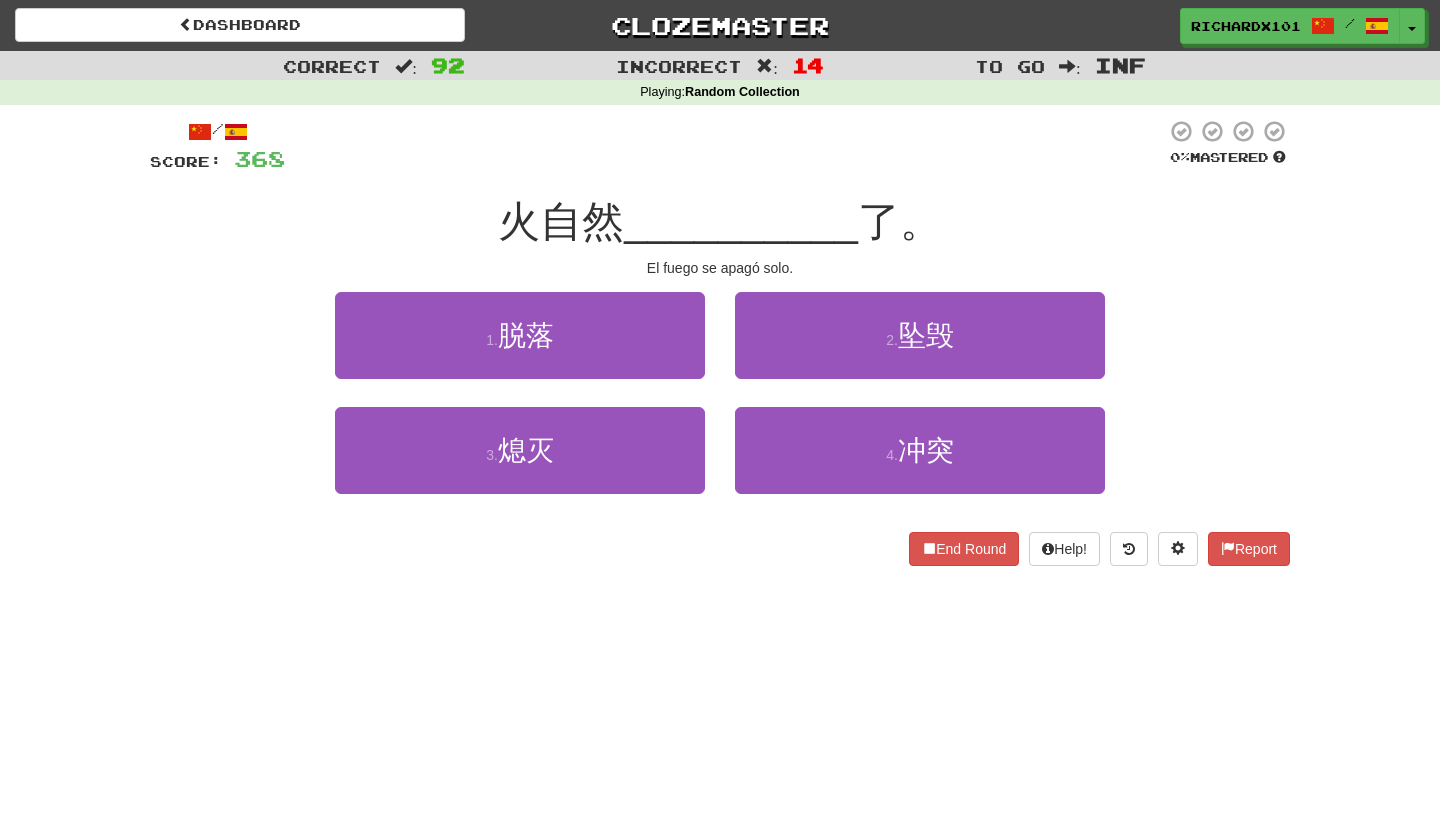 click on "1 .  脱落" at bounding box center (520, 349) 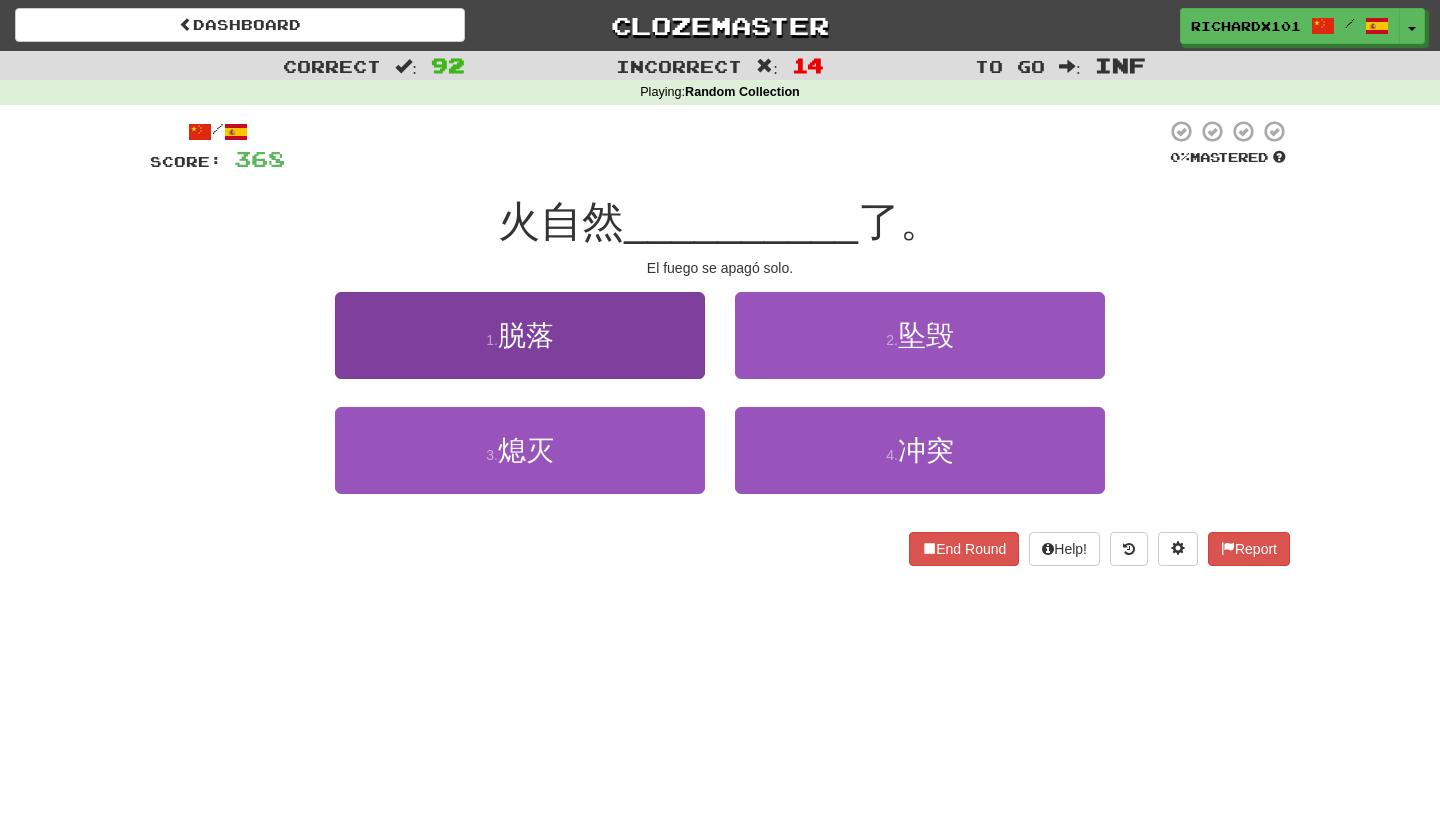 click on "1 .  脱落" at bounding box center [520, 335] 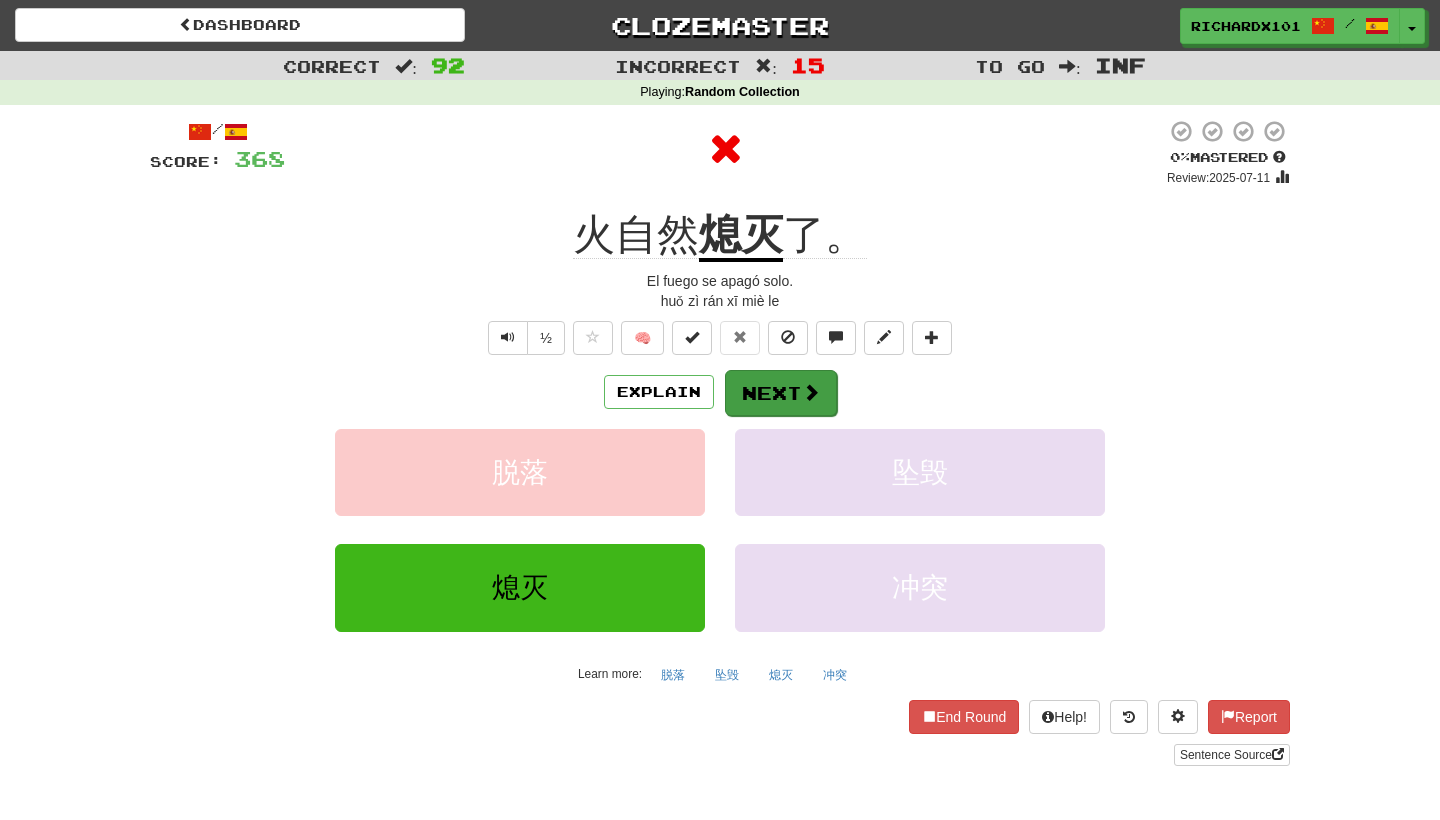 click on "Next" at bounding box center (781, 393) 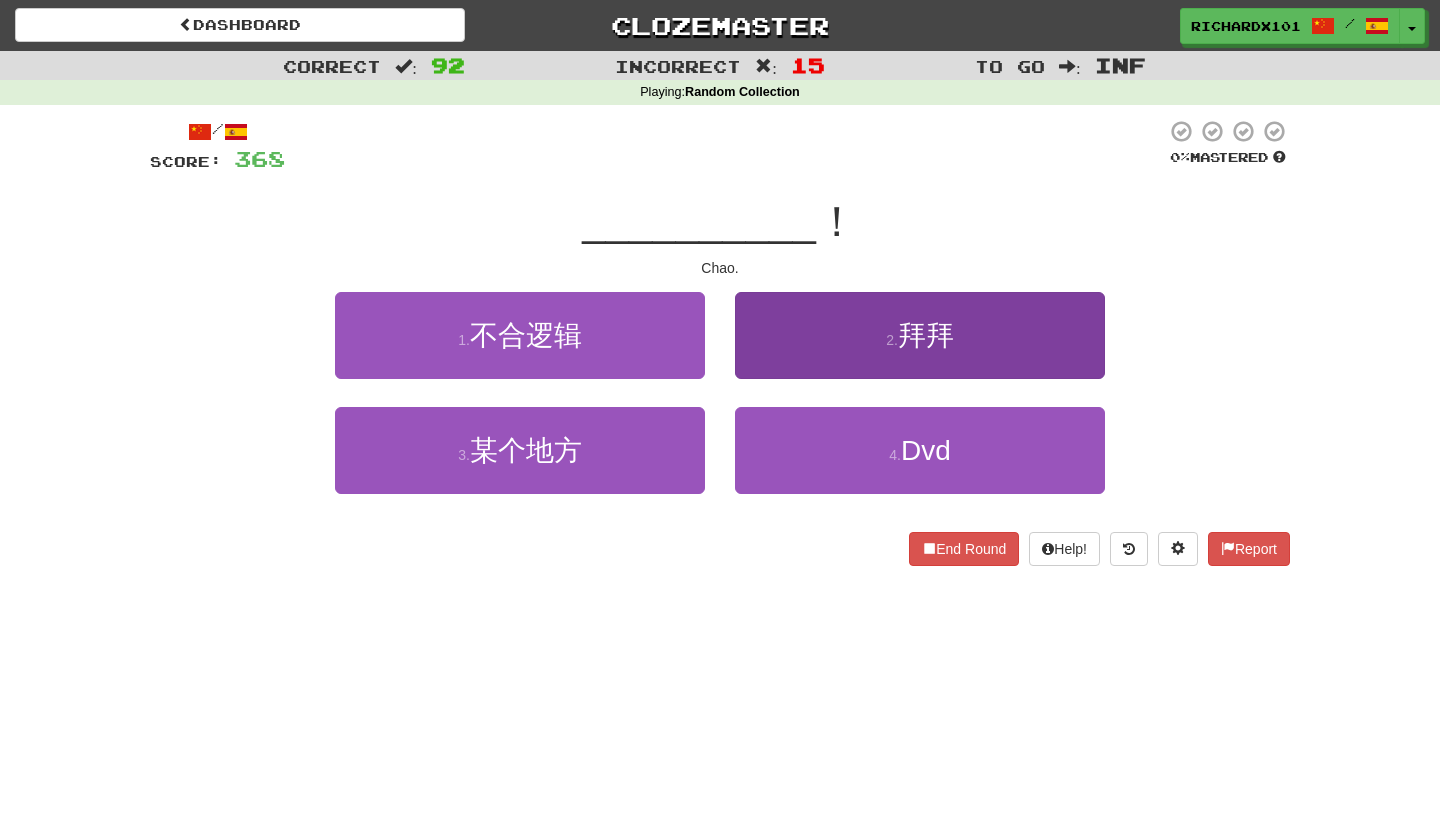 click on "2 .  拜拜" at bounding box center (920, 335) 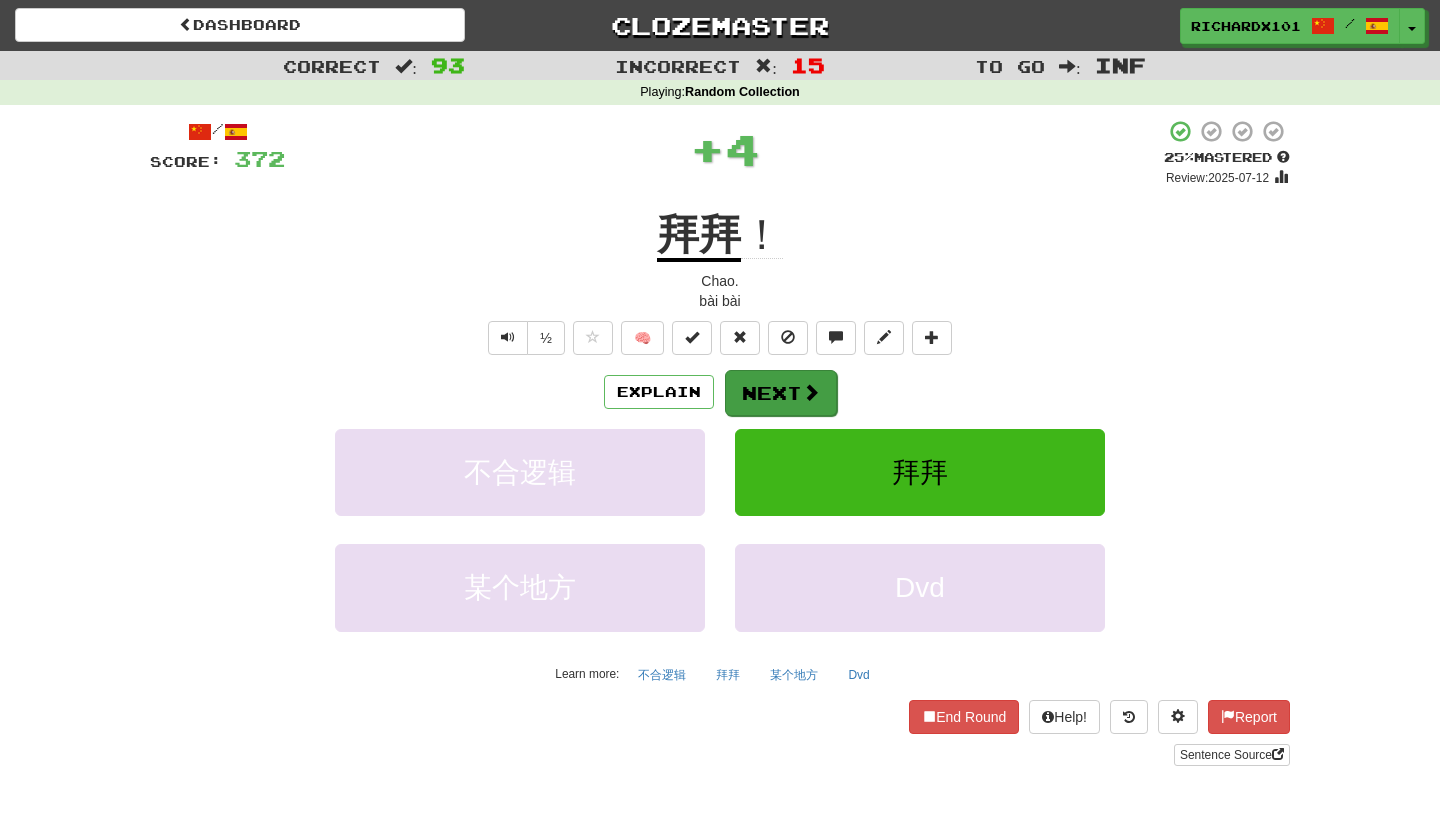 click on "Next" at bounding box center [781, 393] 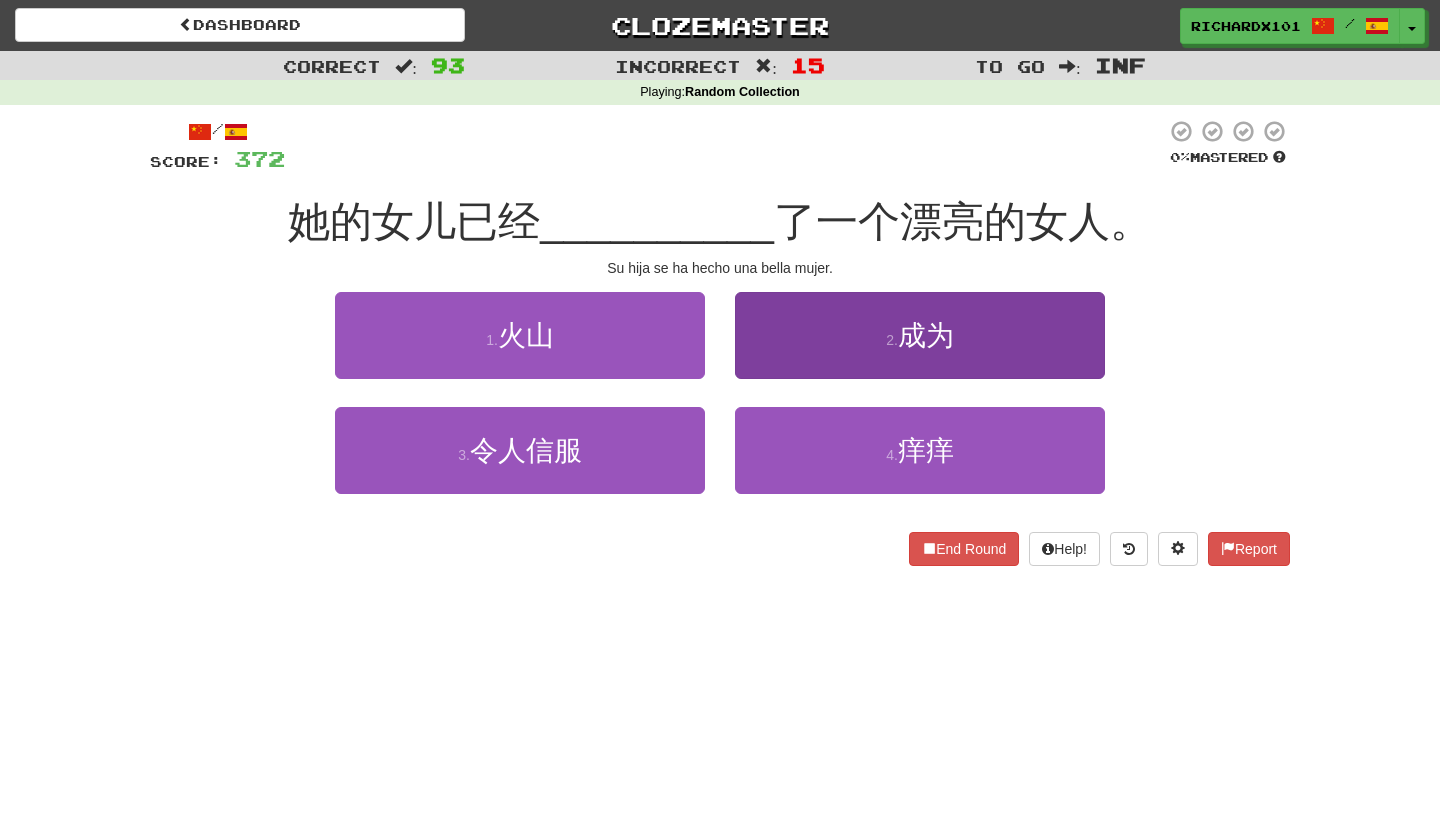 click on "2 .  成为" at bounding box center [920, 335] 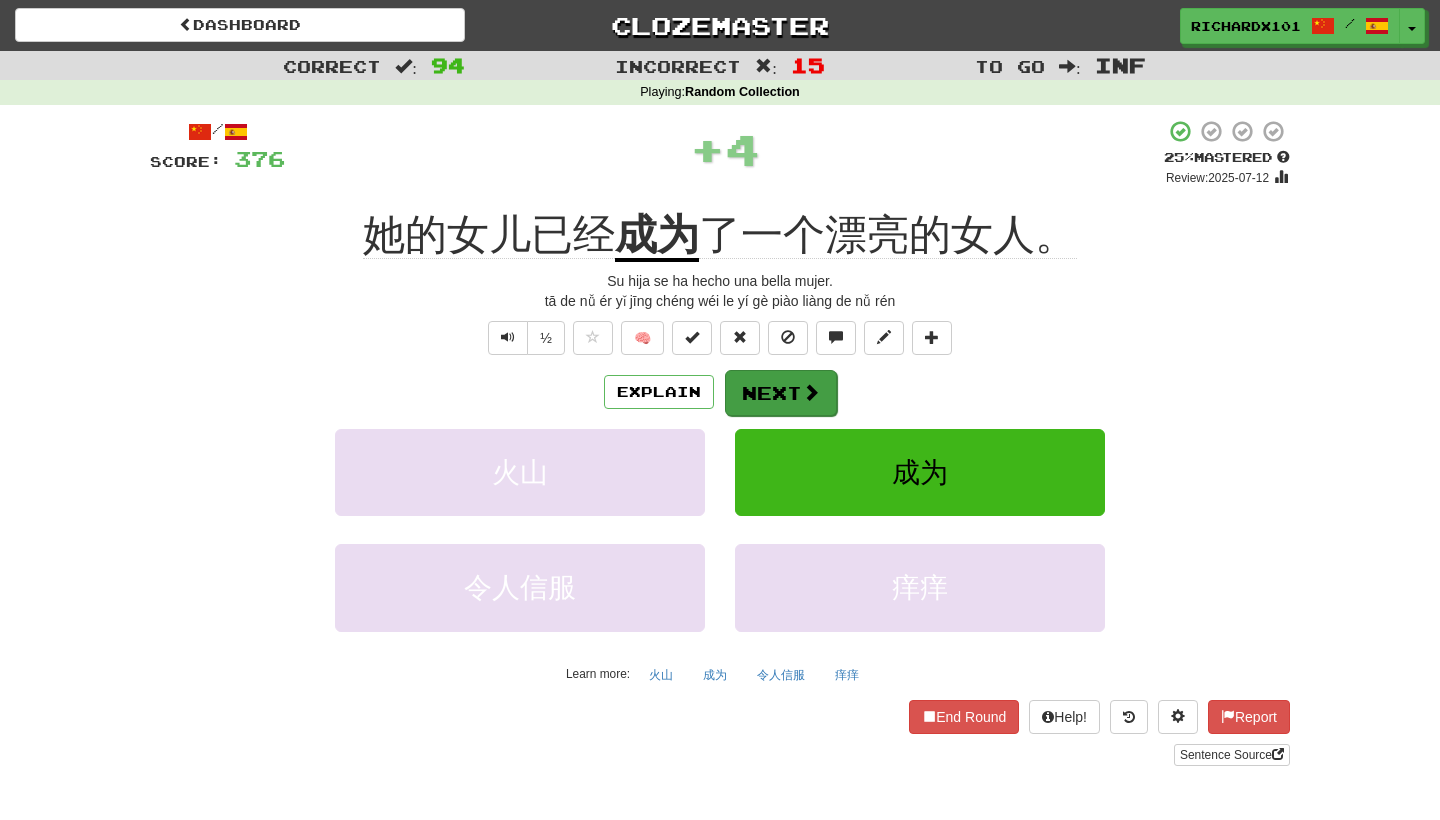 click on "Next" at bounding box center [781, 393] 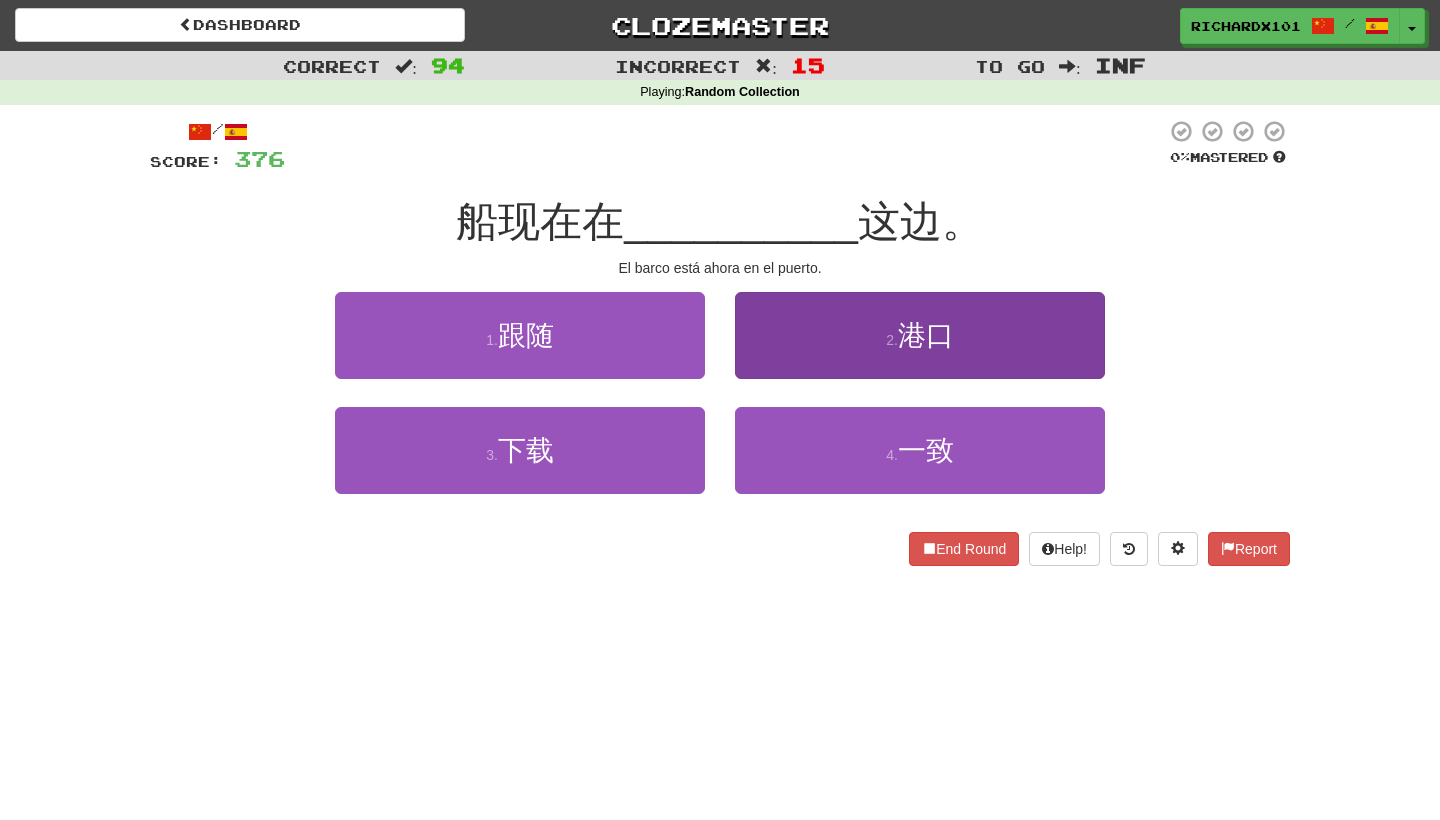 click on "2 .  港口" at bounding box center (920, 335) 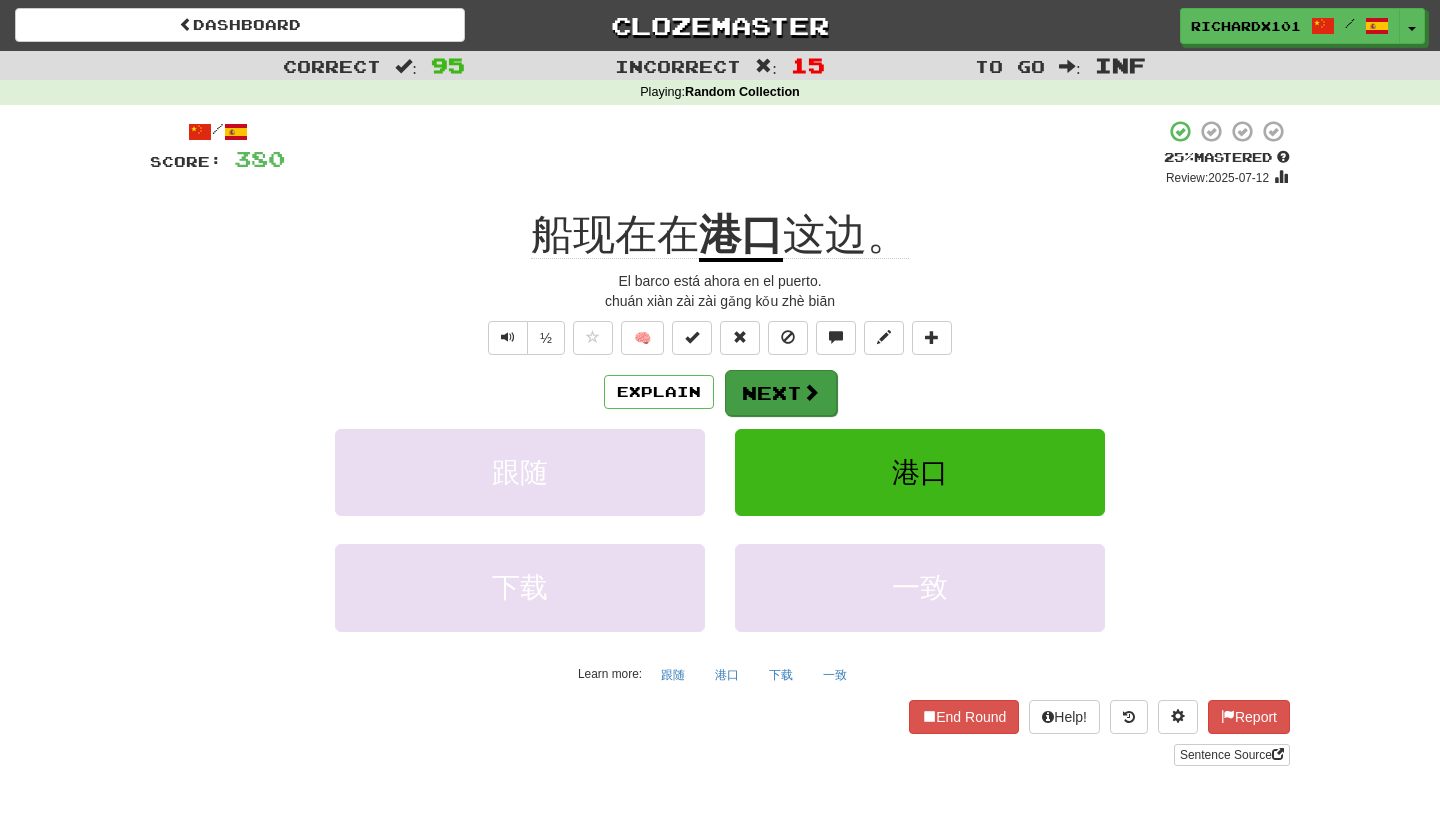 click on "Next" at bounding box center [781, 393] 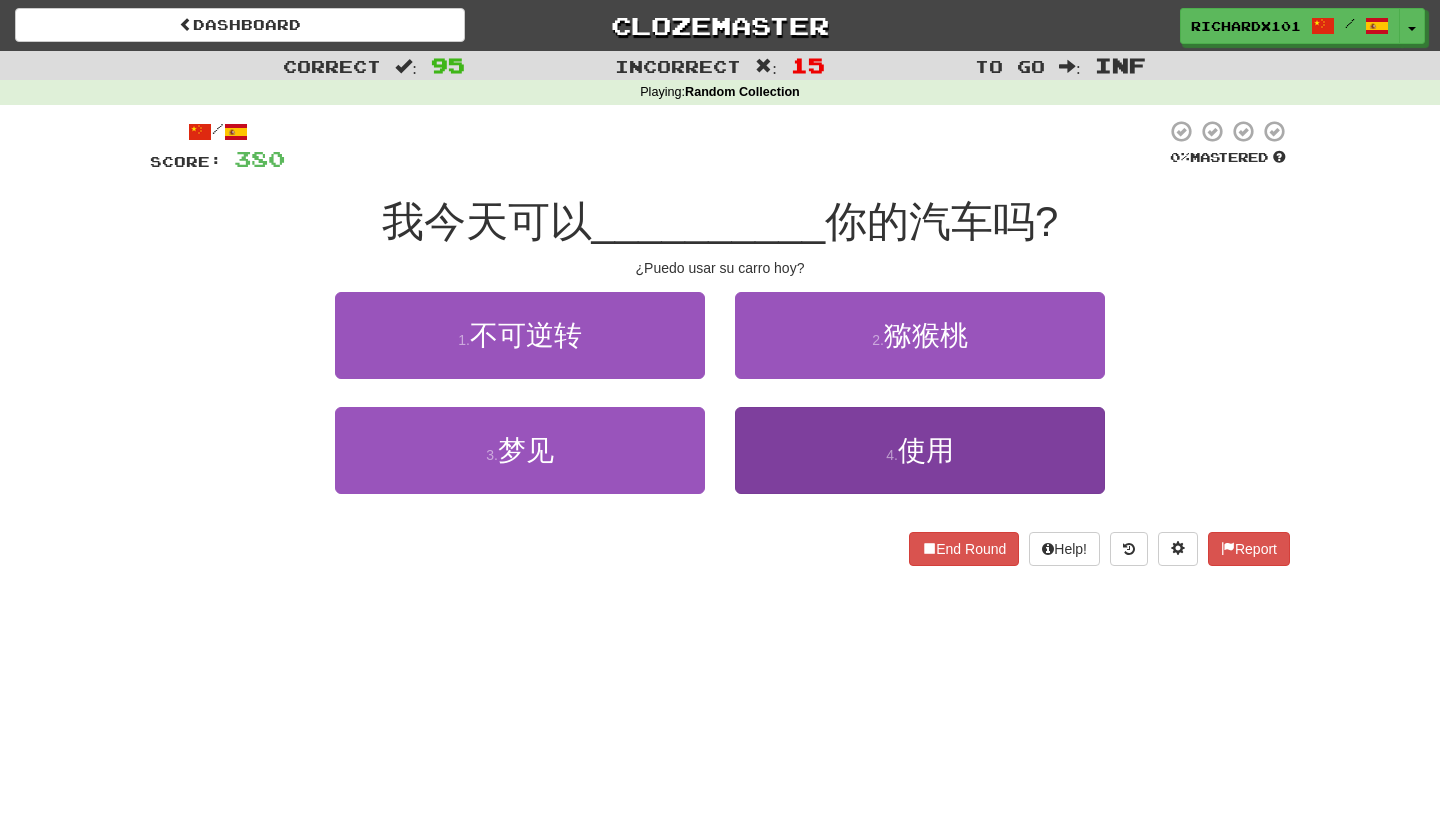 click on "4 .  使用" at bounding box center [920, 450] 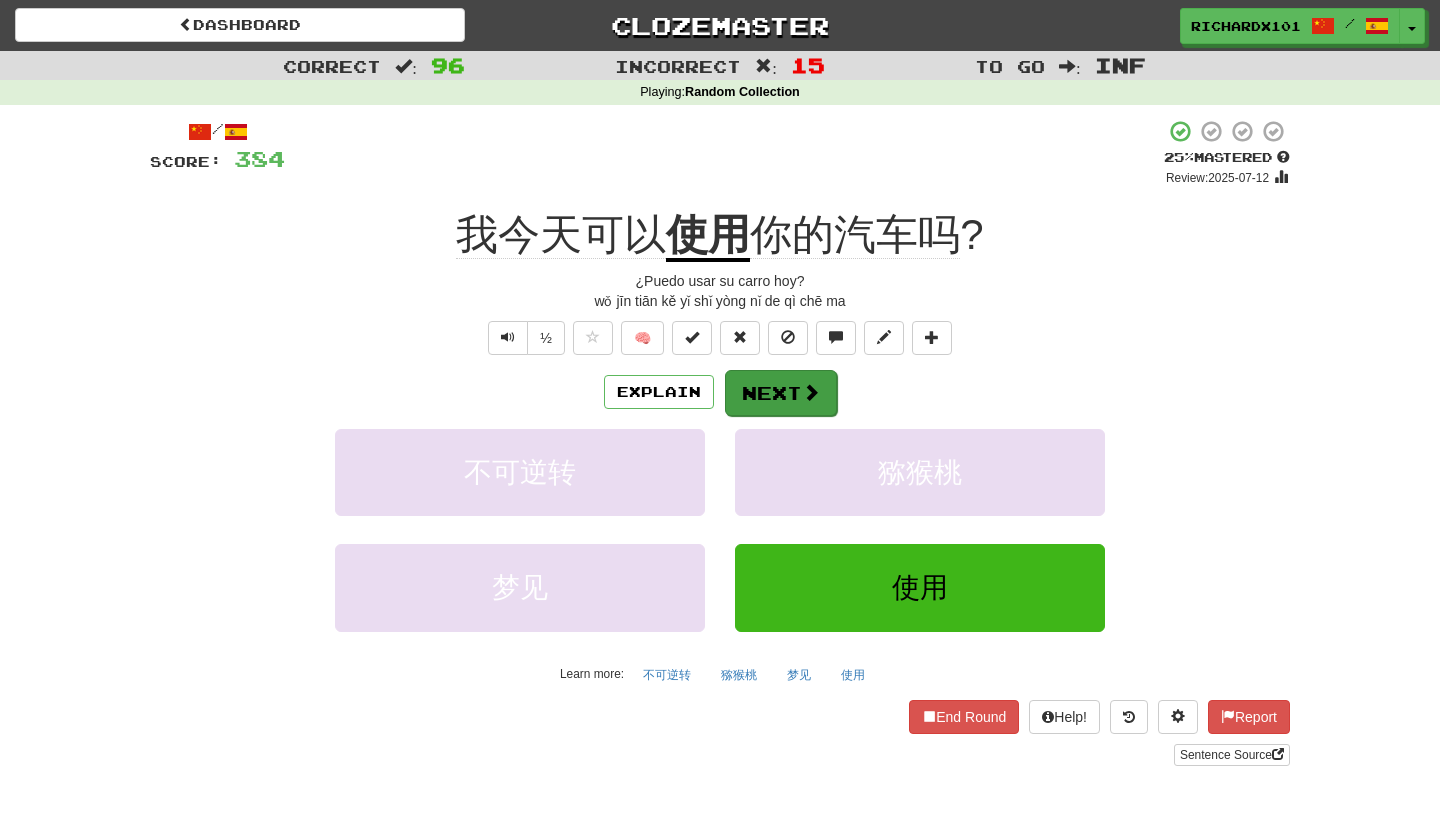 click on "Next" at bounding box center (781, 393) 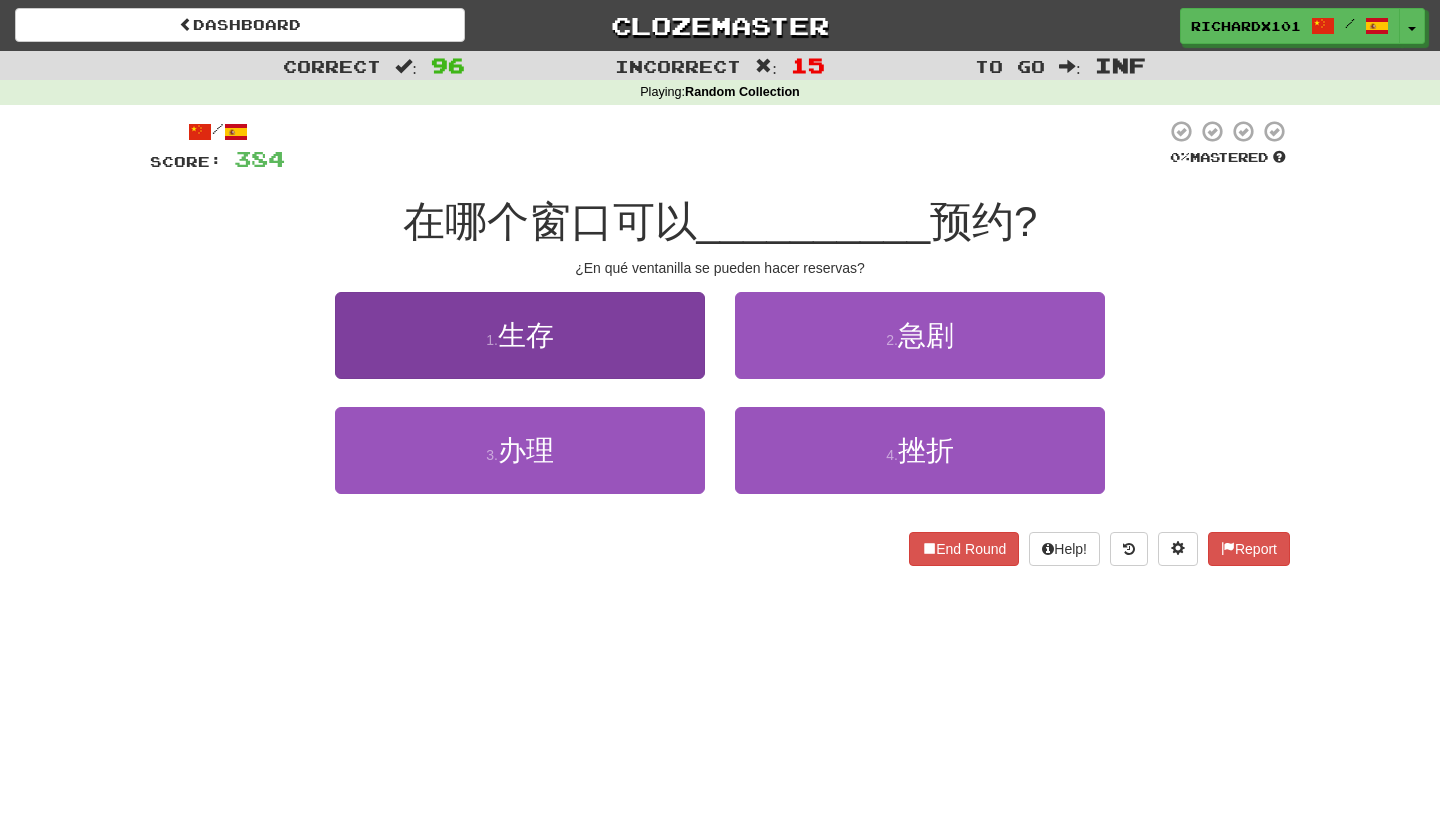 click on "1 .  生存" at bounding box center [520, 335] 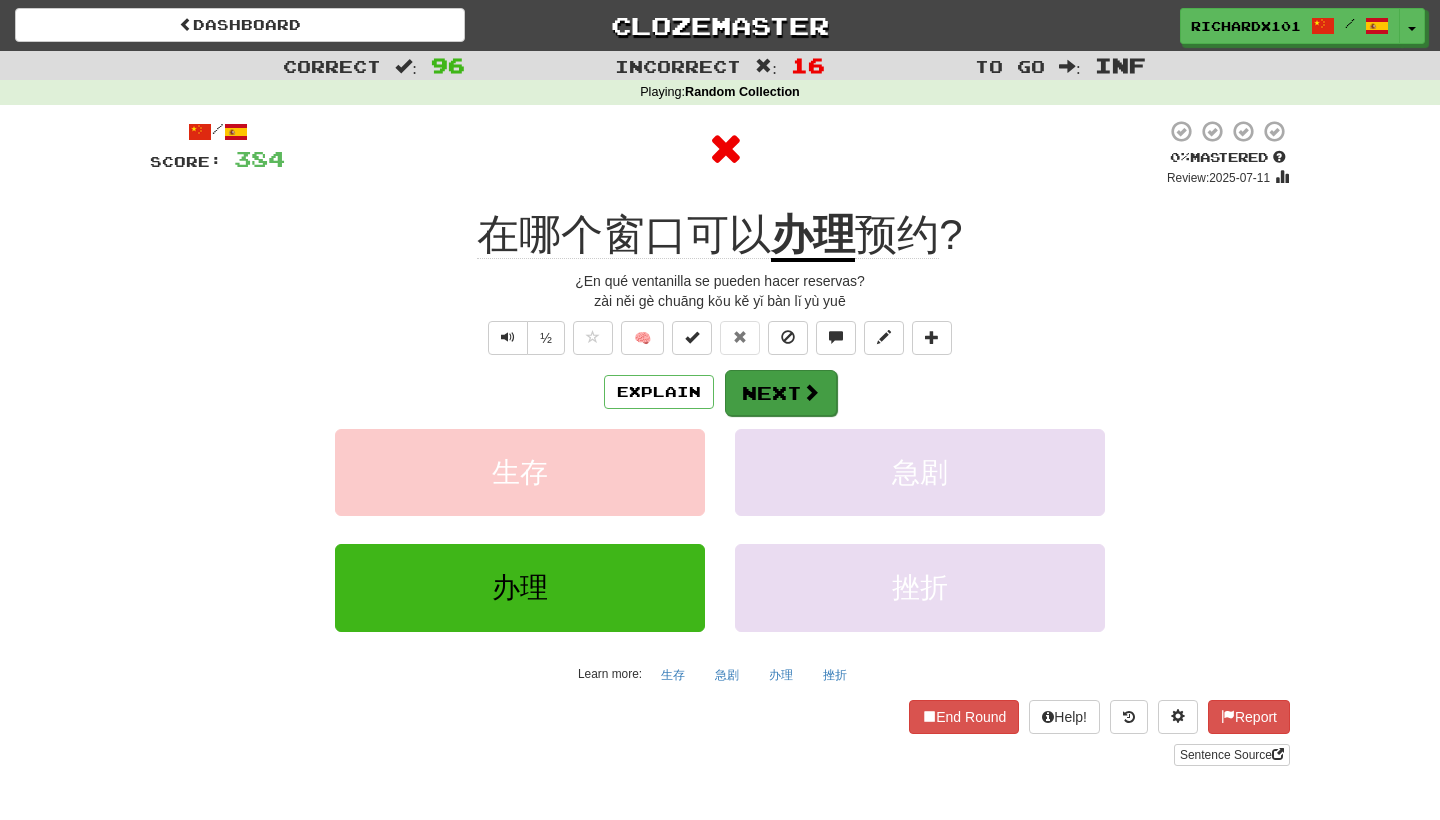 click on "Next" at bounding box center (781, 393) 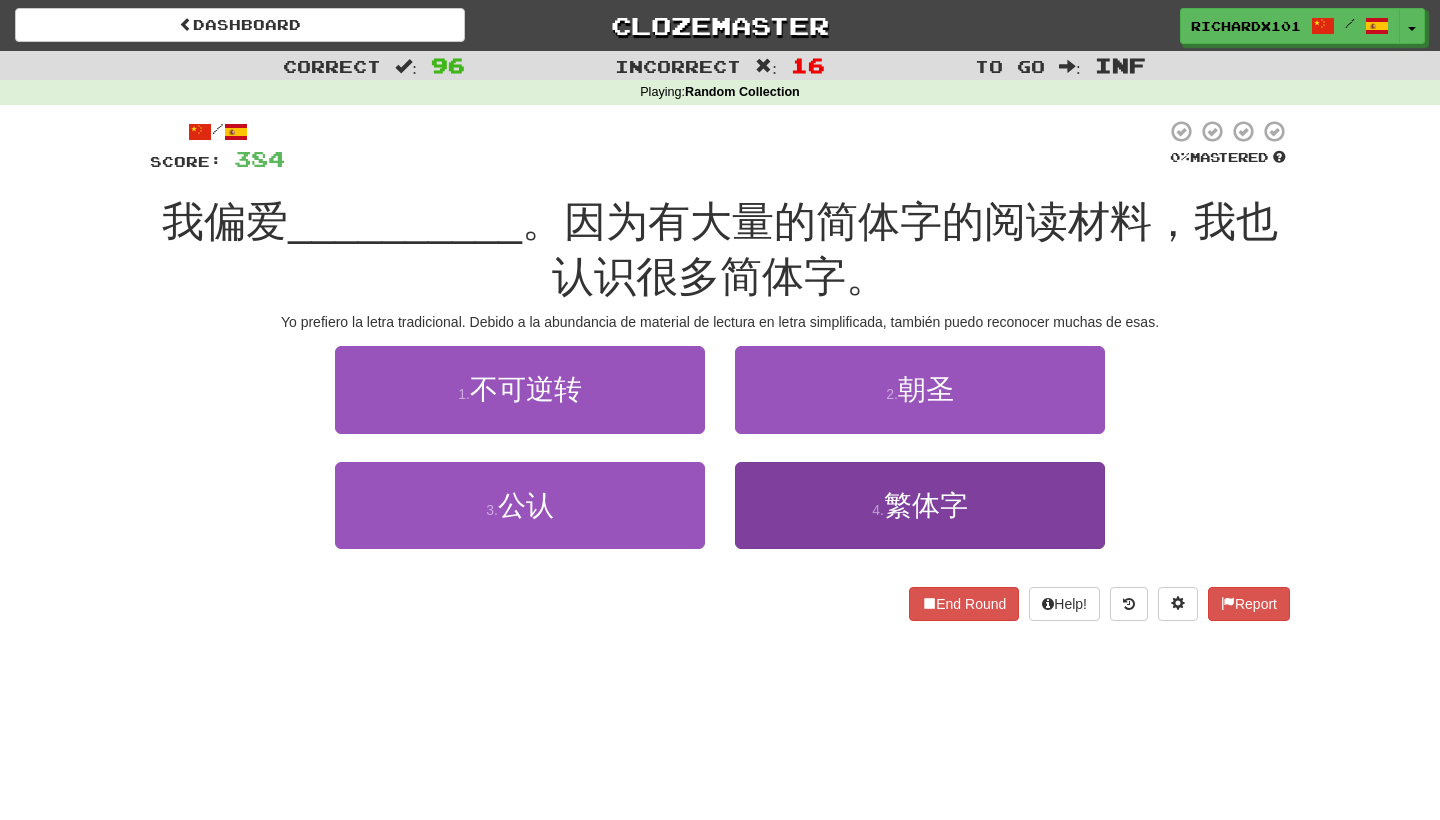 click on "4 .  繁体字" at bounding box center [920, 505] 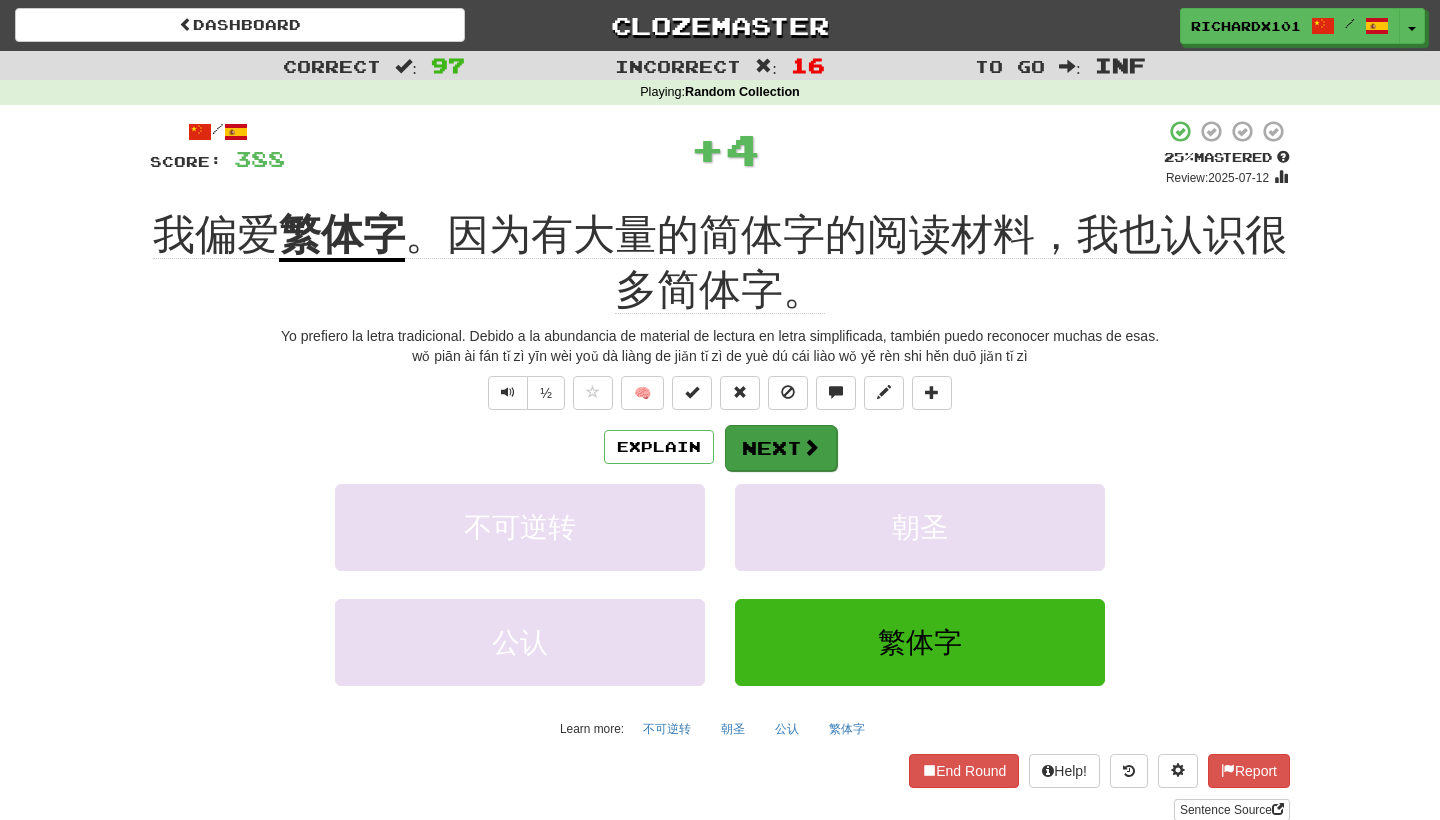 click on "Next" at bounding box center (781, 448) 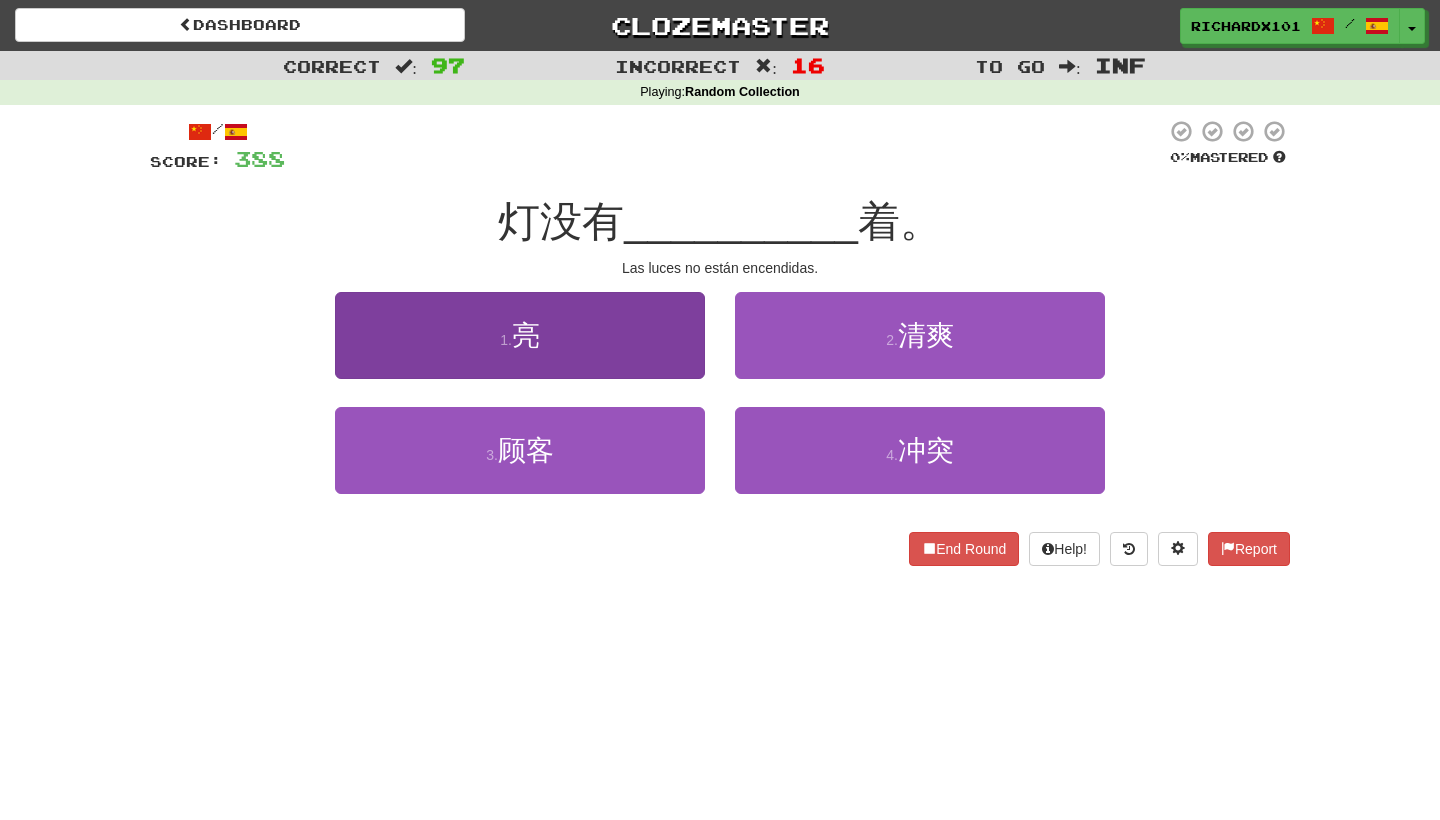 click on "1 .  亮" at bounding box center [520, 335] 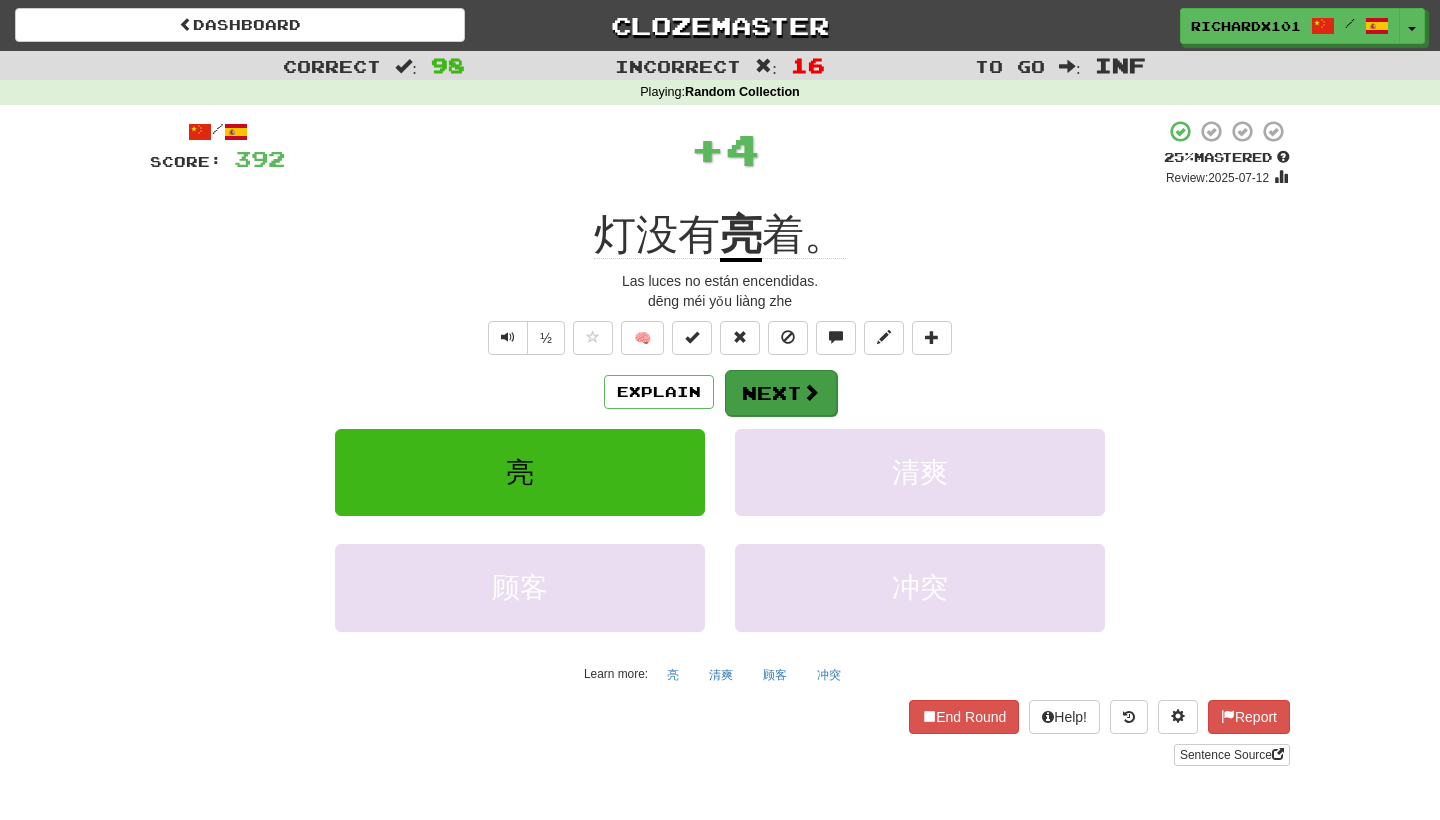 click on "Next" at bounding box center [781, 393] 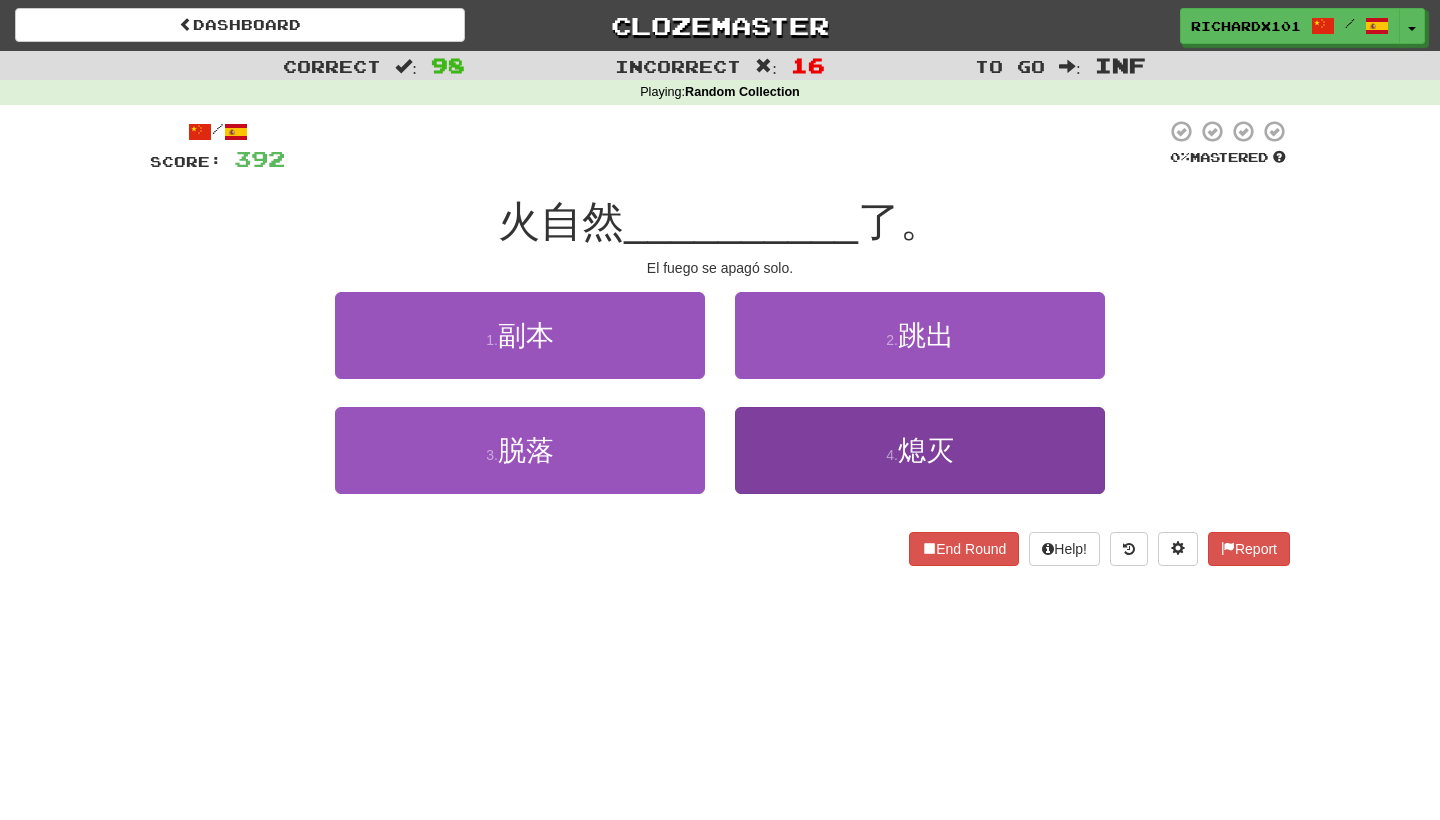 click on "4 .  熄灭" at bounding box center [920, 450] 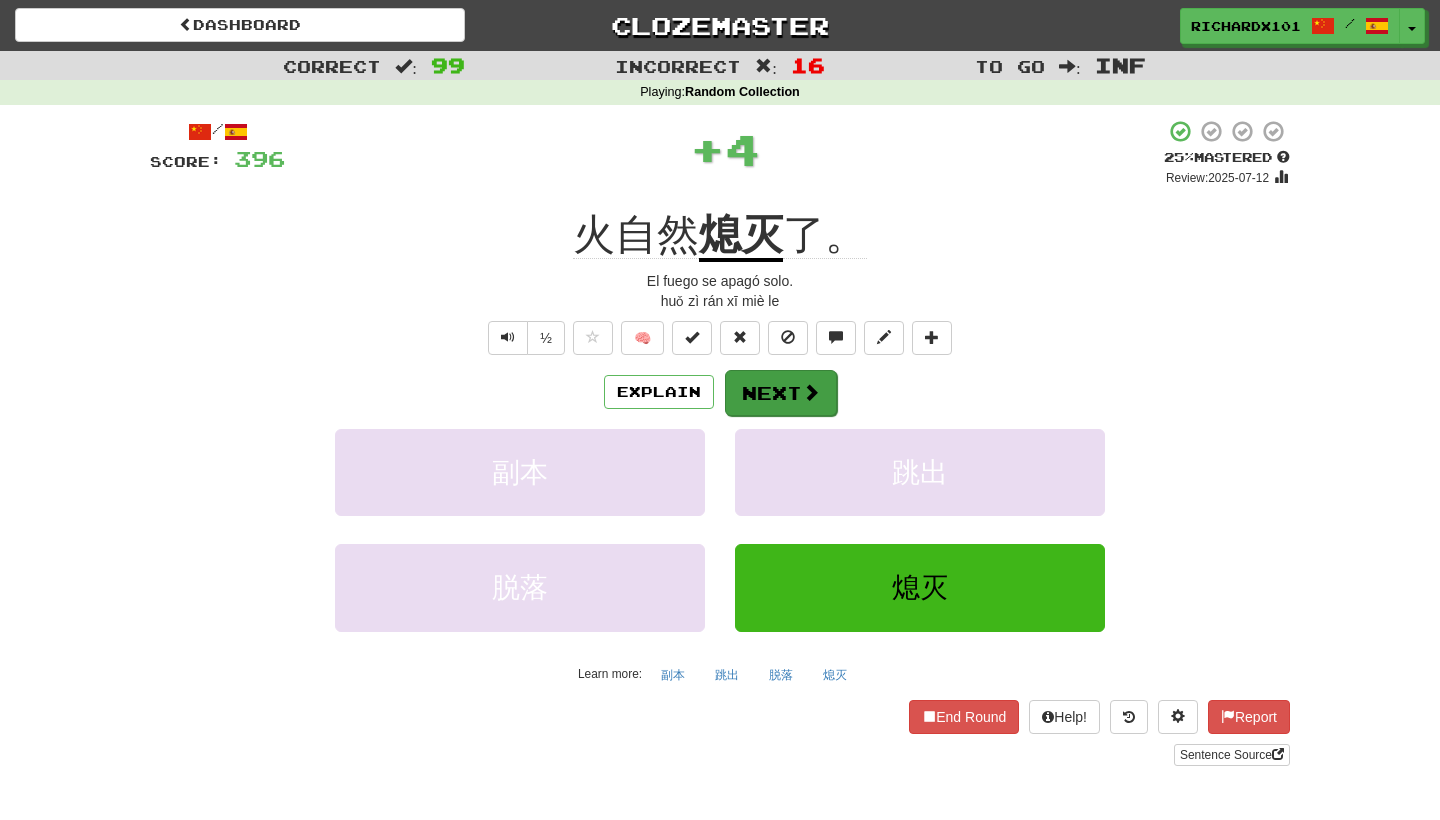 click on "Next" at bounding box center [781, 393] 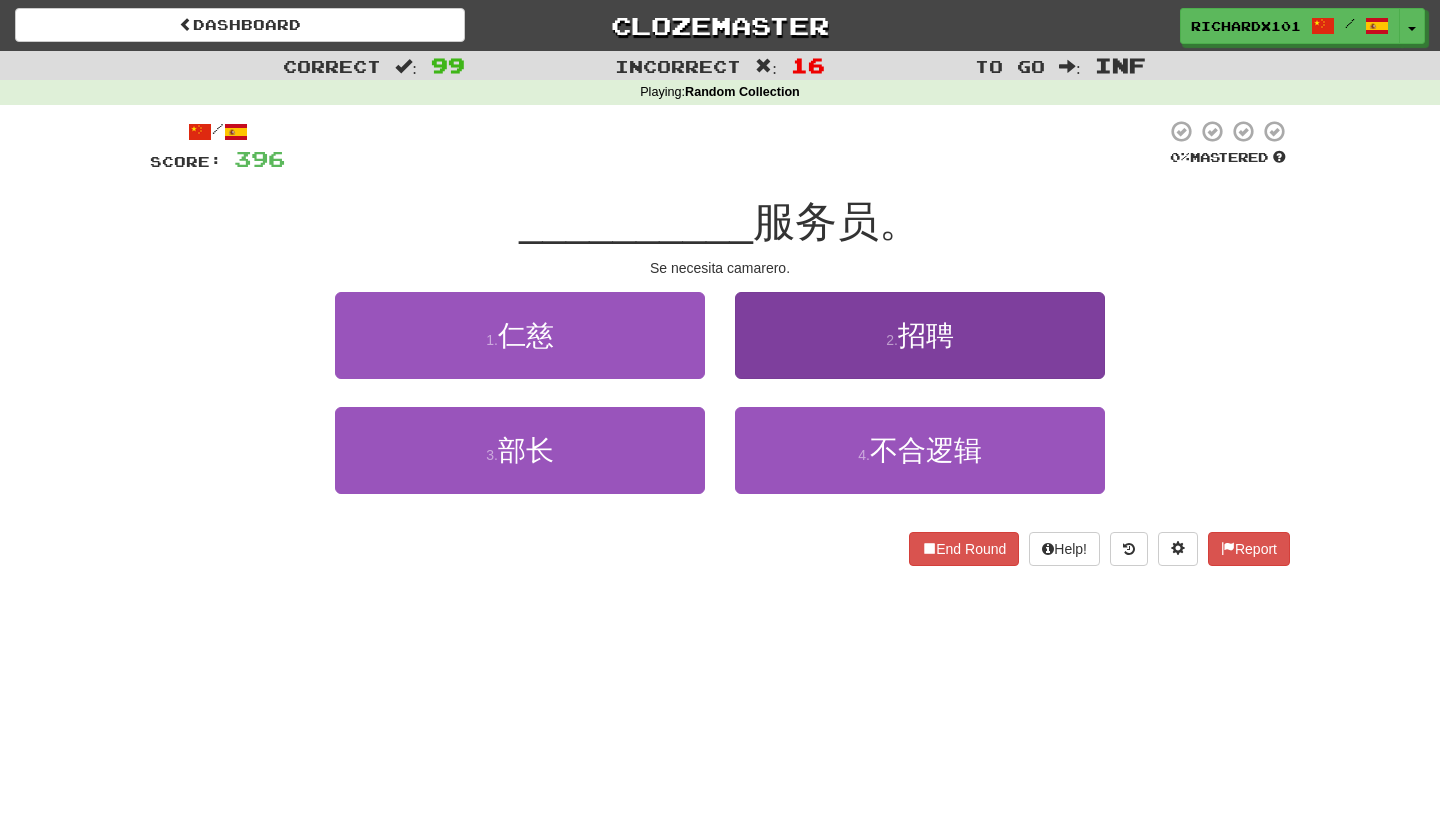 click on "2 .  招聘" at bounding box center [920, 335] 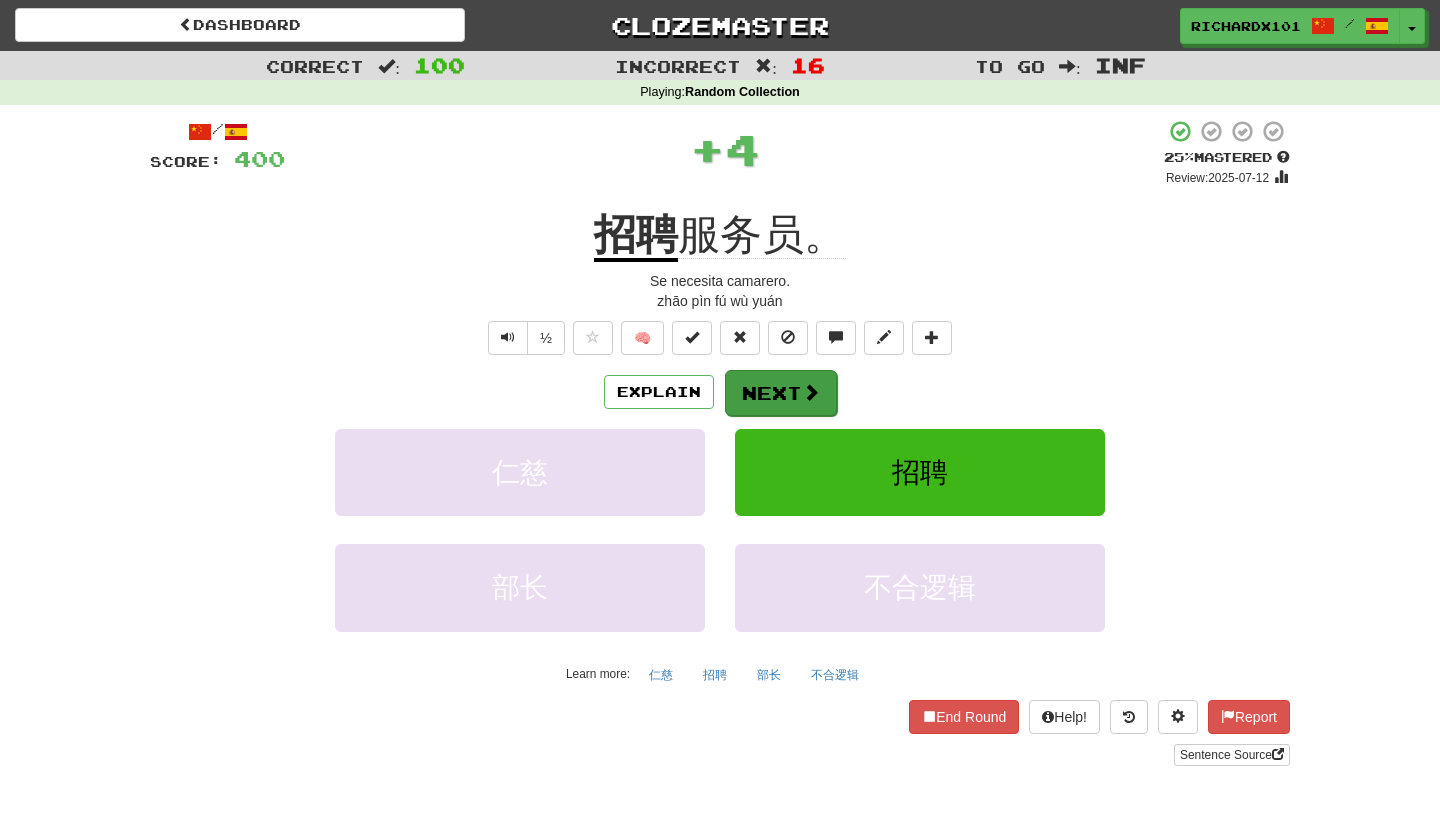 click on "Next" at bounding box center (781, 393) 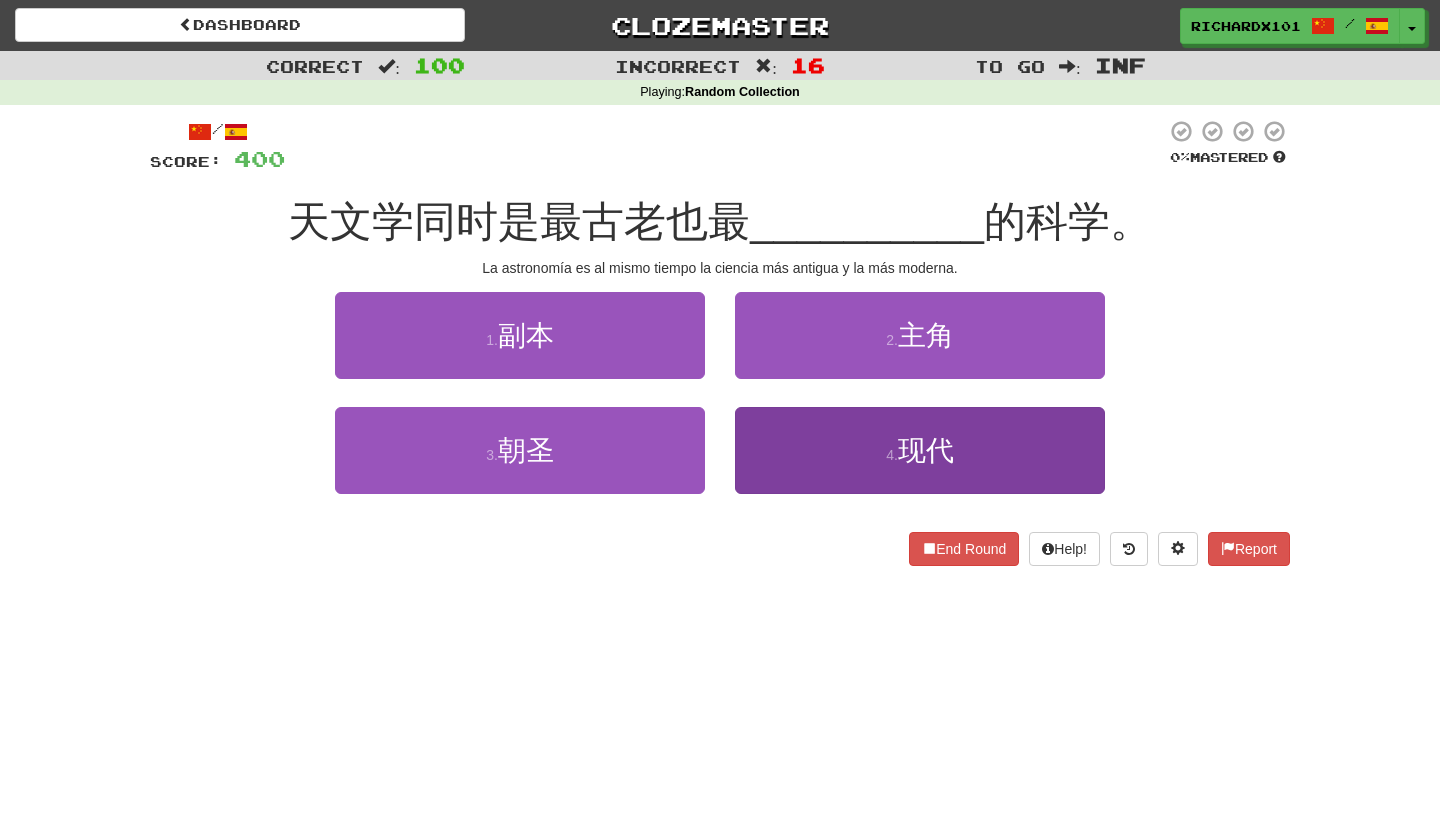 click on "4 .  现代" at bounding box center (920, 450) 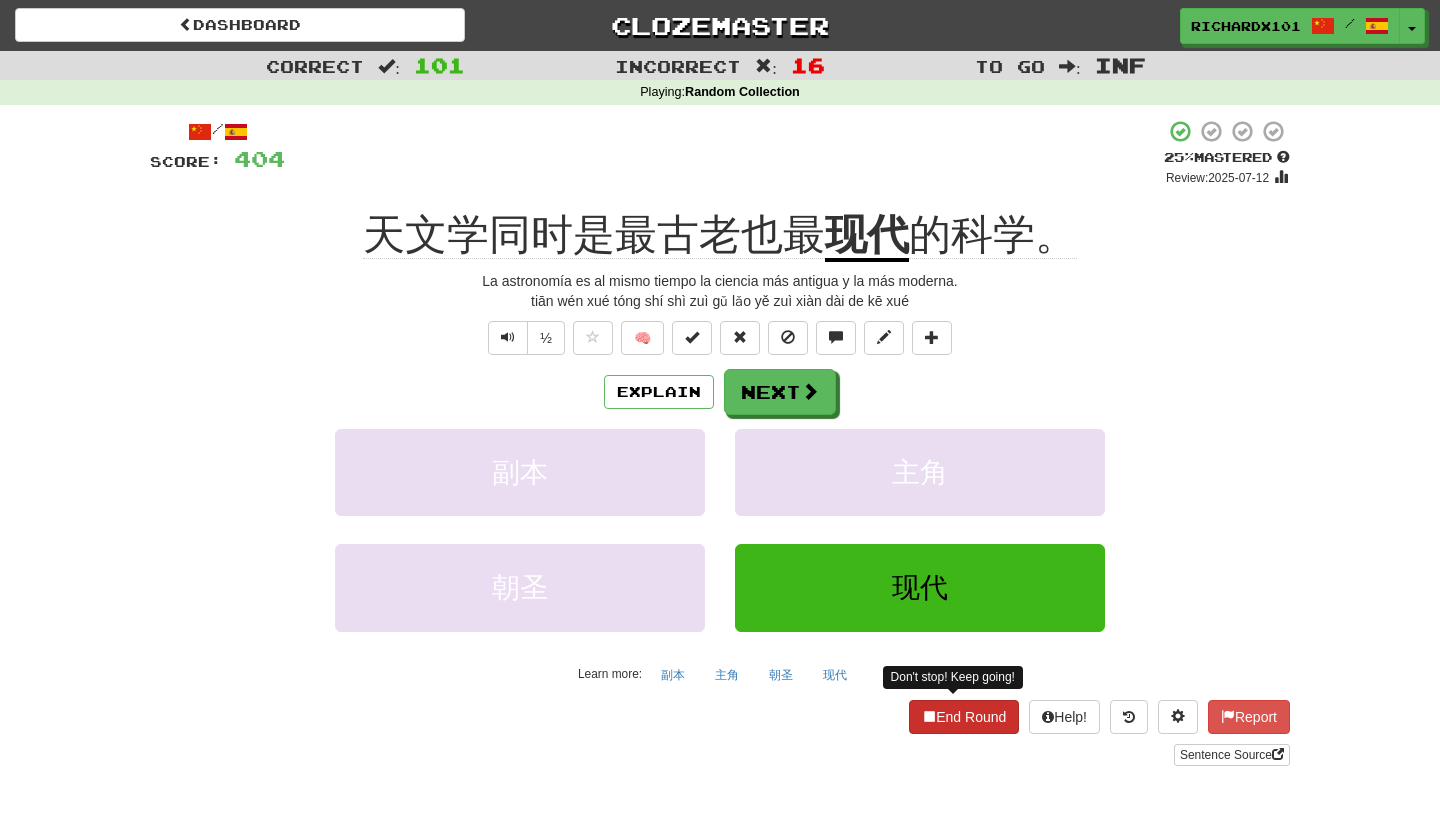 click at bounding box center [929, 716] 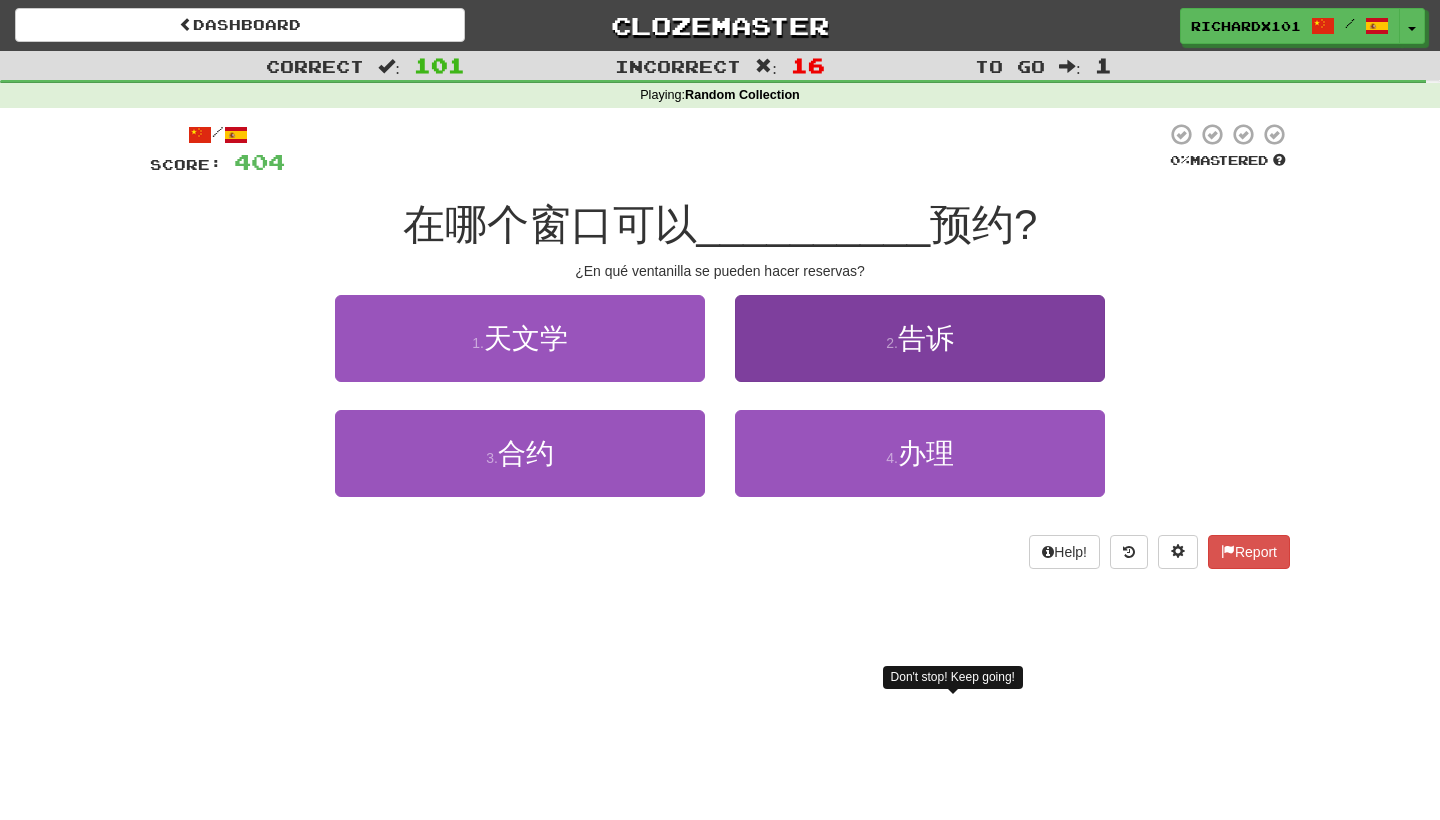 click on "2 .  告诉" at bounding box center (920, 338) 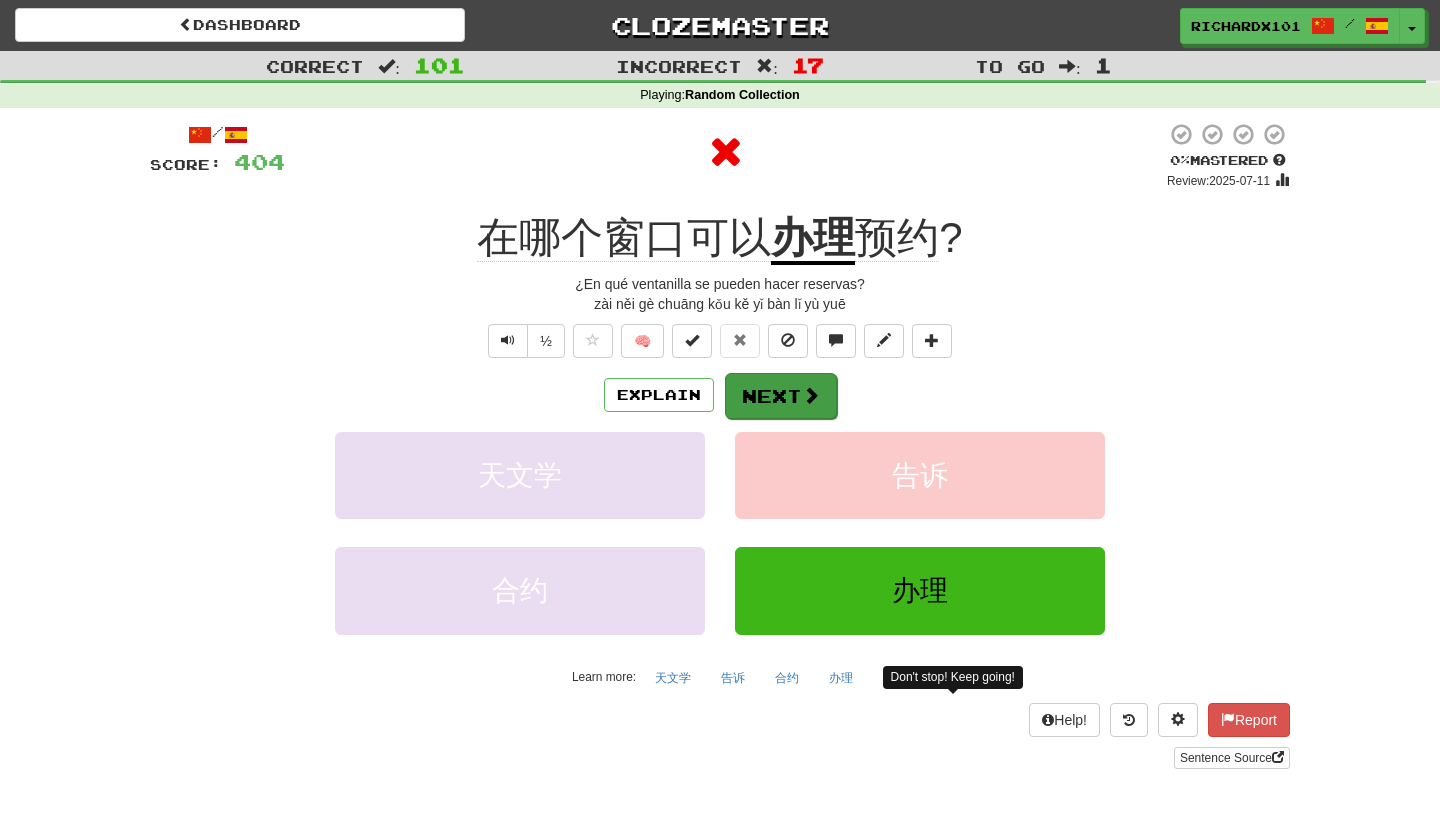click at bounding box center (811, 395) 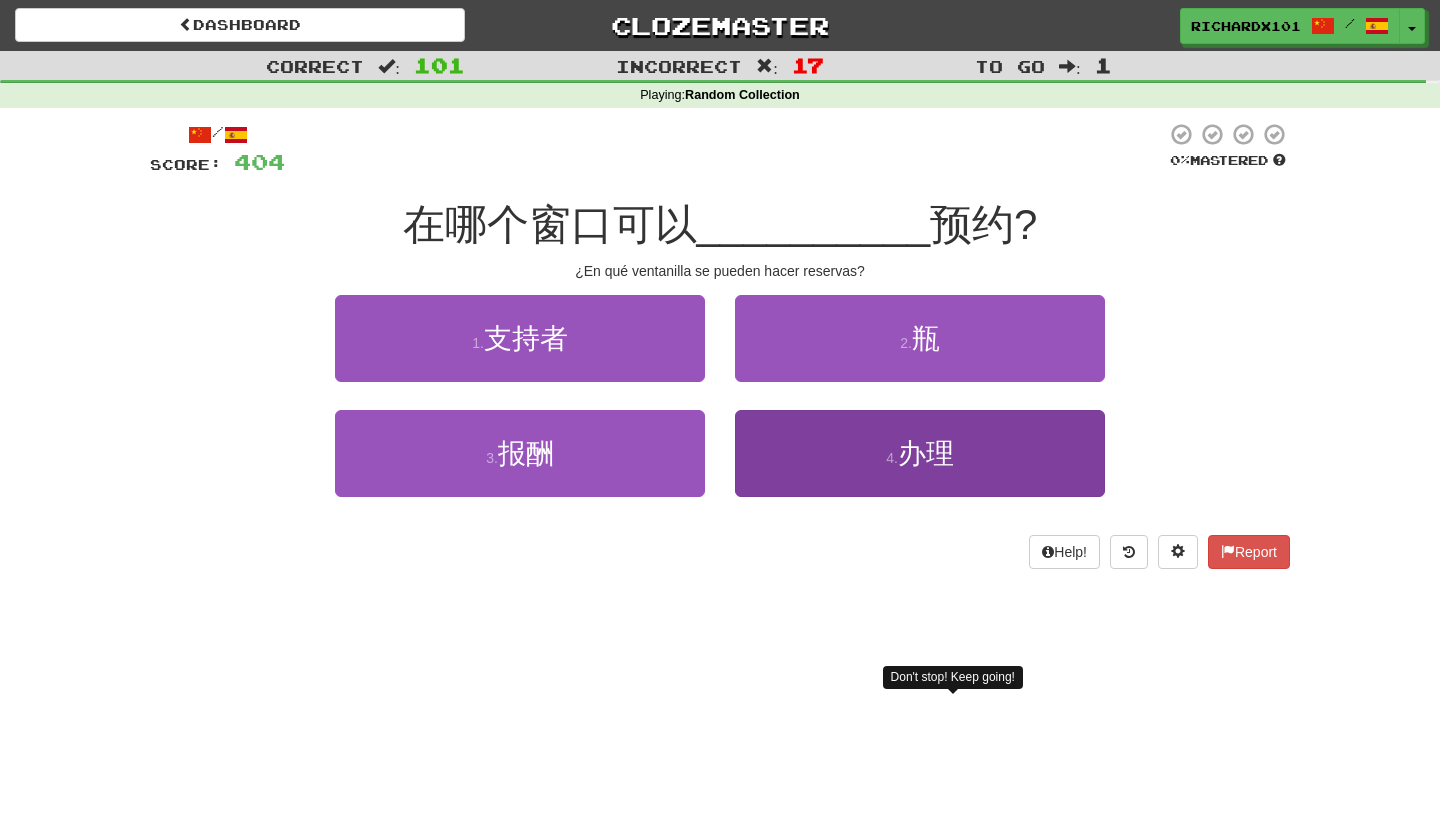 click on "4 .  办理" at bounding box center (920, 453) 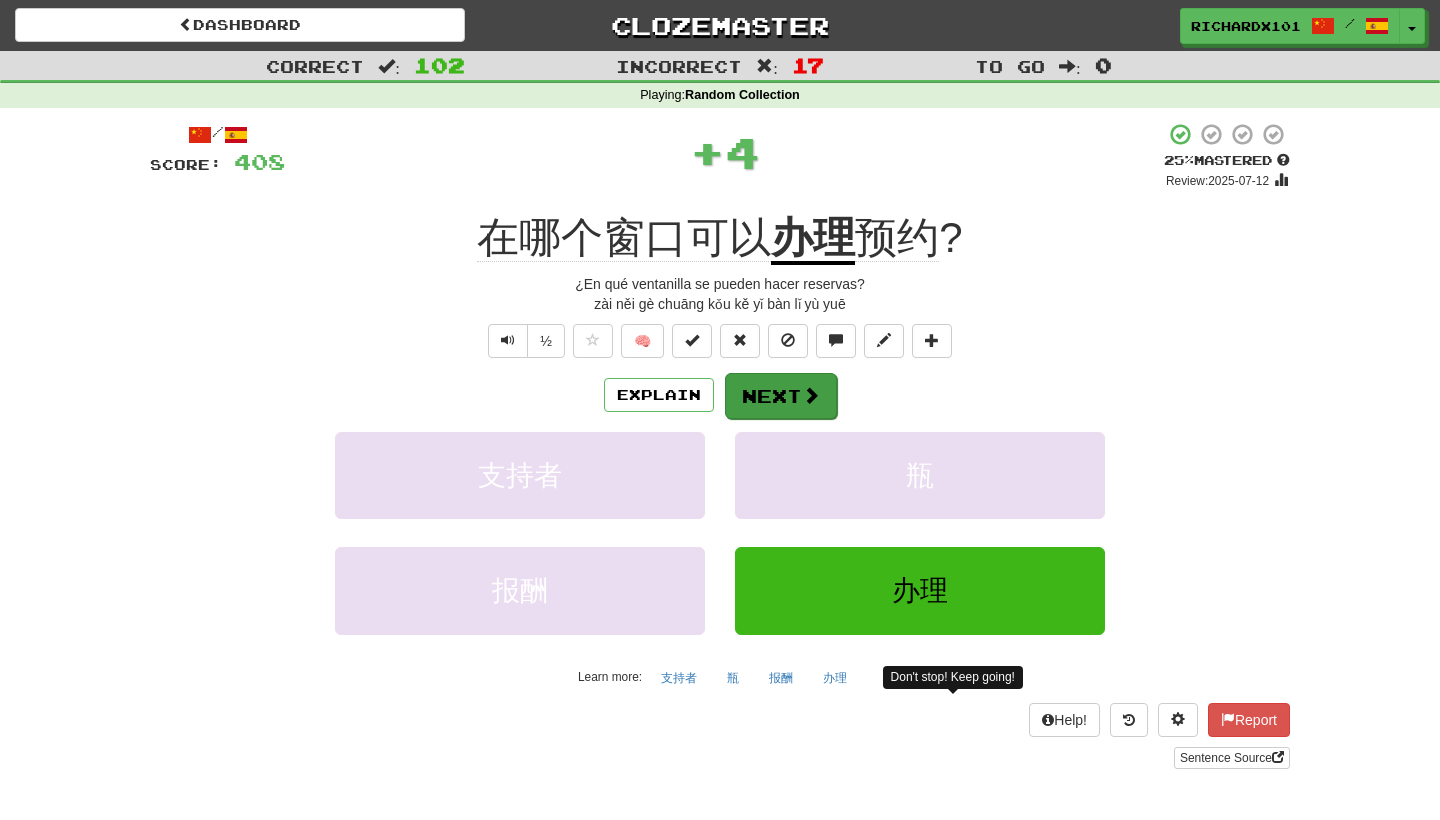 click at bounding box center (811, 395) 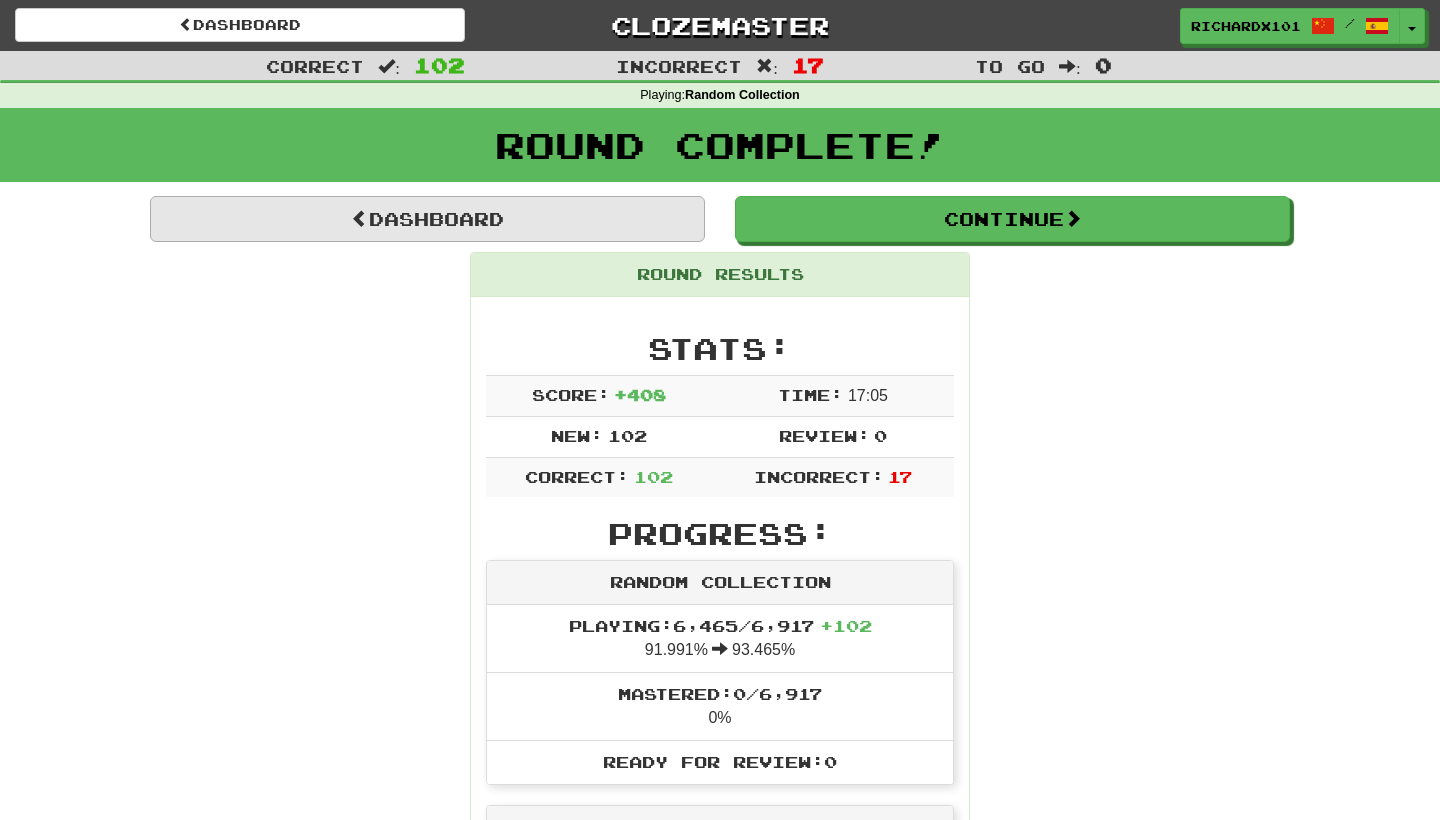 click on "Dashboard" at bounding box center [427, 219] 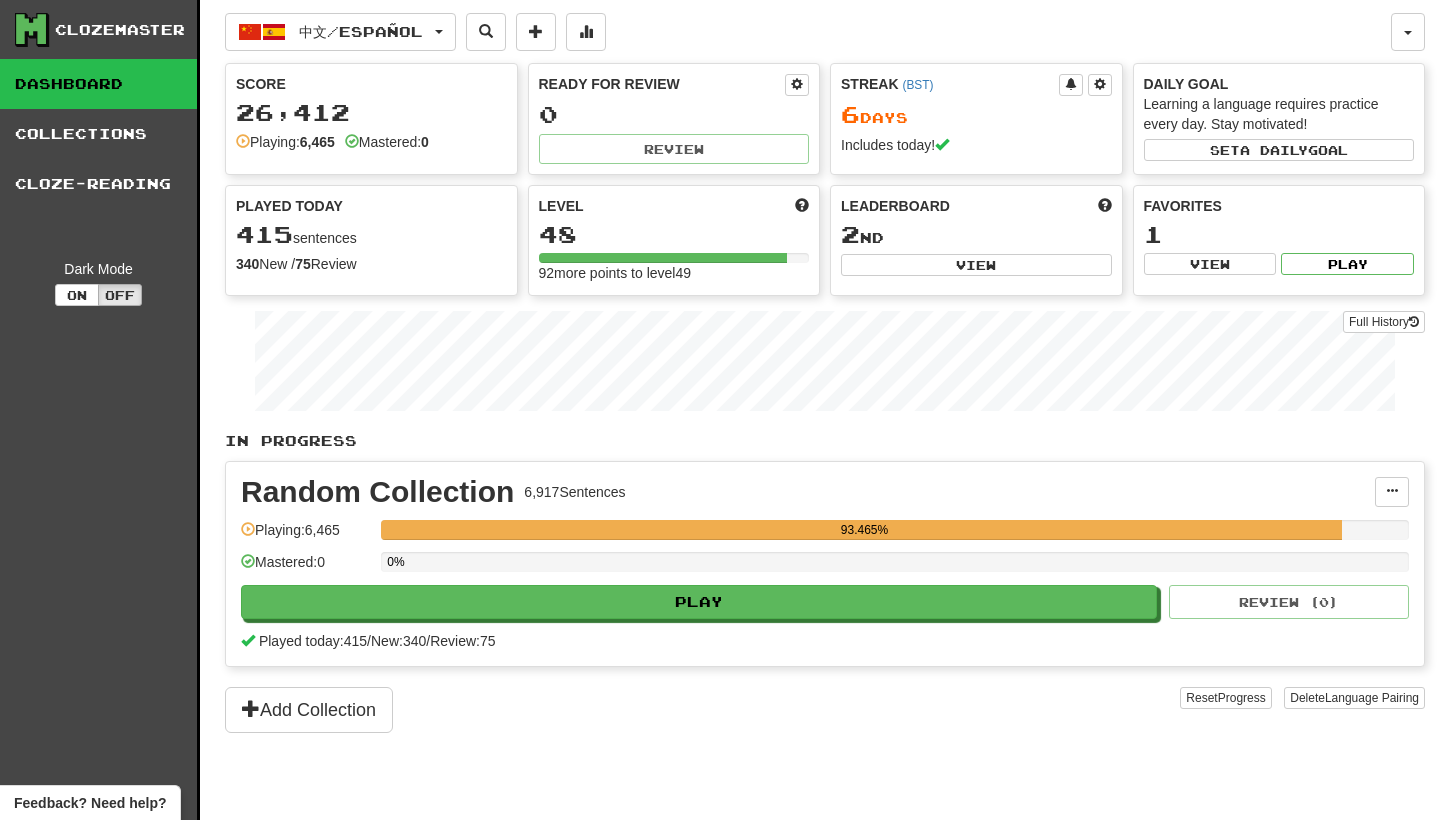 scroll, scrollTop: 0, scrollLeft: 0, axis: both 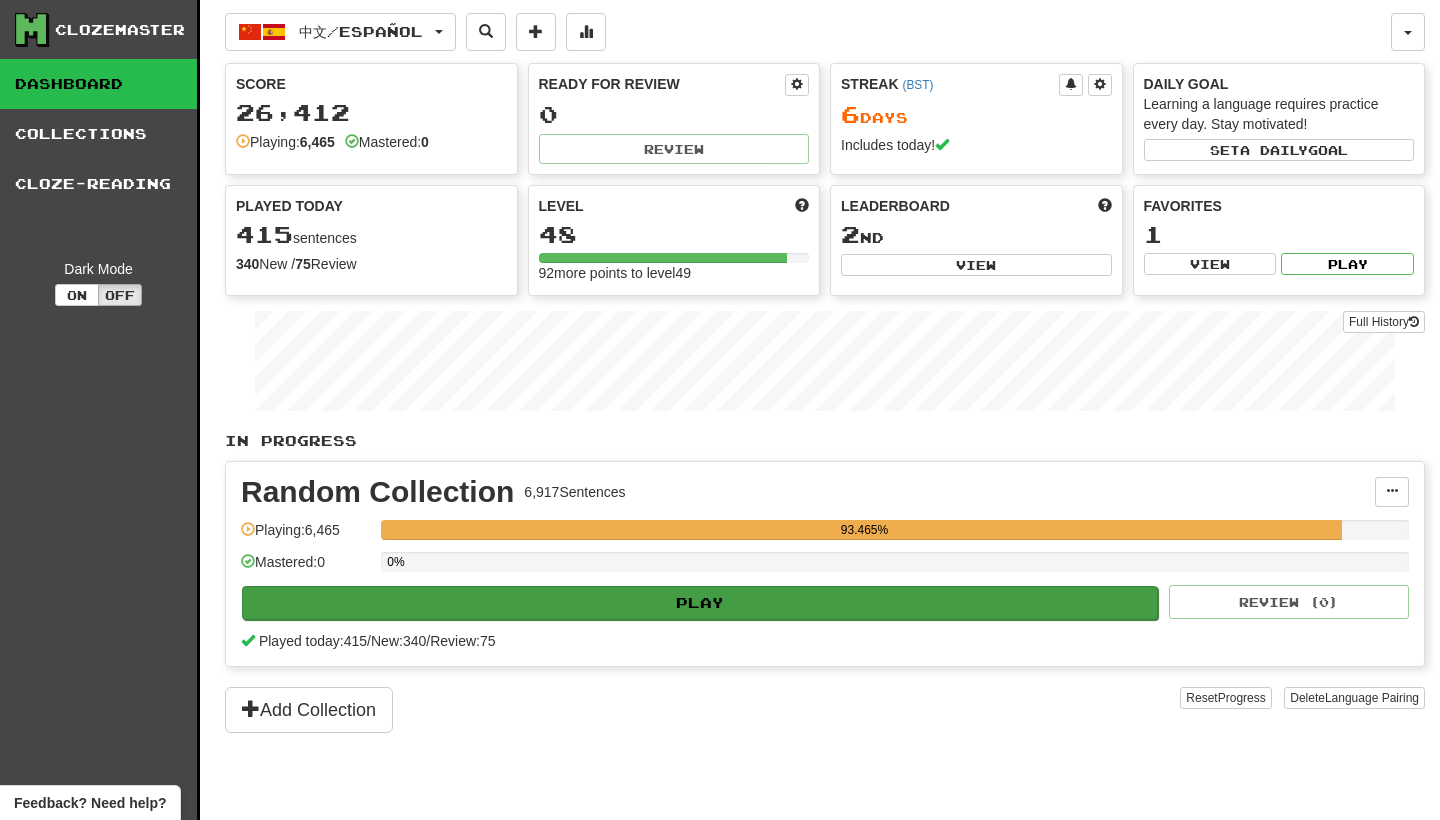 click on "Play" at bounding box center [700, 603] 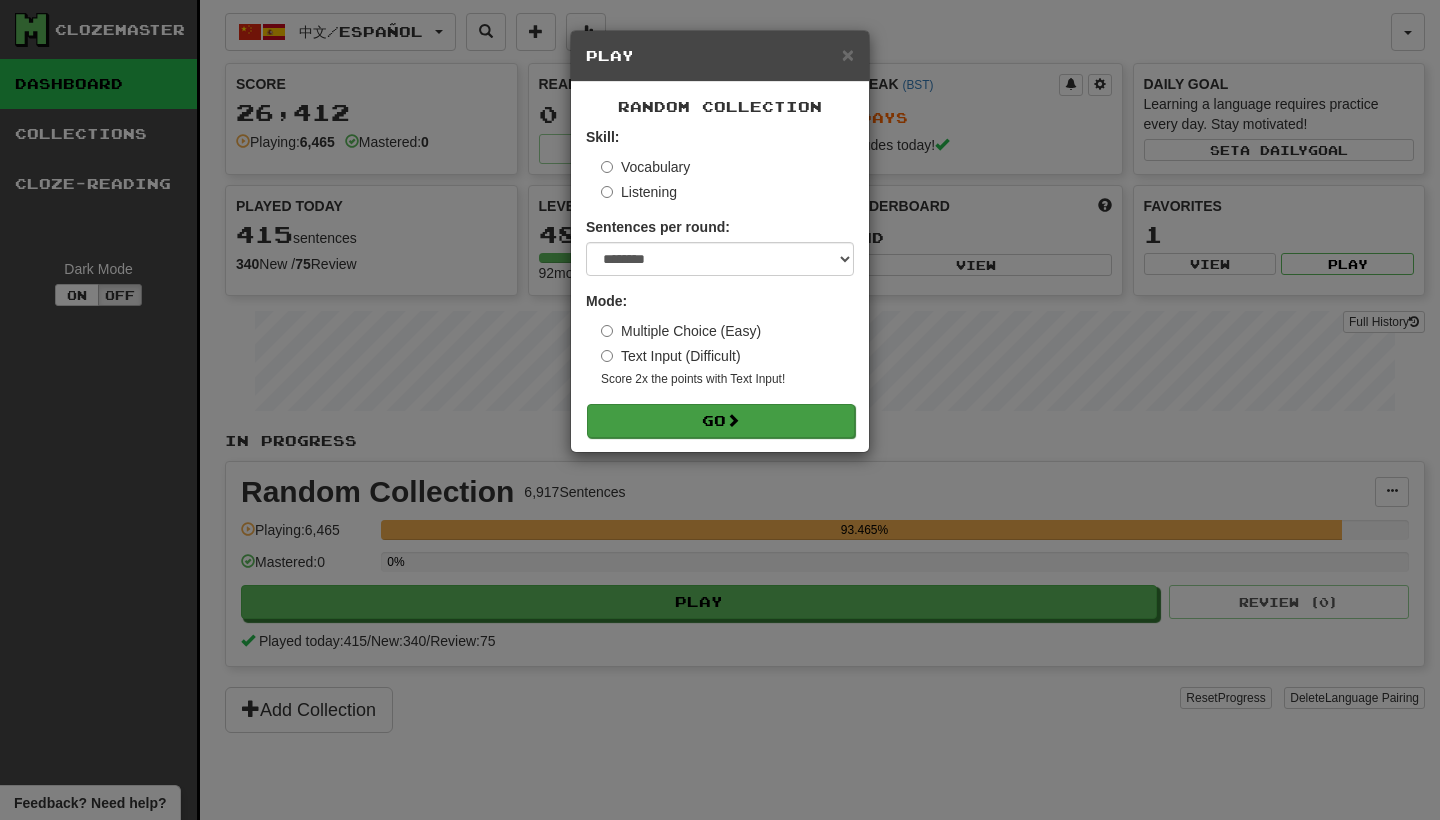 click on "Go" at bounding box center [721, 421] 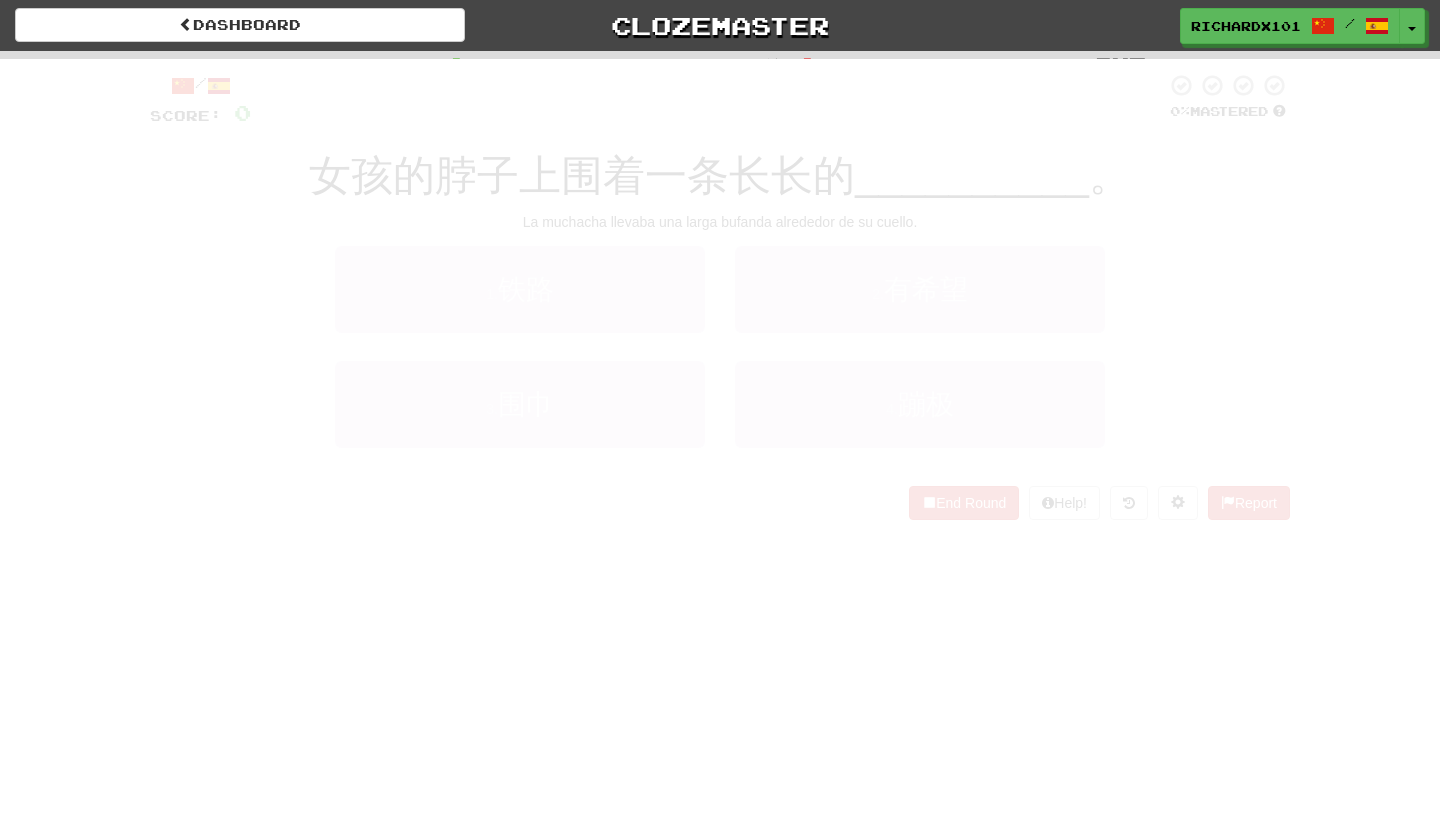 scroll, scrollTop: 0, scrollLeft: 0, axis: both 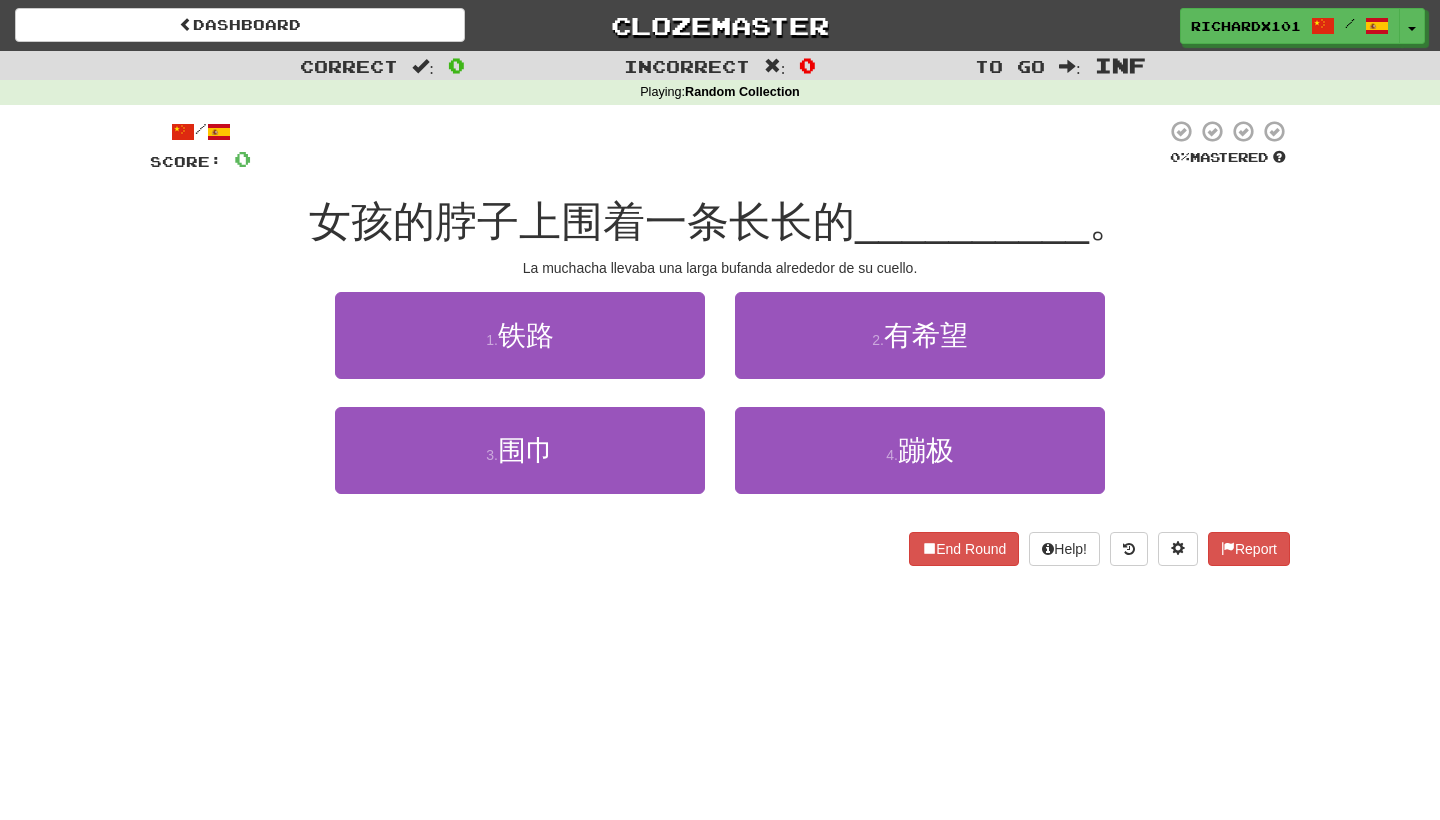 click on "3 .  围巾" at bounding box center (520, 450) 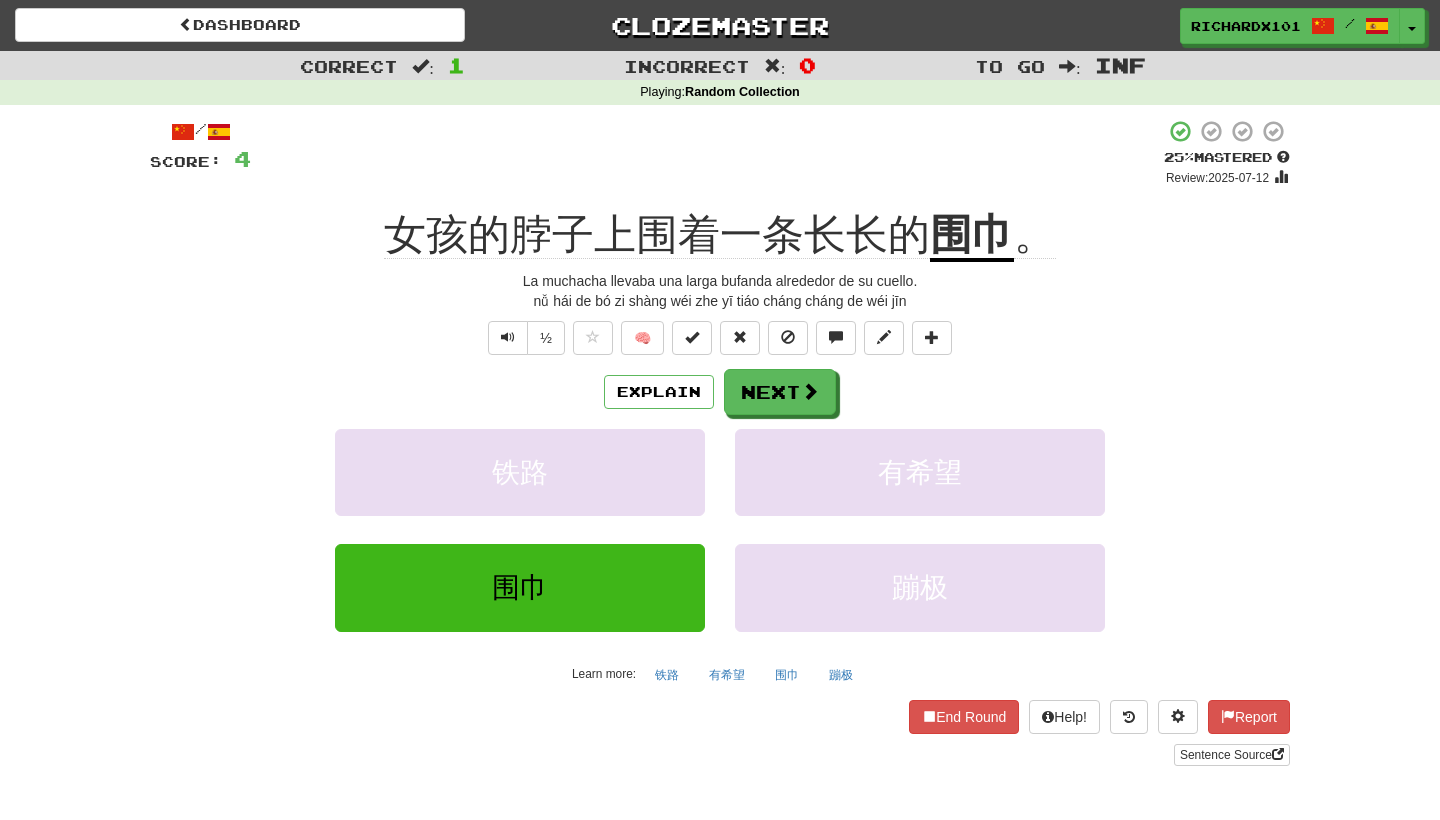 click on "围巾" at bounding box center [972, 236] 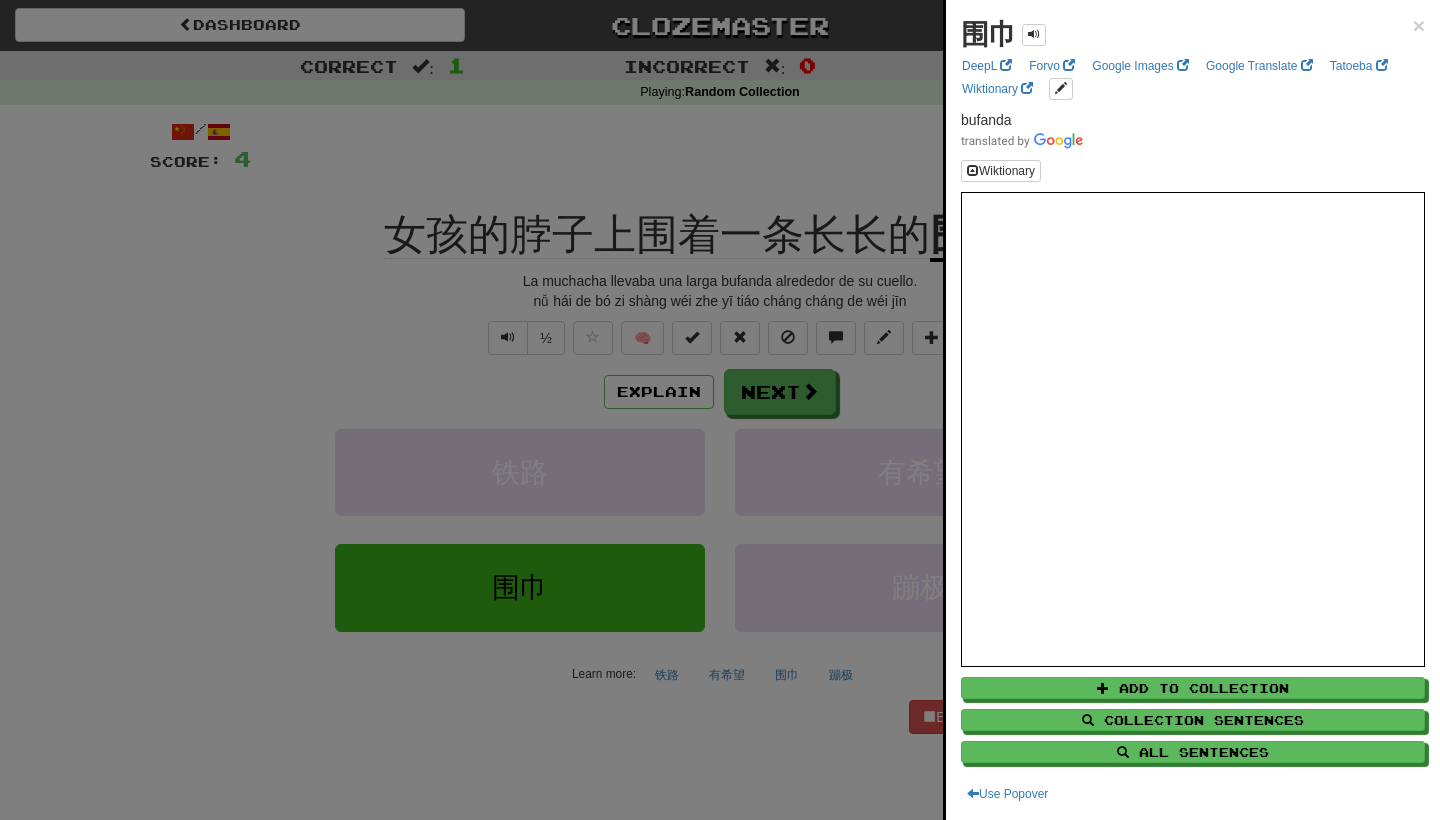 click at bounding box center (720, 410) 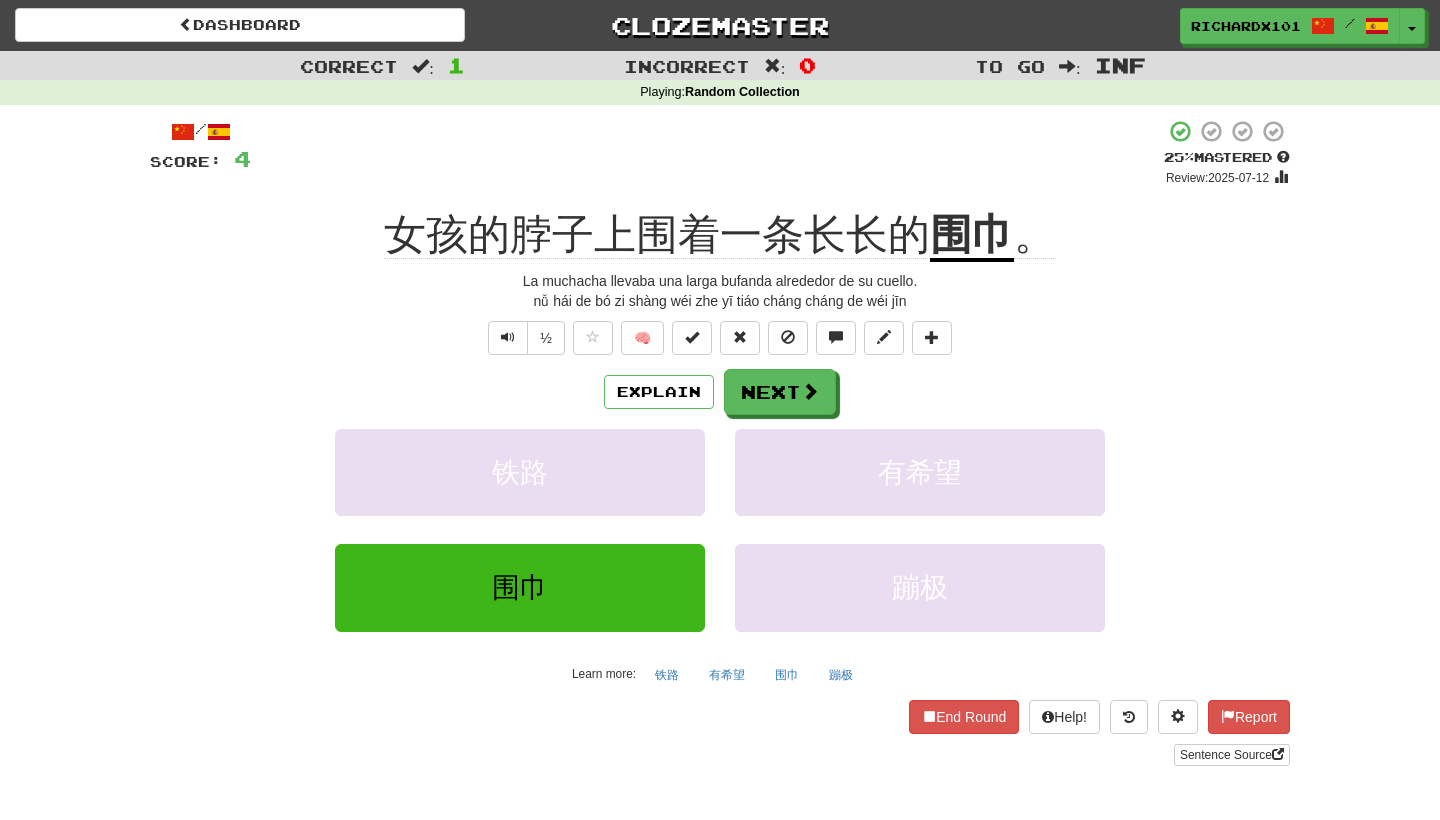 click on "女孩的脖子上围着一条长长的" 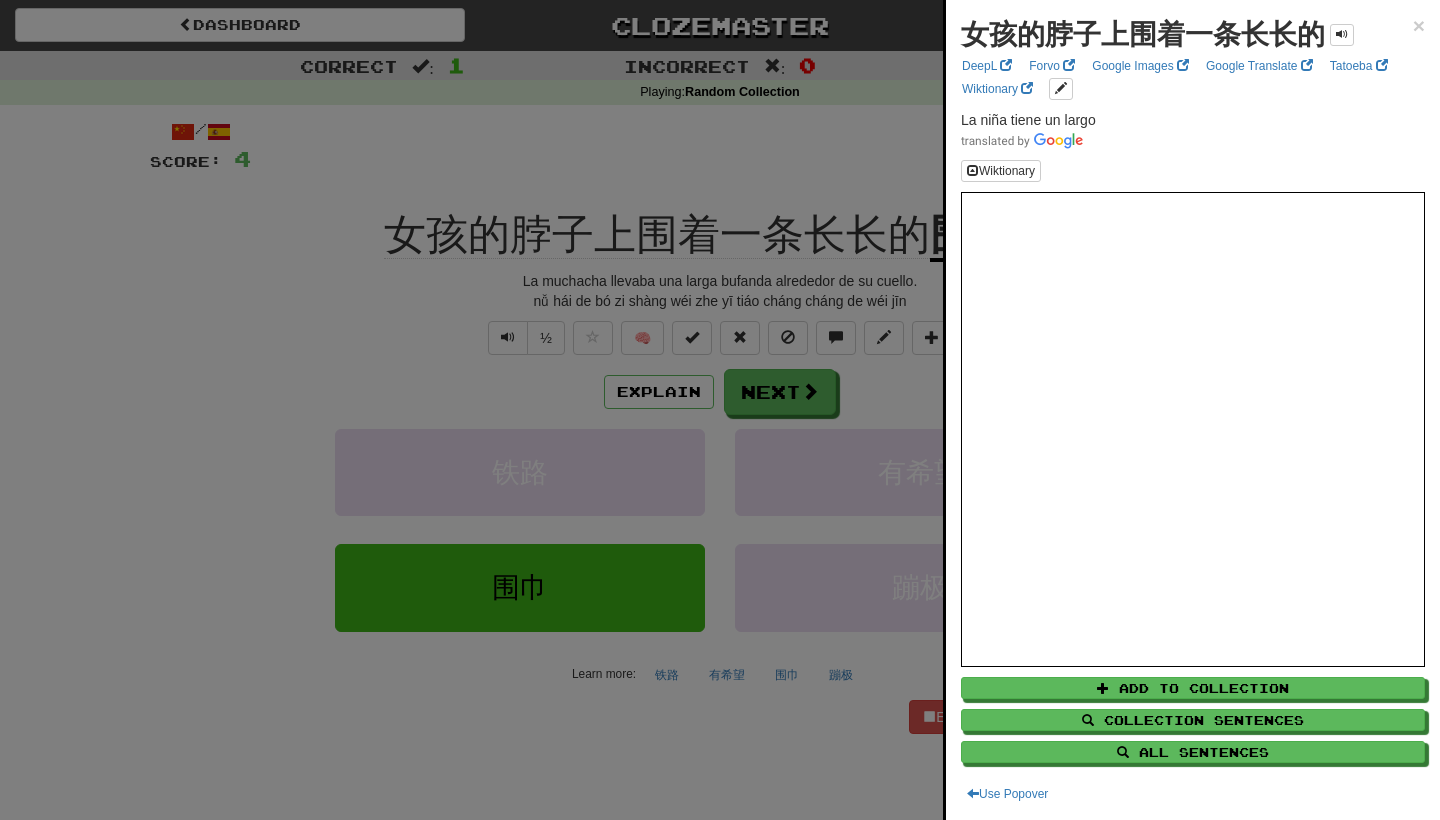click at bounding box center [720, 410] 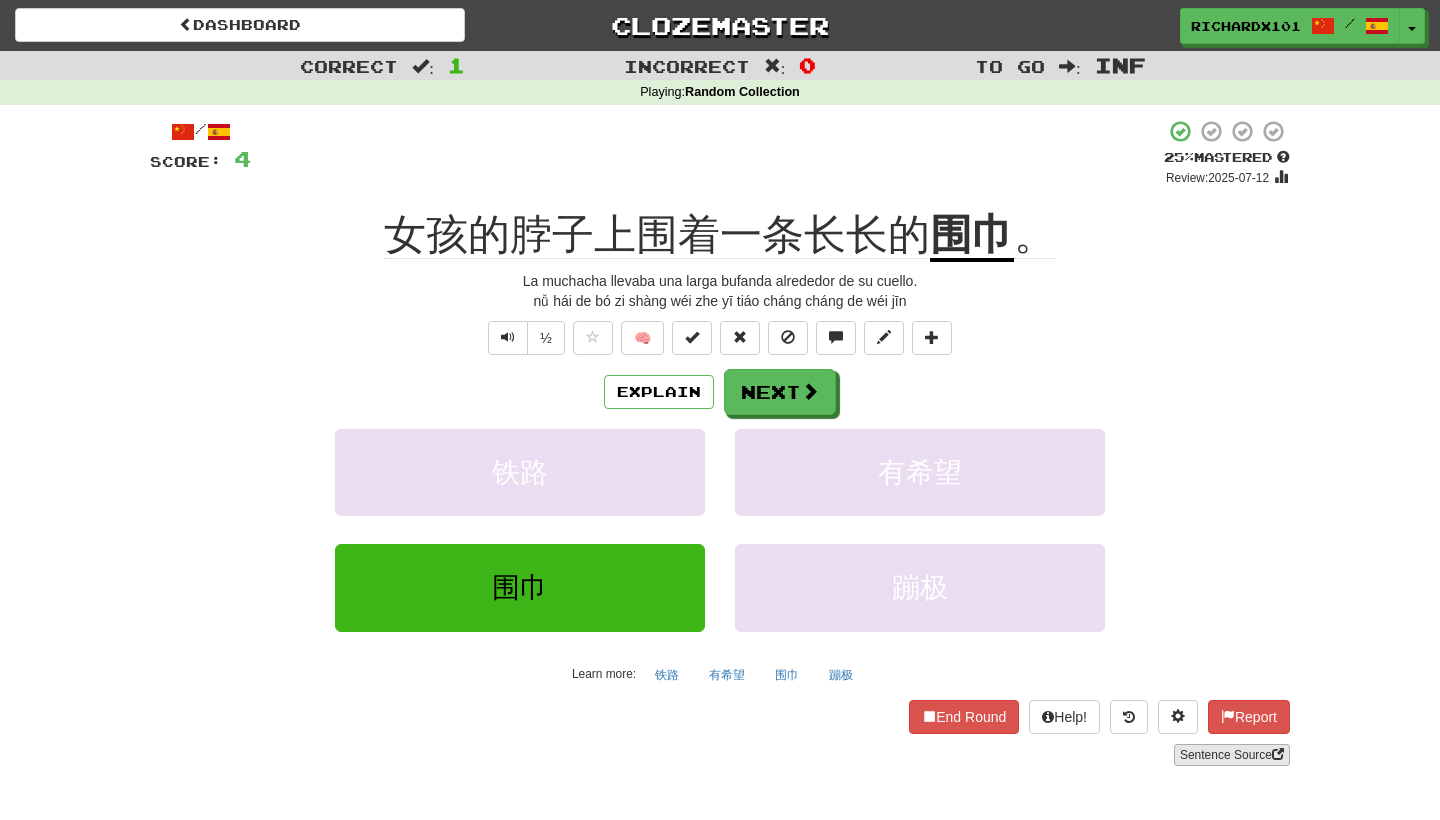 click on "Sentence Source" at bounding box center (1232, 755) 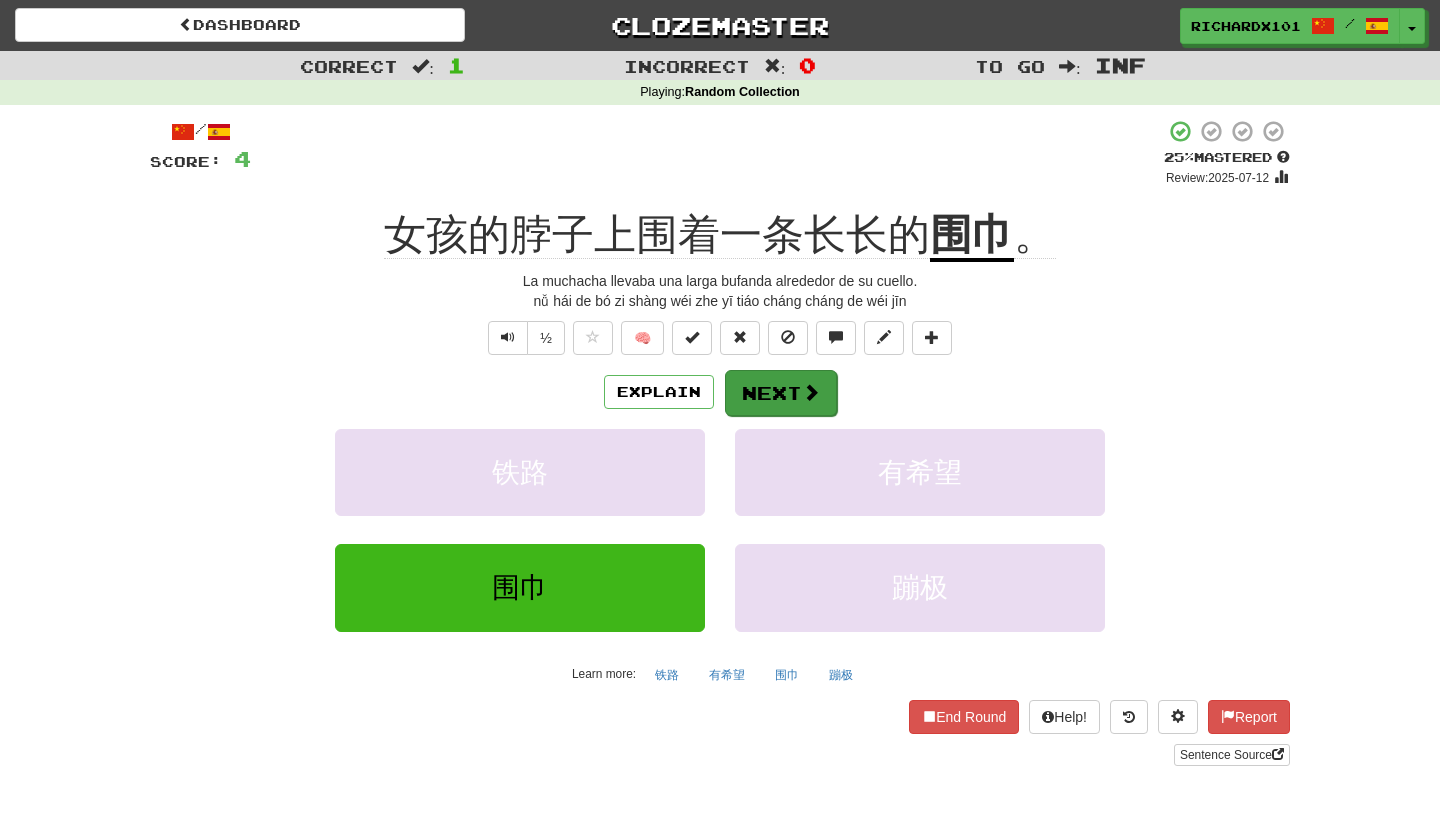click on "Next" at bounding box center [781, 393] 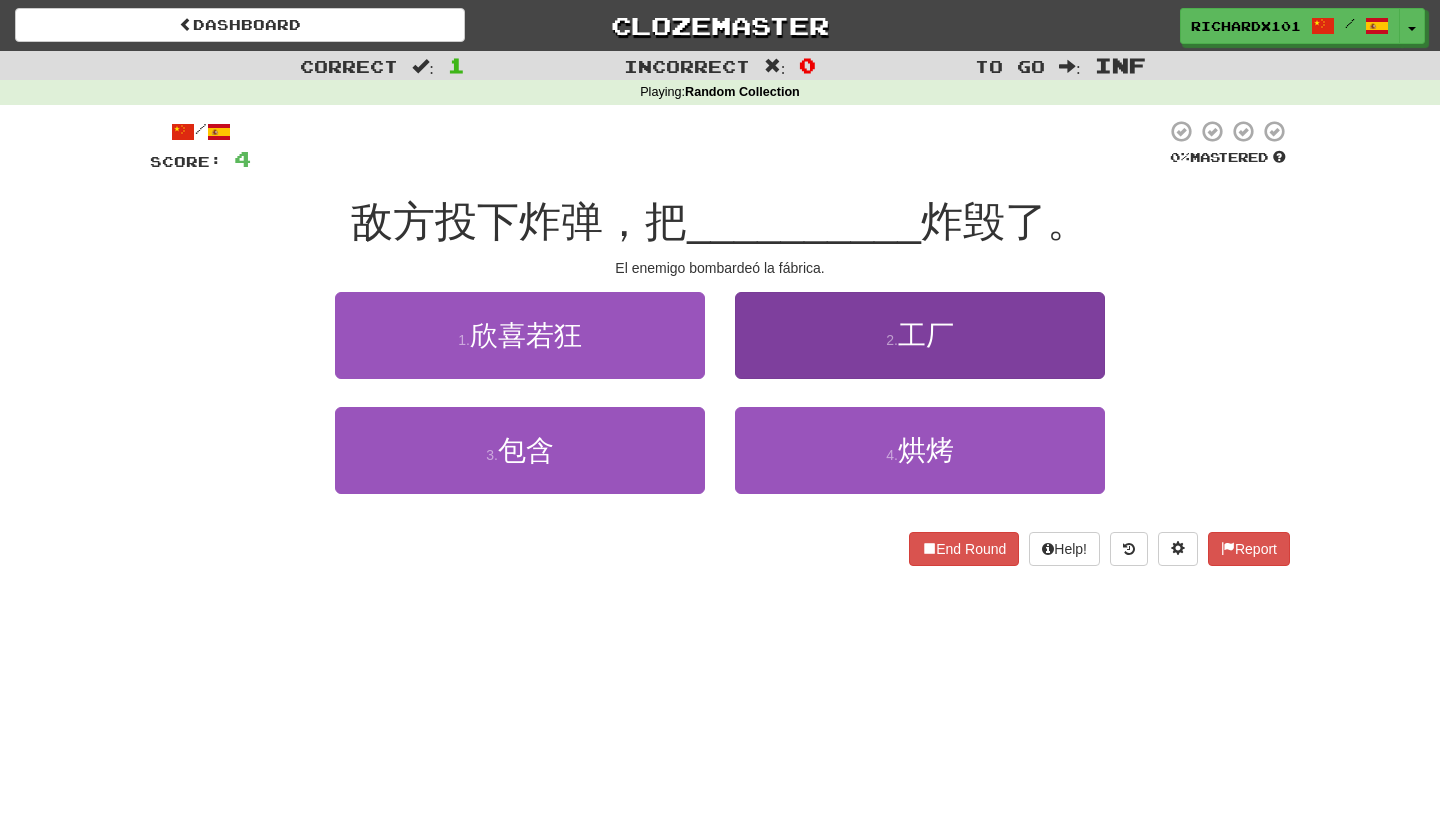 click on "2 .  工厂" at bounding box center [920, 335] 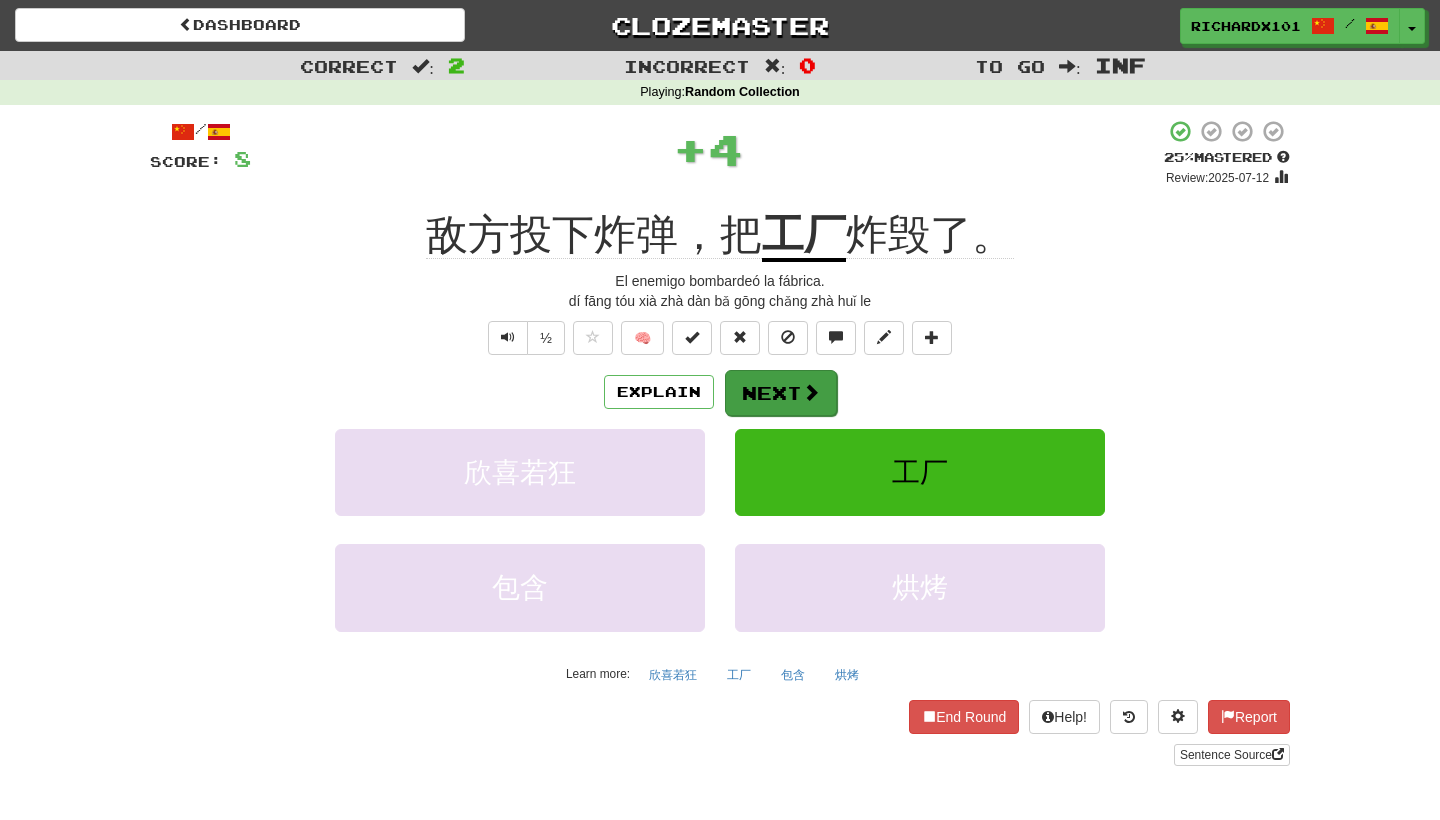 click on "Next" at bounding box center [781, 393] 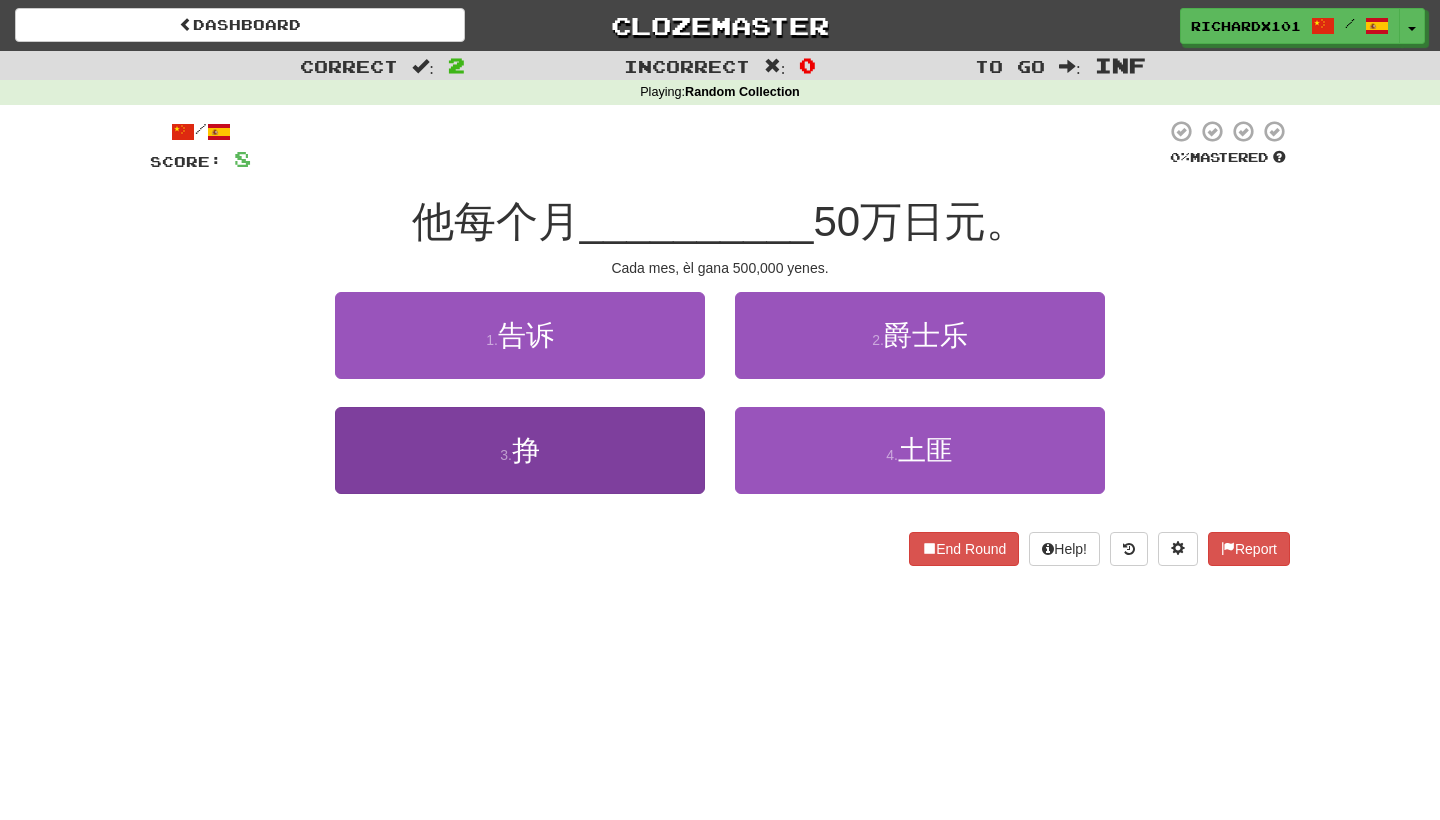 click on "3 .  挣" at bounding box center (520, 450) 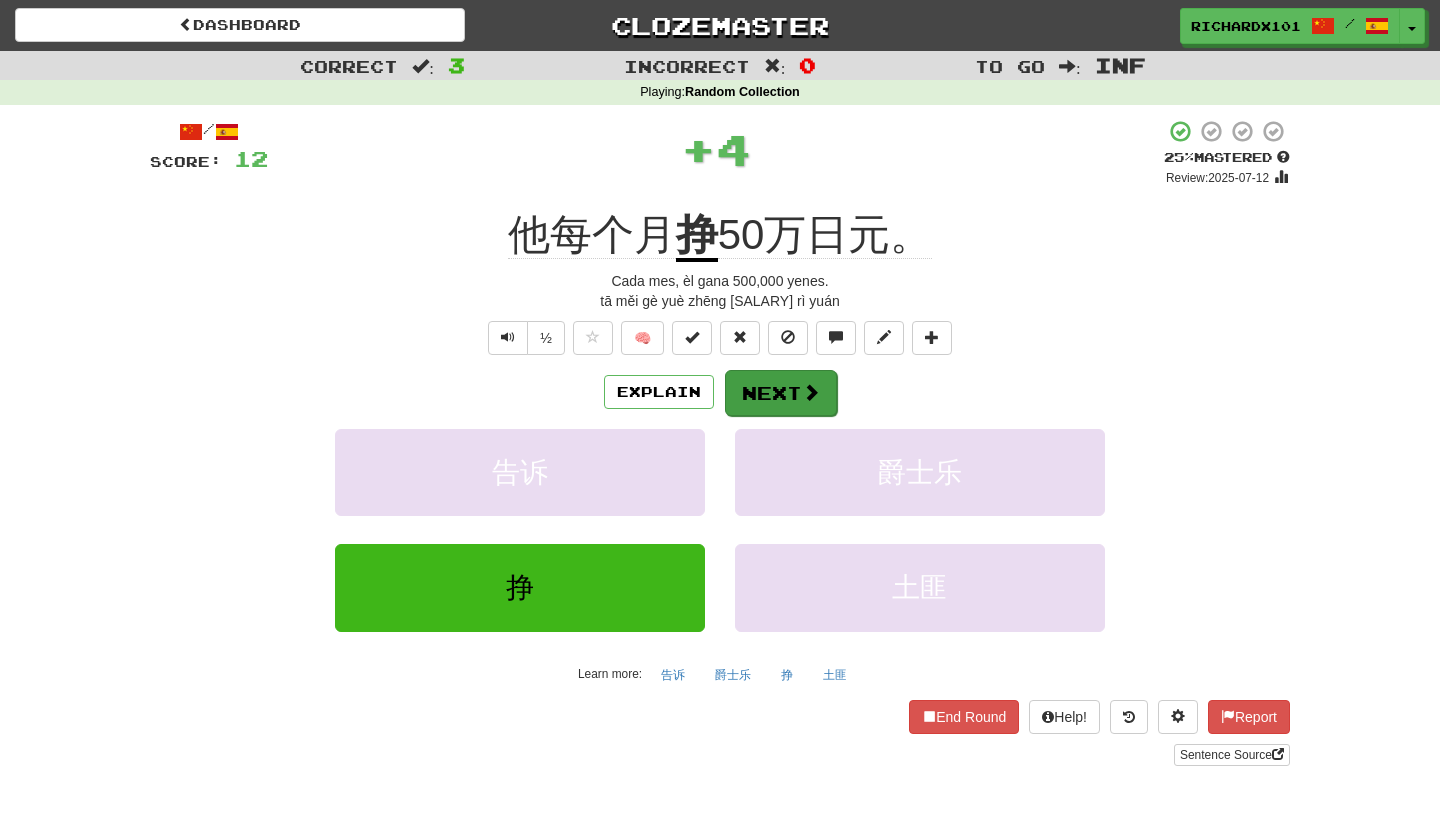 click on "Next" at bounding box center [781, 393] 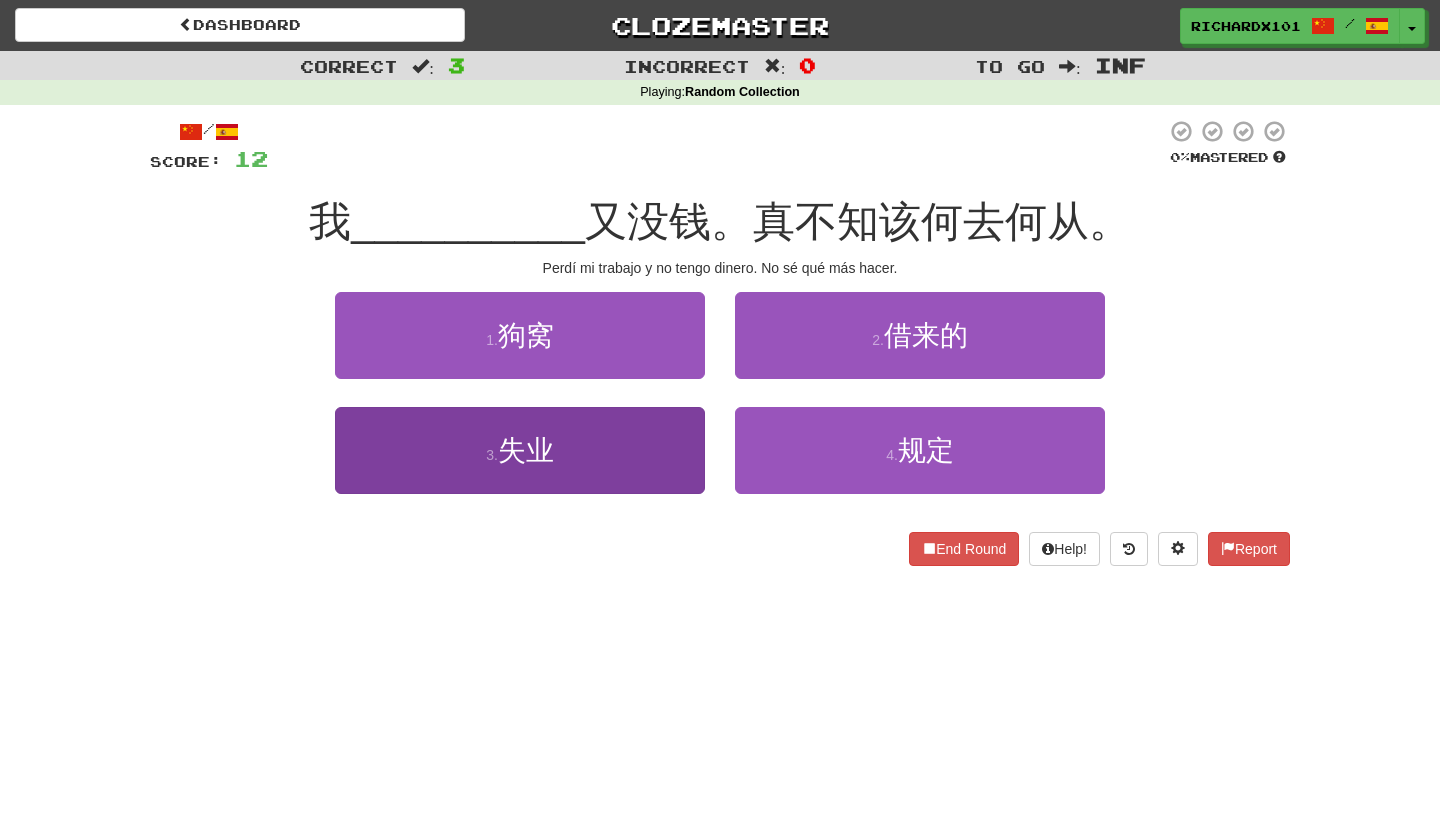 click on "3 .  失业" at bounding box center [520, 450] 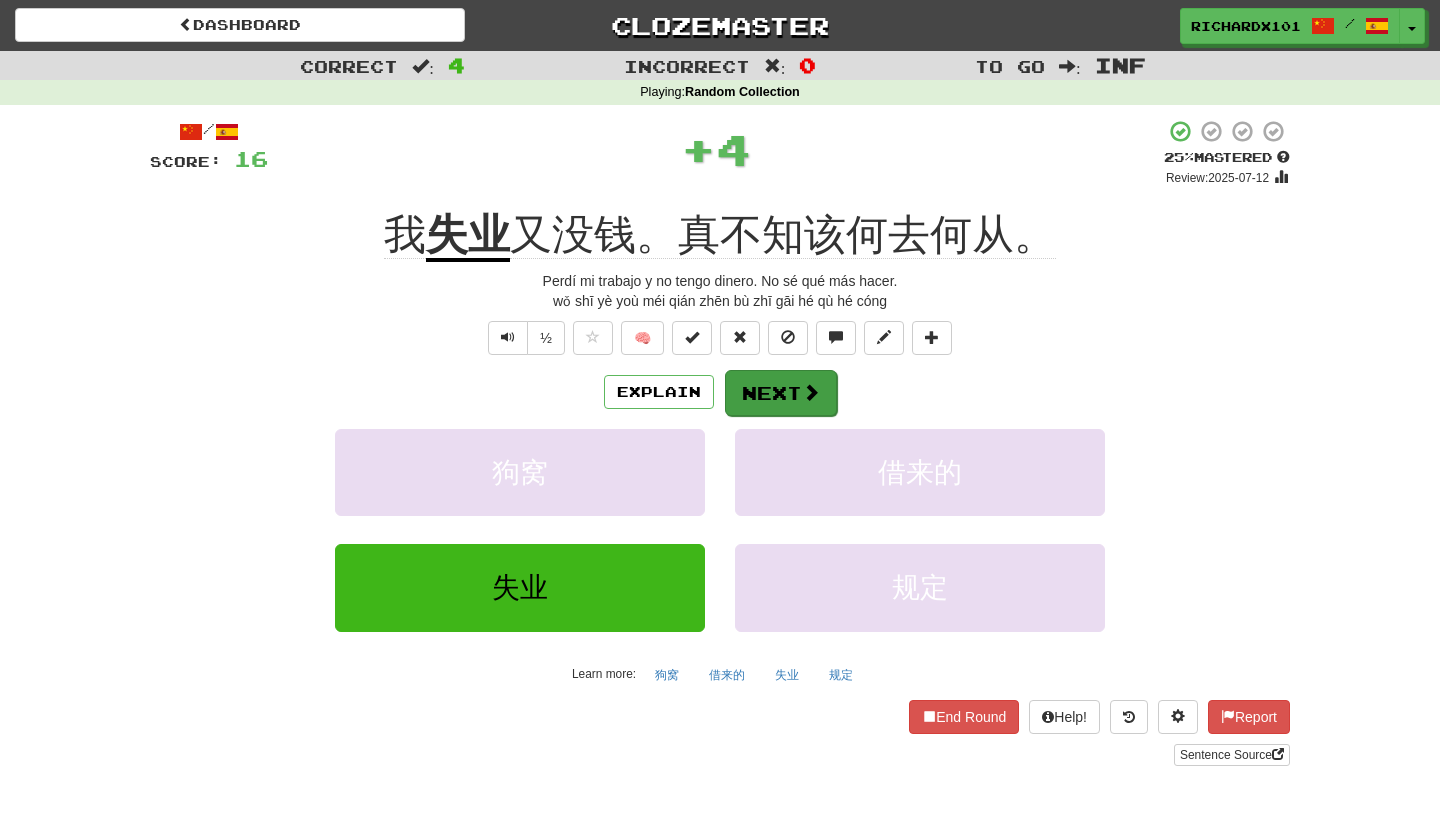 click on "Next" at bounding box center [781, 393] 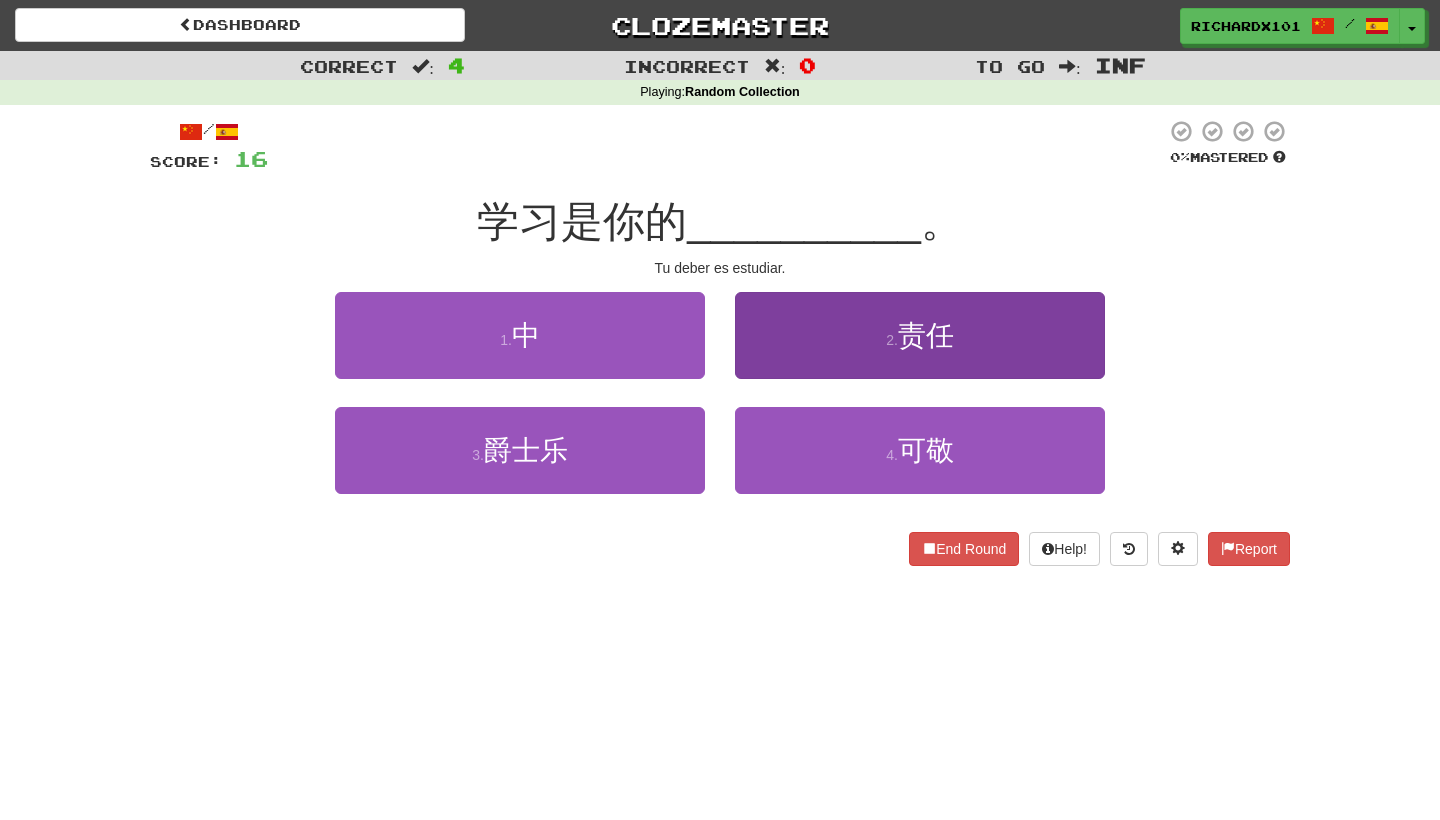 click on "2 .  责任" at bounding box center (920, 335) 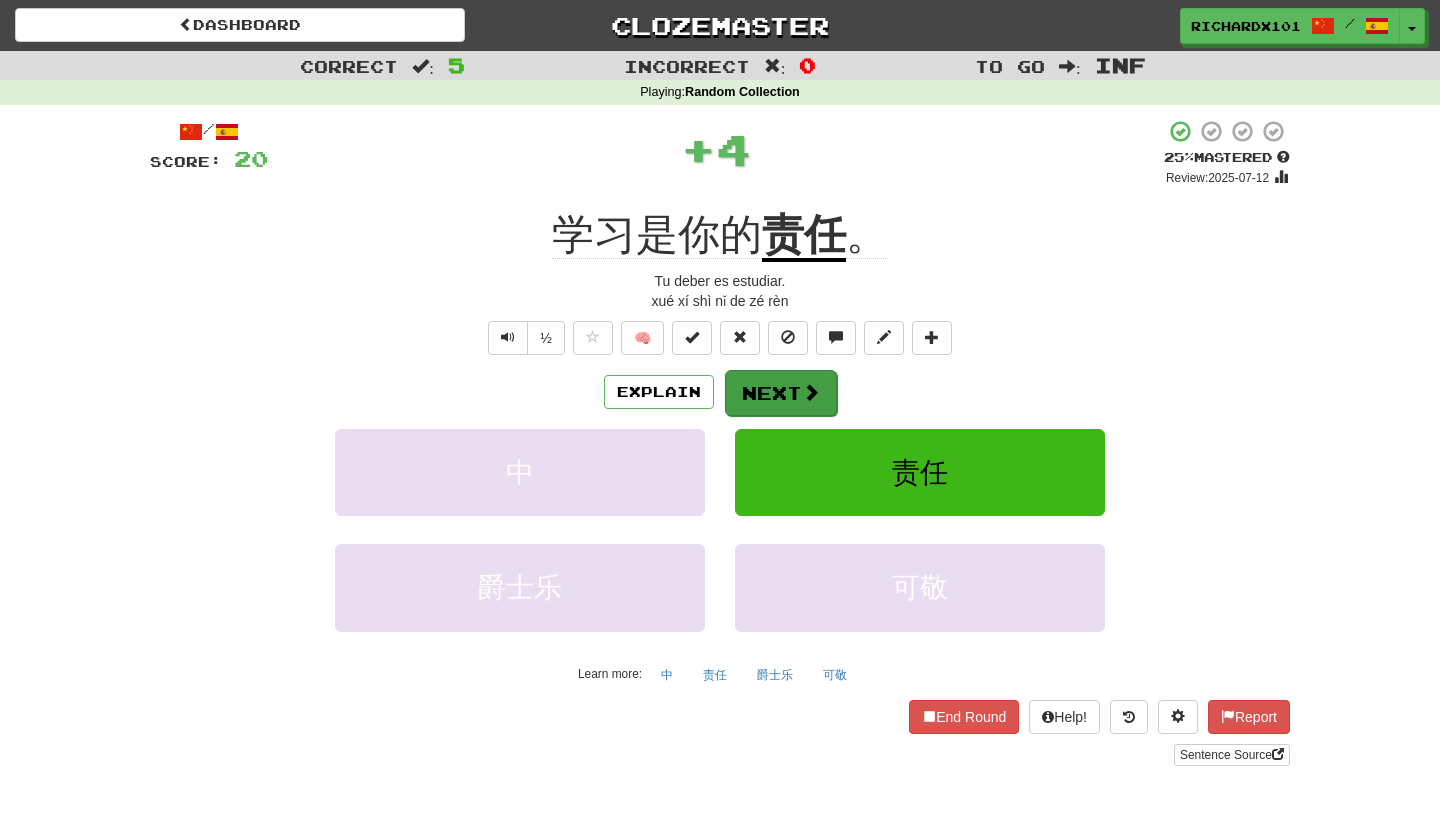 click on "Next" at bounding box center [781, 393] 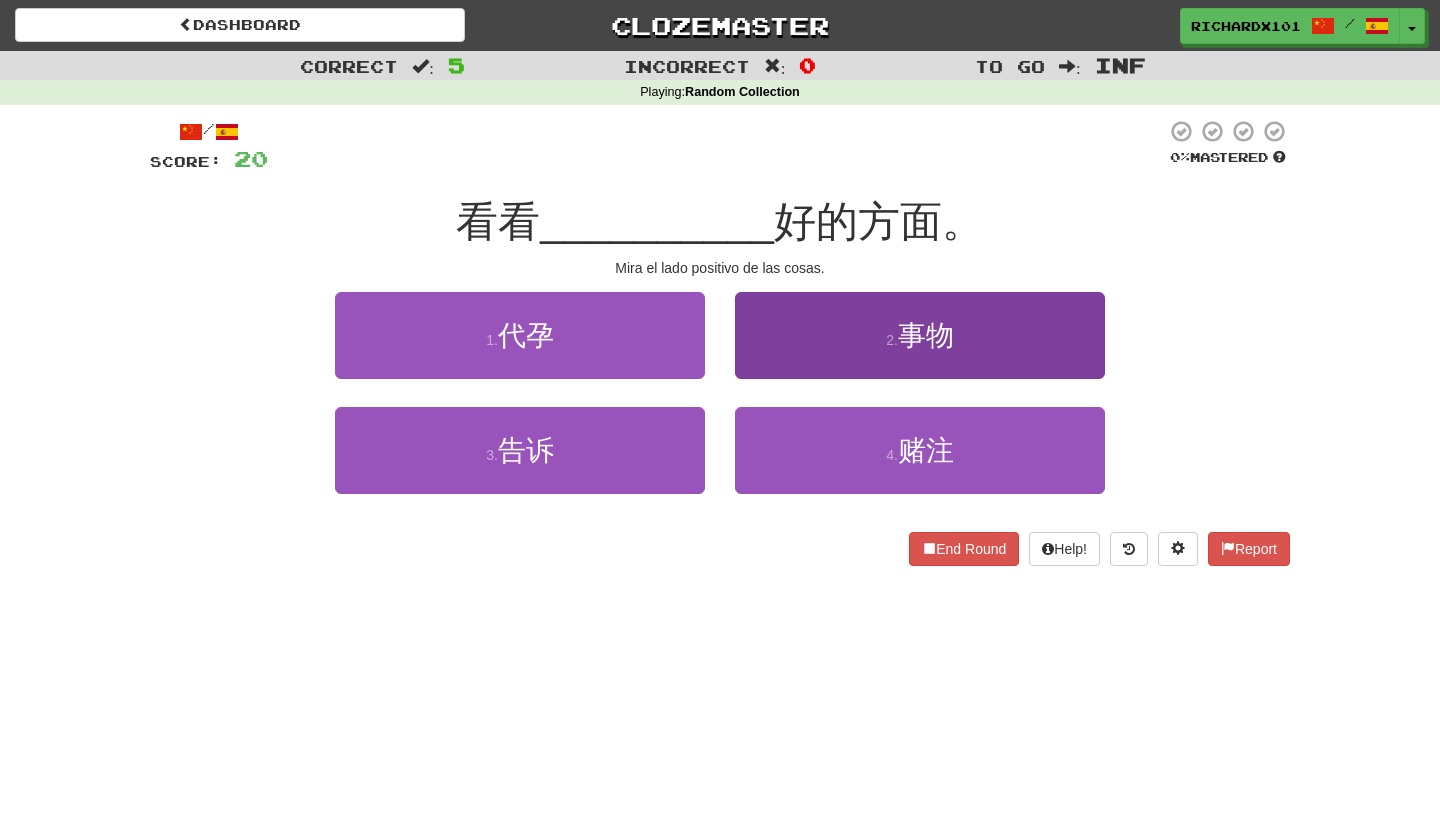 click on "2 .  事物" at bounding box center [920, 335] 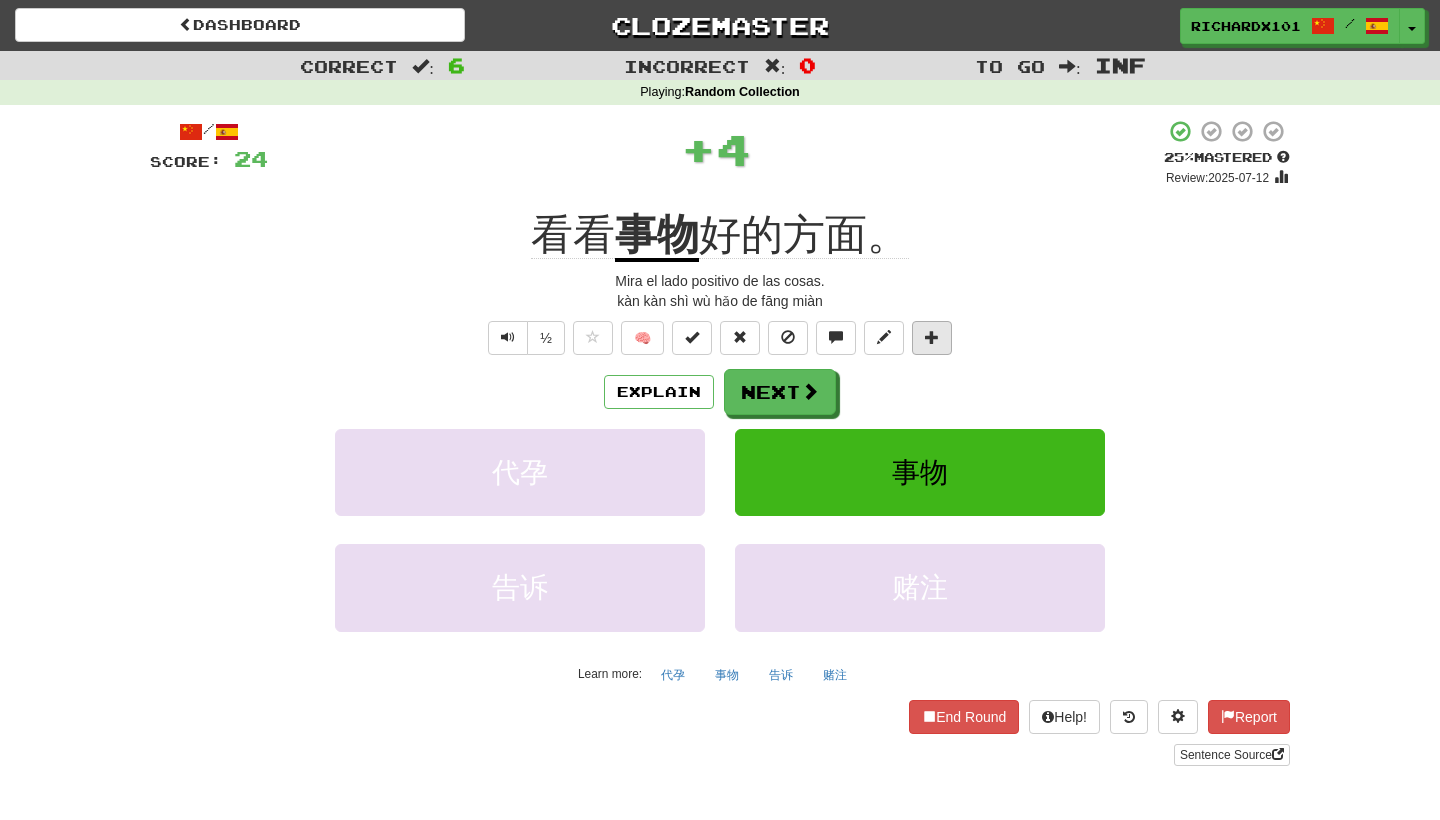 click at bounding box center (932, 338) 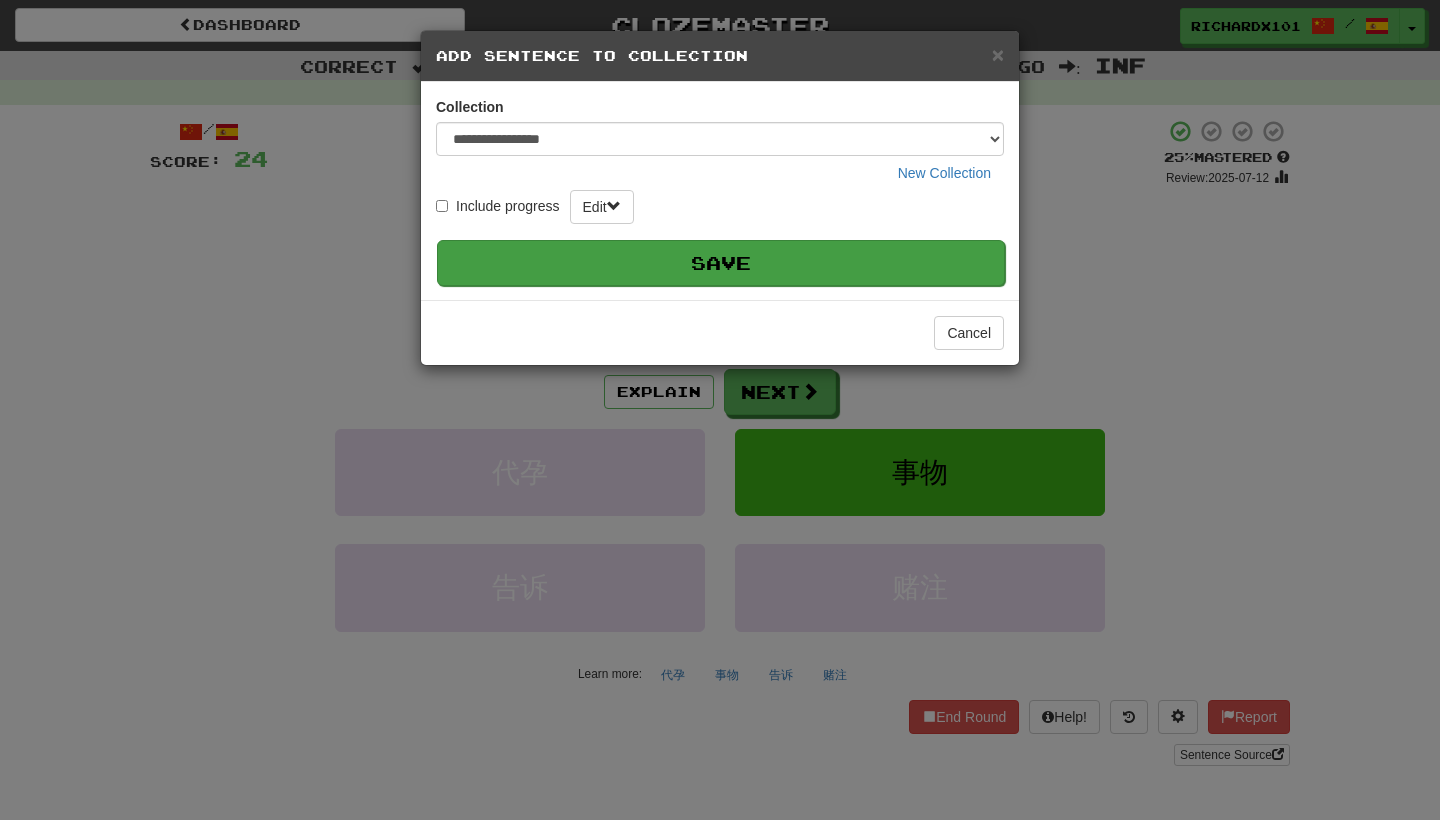 click on "Save" at bounding box center (721, 263) 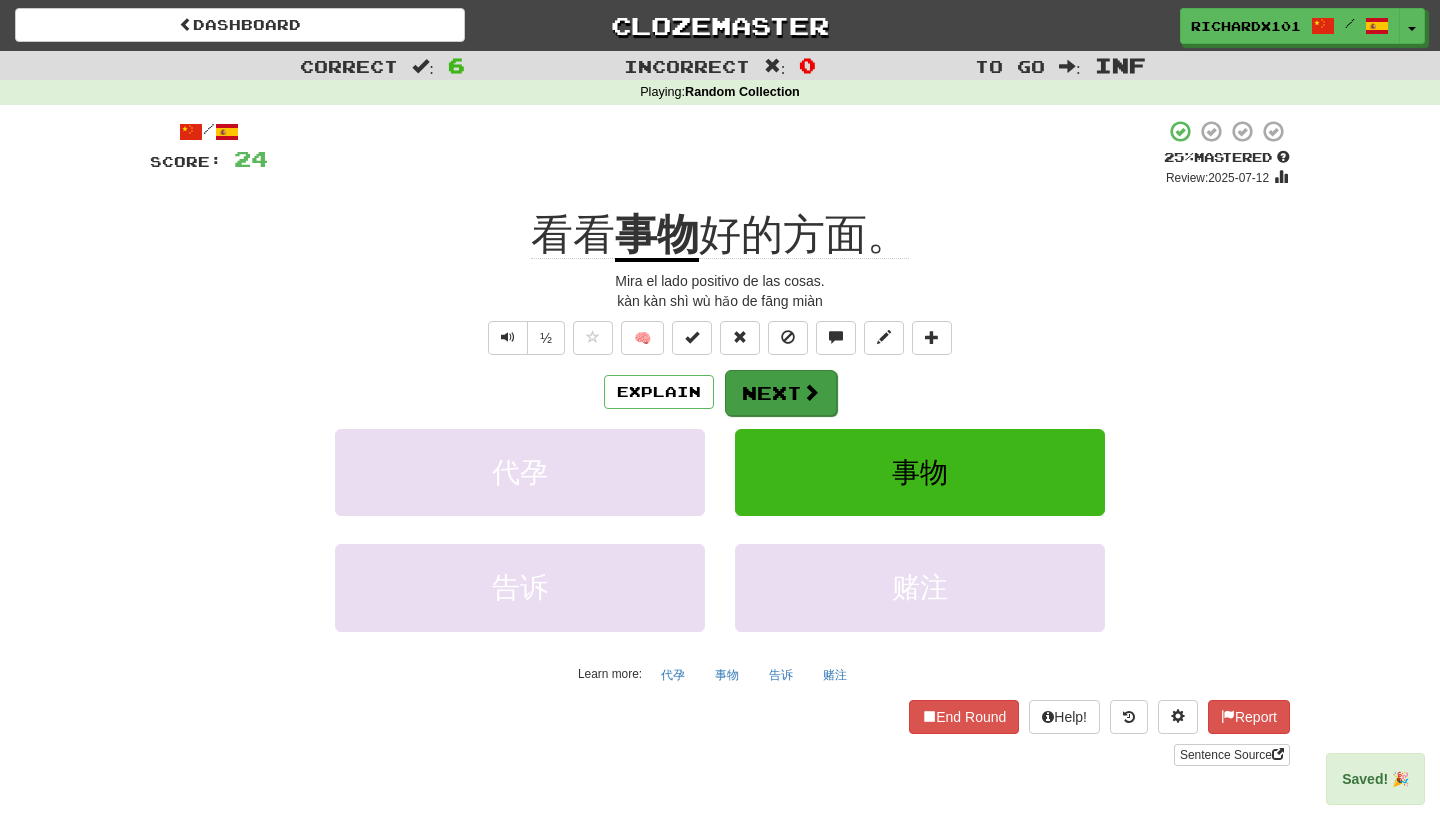 click on "Next" at bounding box center (781, 393) 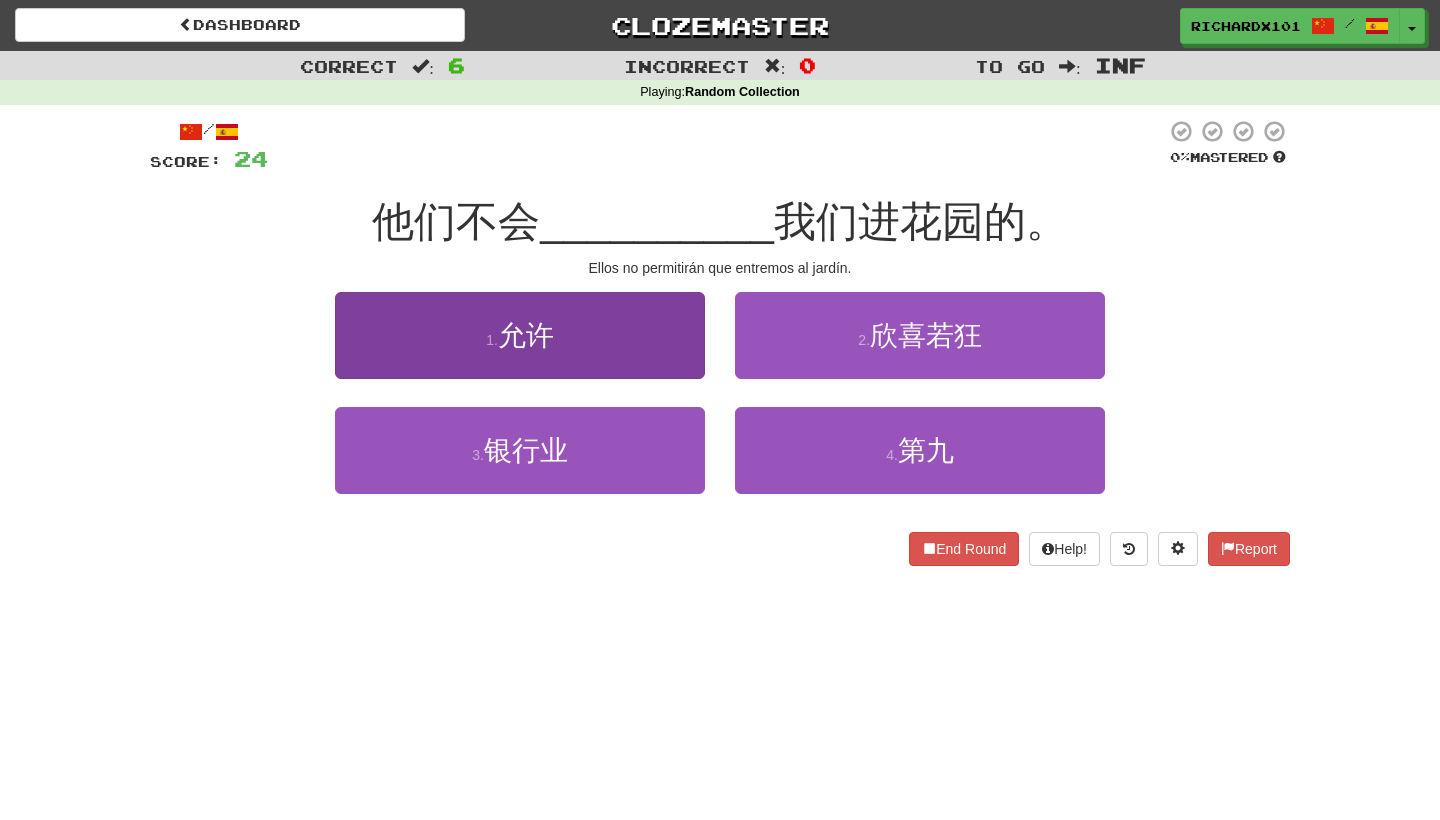click on "1 .  允许" at bounding box center (520, 335) 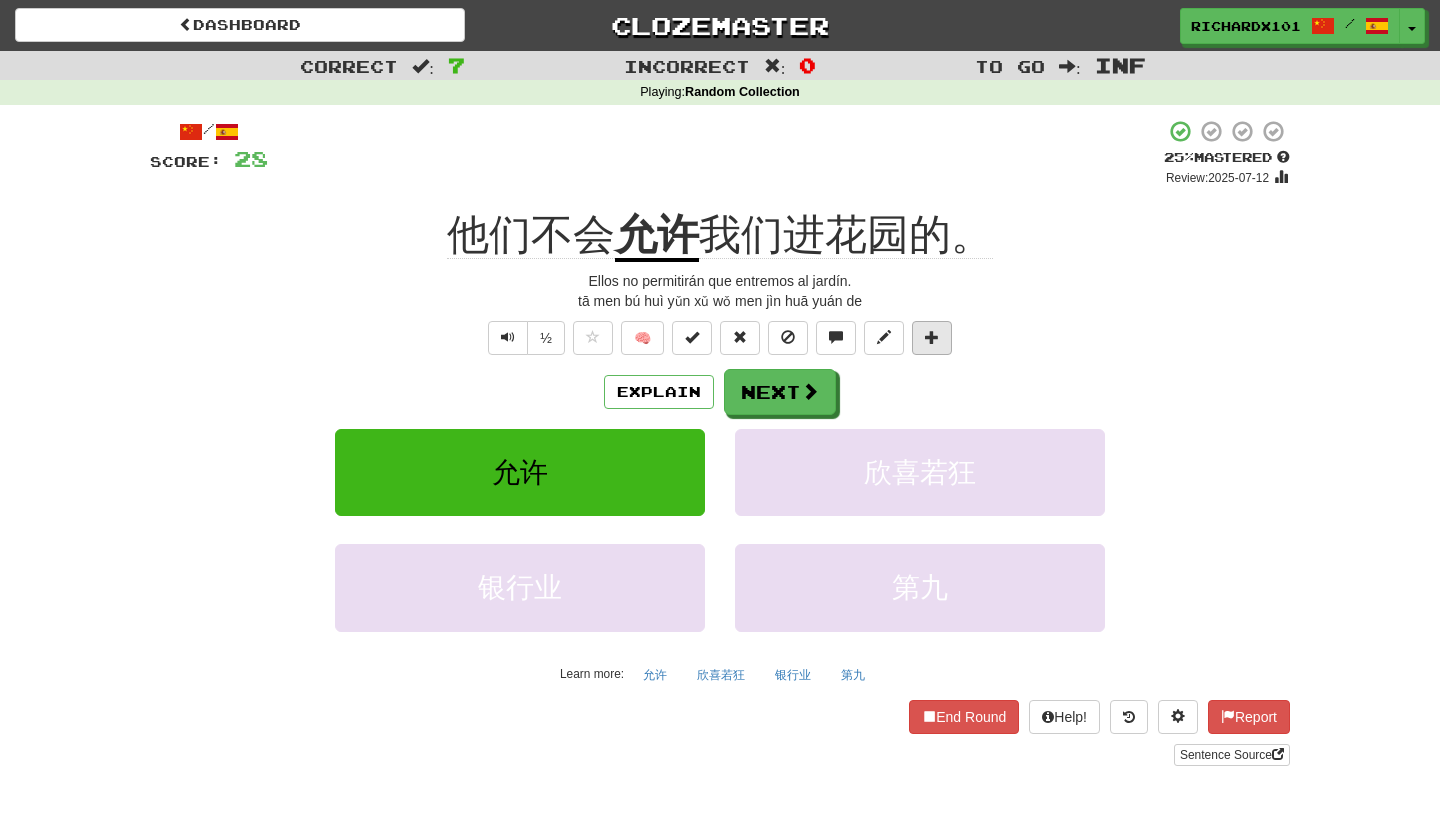click at bounding box center [932, 338] 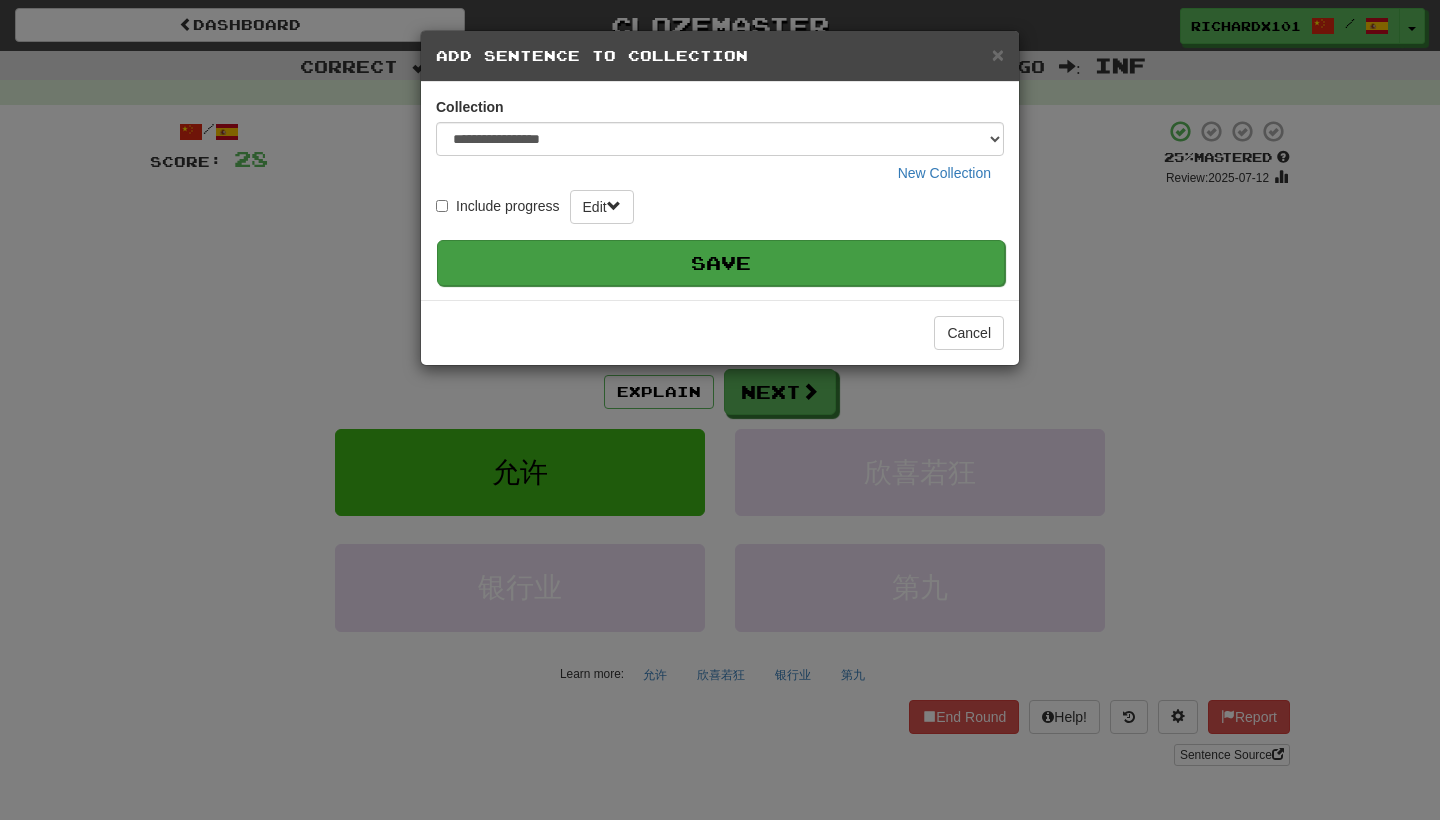 click on "Save" at bounding box center (721, 263) 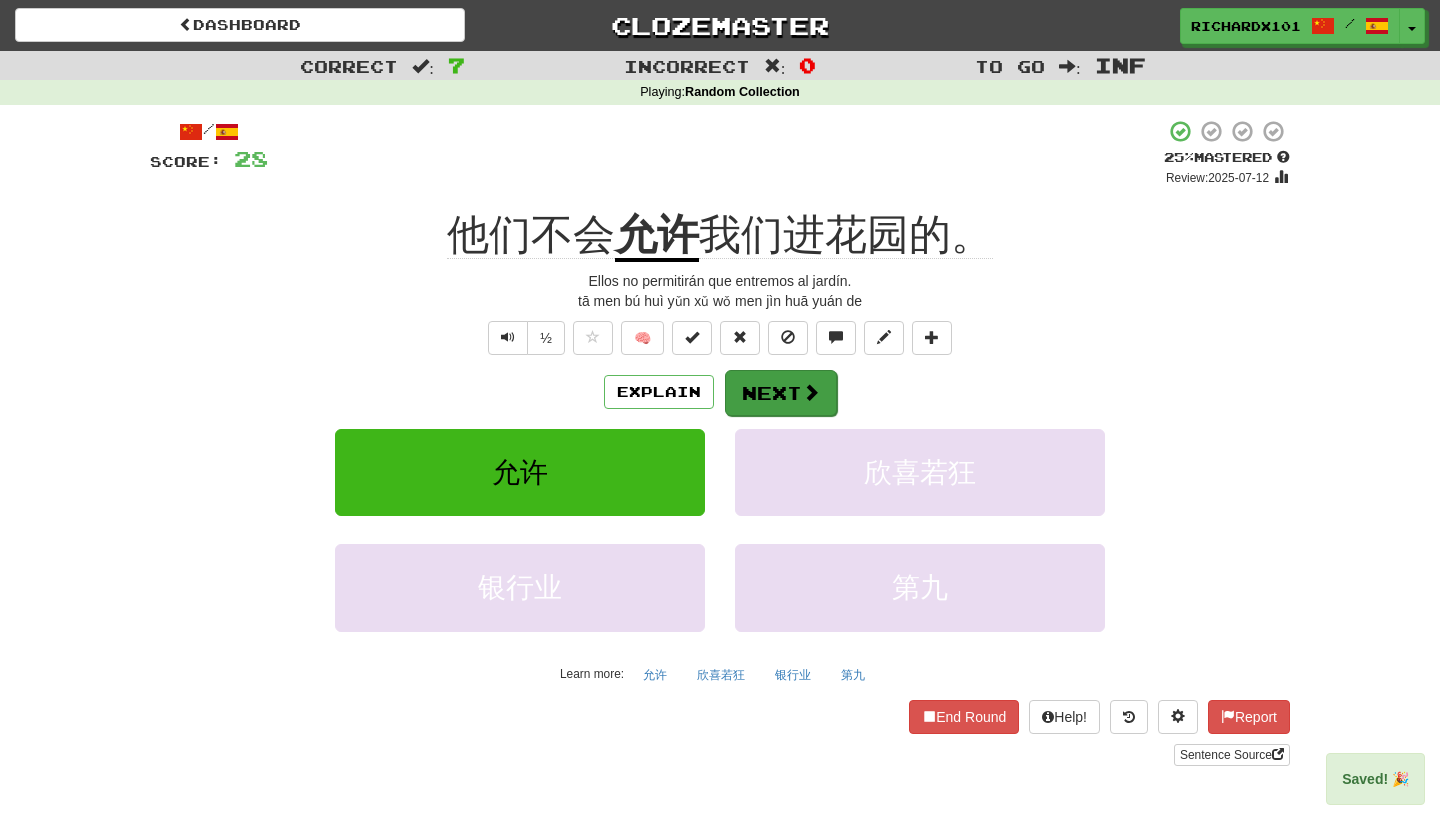 click at bounding box center [811, 392] 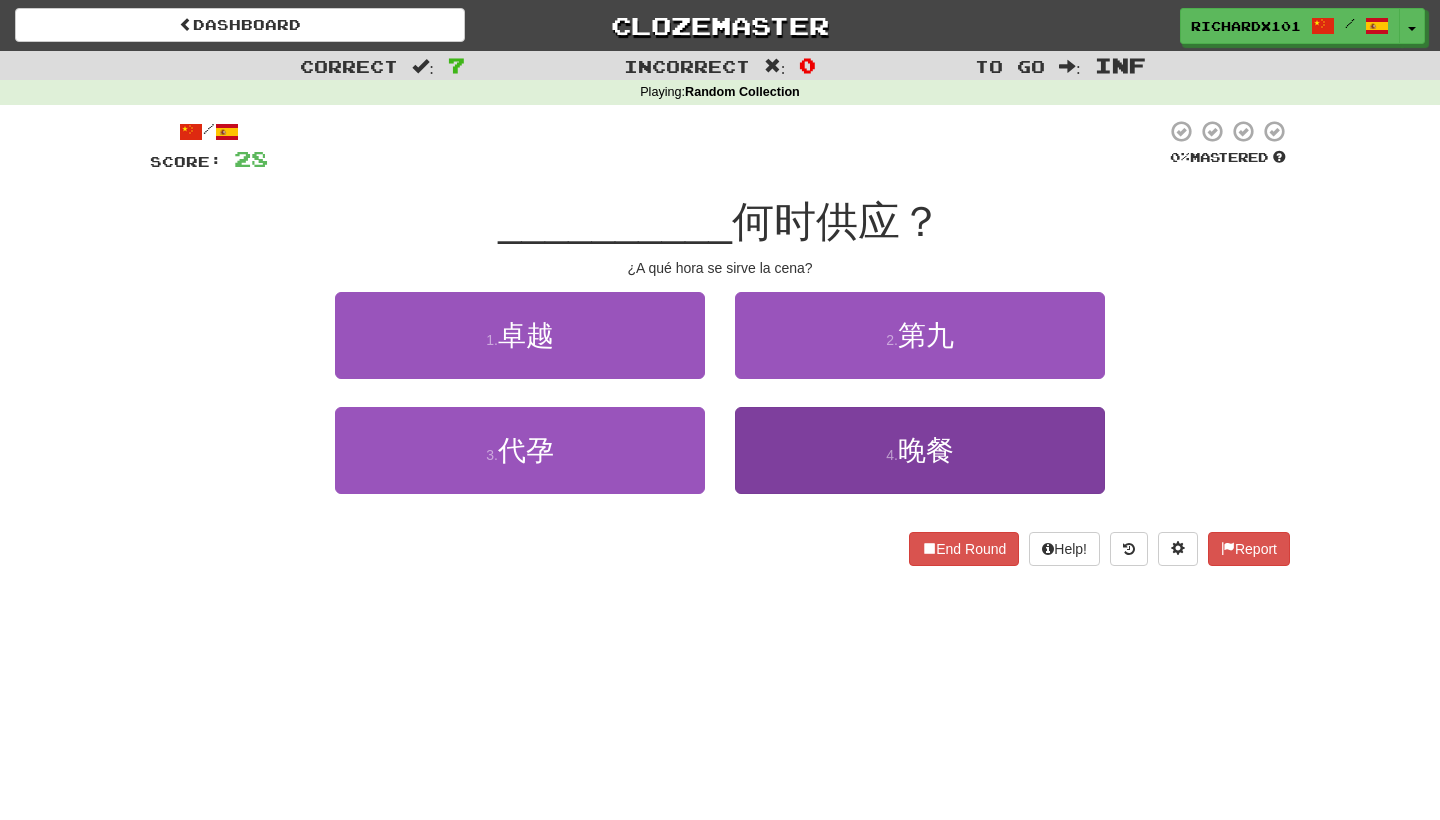 click on "4 .  晚餐" at bounding box center [920, 450] 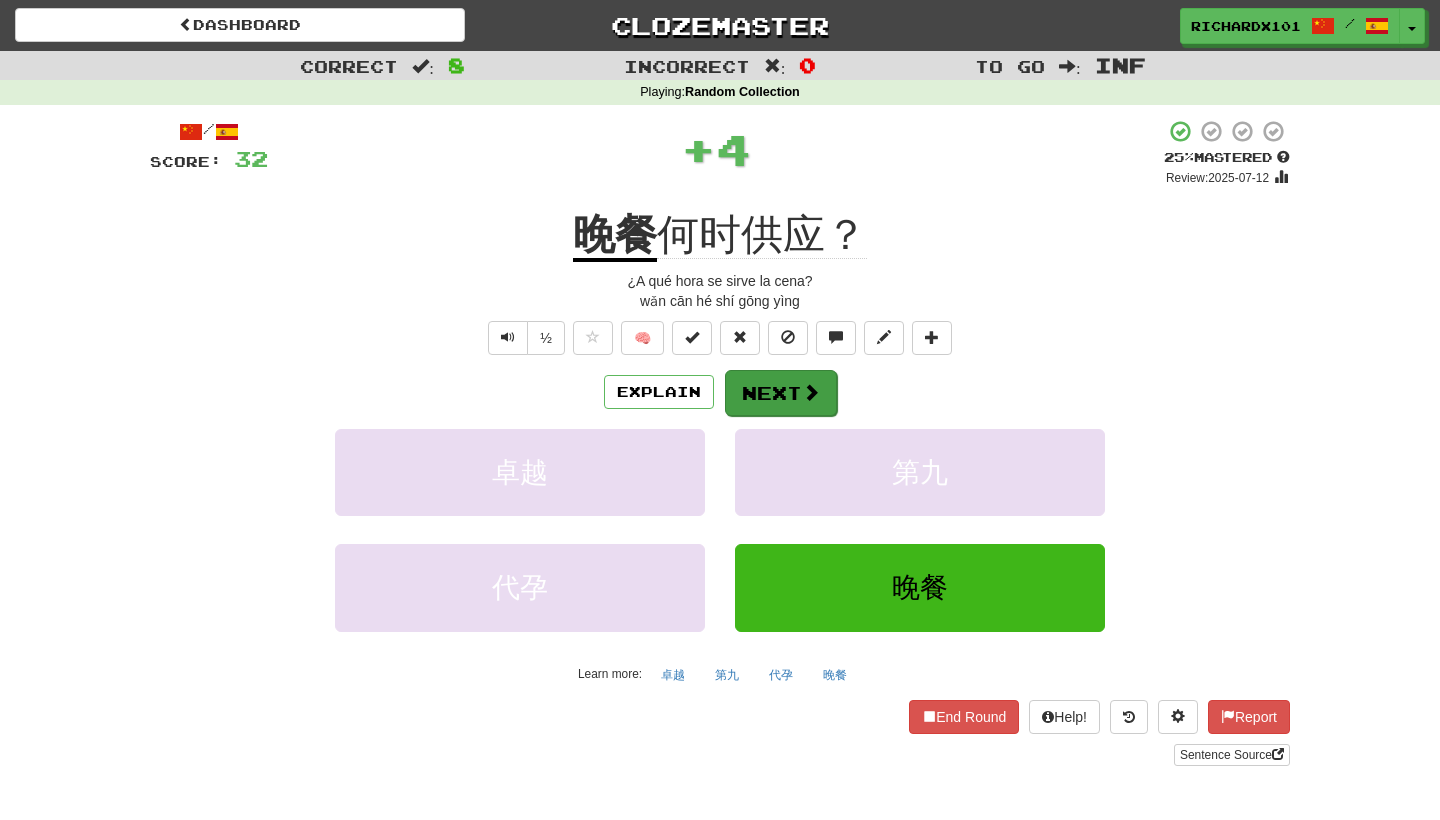 click at bounding box center (811, 392) 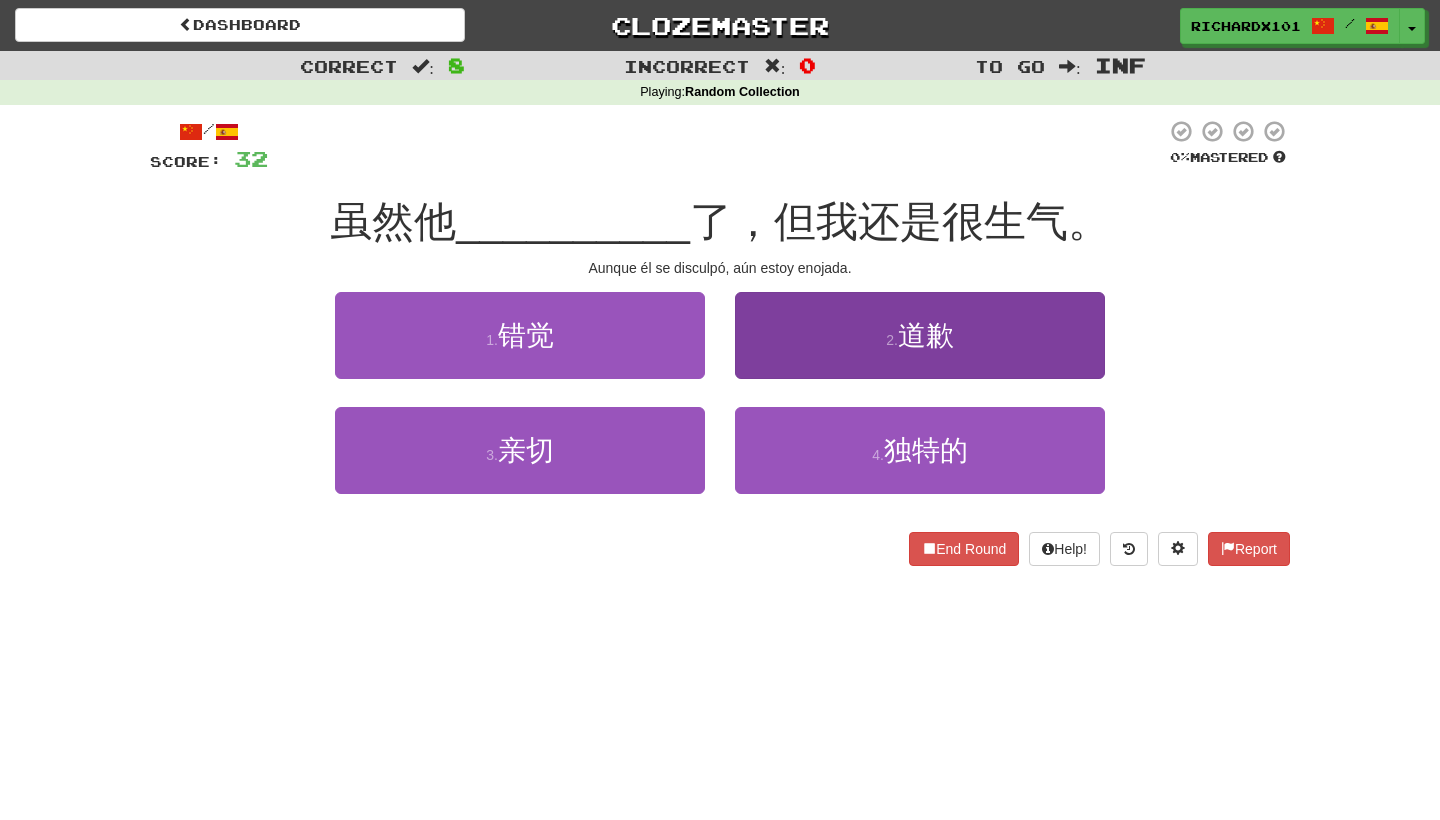 click on "2 .  道歉" at bounding box center (920, 335) 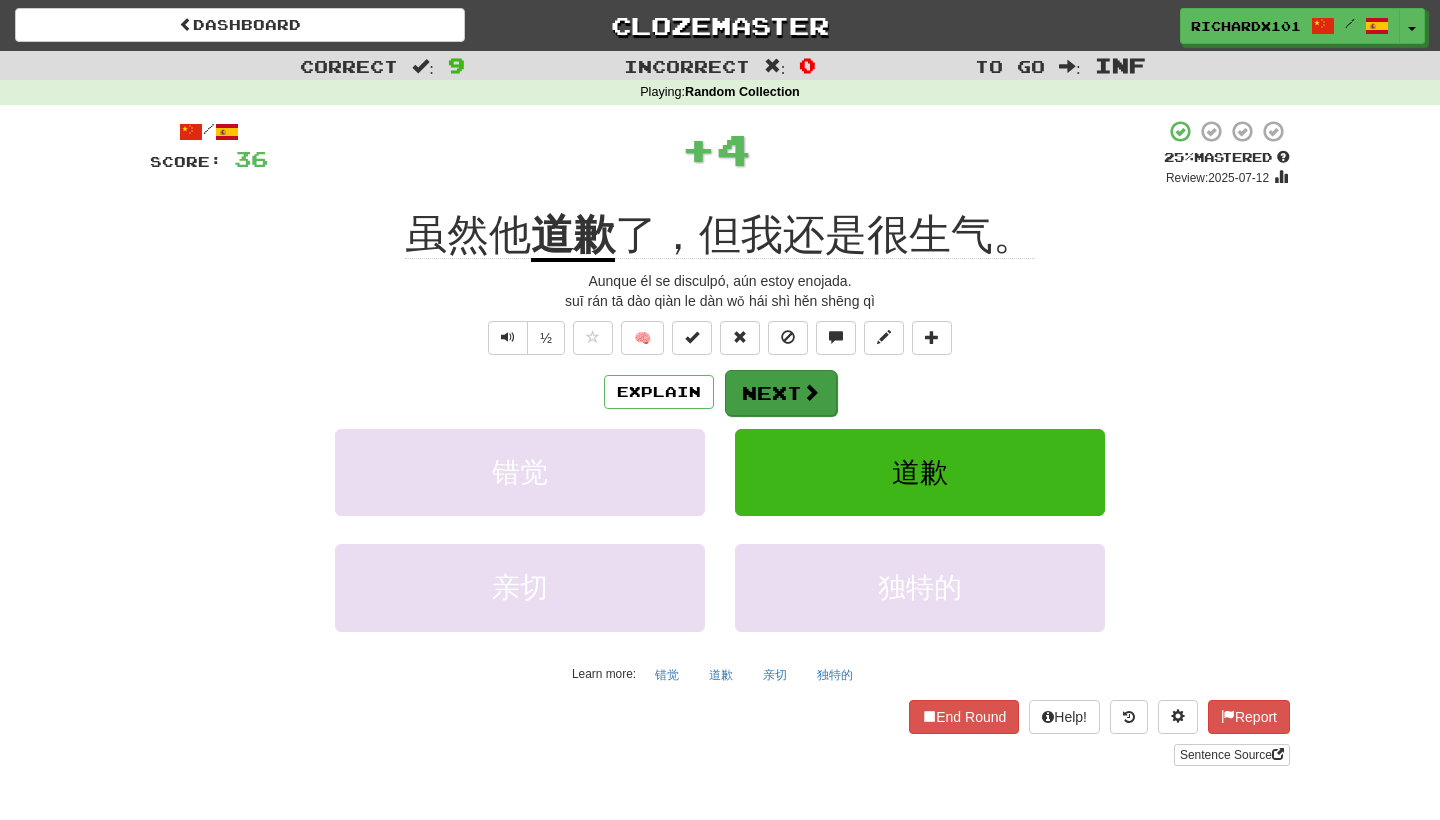 click on "Next" at bounding box center (781, 393) 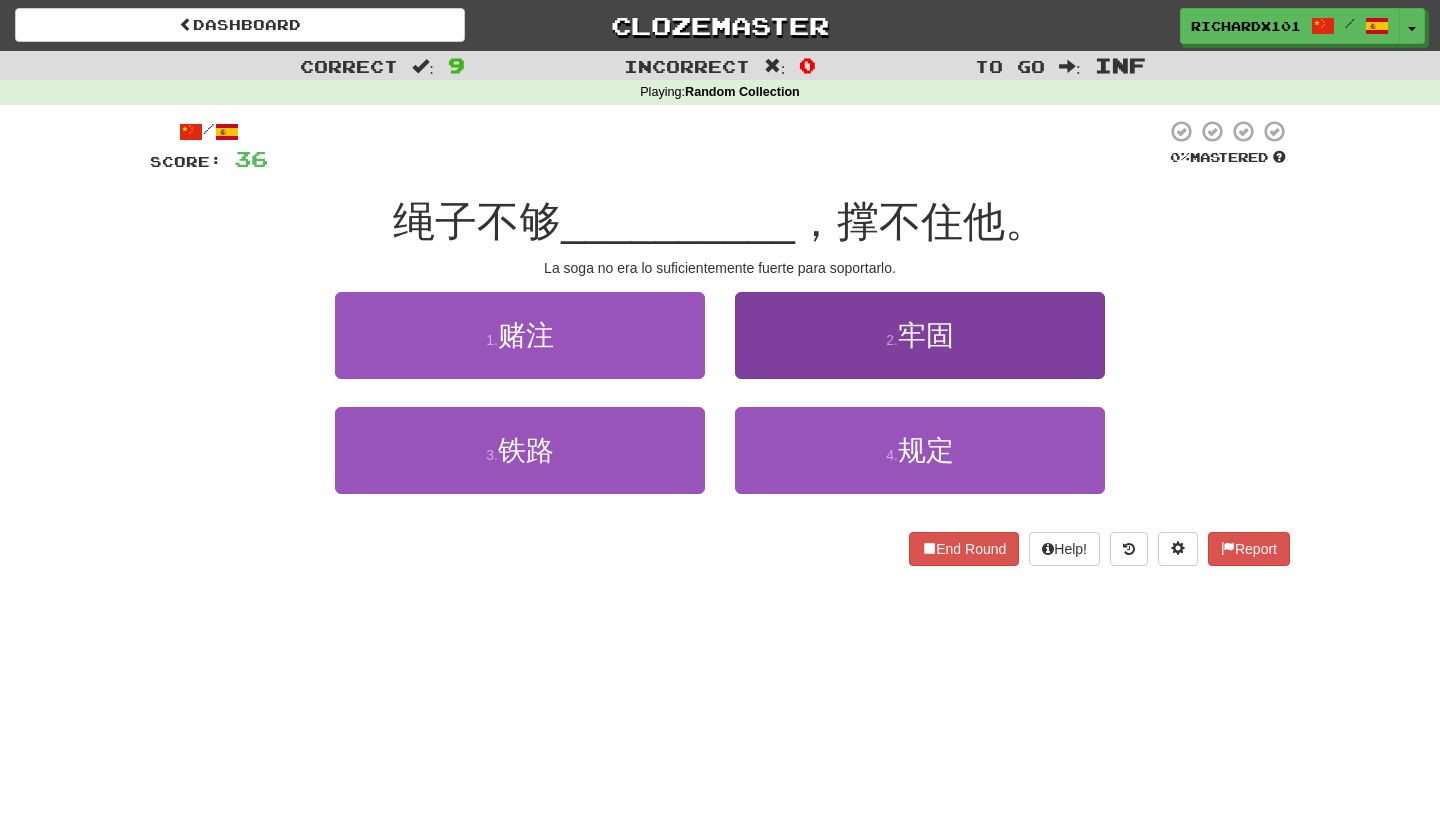scroll, scrollTop: 3, scrollLeft: 0, axis: vertical 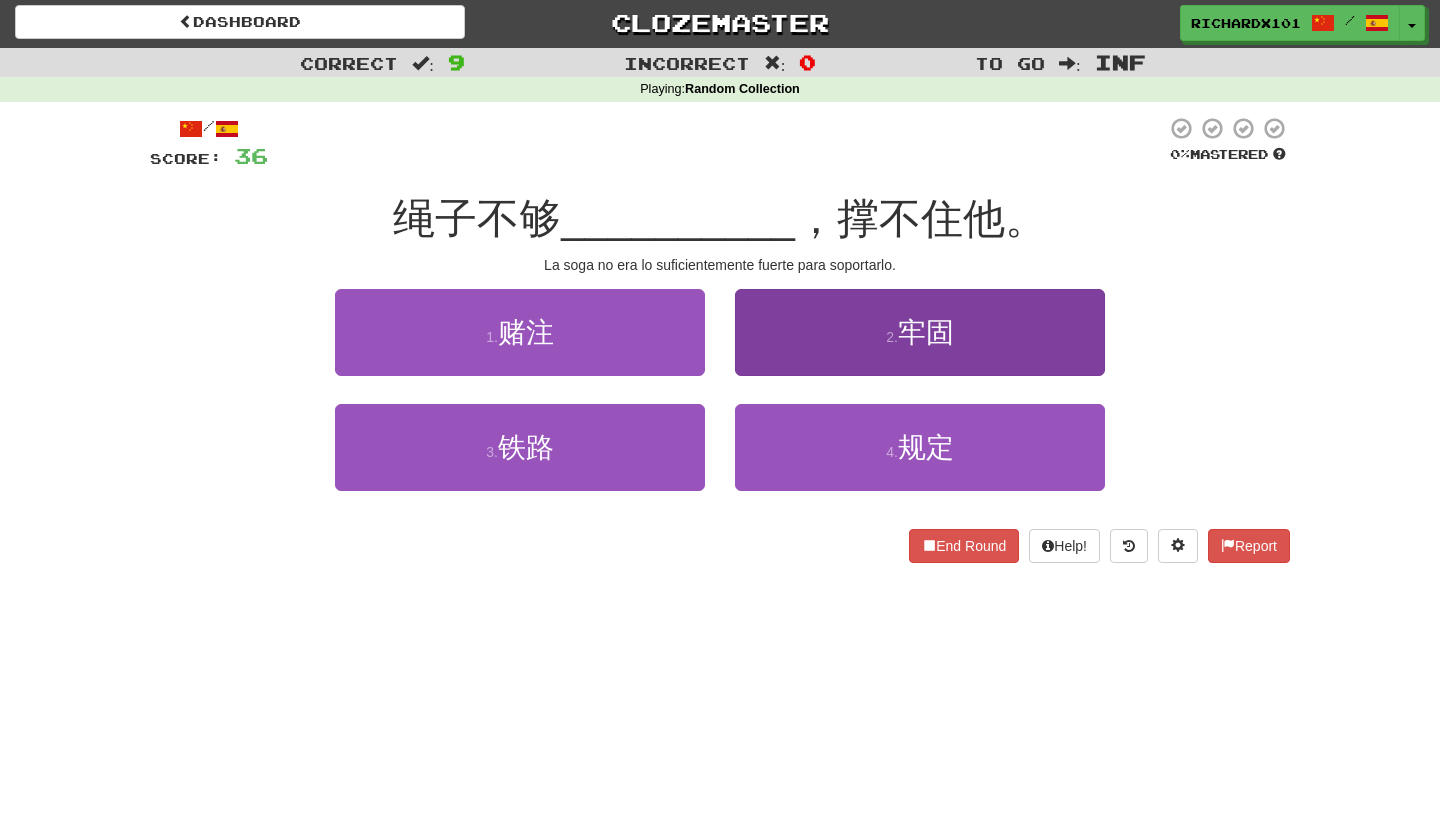 click on "2 .  牢固" at bounding box center [920, 332] 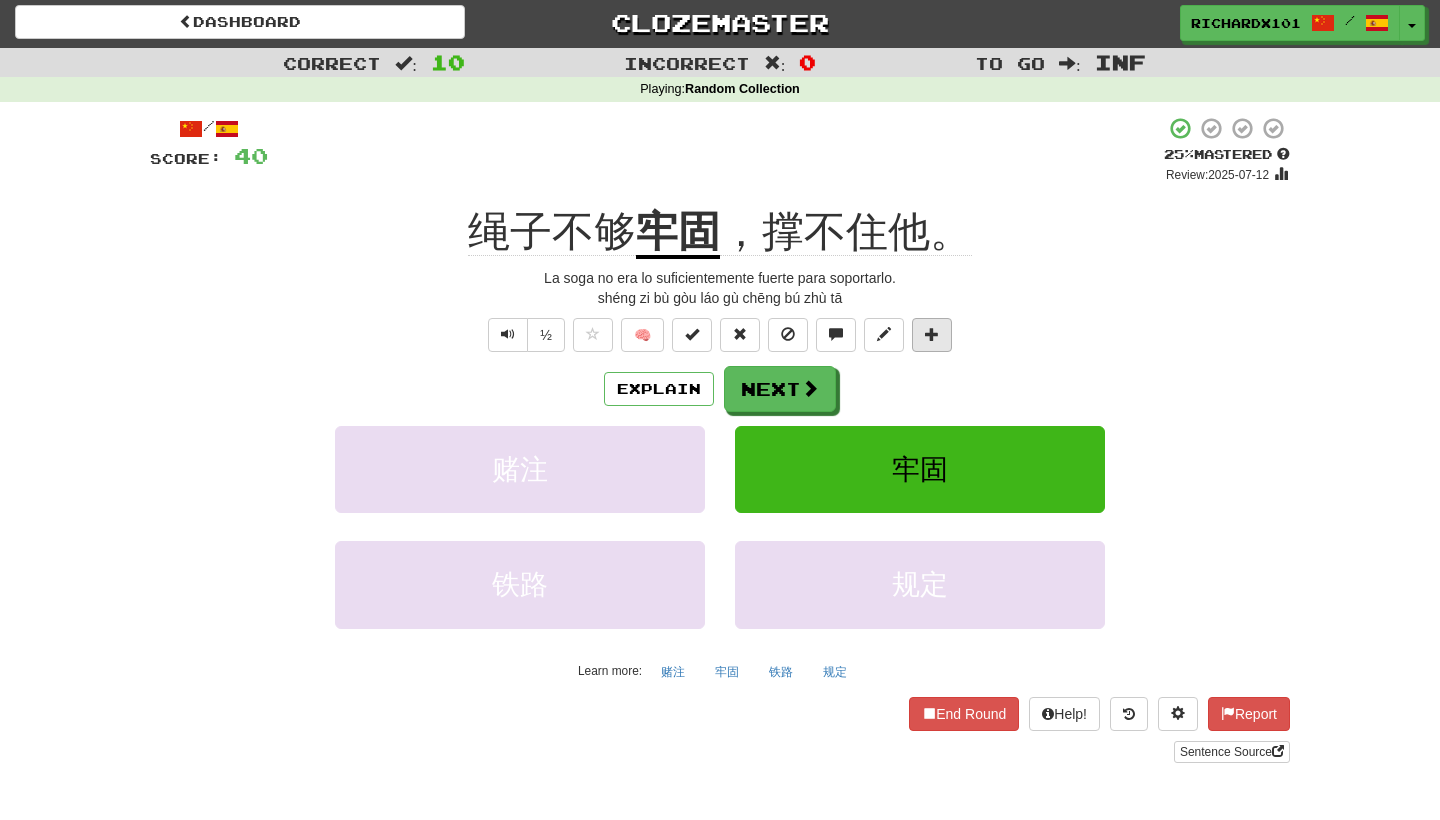 click at bounding box center [932, 334] 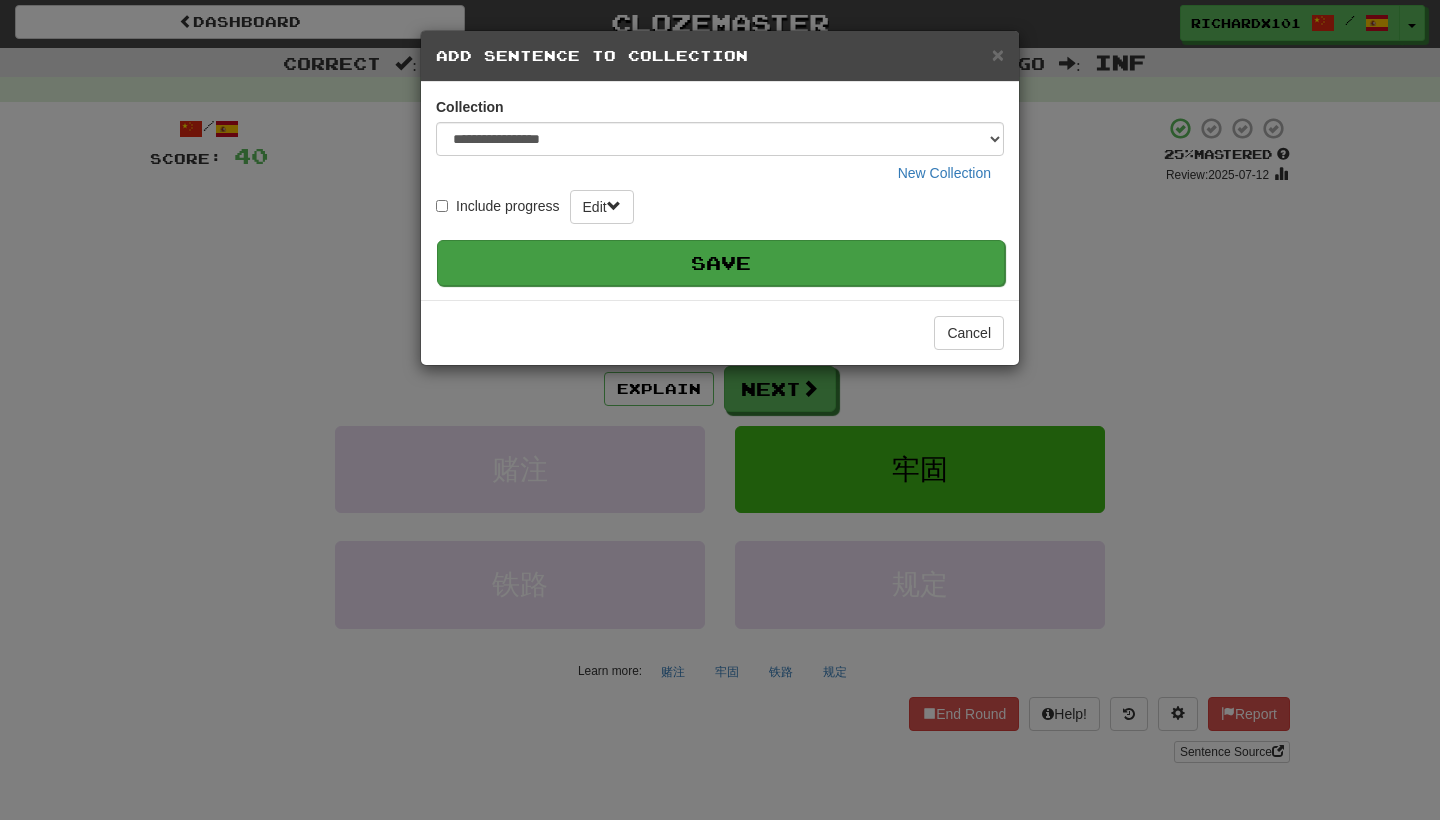 click on "Save" at bounding box center [721, 263] 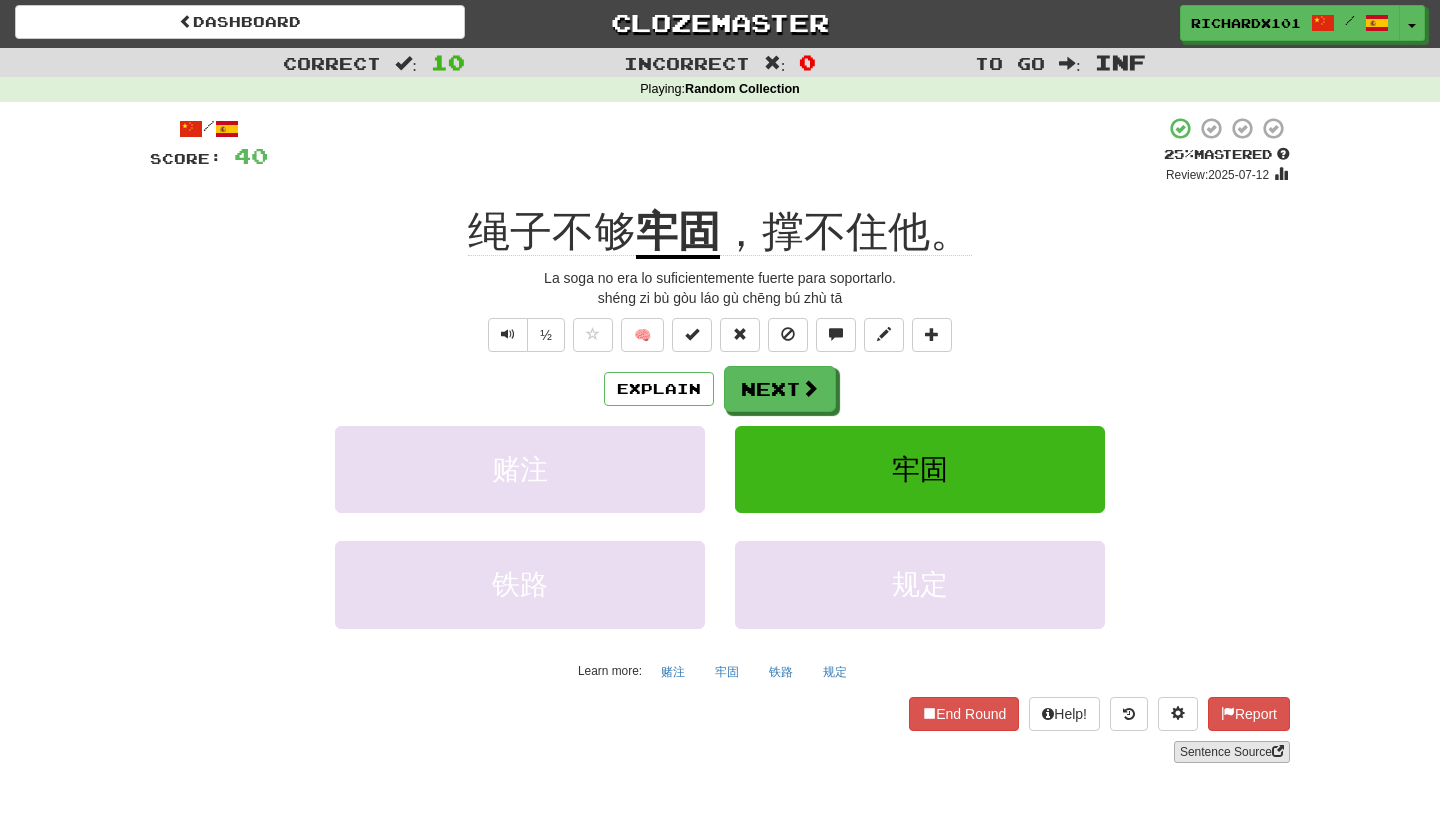 click on "Sentence Source" at bounding box center [1232, 752] 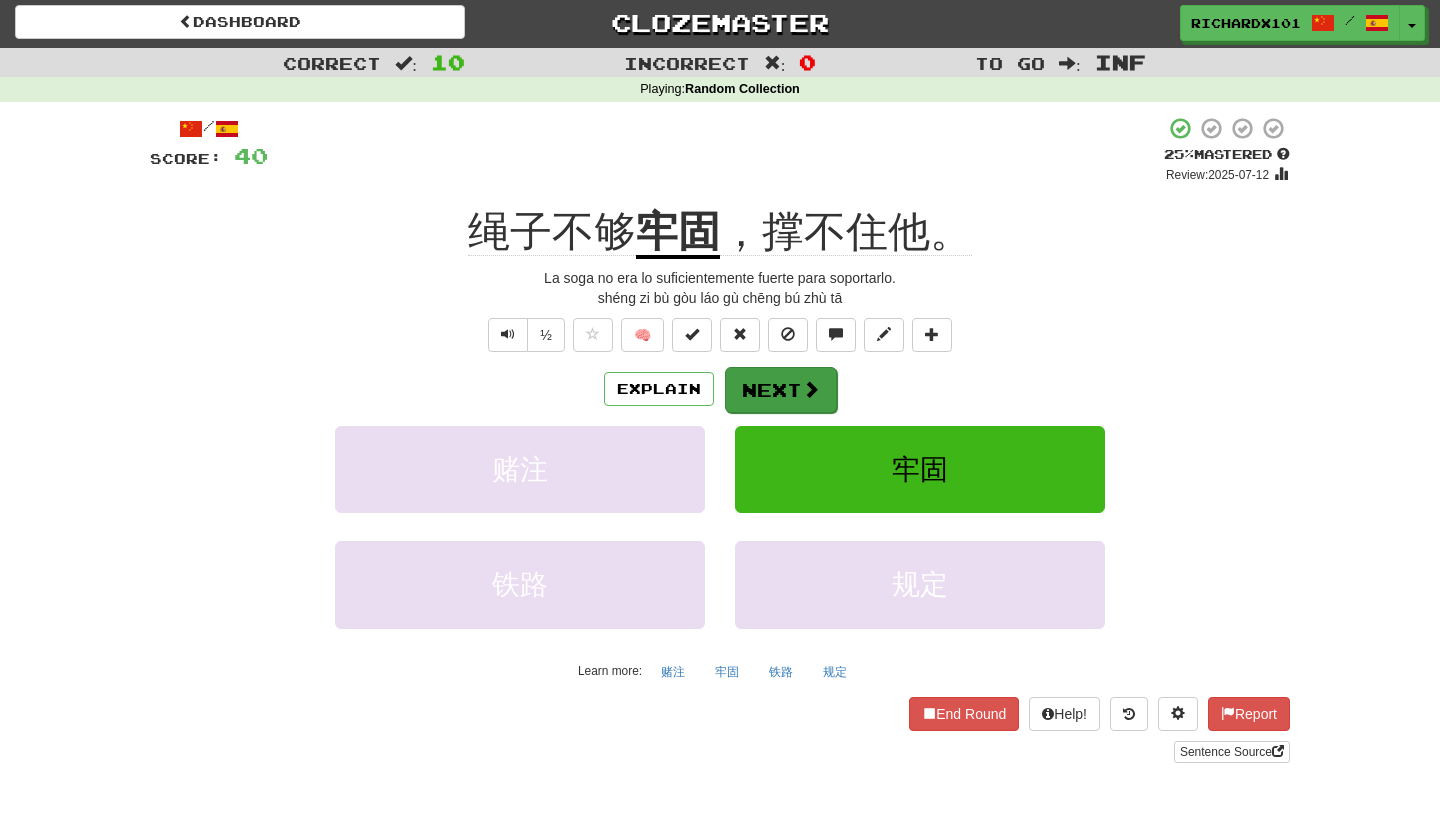 click on "Next" at bounding box center [781, 390] 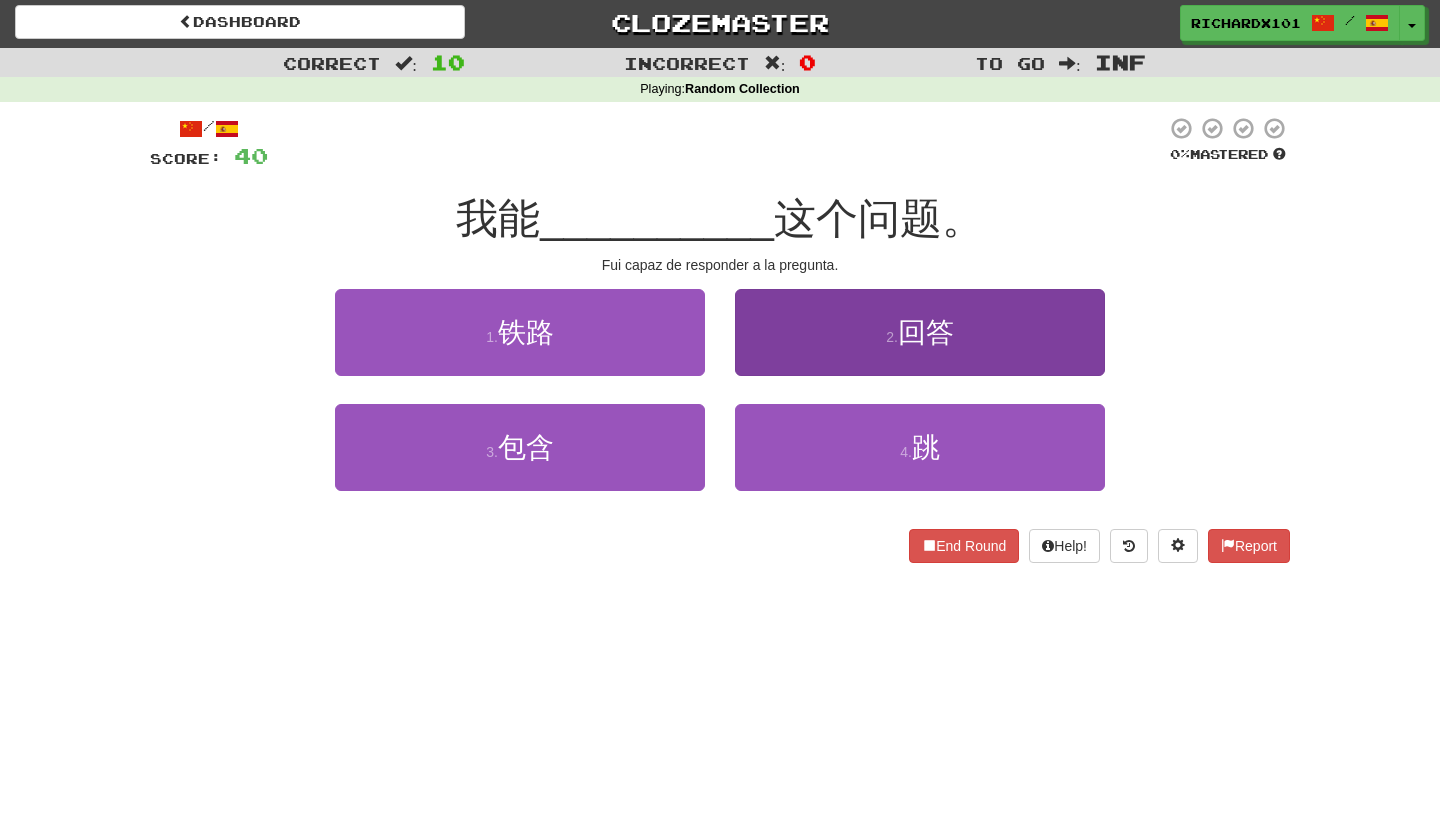 click on "2 .  回答" at bounding box center (920, 332) 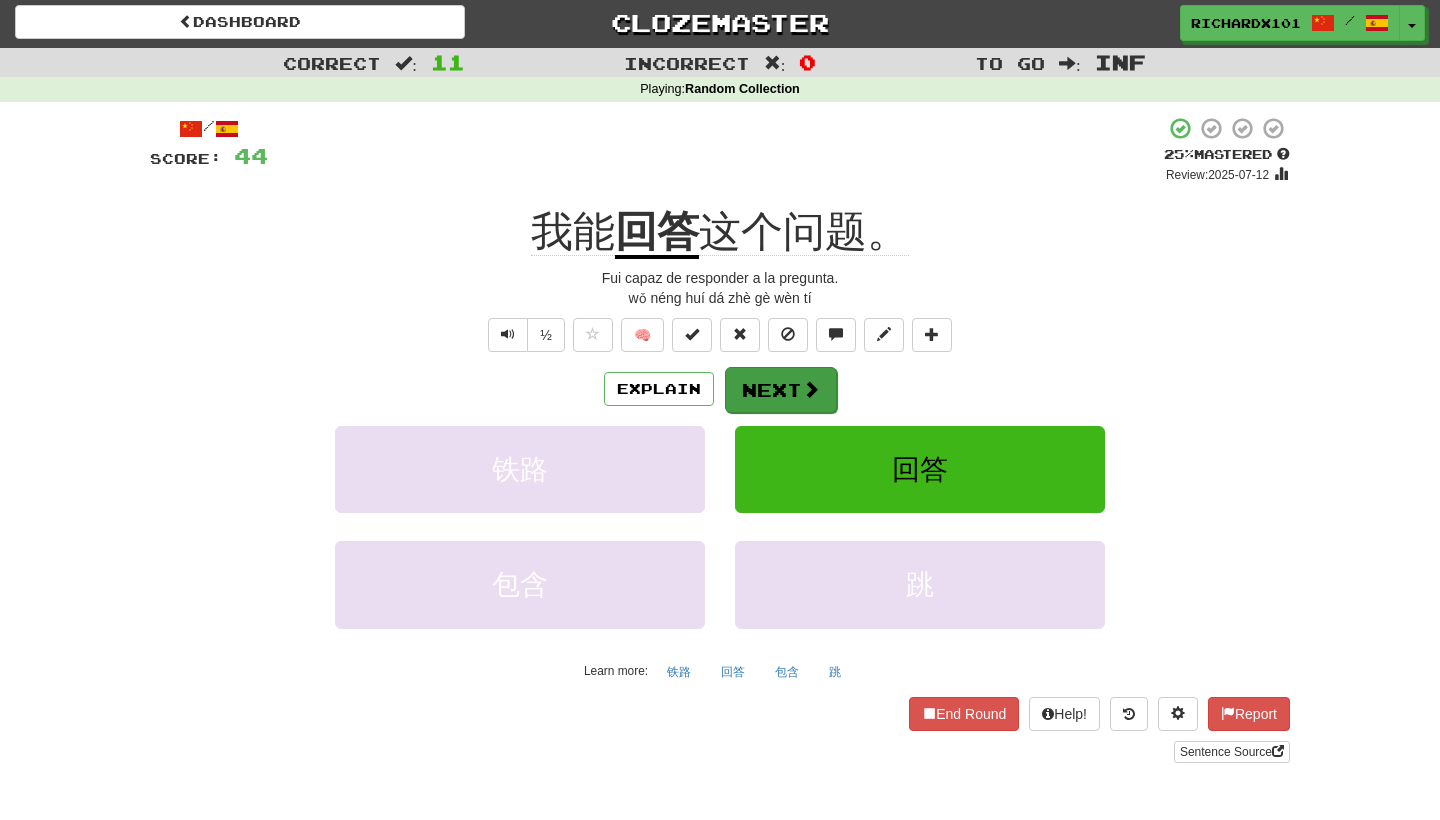 click on "Next" at bounding box center [781, 390] 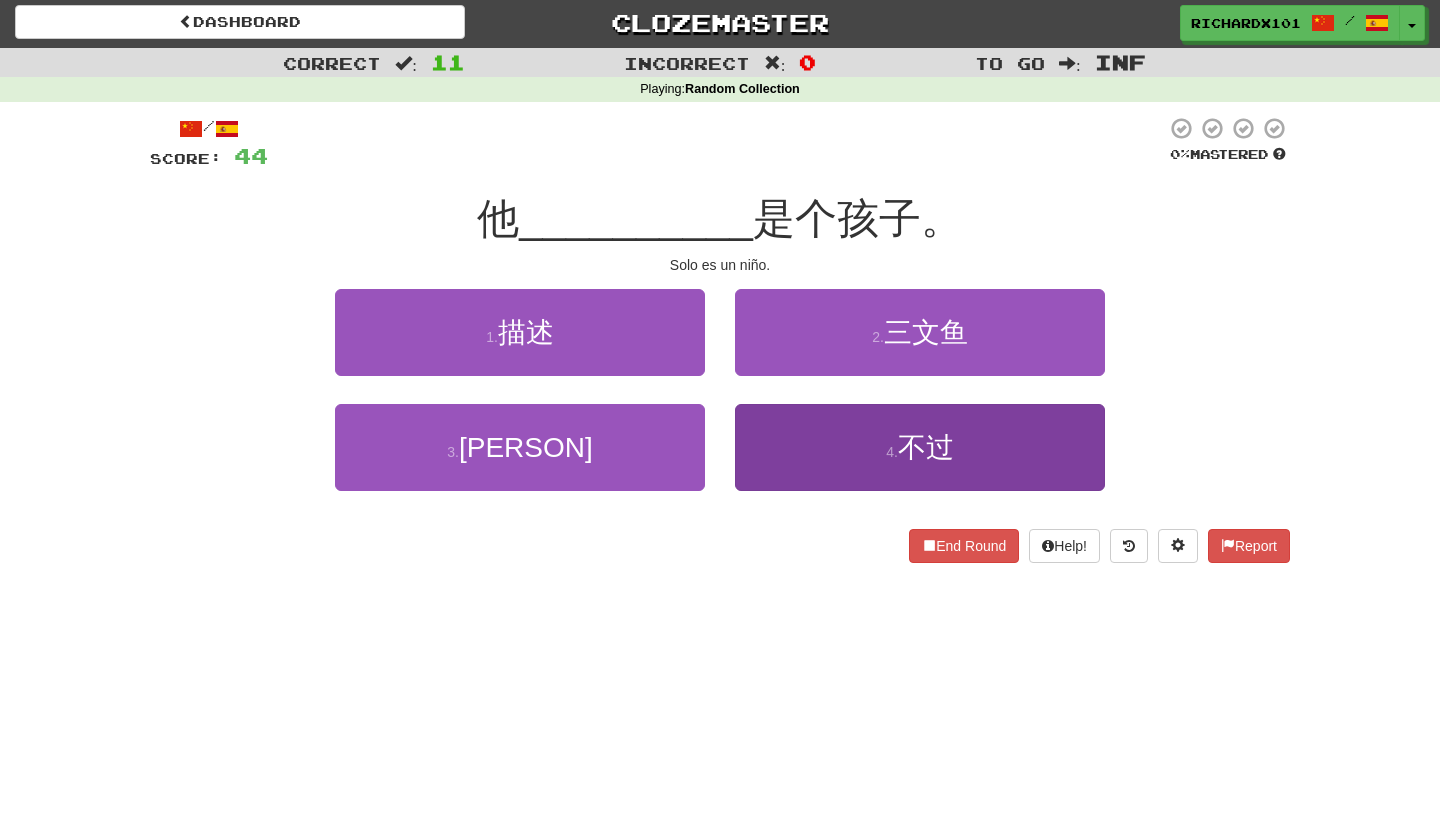 click on "4 .  不过" at bounding box center (920, 447) 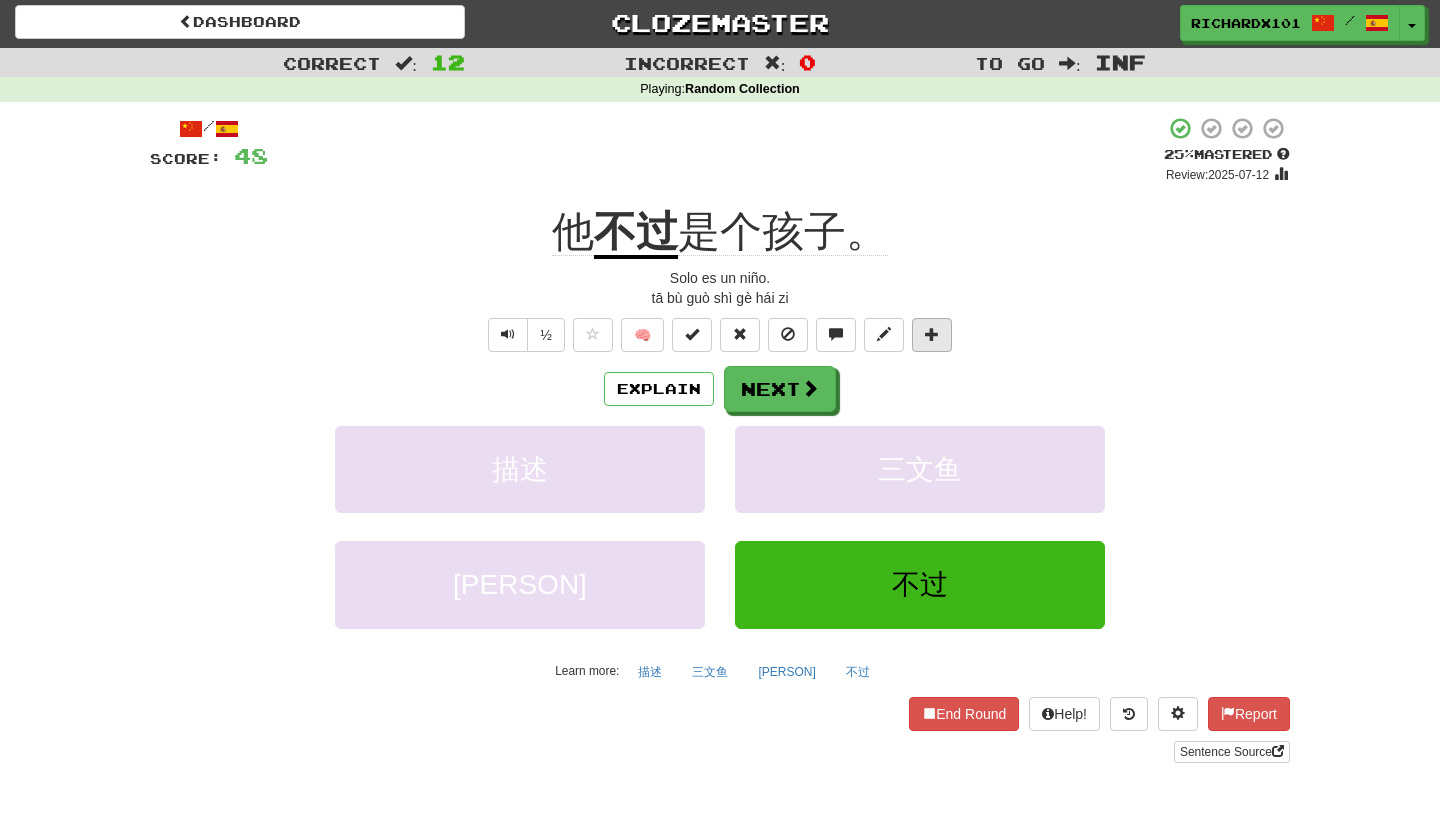 click at bounding box center [932, 334] 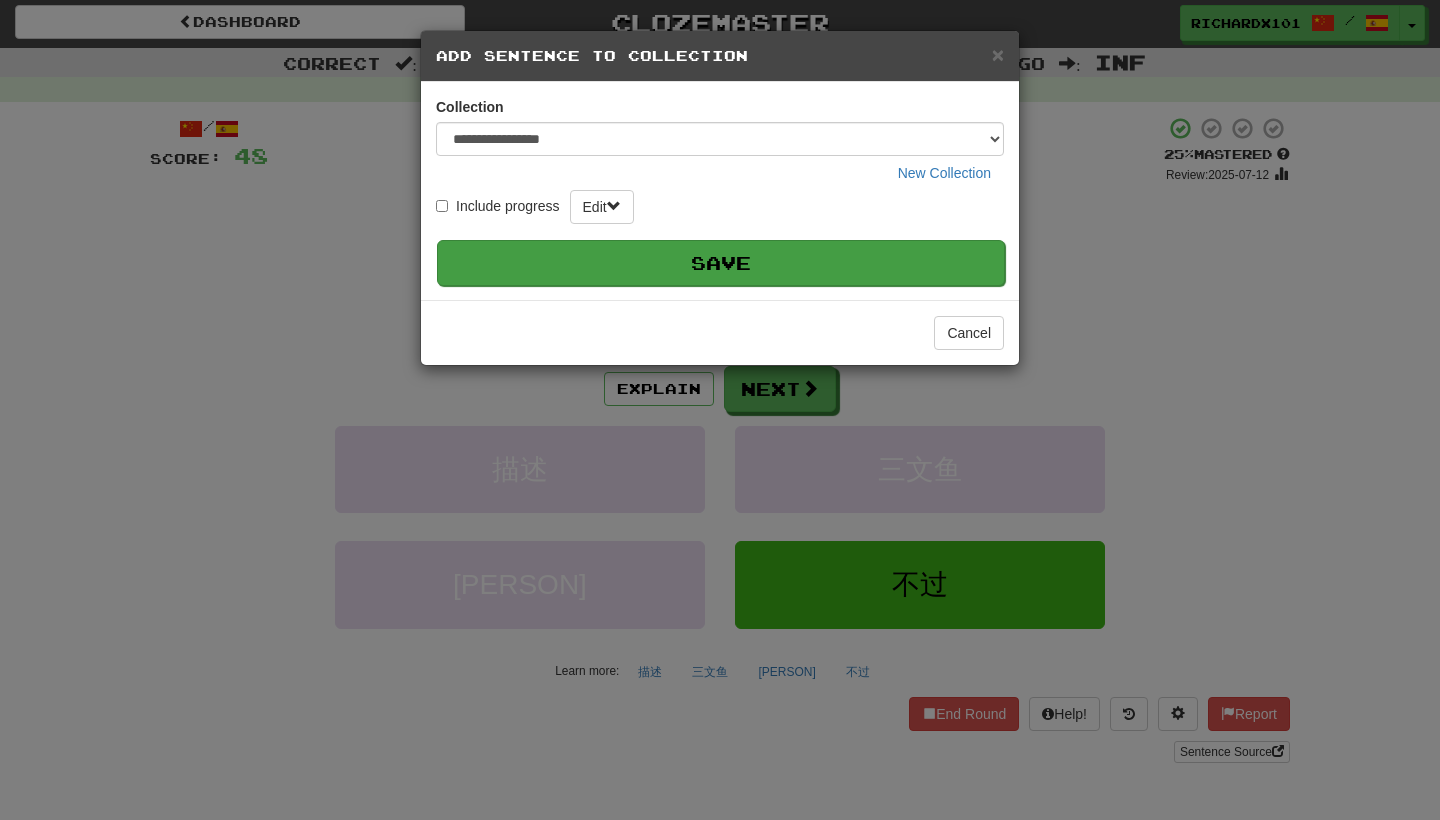 click on "Save" at bounding box center [721, 263] 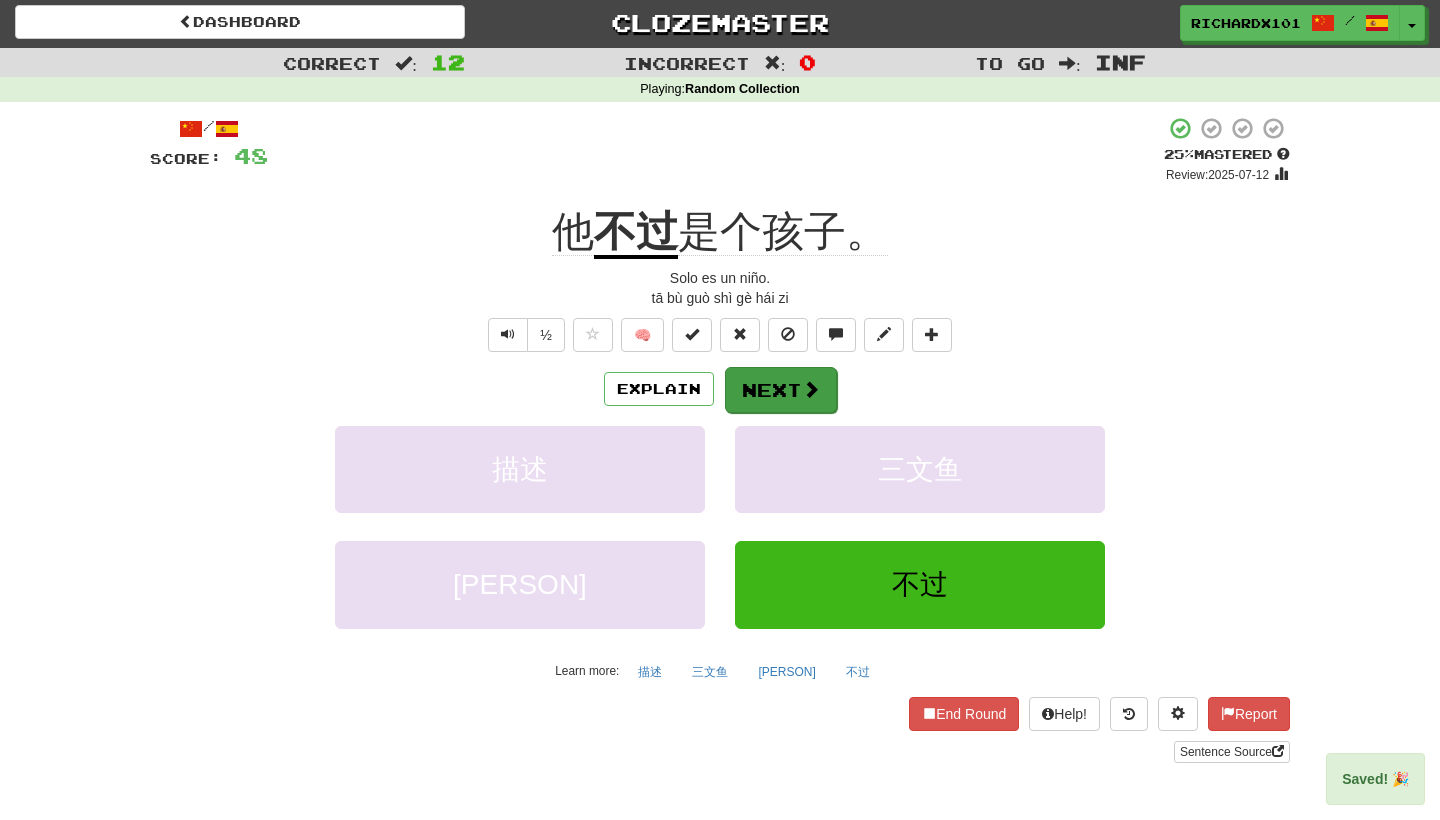 click on "Next" at bounding box center (781, 390) 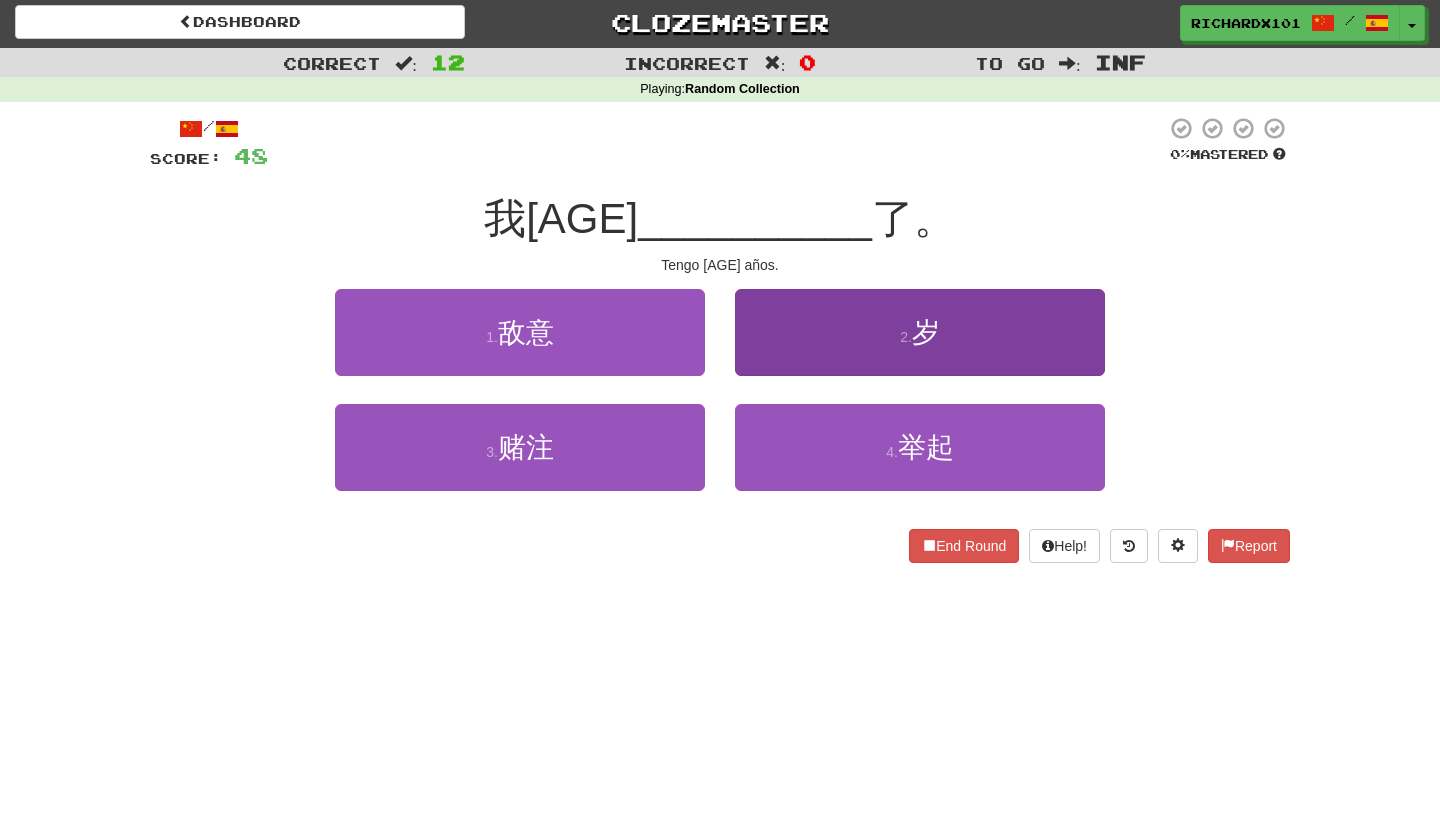 click on "2 .  岁" at bounding box center [920, 332] 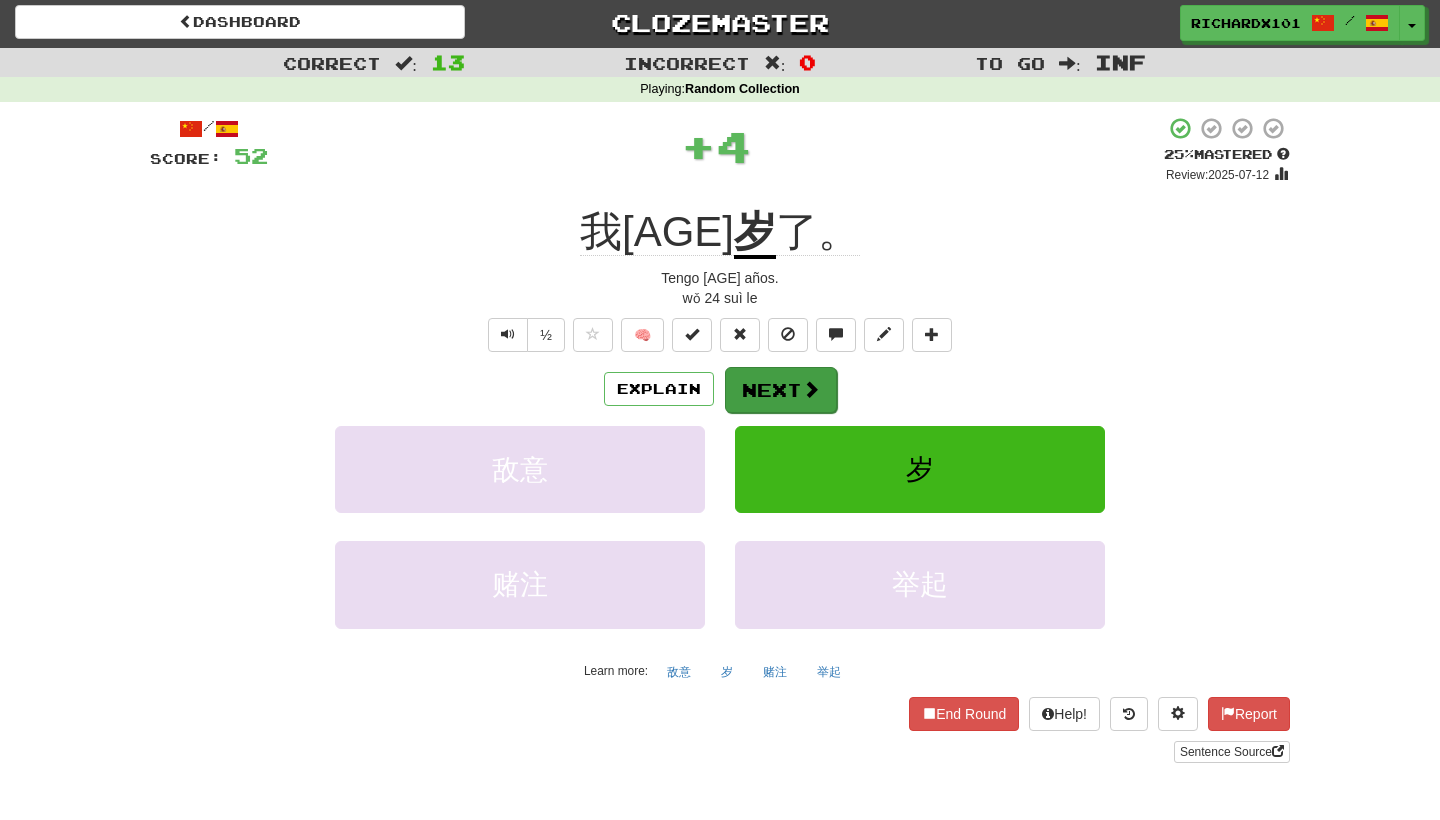 click on "Next" at bounding box center (781, 390) 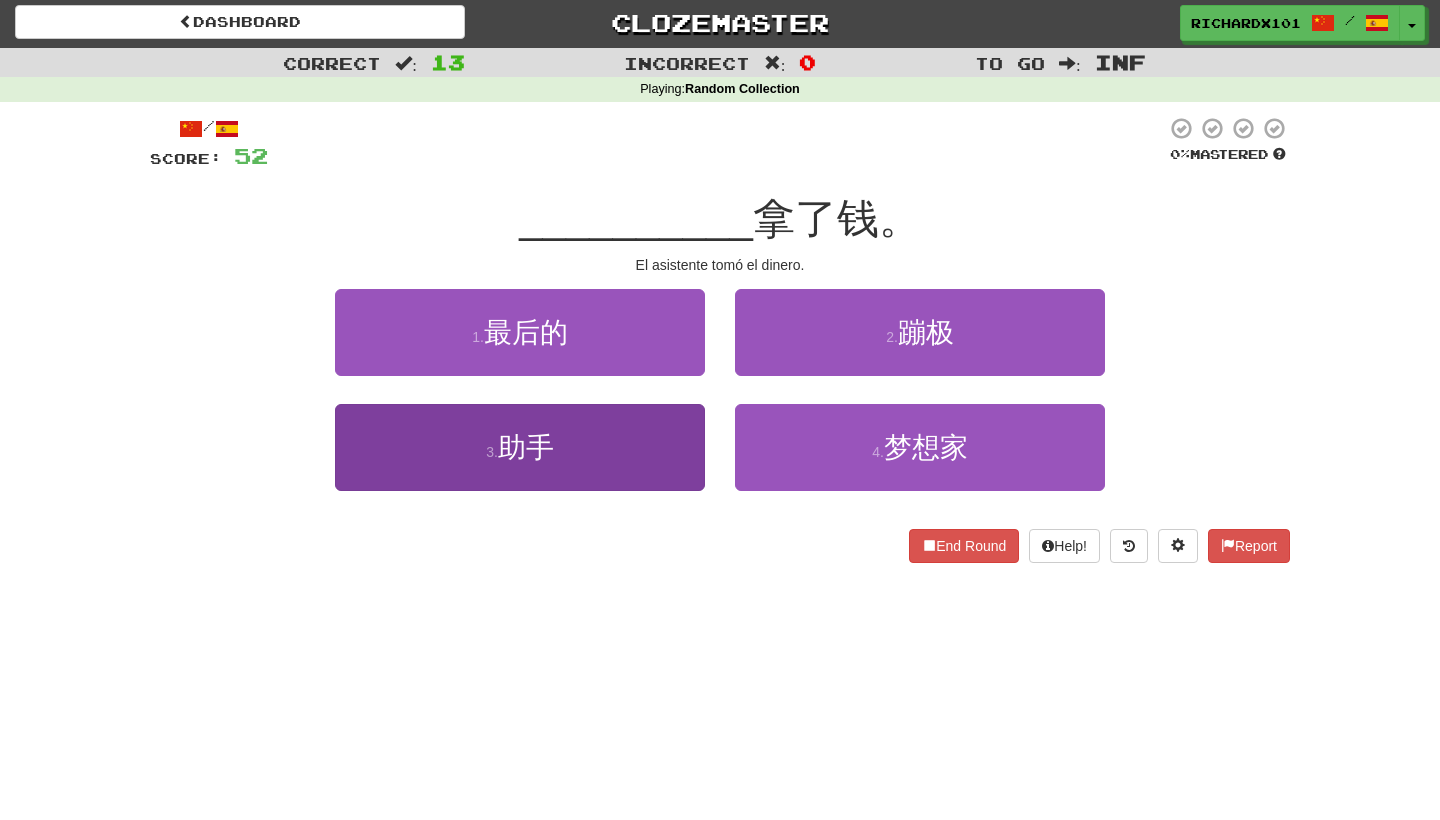 click on "3 .  助手" at bounding box center [520, 447] 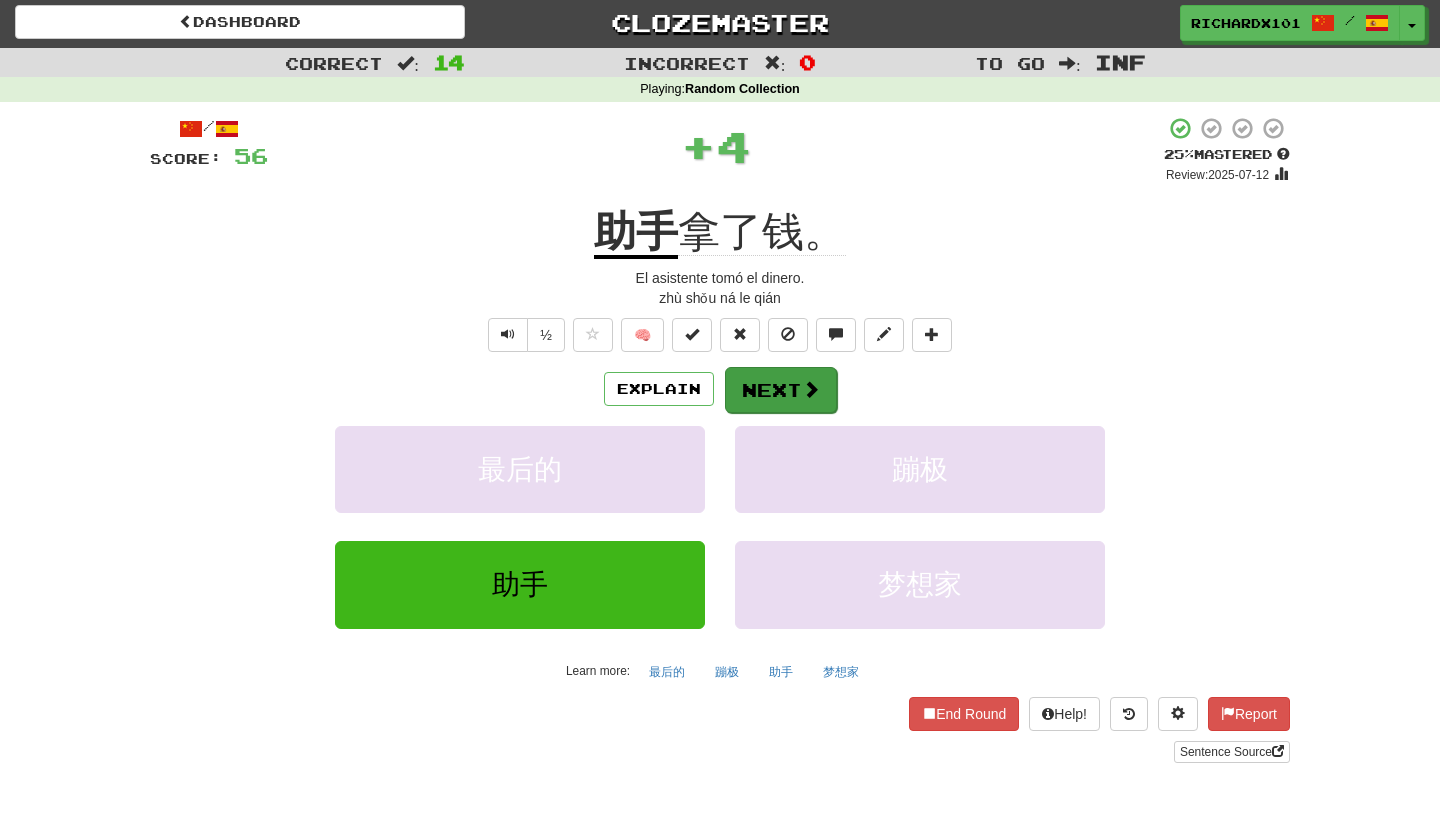 click on "Next" at bounding box center [781, 390] 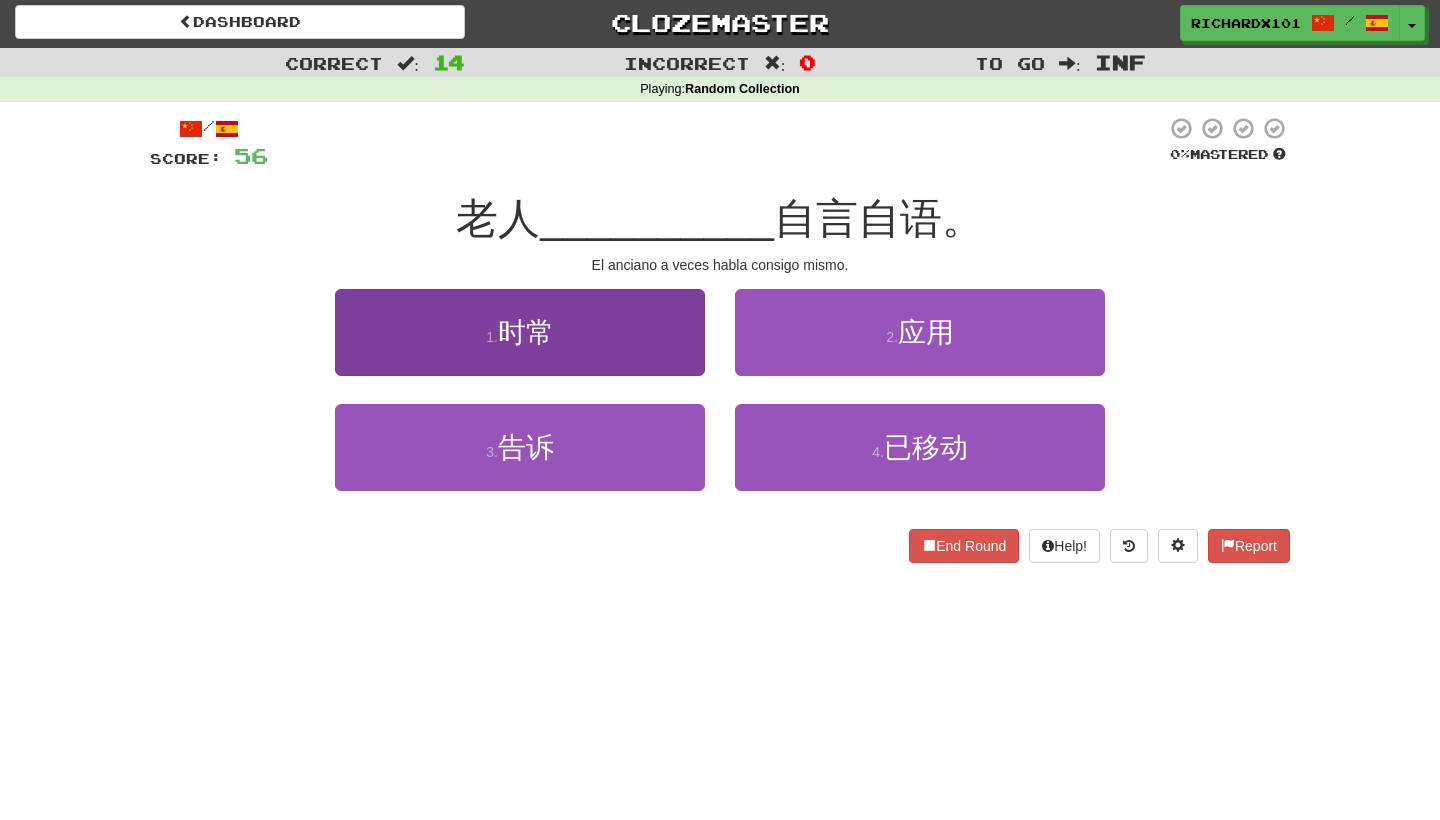 click on "1 .  时常" at bounding box center (520, 332) 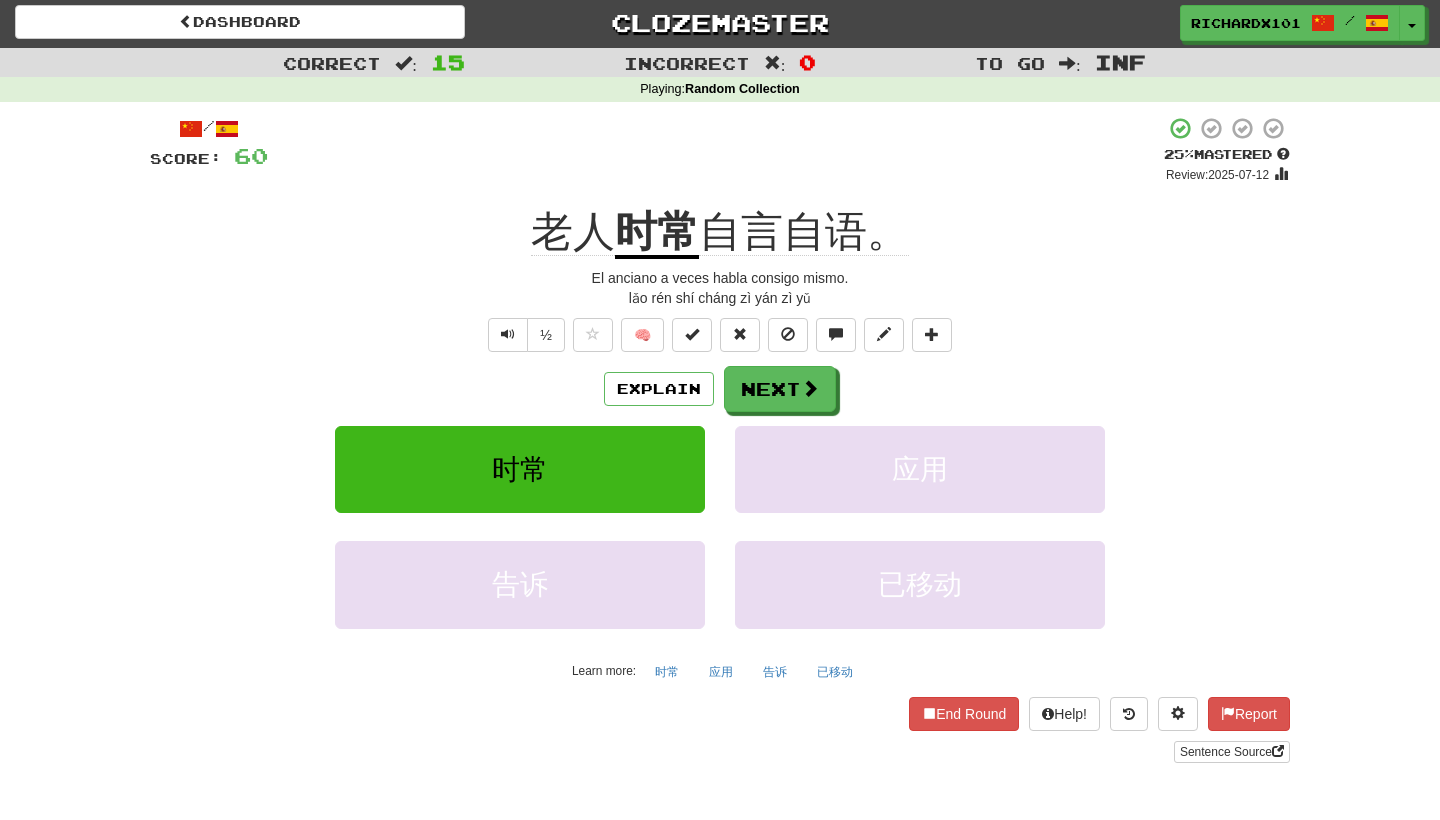 drag, startPoint x: 755, startPoint y: 383, endPoint x: 852, endPoint y: 368, distance: 98.15294 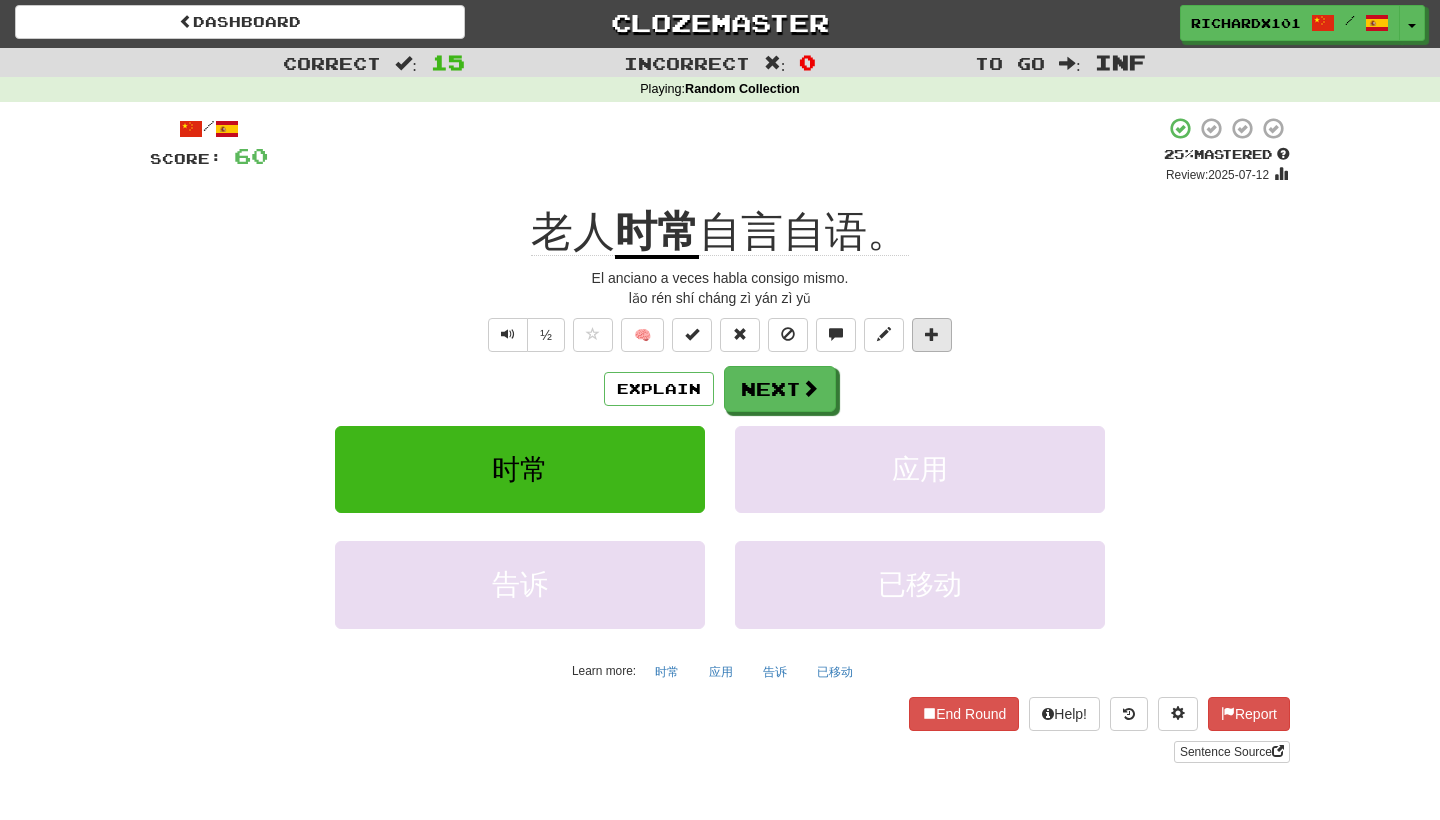 click at bounding box center [932, 334] 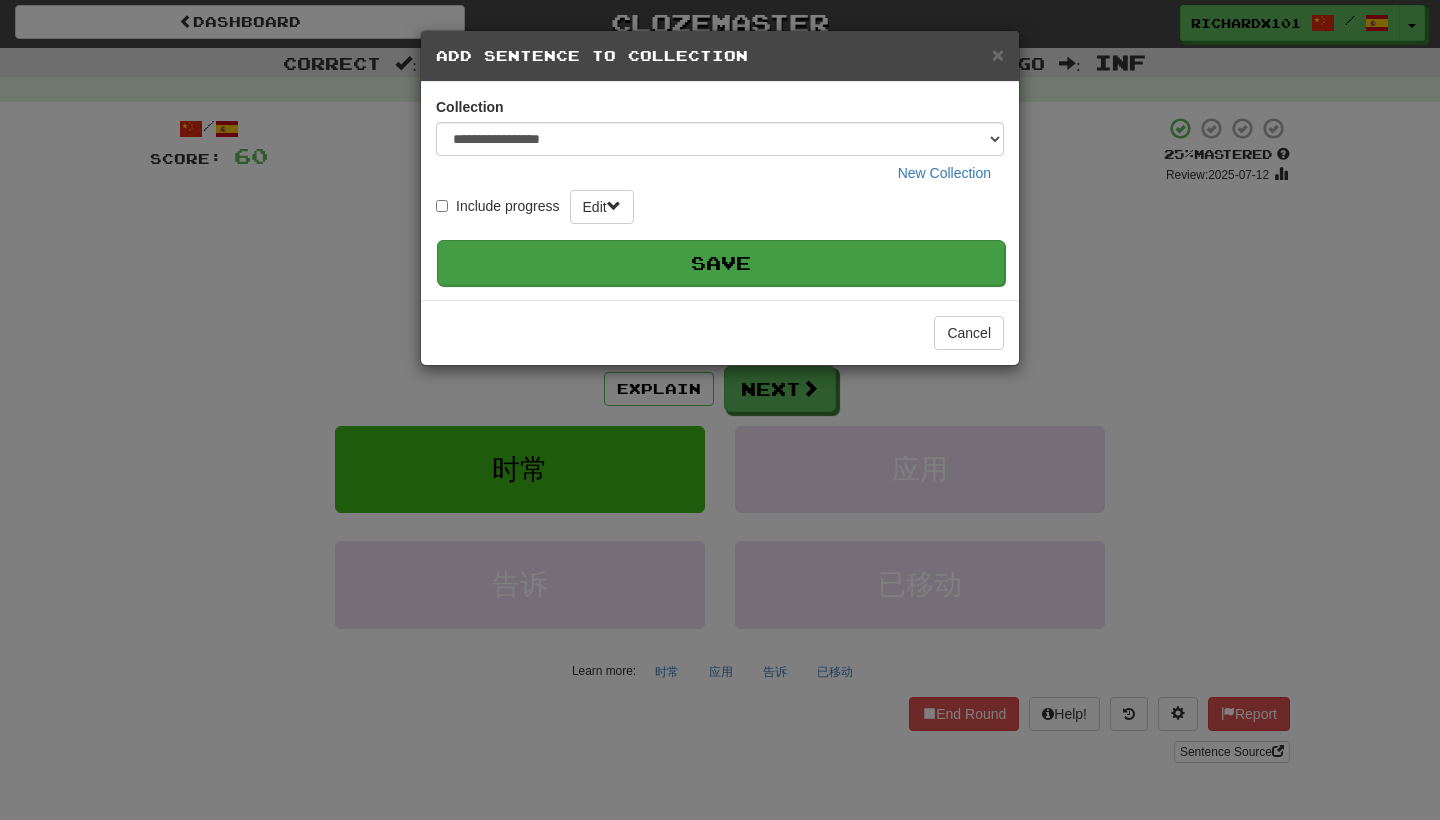 click on "Save" at bounding box center (721, 263) 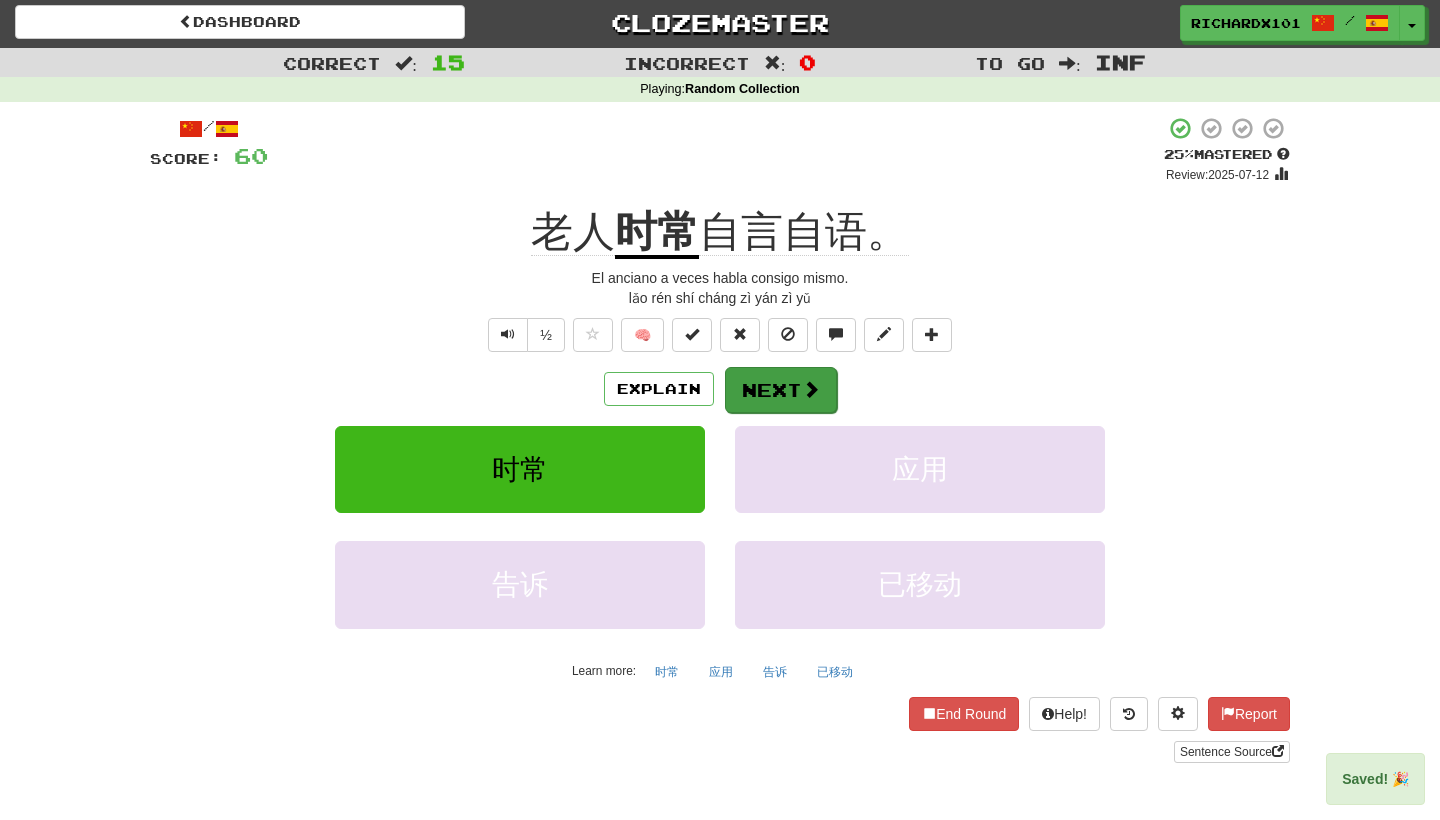 click on "Next" at bounding box center [781, 390] 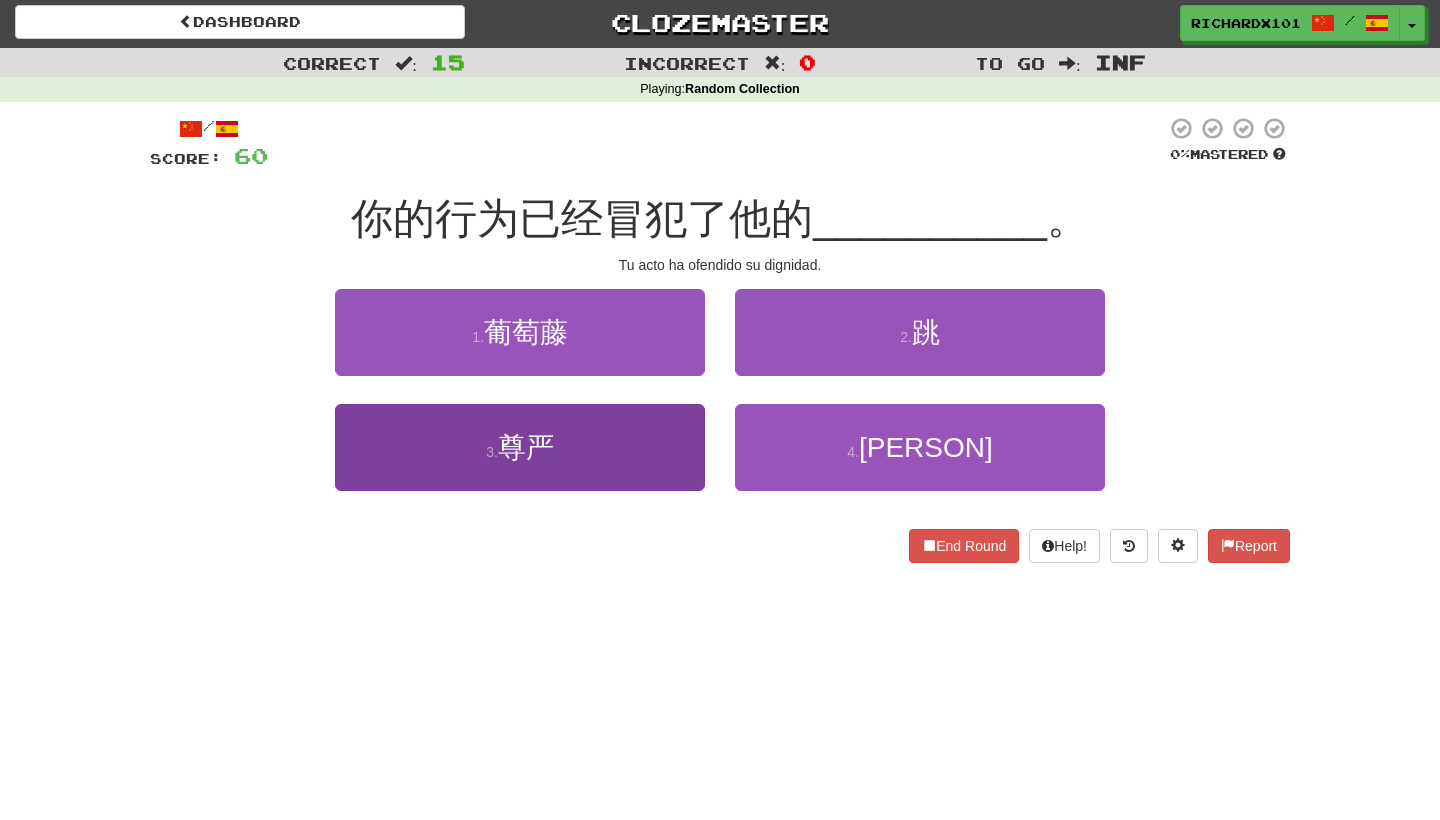 click on "3 .  尊严" at bounding box center [520, 447] 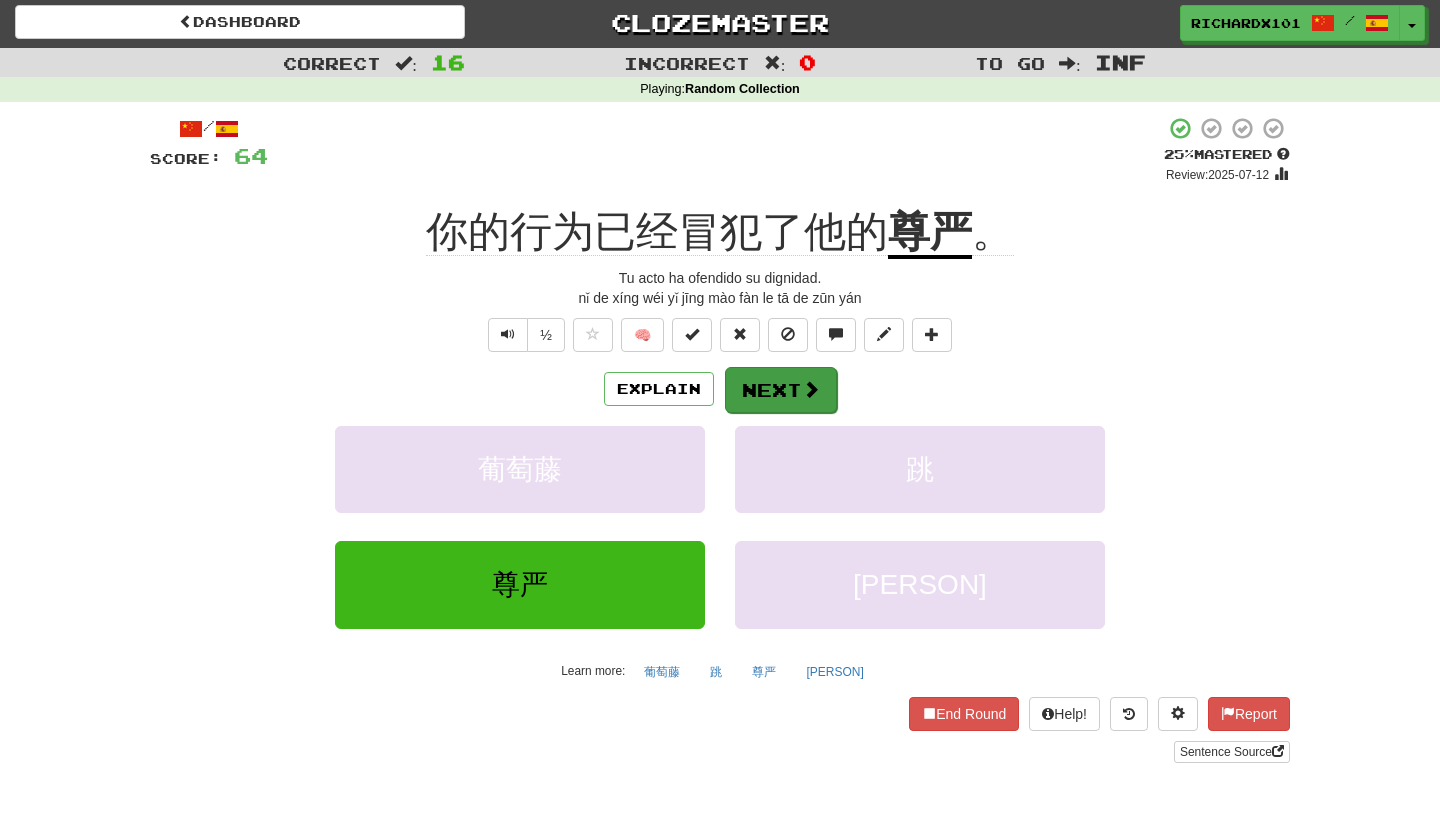 click on "Next" at bounding box center (781, 390) 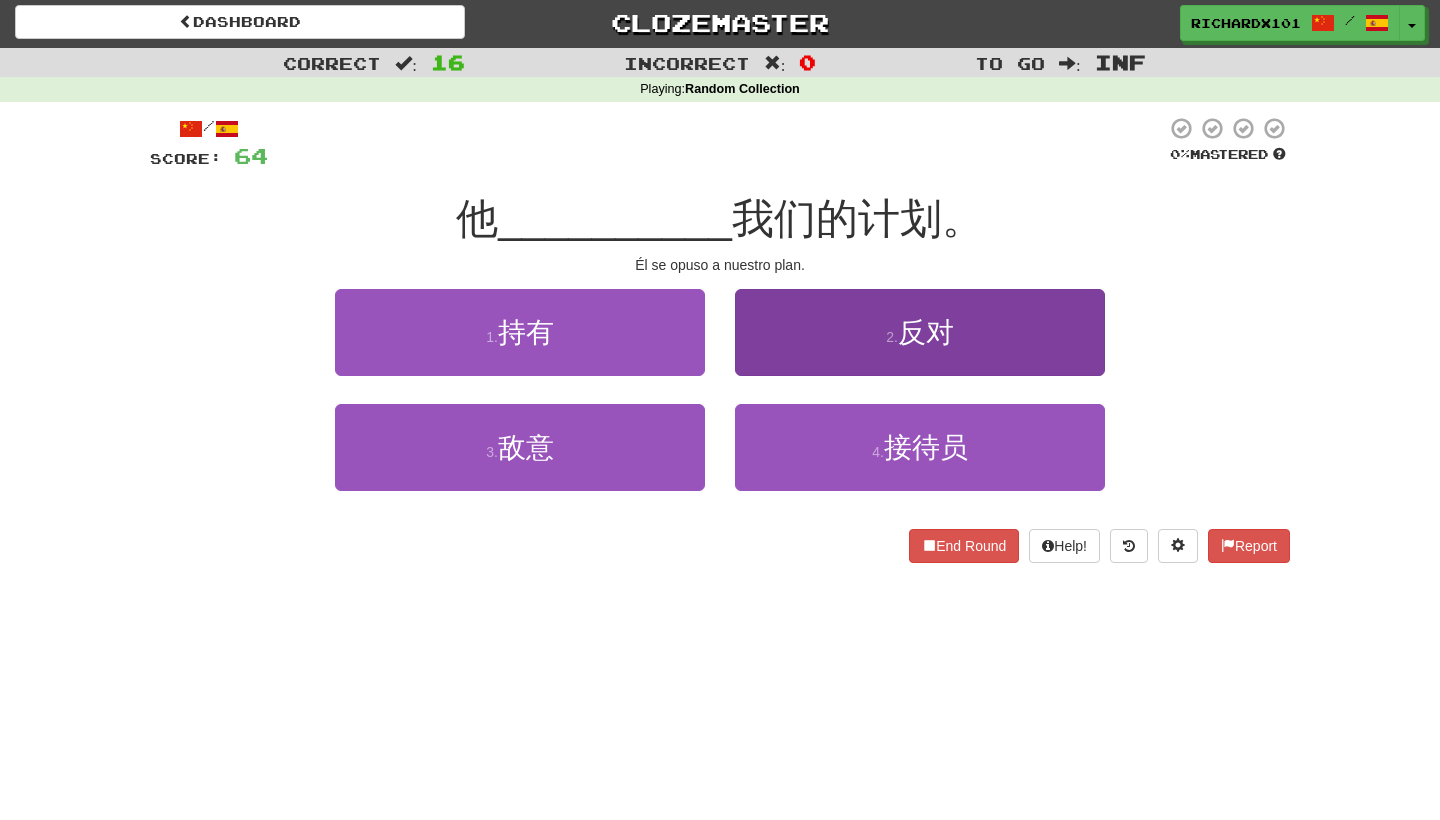 click on "2 .  反对" at bounding box center [920, 332] 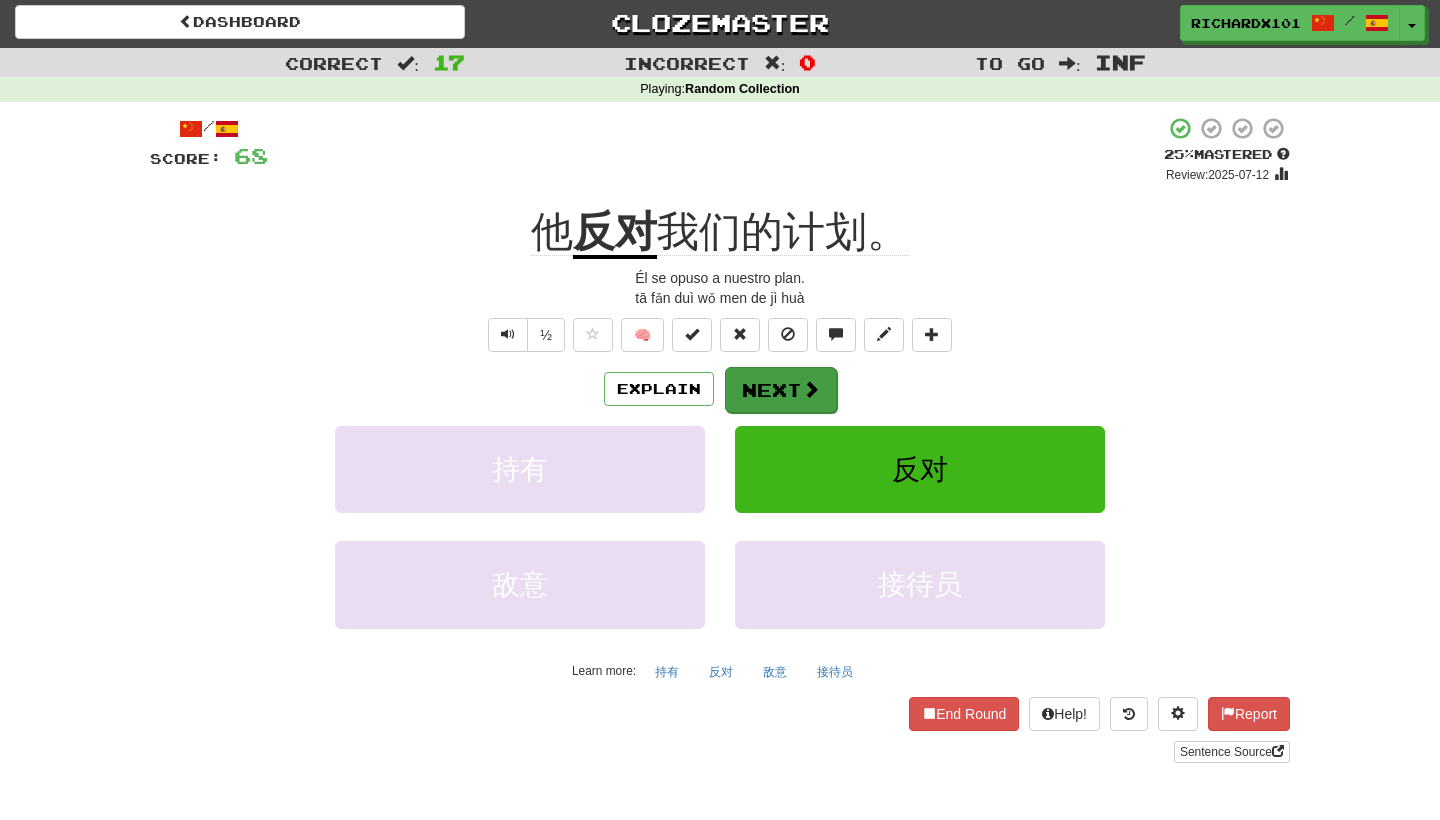 click on "Next" at bounding box center [781, 390] 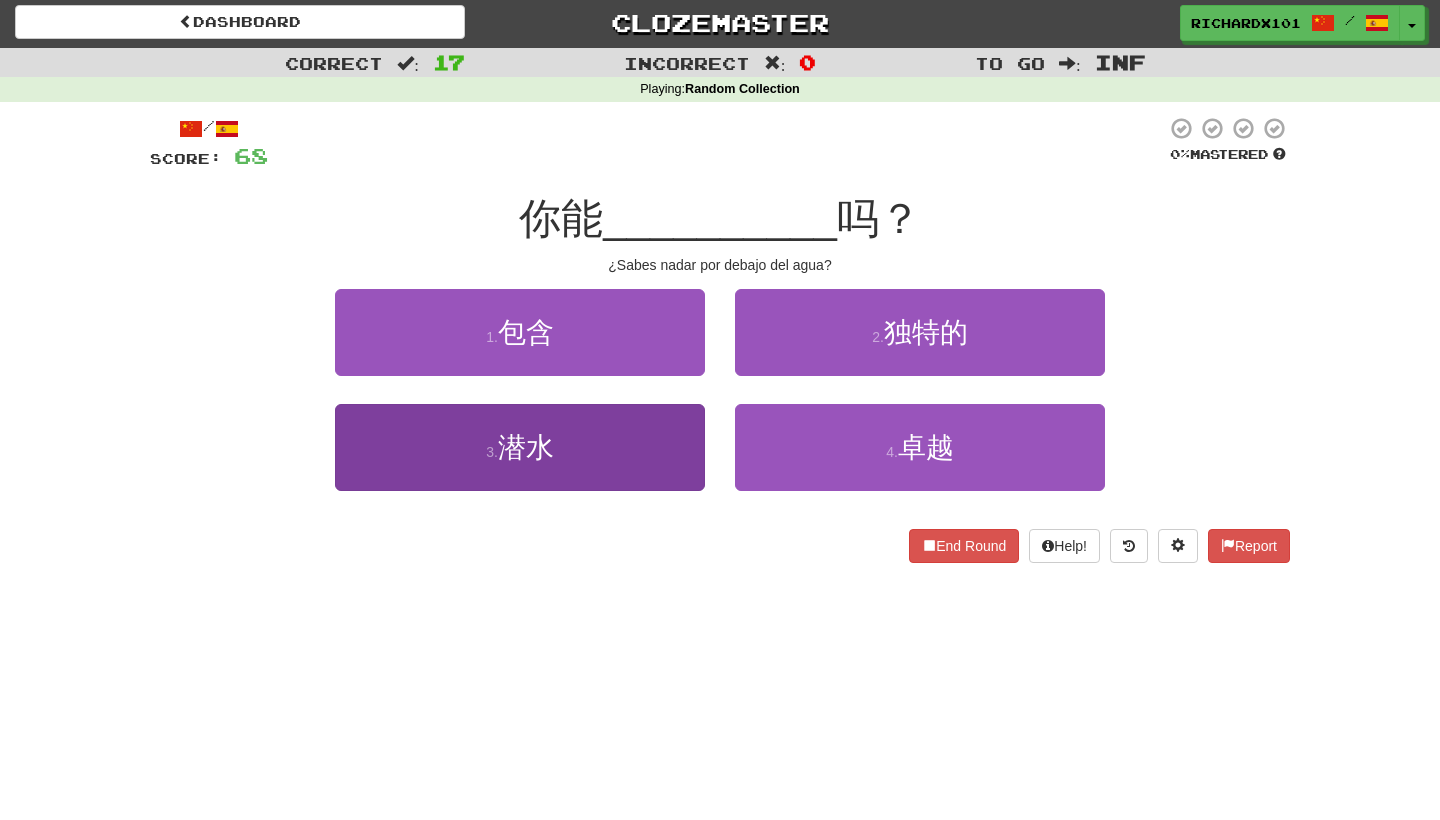click on "3 .  潜水" at bounding box center (520, 447) 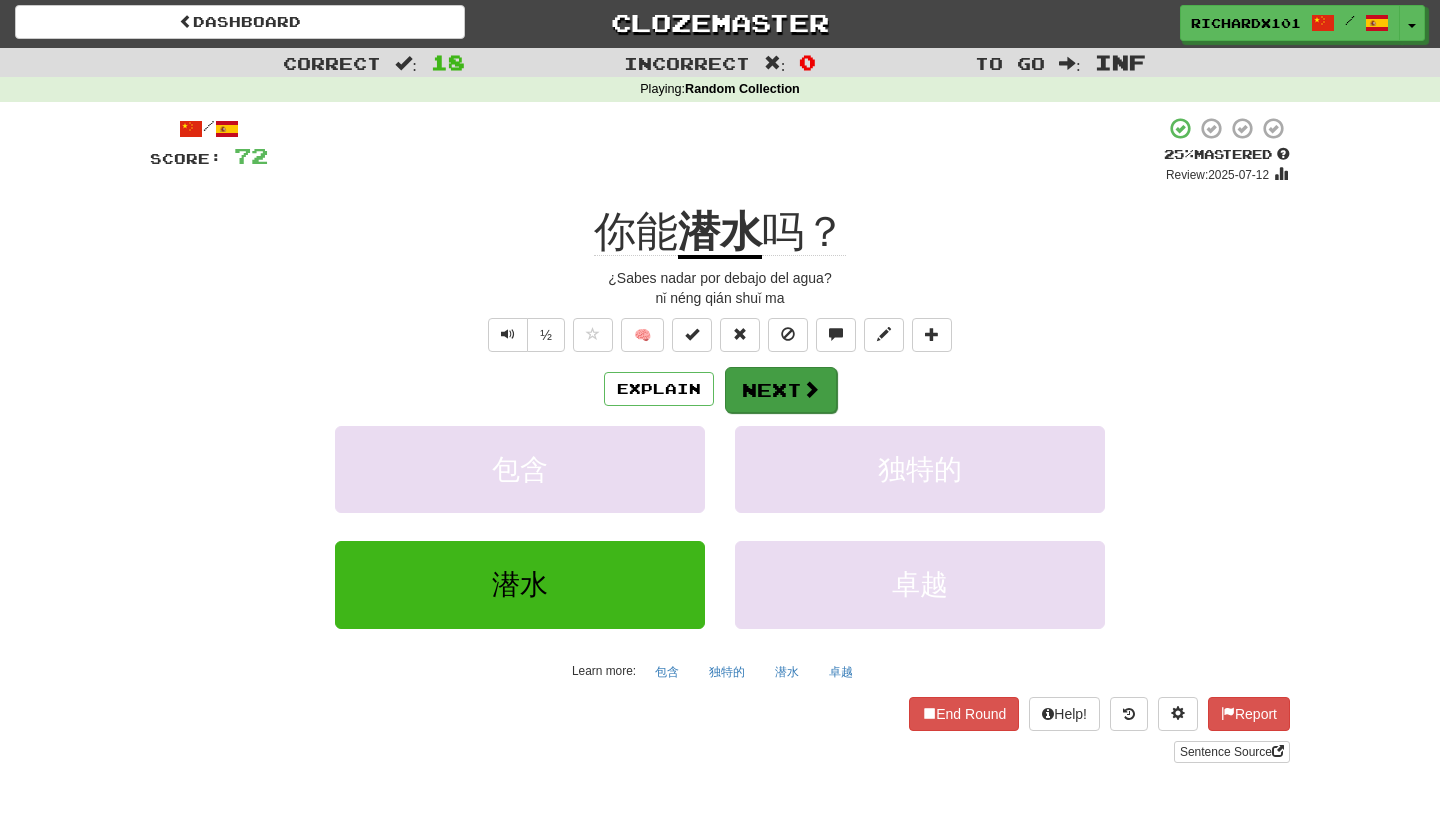 click on "Next" at bounding box center [781, 390] 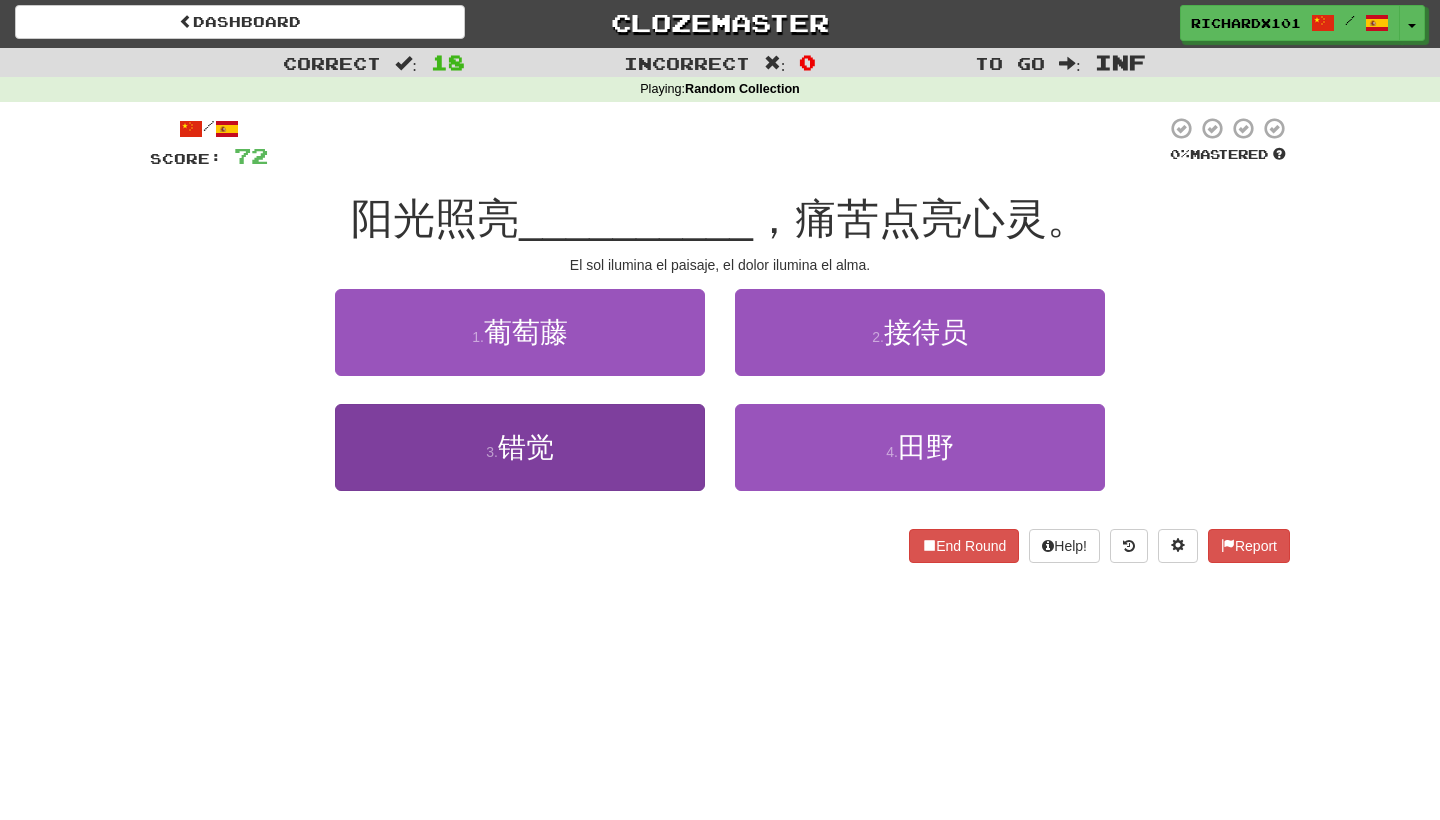click on "3 .  错觉" at bounding box center [520, 447] 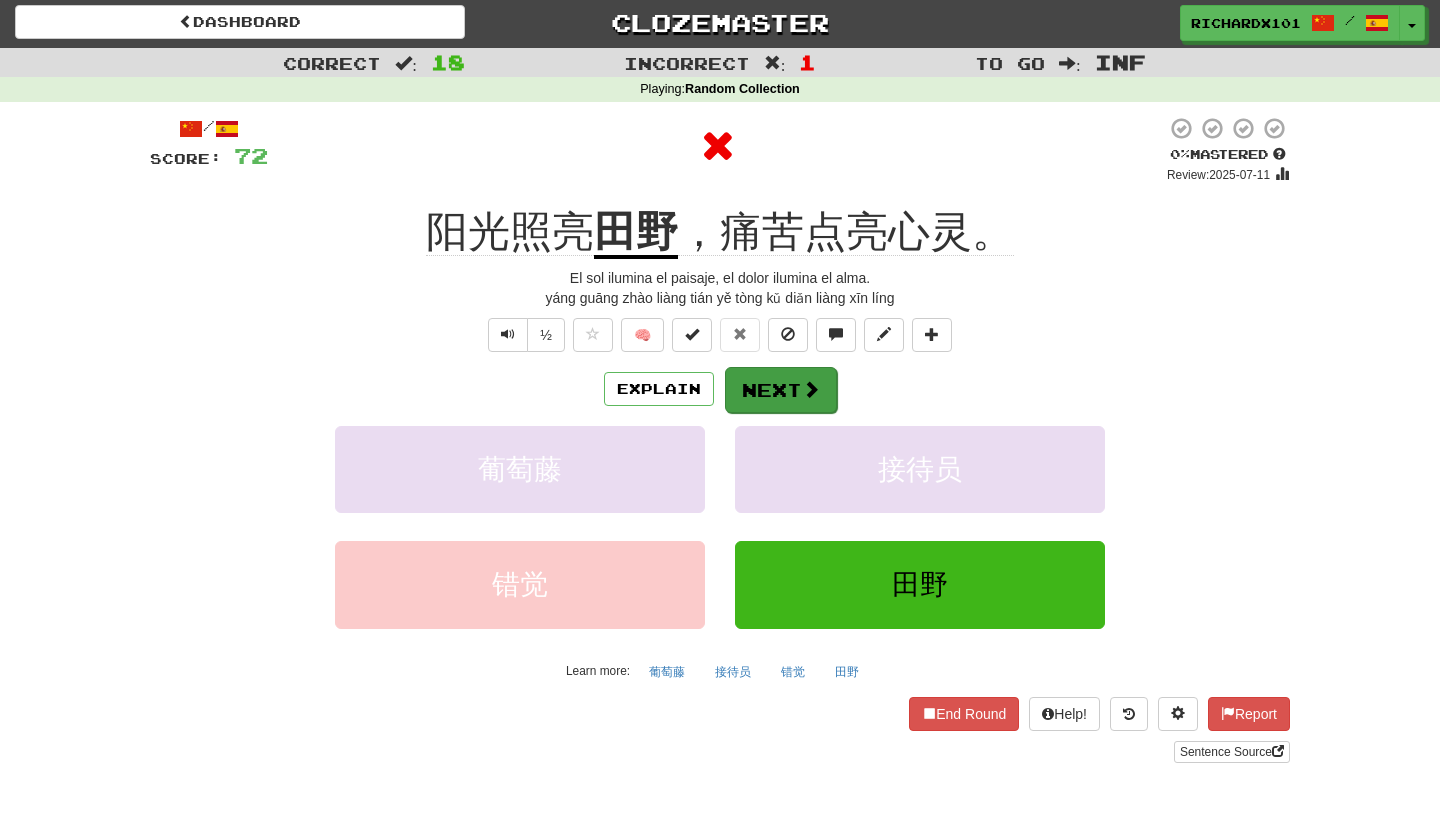 click on "Next" at bounding box center (781, 390) 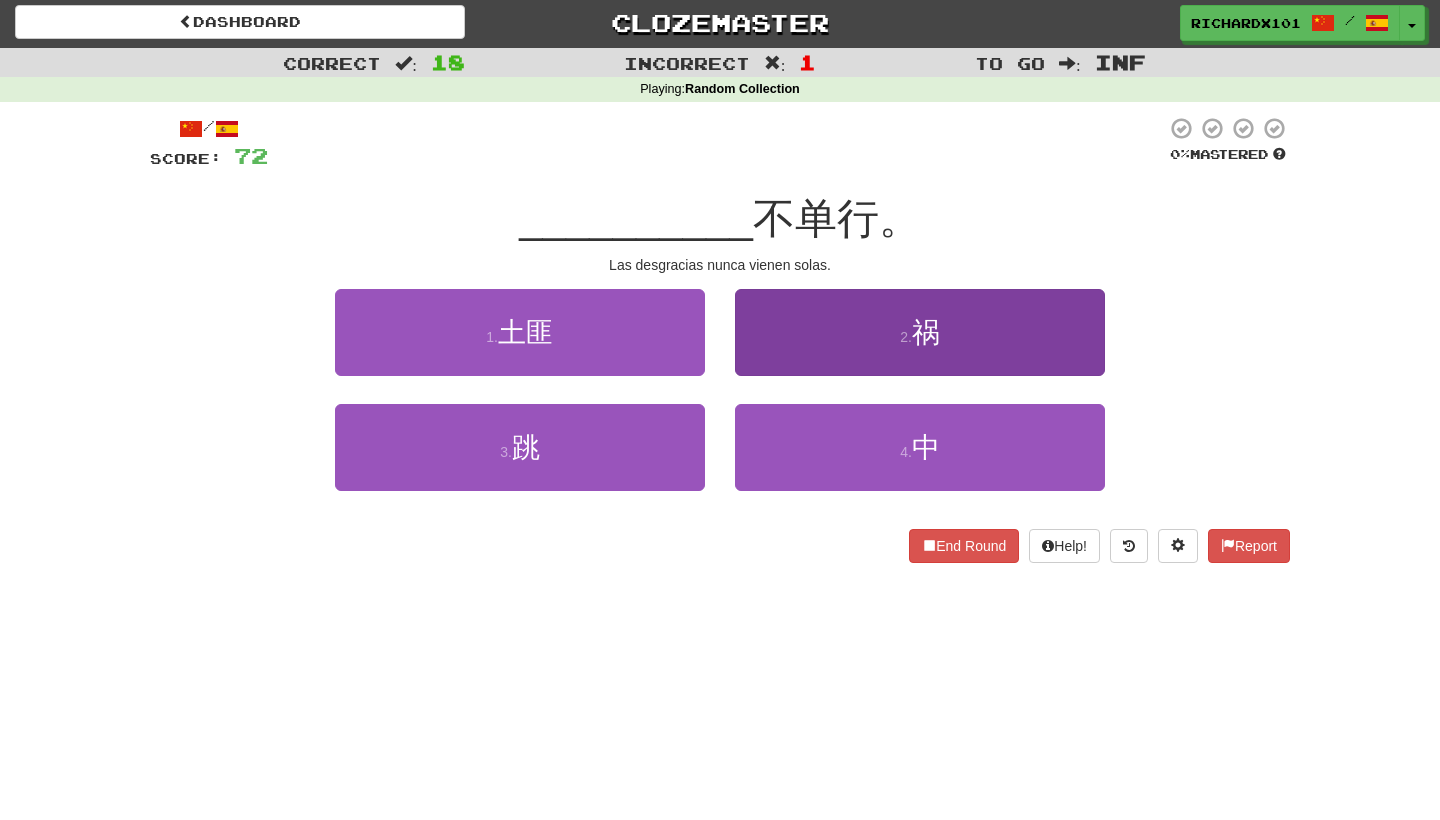click on "2 .  祸" at bounding box center (920, 332) 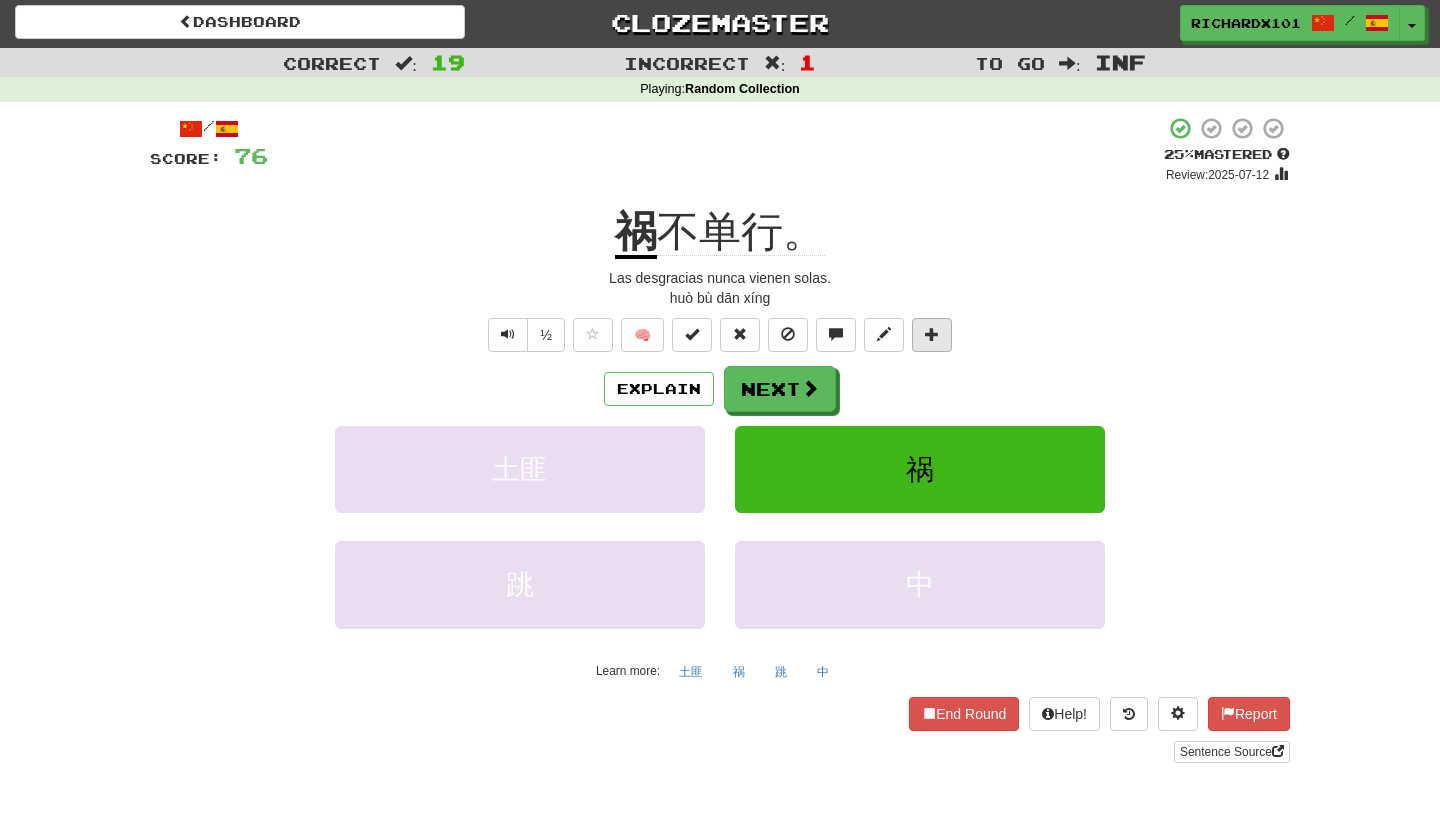 click at bounding box center (932, 335) 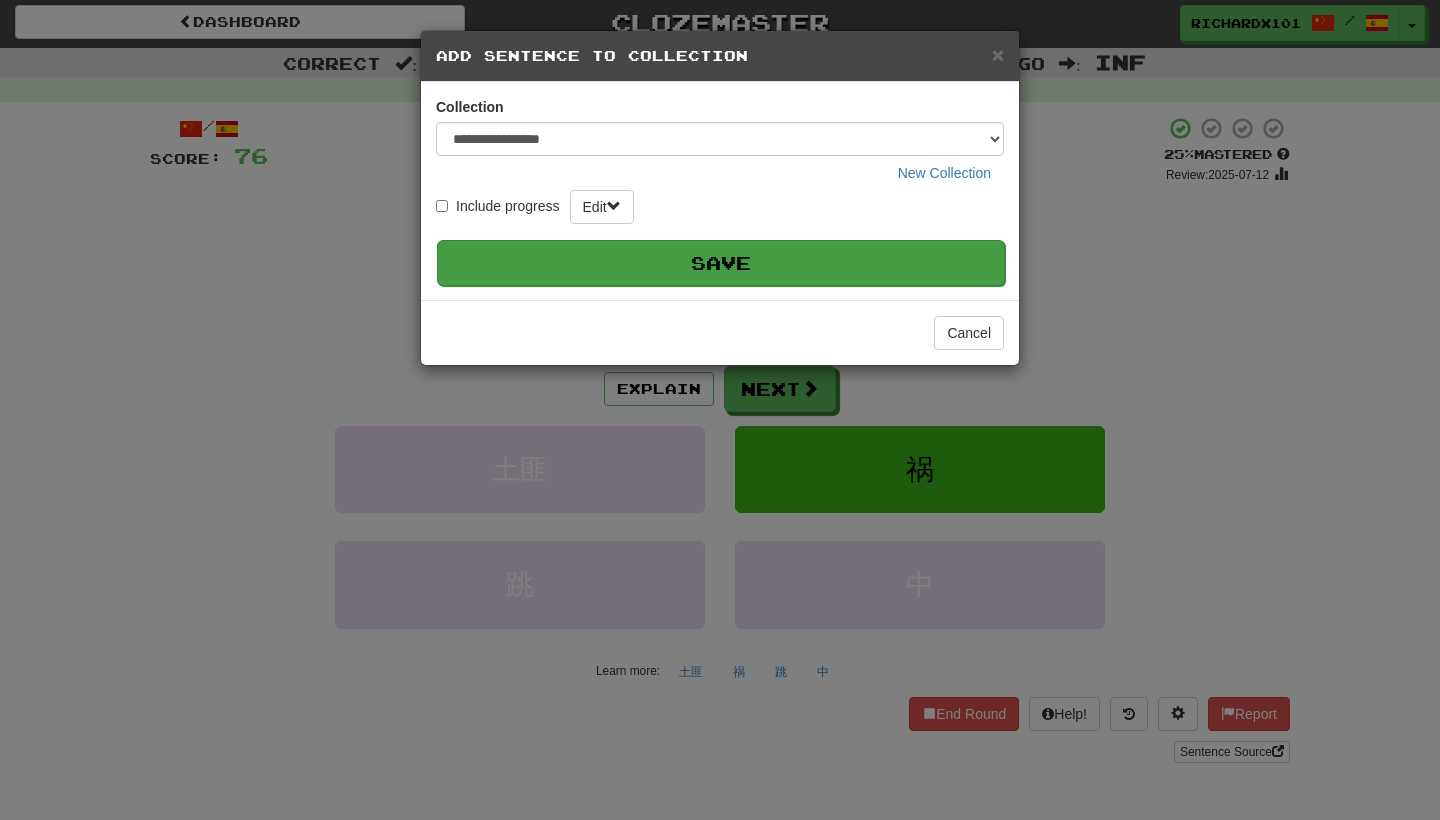 click on "Save" at bounding box center (721, 263) 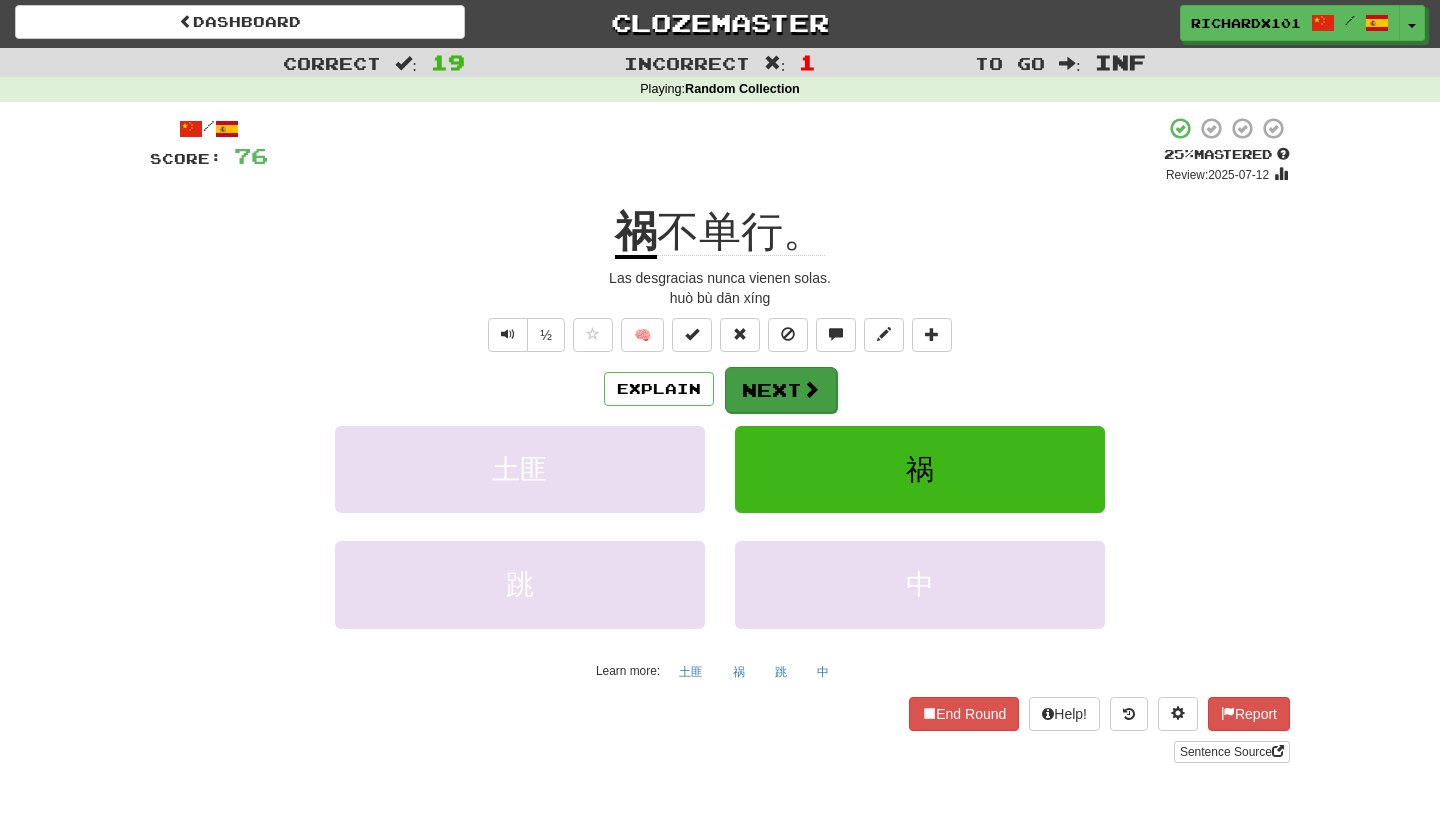 click on "Next" at bounding box center (781, 390) 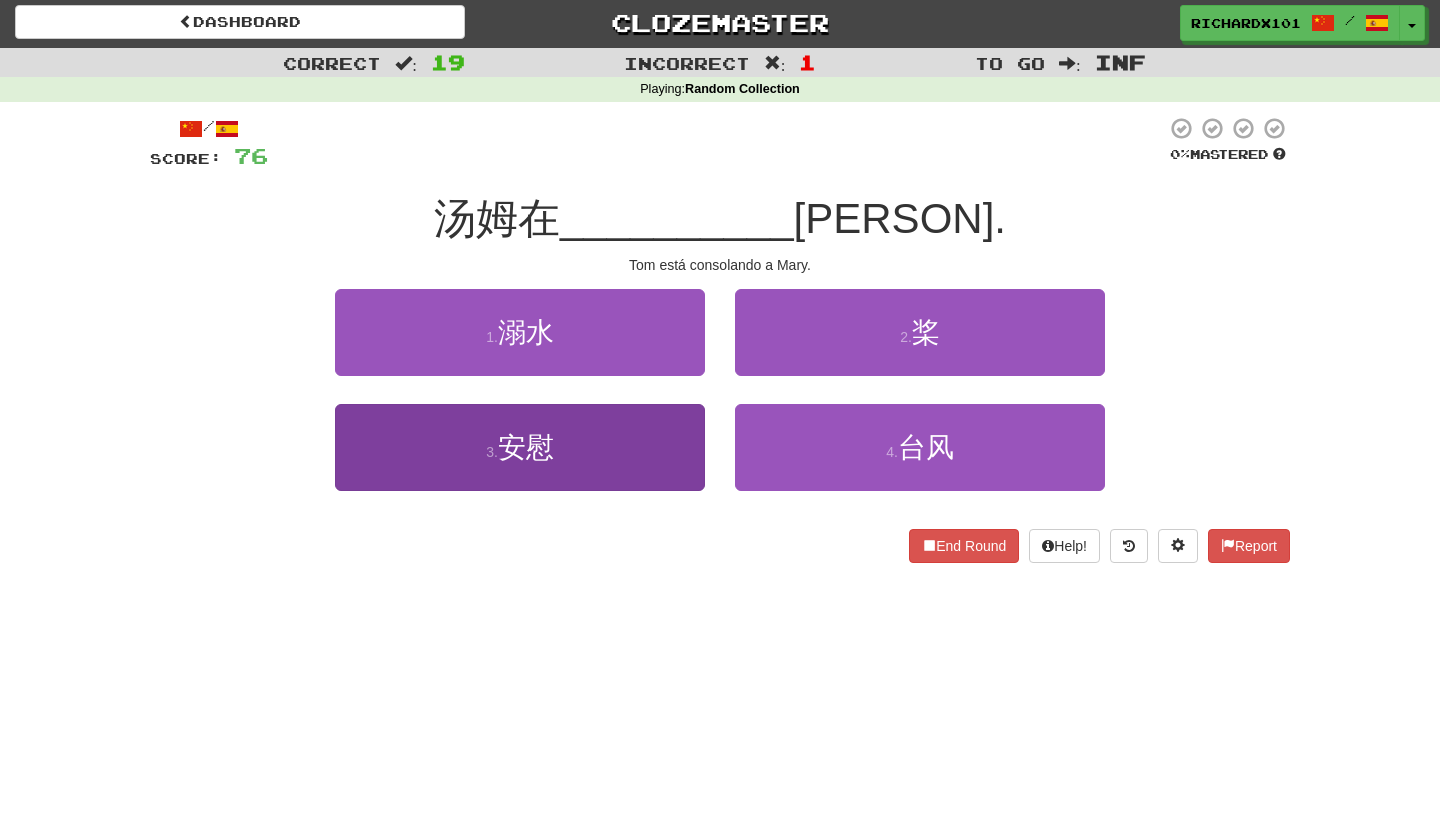 click on "3 .  安慰" at bounding box center [520, 447] 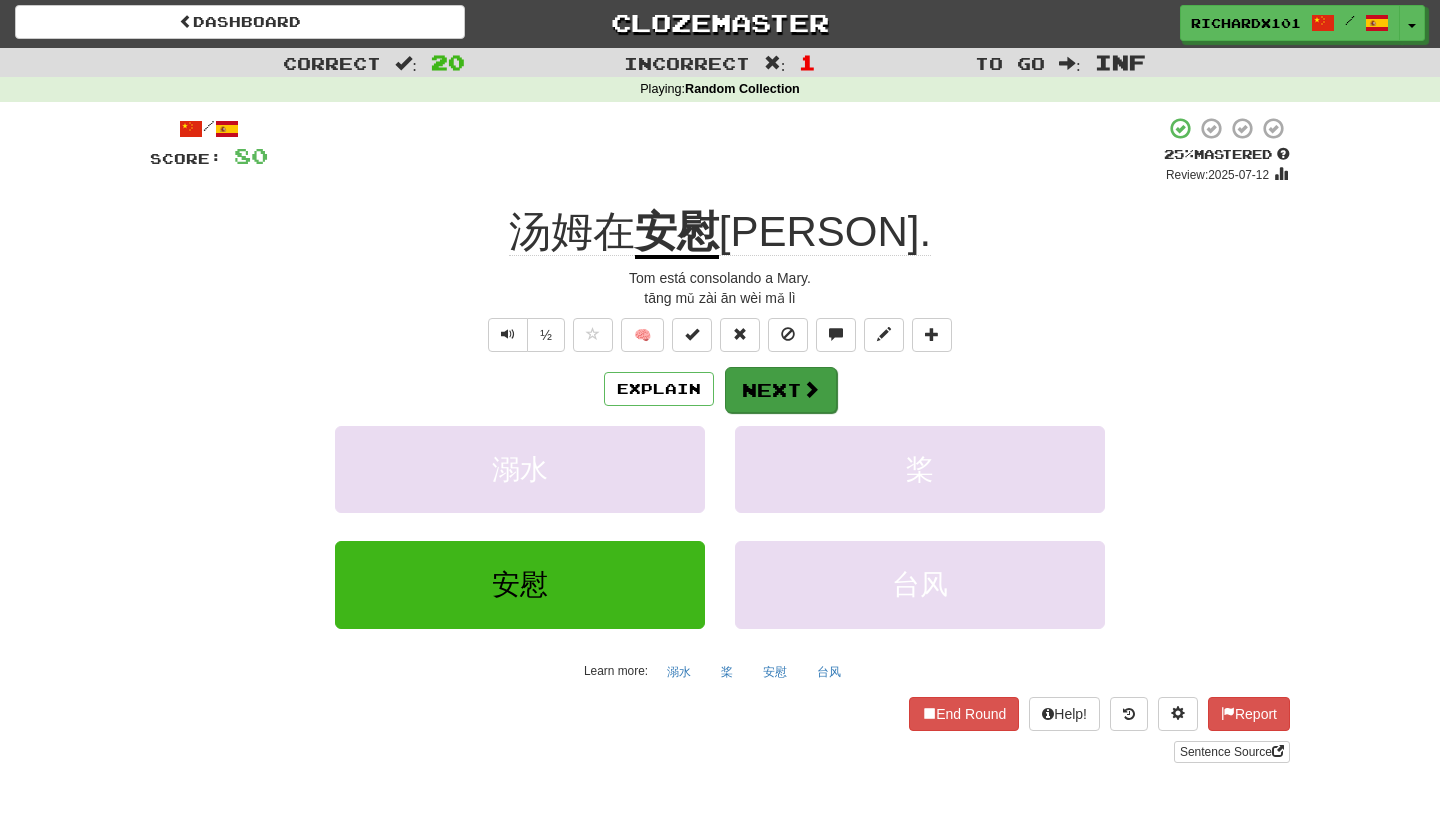 click on "Next" at bounding box center (781, 390) 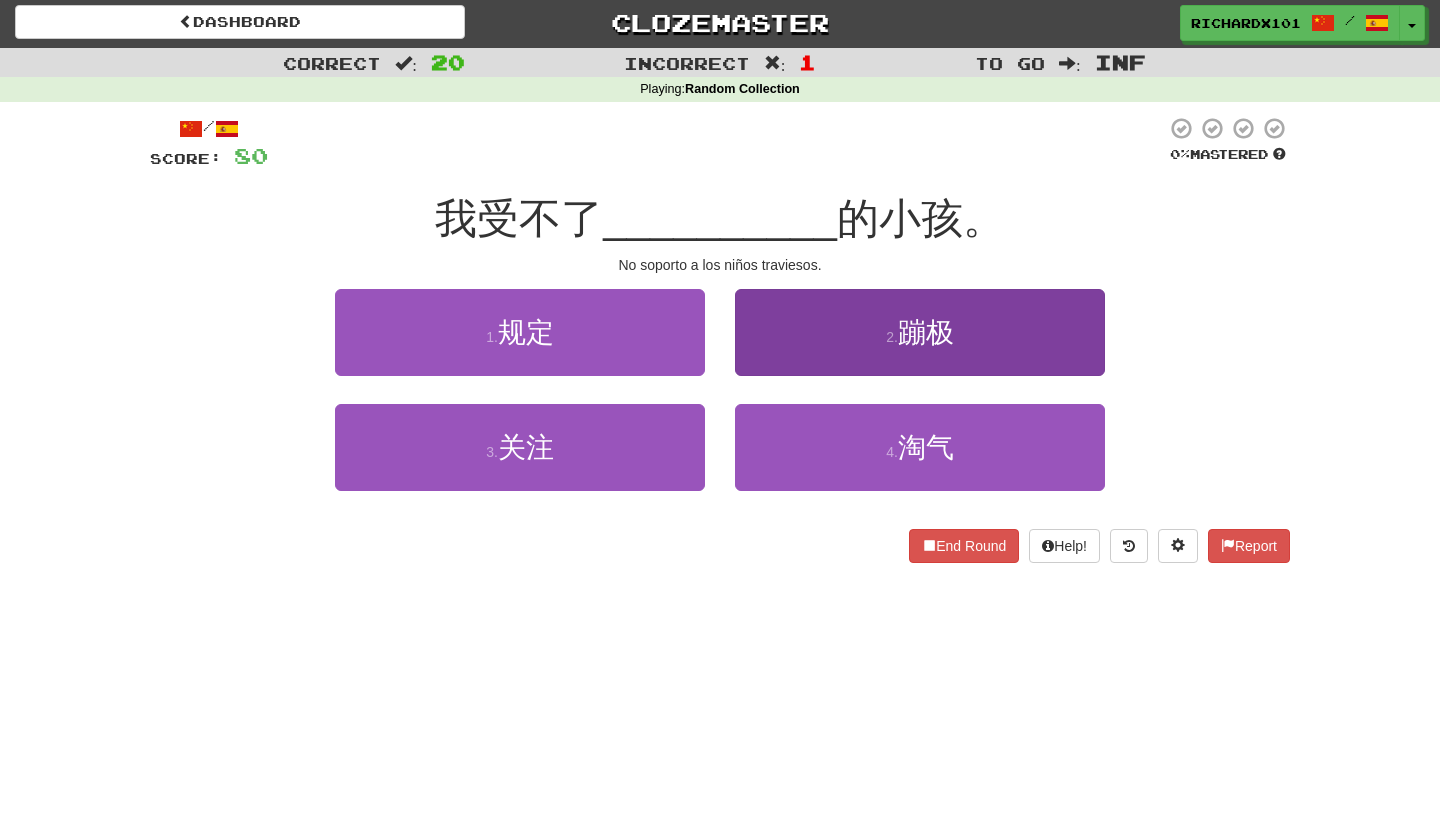 click on "2 .  蹦极" at bounding box center [920, 332] 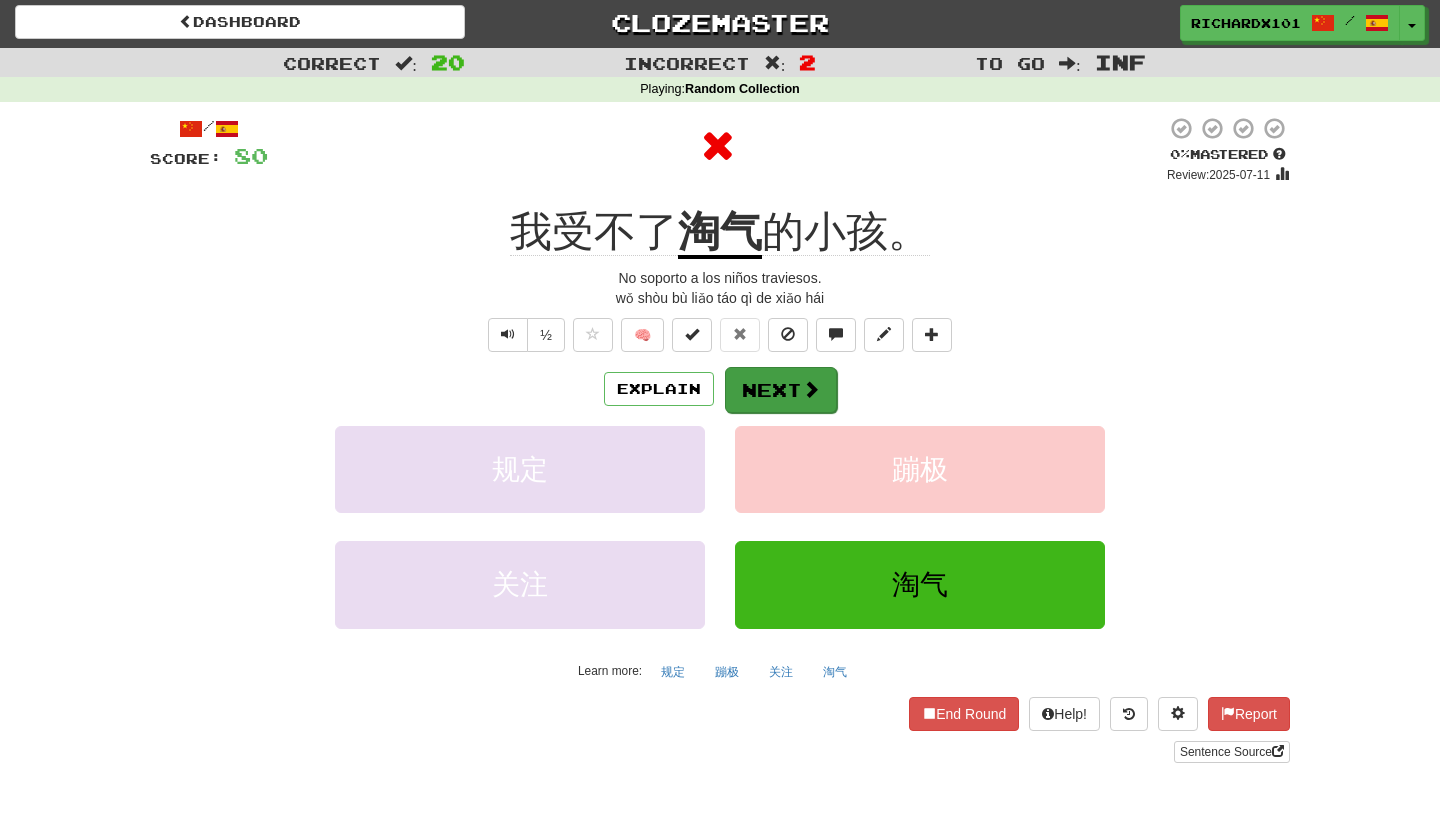 click on "Next" at bounding box center [781, 390] 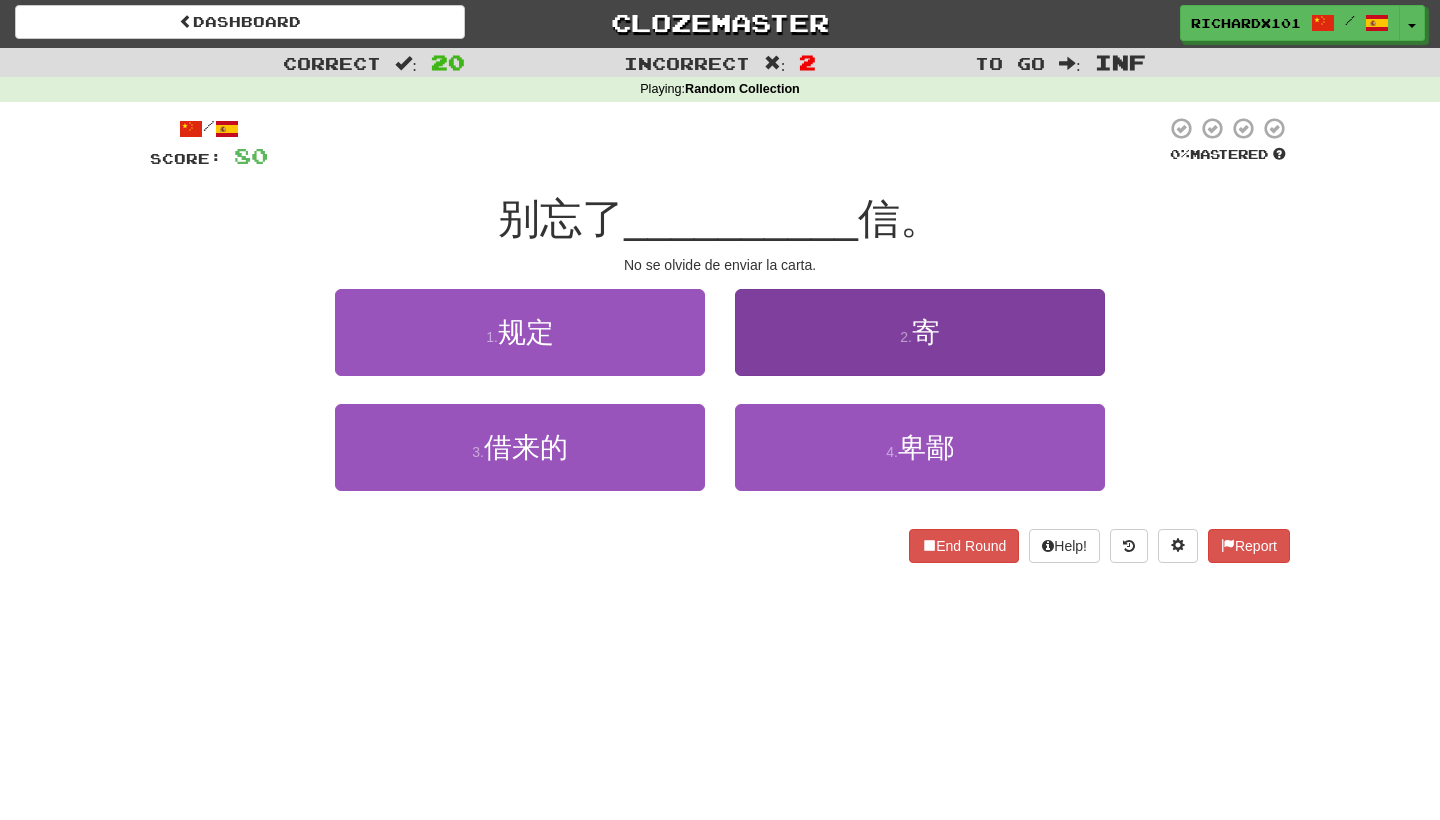 click on "2 .  寄" at bounding box center [920, 332] 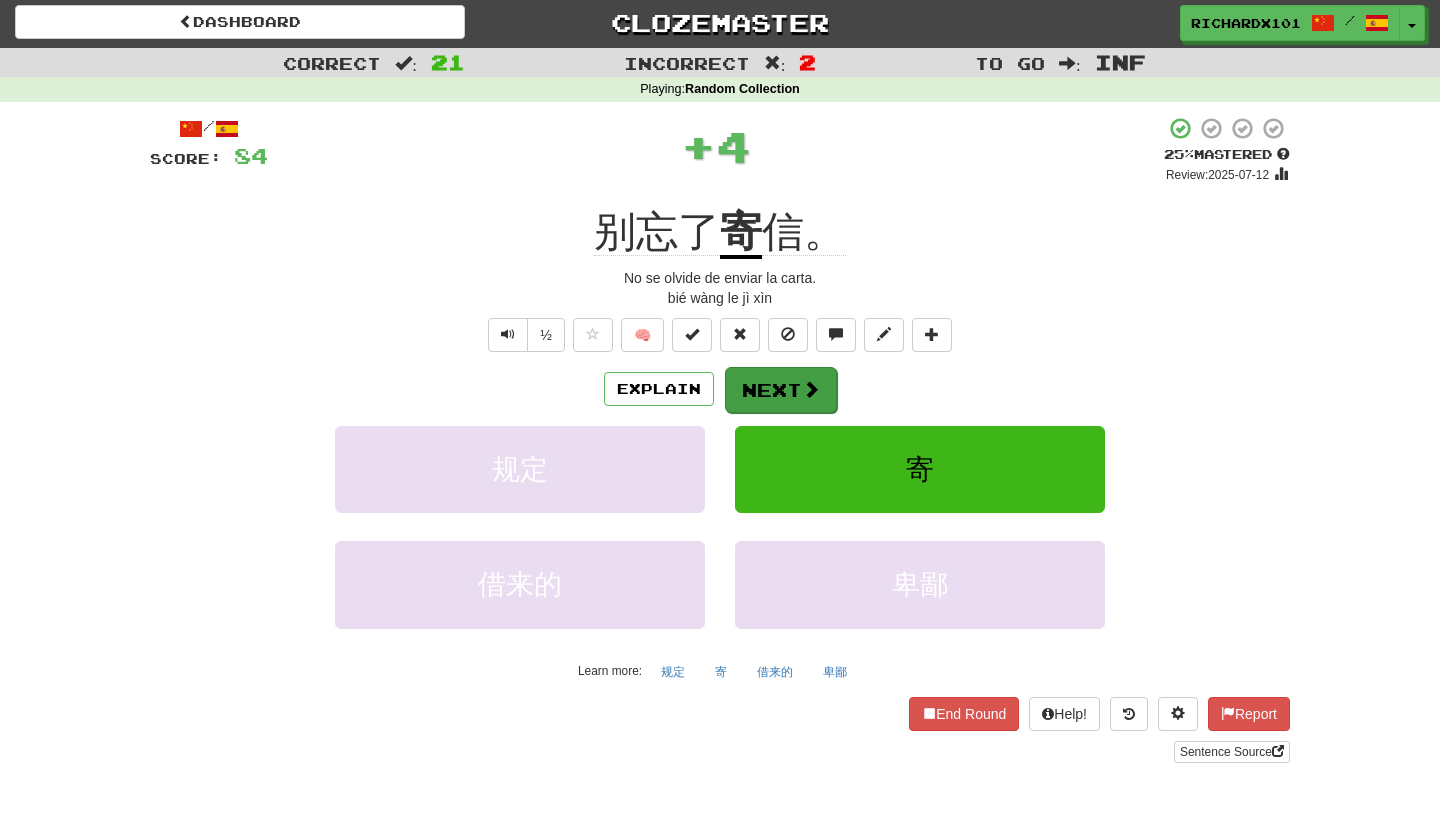 click on "Next" at bounding box center [781, 390] 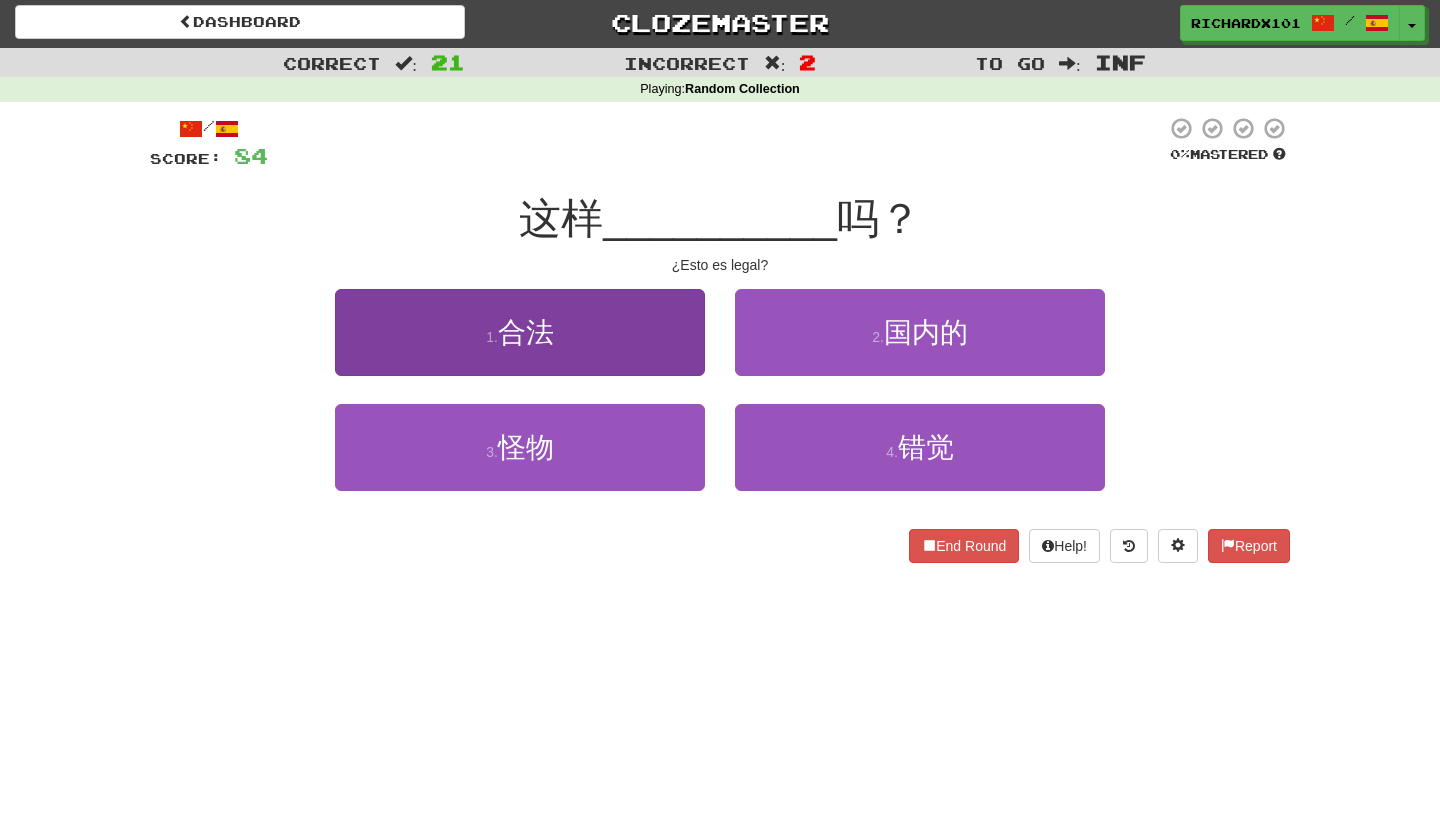 click on "1 .  合法" at bounding box center [520, 332] 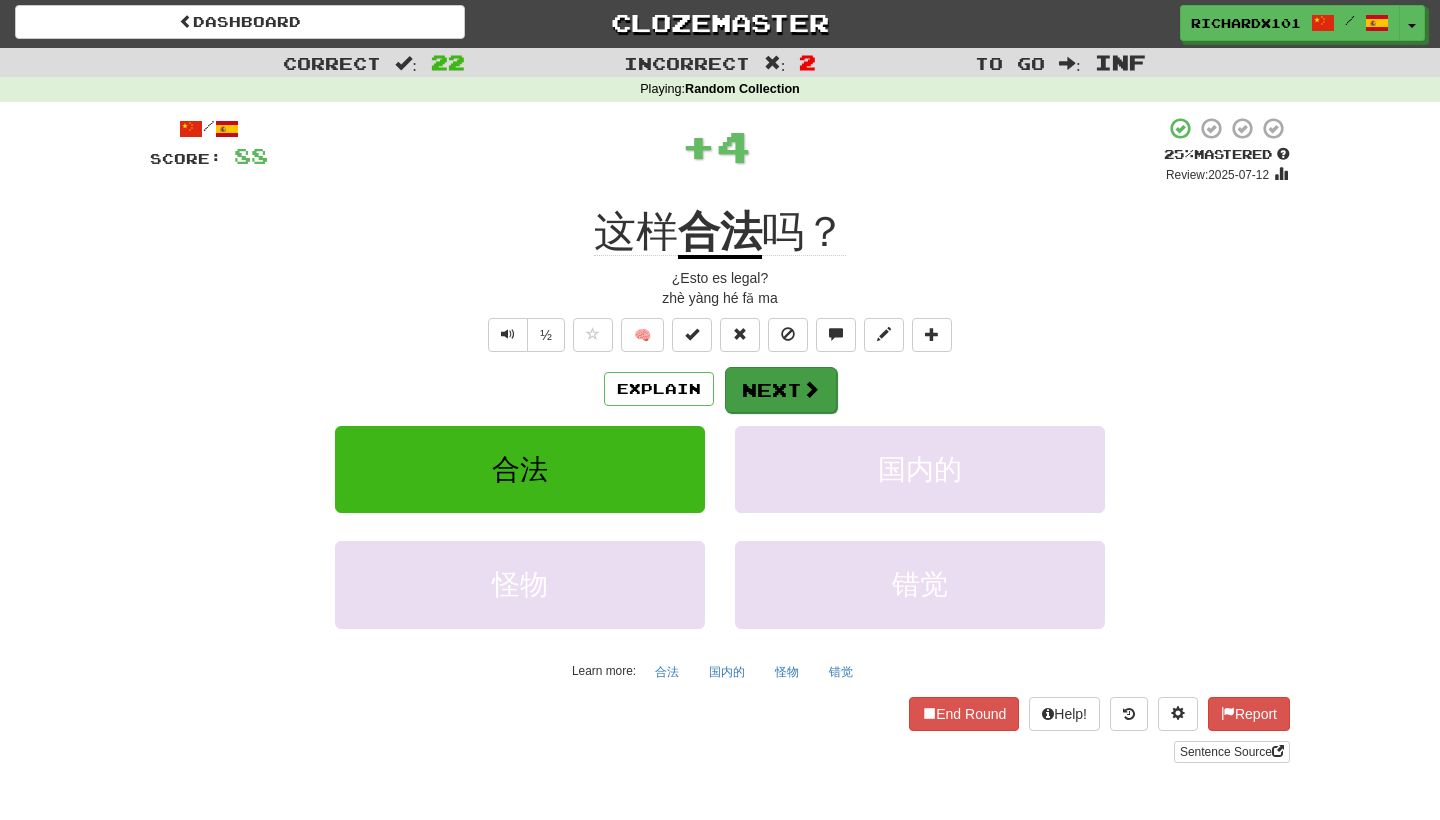 click on "Next" at bounding box center (781, 390) 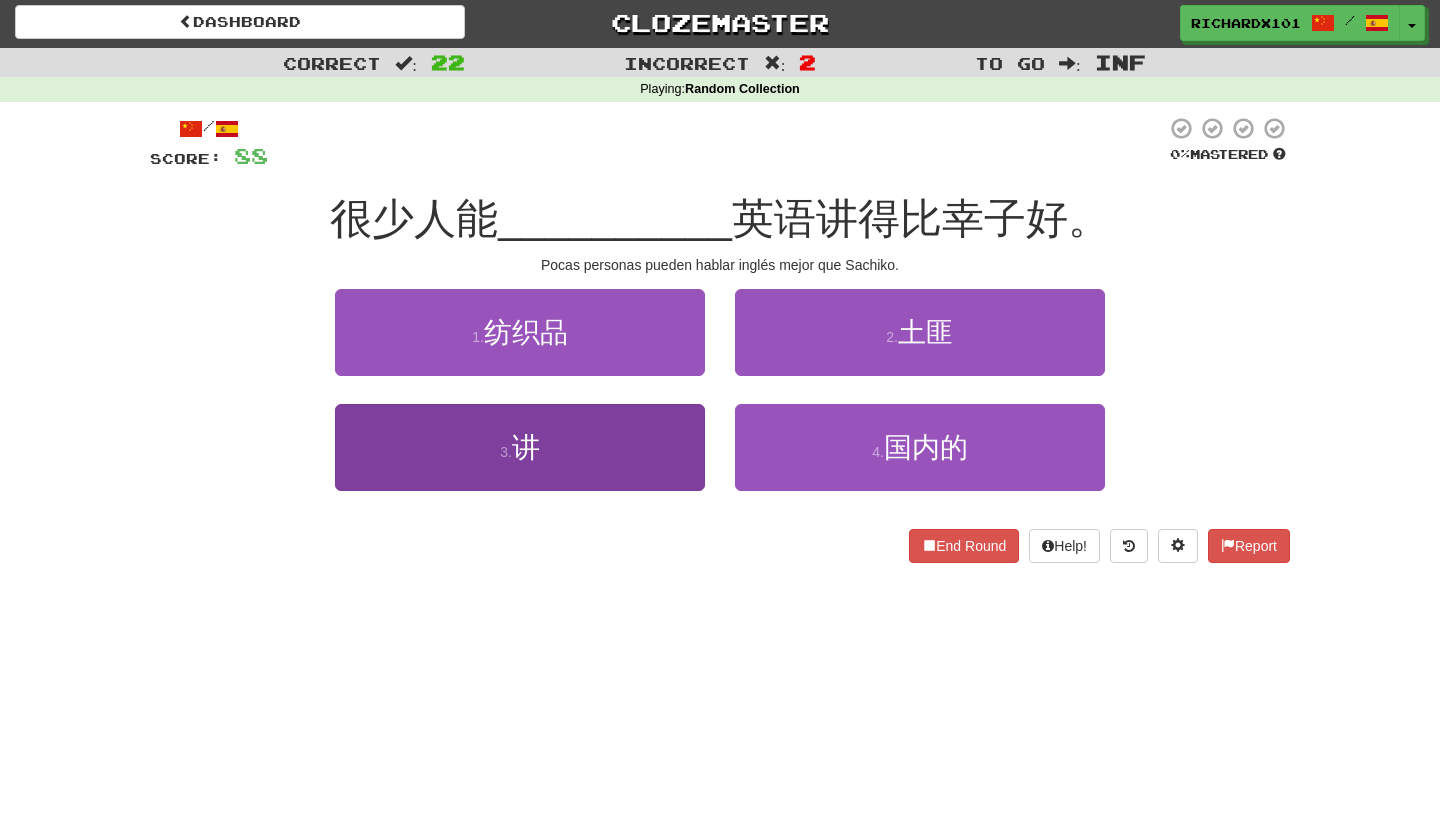 click on "3 .  讲" at bounding box center [520, 447] 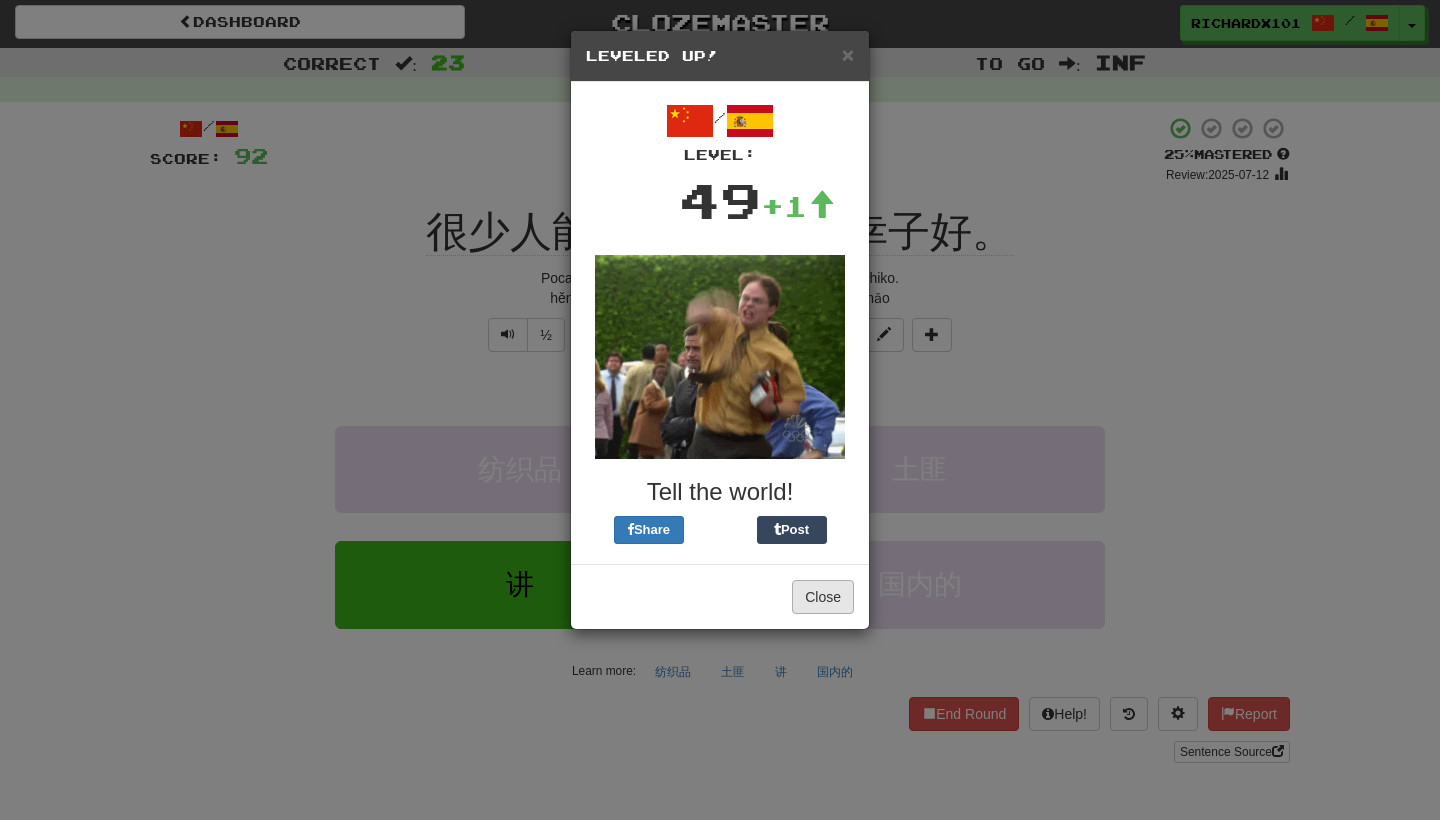 click on "Close" at bounding box center [823, 597] 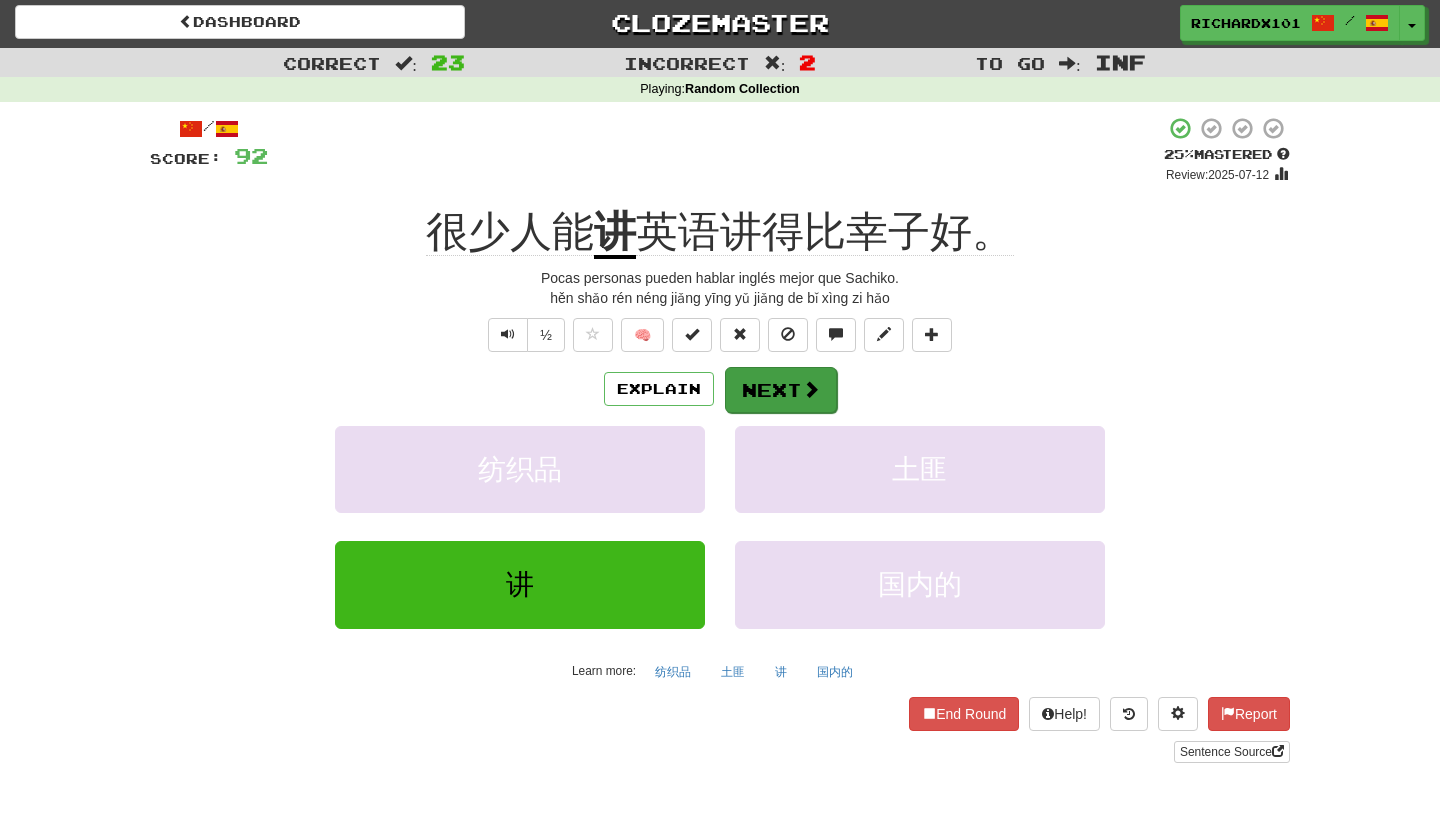 click on "Next" at bounding box center [781, 390] 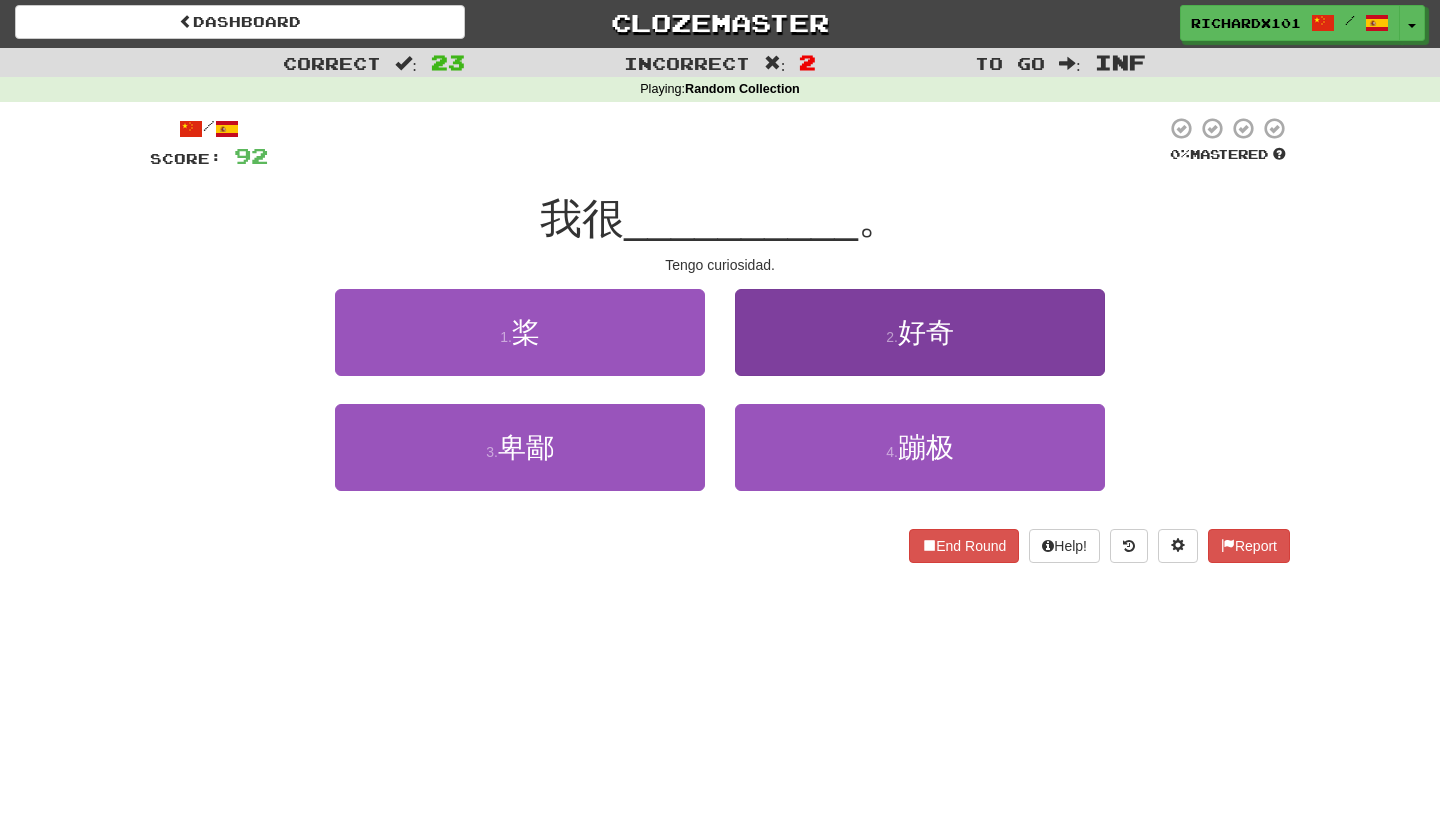 click on "2 .  好奇" at bounding box center (920, 332) 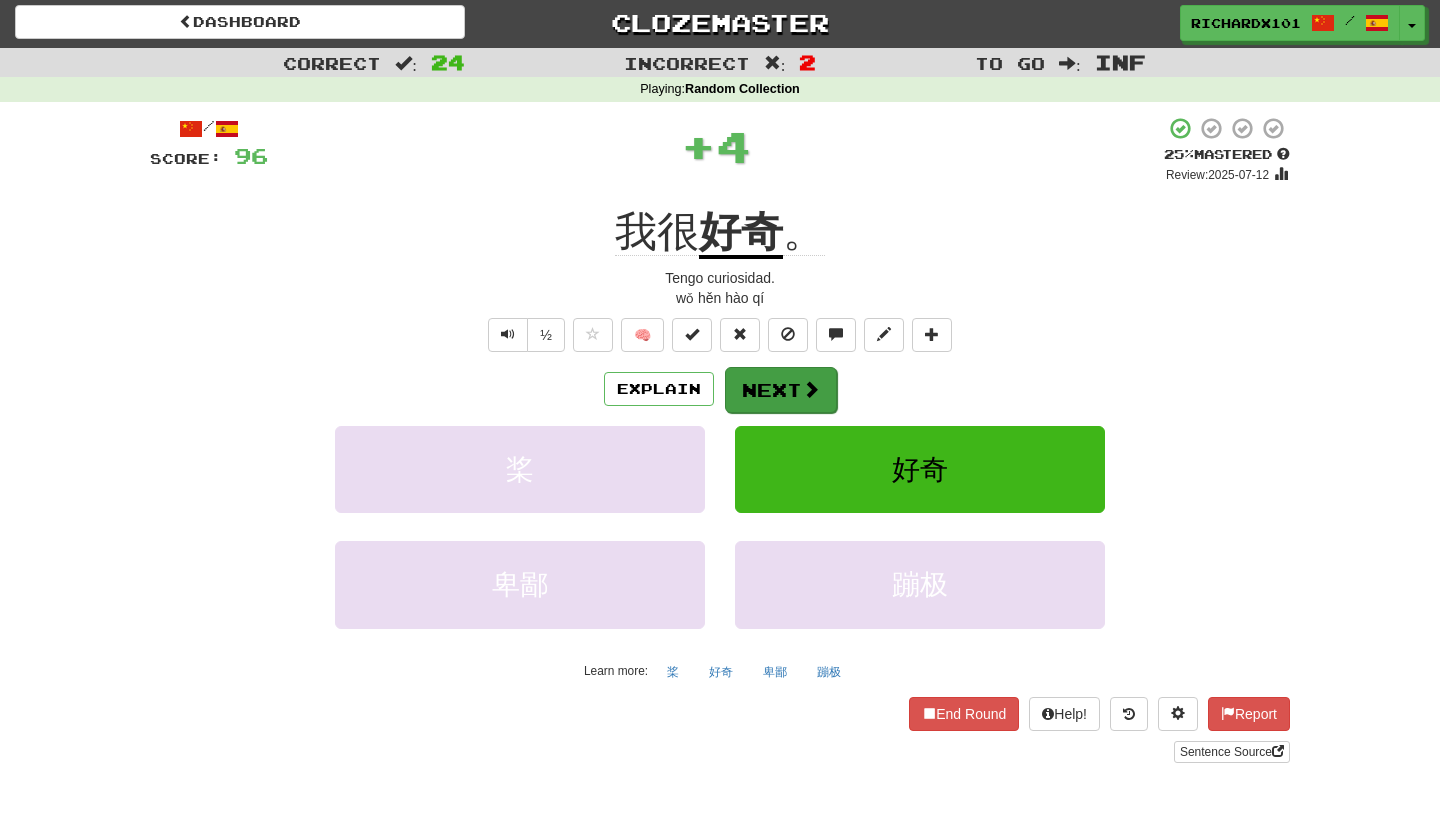 click at bounding box center [811, 389] 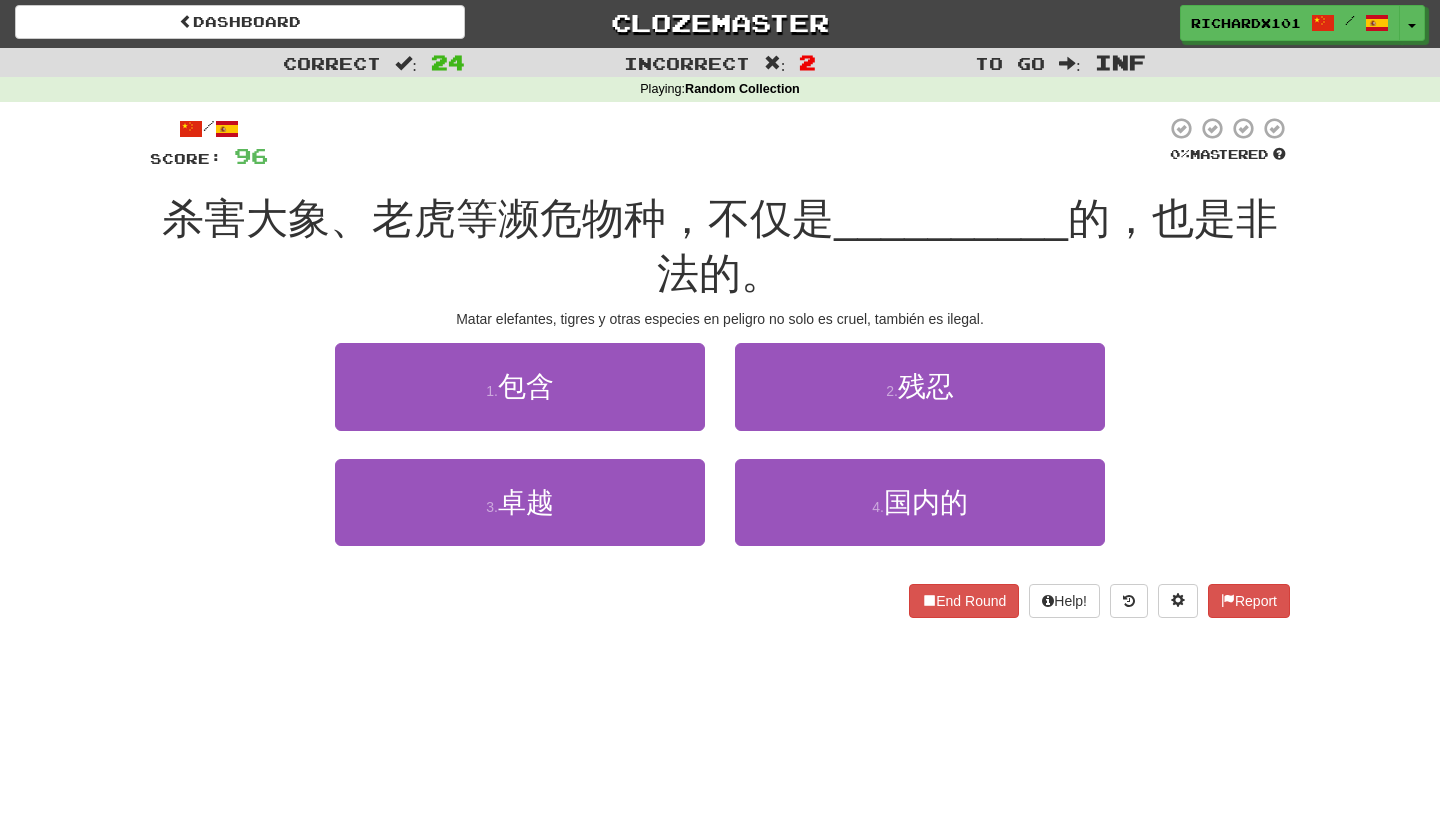 click on "2 .  残忍" at bounding box center [920, 386] 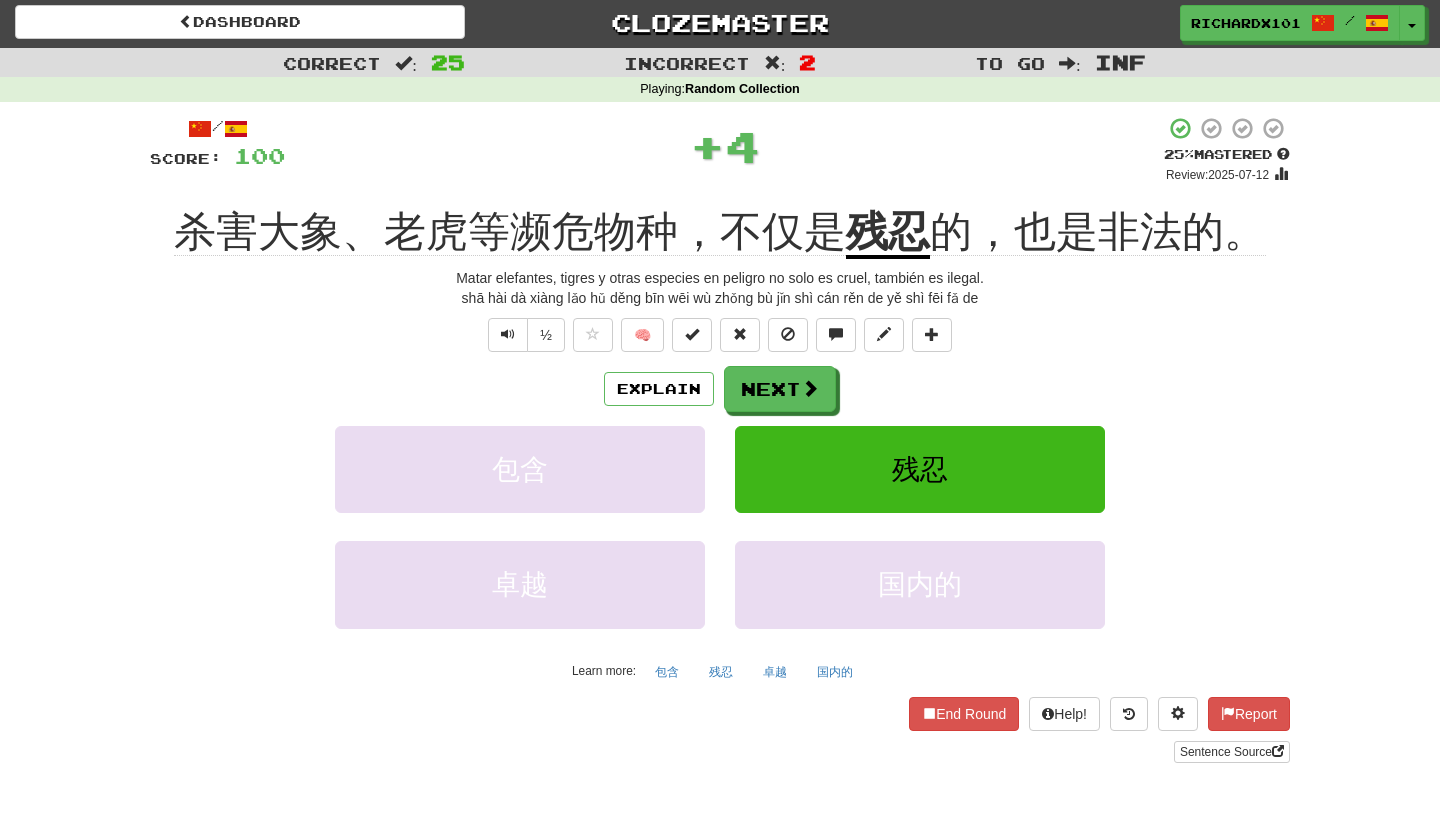 click at bounding box center [810, 388] 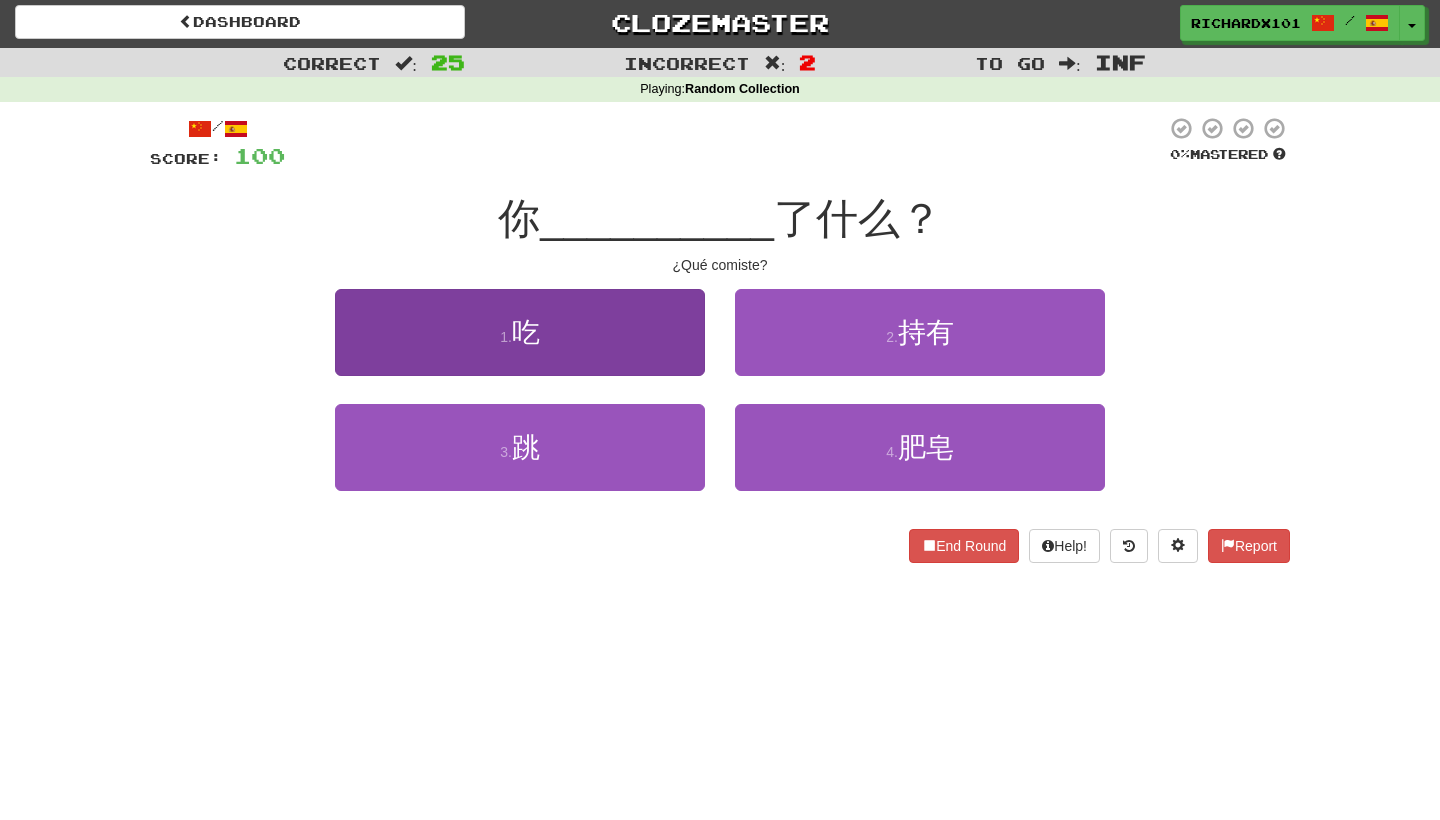 click on "1 .  吃" at bounding box center [520, 332] 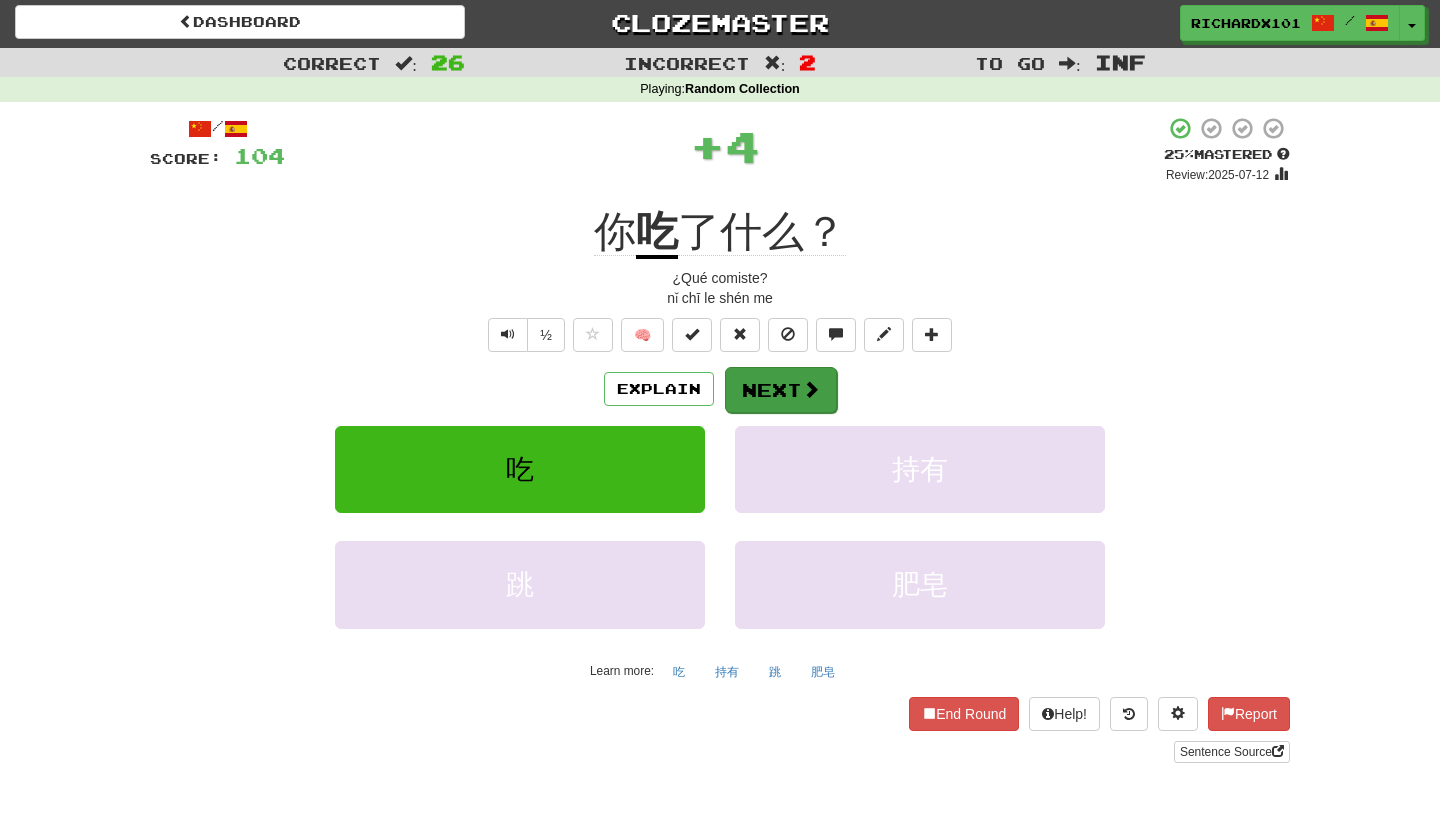 click on "Next" at bounding box center [781, 390] 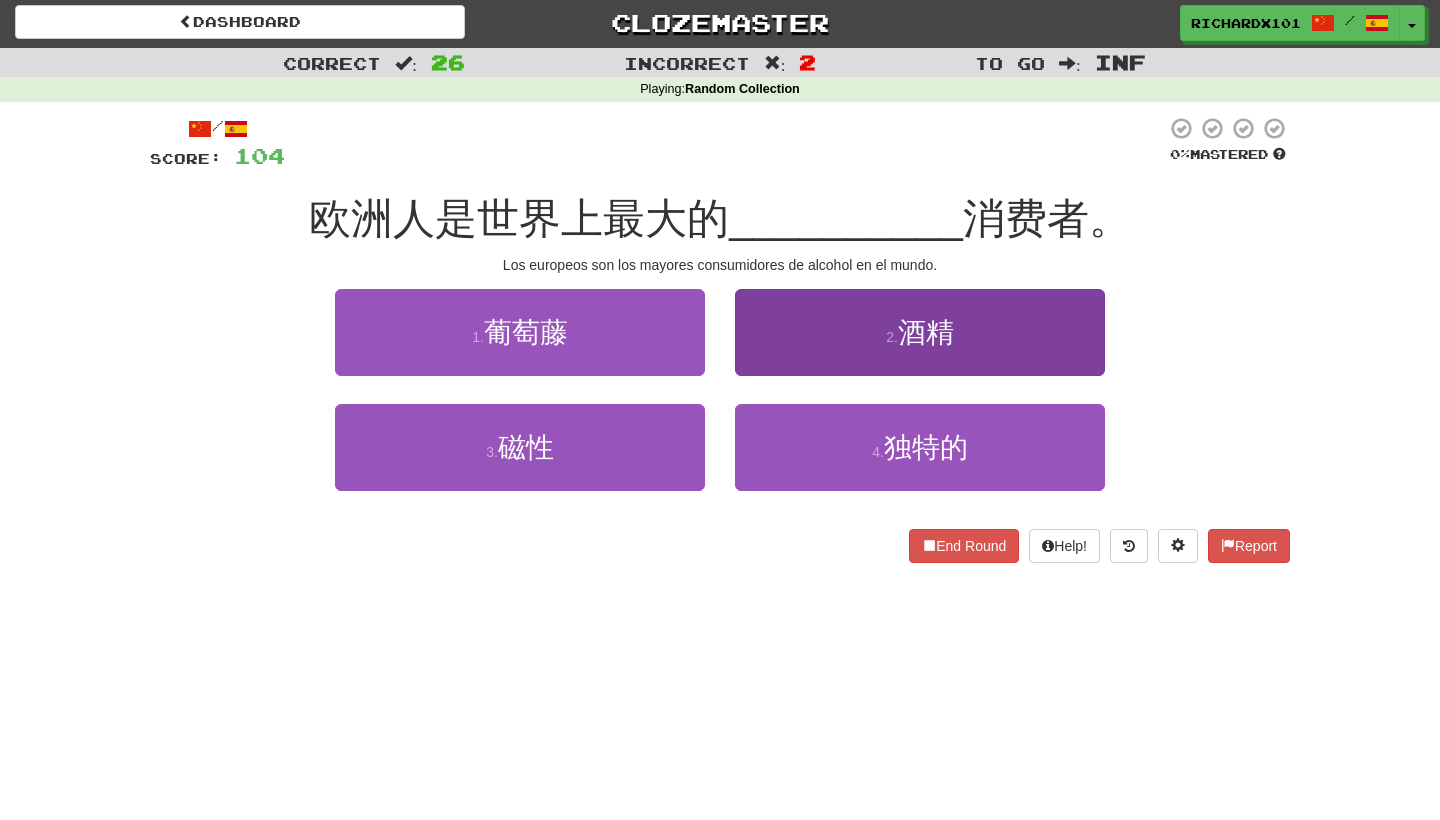 click on "2 .  酒精" at bounding box center (920, 332) 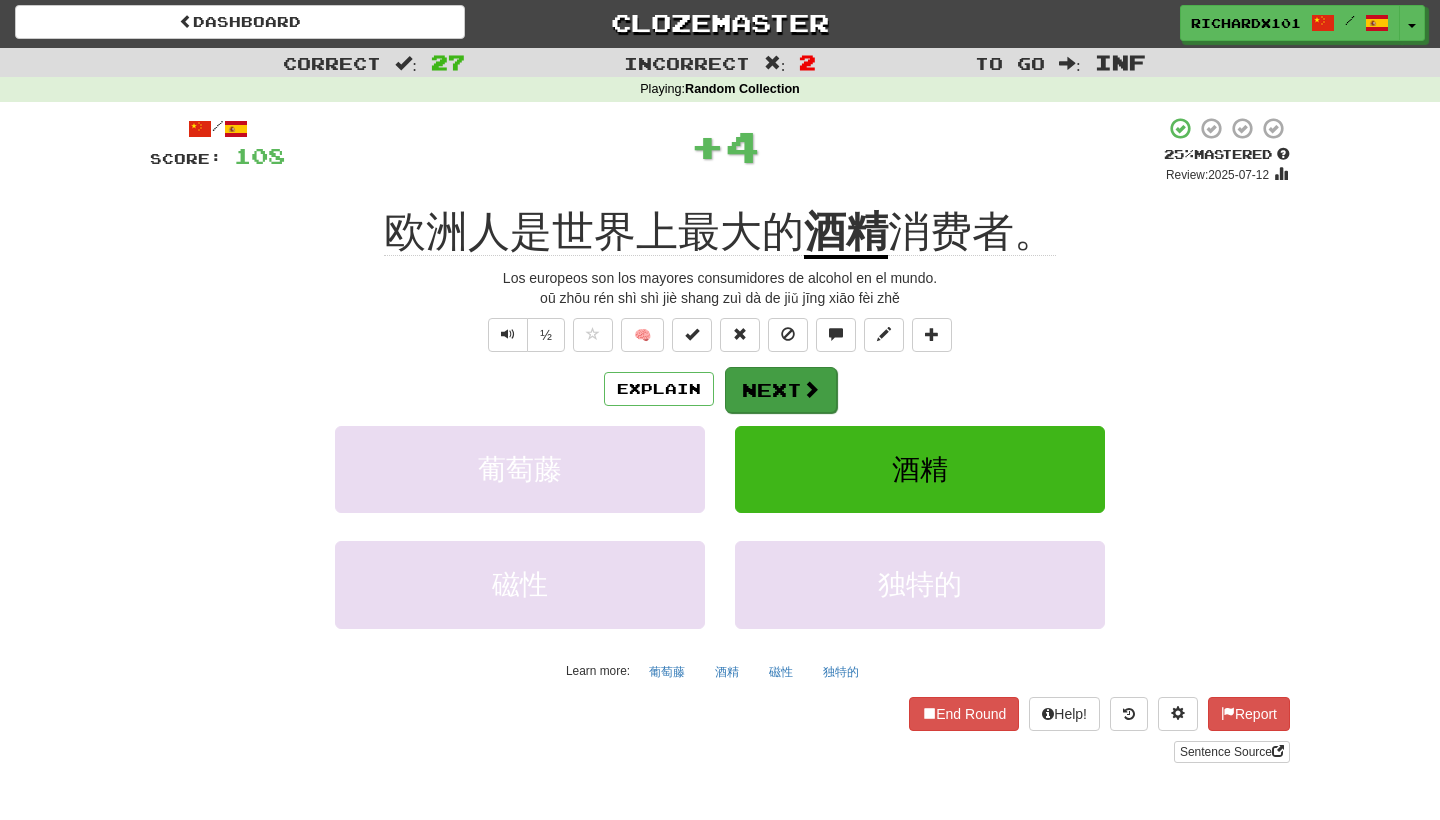 click on "Next" at bounding box center [781, 390] 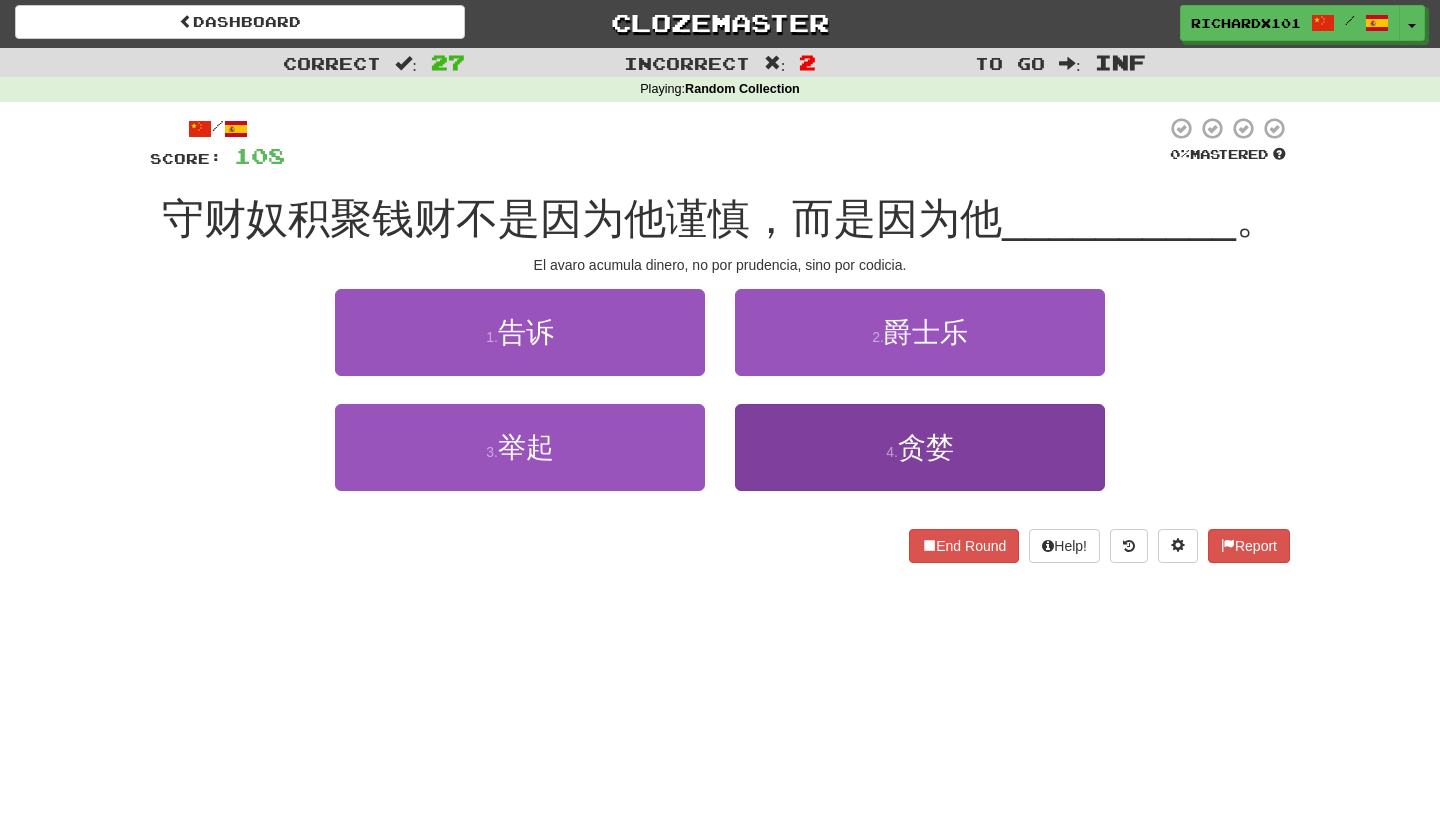 click on "4 .  贪婪" at bounding box center [920, 447] 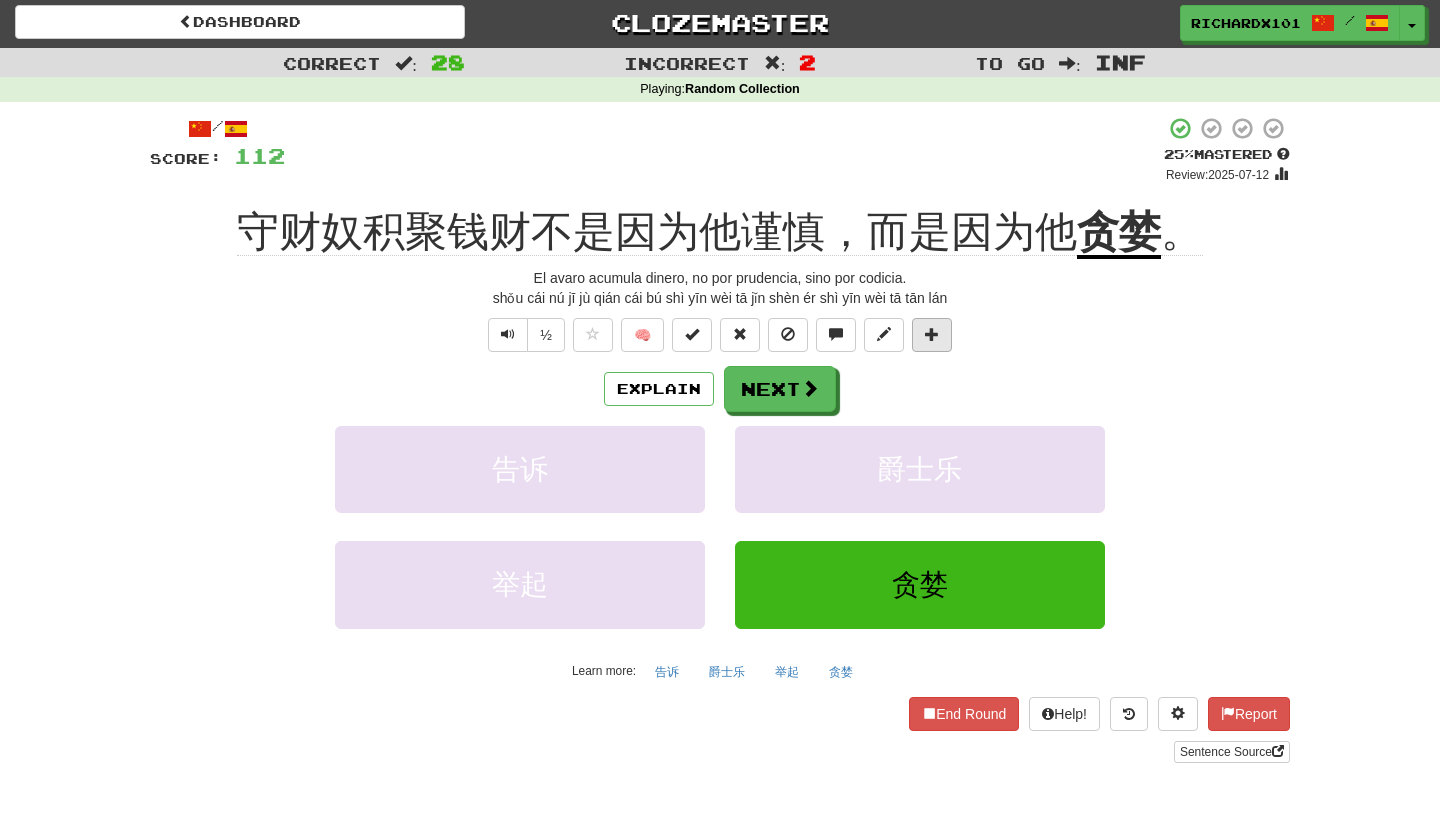click at bounding box center (932, 335) 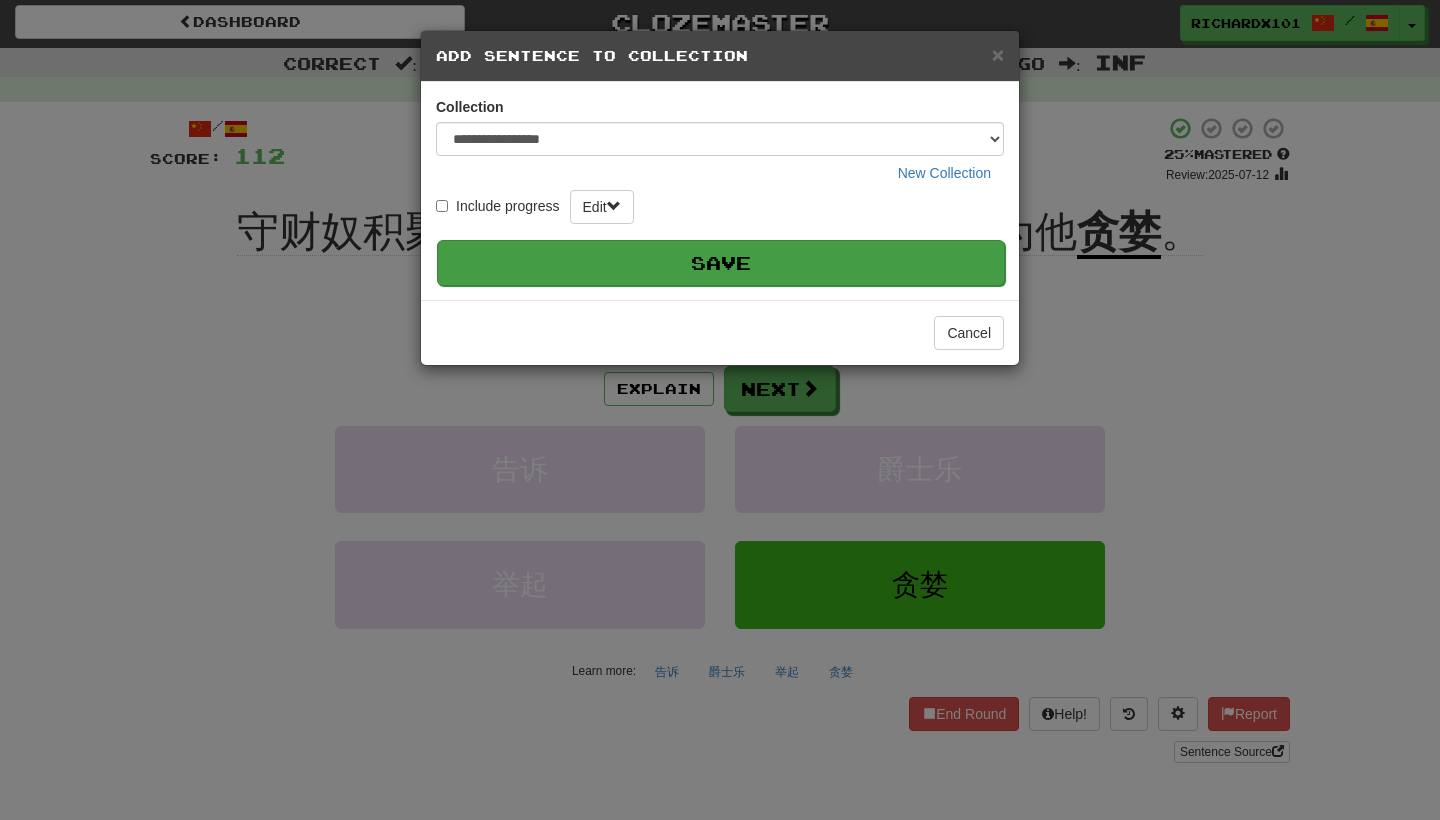 click on "Save" at bounding box center [721, 263] 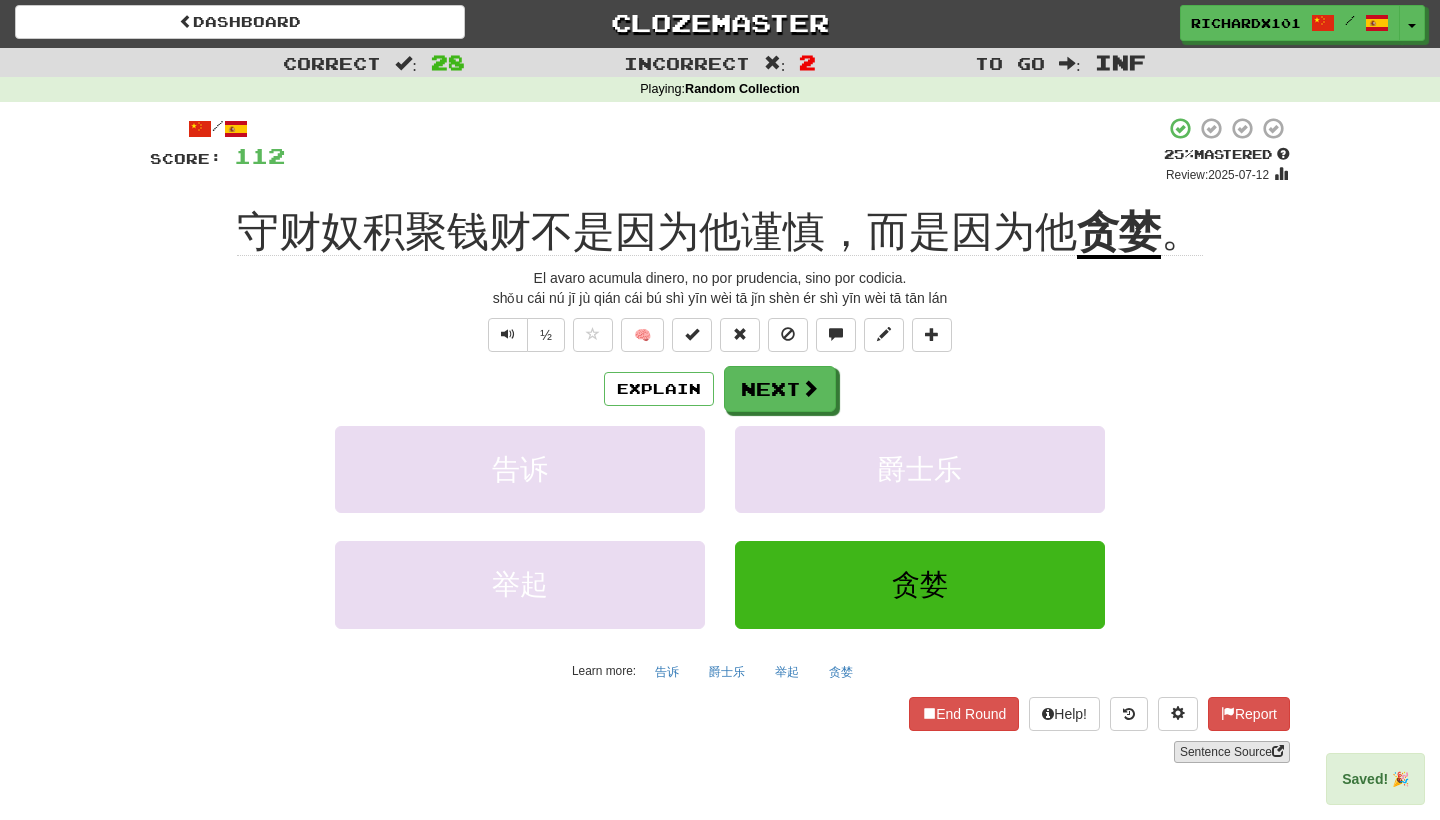 click on "Sentence Source" at bounding box center [1232, 752] 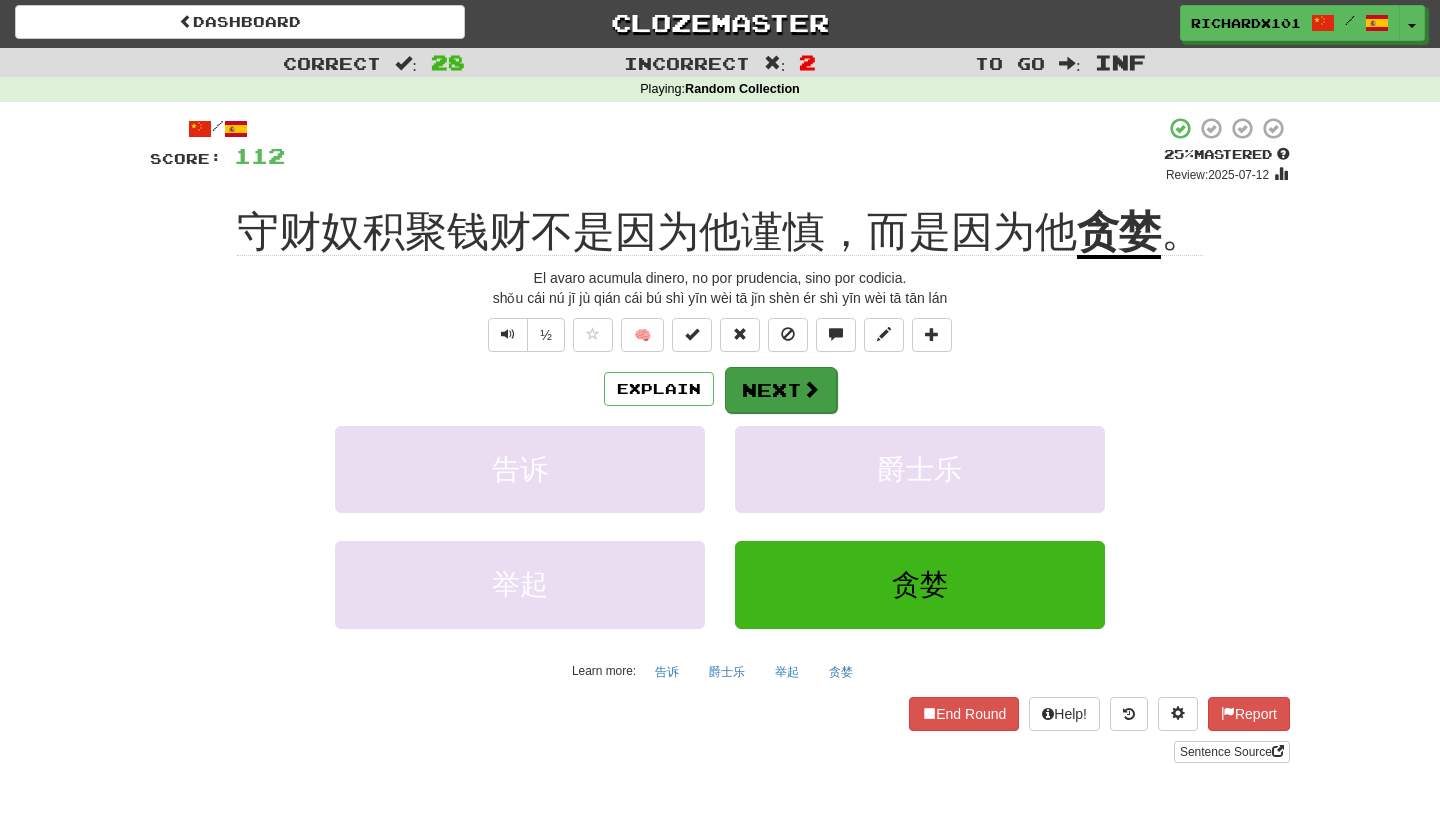click on "Next" at bounding box center [781, 390] 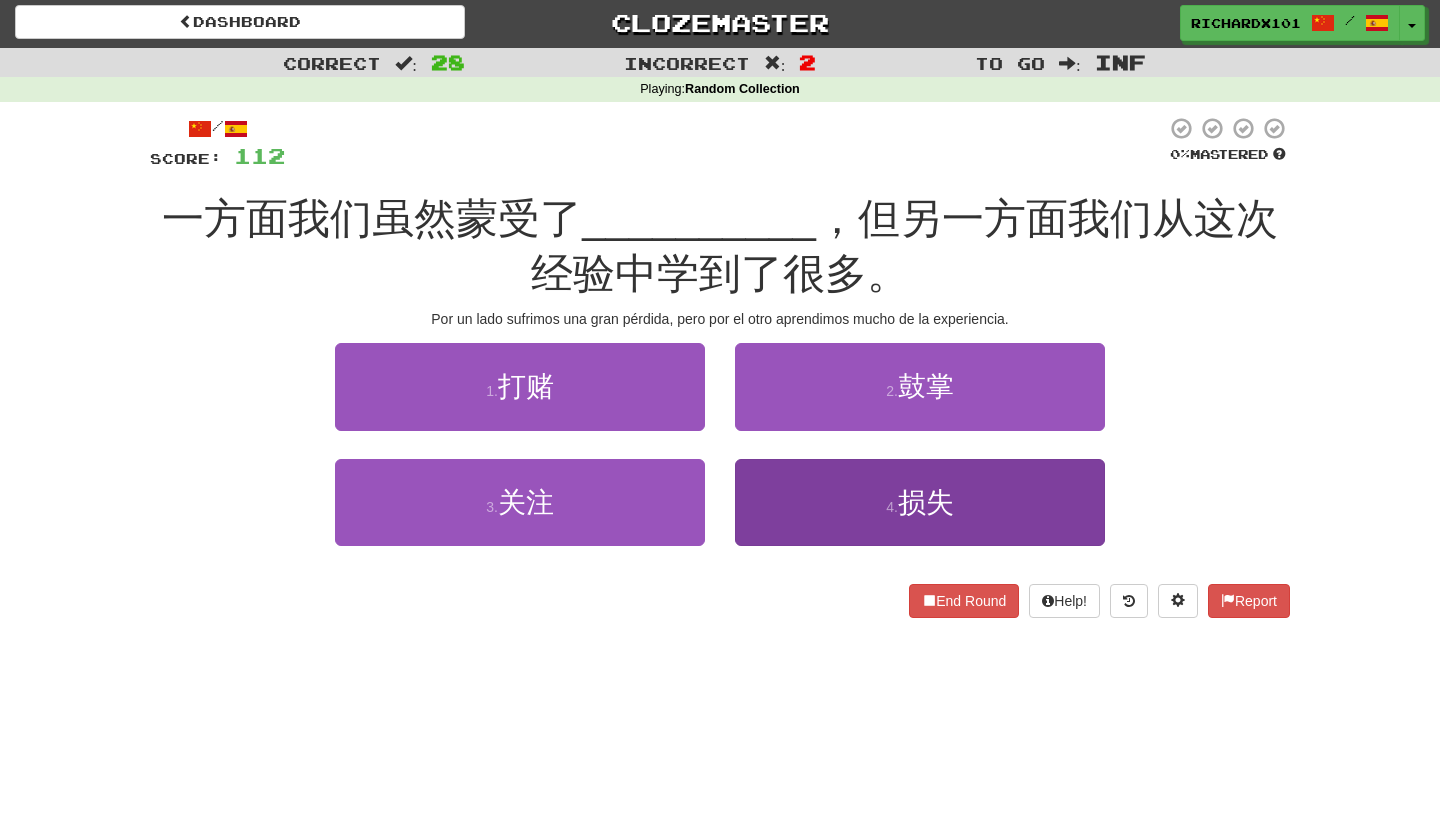 click on "4 .  损失" at bounding box center [920, 502] 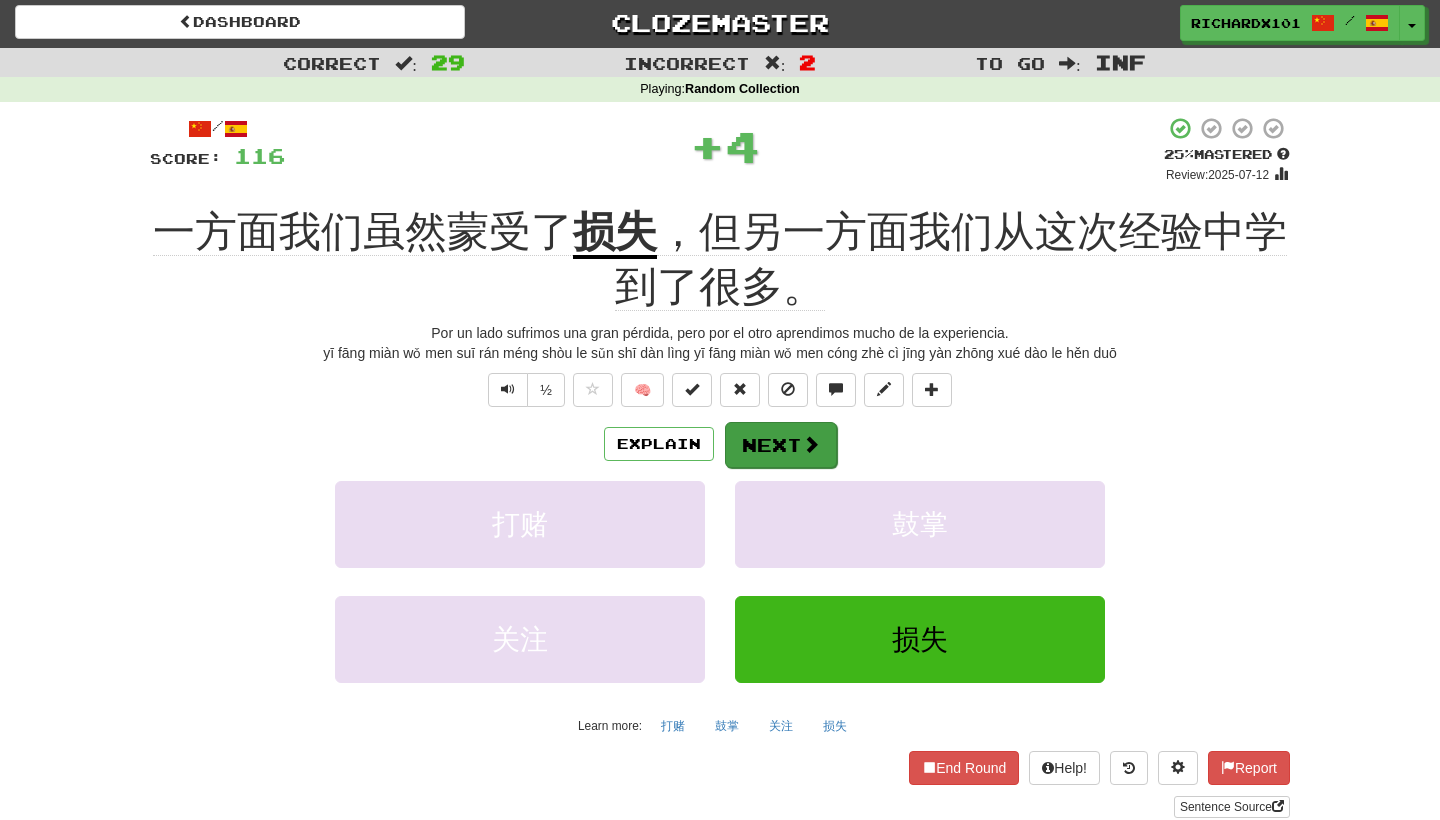 click on "Next" at bounding box center (781, 445) 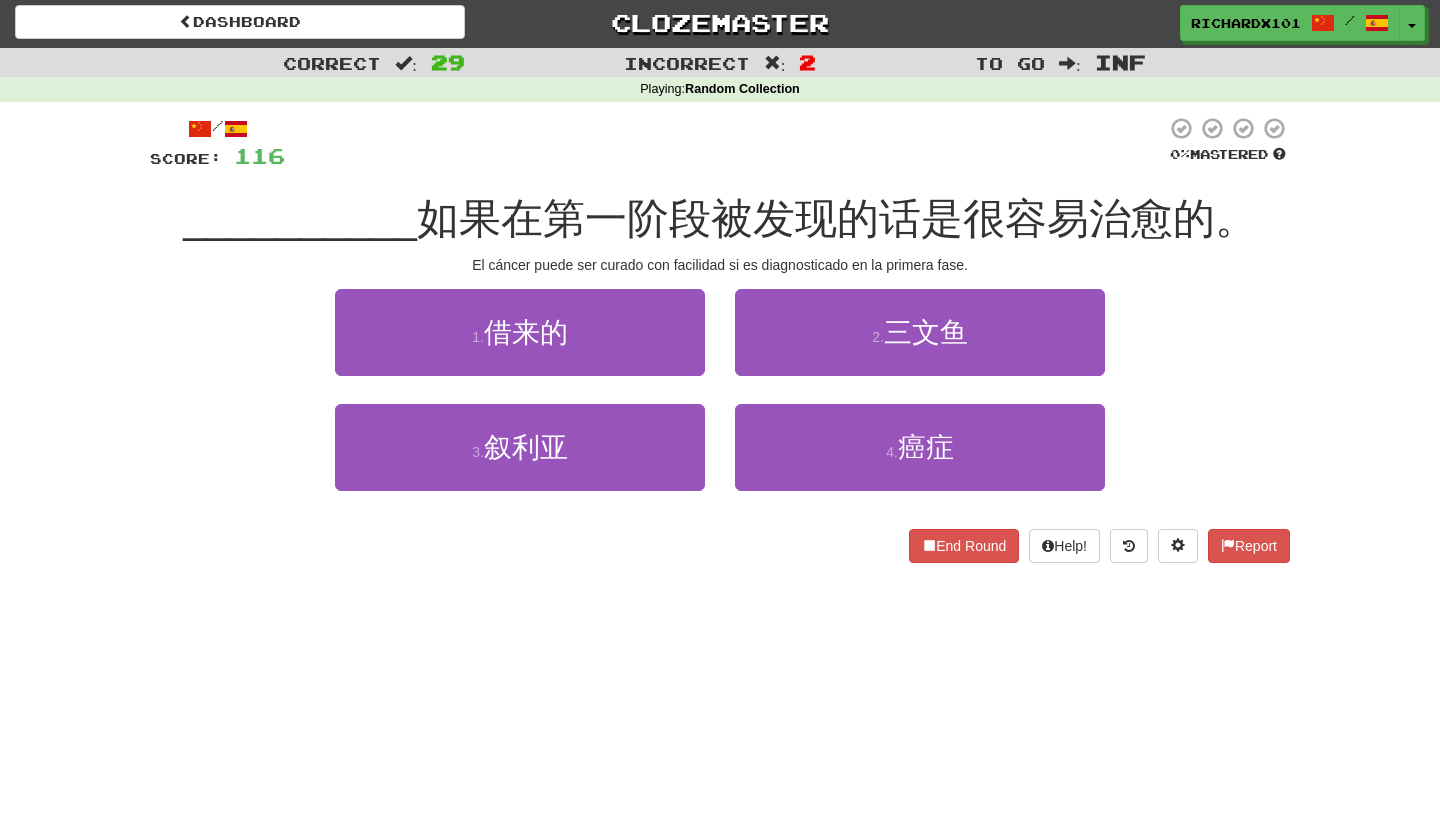 click on "4 .  癌症" at bounding box center (920, 447) 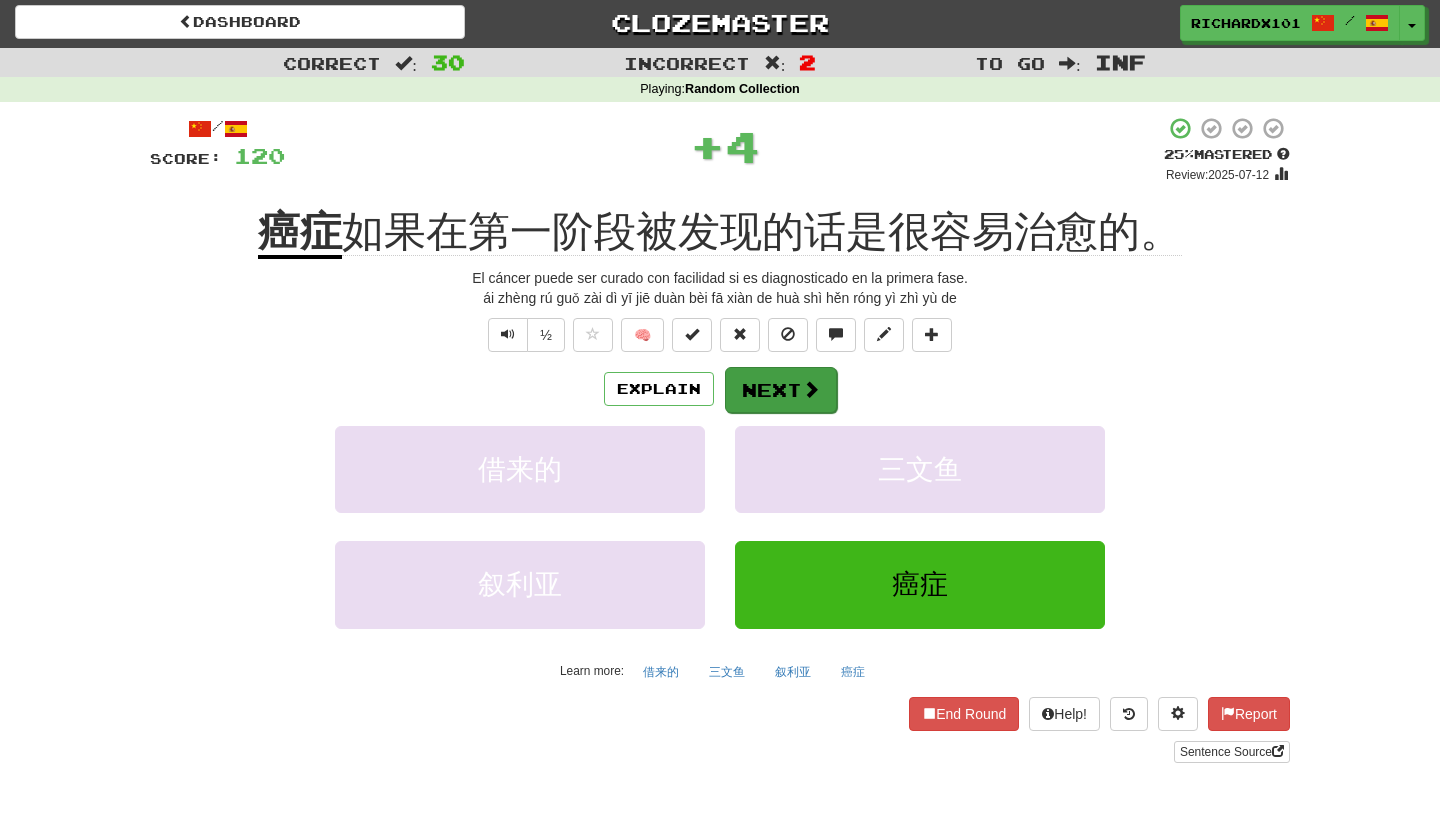 click on "Next" at bounding box center [781, 390] 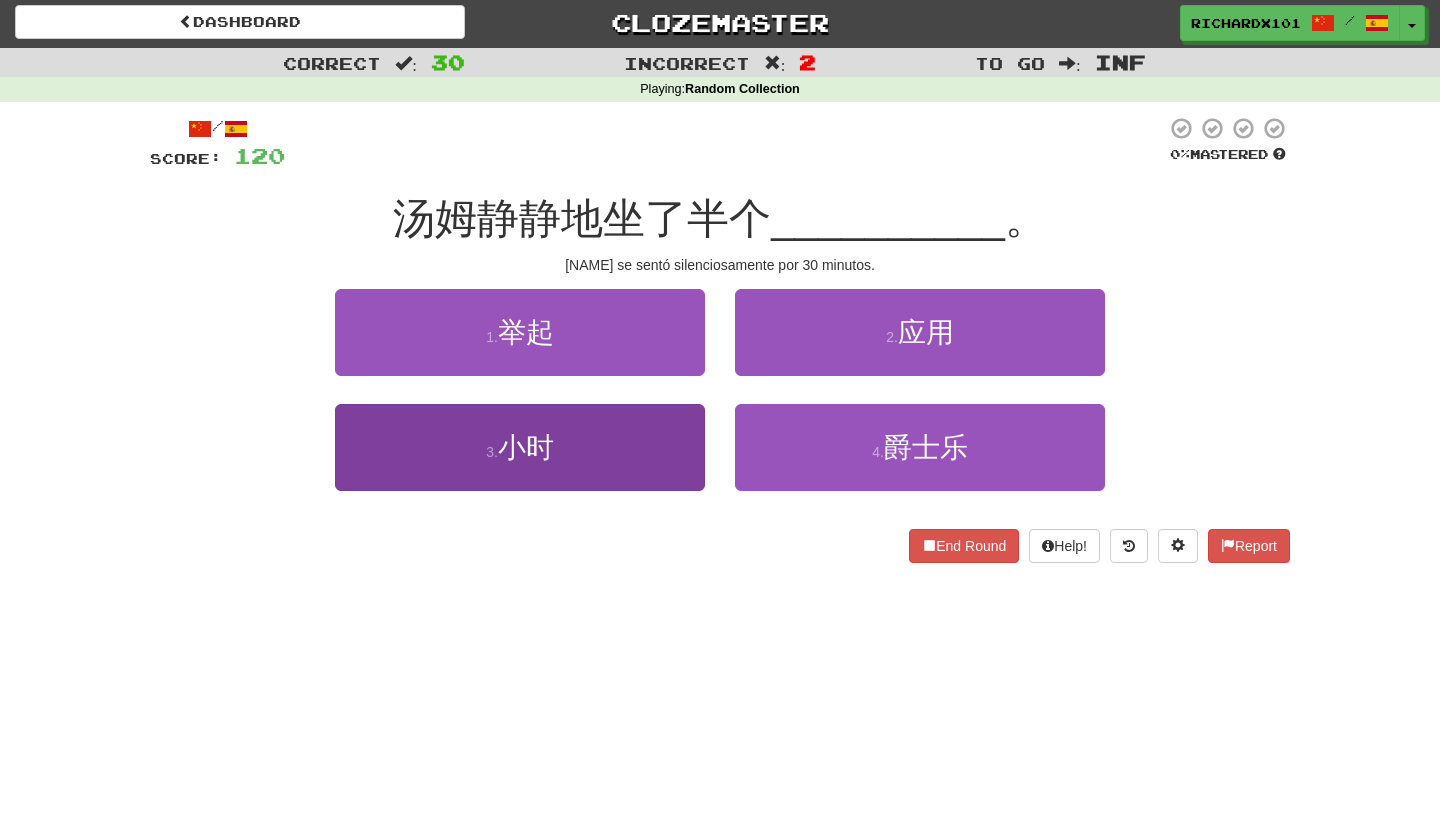 click on "3 .  小时" at bounding box center (520, 447) 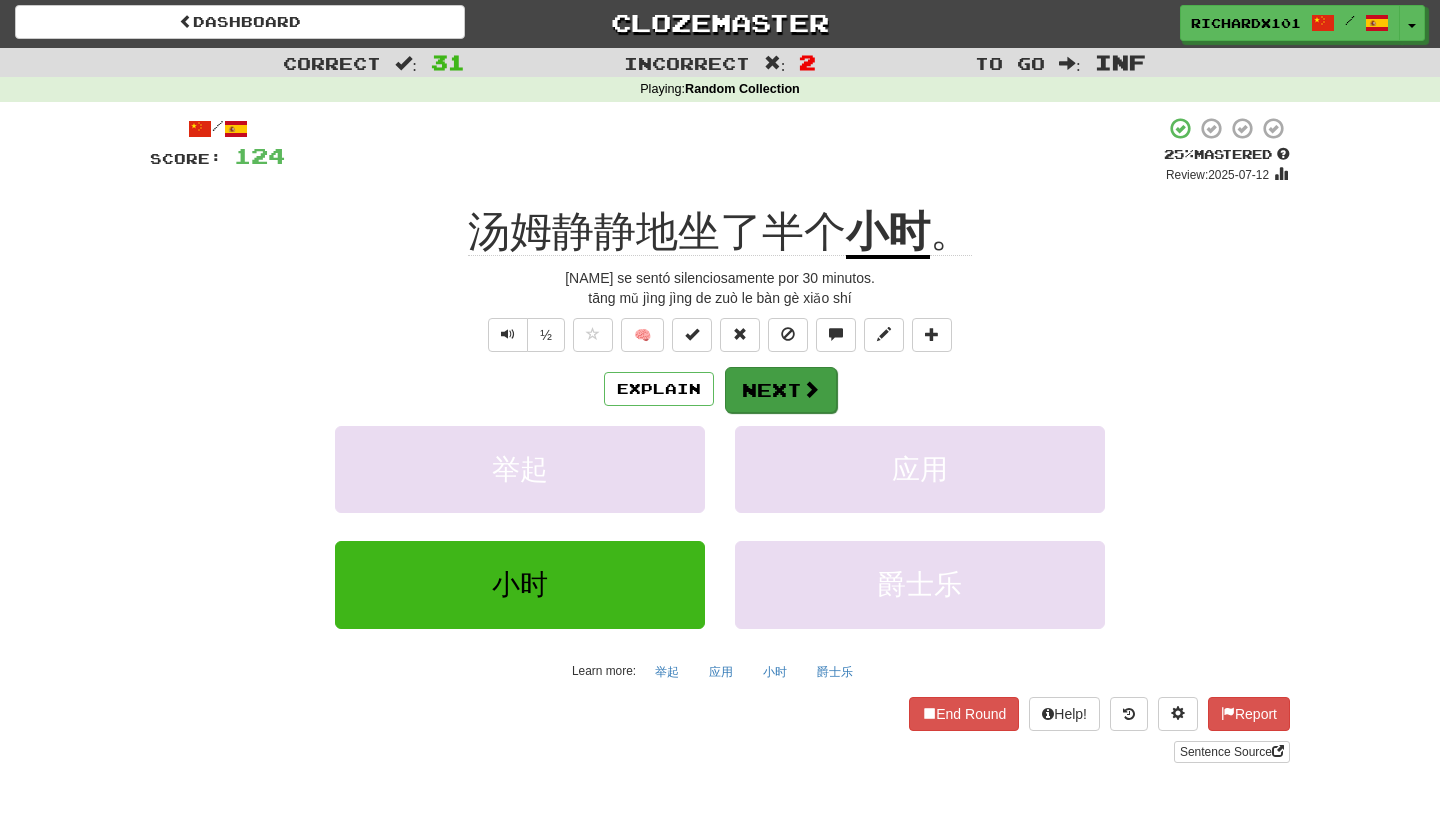 click on "Next" at bounding box center (781, 390) 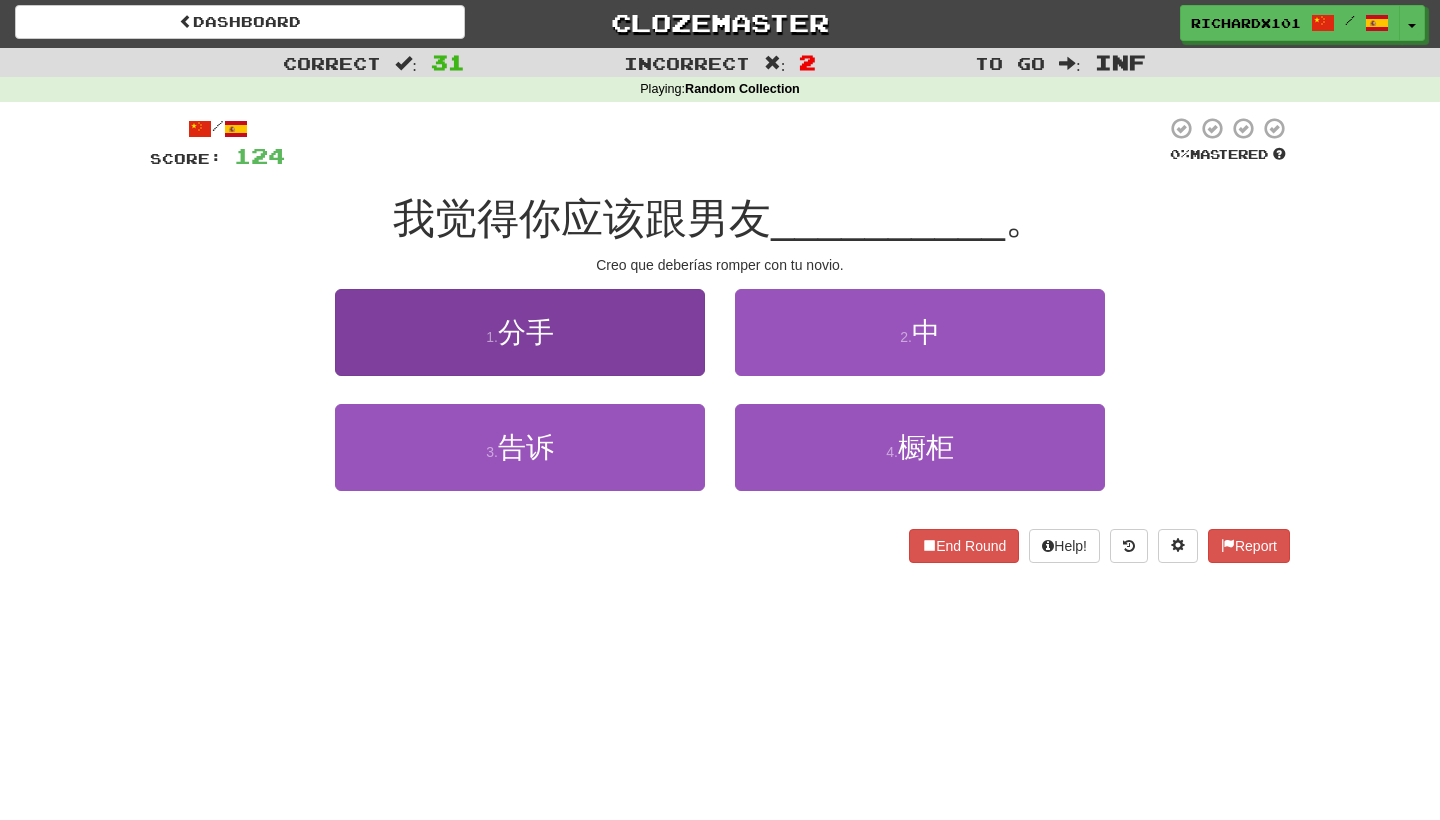 click on "1 .  分手" at bounding box center [520, 332] 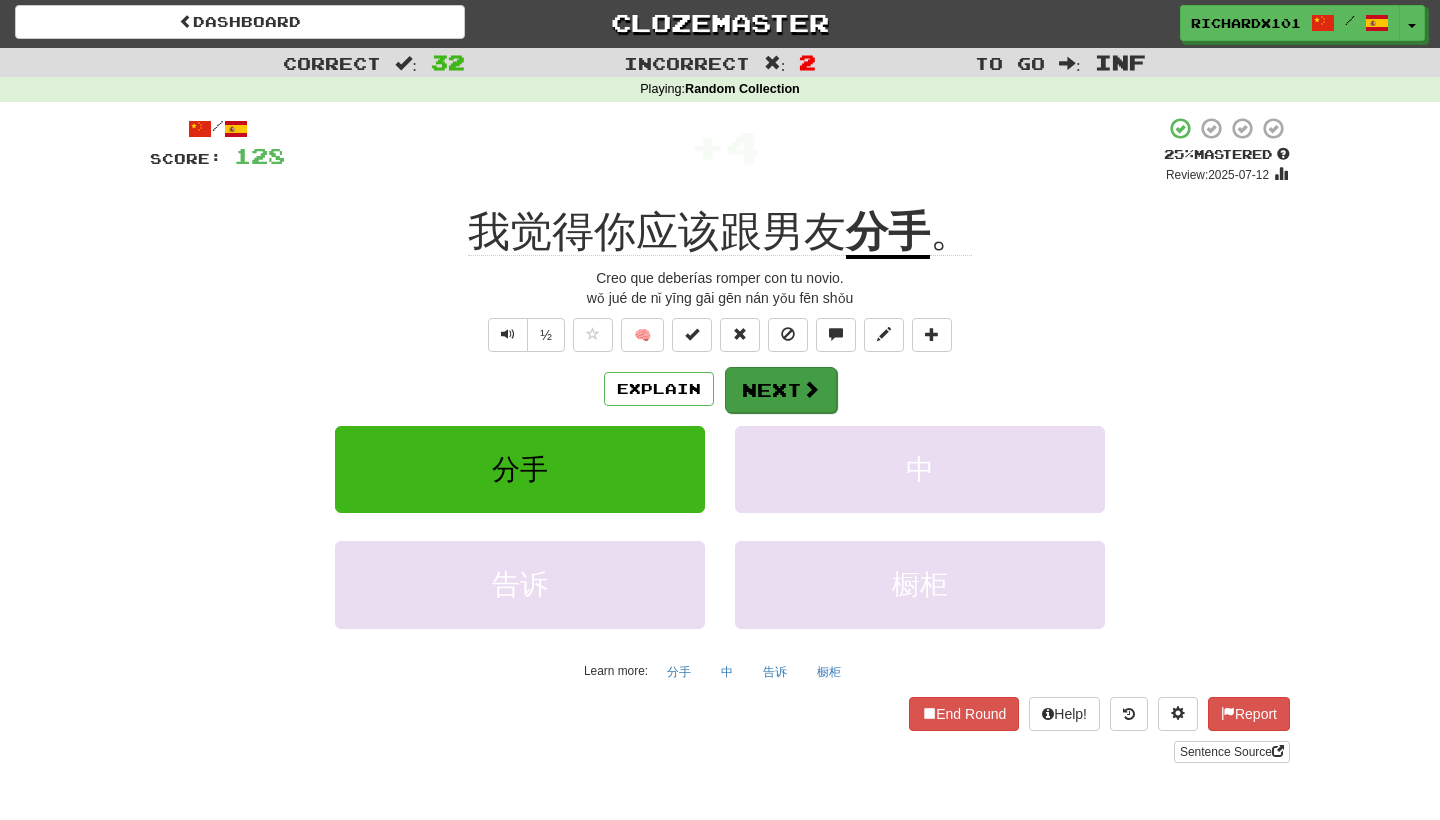 click on "Next" at bounding box center (781, 390) 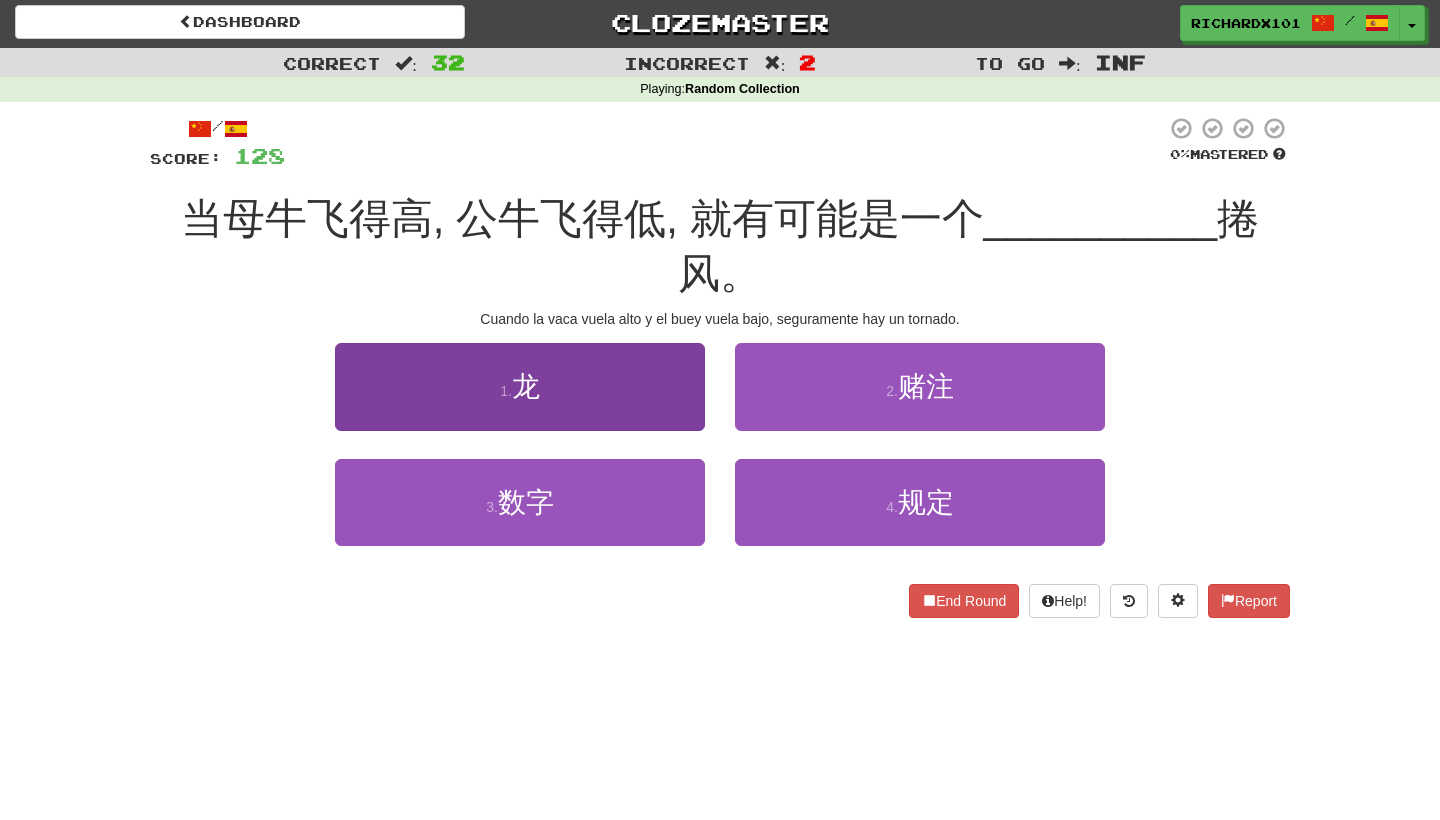 click on "1 .  龙" at bounding box center (520, 386) 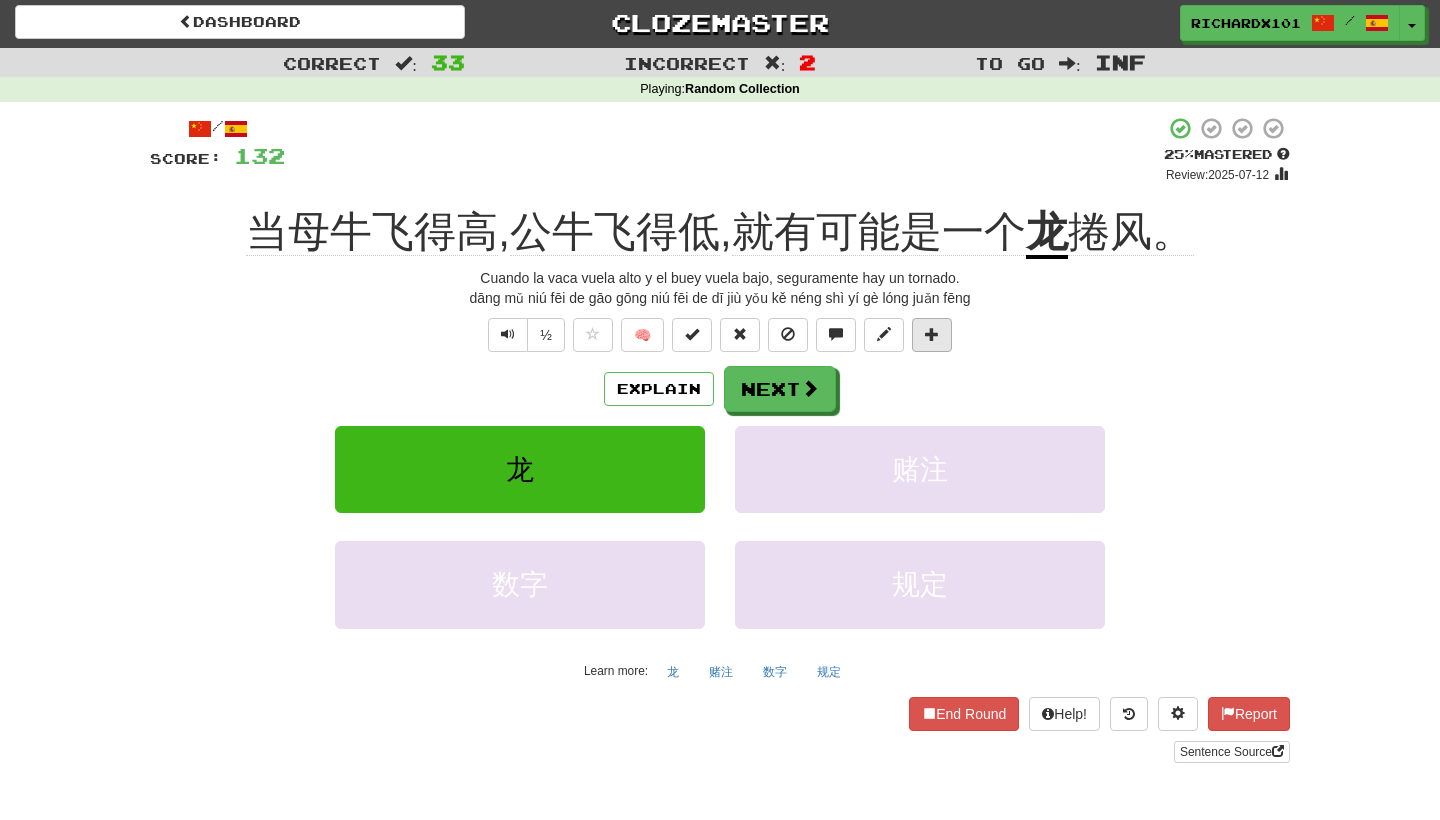 click at bounding box center [932, 334] 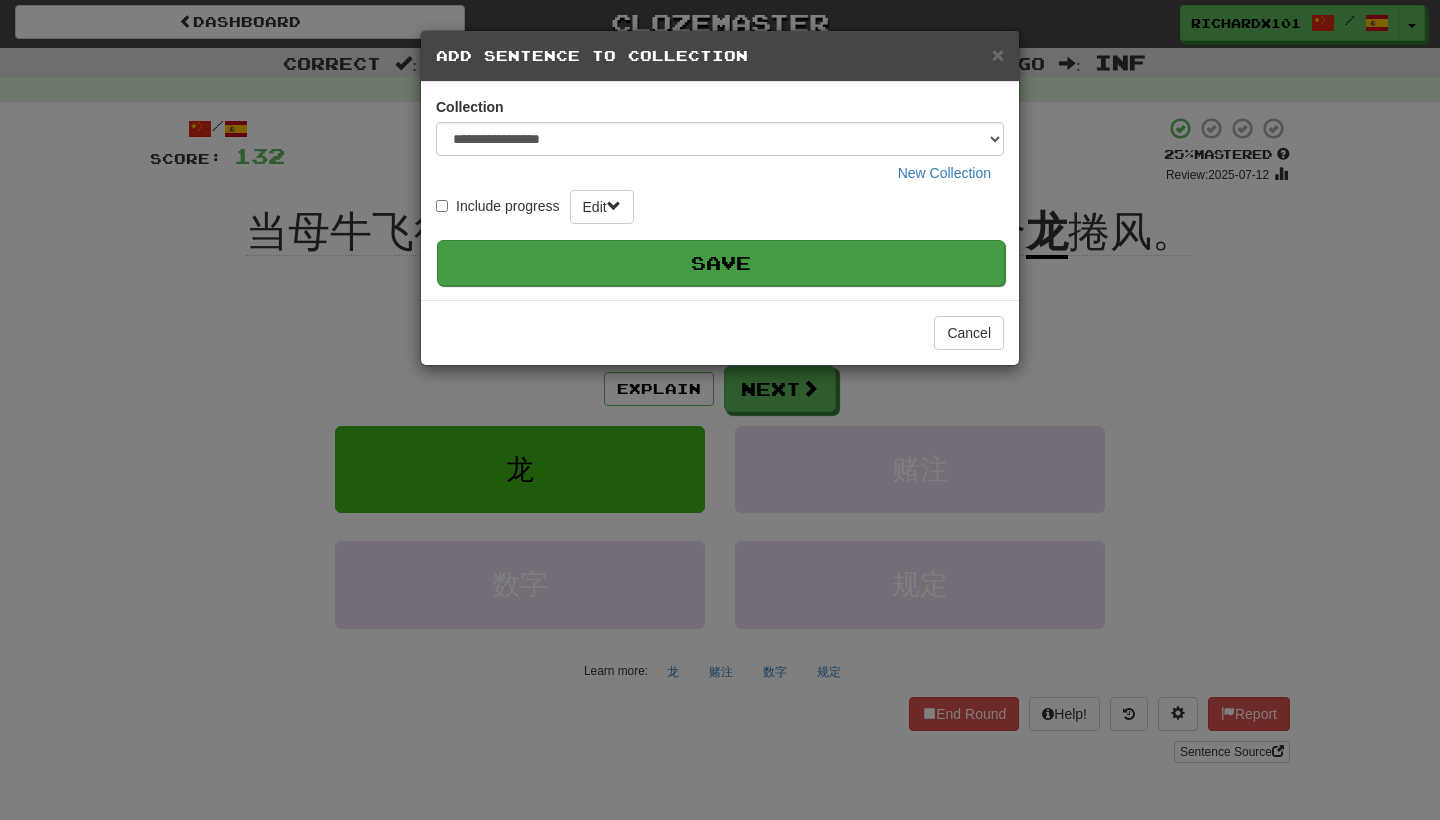 click on "Save" at bounding box center (721, 263) 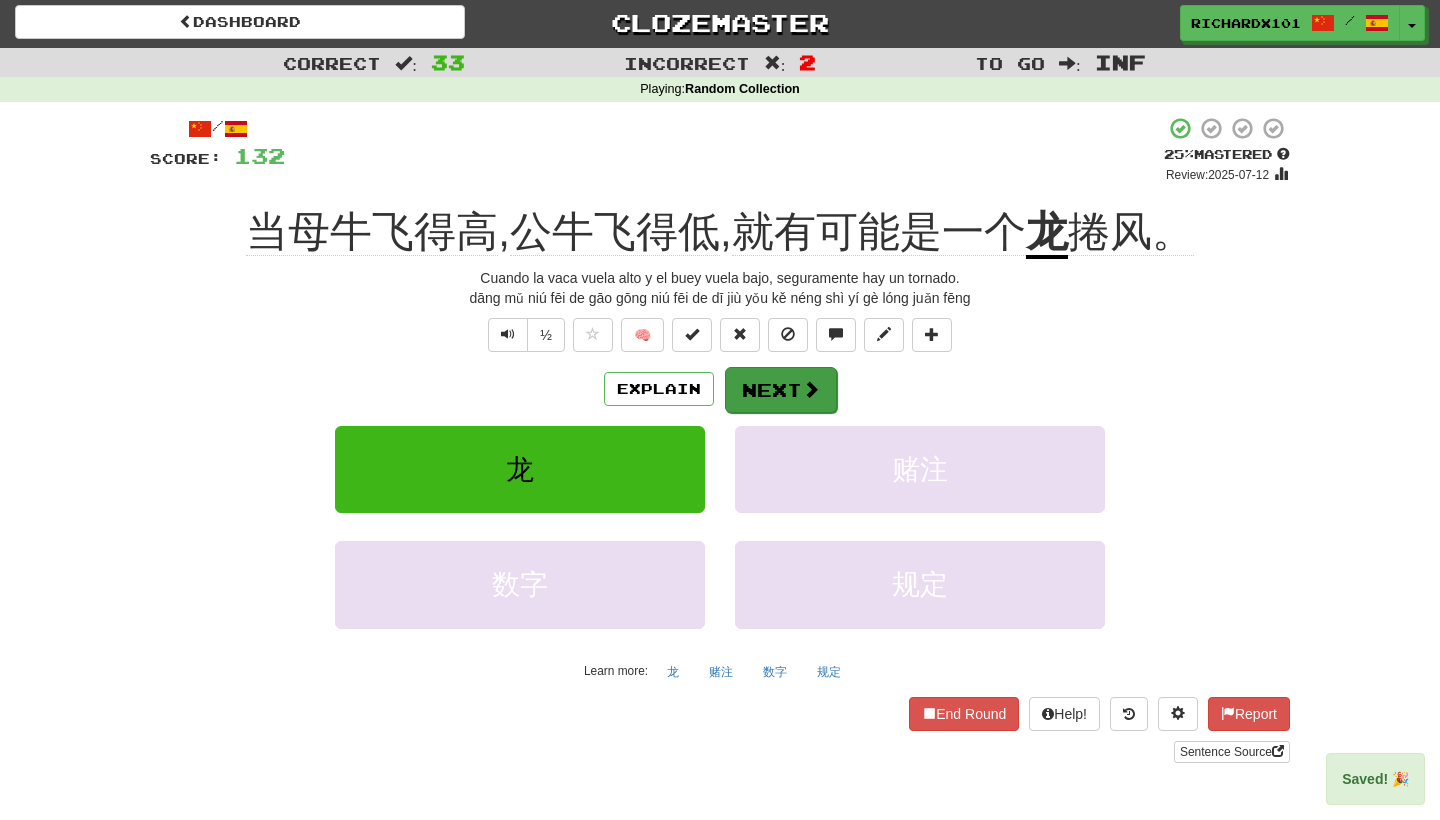 click on "Next" at bounding box center (781, 390) 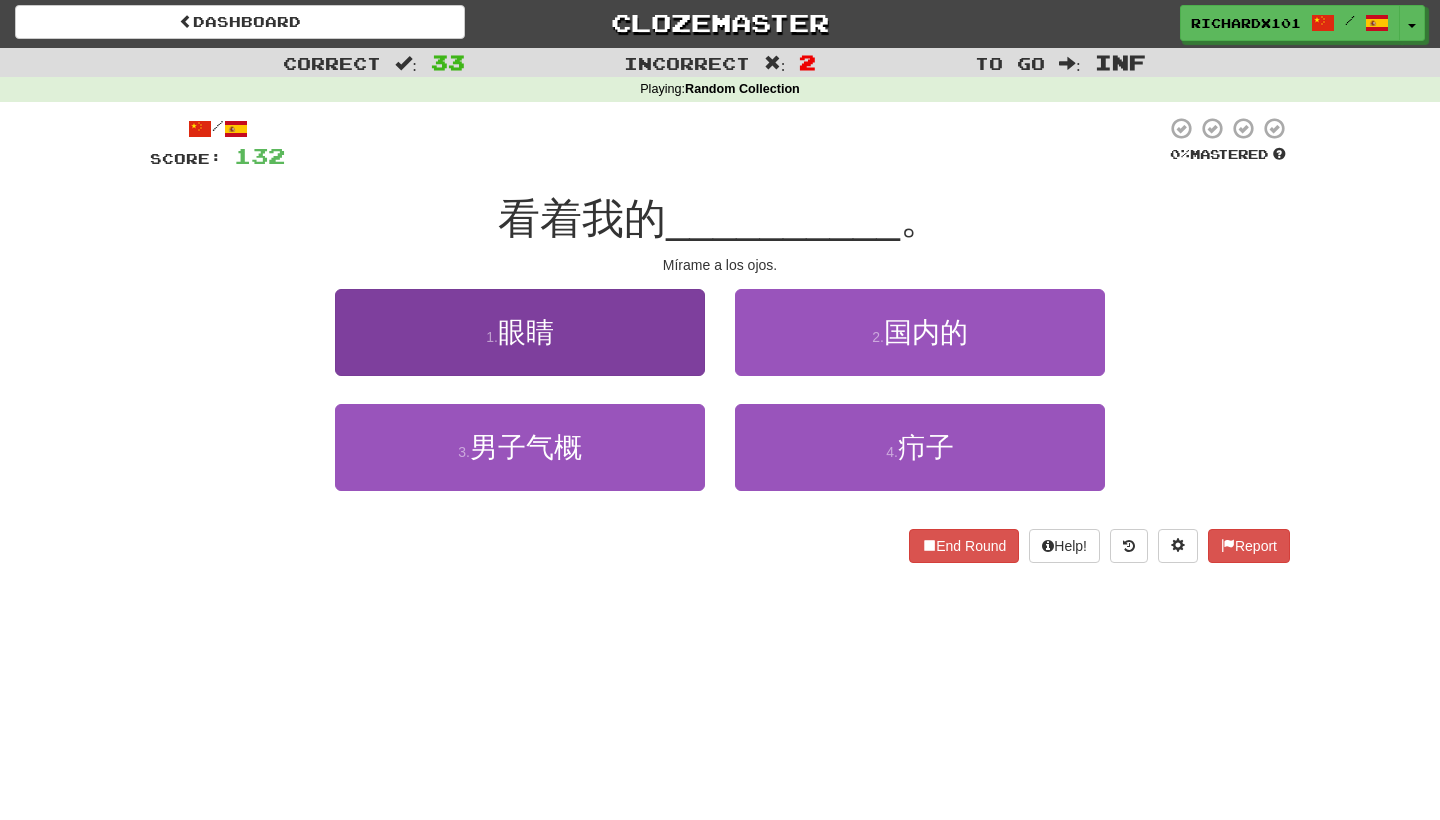 click on "1 .  眼睛" at bounding box center [520, 332] 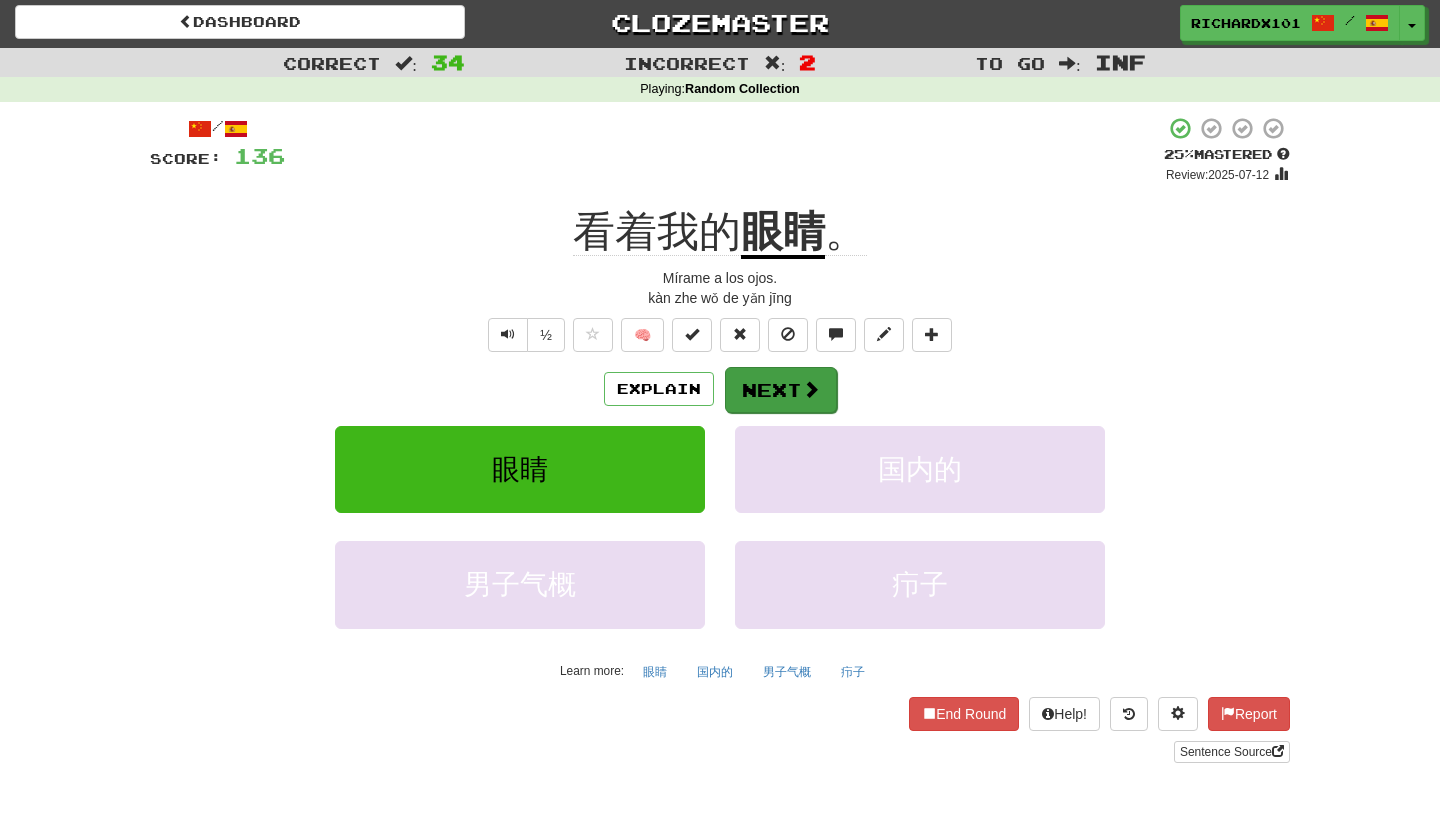 click on "Next" at bounding box center [781, 390] 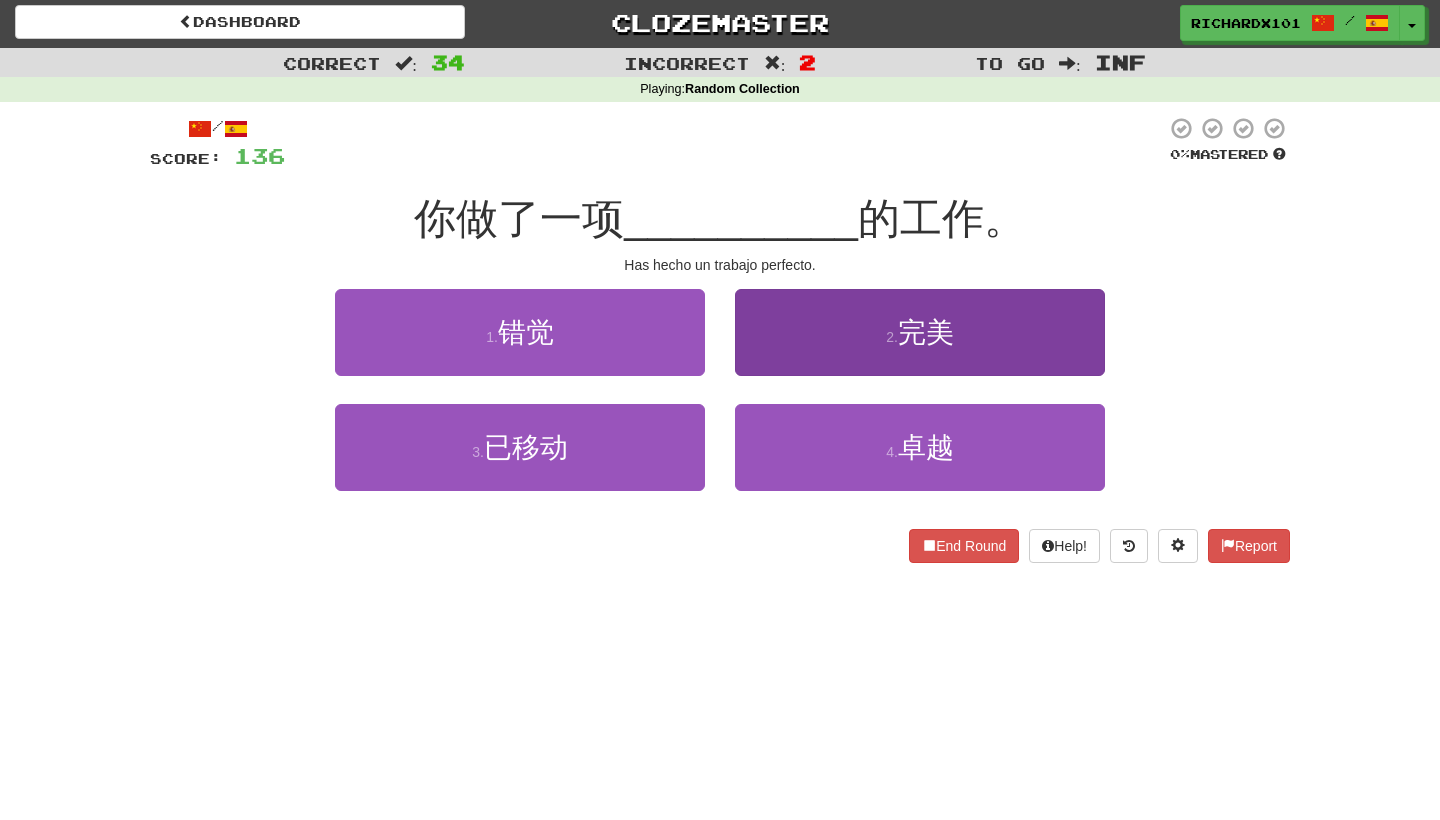 click on "2 .  完美" at bounding box center (920, 332) 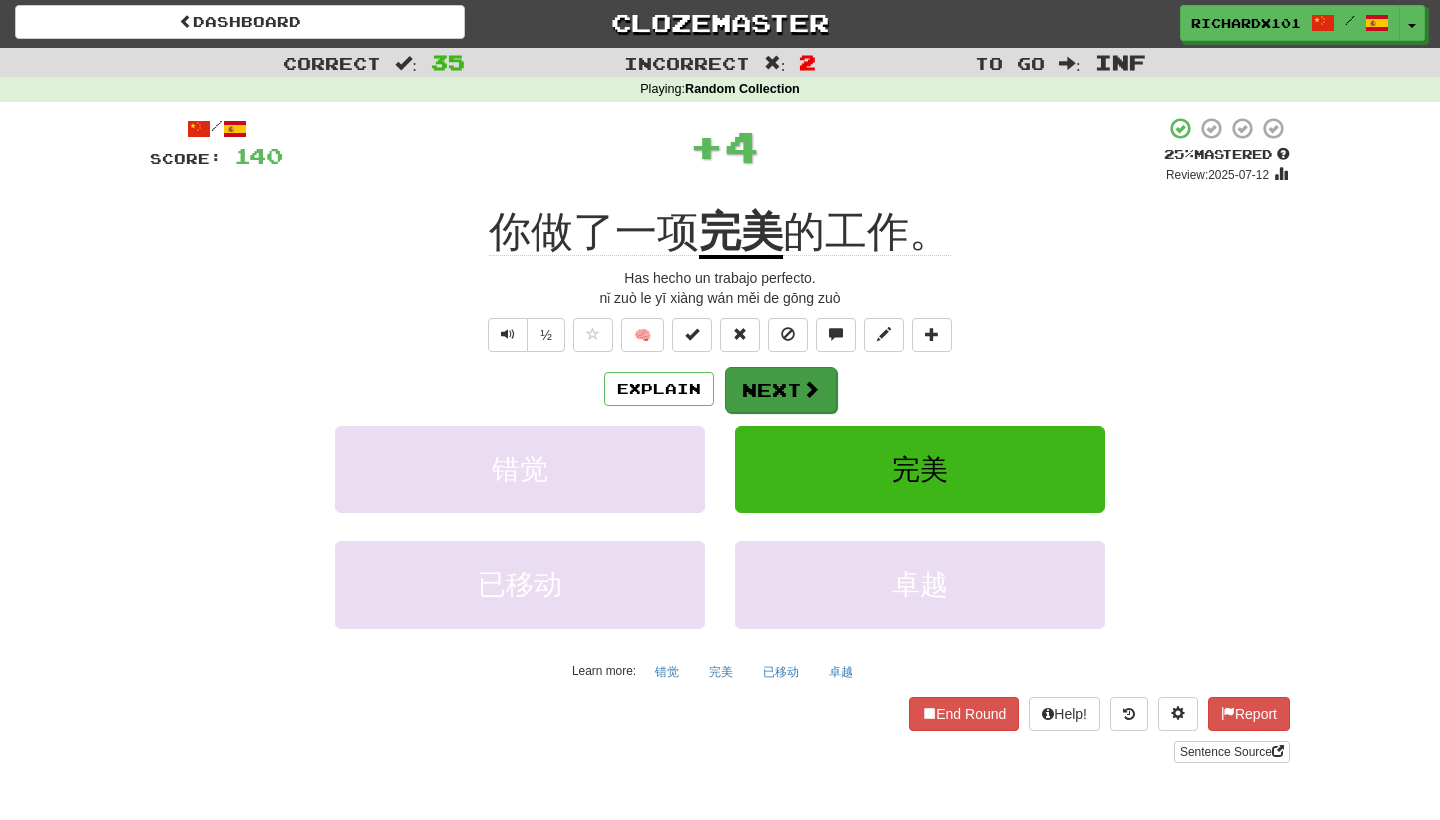 click on "Next" at bounding box center [781, 390] 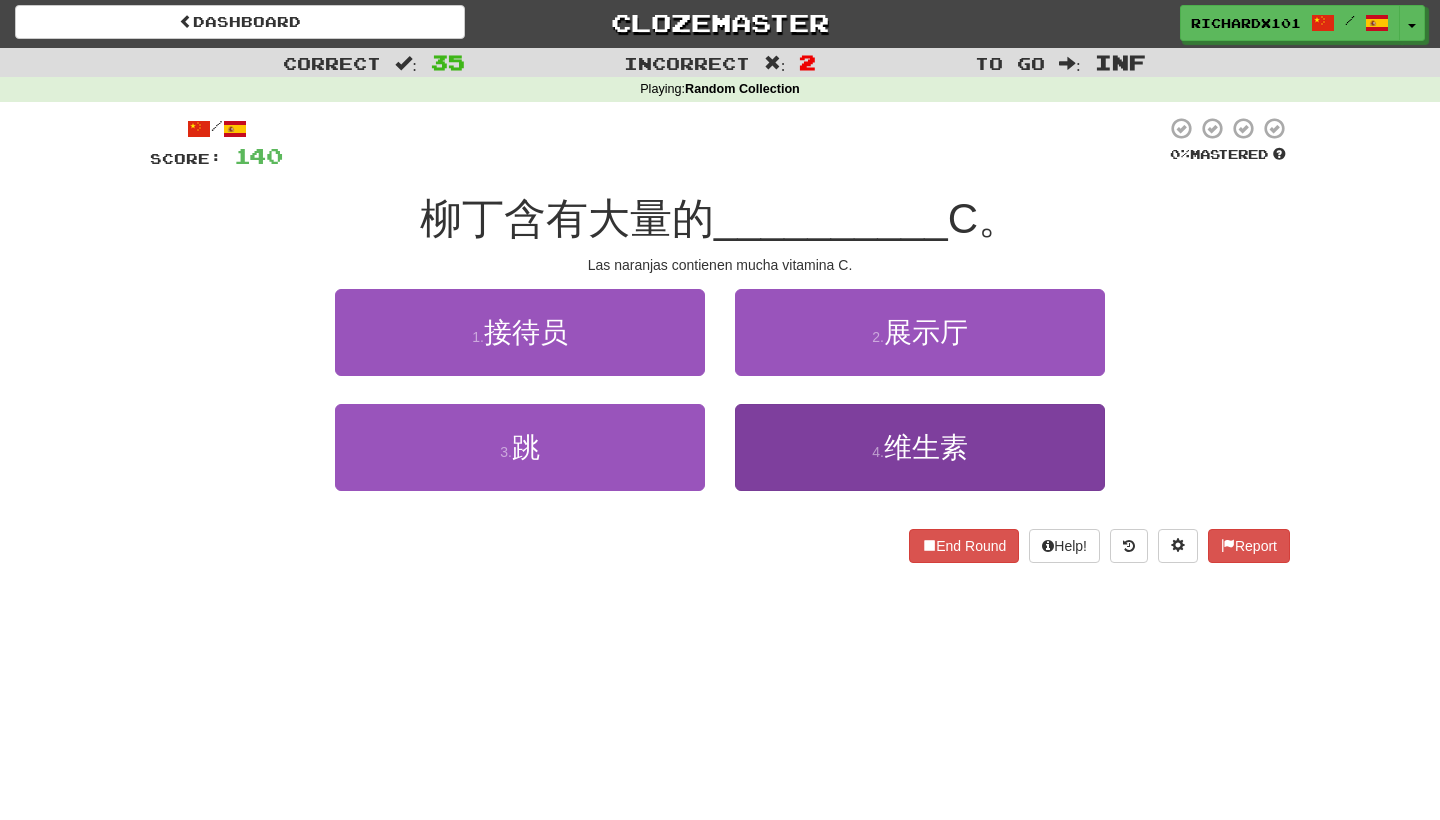 click on "4 .  维生素" at bounding box center (920, 447) 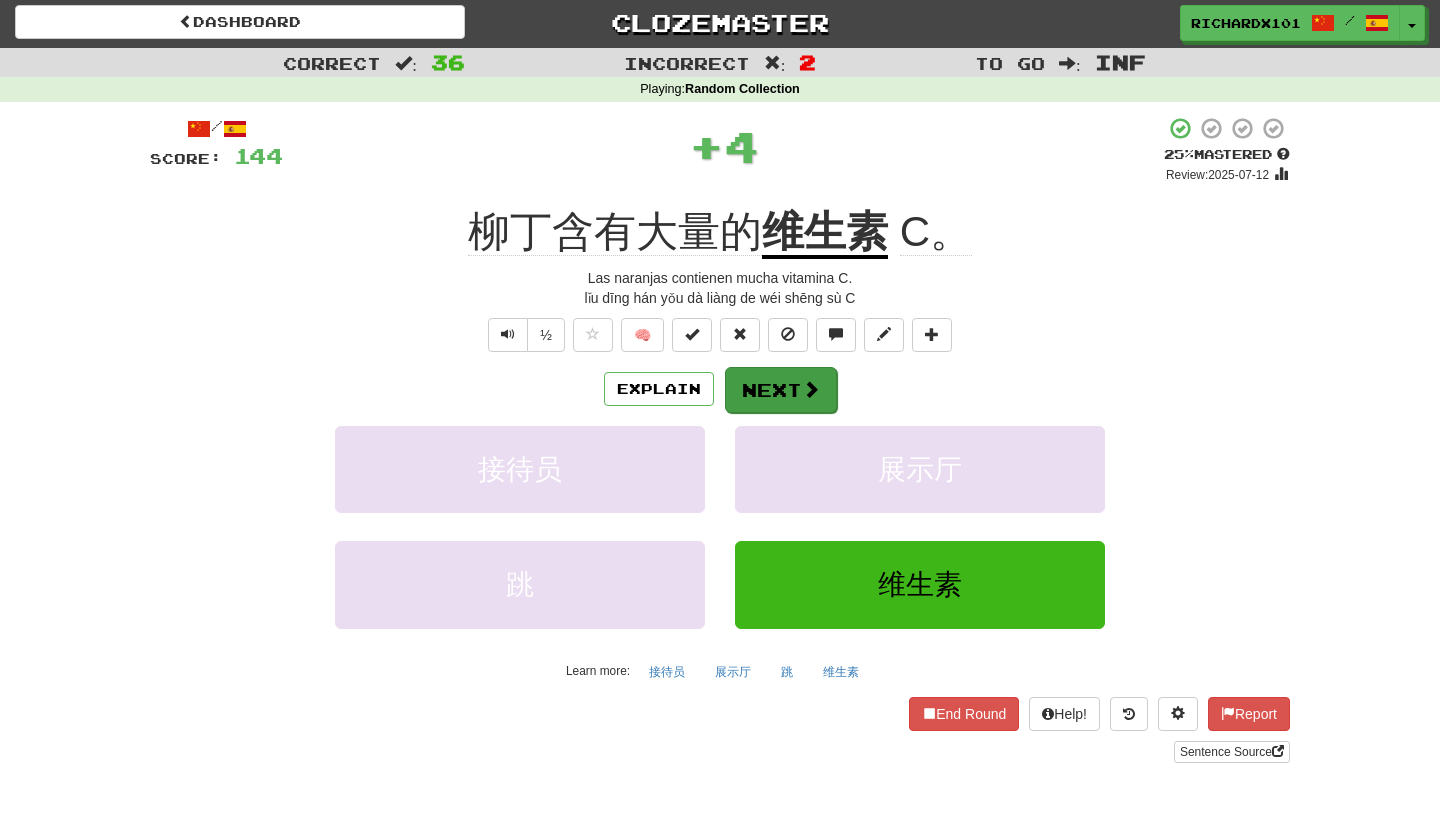 click on "Next" at bounding box center [781, 390] 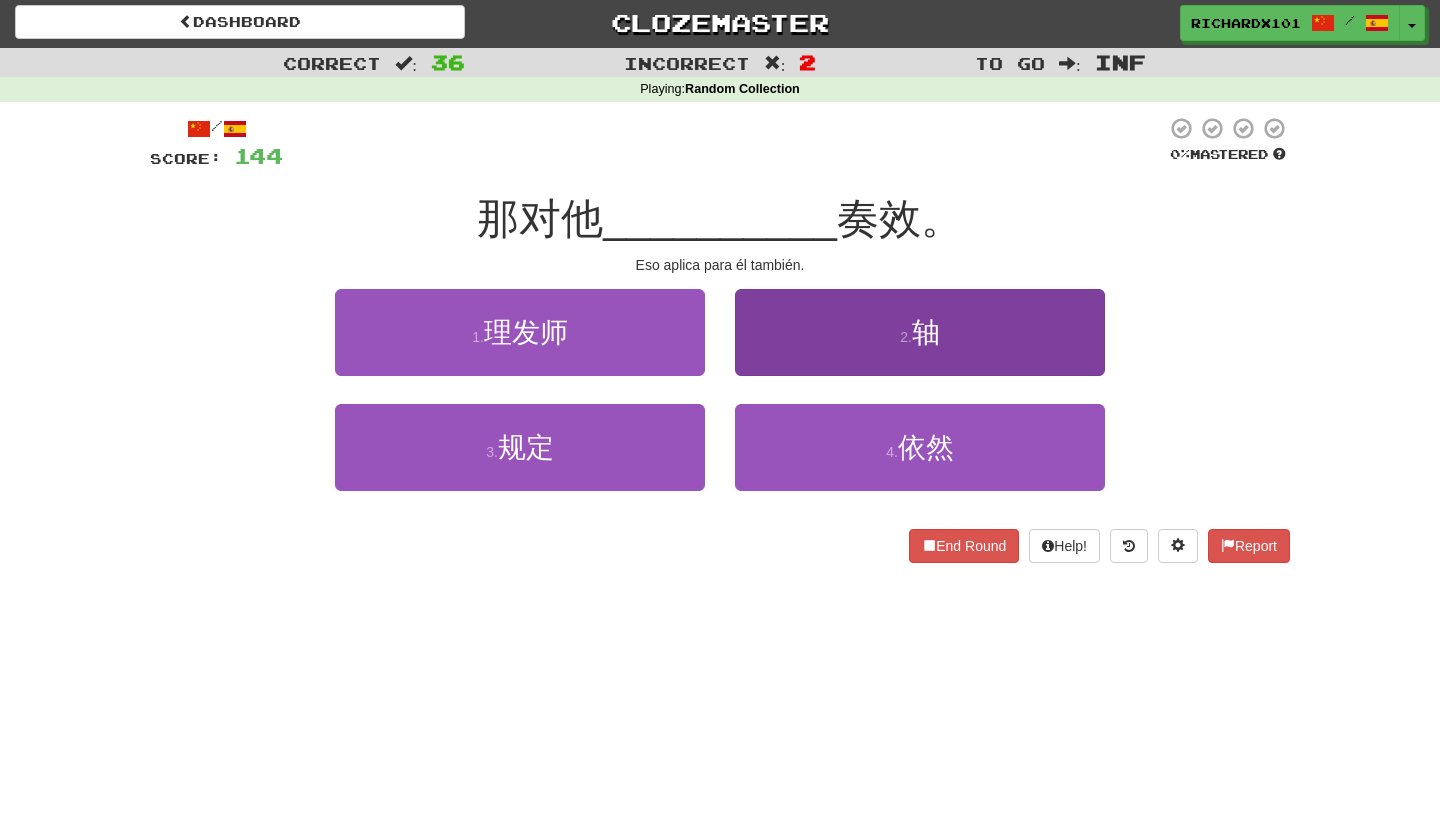 click on "2 .  轴" at bounding box center (920, 332) 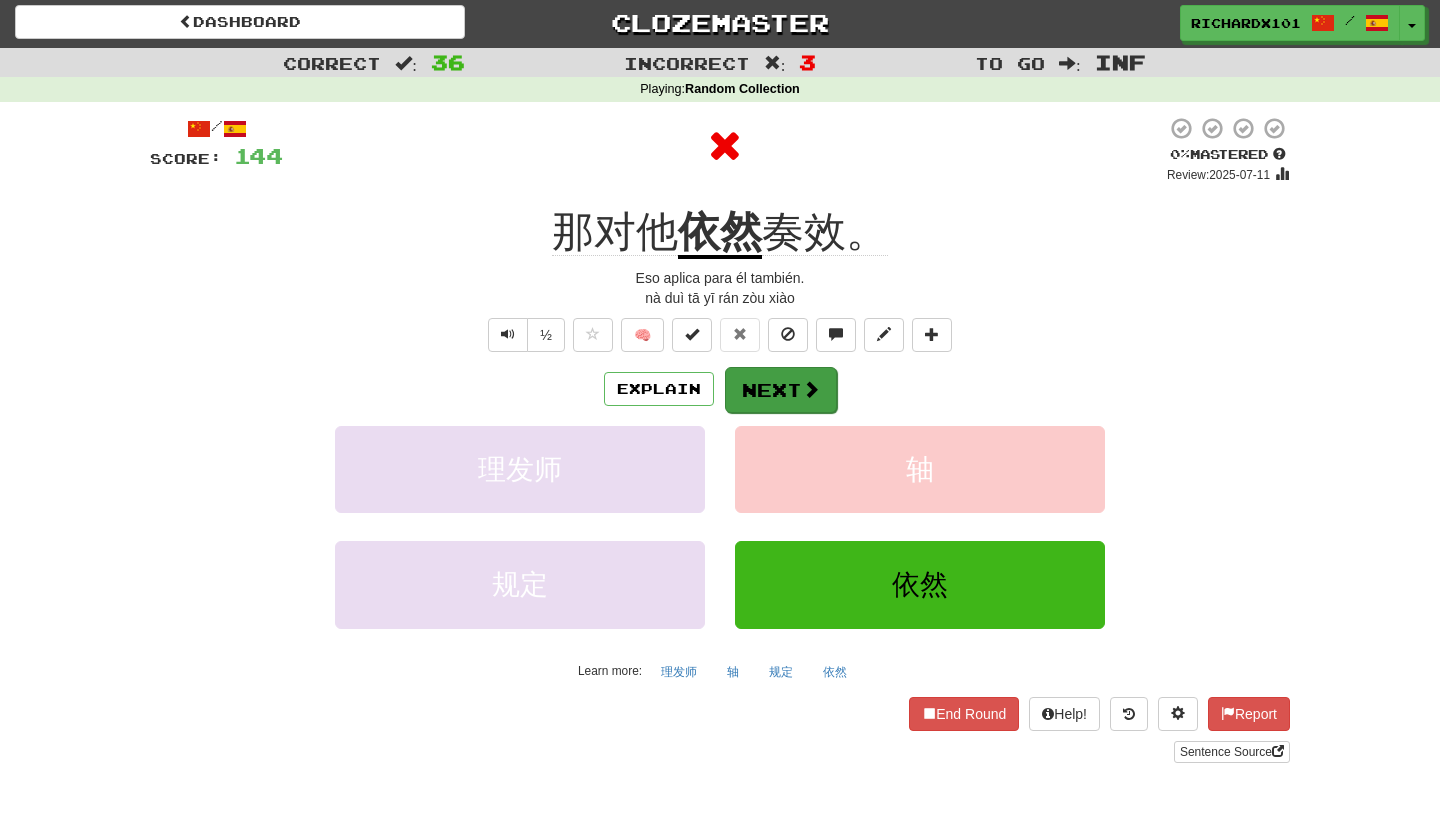 click on "Next" at bounding box center [781, 390] 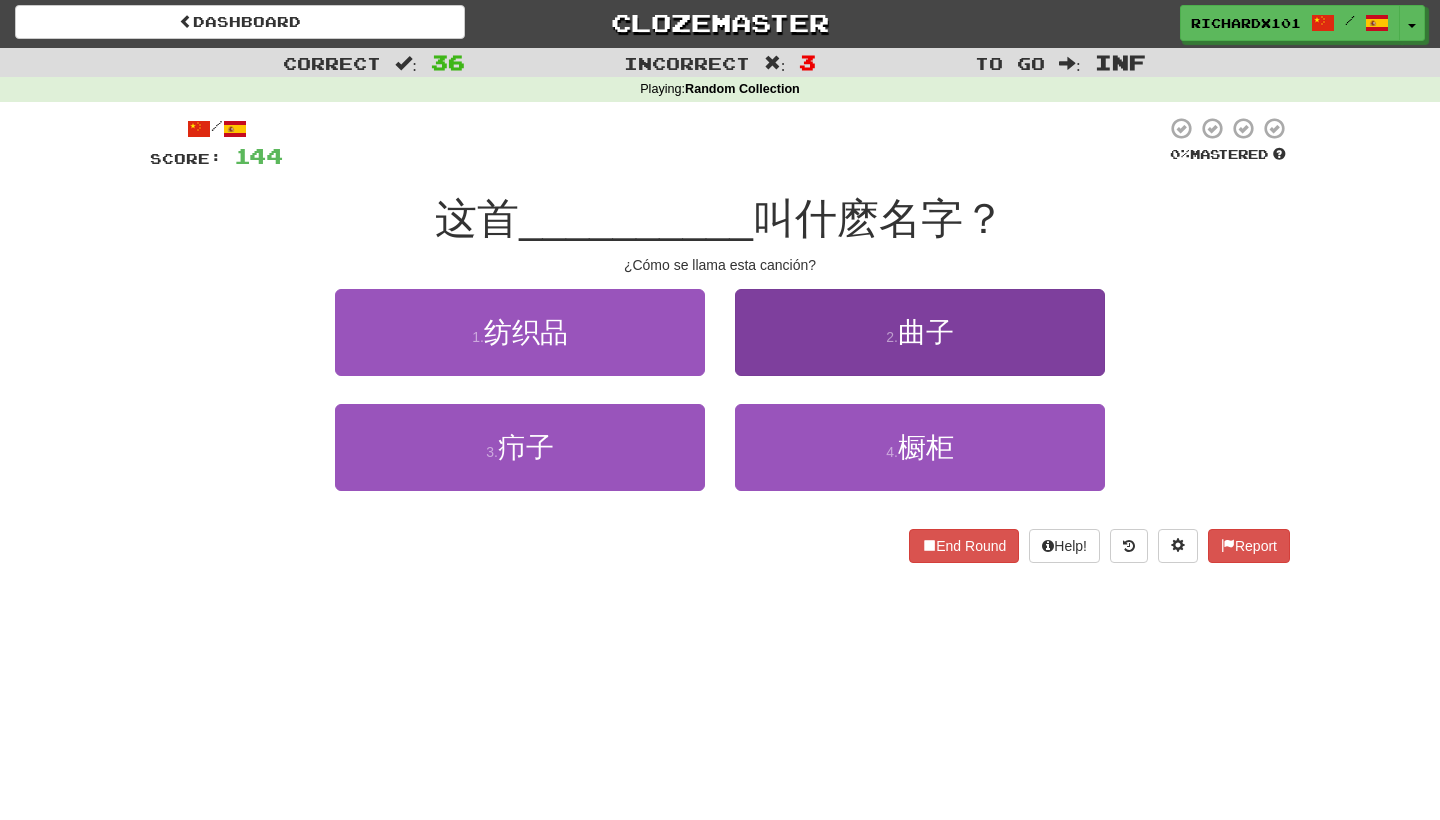 click on "2 .  曲子" at bounding box center (920, 332) 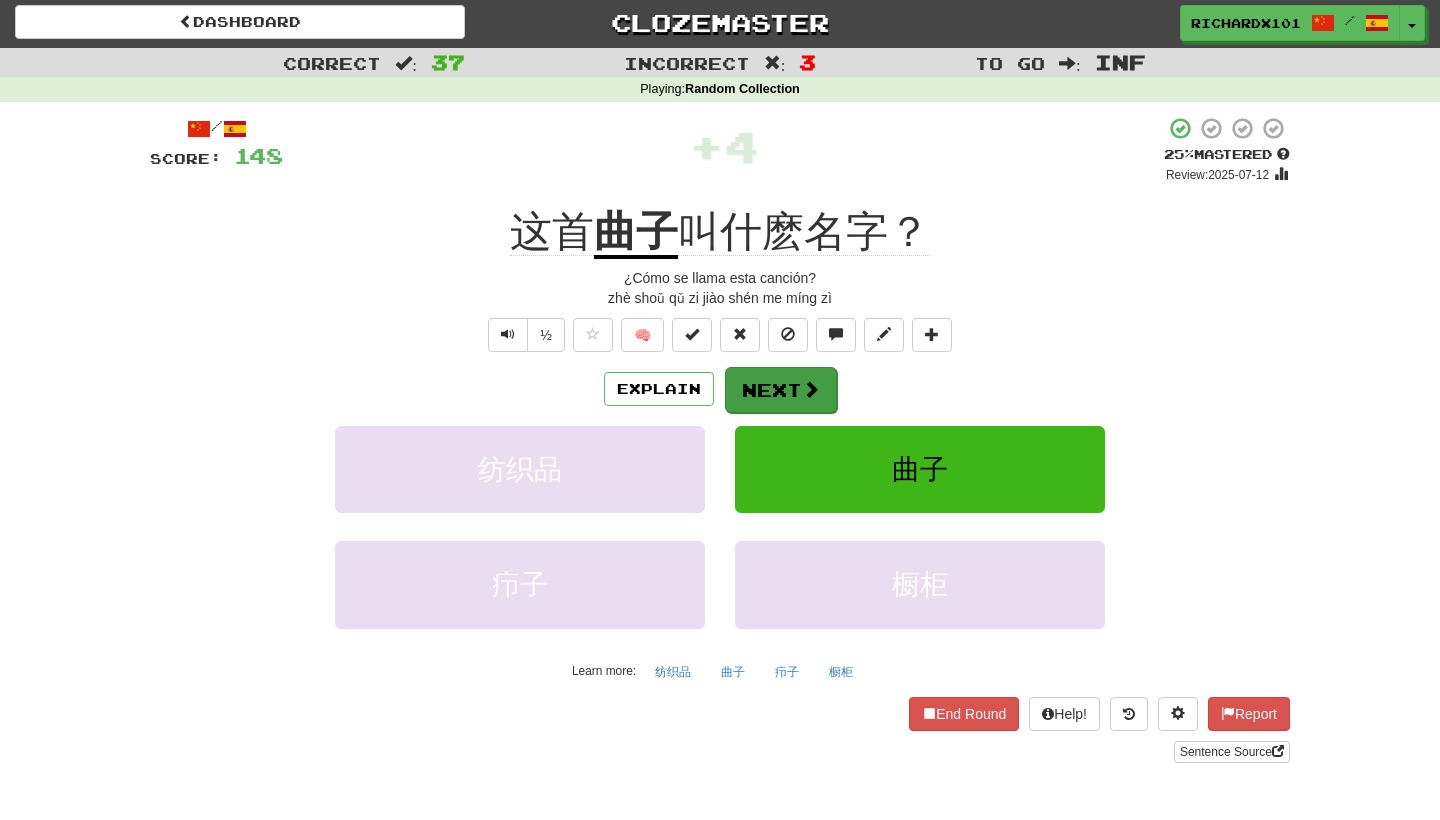 click on "Next" at bounding box center [781, 390] 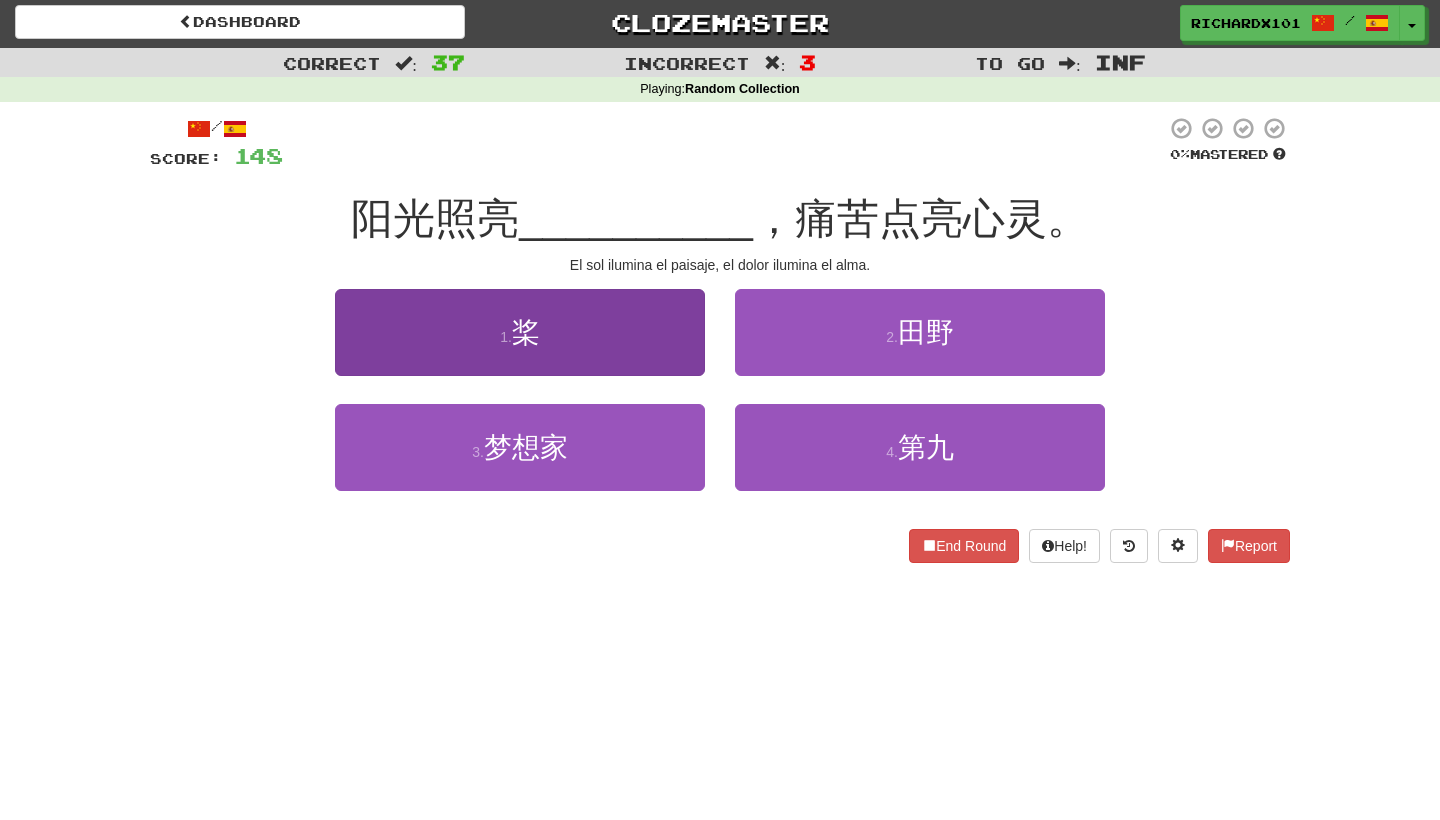 click on "1 .  桨" at bounding box center [520, 332] 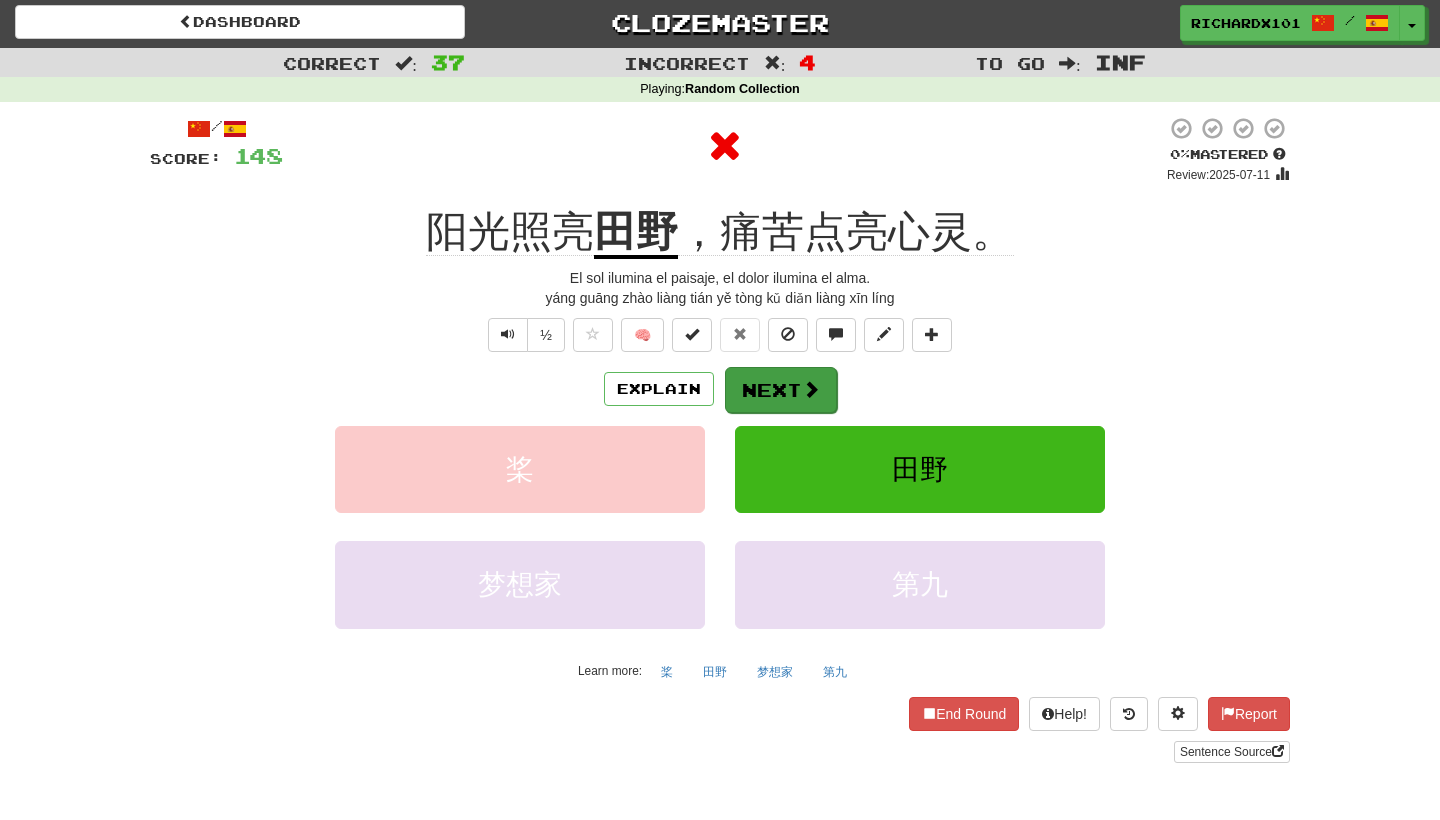 click on "Next" at bounding box center (781, 390) 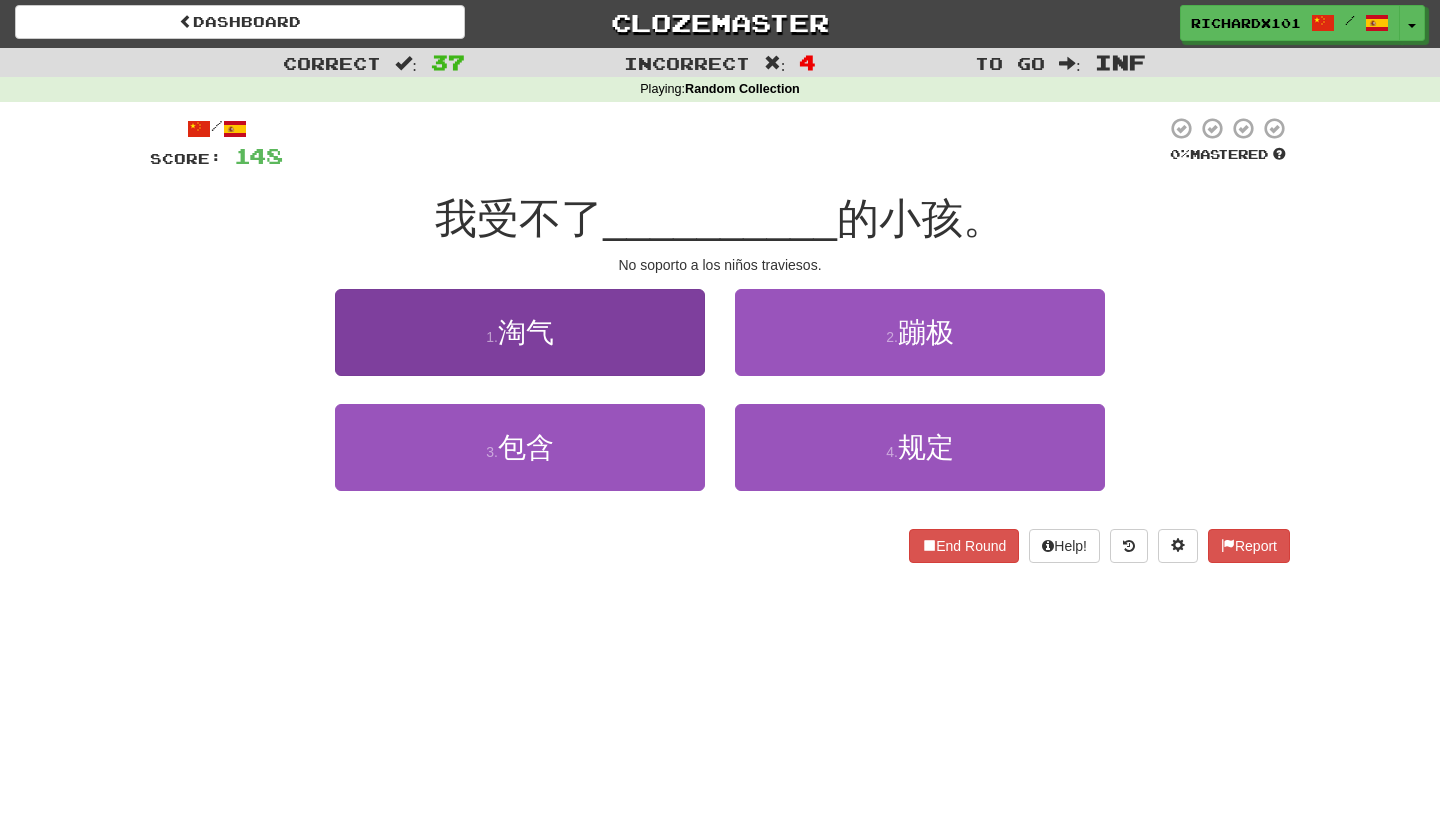 click on "1 .  淘气" at bounding box center (520, 332) 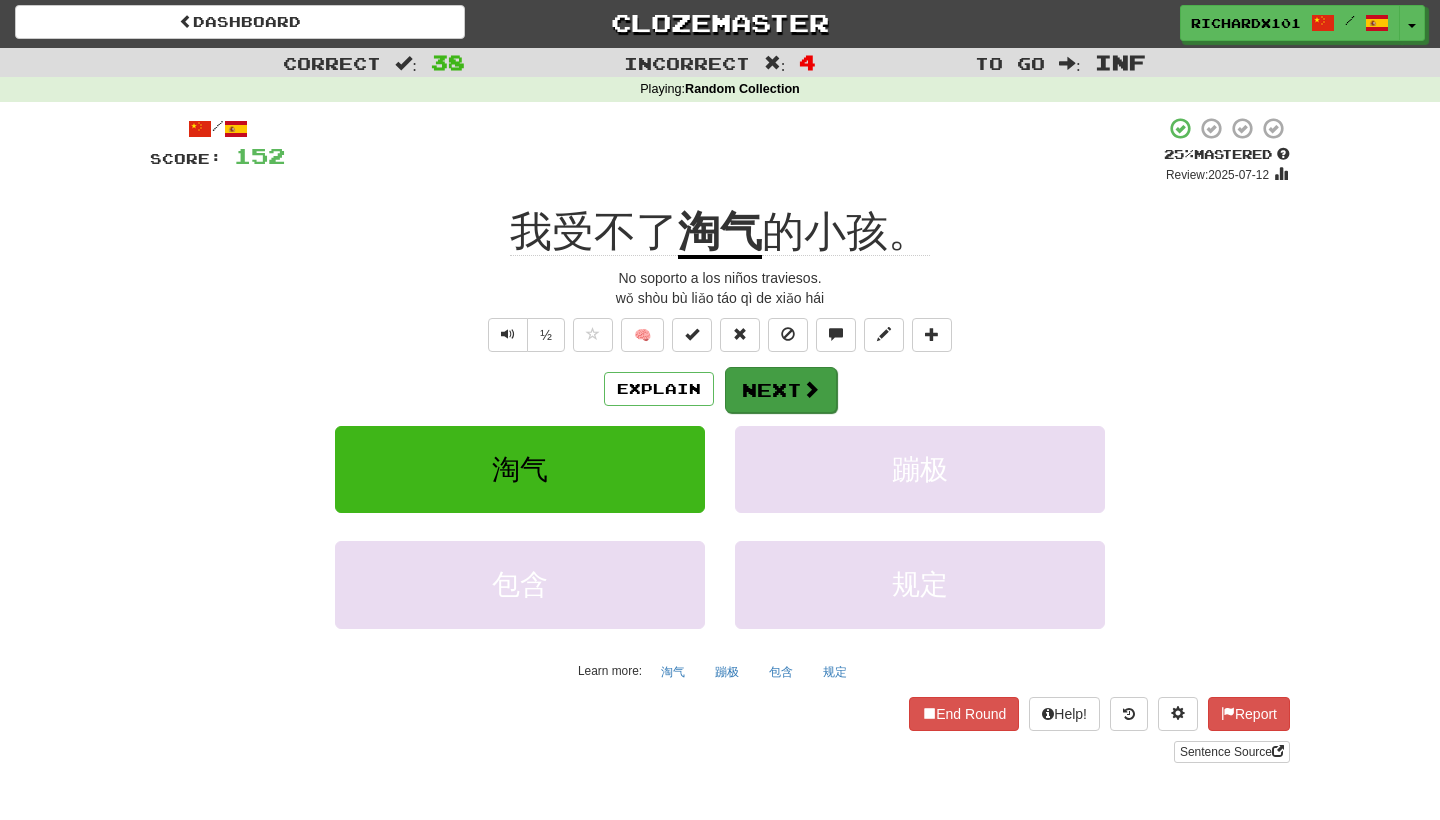 click on "Next" at bounding box center [781, 390] 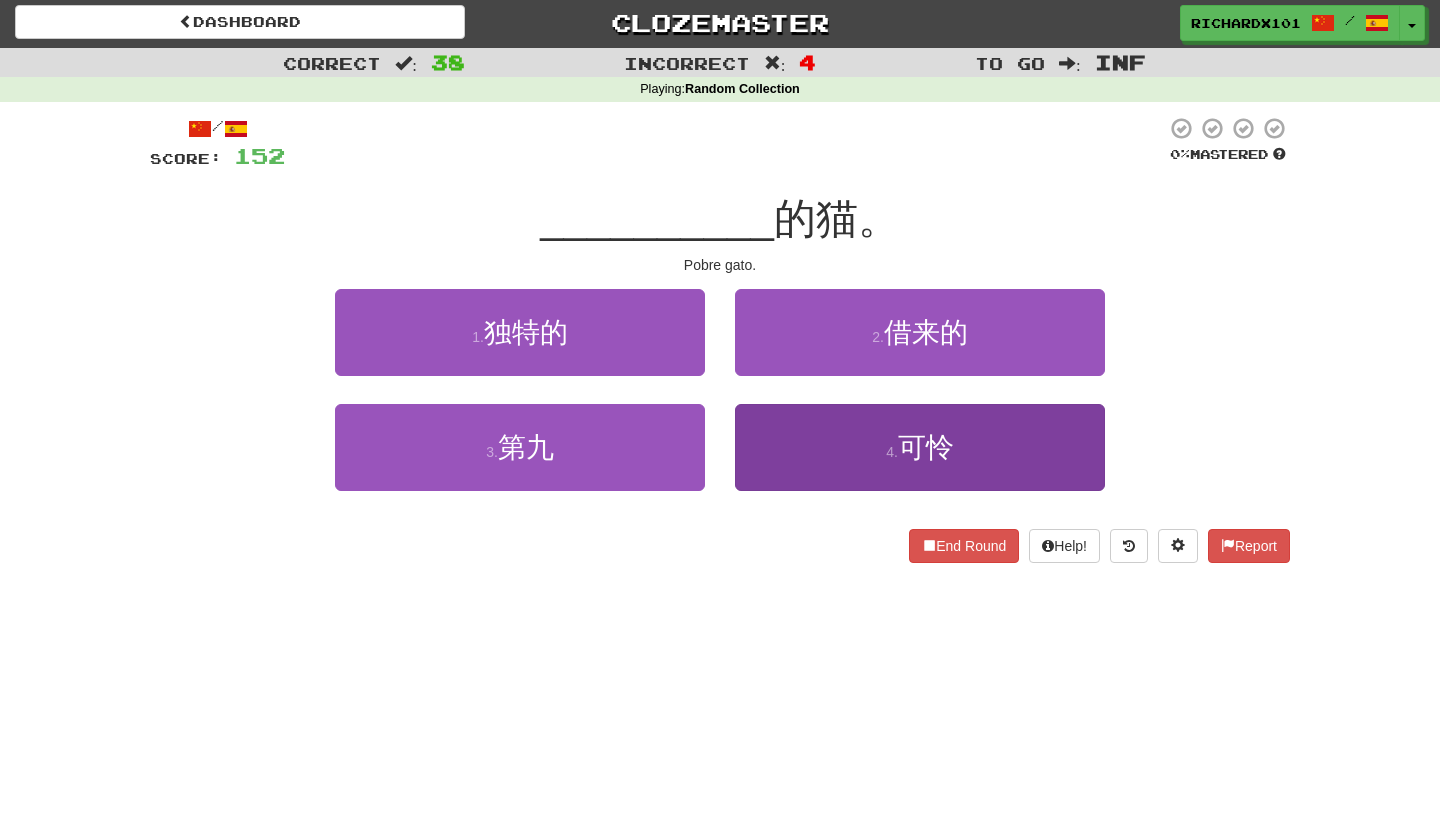 click on "4 .  可怜" at bounding box center (920, 447) 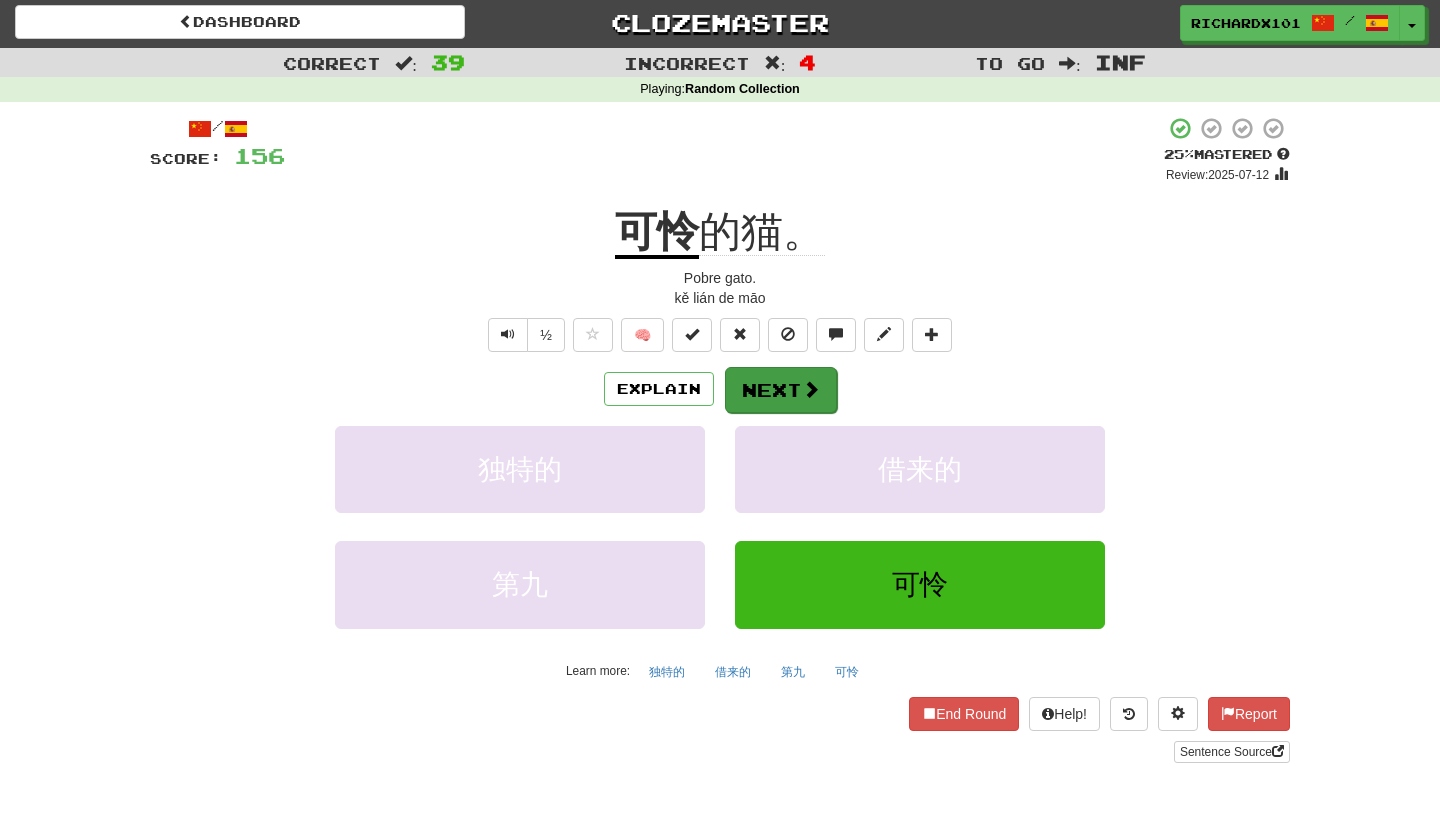 click on "Next" at bounding box center (781, 390) 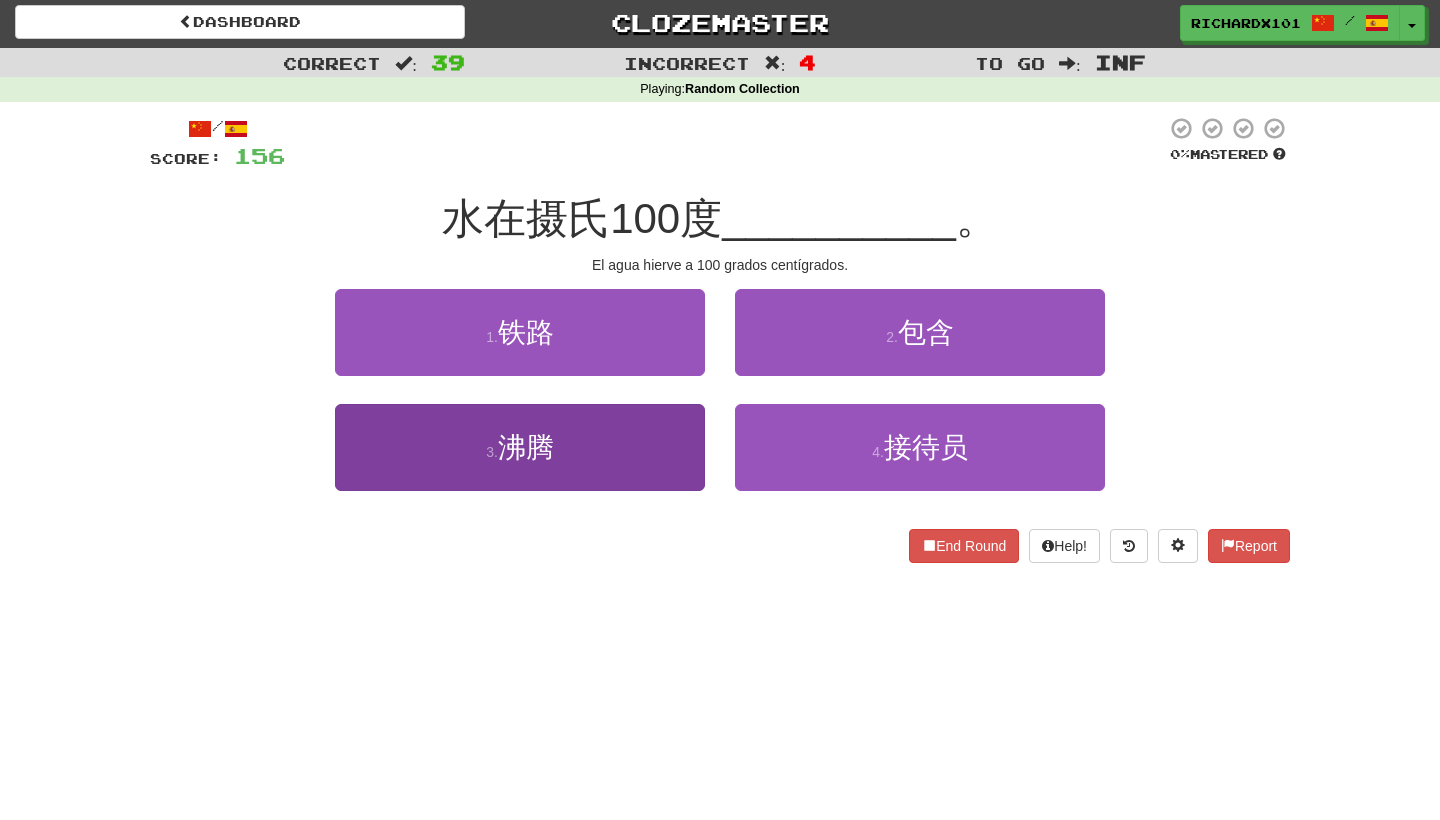 click on "3 .  沸腾" at bounding box center (520, 447) 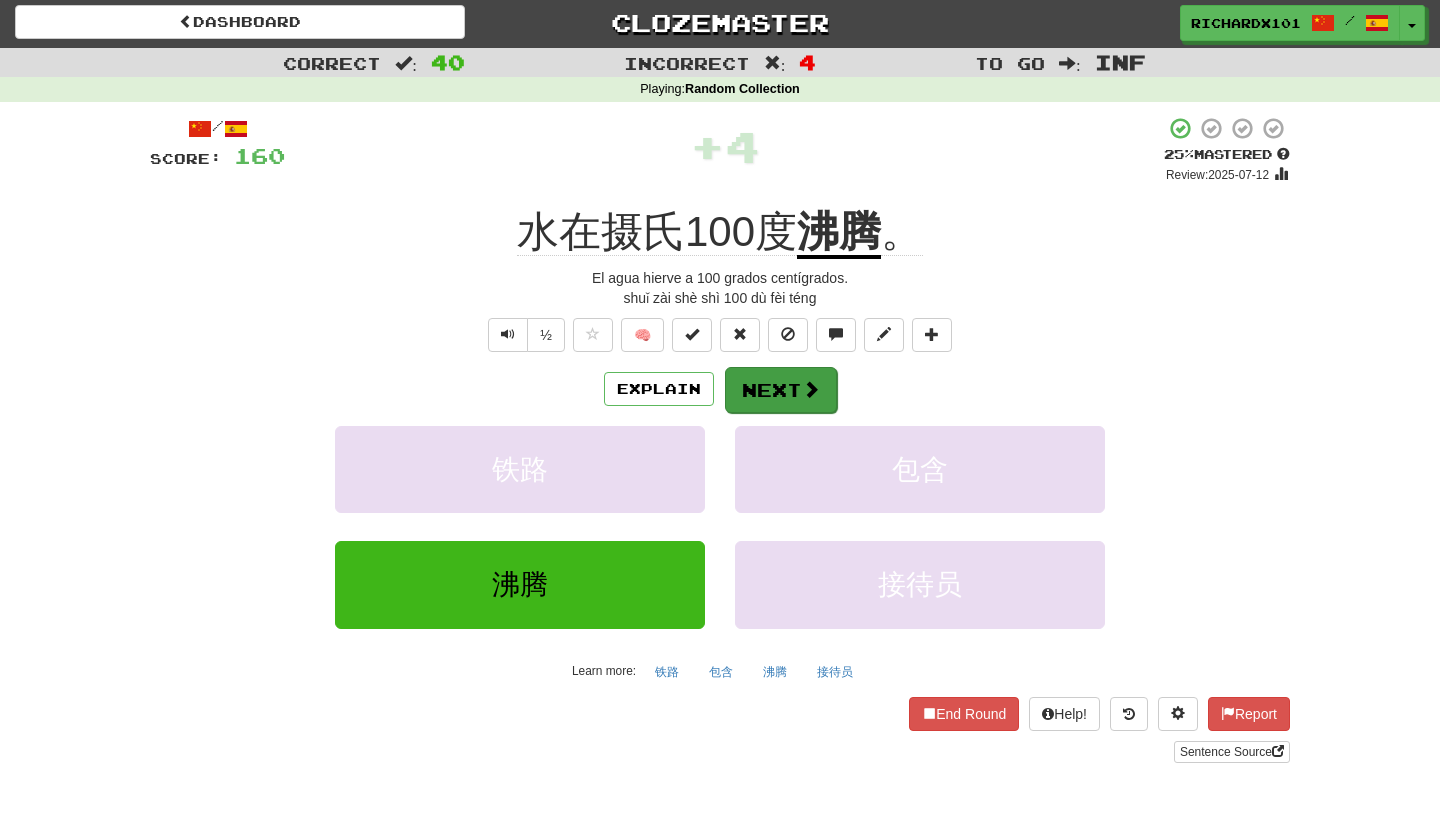 click on "Next" at bounding box center [781, 390] 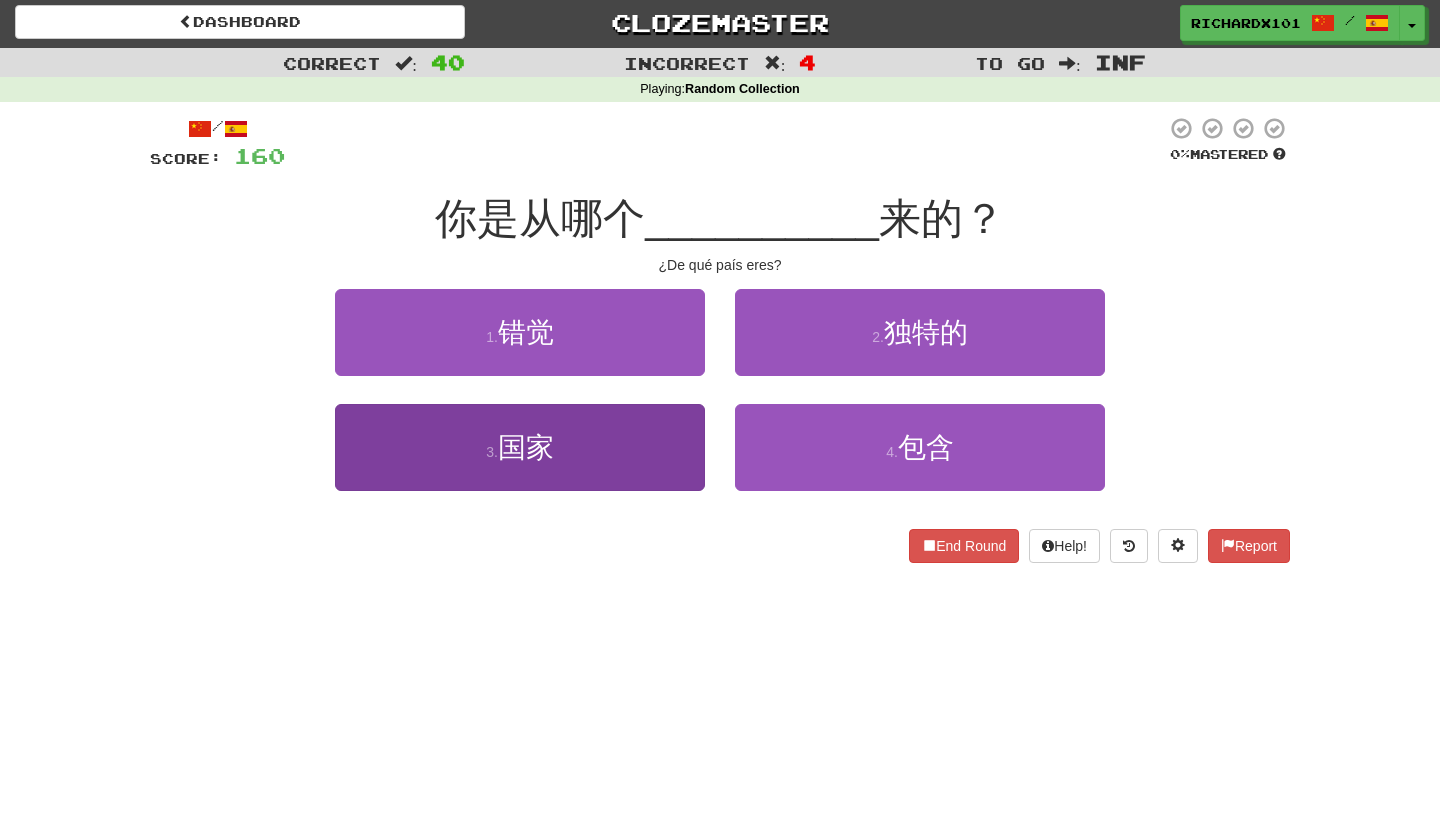 click on "3 .  国家" at bounding box center (520, 447) 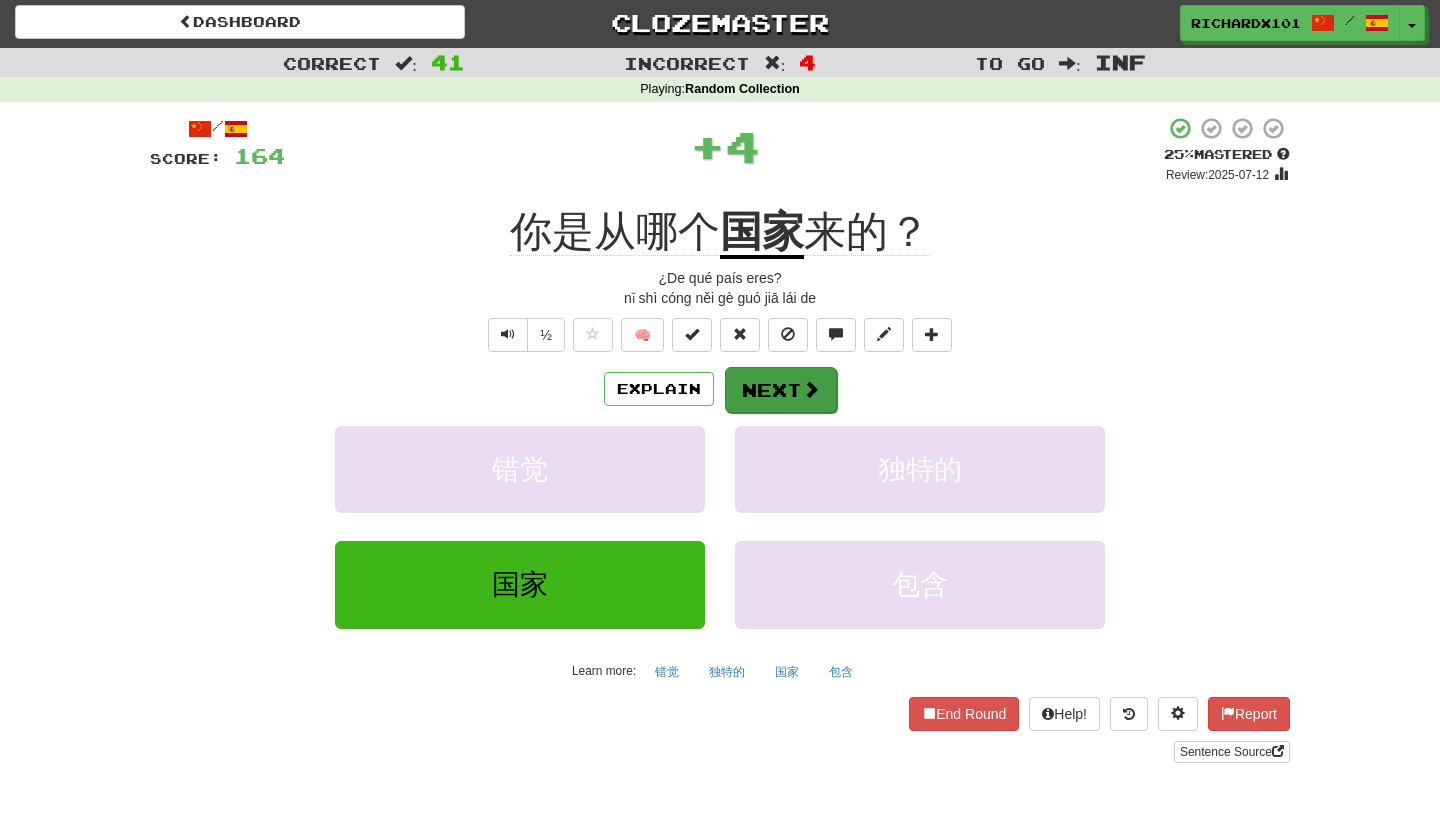 click on "Next" at bounding box center [781, 390] 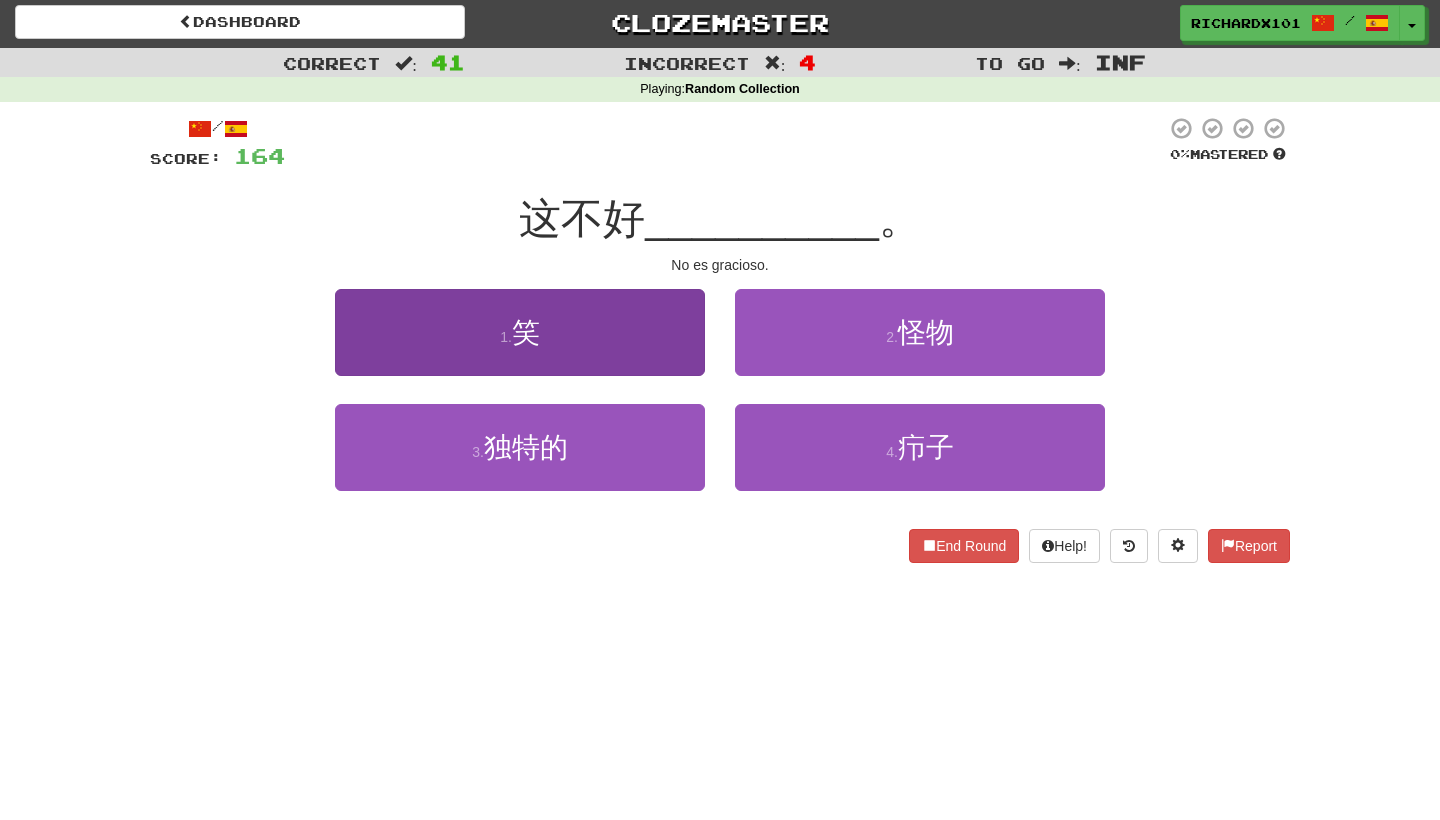 click on "1 .  笑" at bounding box center (520, 332) 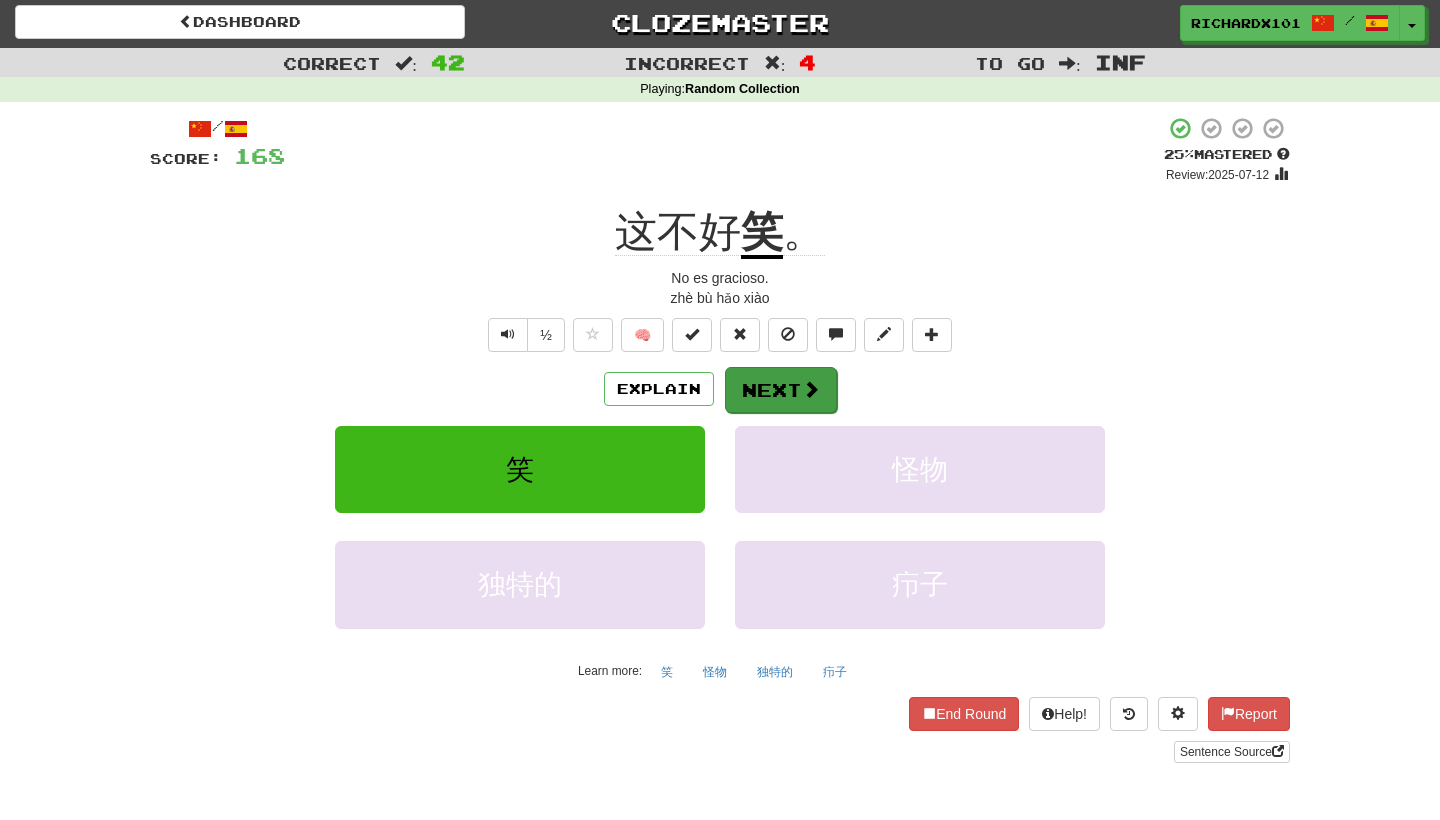 click on "Next" at bounding box center (781, 390) 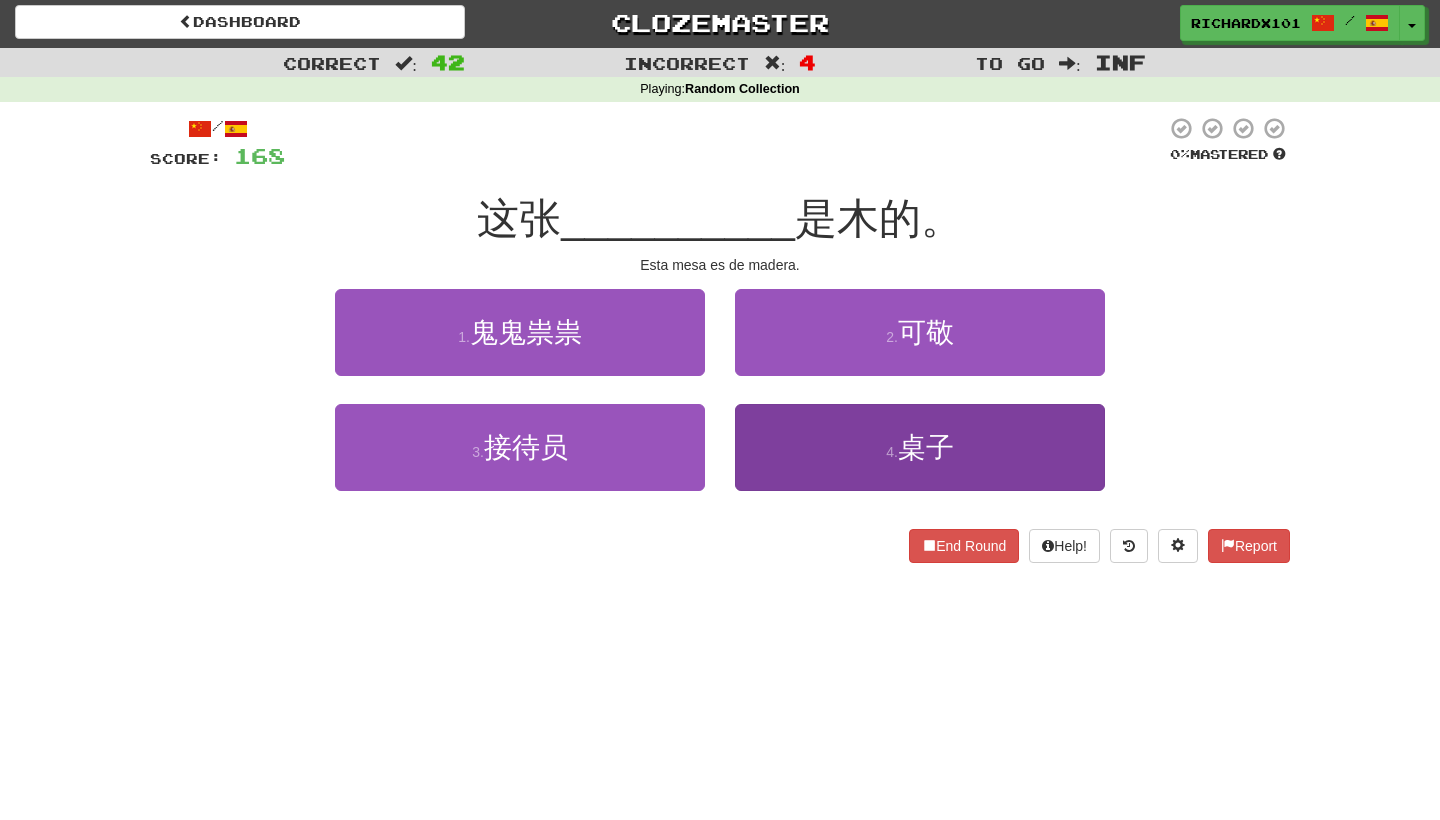 click on "4 .  桌子" at bounding box center [920, 447] 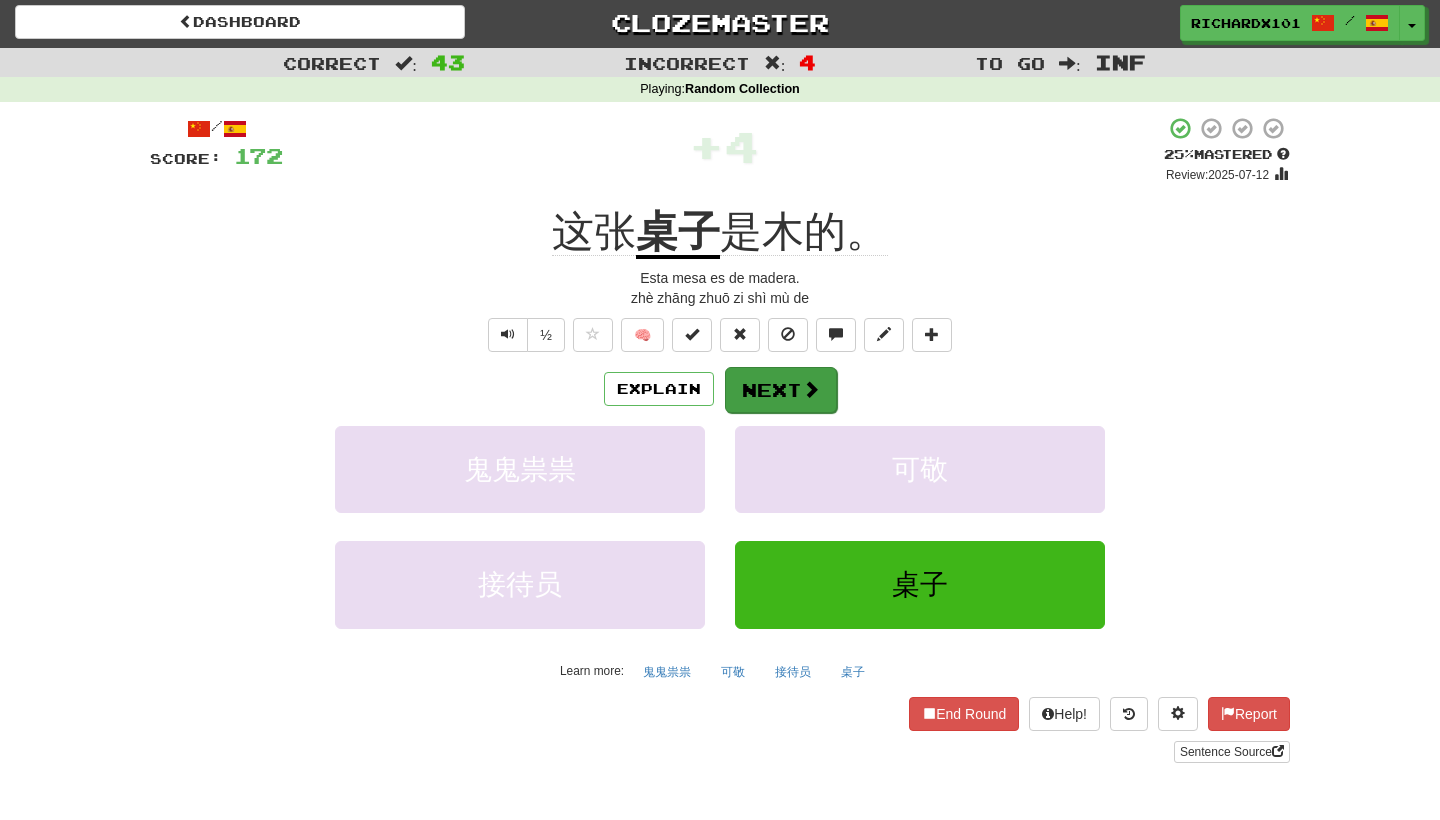 click on "Next" at bounding box center [781, 390] 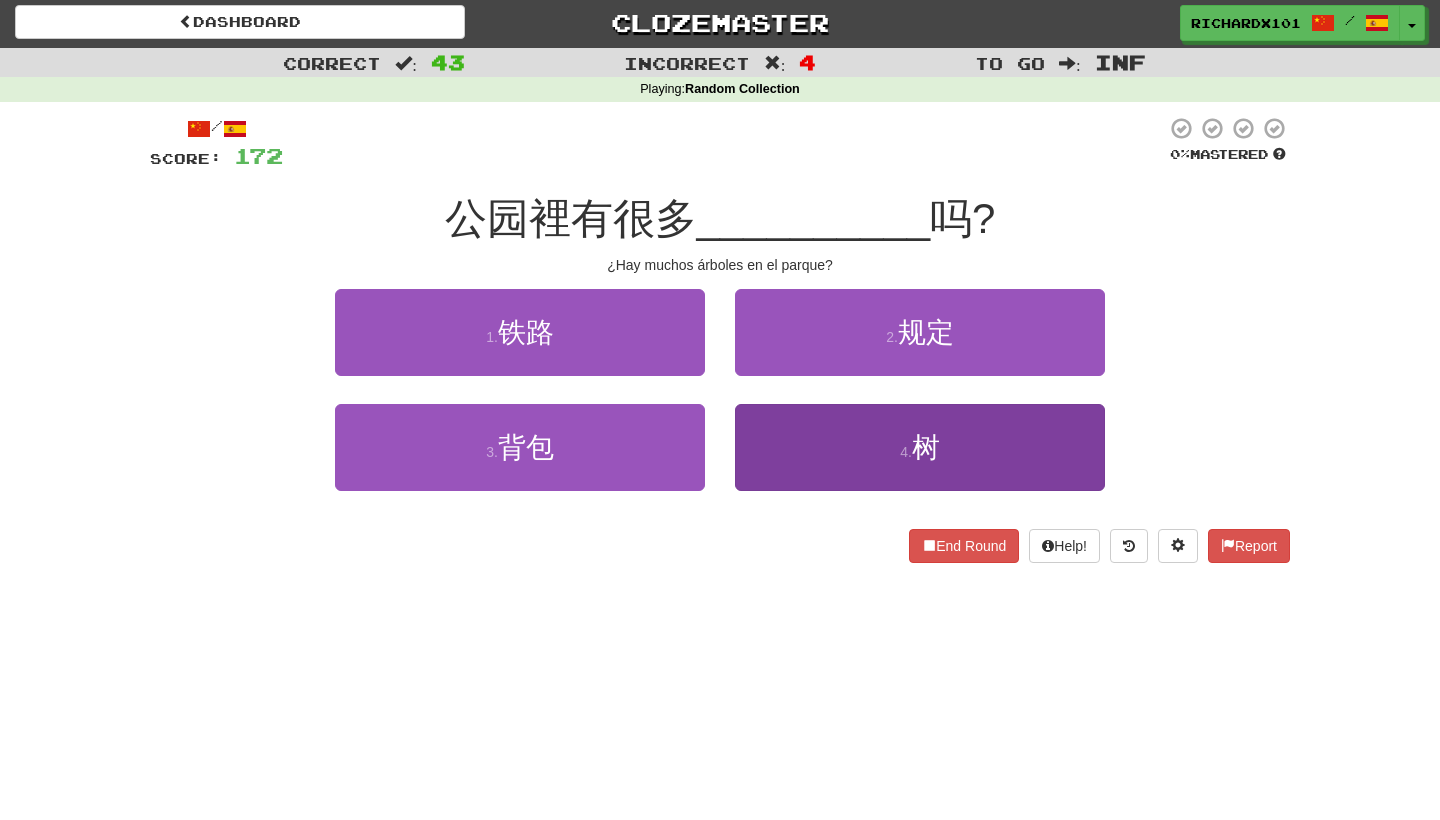 click on "4 .  树" at bounding box center (920, 447) 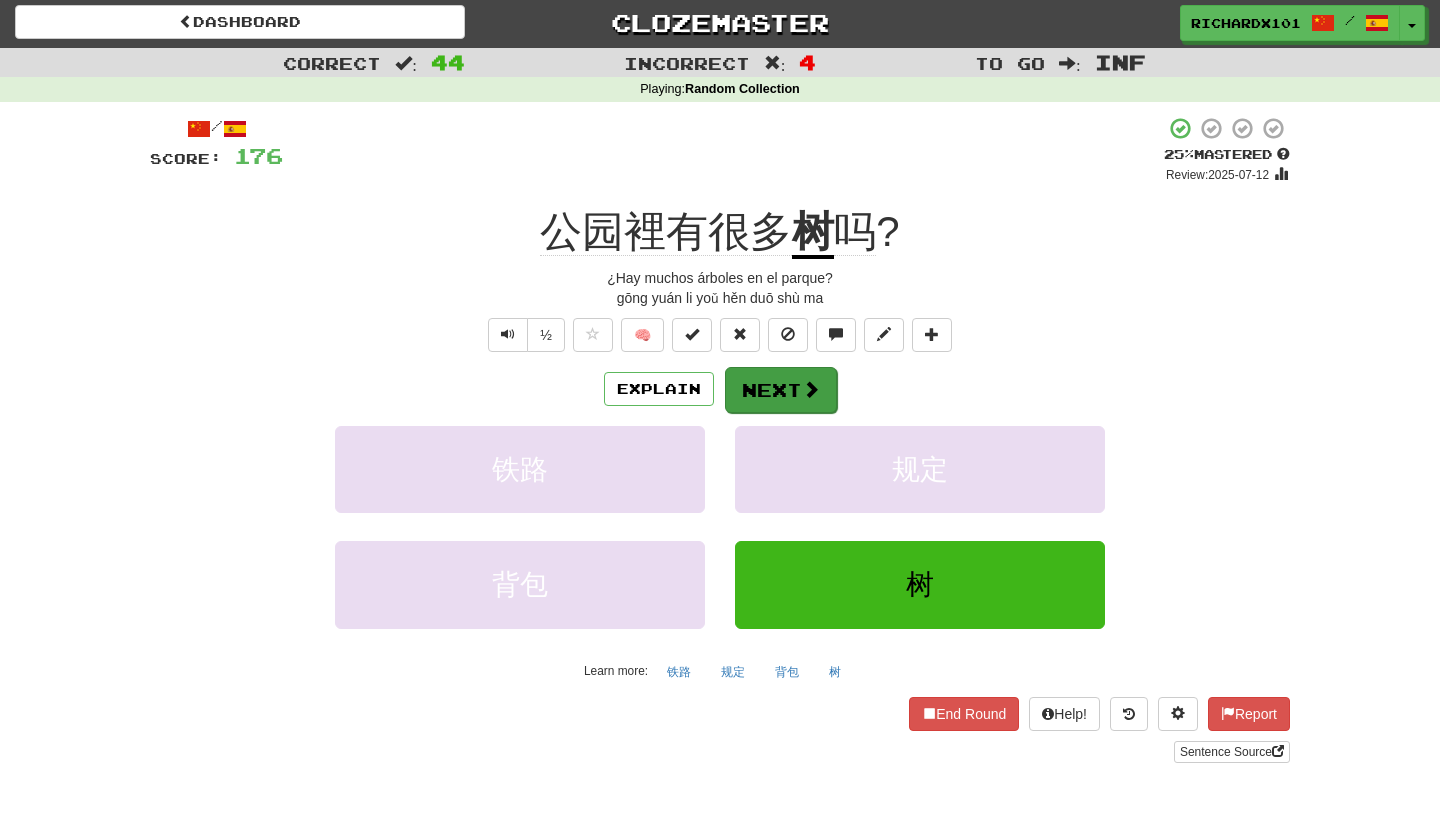 click at bounding box center [811, 389] 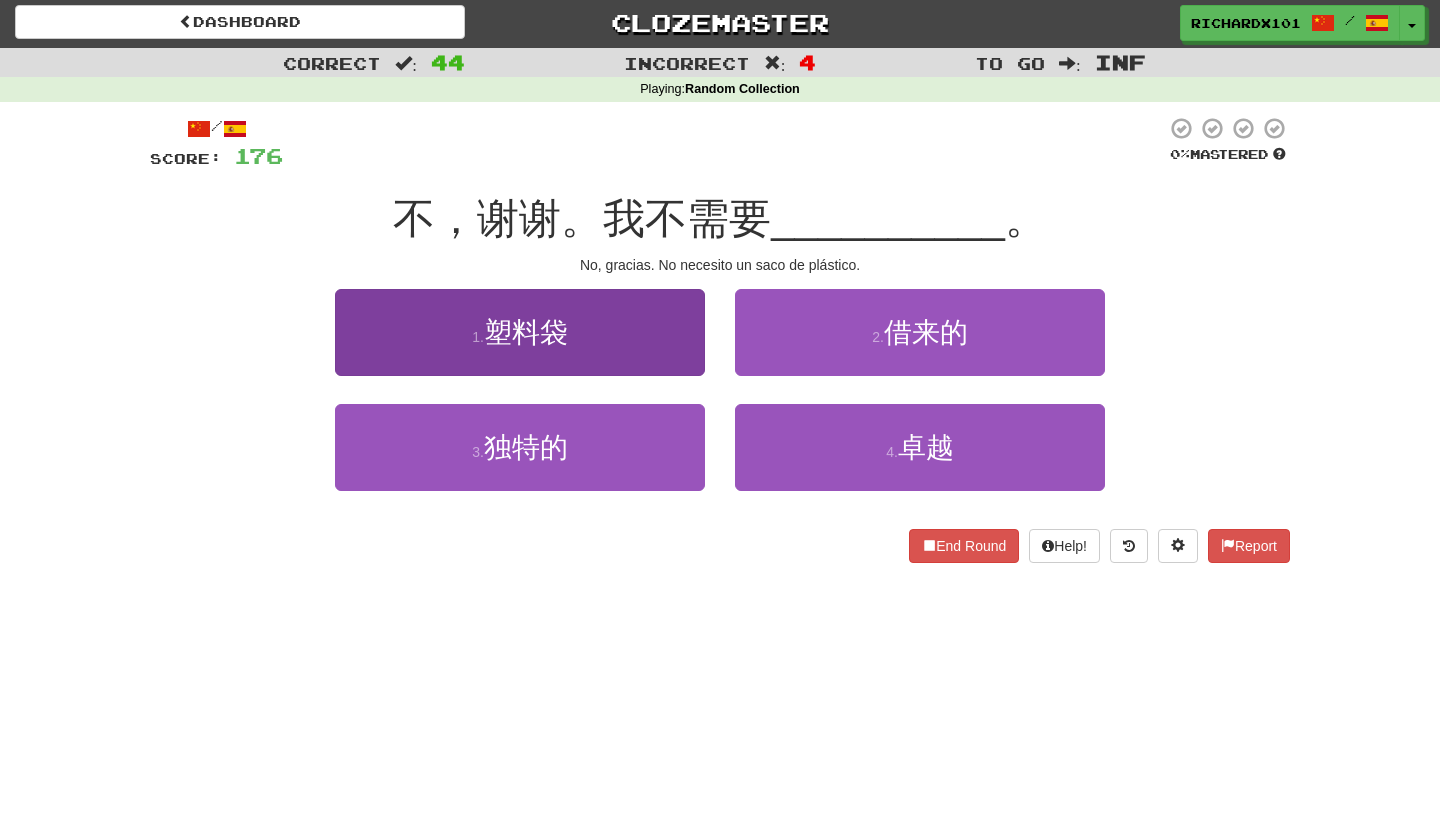 click on "1 .  塑料袋" at bounding box center [520, 332] 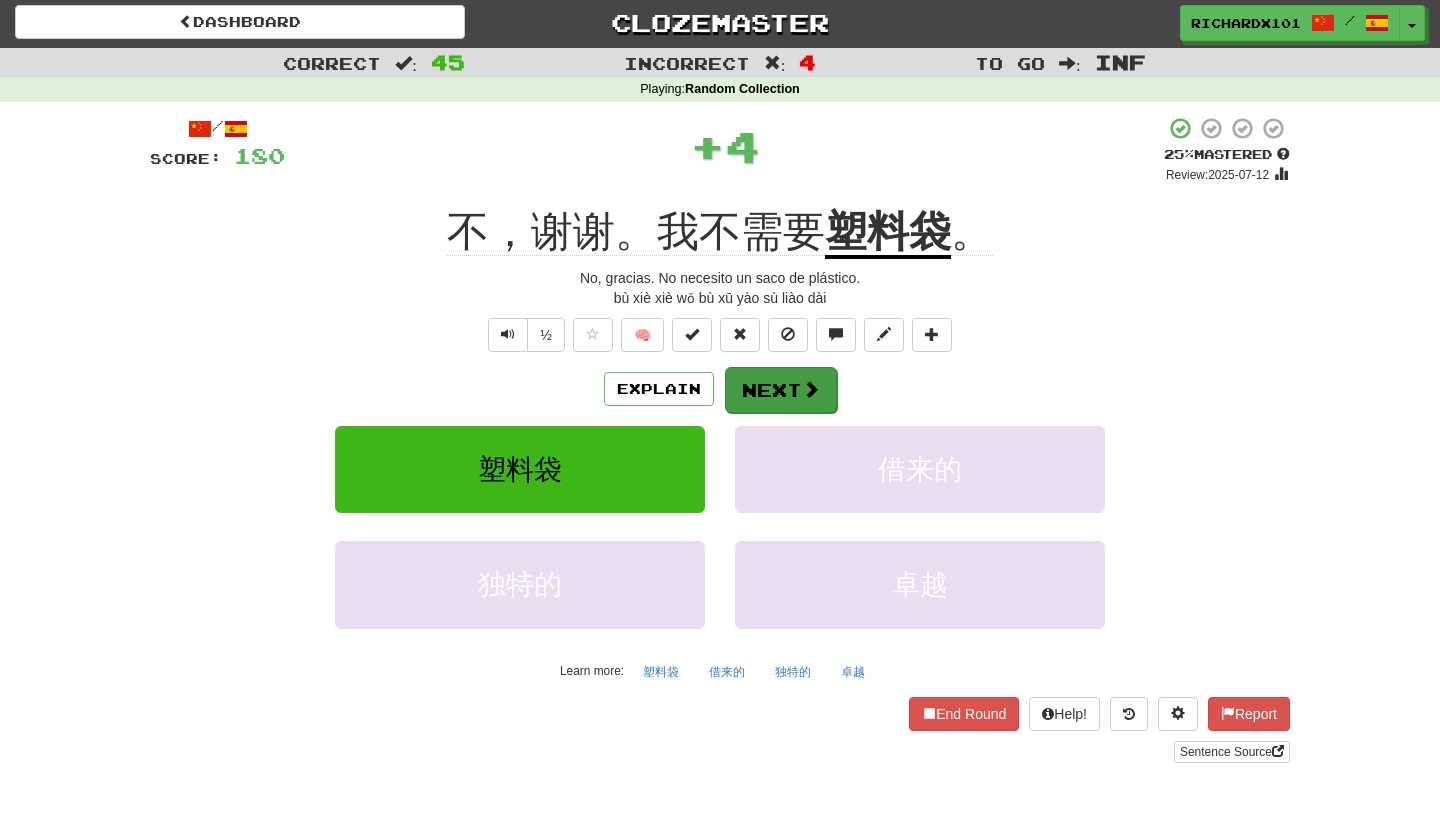 click on "Next" at bounding box center [781, 390] 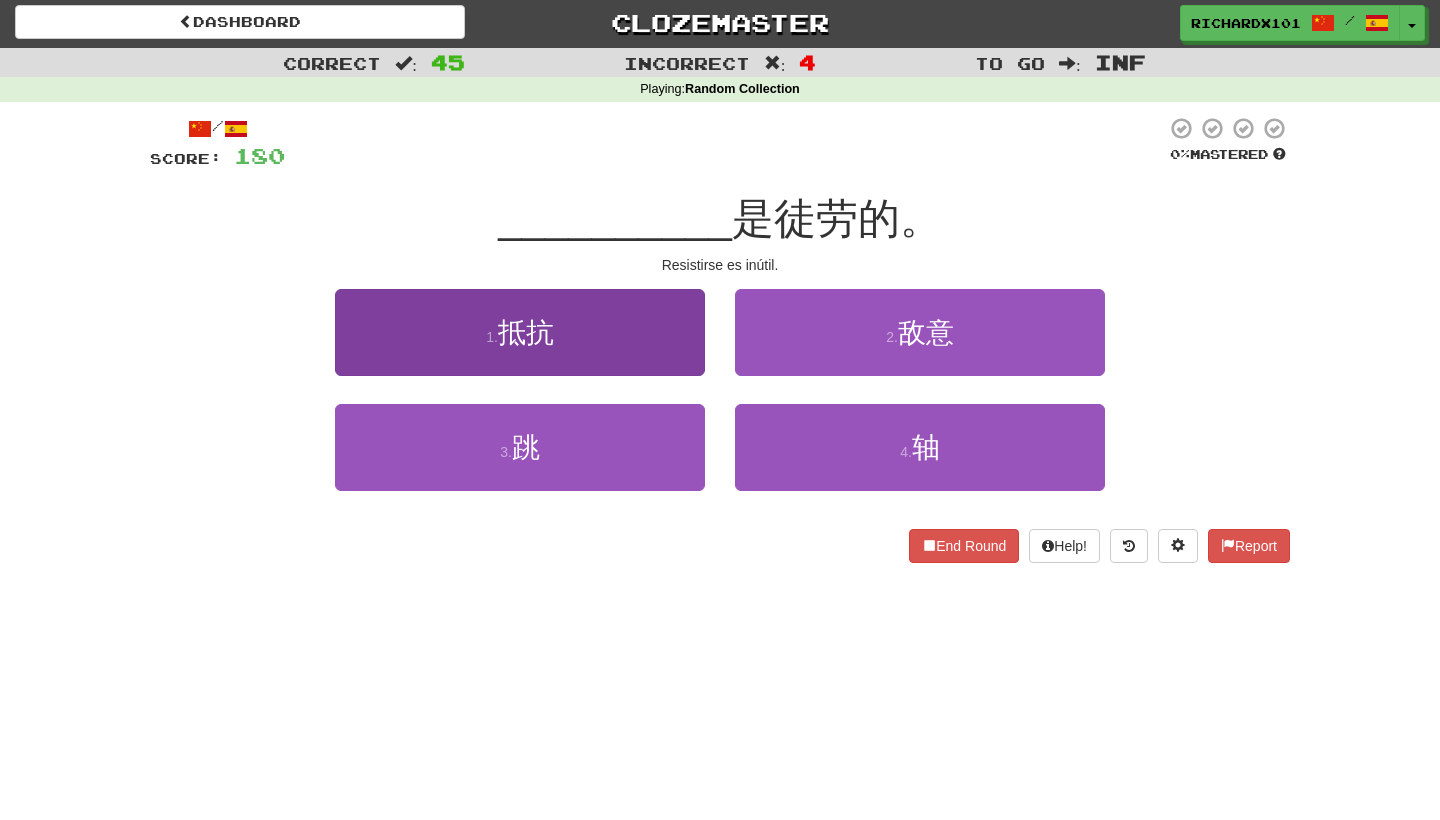 click on "1 .  抵抗" at bounding box center (520, 332) 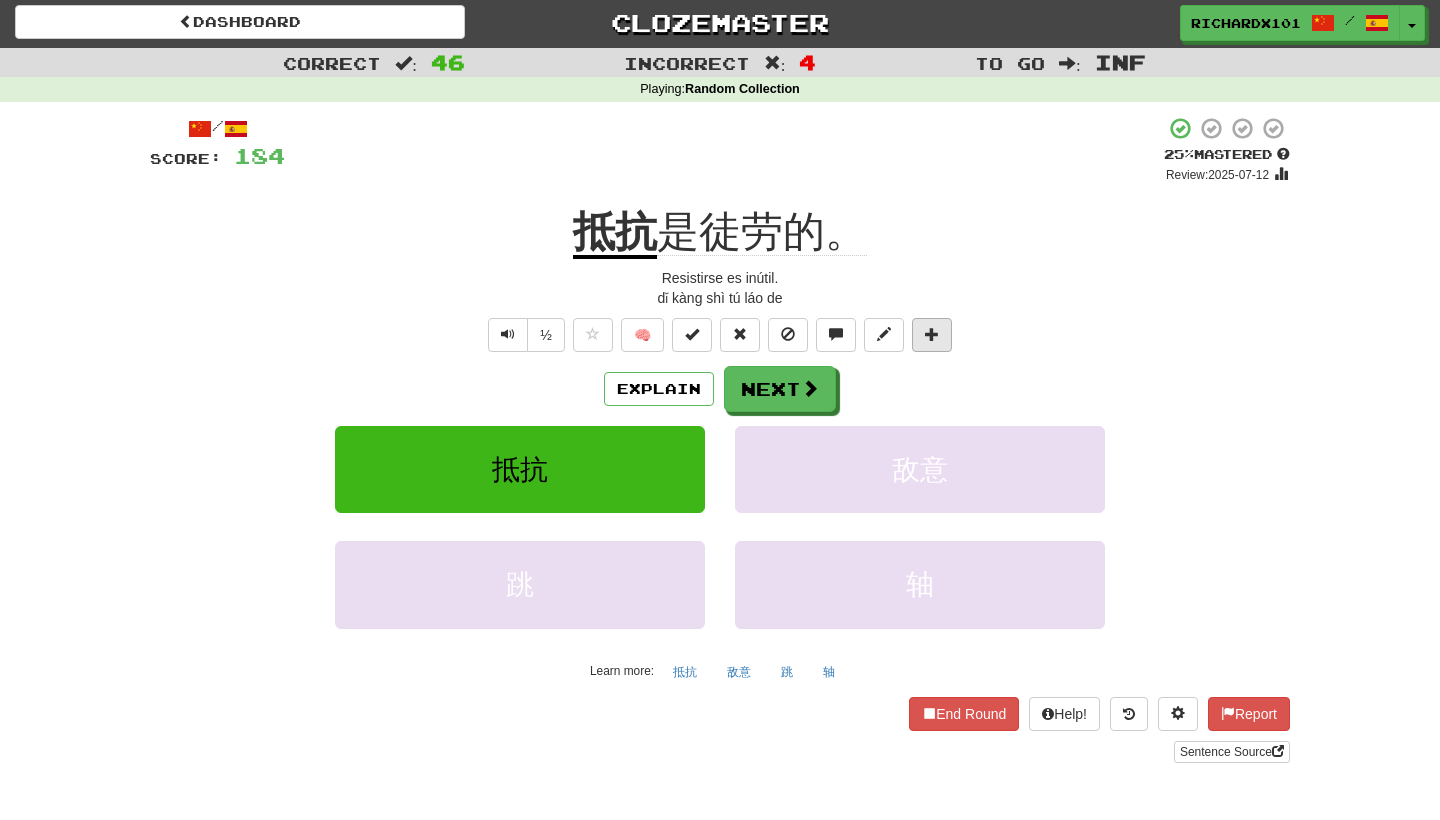 click at bounding box center [932, 334] 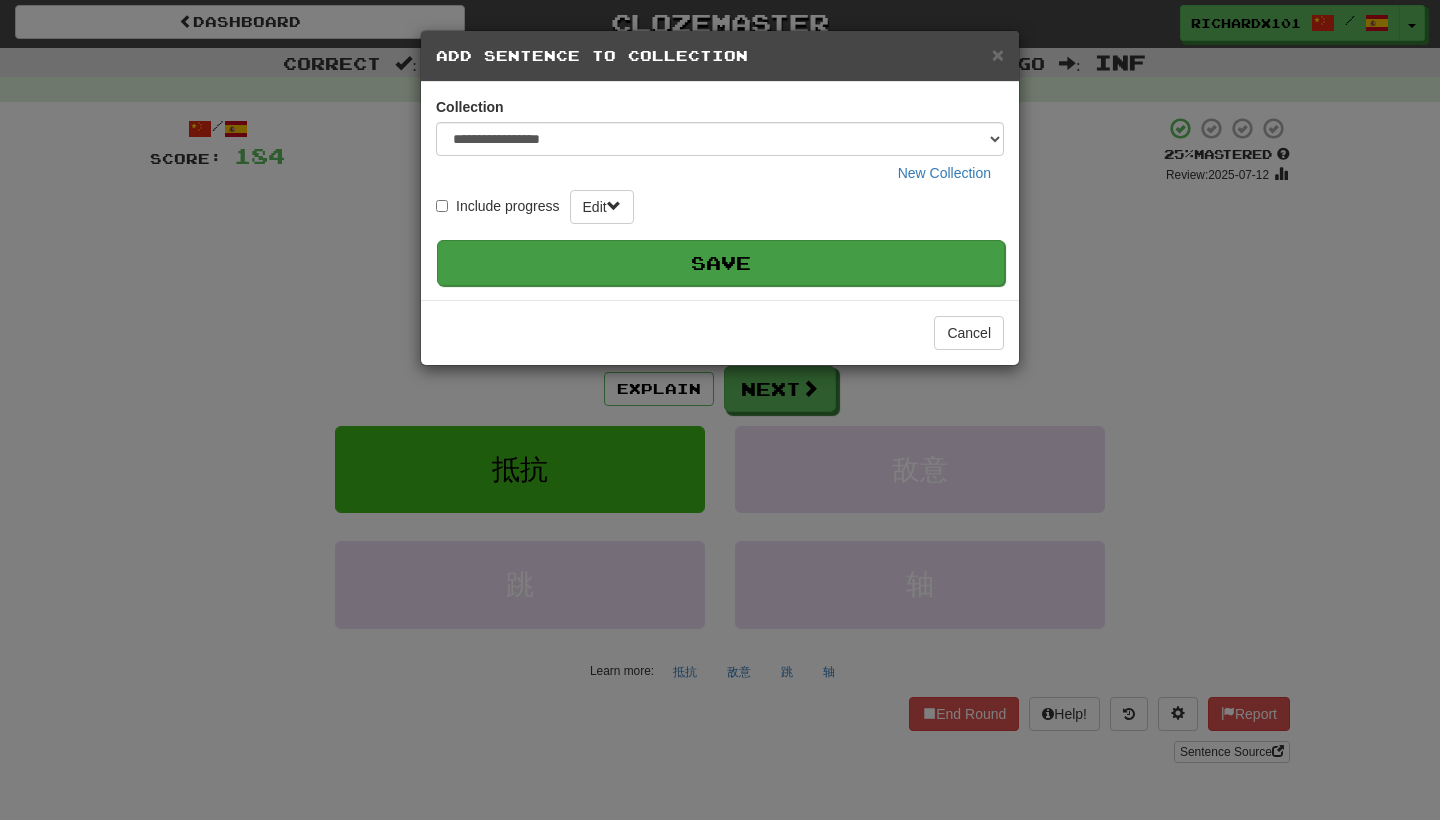 click on "Save" at bounding box center [721, 263] 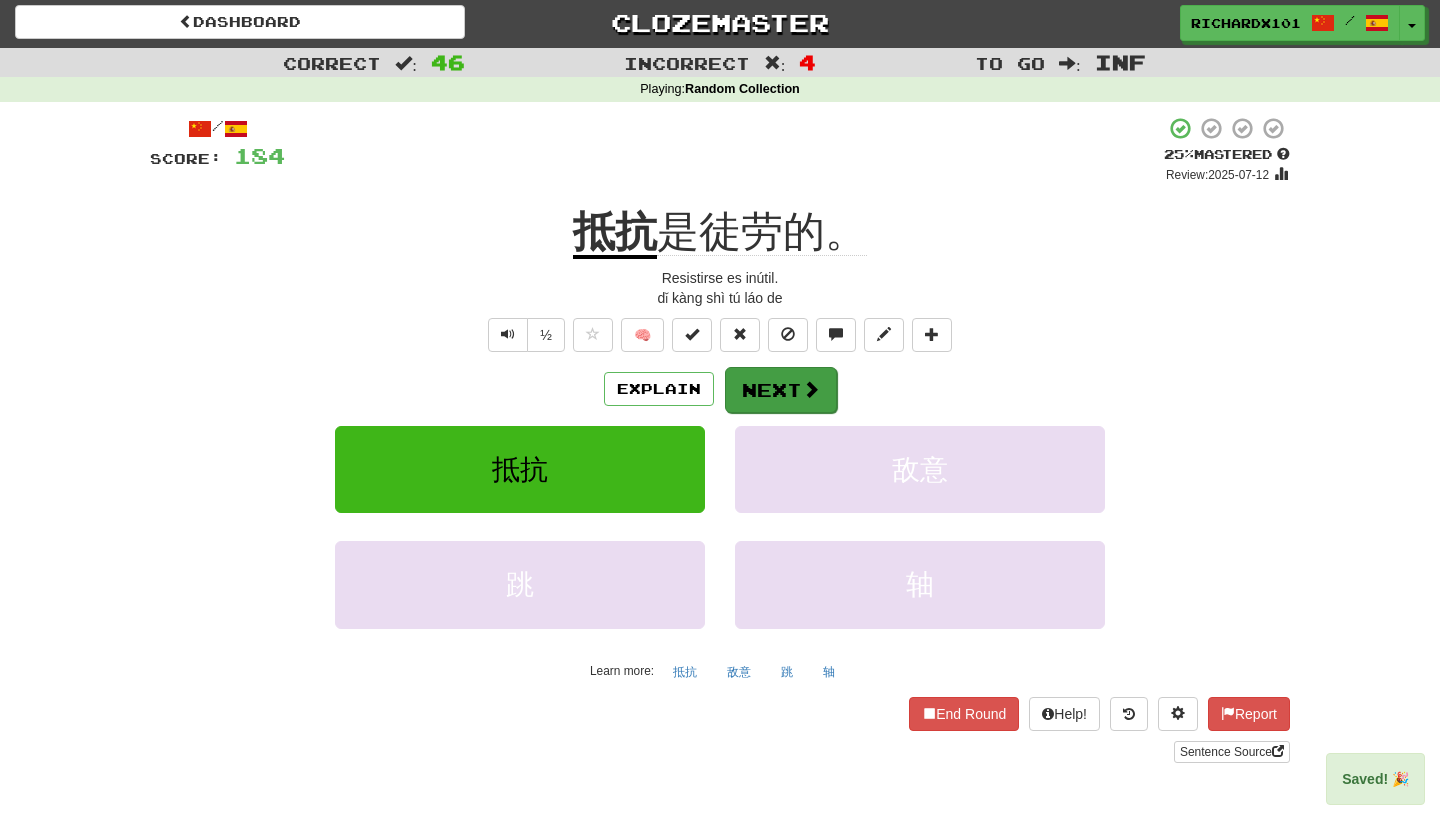 click at bounding box center [811, 389] 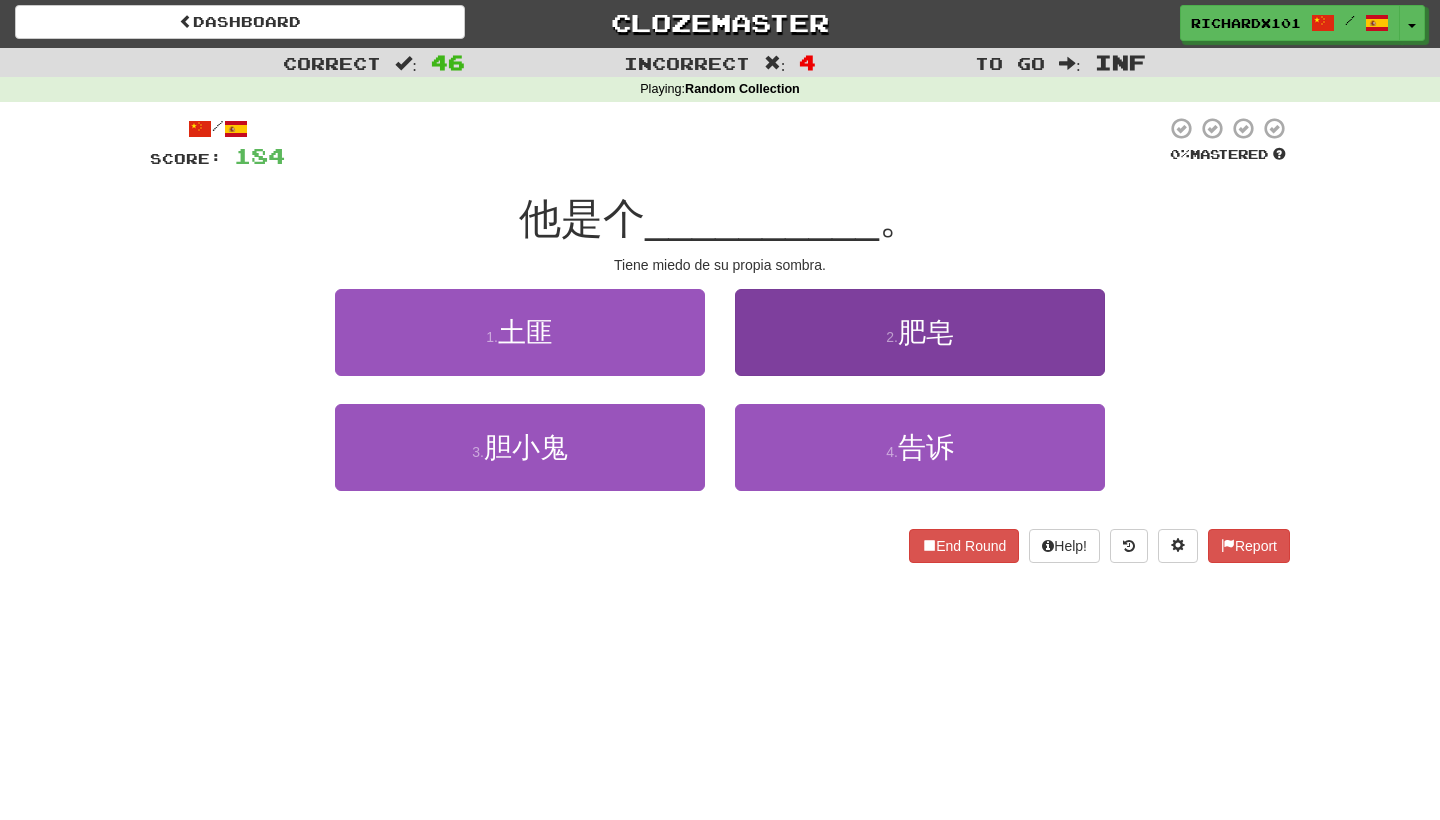 click on "2 .  肥皂" at bounding box center [920, 332] 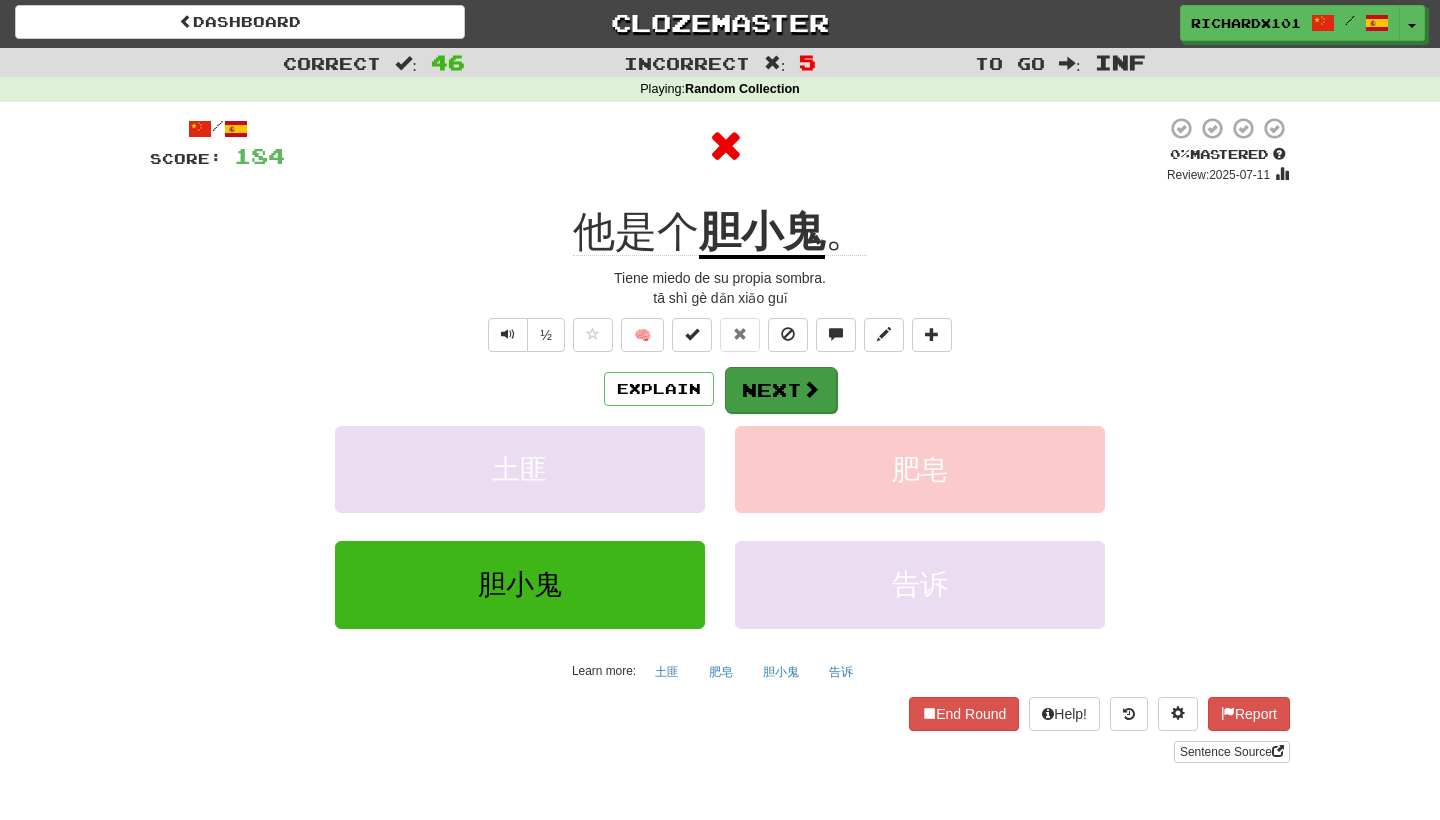 click on "Next" at bounding box center [781, 390] 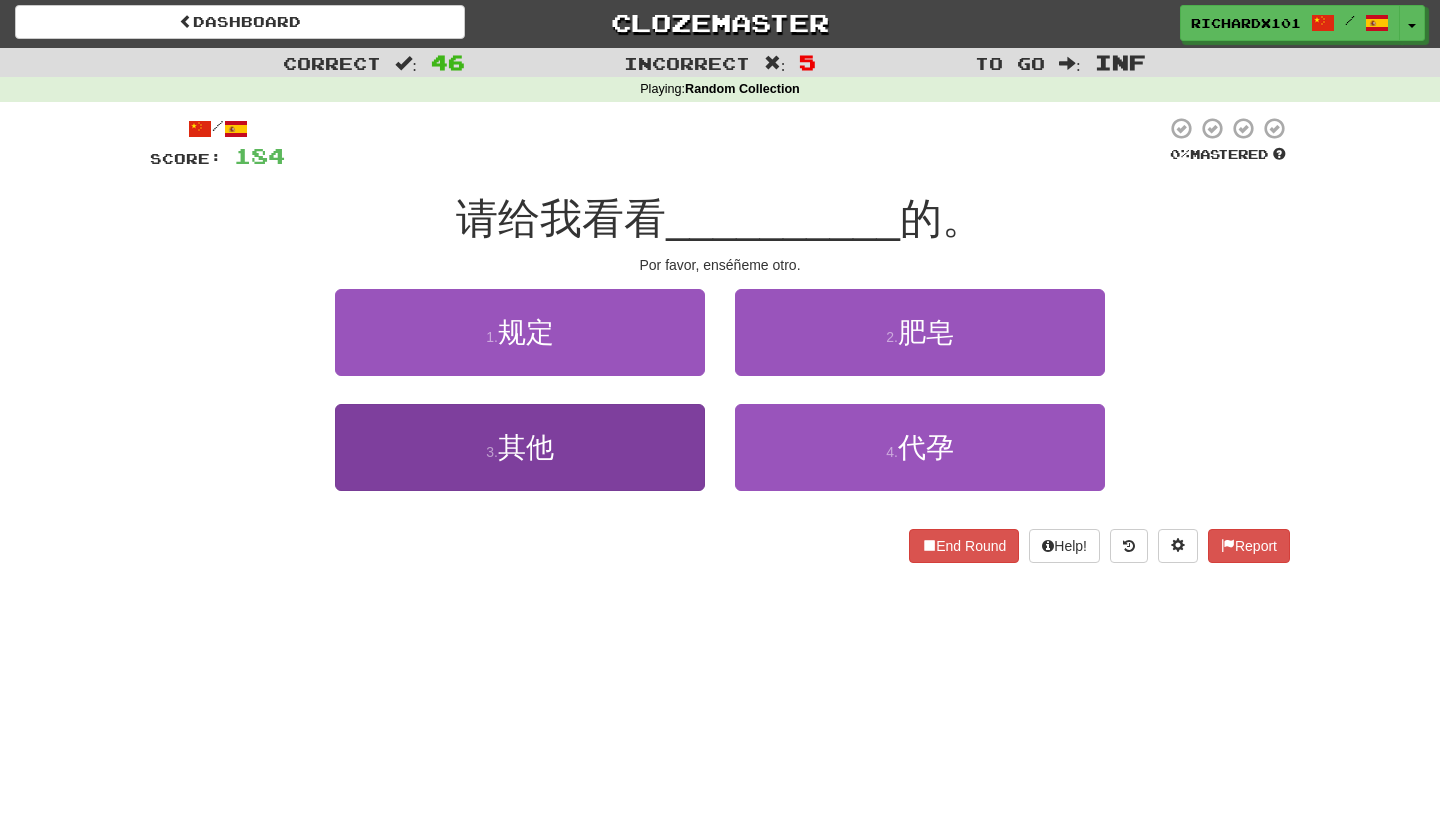 click on "3 .  其他" at bounding box center (520, 447) 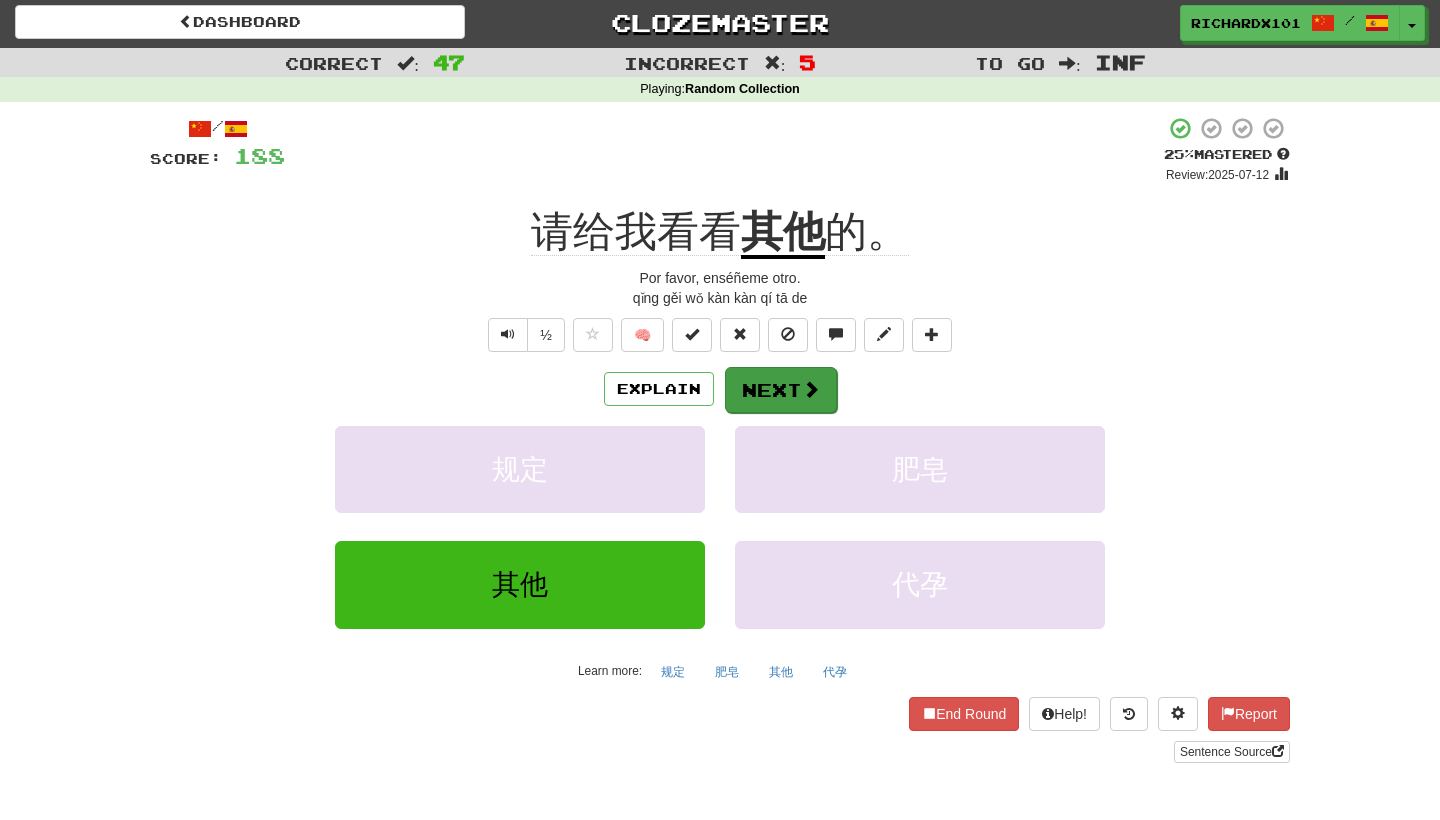 click on "Next" at bounding box center (781, 390) 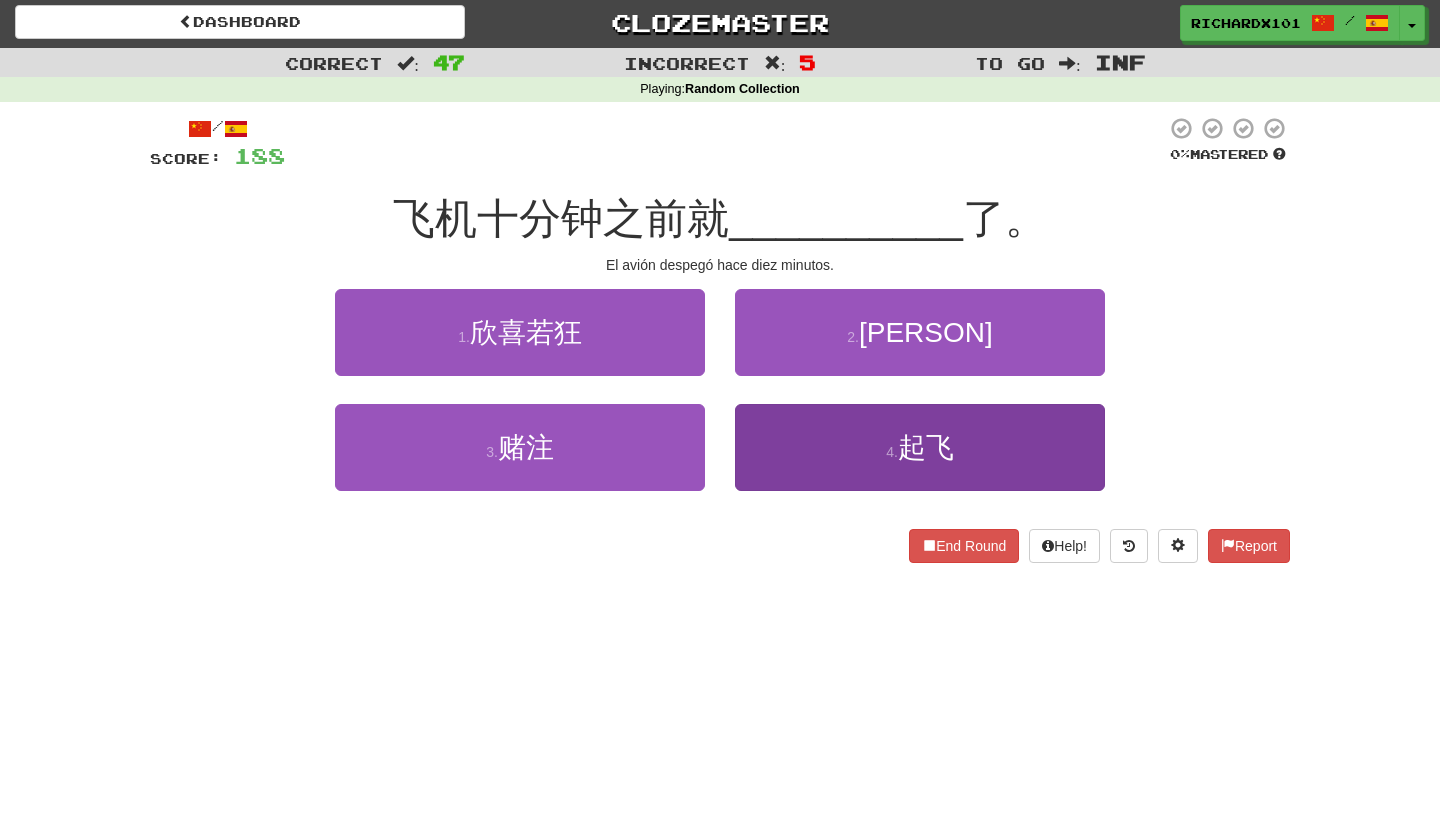click on "4 .  起飞" at bounding box center [920, 447] 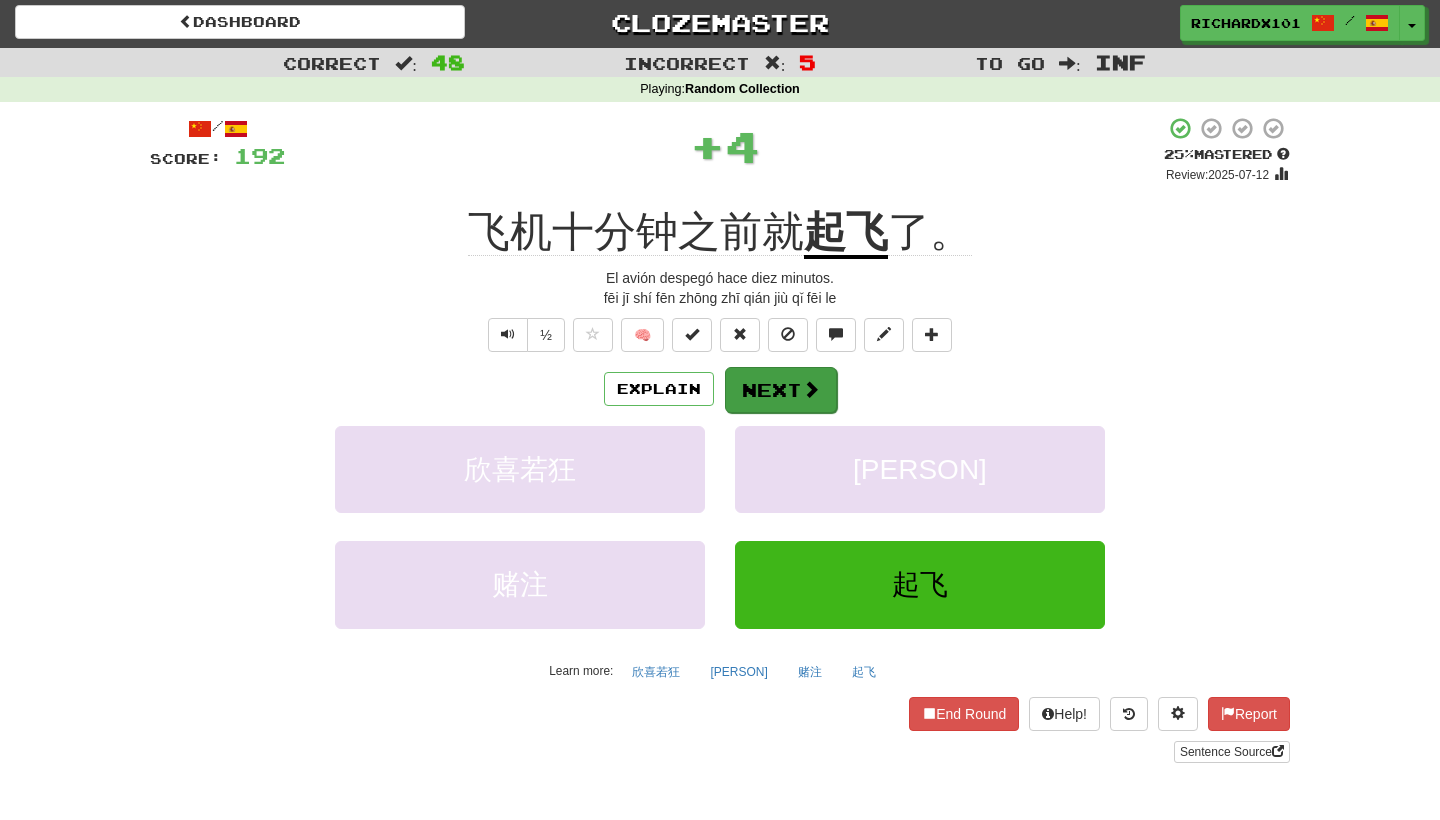 click on "Next" at bounding box center [781, 390] 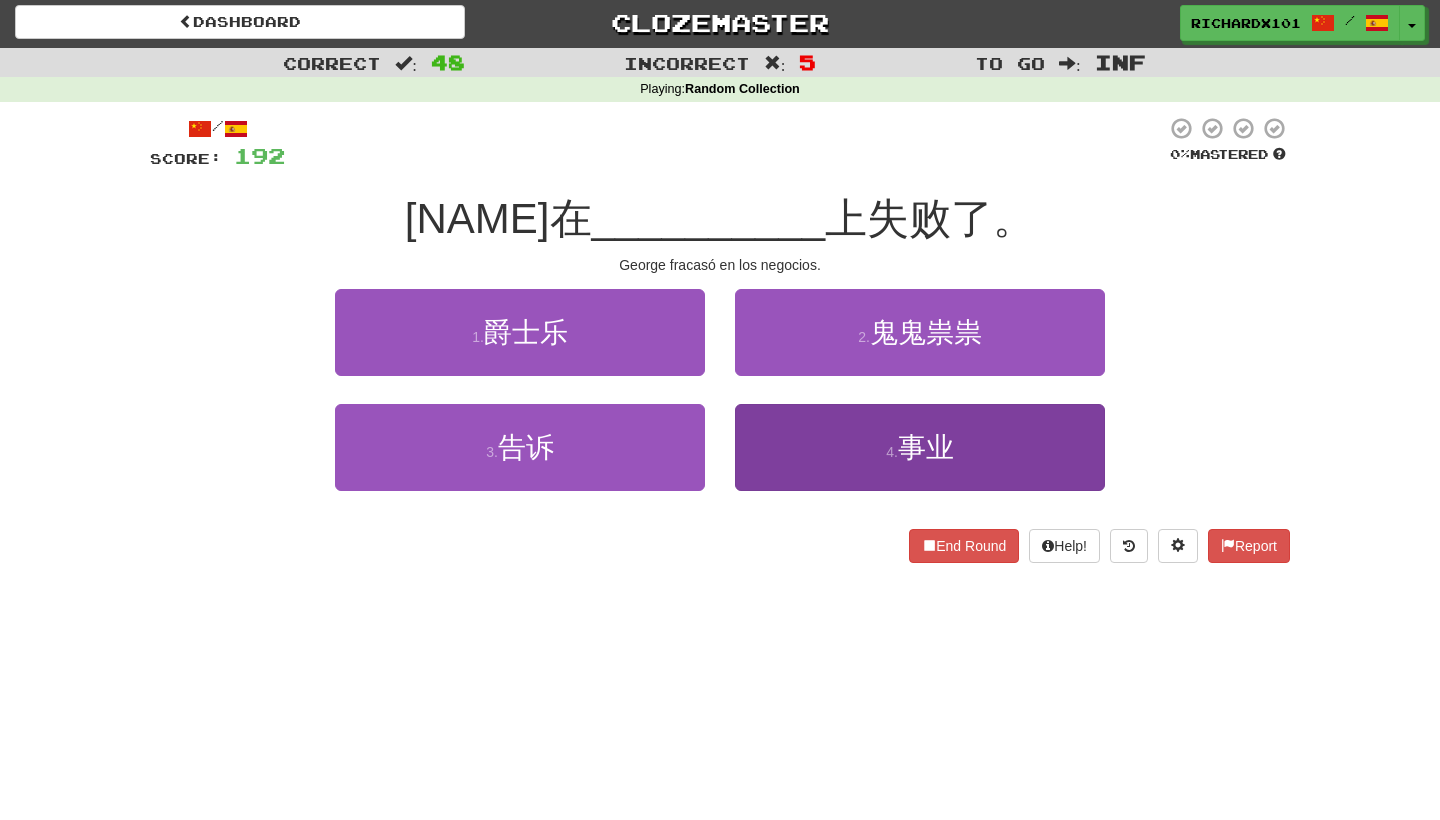 click on "4 .  事业" at bounding box center (920, 447) 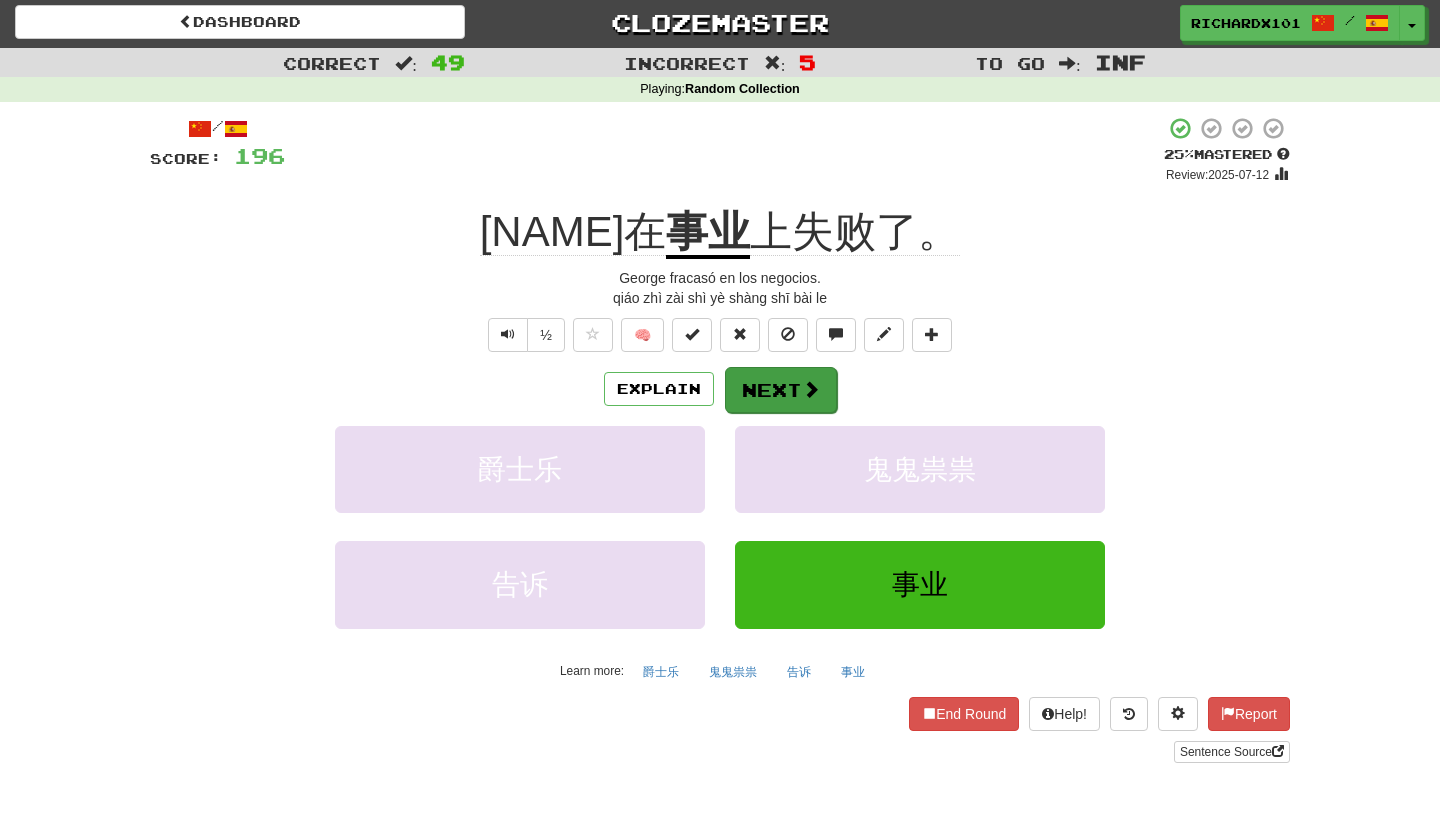 click on "Next" at bounding box center (781, 390) 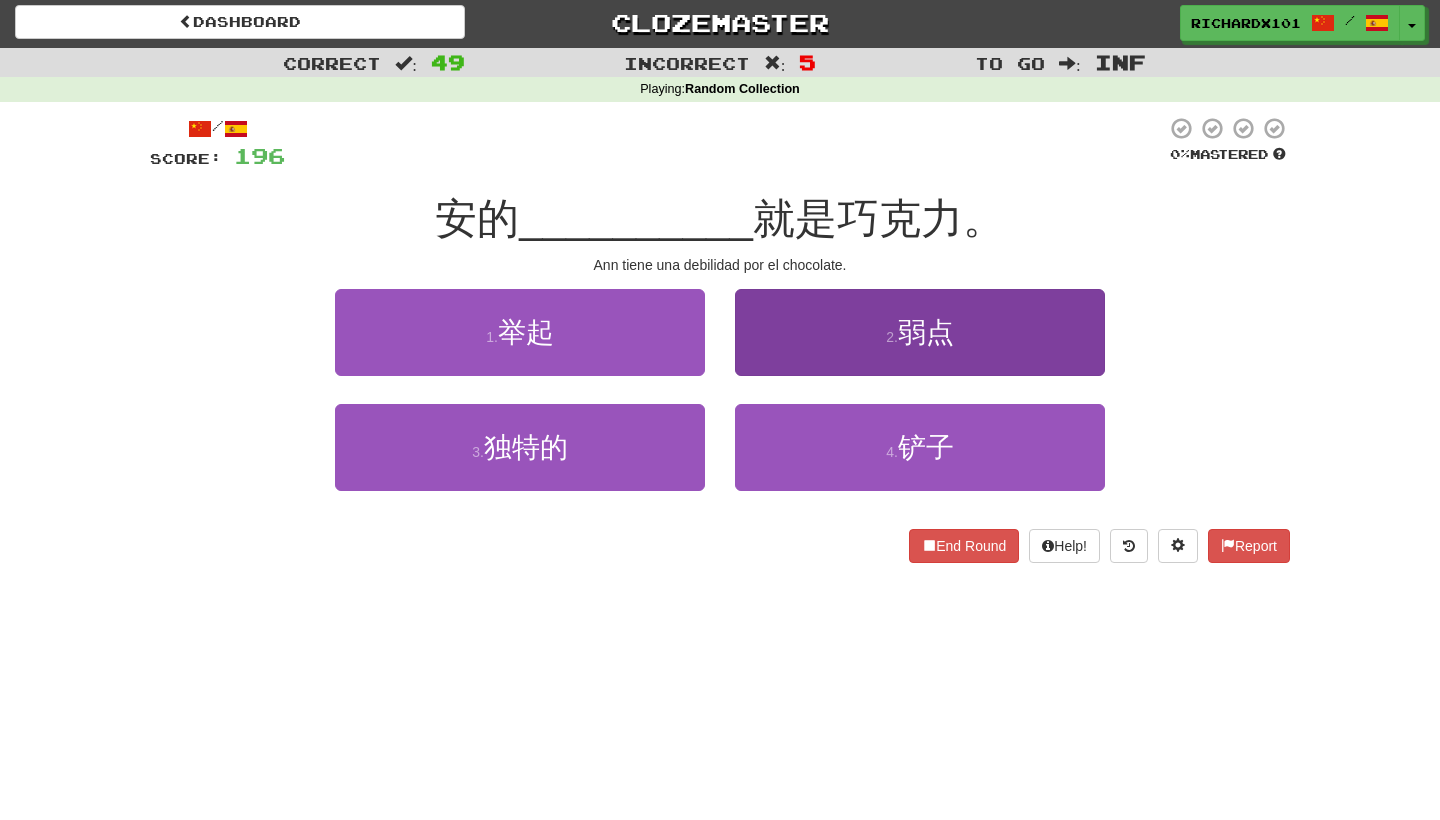 click on "2 .  弱点" at bounding box center [920, 332] 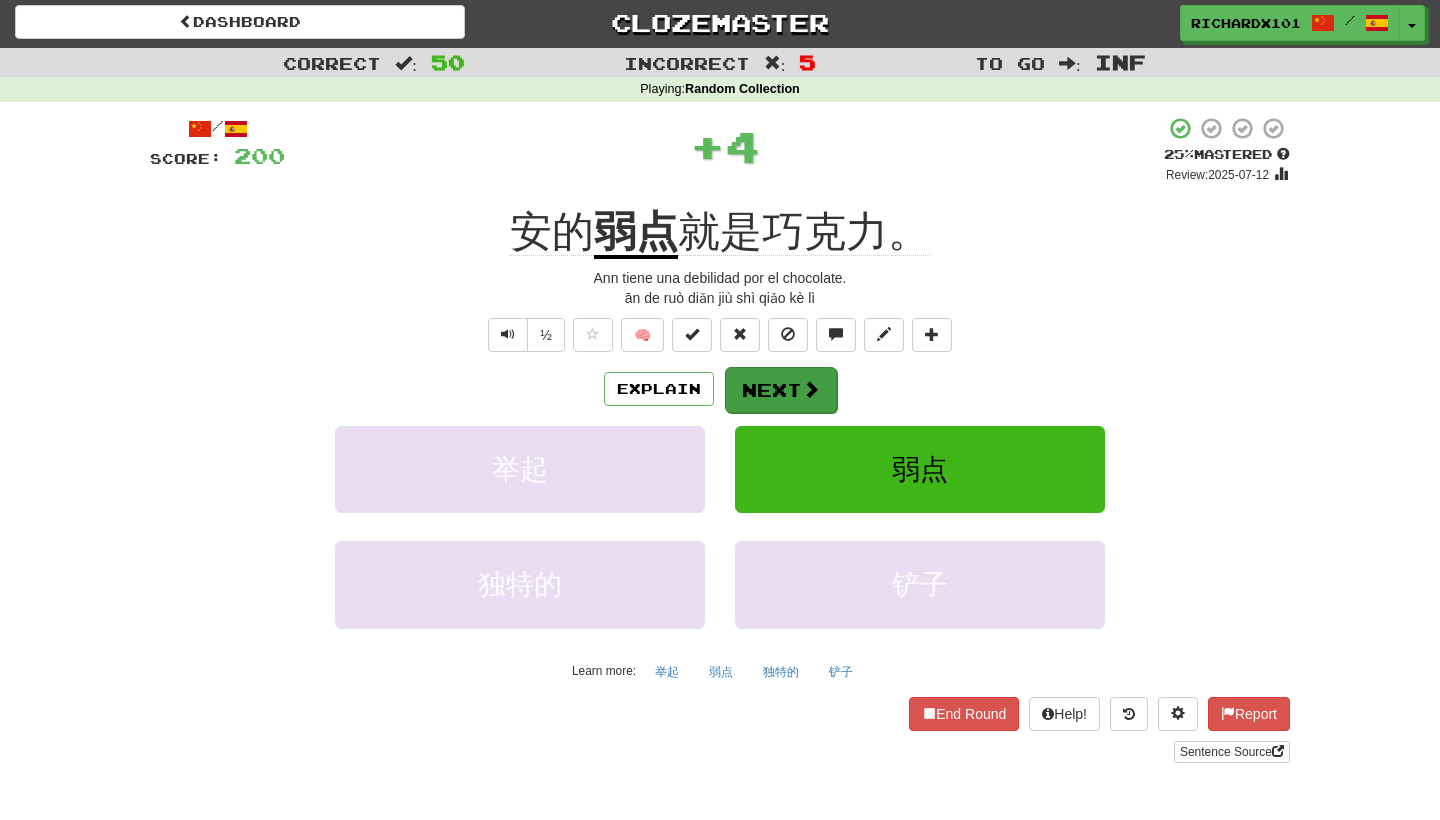 click at bounding box center (811, 389) 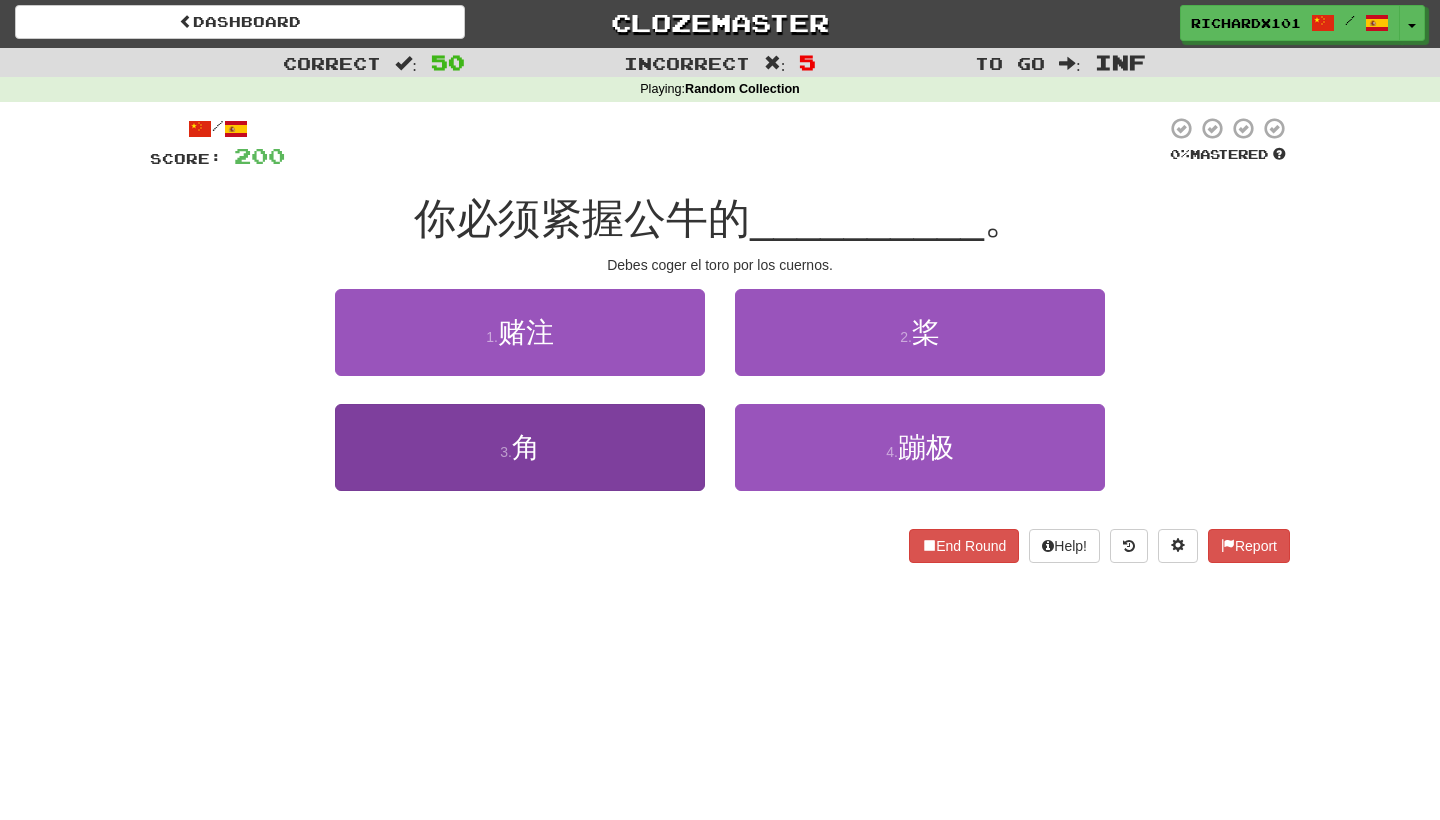 click on "3 .  角" at bounding box center (520, 447) 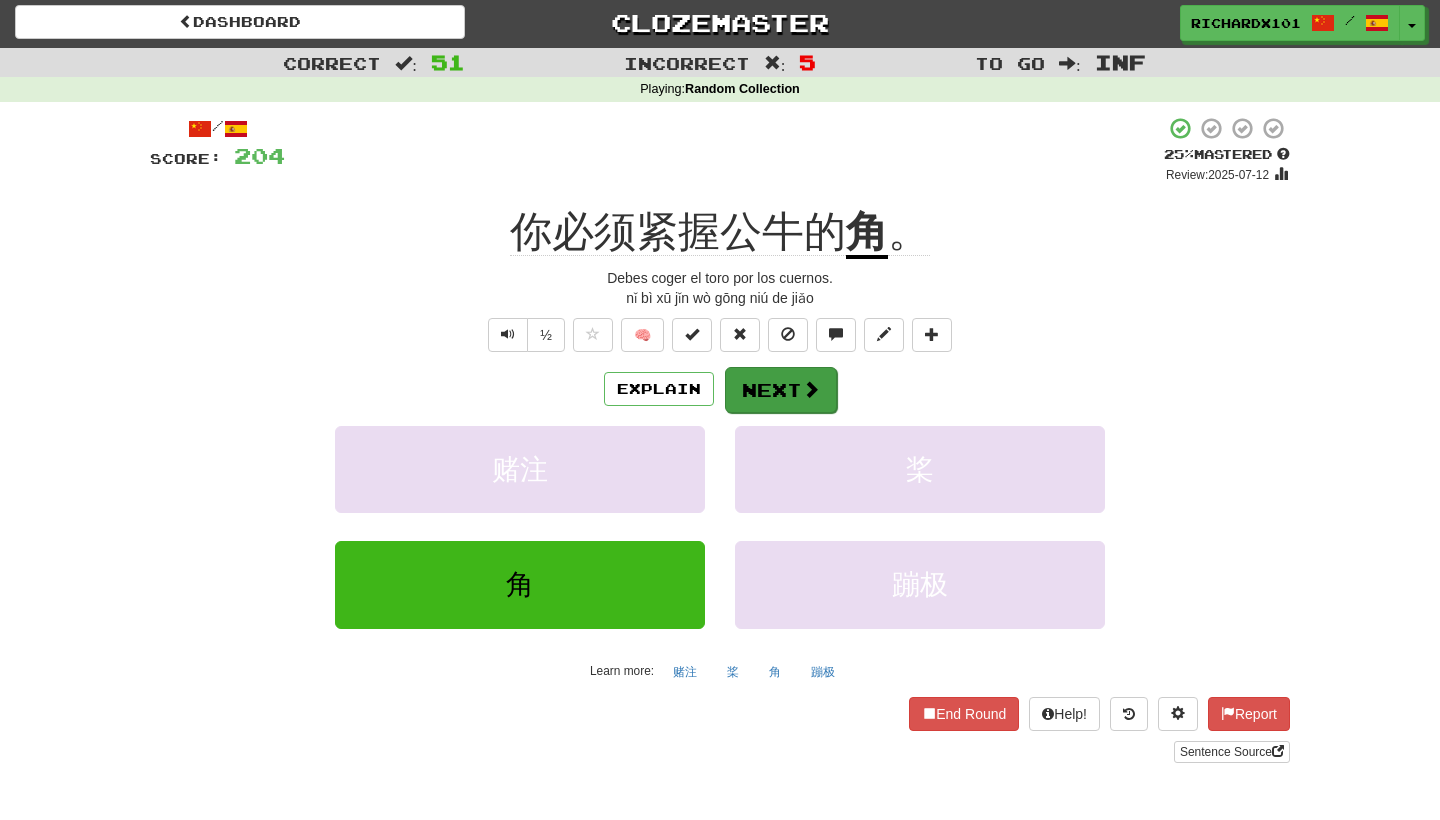 click on "Next" at bounding box center (781, 390) 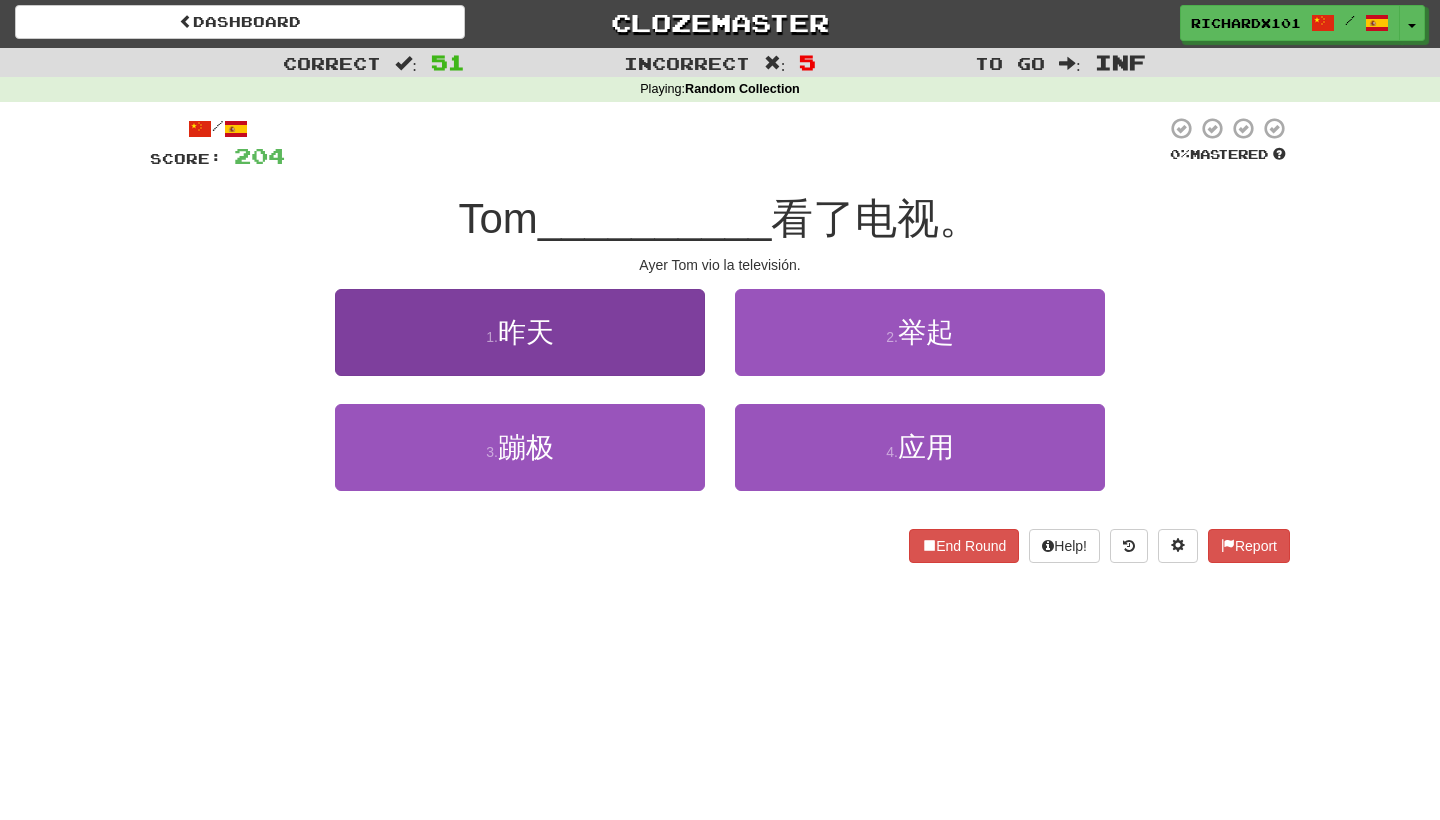 click on "1 .  昨天" at bounding box center (520, 332) 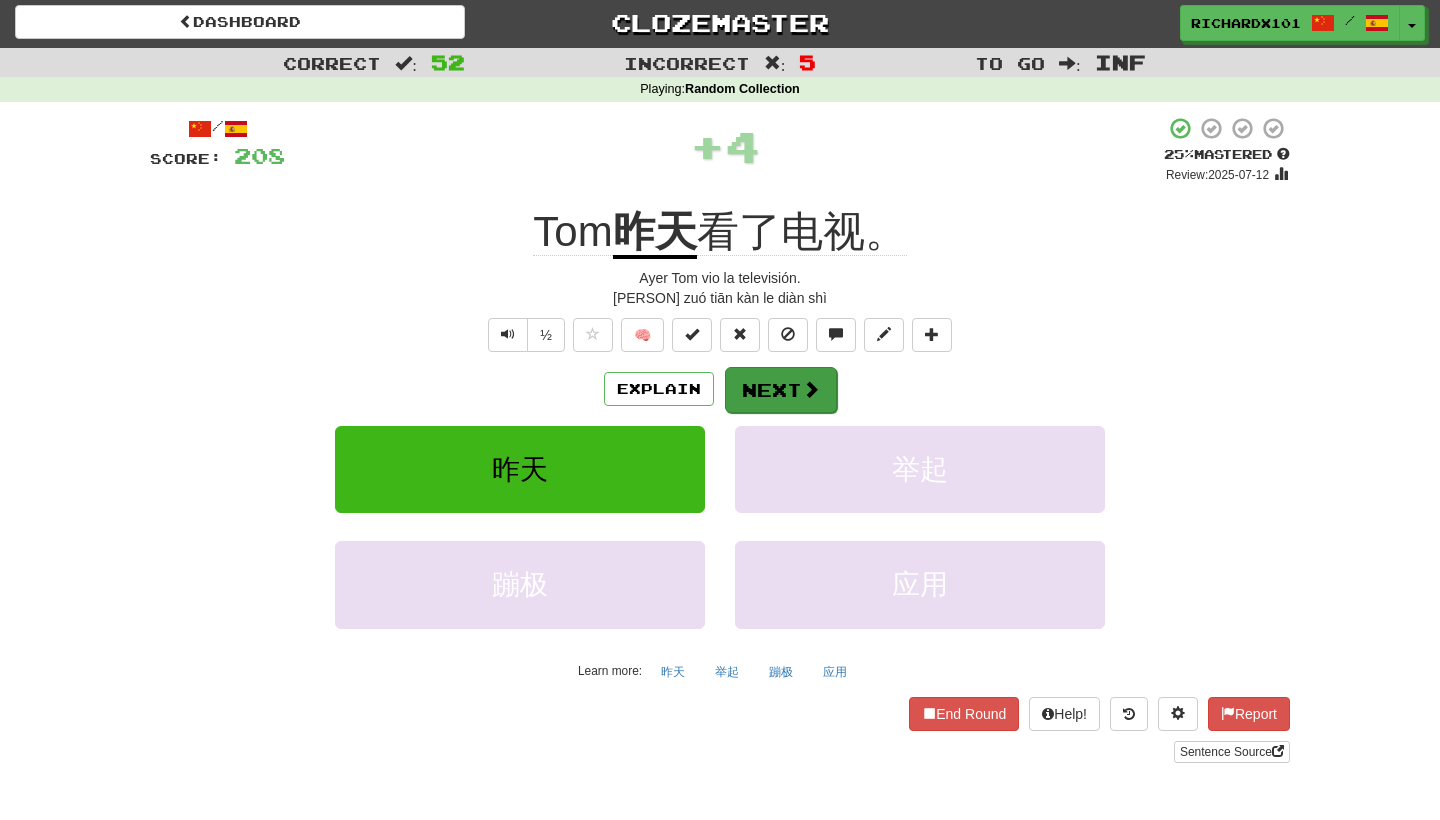 click on "Next" at bounding box center [781, 390] 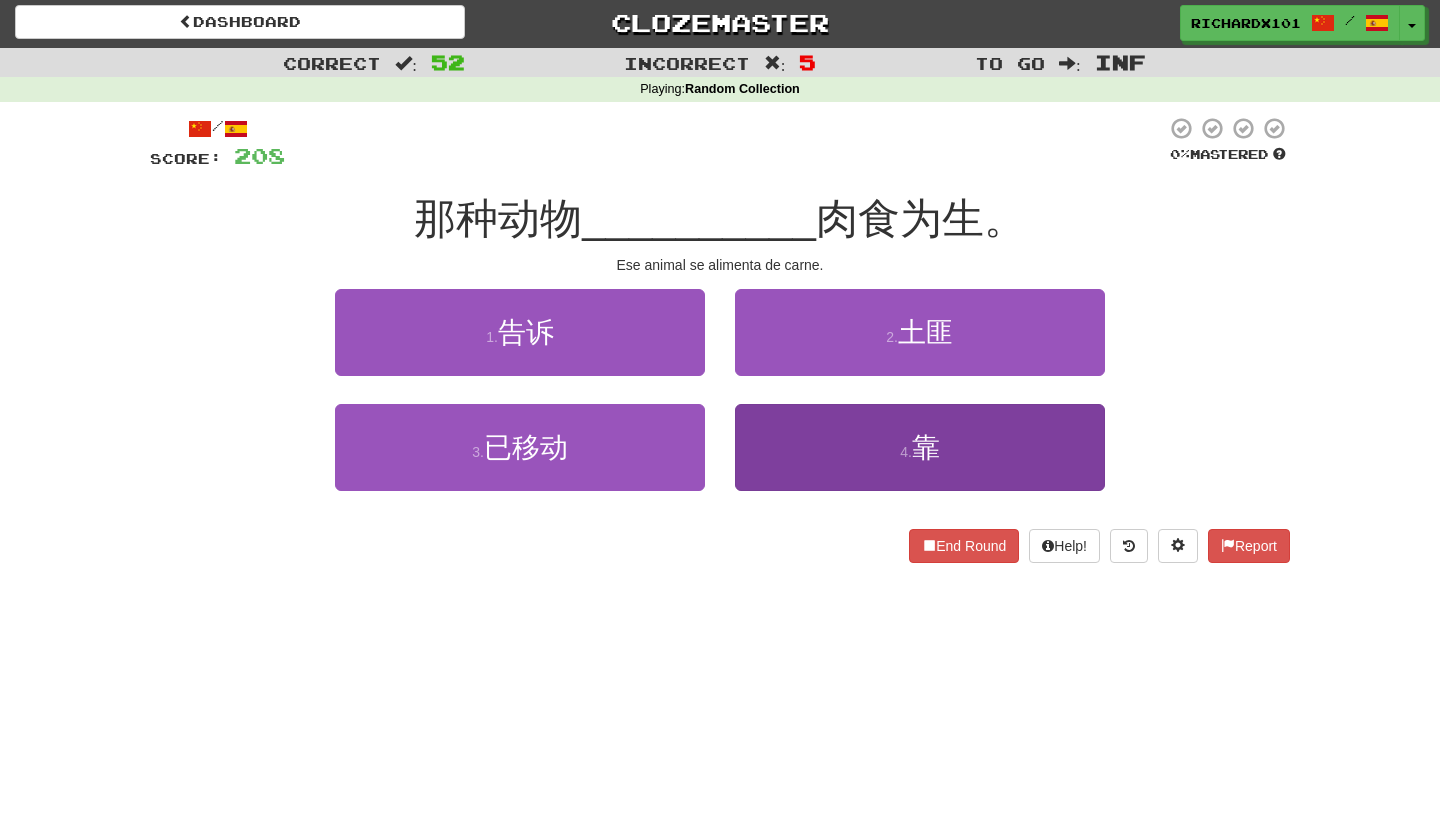 click on "4 .  靠" at bounding box center (920, 447) 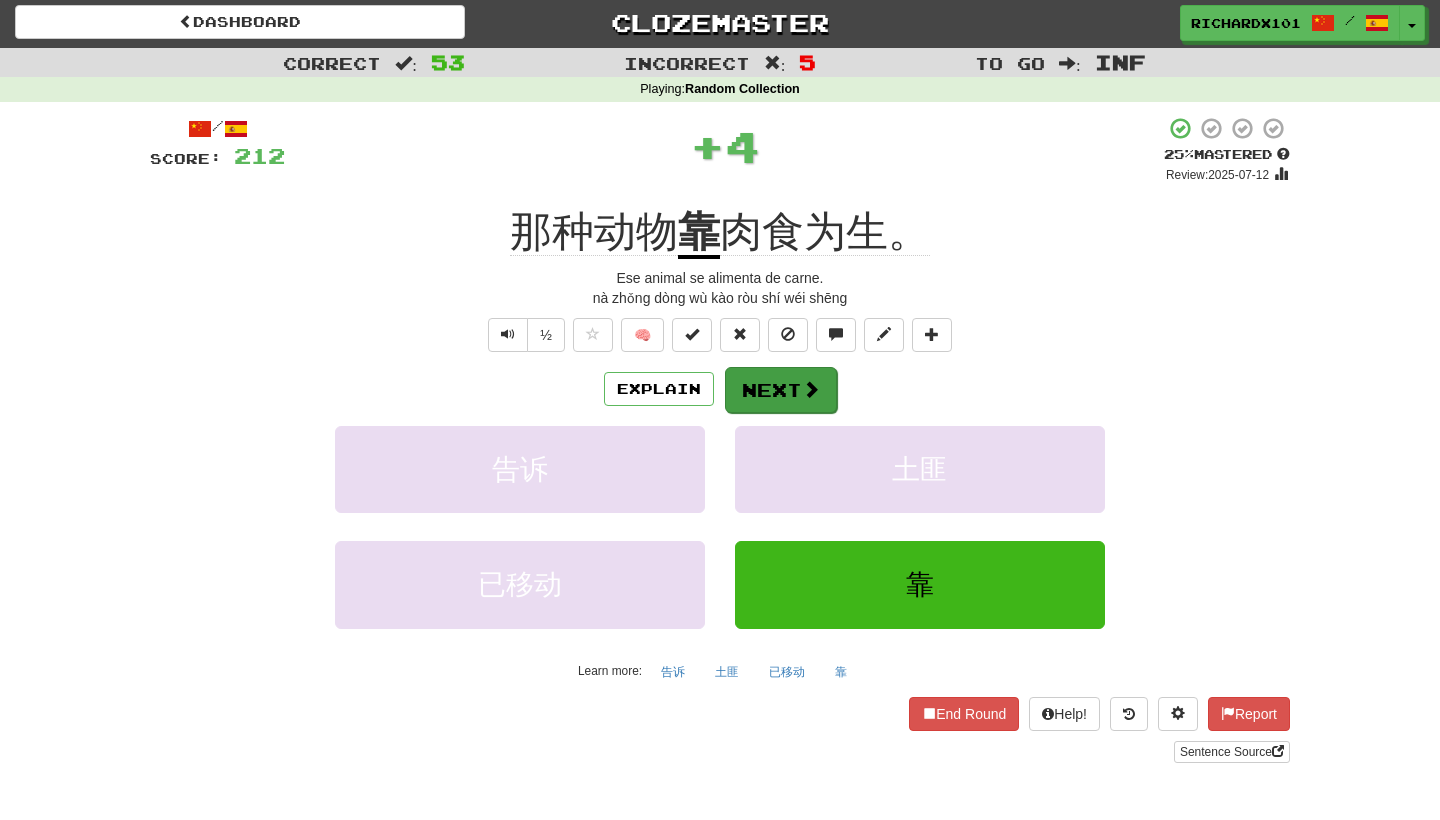 click at bounding box center [811, 389] 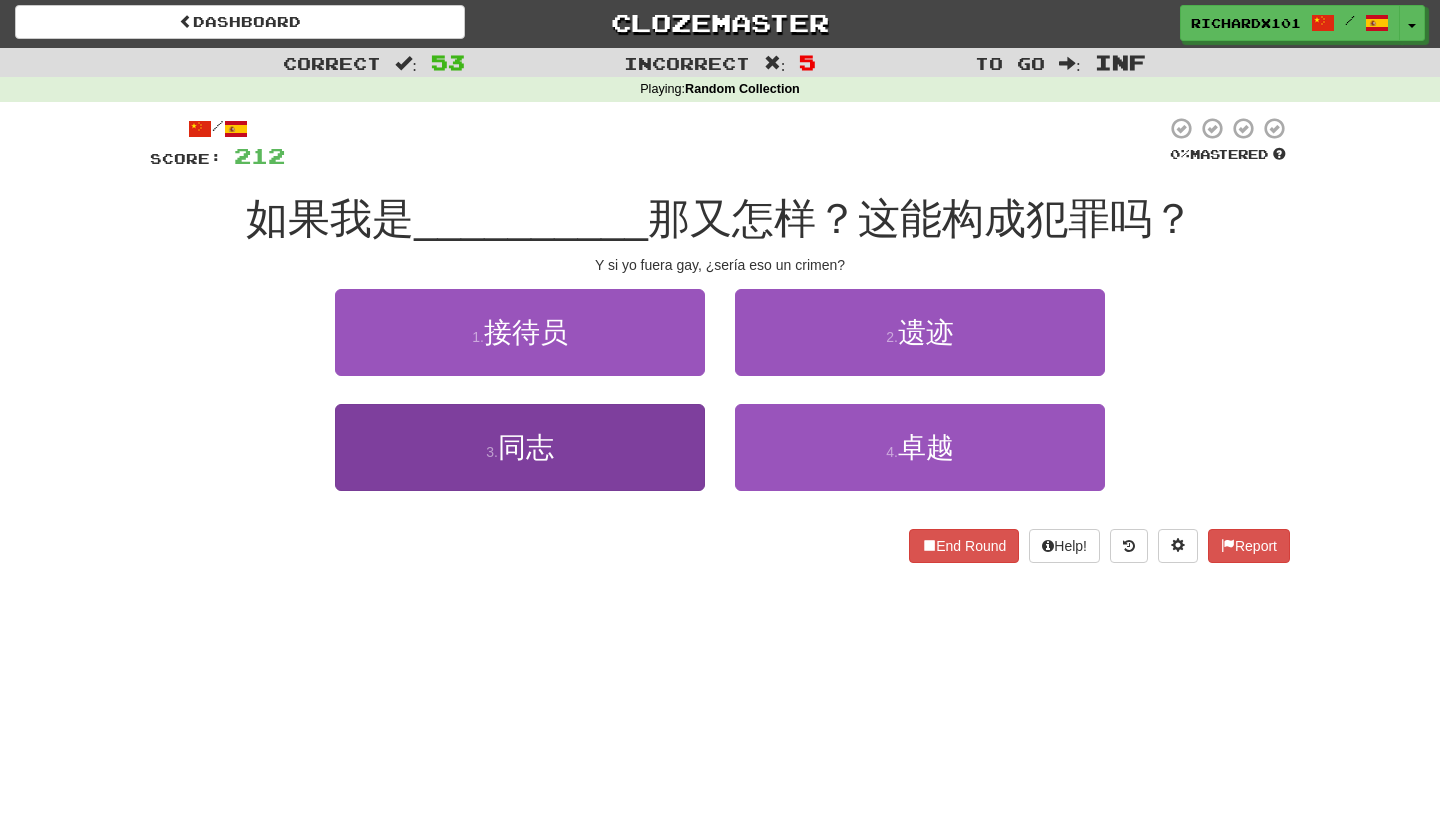 click on "3 .  同志" at bounding box center (520, 447) 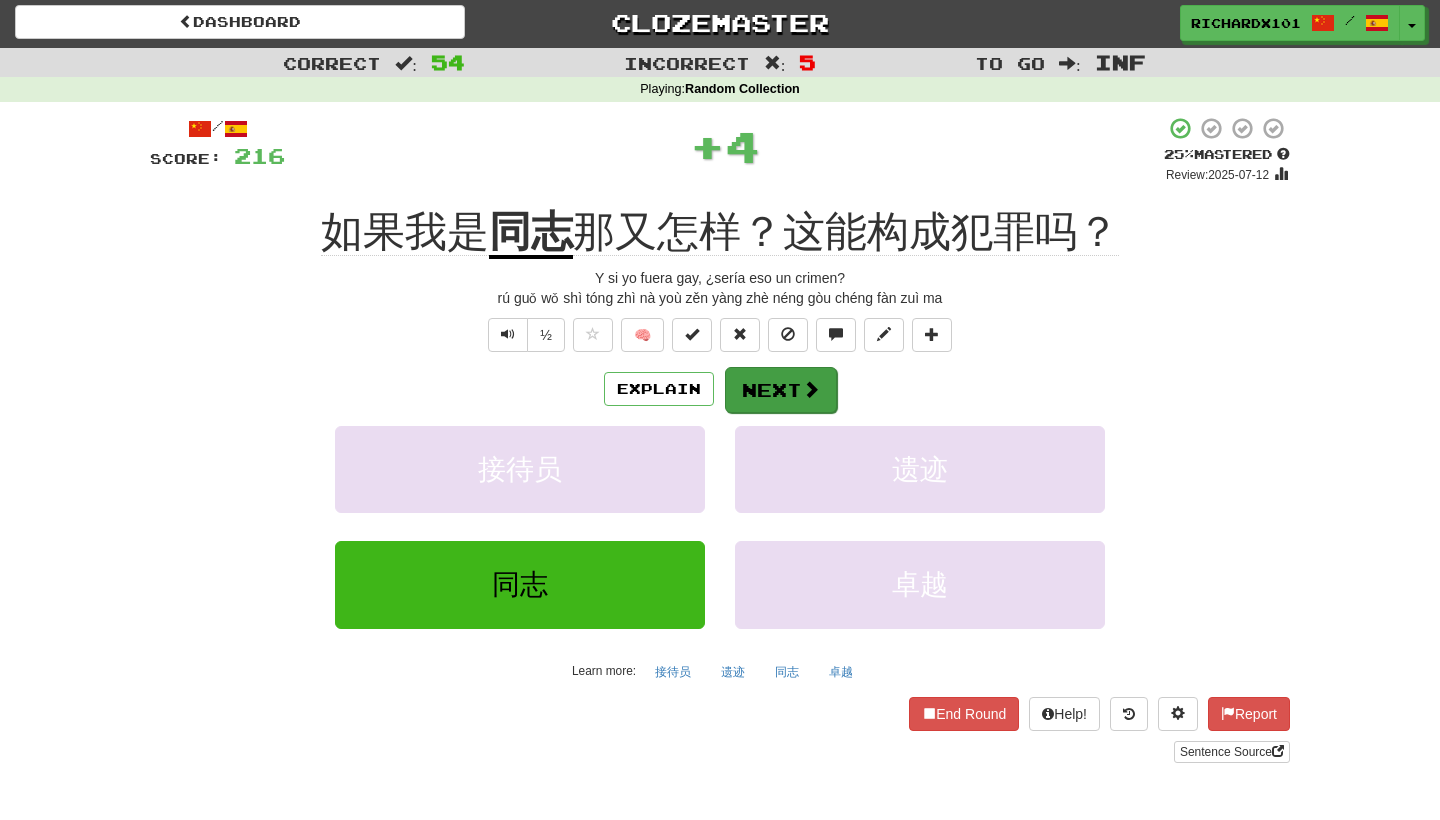 click on "Next" at bounding box center [781, 390] 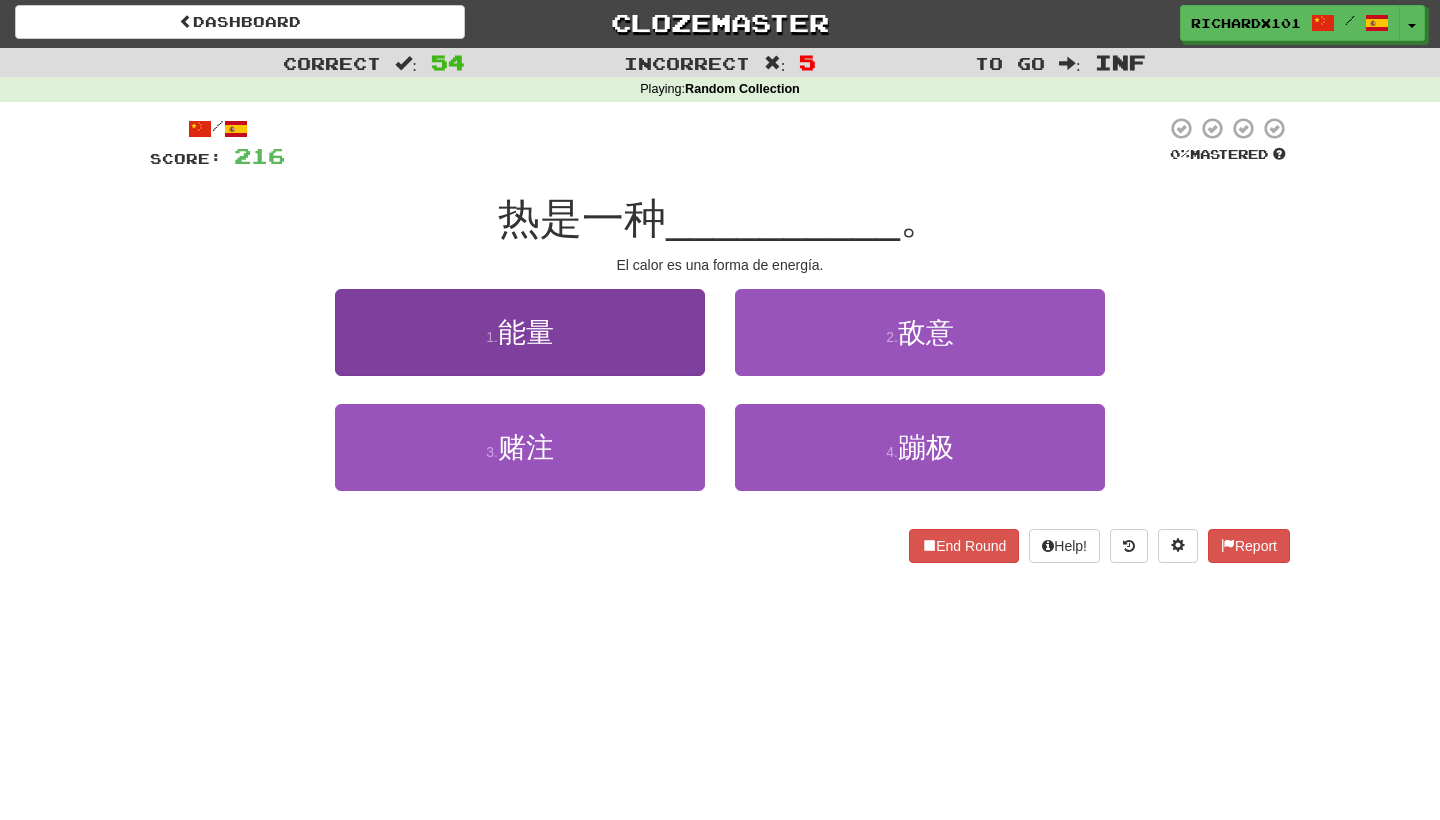 click on "1 .  能量" at bounding box center [520, 332] 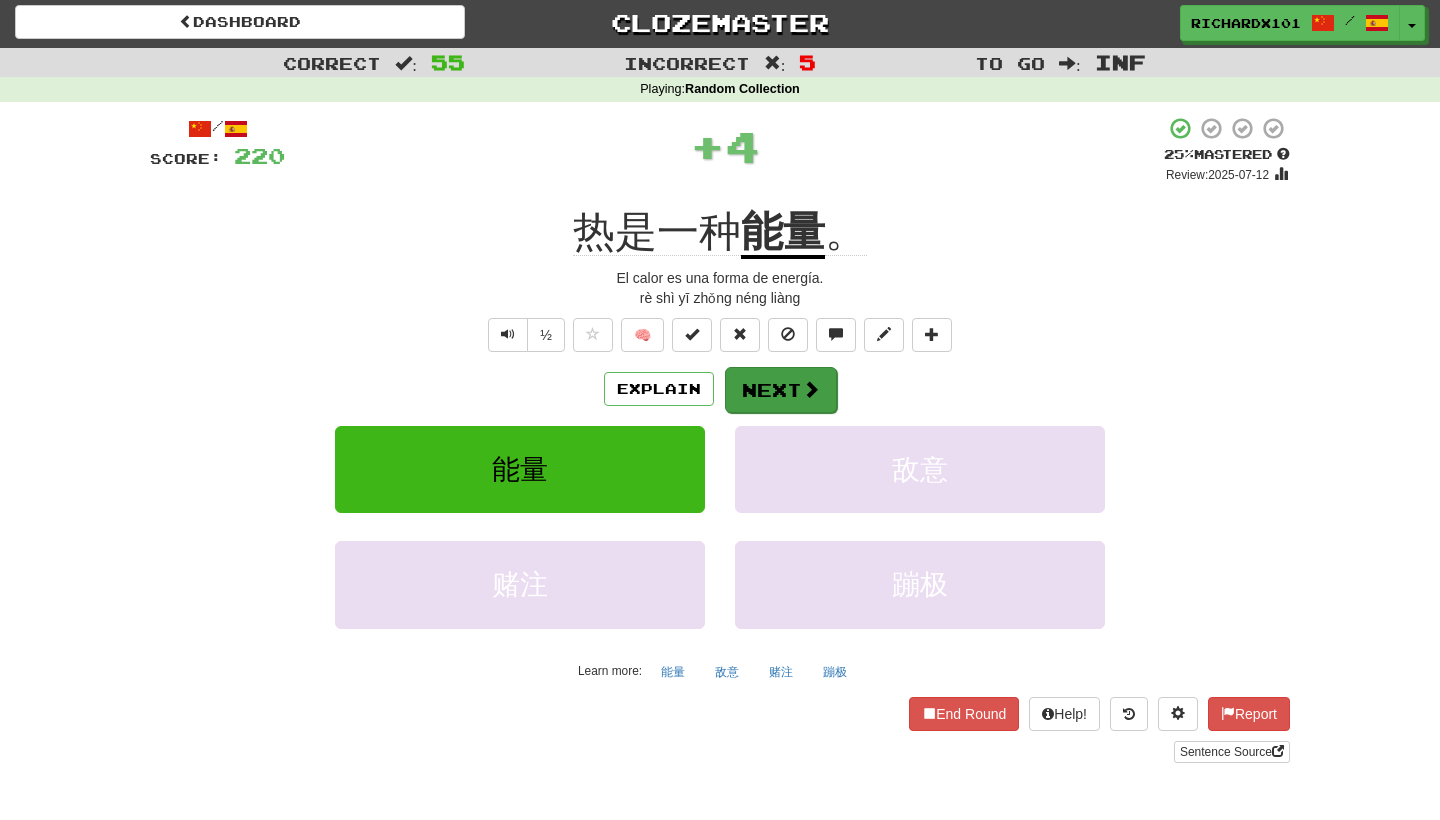 click on "Next" at bounding box center [781, 390] 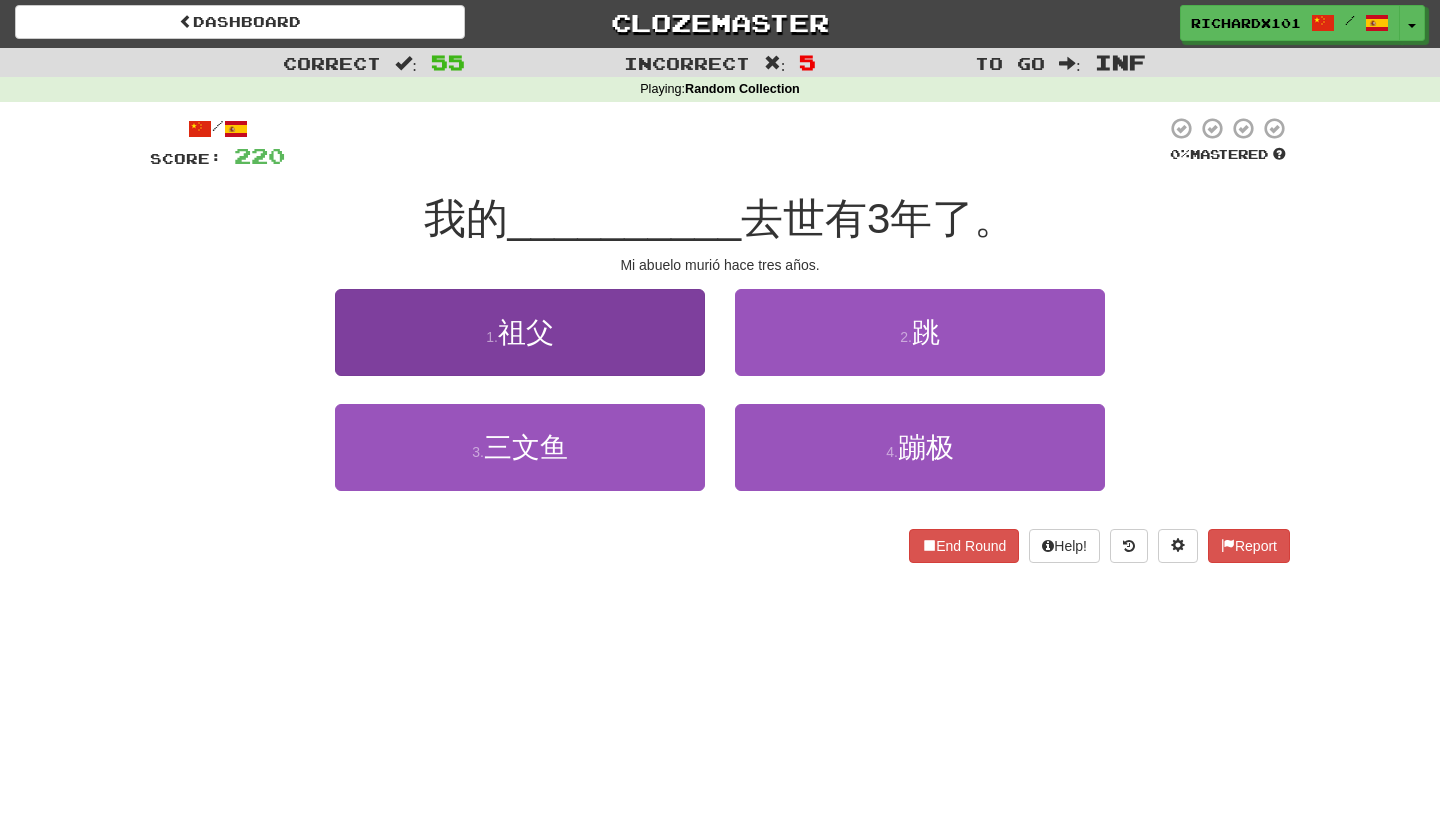 click on "1 .  祖父" at bounding box center (520, 332) 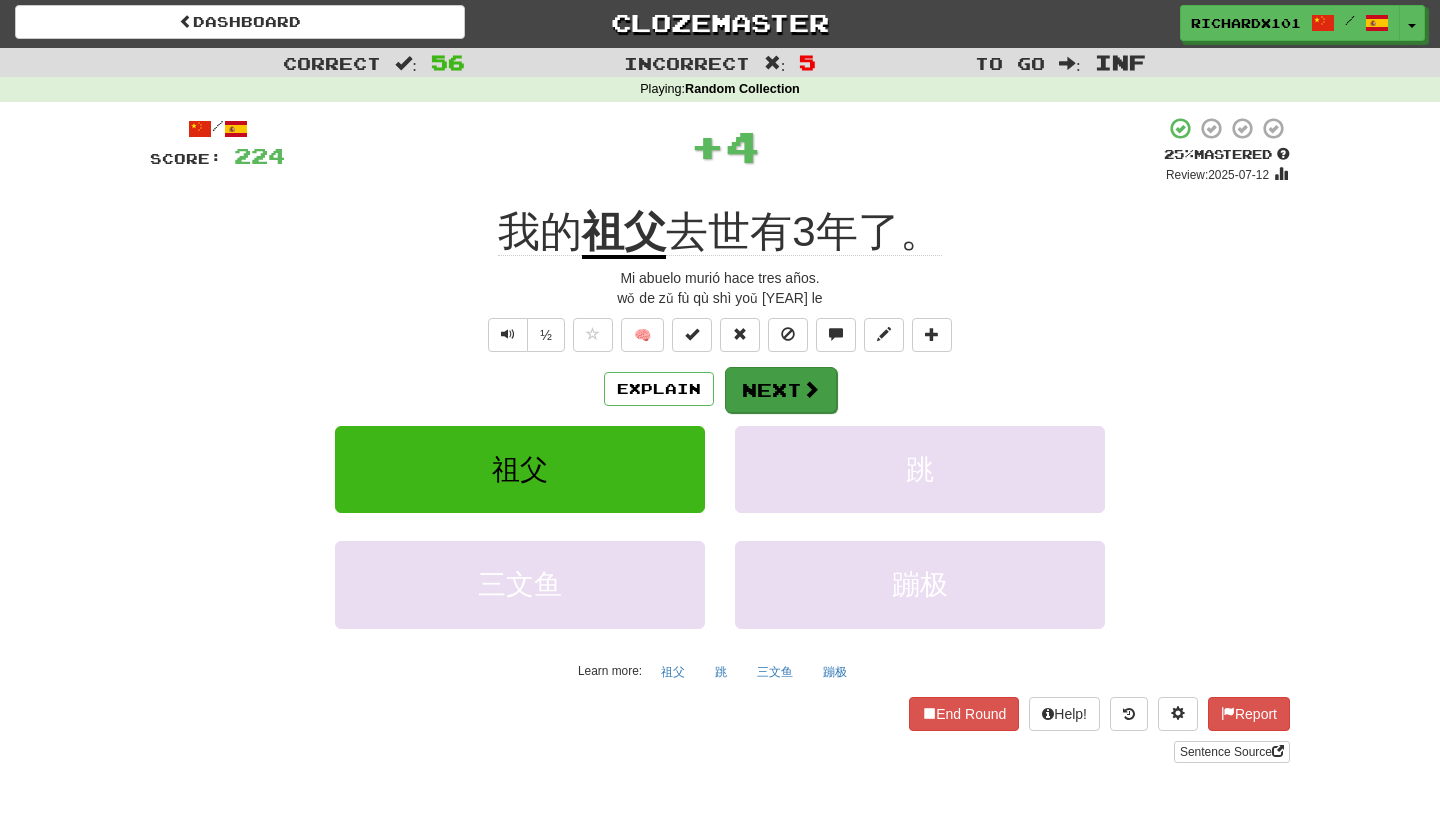 click on "Next" at bounding box center (781, 390) 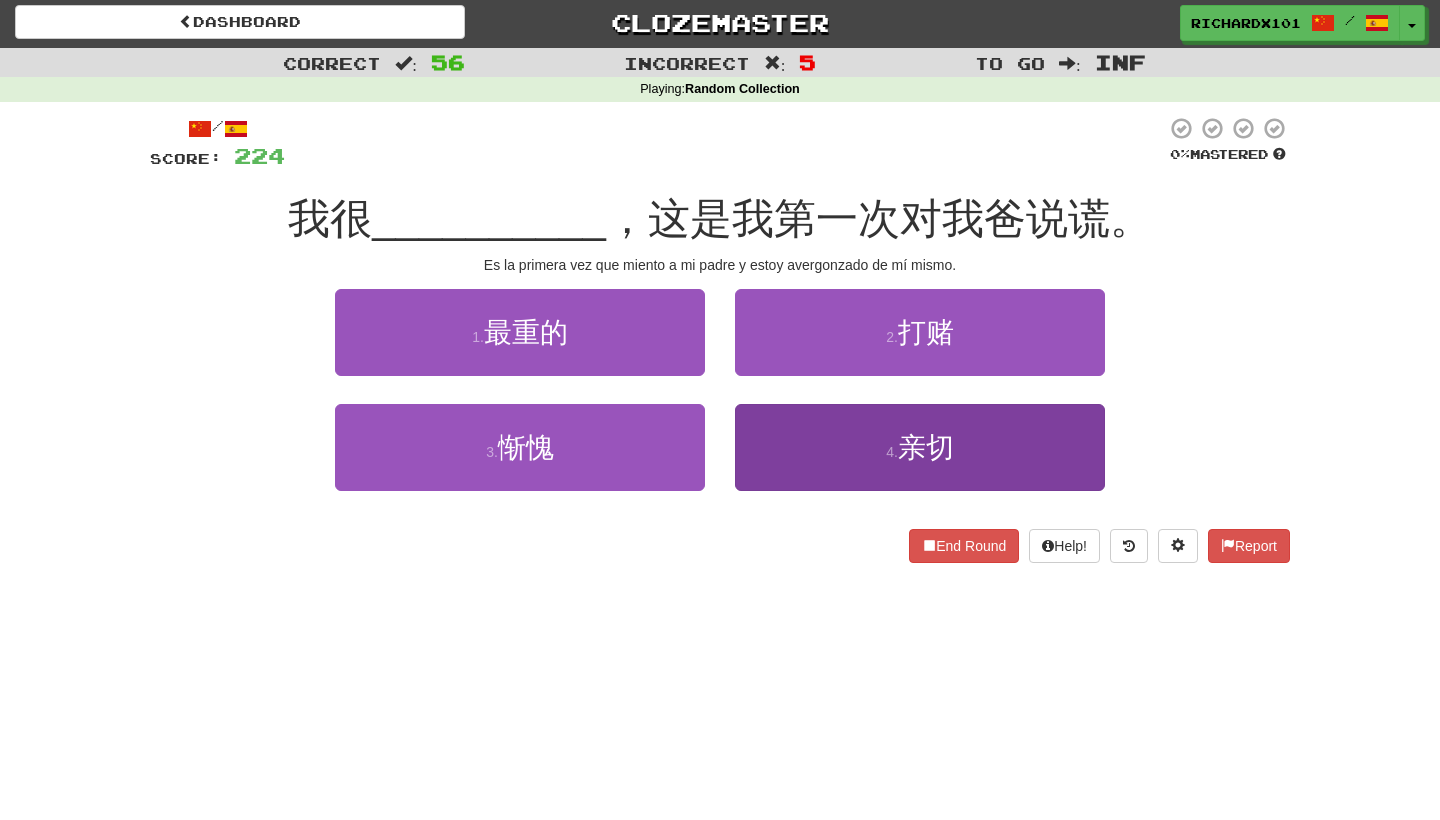 click on "4 .  亲切" at bounding box center [920, 447] 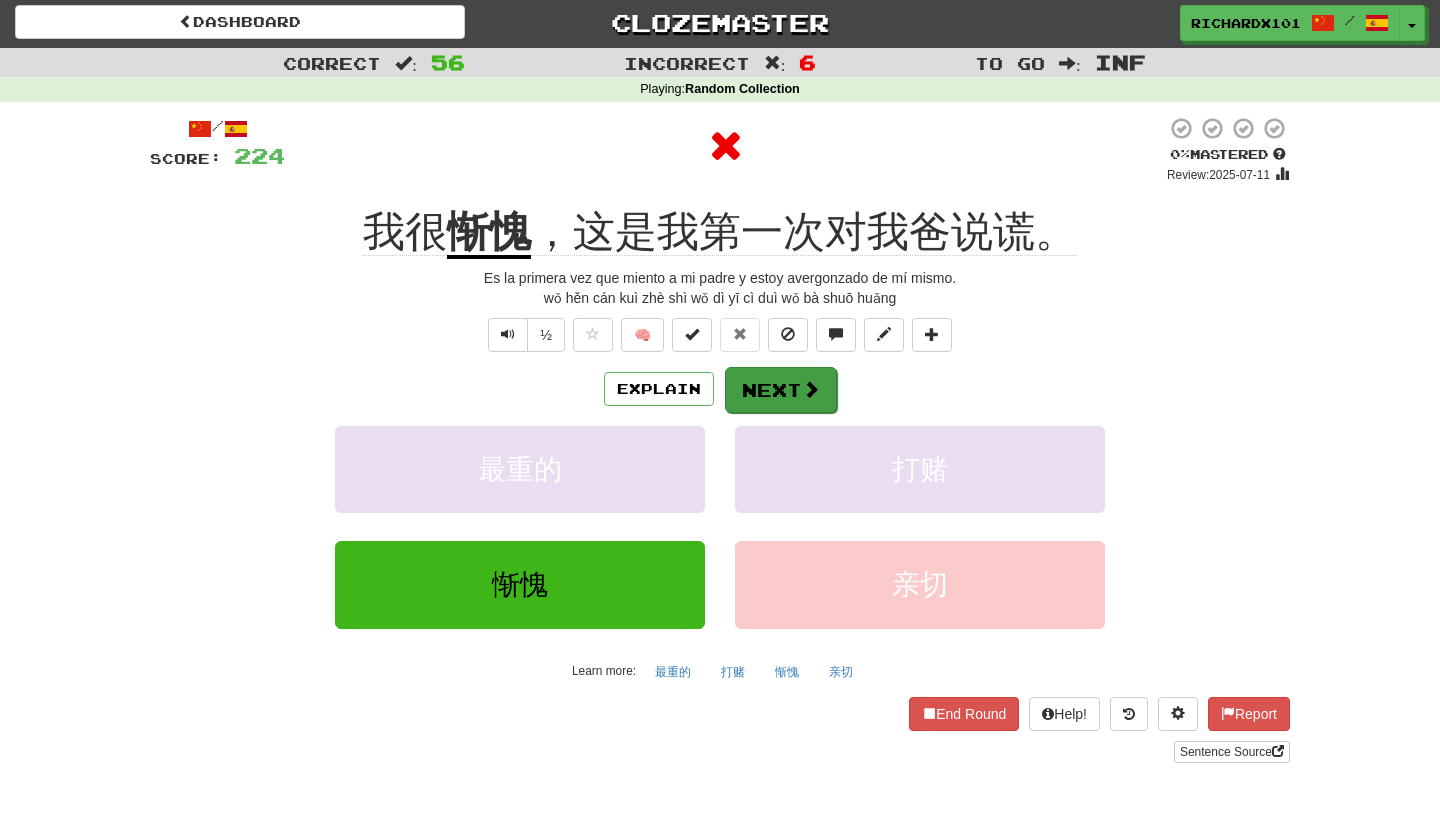 click on "Next" at bounding box center [781, 390] 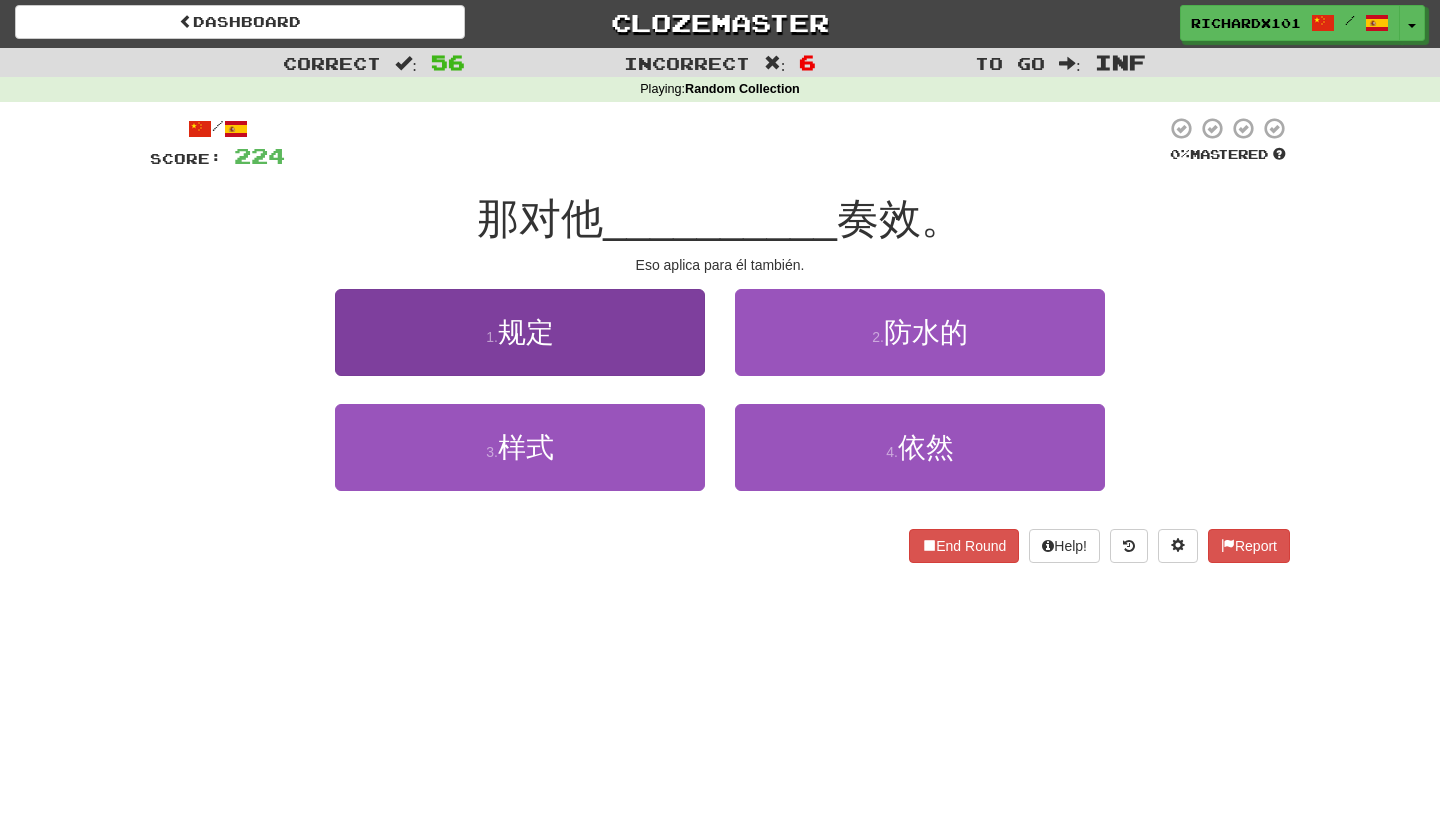 click on "1 .  规定" at bounding box center (520, 332) 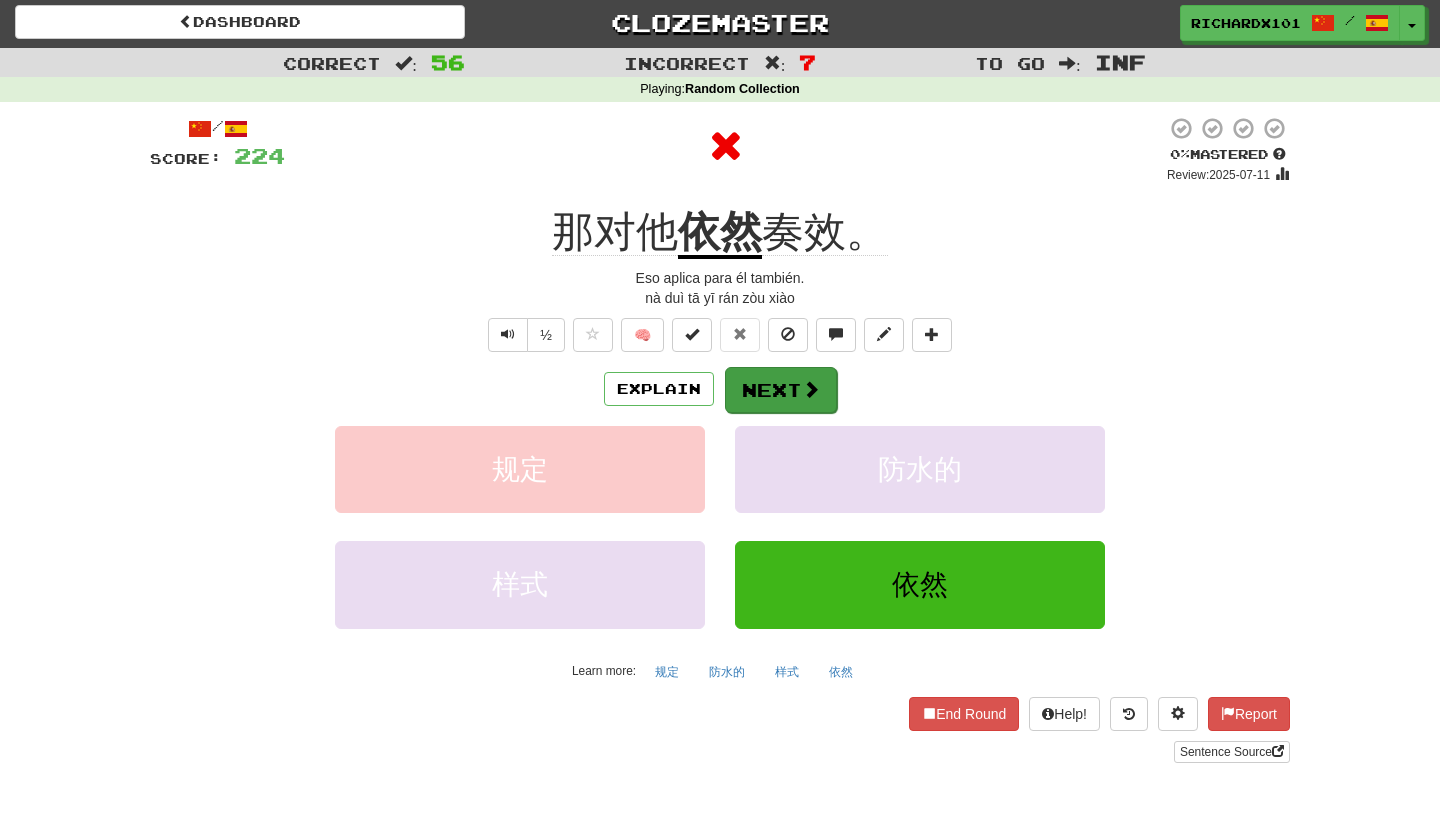 click on "Next" at bounding box center [781, 390] 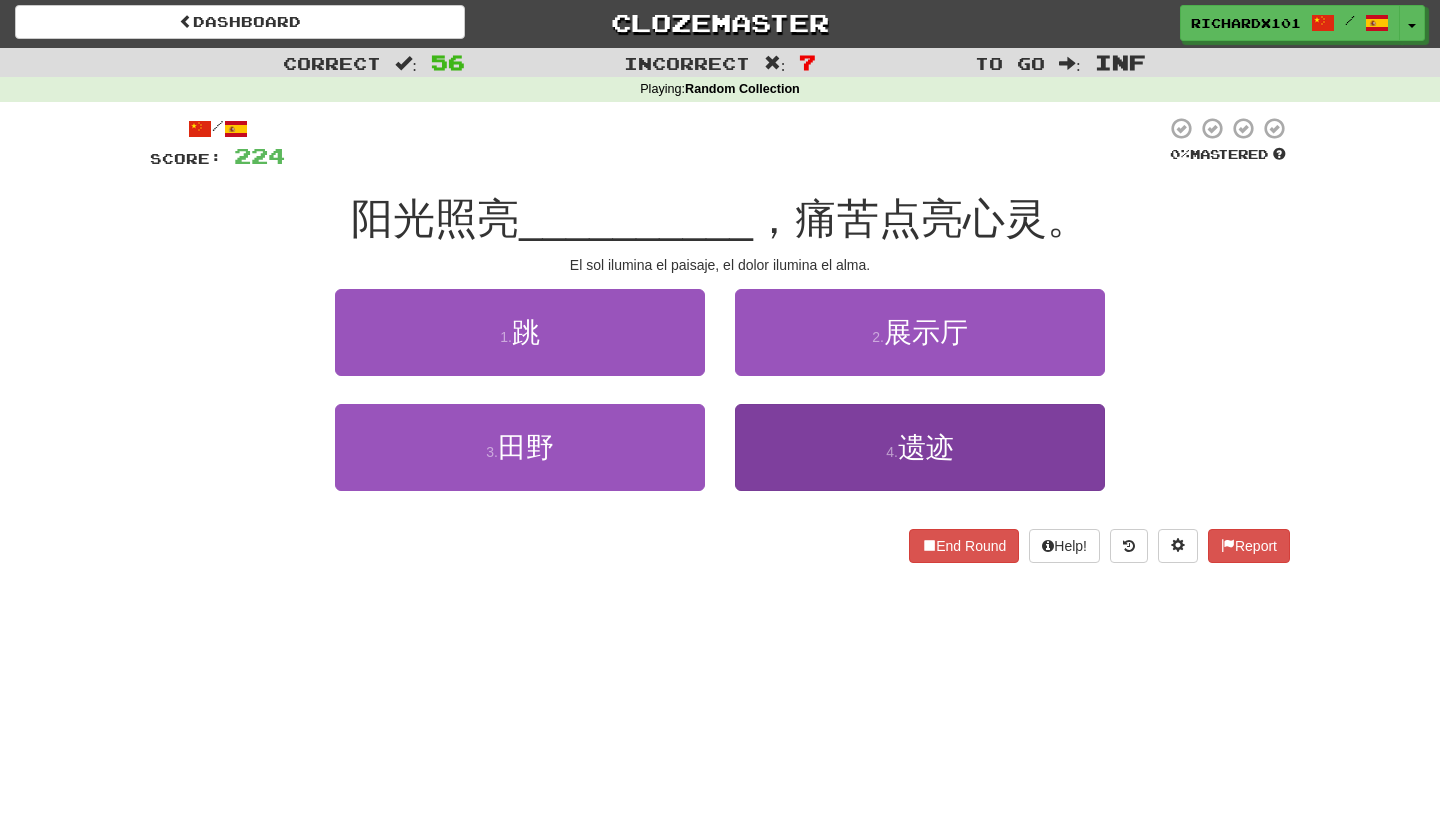 click on "4 .  遗迹" at bounding box center (920, 447) 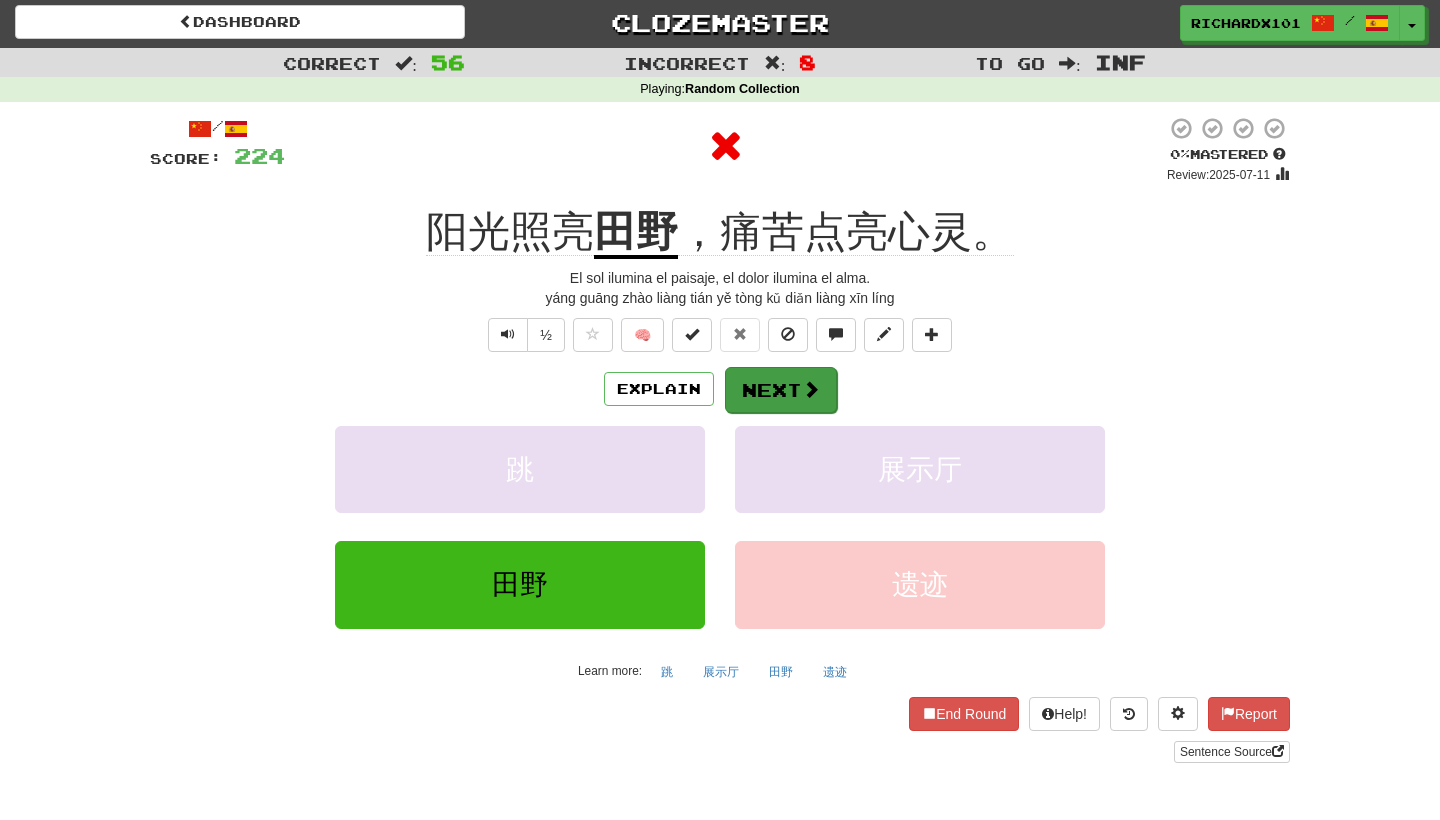 click on "Next" at bounding box center [781, 390] 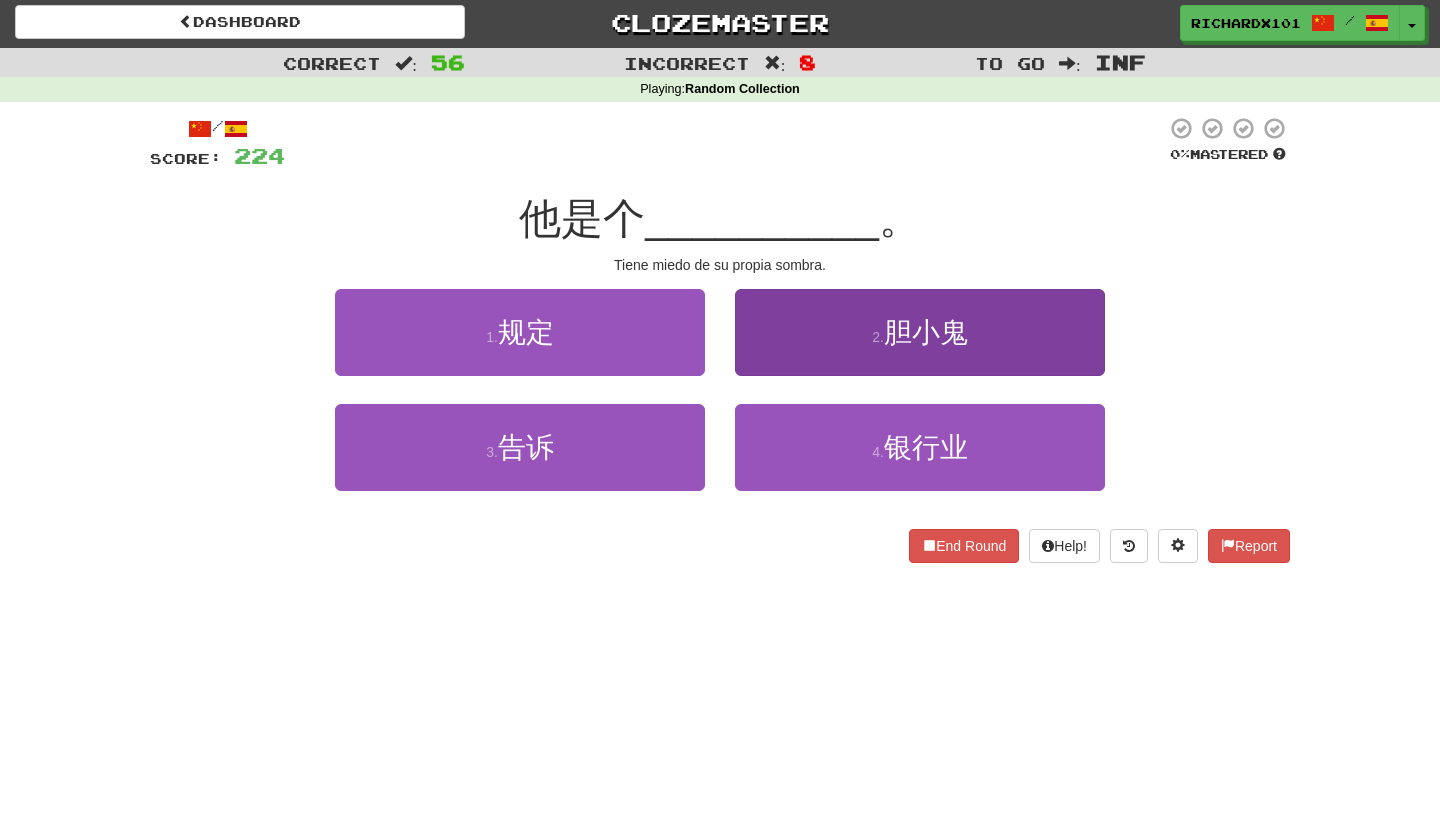 click on "2 .  胆小鬼" at bounding box center [920, 332] 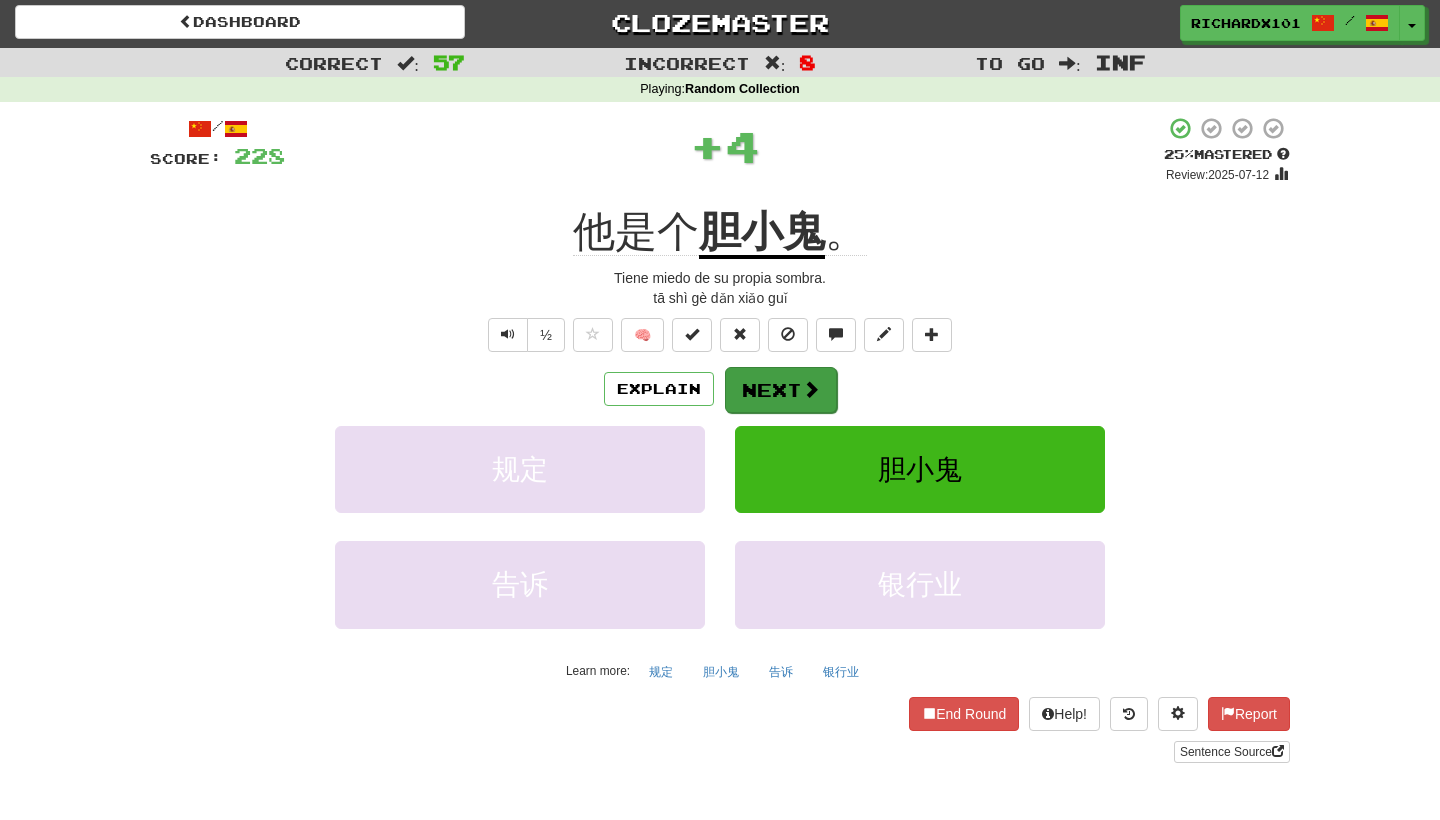 click on "Next" at bounding box center [781, 390] 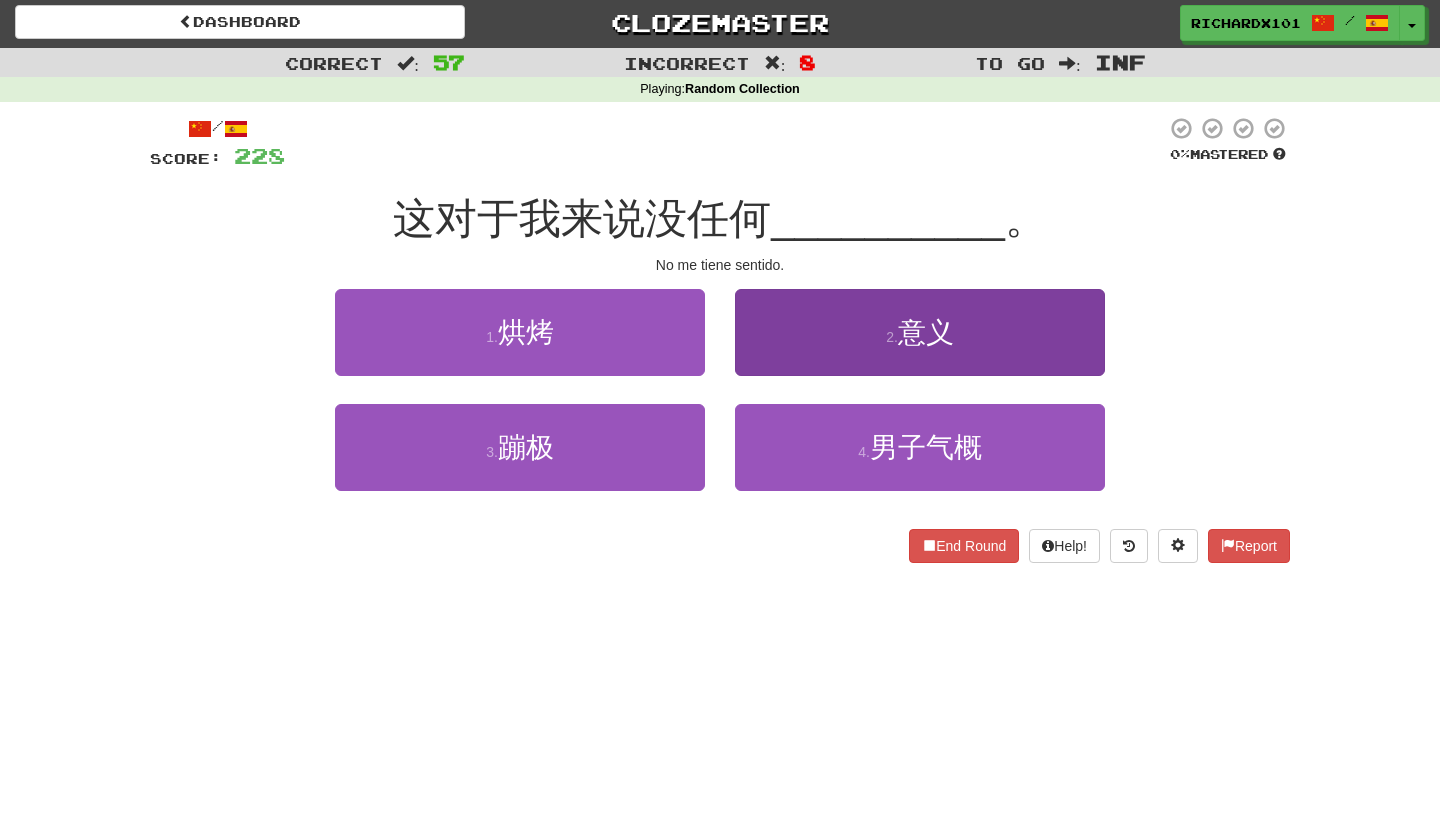 click on "2 .  意义" at bounding box center (920, 332) 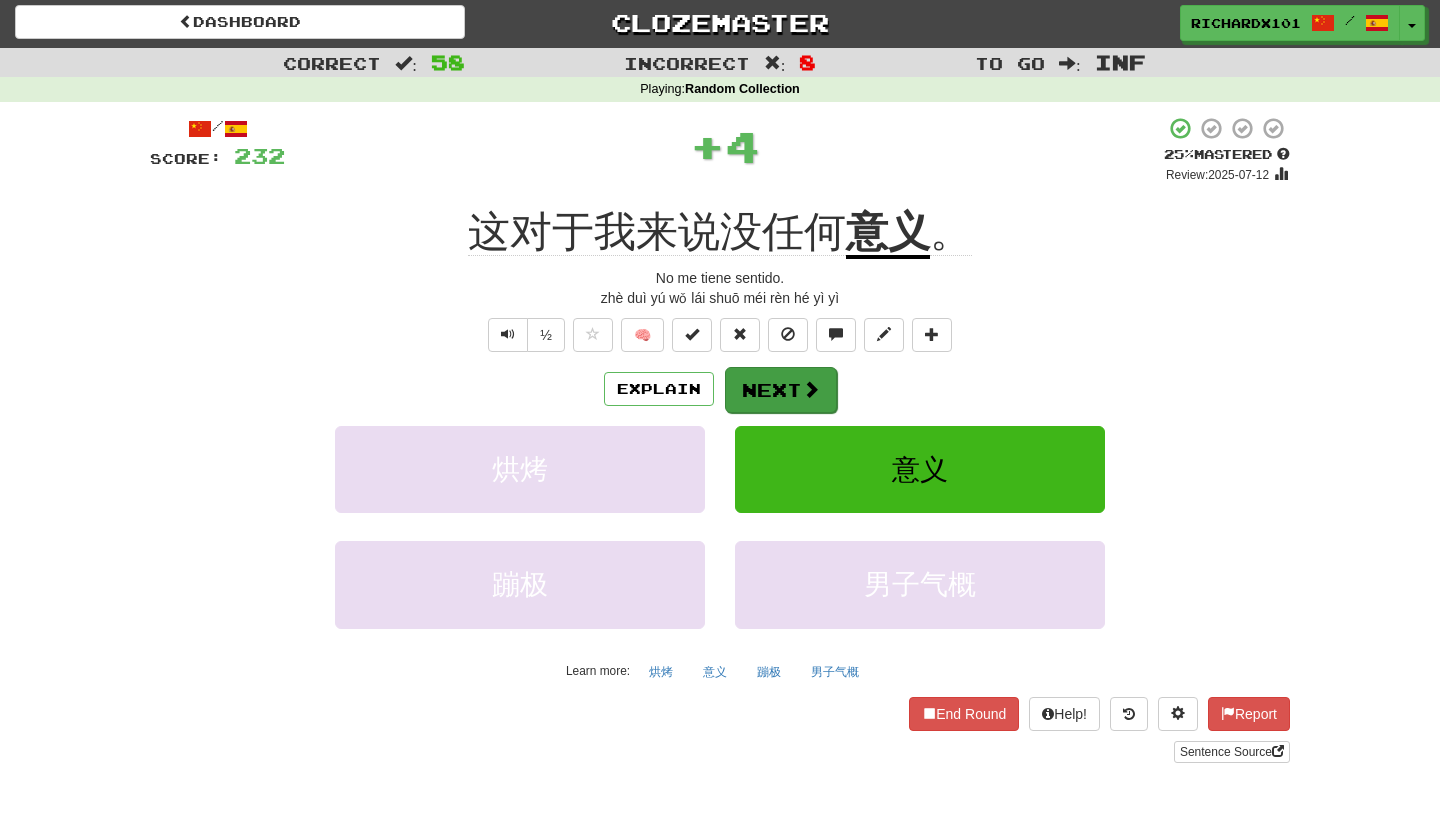 click at bounding box center (811, 389) 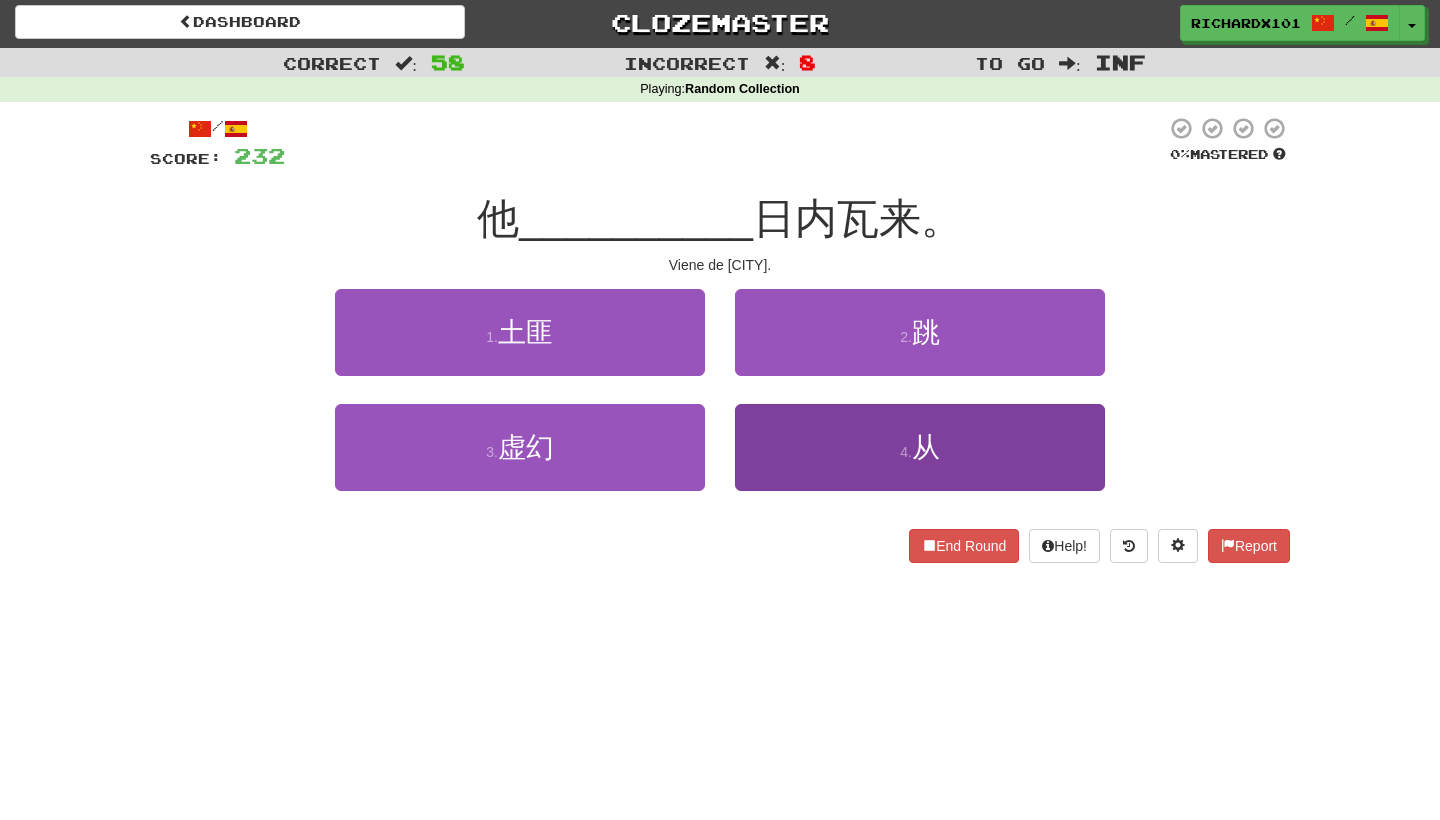 click on "4 .  从" at bounding box center (920, 447) 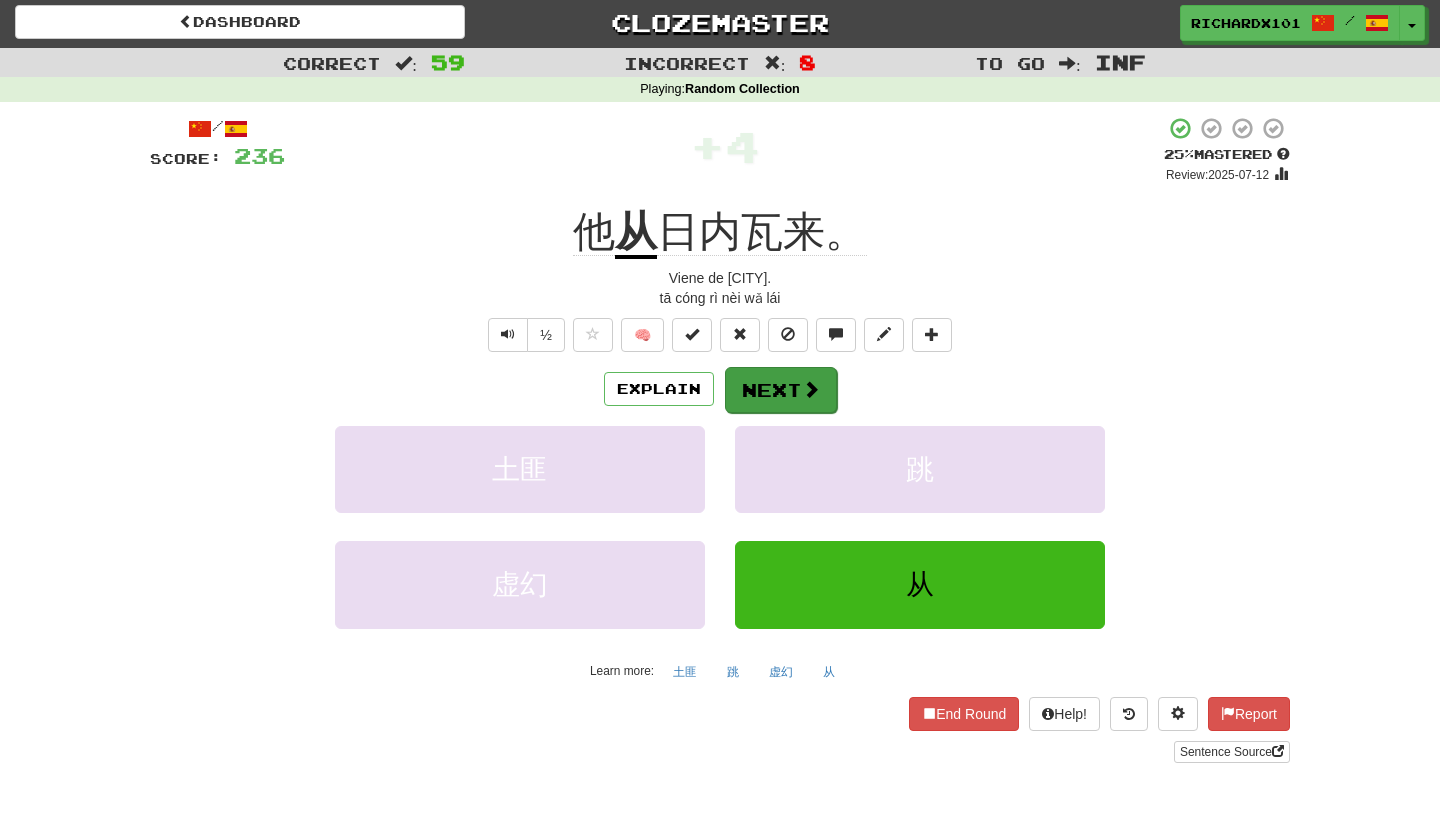 click on "Next" at bounding box center (781, 390) 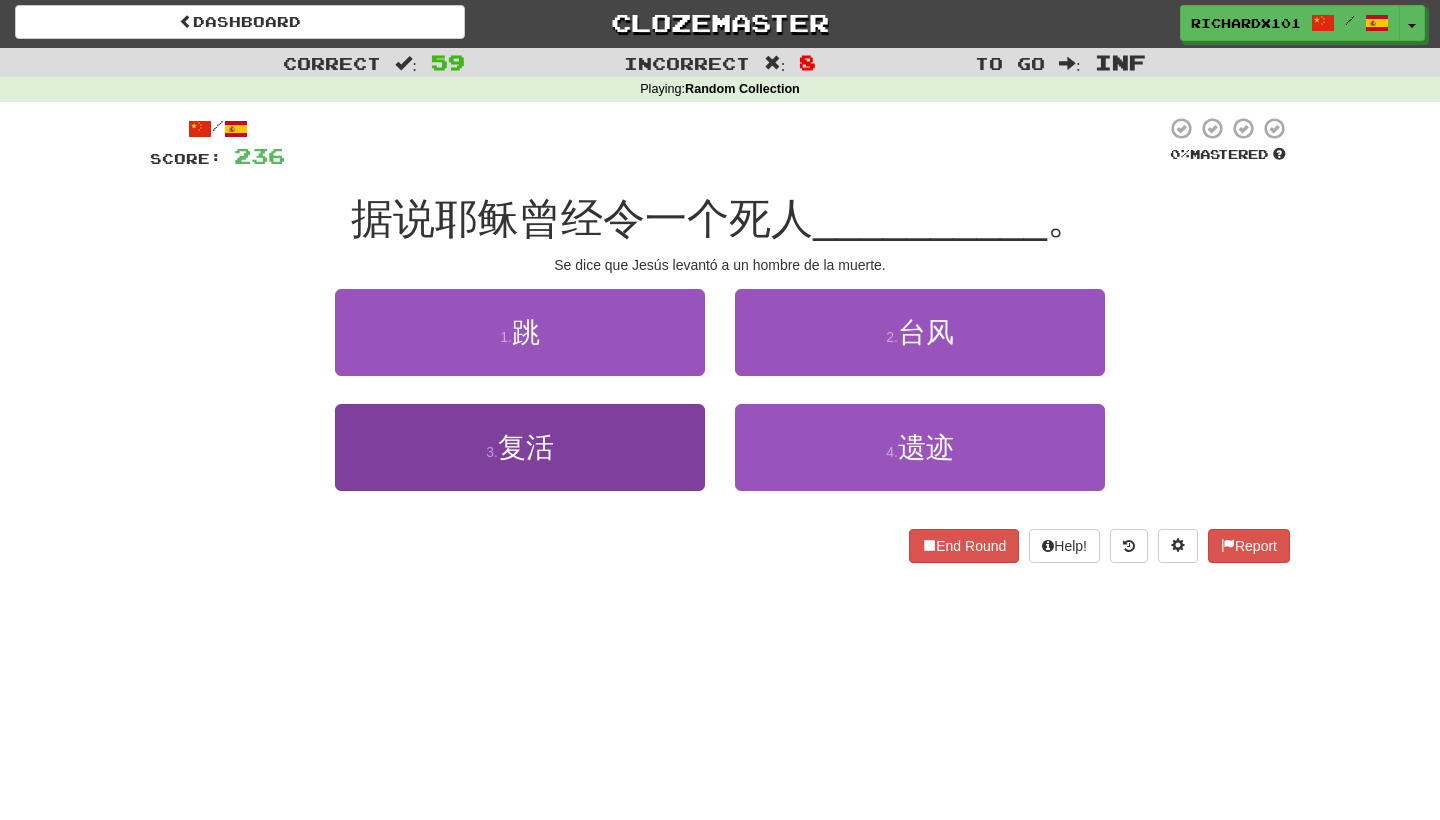 click on "3 .  复活" at bounding box center [520, 447] 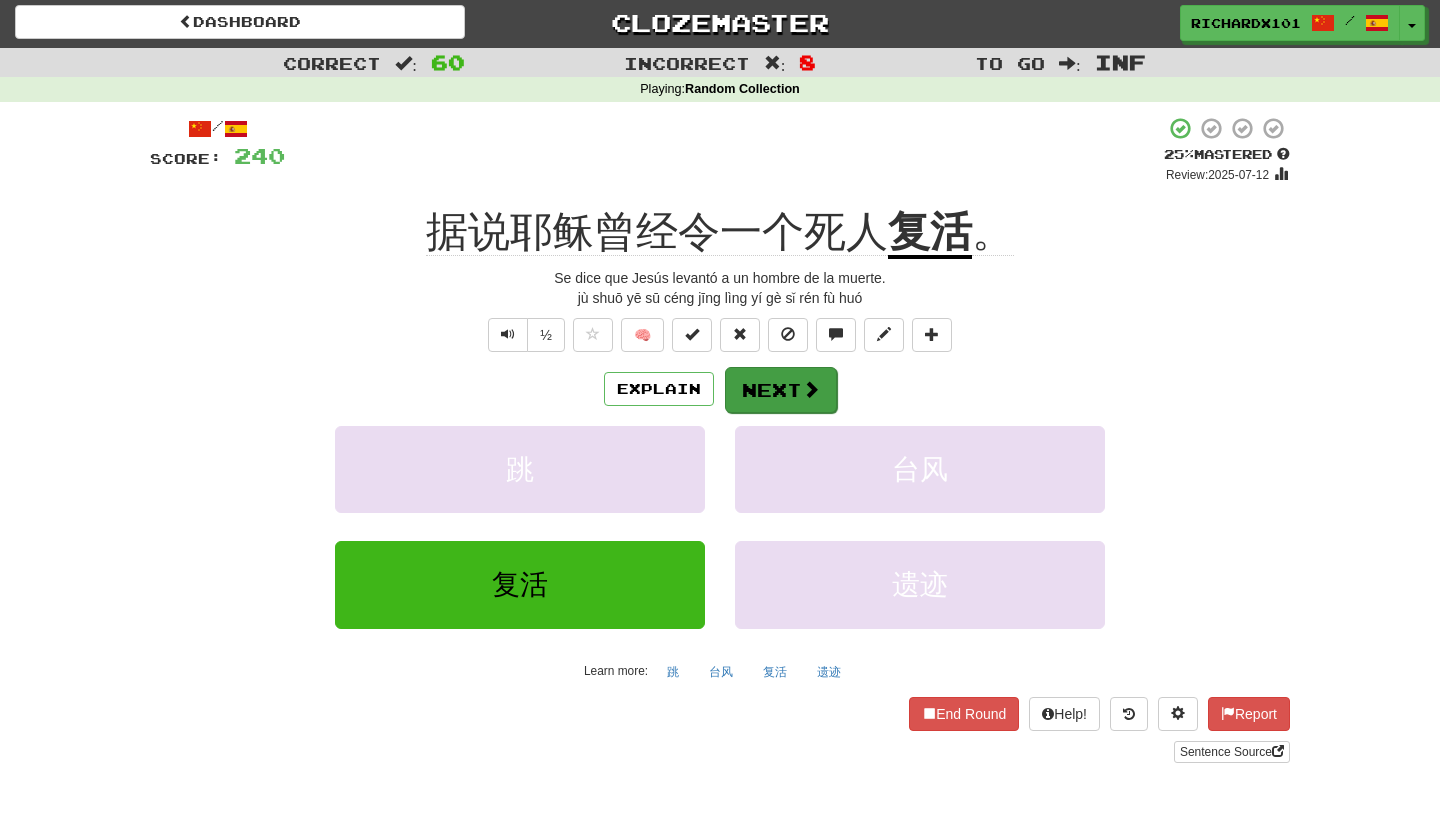 click on "Next" at bounding box center [781, 390] 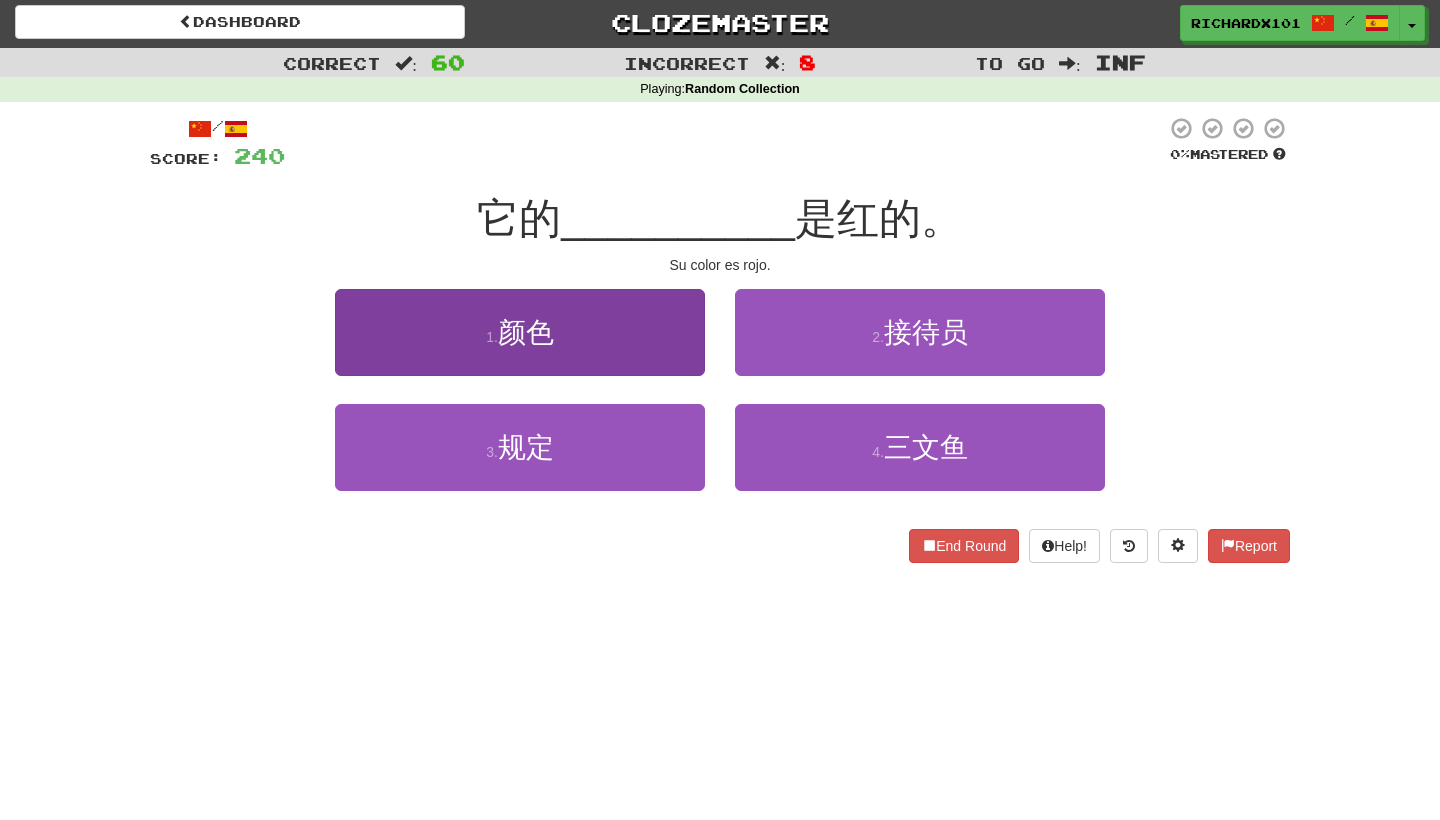 click on "1 .  颜色" at bounding box center [520, 332] 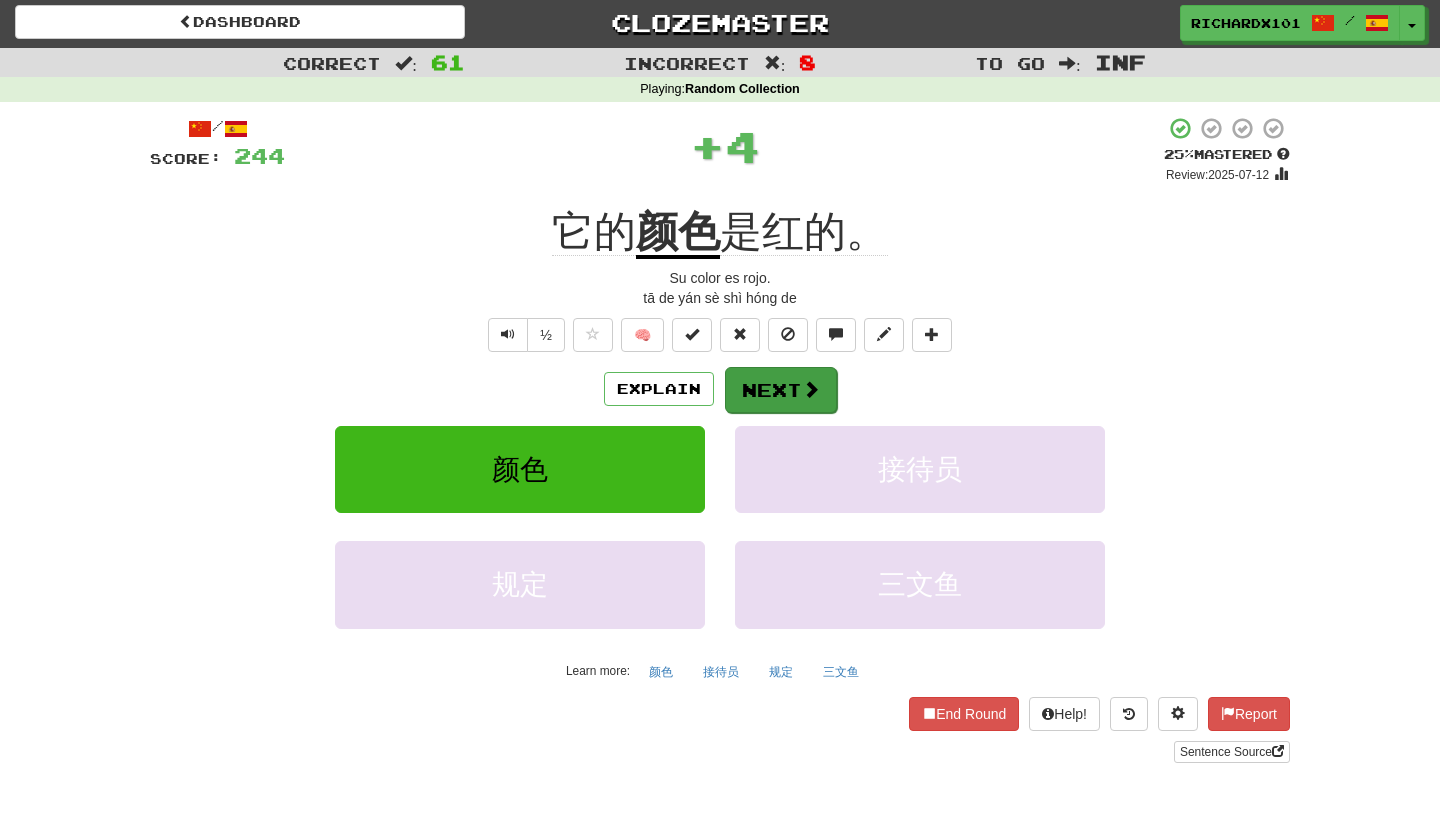 click on "Next" at bounding box center (781, 390) 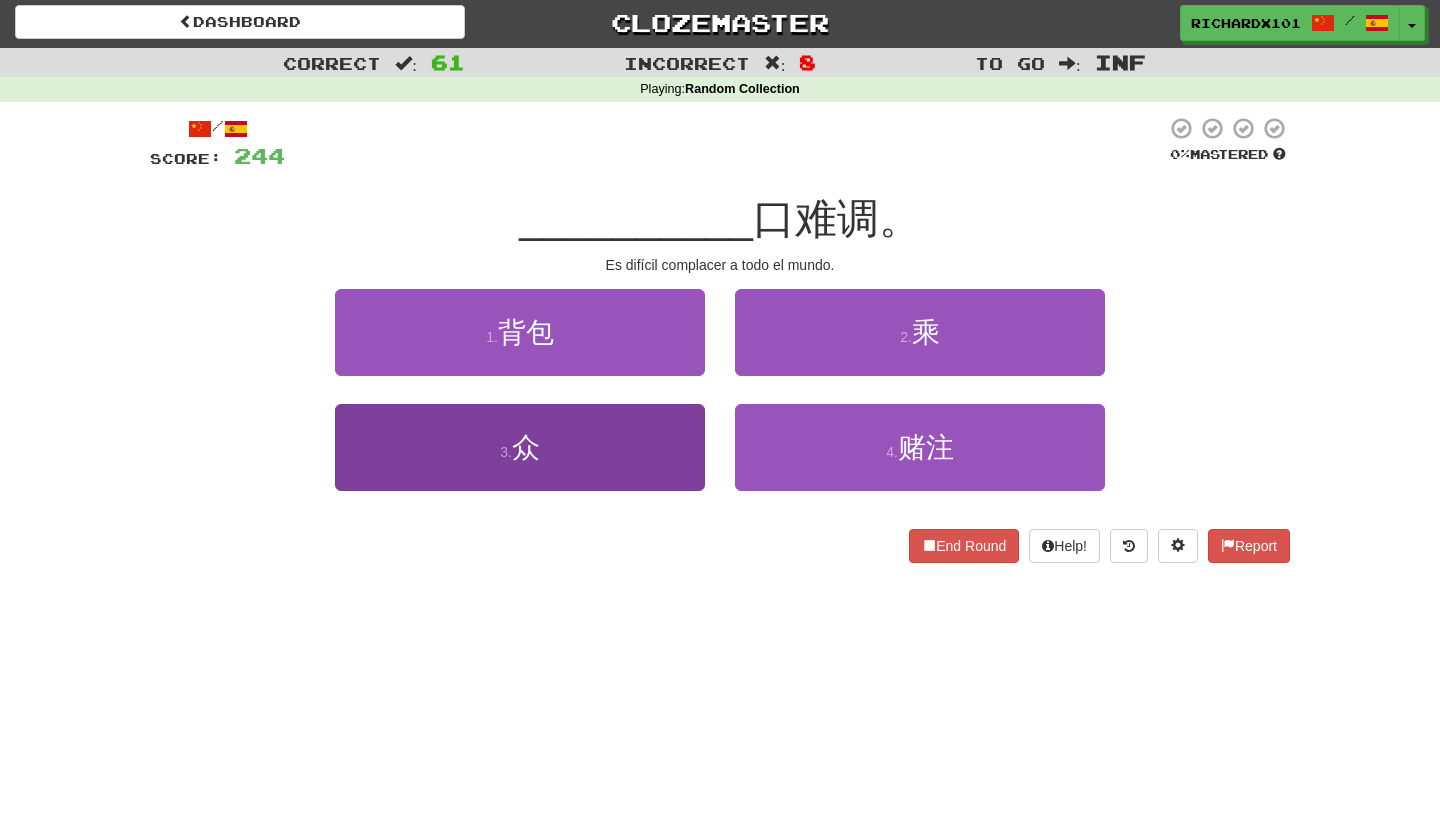 click on "3 .  众" at bounding box center [520, 447] 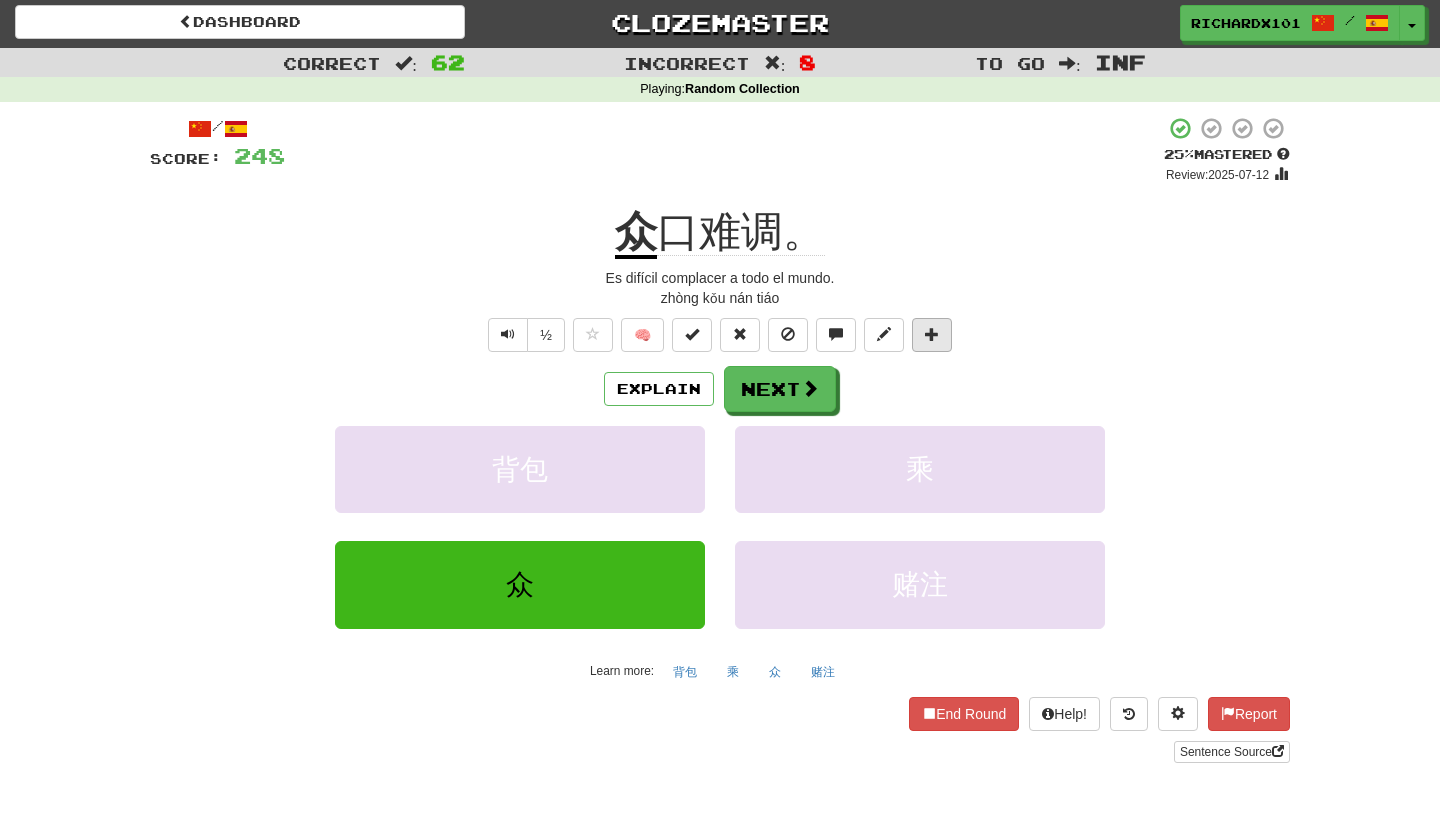 click at bounding box center [932, 334] 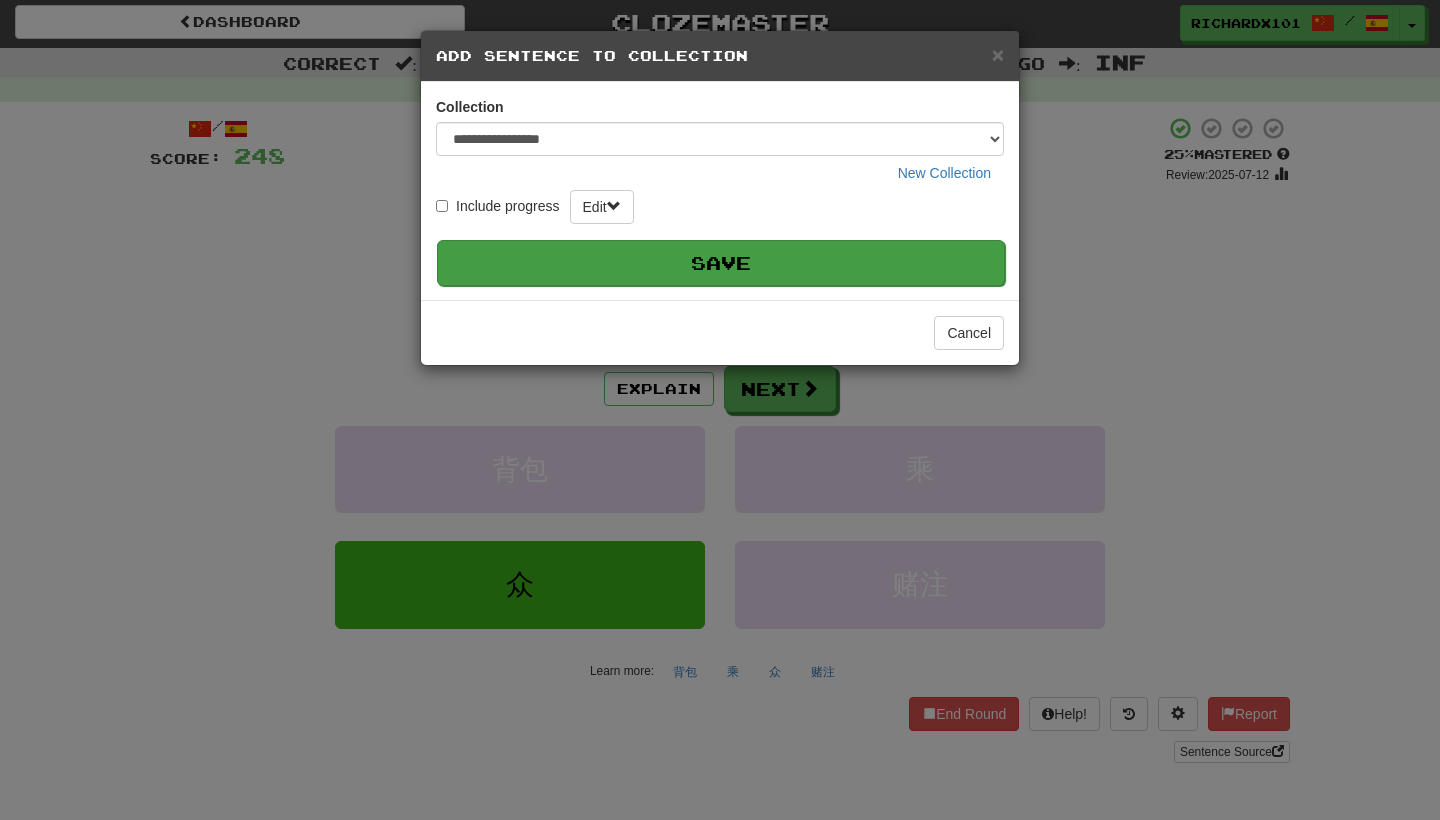 click on "Save" at bounding box center [721, 263] 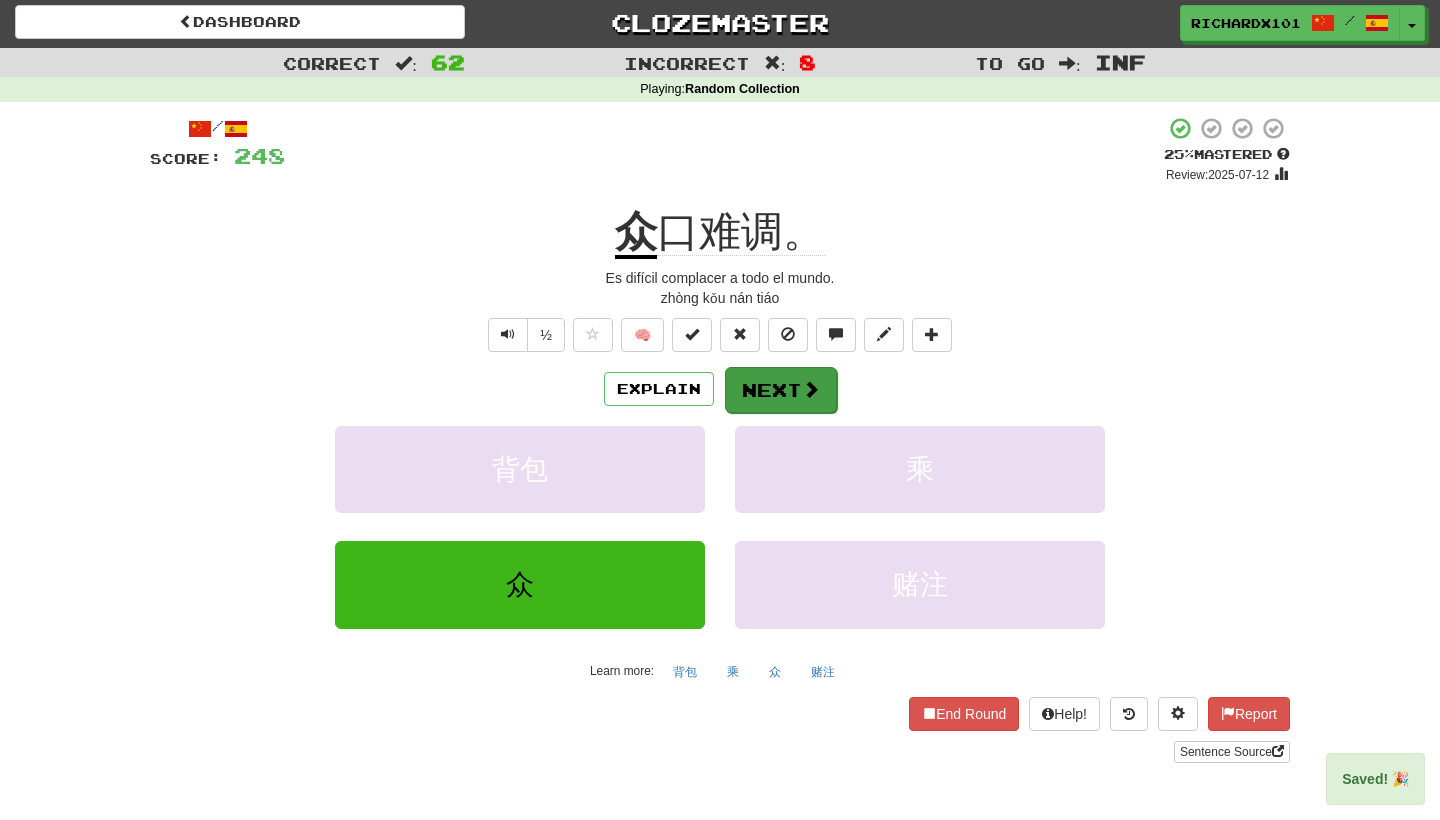 click on "Next" at bounding box center (781, 390) 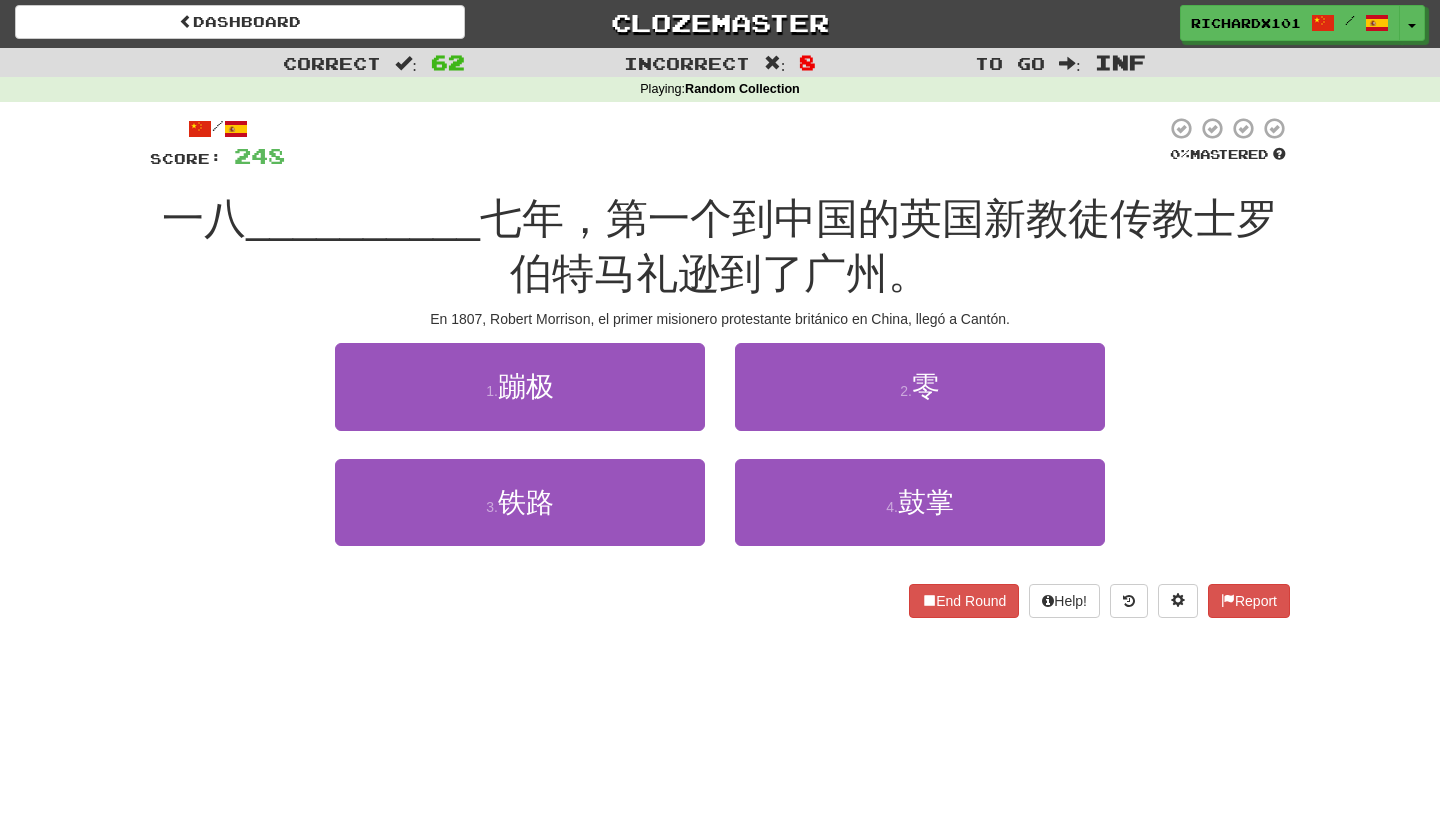 click on "2 .  零" at bounding box center [920, 386] 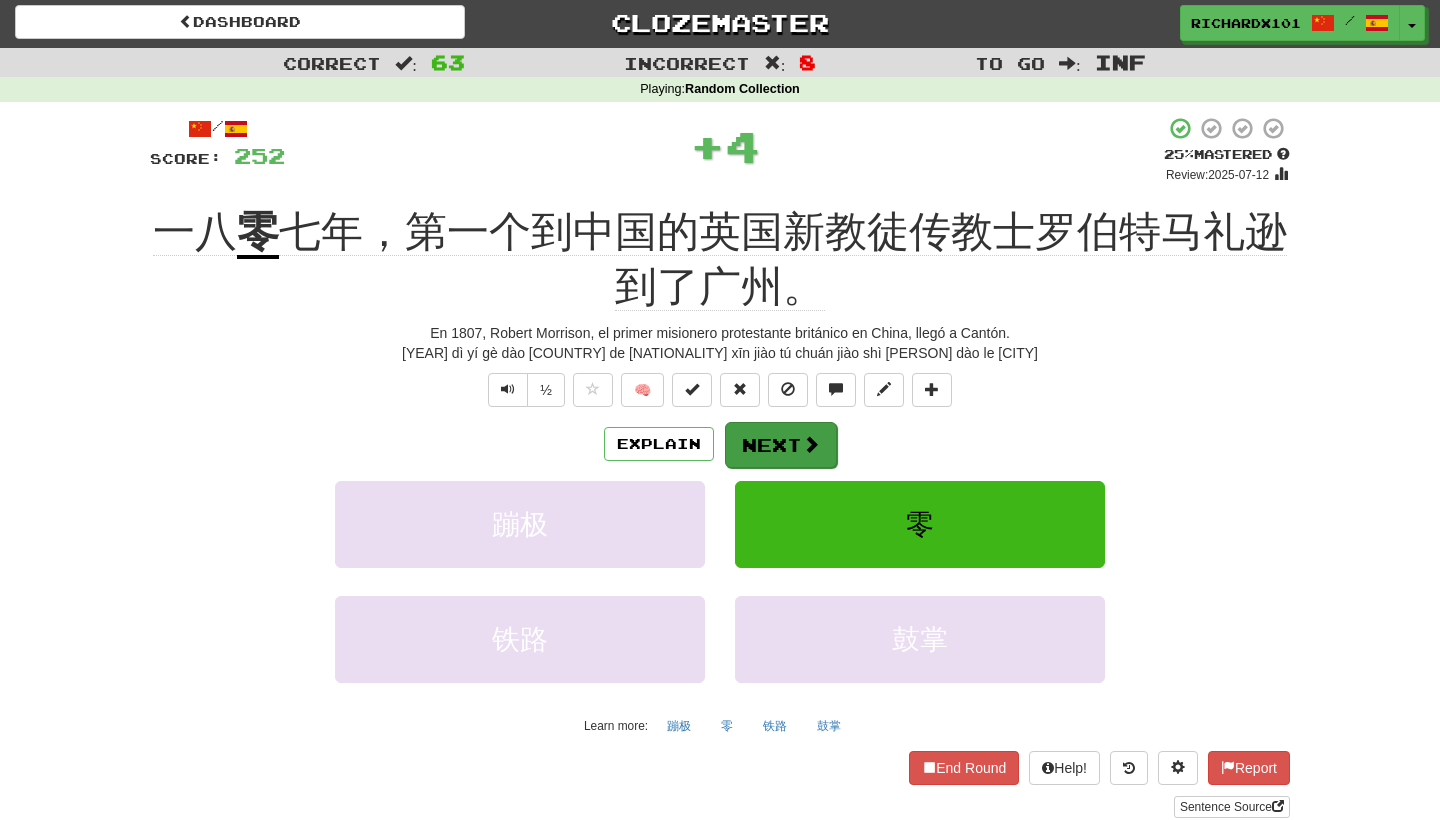 click at bounding box center (811, 444) 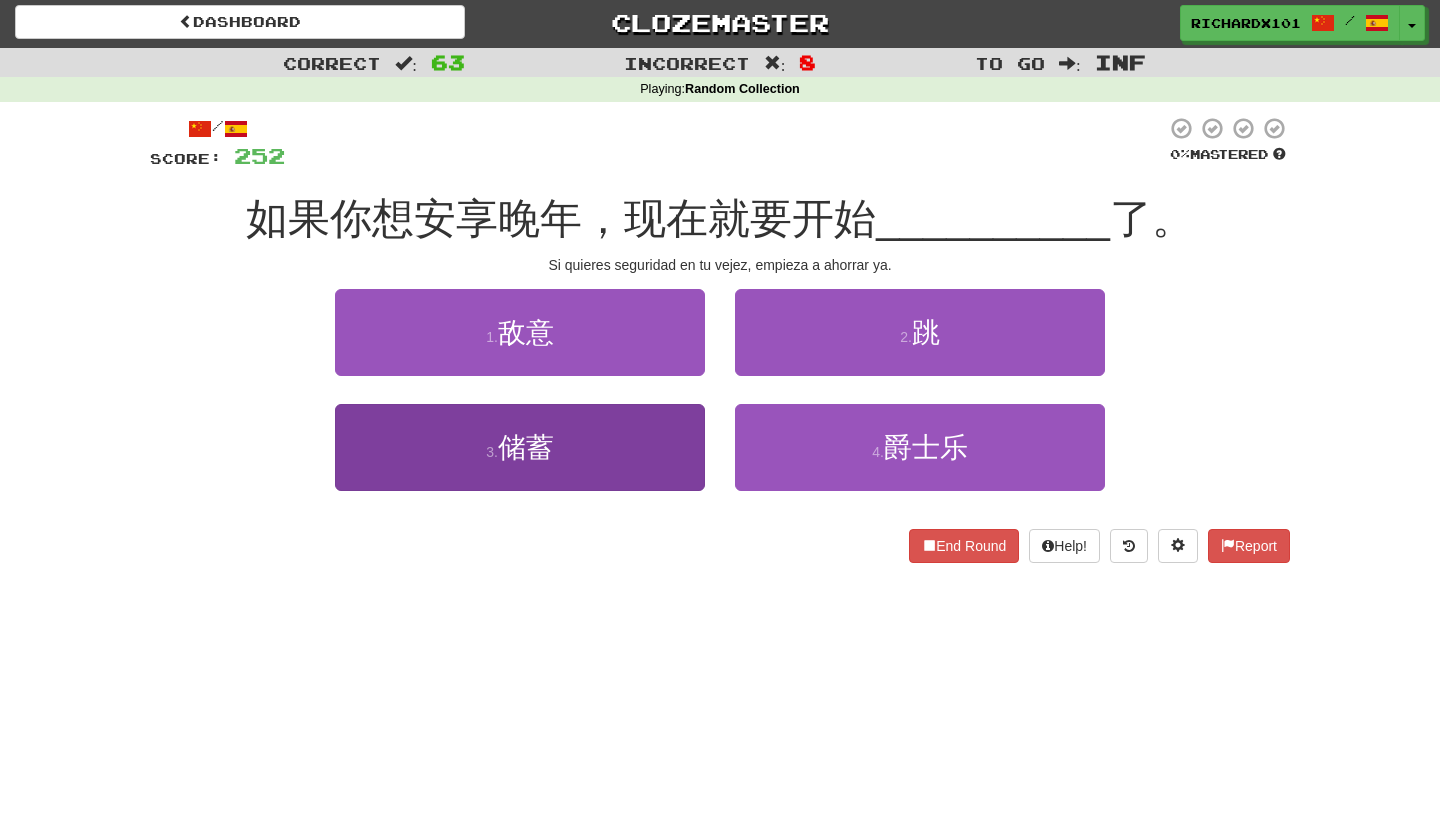 click on "3 .  储蓄" at bounding box center [520, 447] 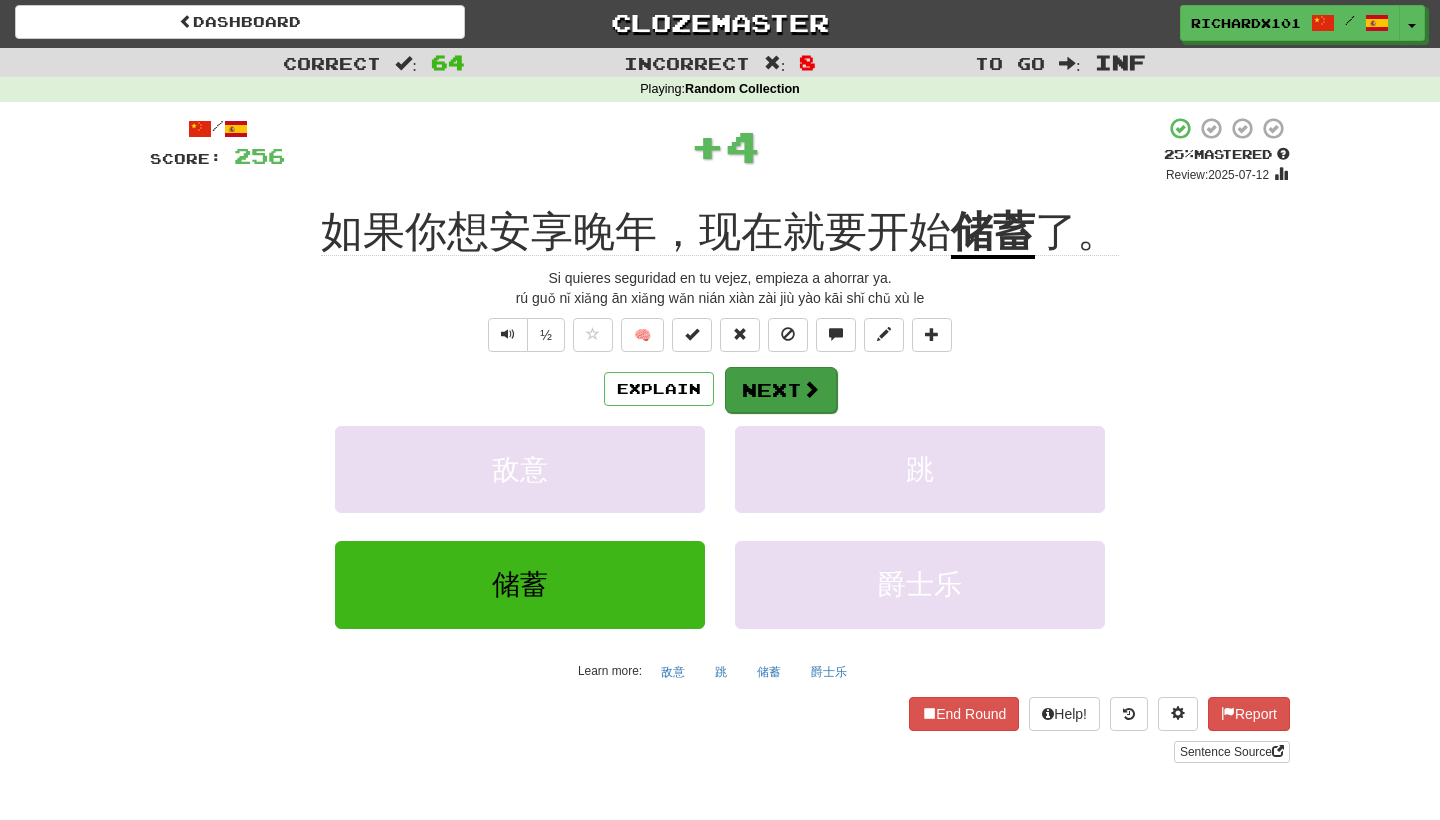 click on "Next" at bounding box center [781, 390] 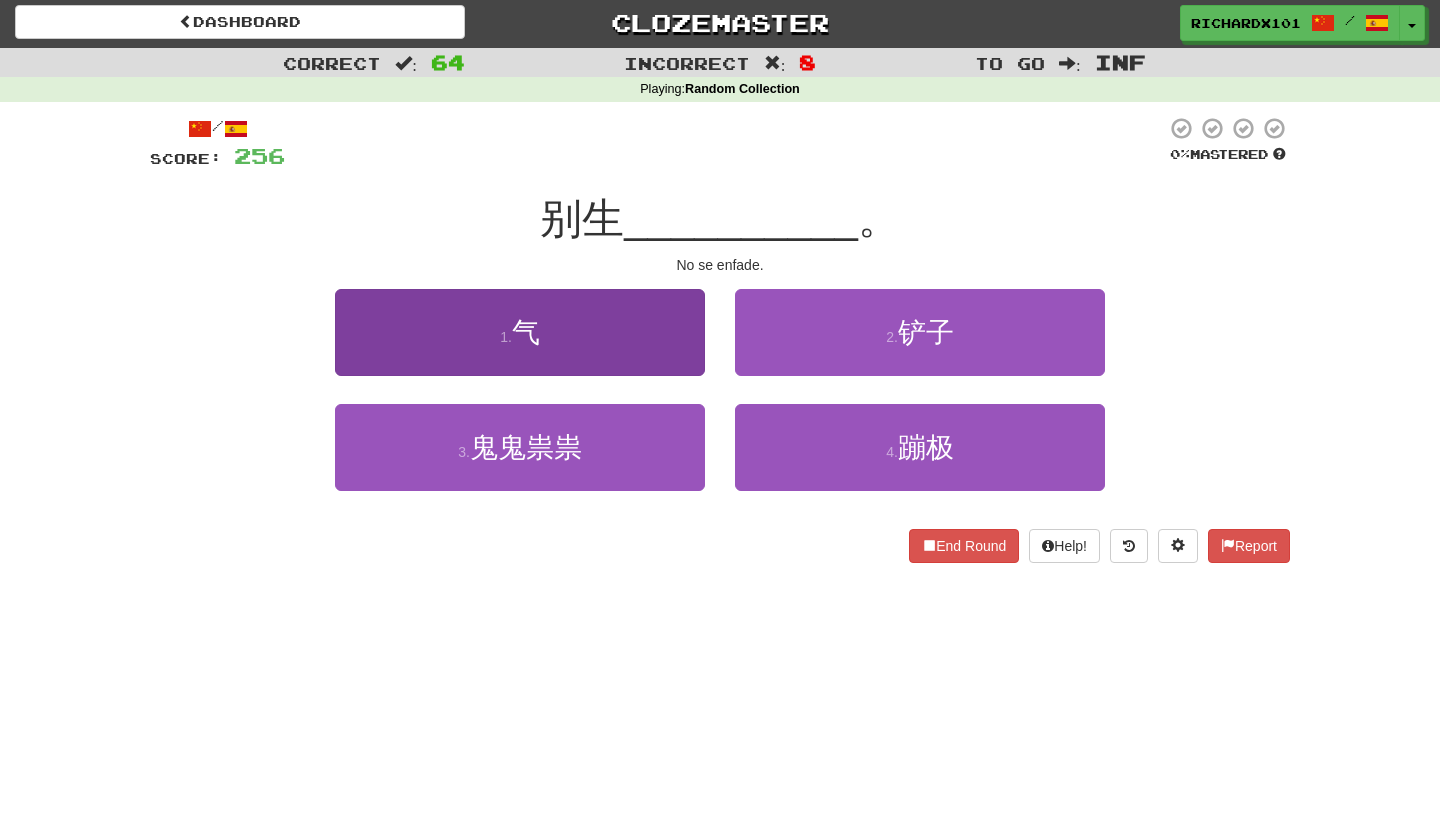 click on "1 .  气" at bounding box center [520, 332] 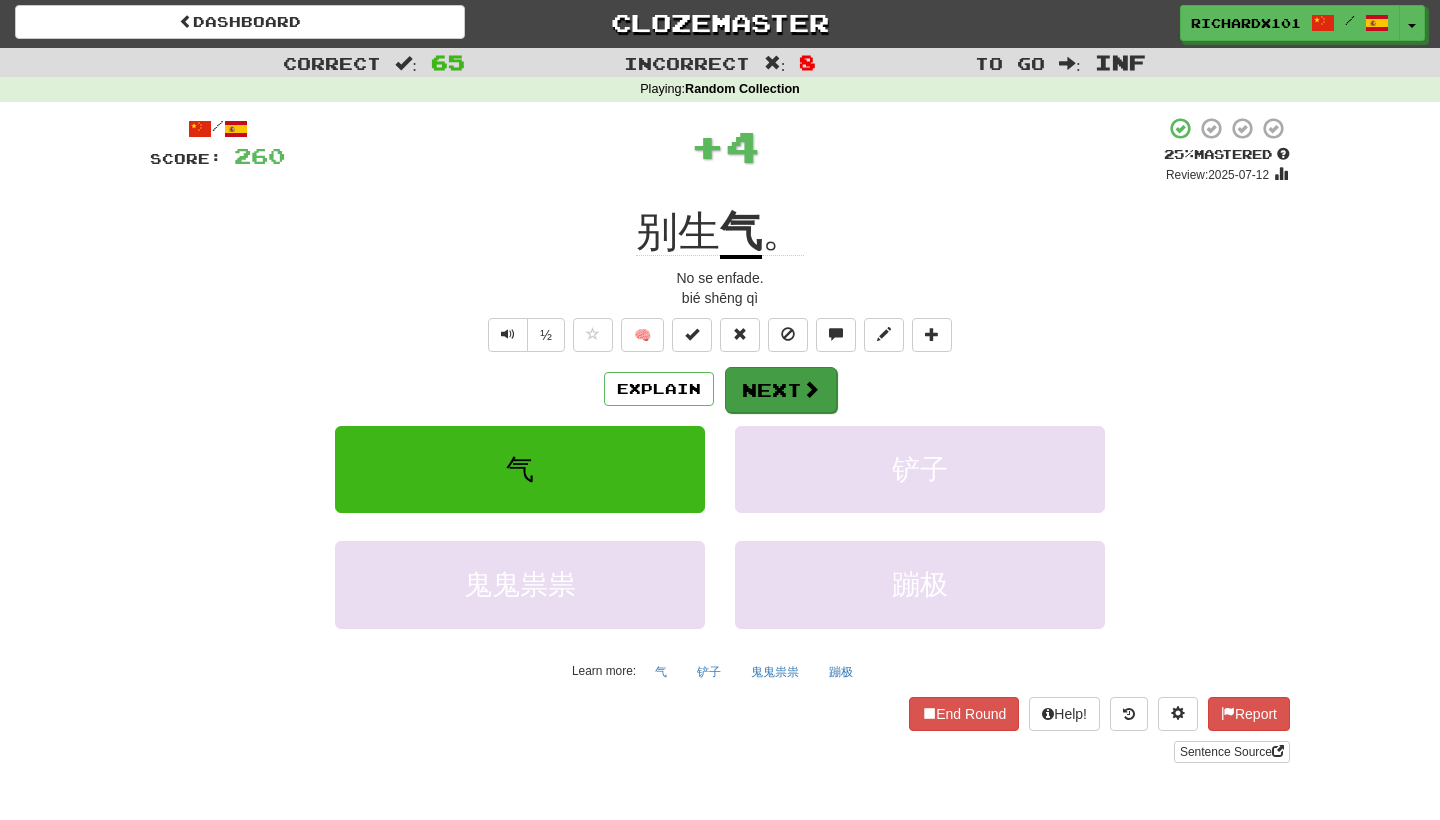 click on "Next" at bounding box center [781, 390] 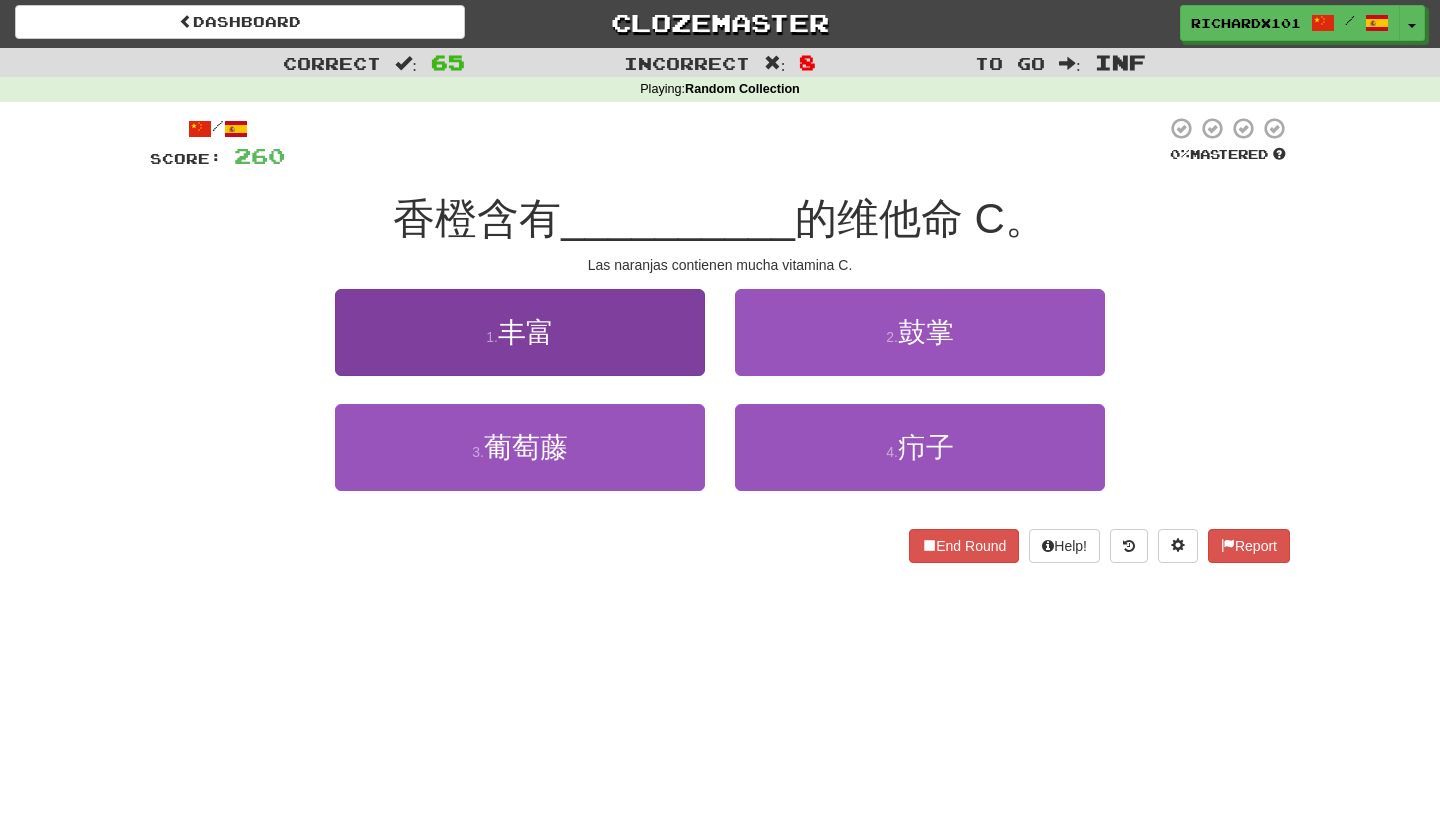 click on "1 .  丰富" at bounding box center [520, 332] 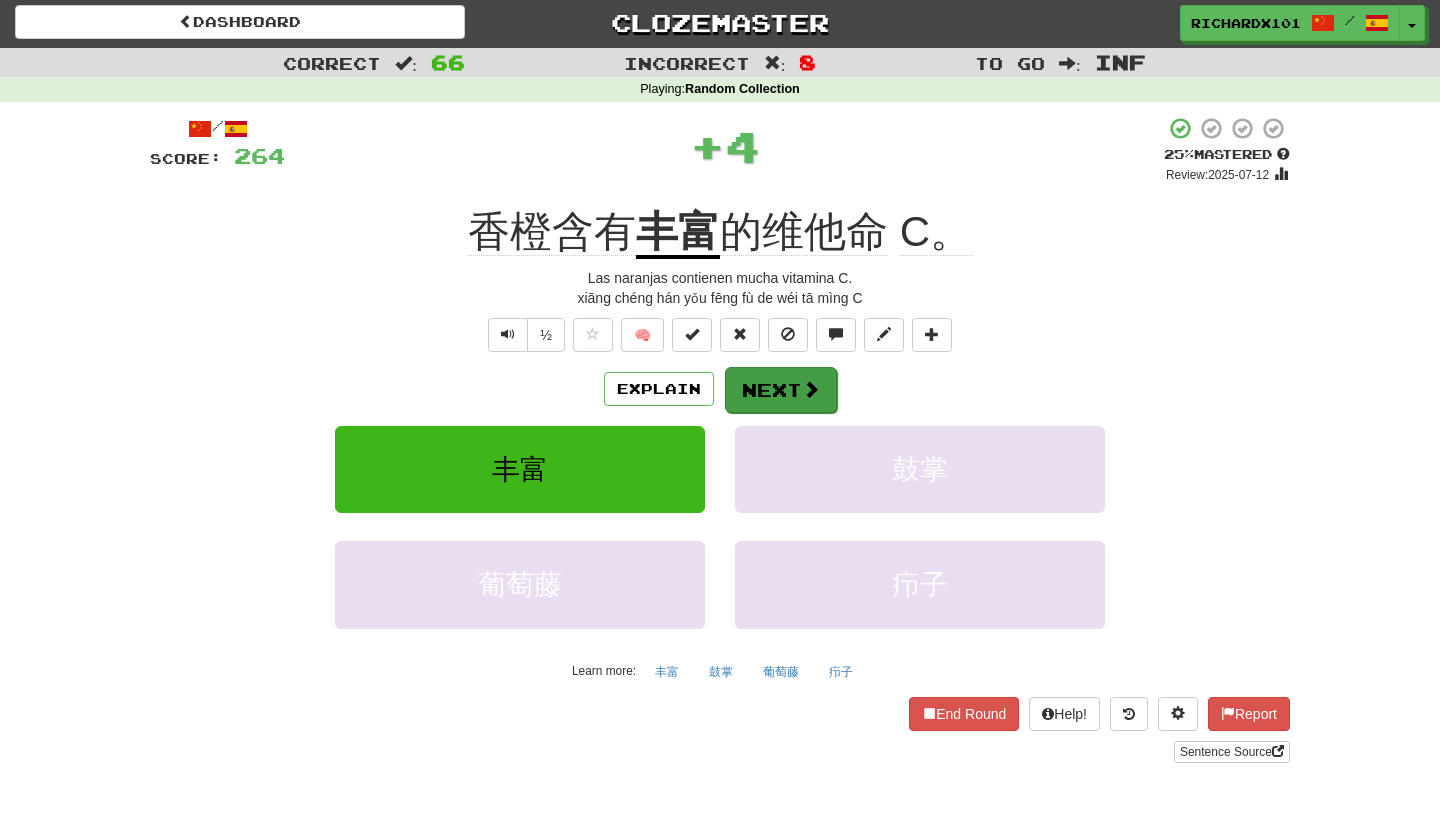 click on "Next" at bounding box center (781, 390) 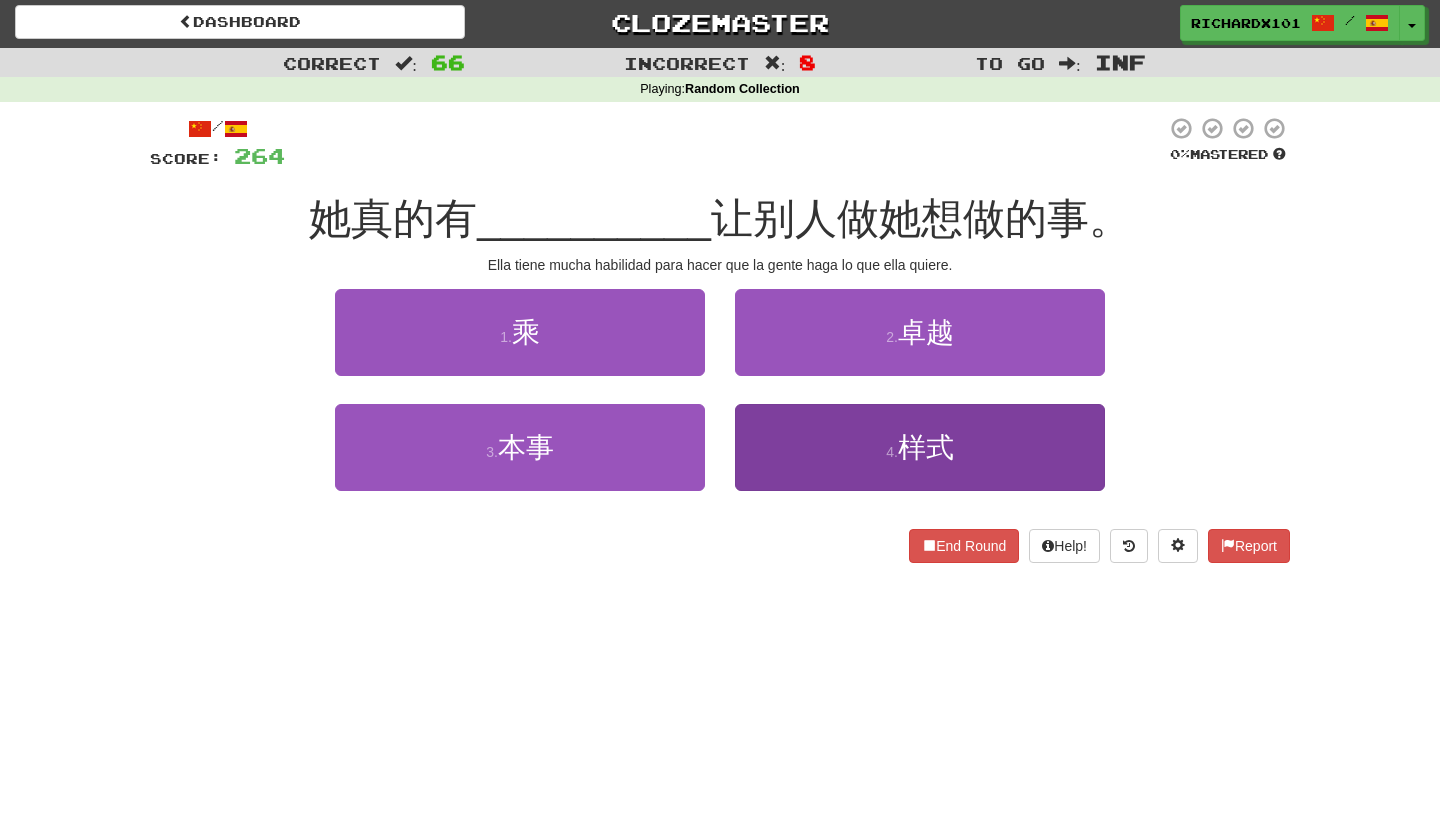 click on "4 .  样式" at bounding box center [920, 447] 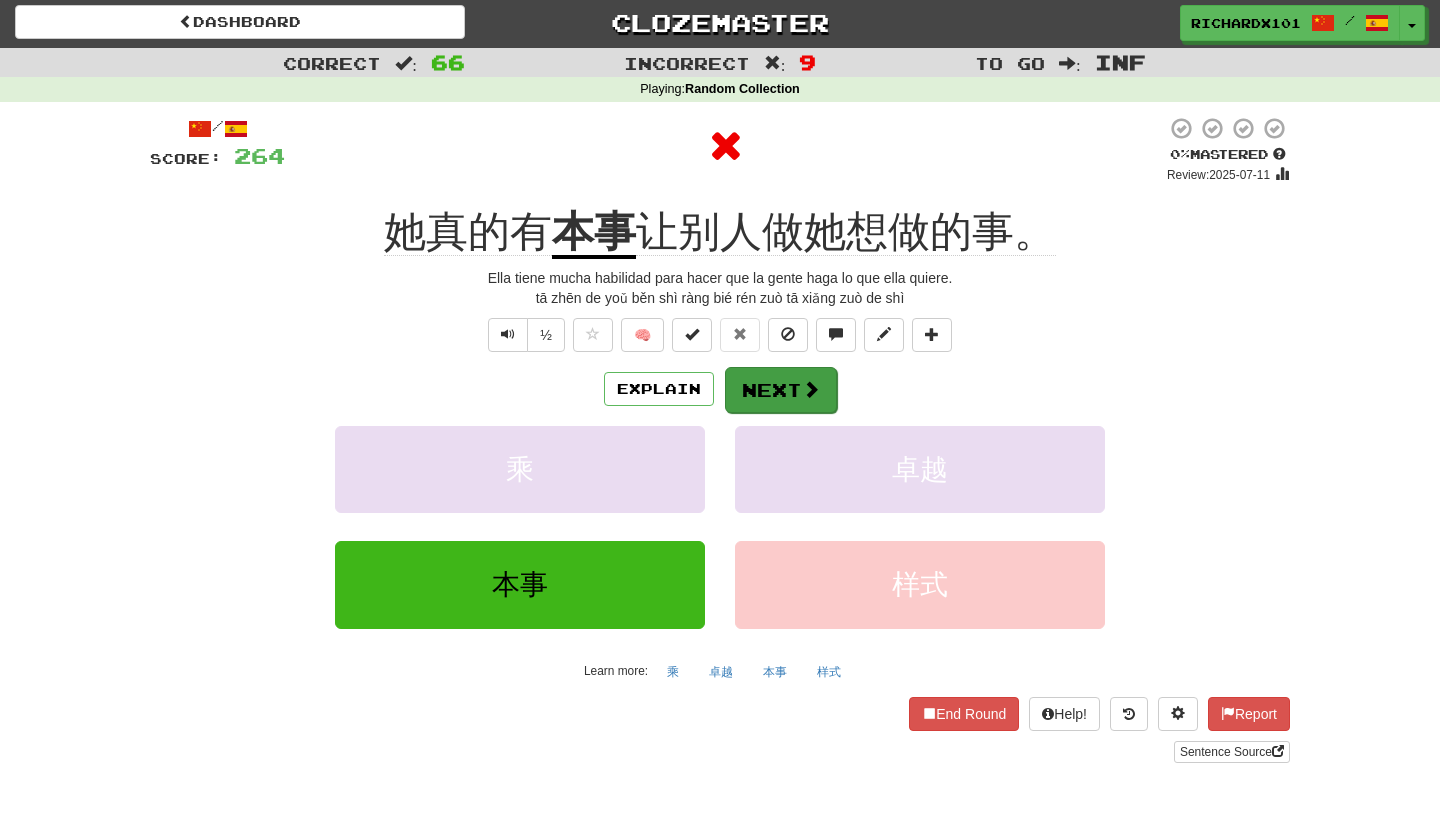 click on "Next" at bounding box center [781, 390] 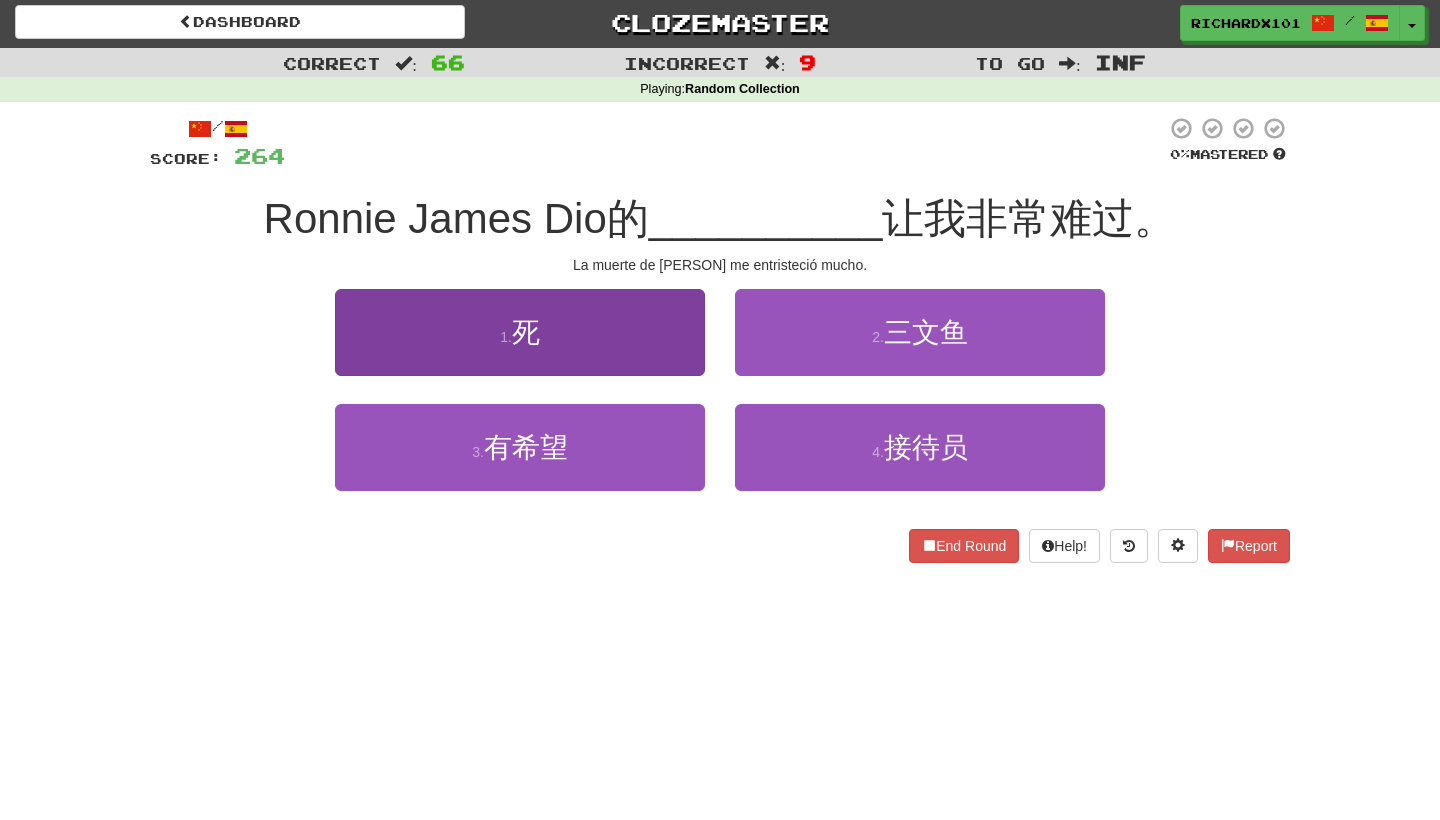click on "1 .  死" at bounding box center (520, 332) 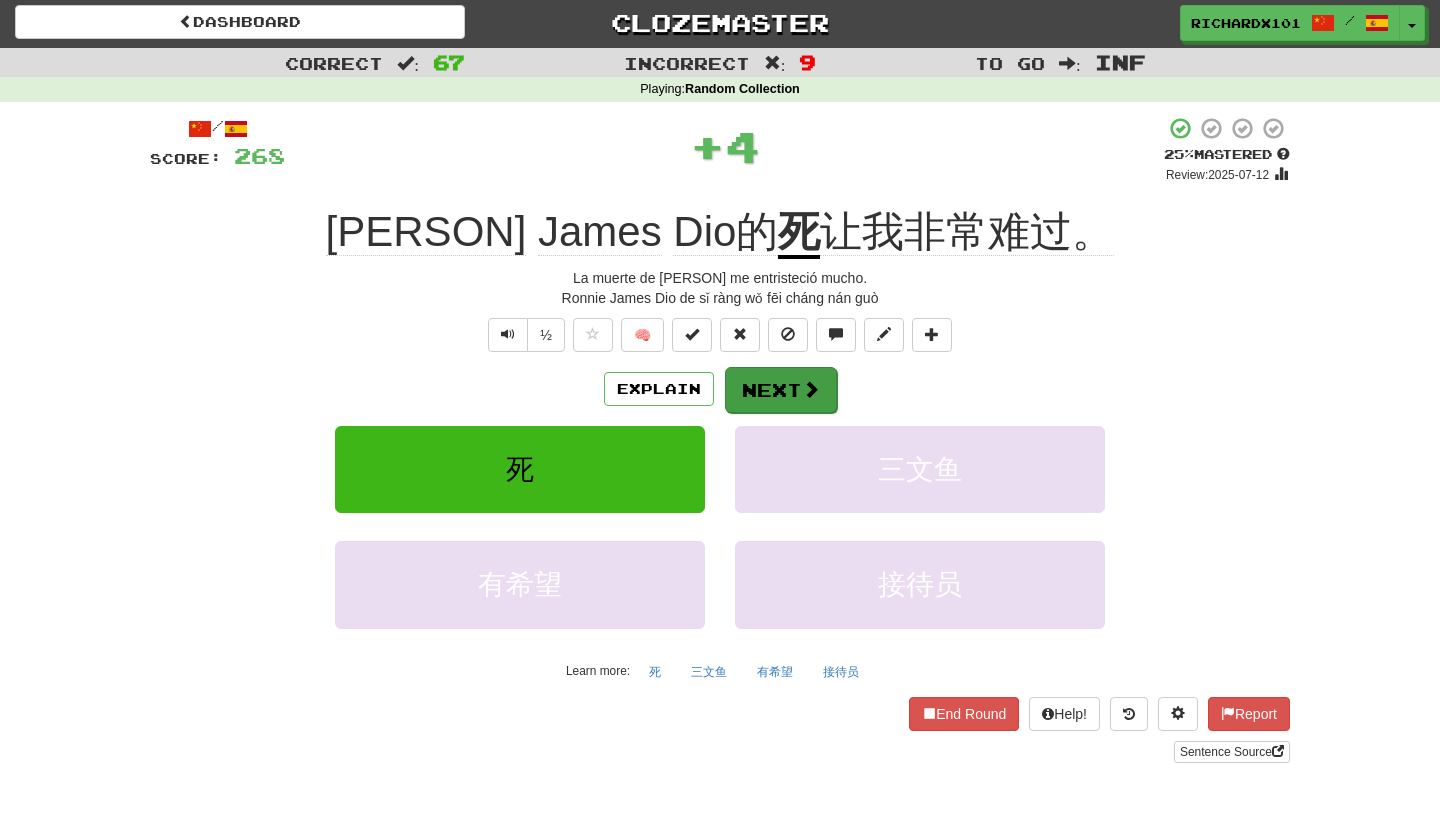 click on "Next" at bounding box center [781, 390] 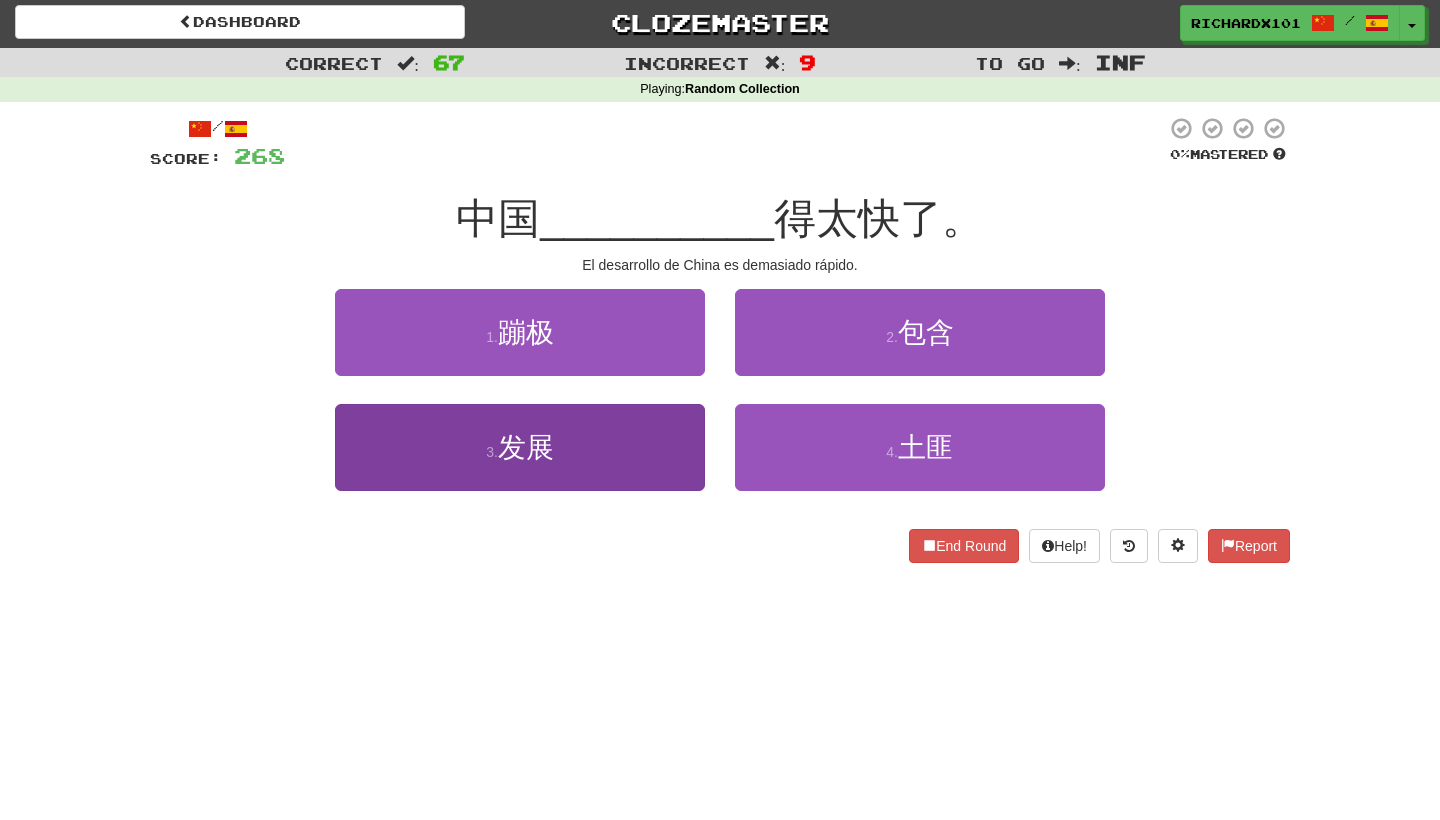 click on "3 .  发展" at bounding box center [520, 447] 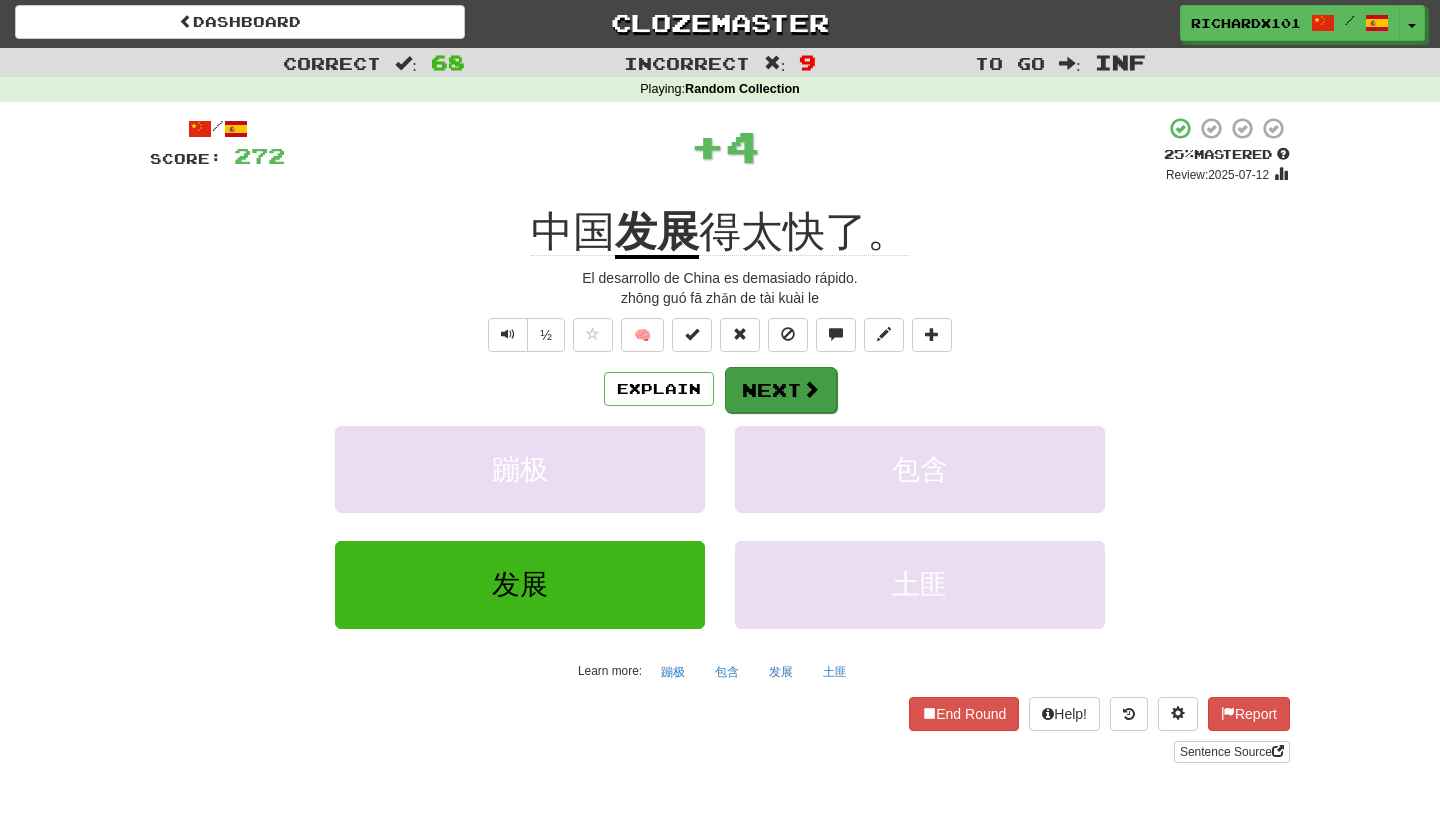 click on "Next" at bounding box center (781, 390) 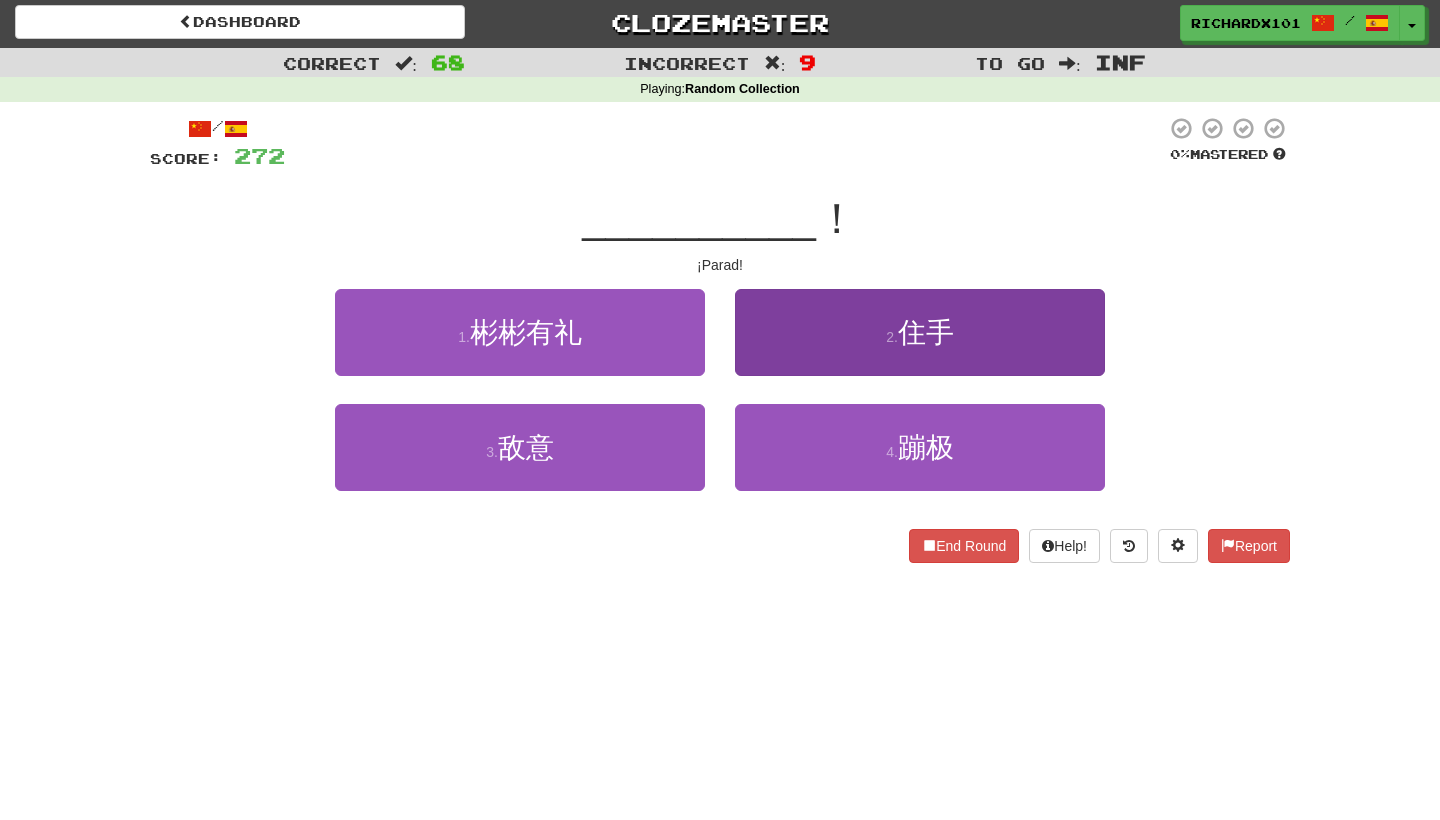 click on "2 .  住手" at bounding box center [920, 332] 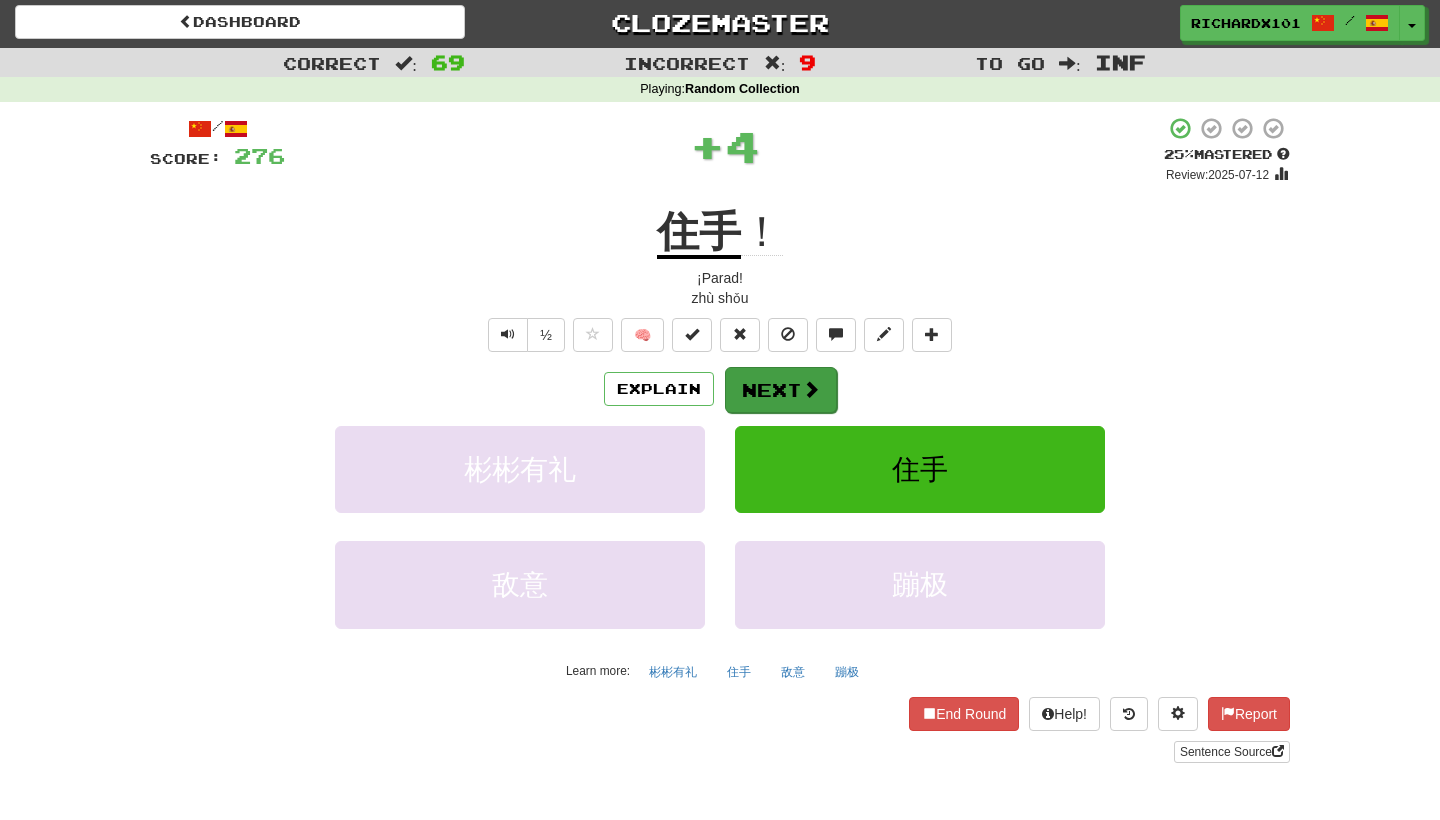 click on "Next" at bounding box center (781, 390) 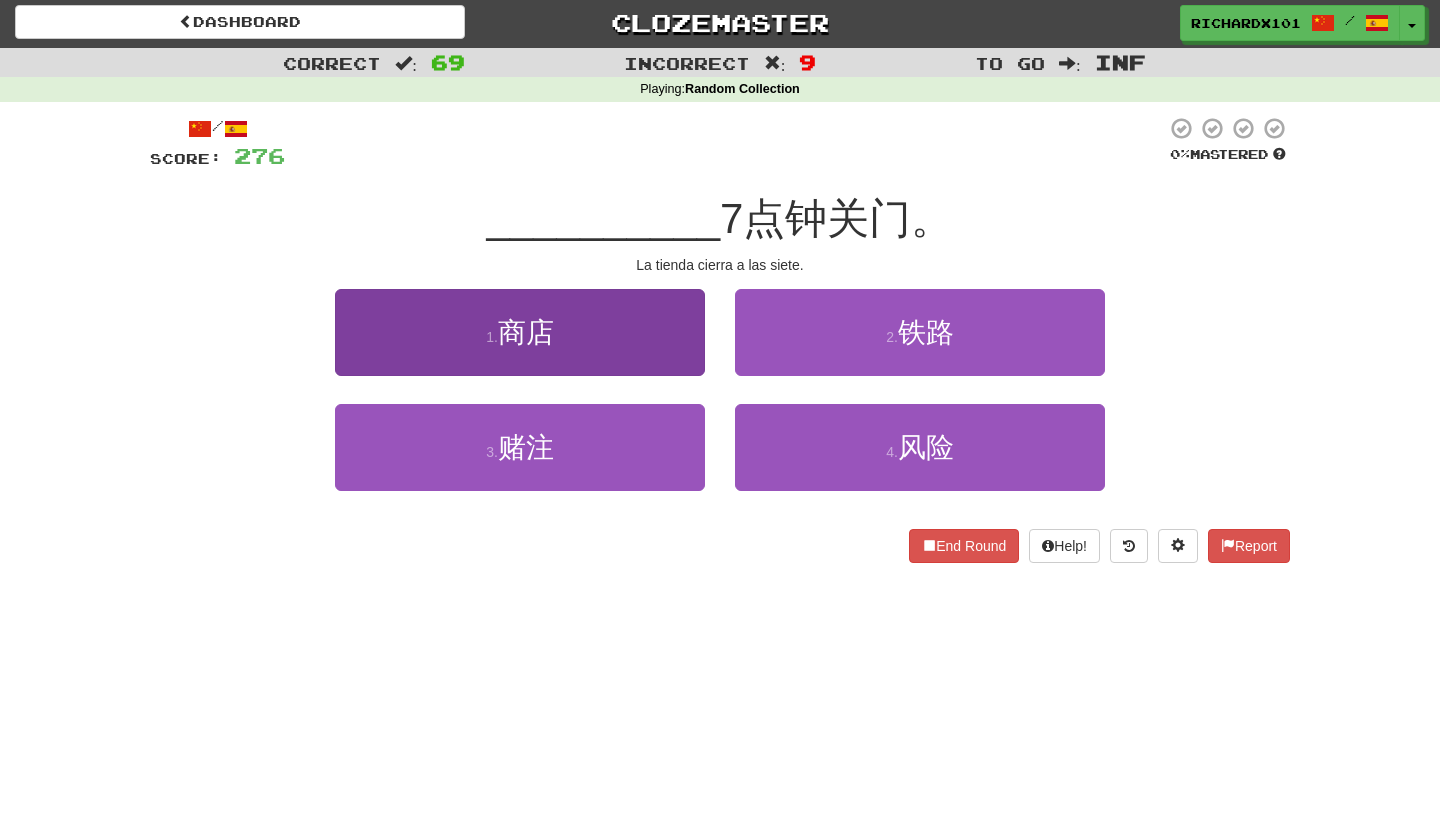 click on "1 .  商店" at bounding box center [520, 332] 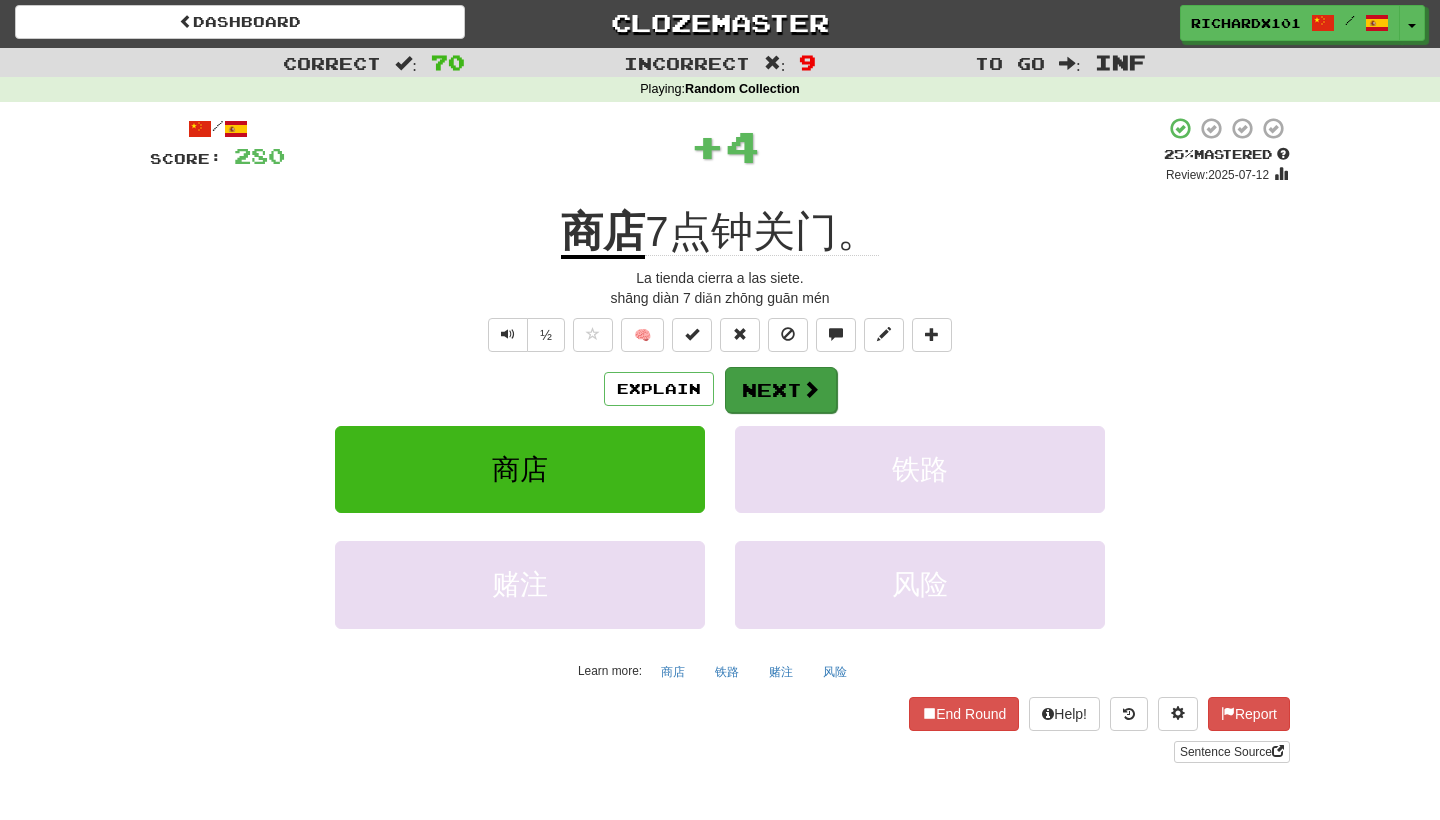 click on "Next" at bounding box center [781, 390] 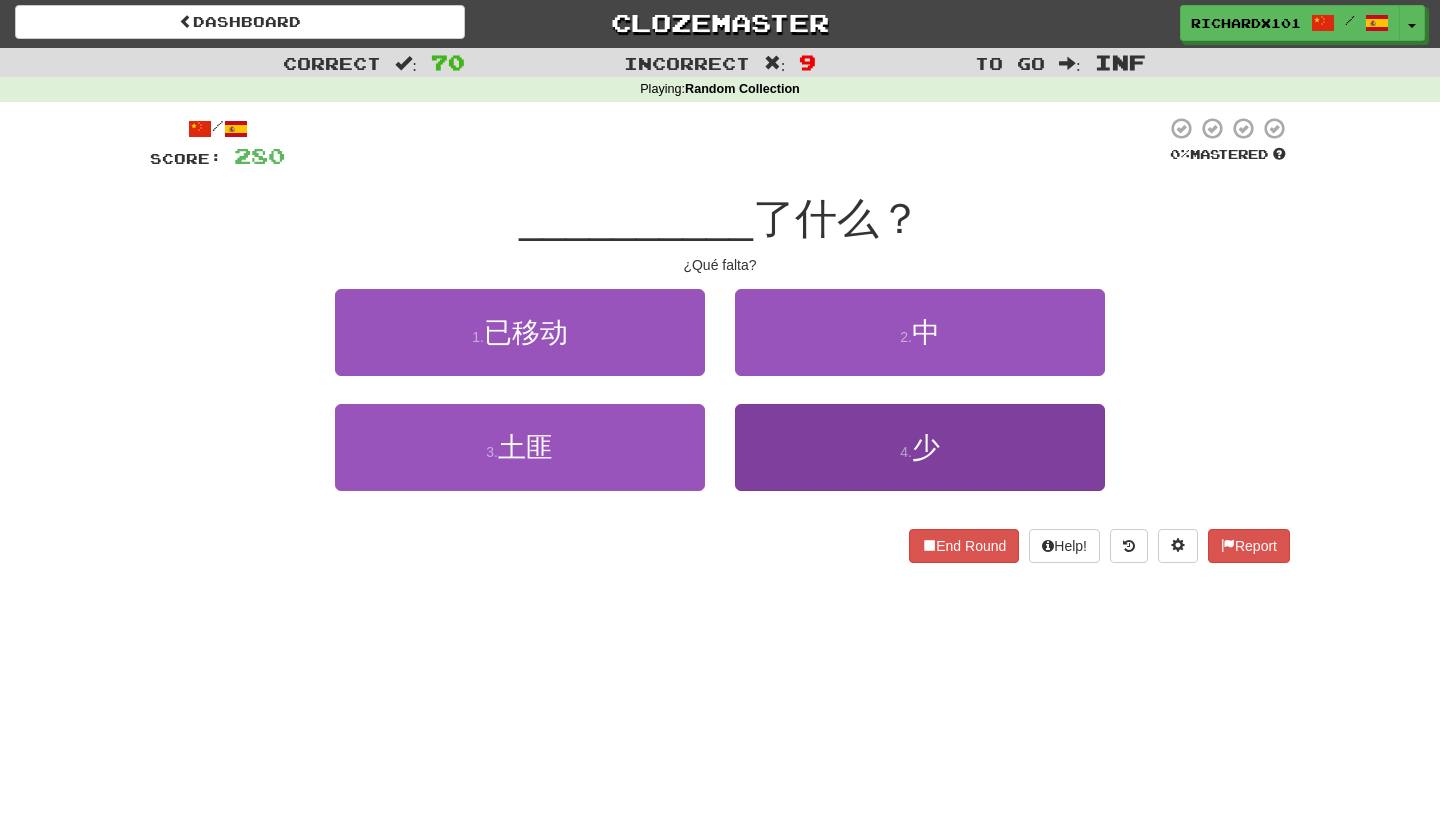 click on "4 .  少" at bounding box center [920, 447] 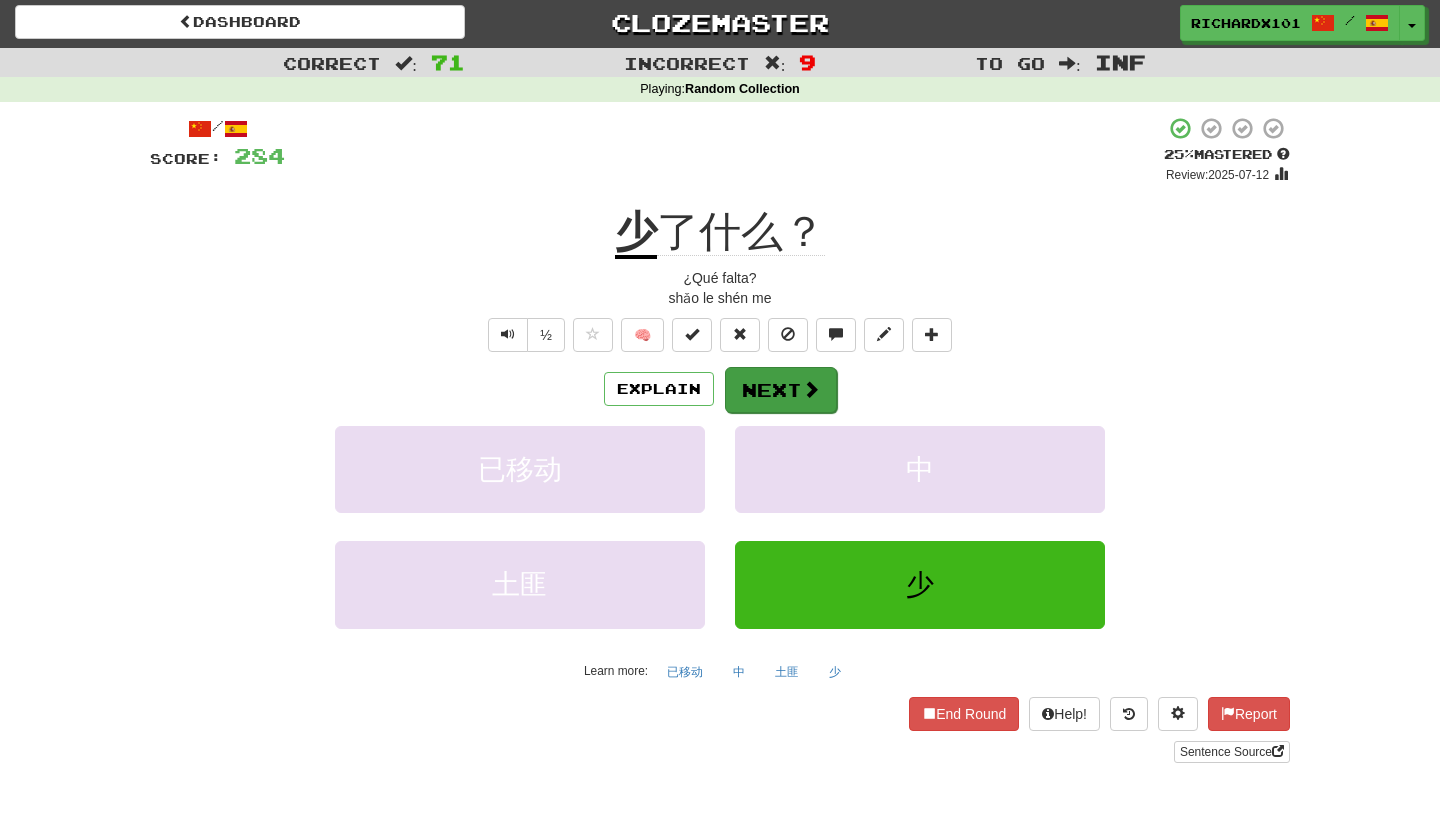 click on "Next" at bounding box center (781, 390) 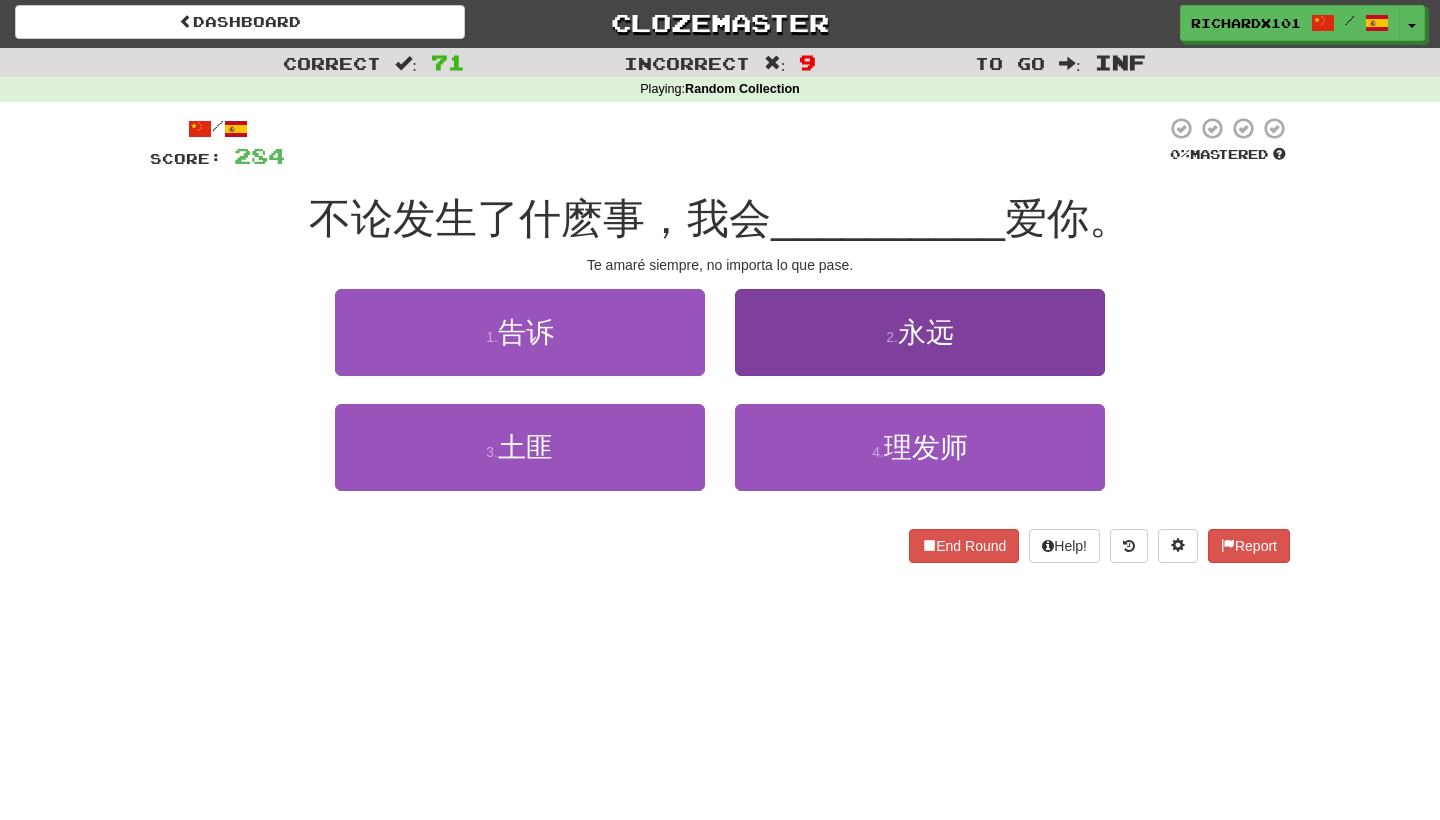 click on "2 .  永远" at bounding box center (920, 332) 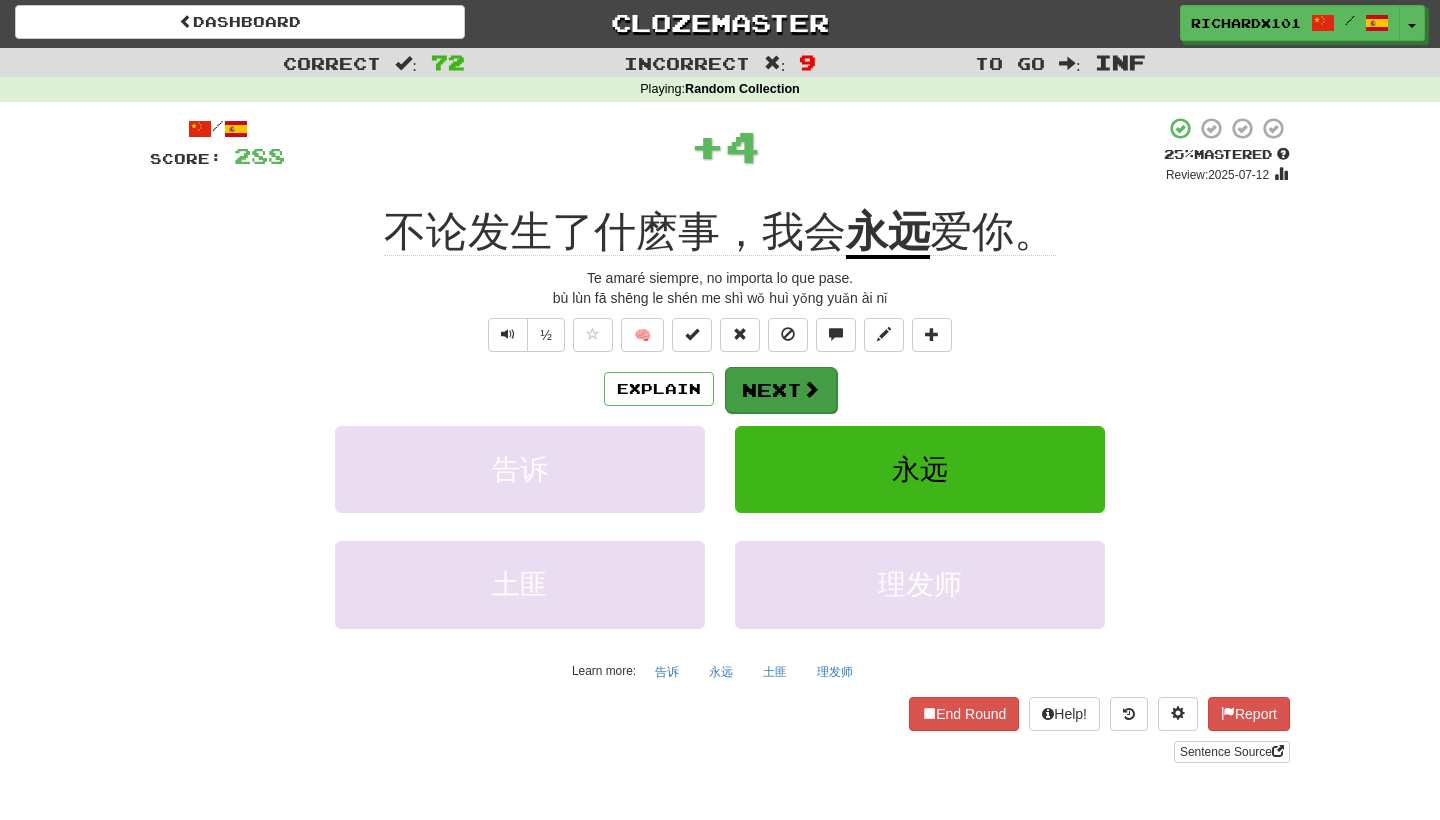 click at bounding box center (811, 389) 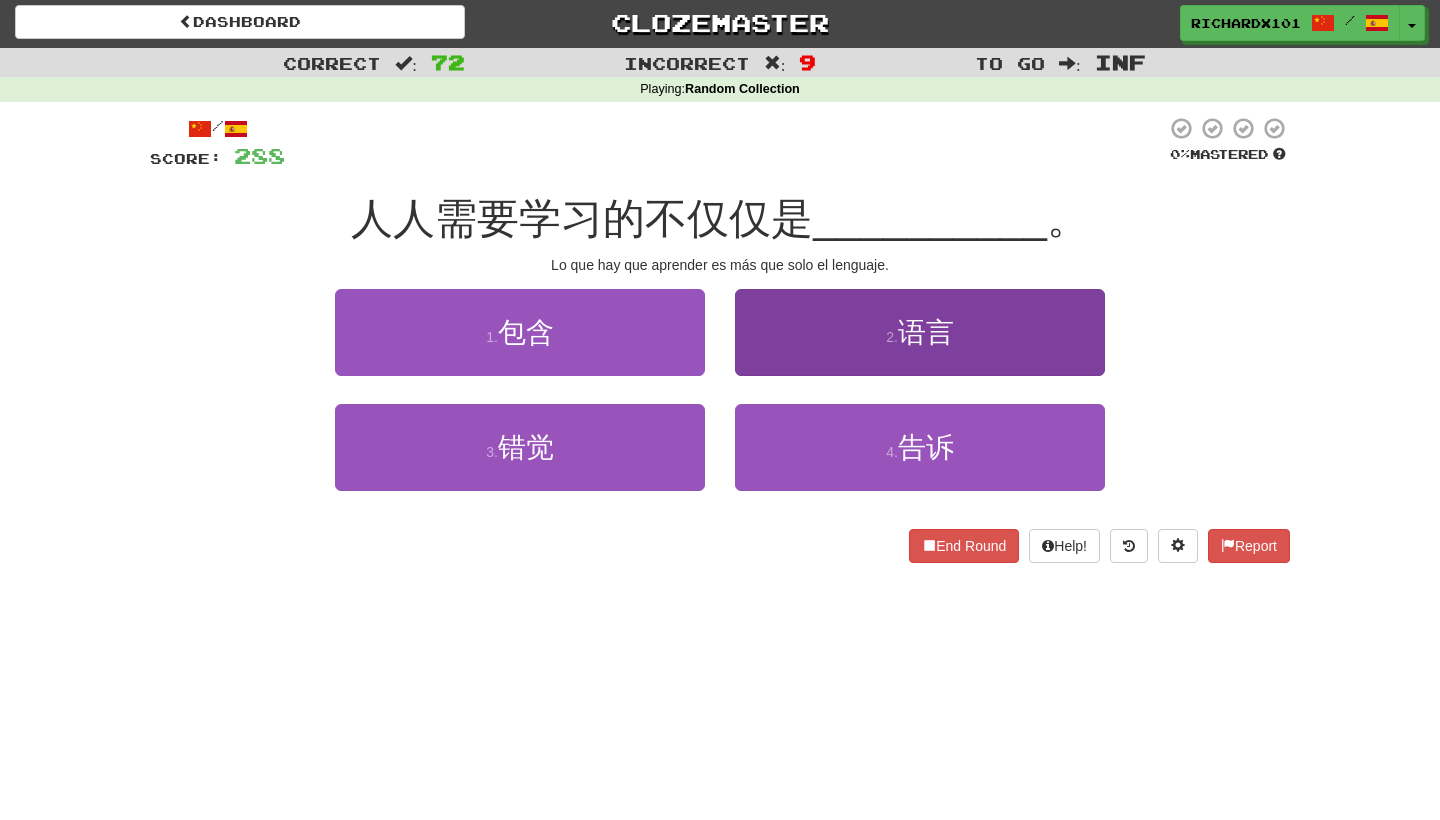 click on "2 .  语言" at bounding box center (920, 332) 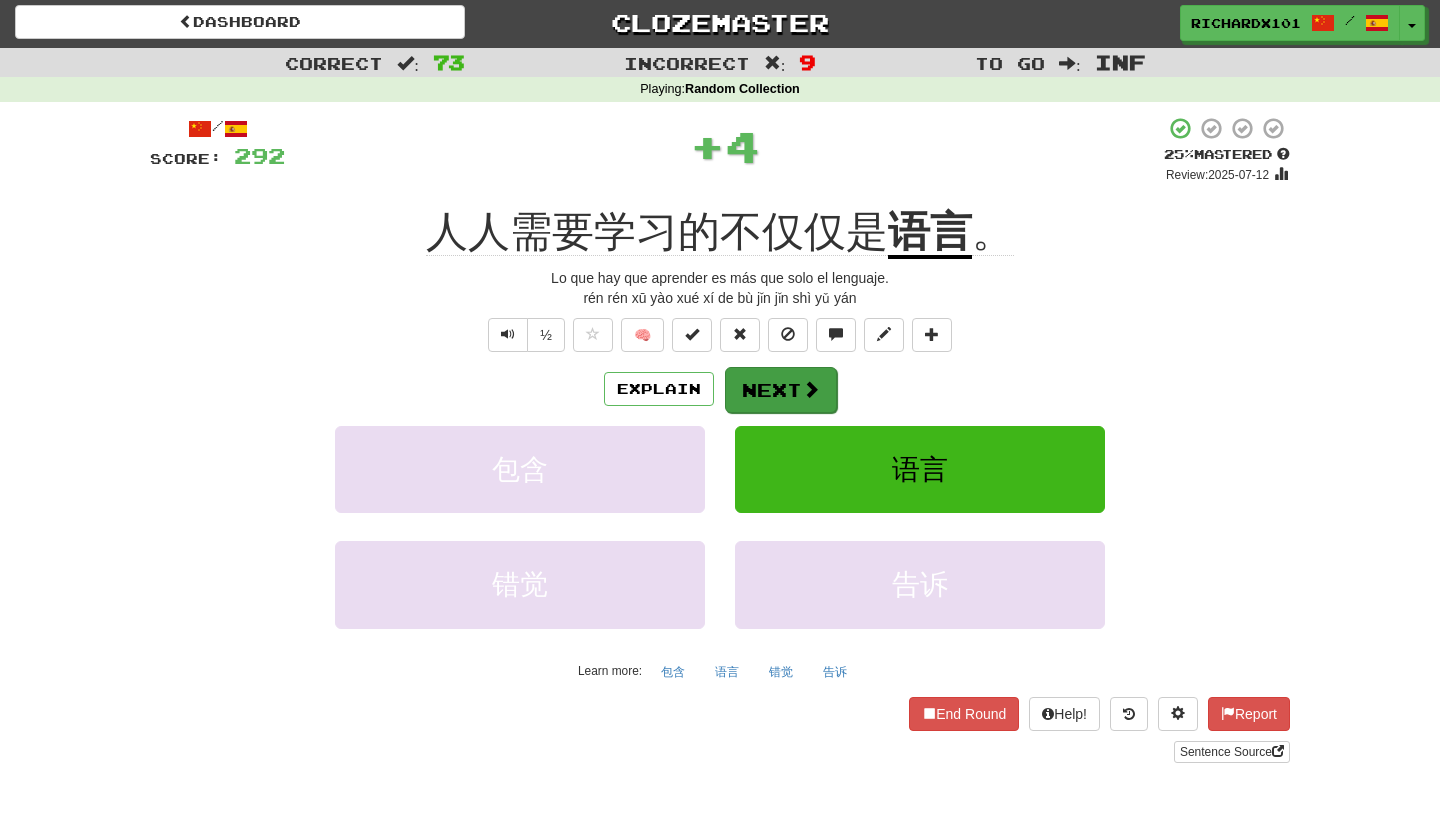 click on "Next" at bounding box center (781, 390) 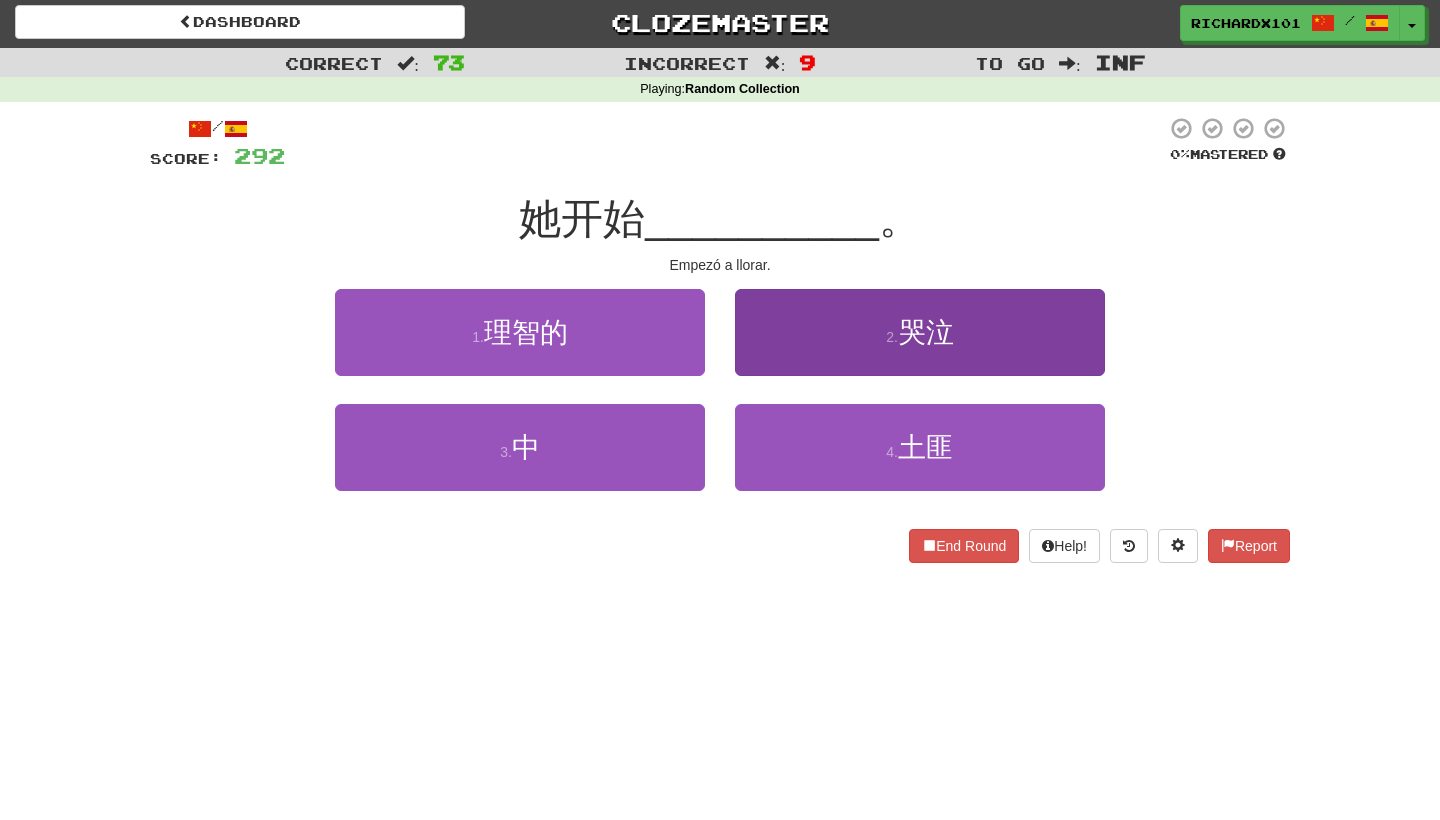 click on "2 .  哭泣" at bounding box center (920, 332) 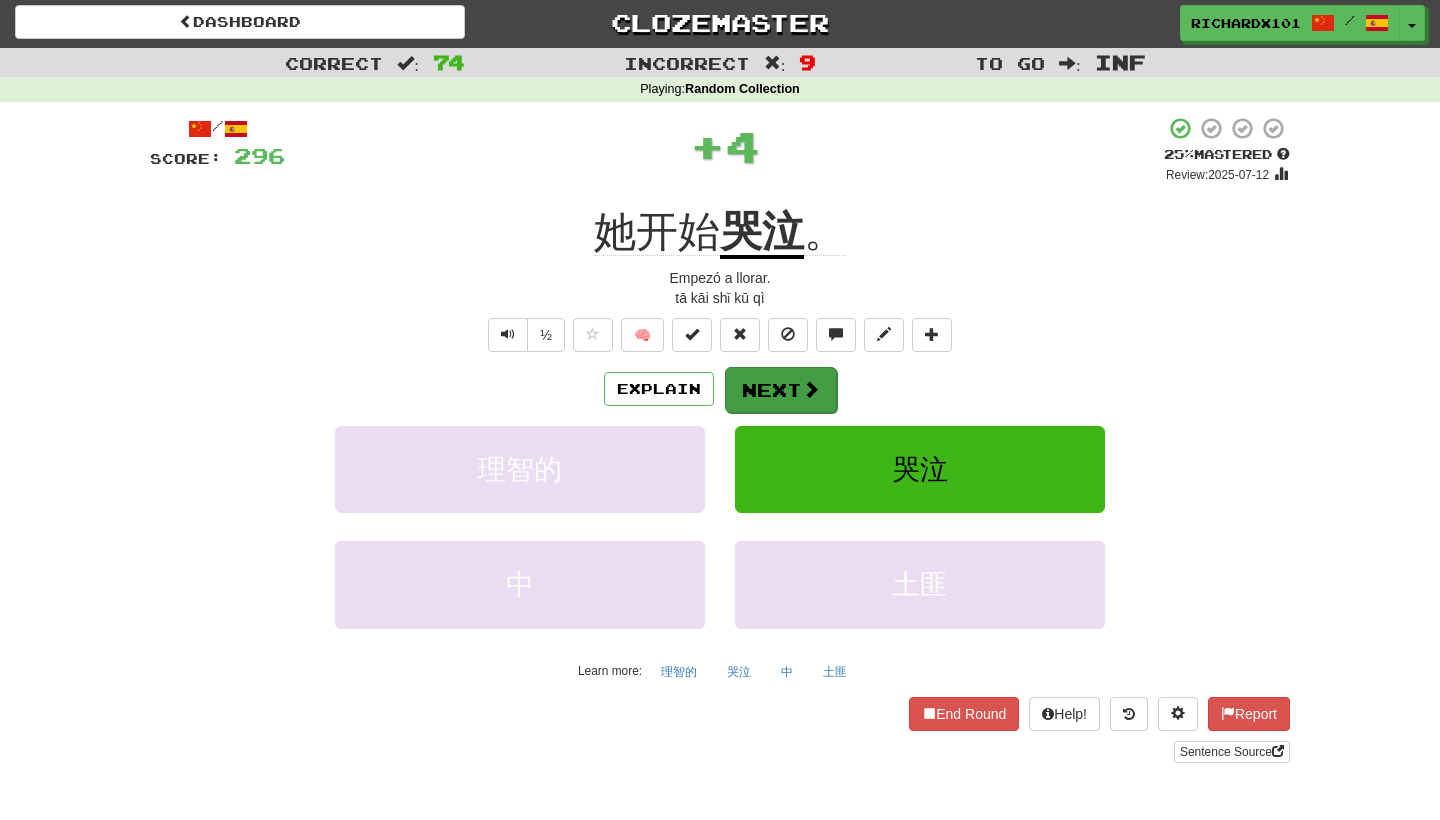 click at bounding box center (811, 389) 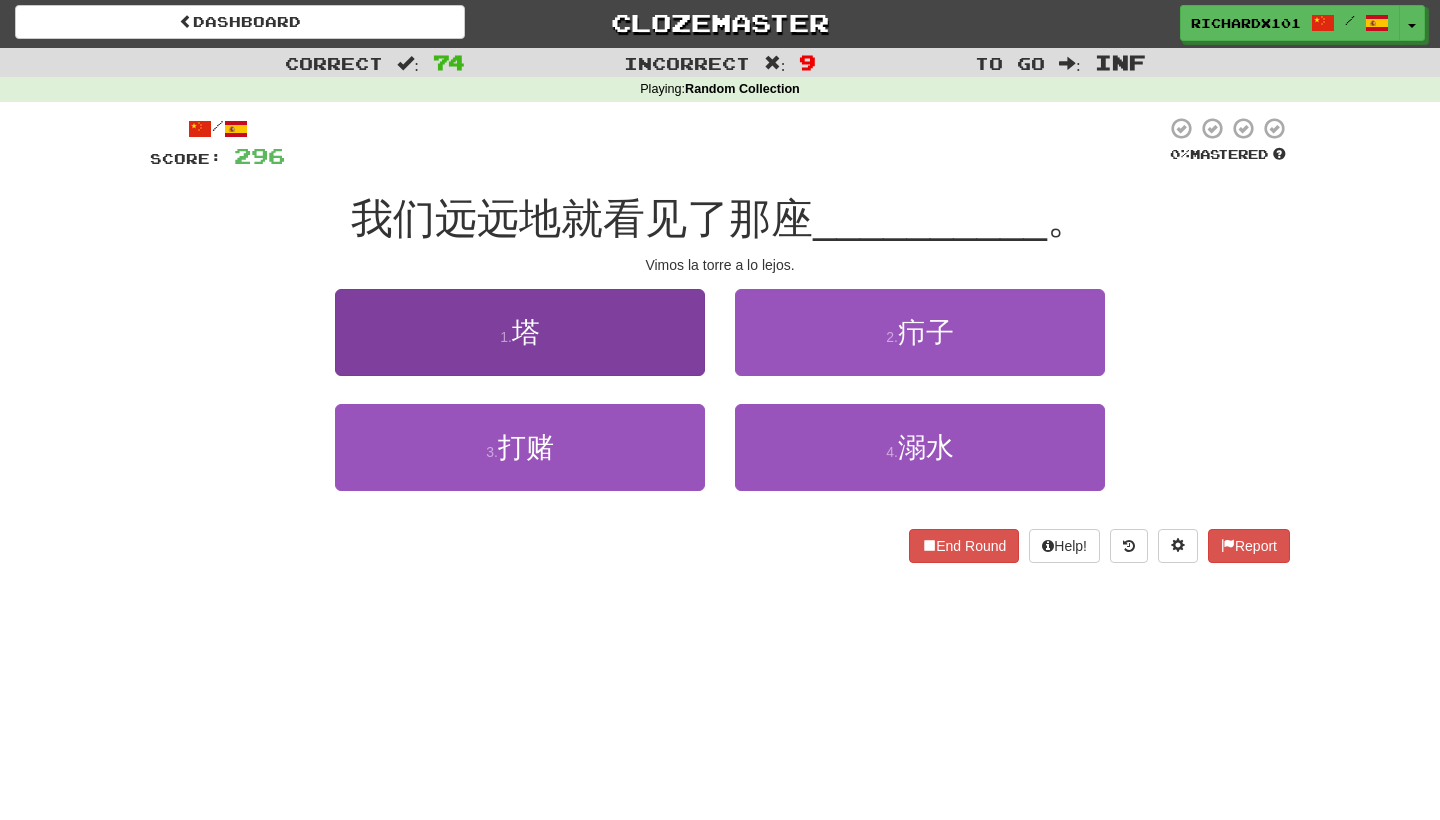 click on "1 .  塔" at bounding box center (520, 332) 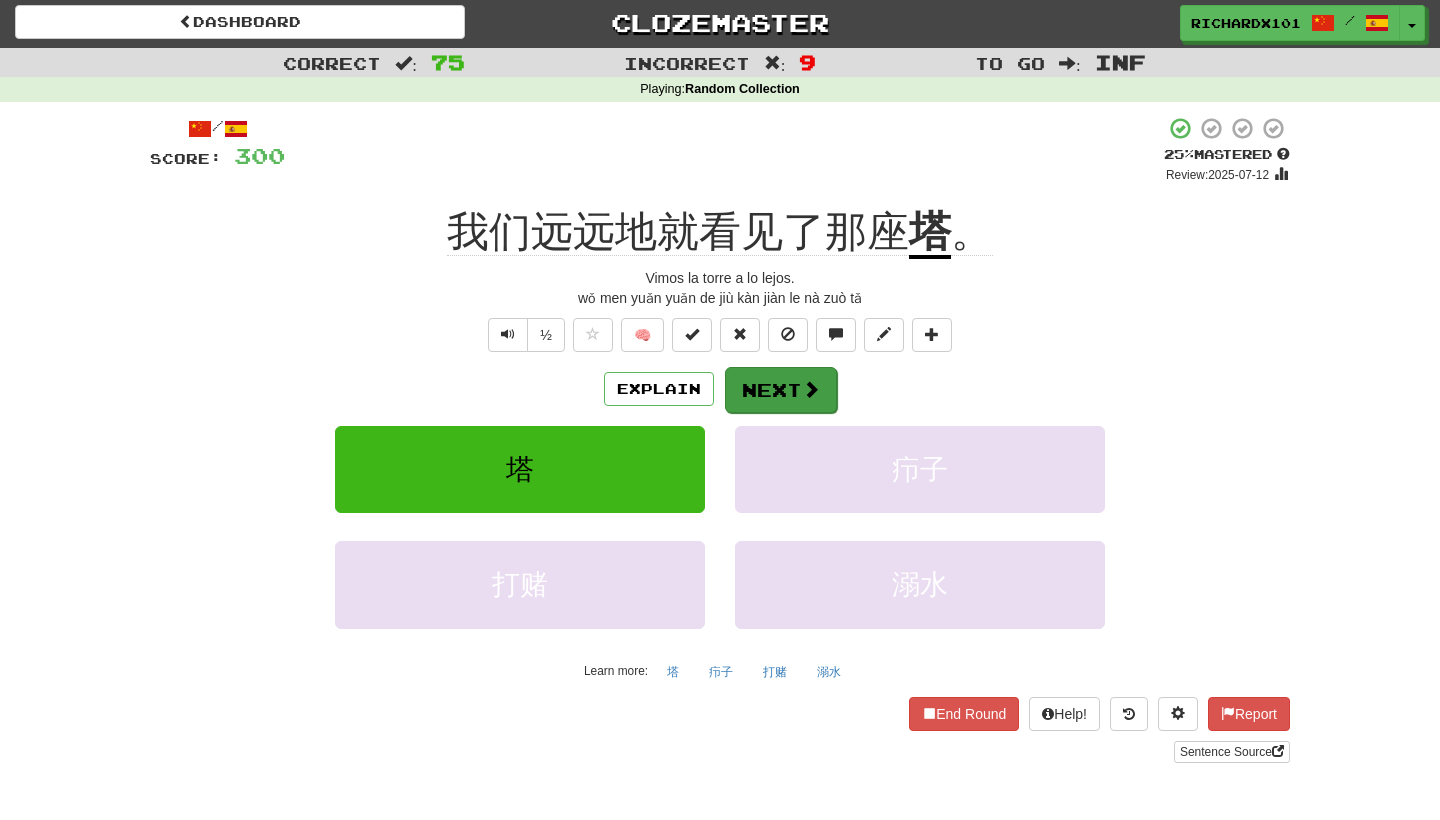 click on "Next" at bounding box center [781, 390] 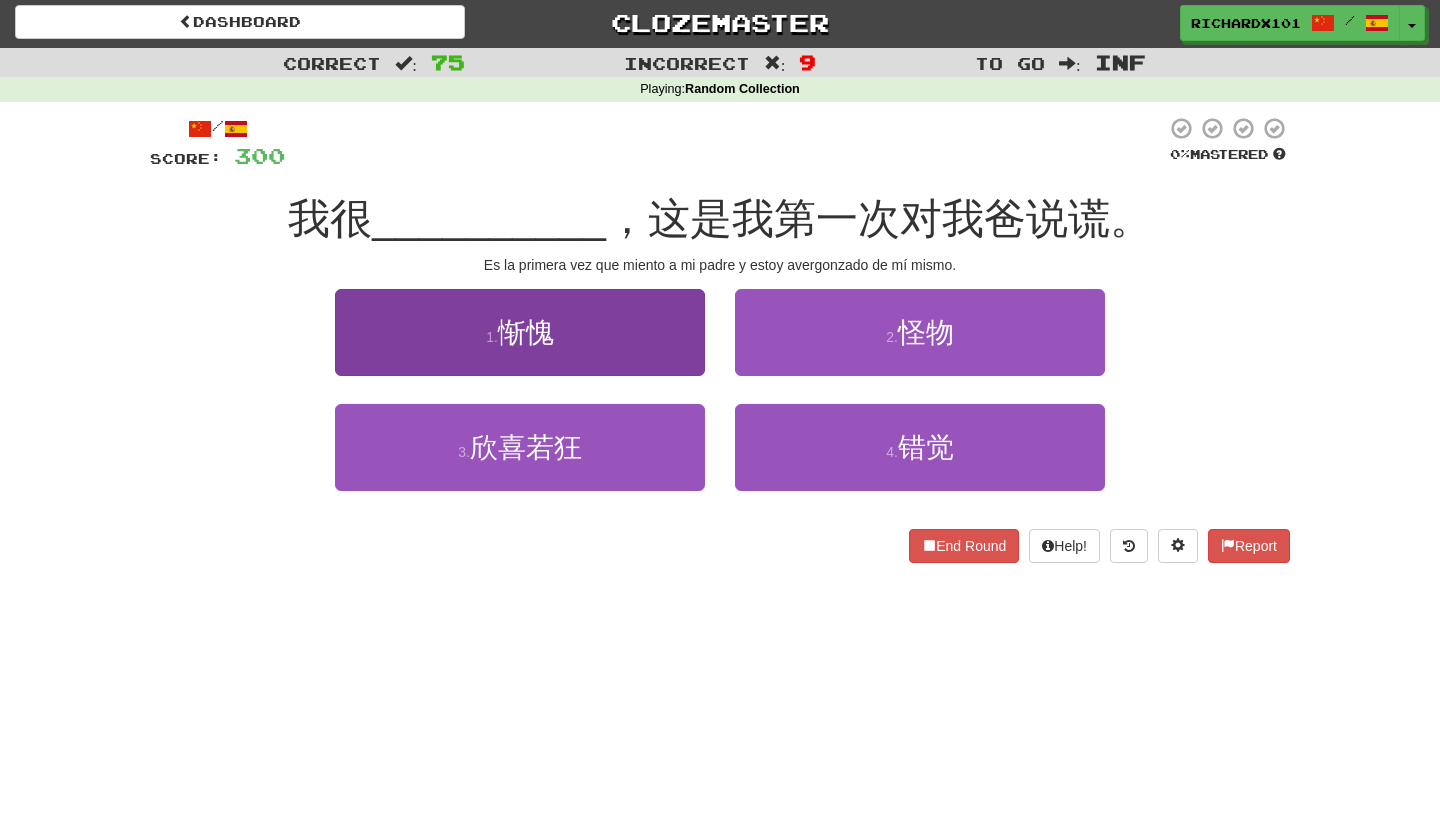 click on "1 .  惭愧" at bounding box center (520, 332) 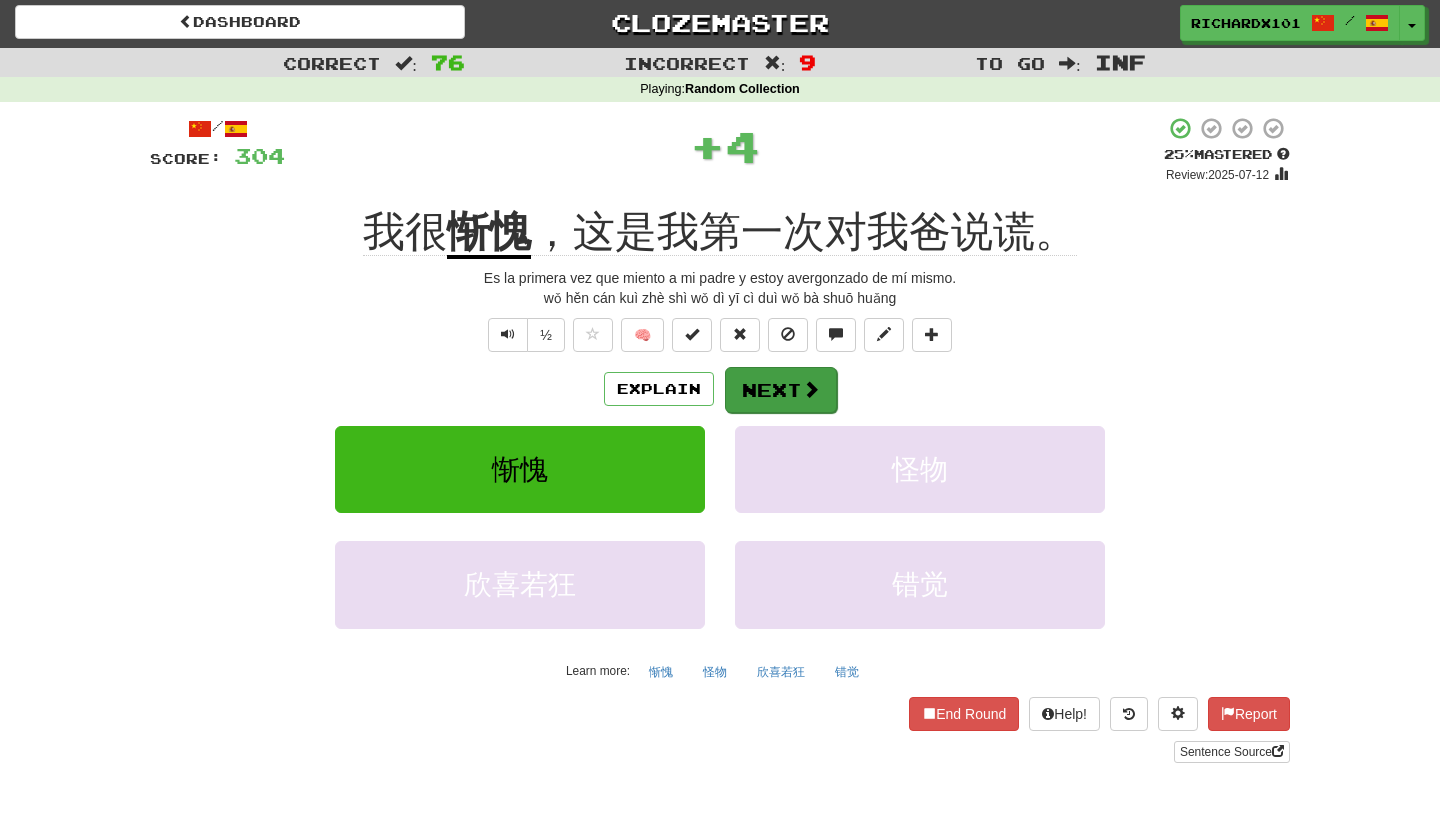 click on "Next" at bounding box center [781, 390] 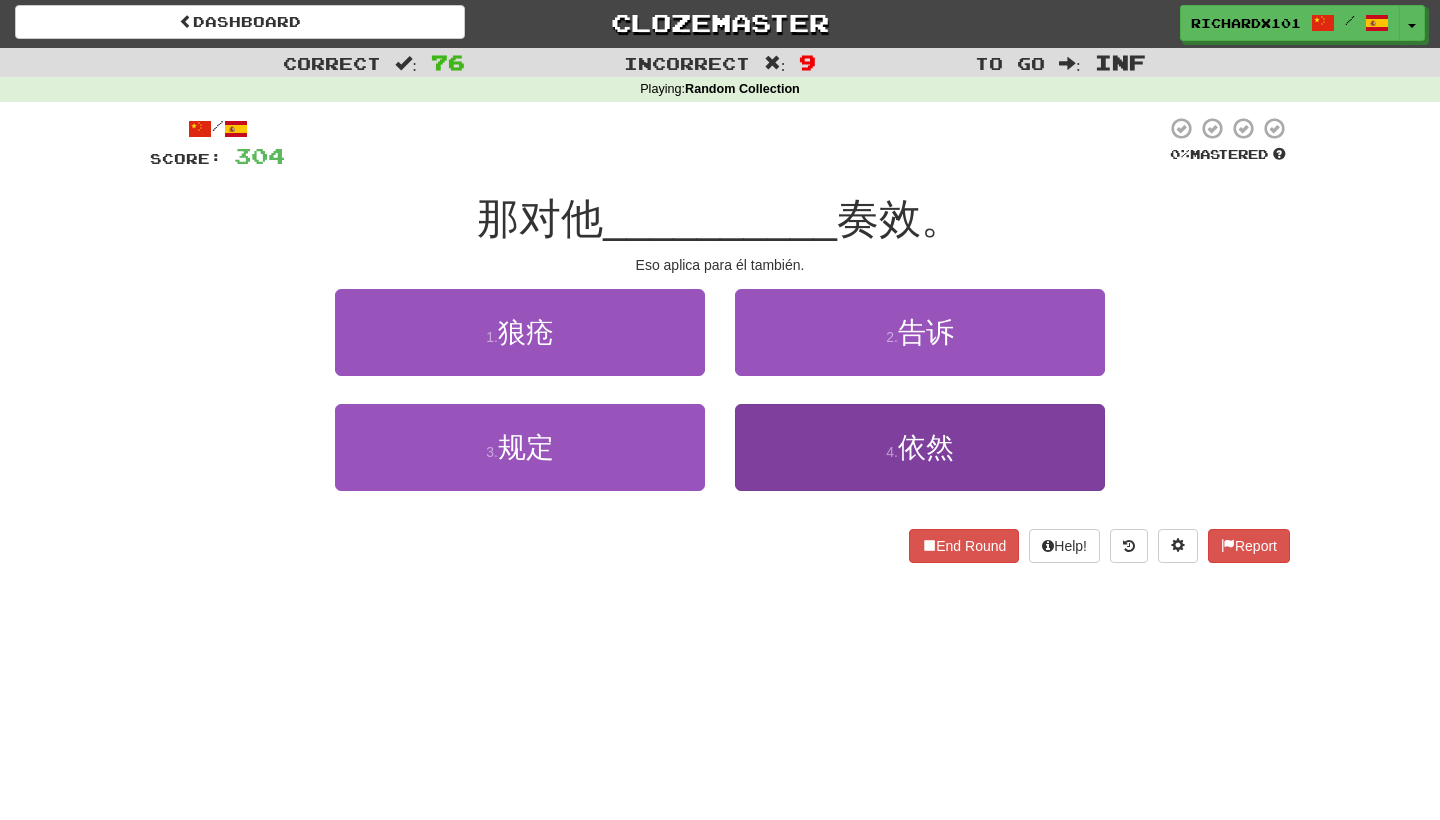click on "4 .  依然" at bounding box center (920, 447) 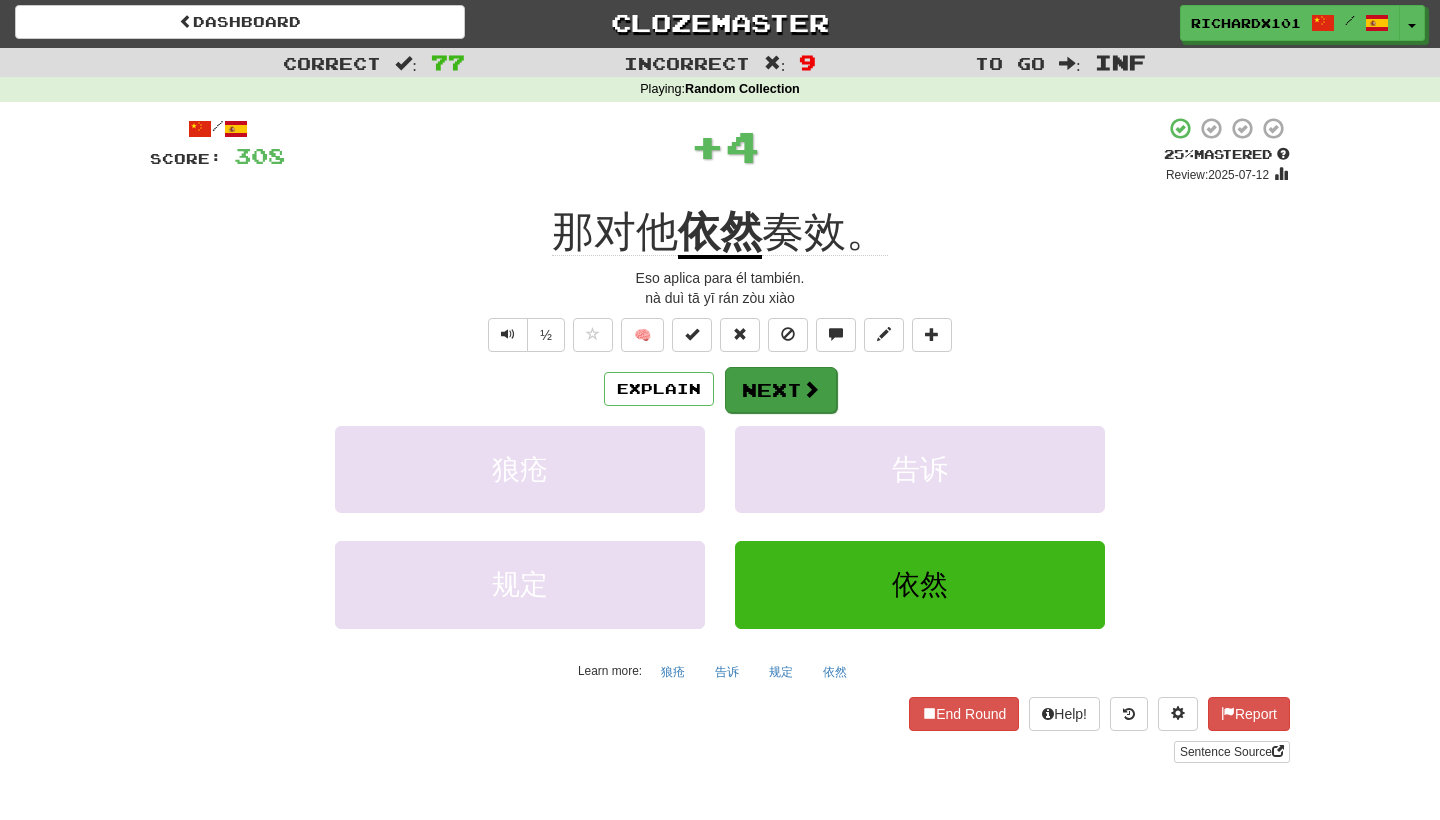 click on "Next" at bounding box center [781, 390] 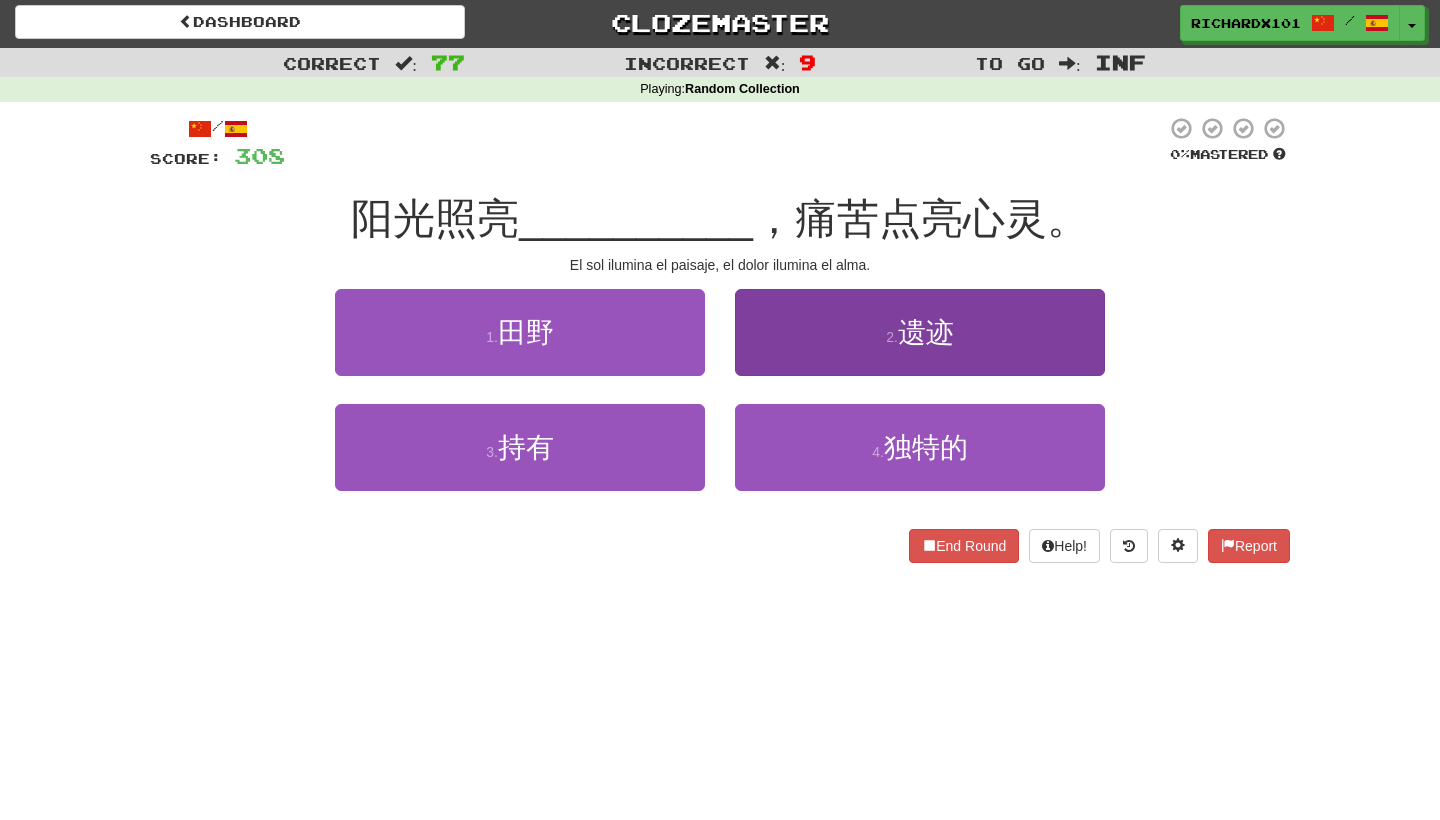click on "2 .  遗迹" at bounding box center [920, 332] 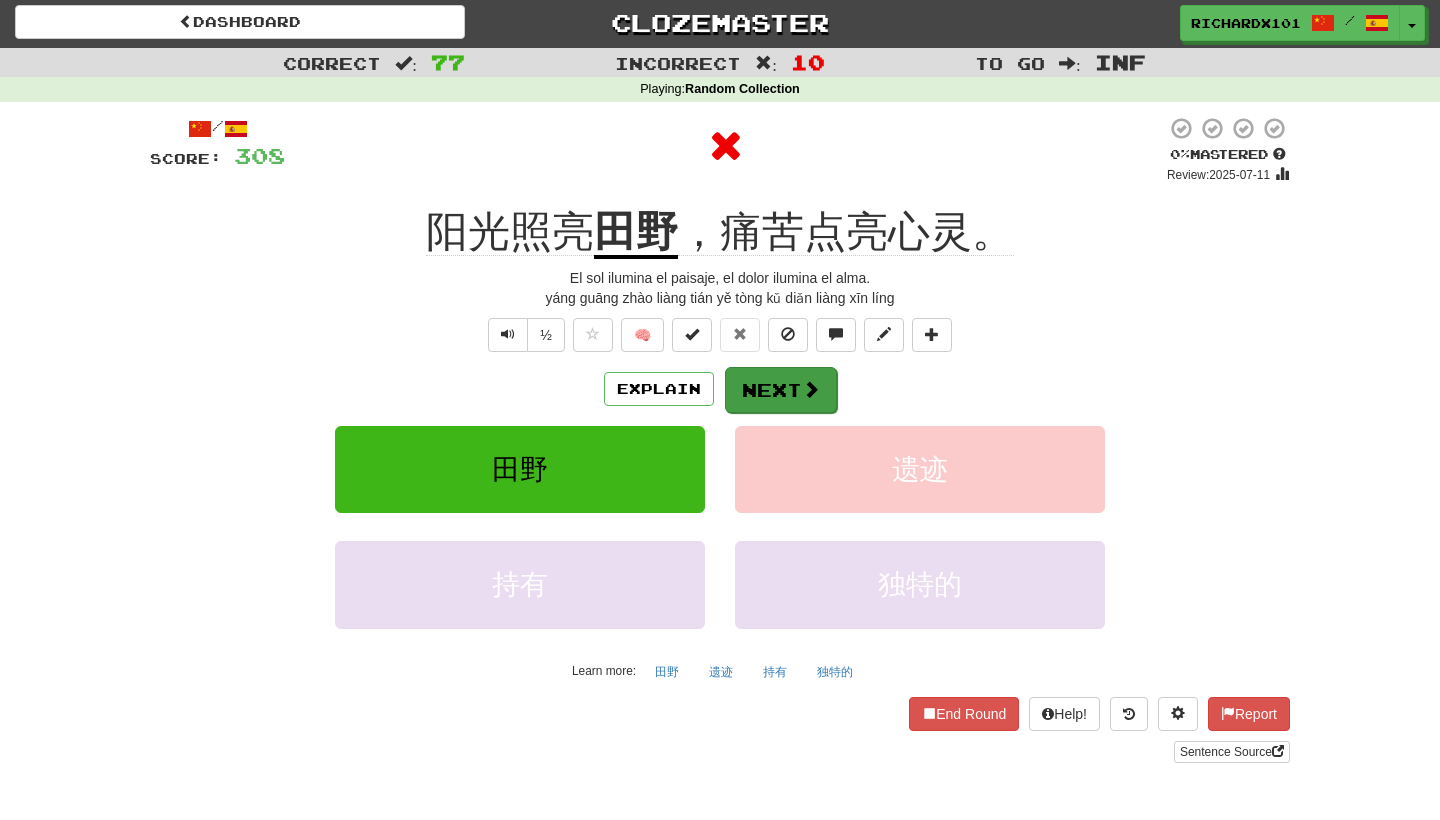 click on "Next" at bounding box center (781, 390) 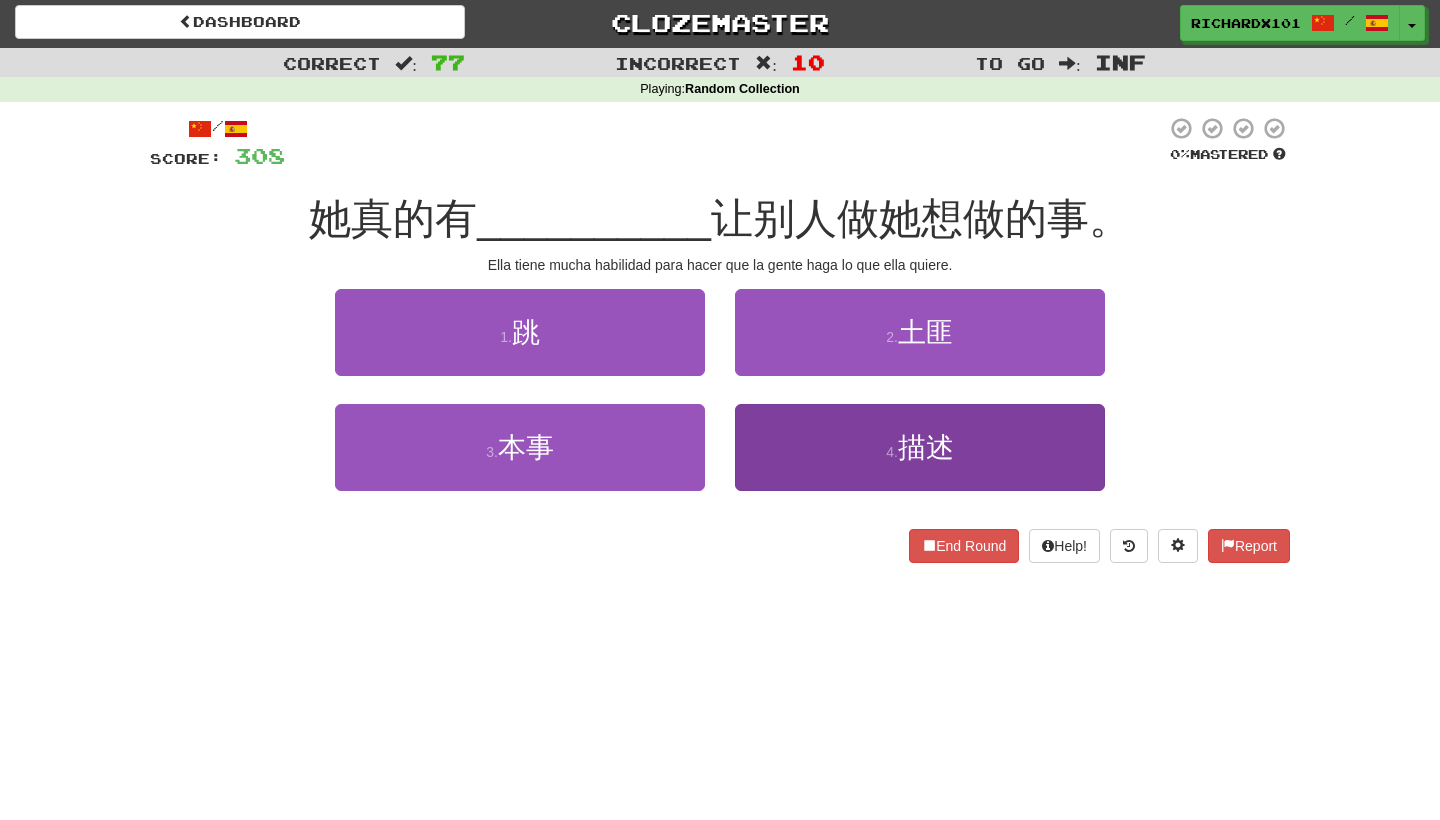 click on "4 .  描述" at bounding box center [920, 447] 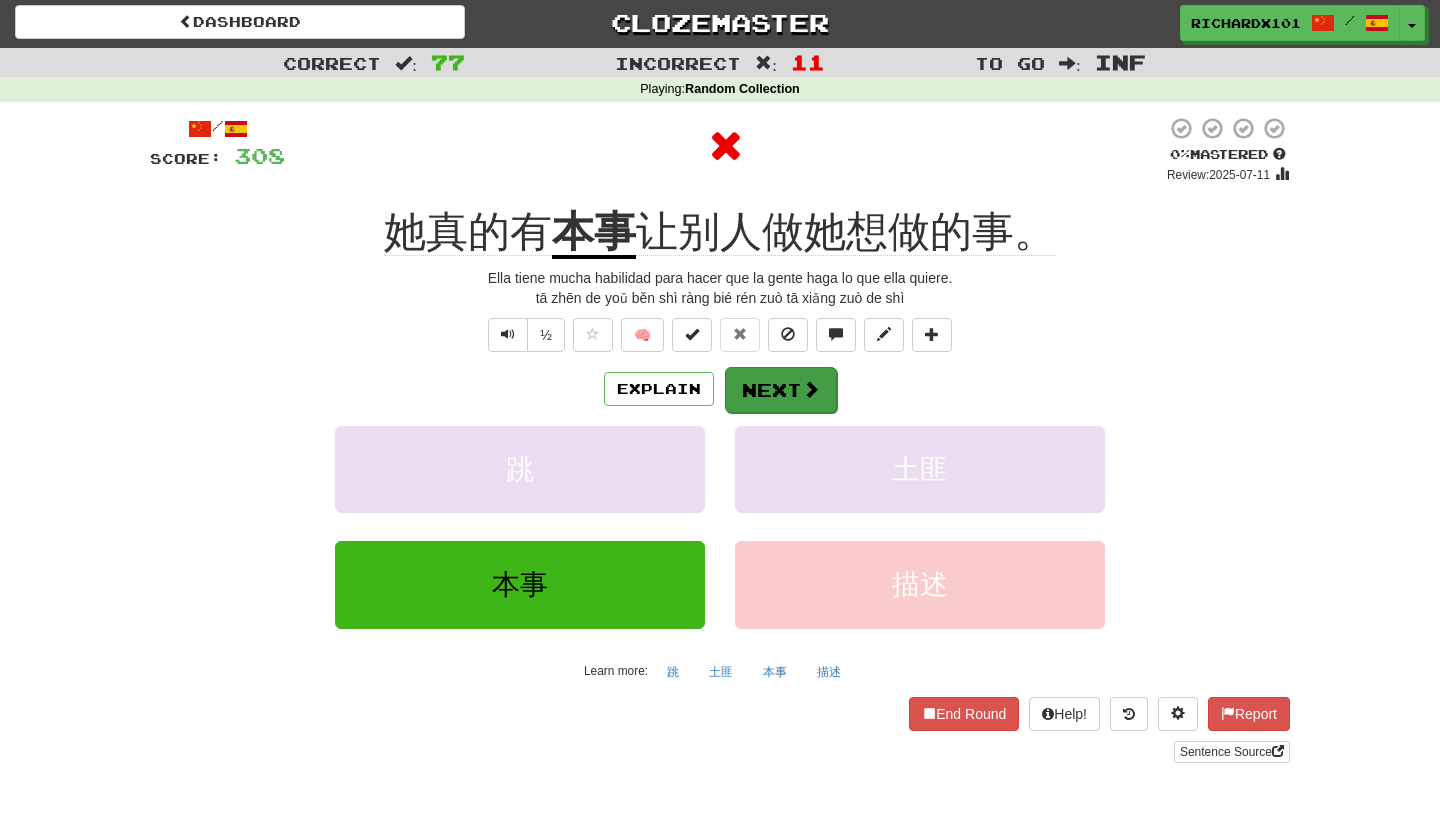 click on "Next" at bounding box center (781, 390) 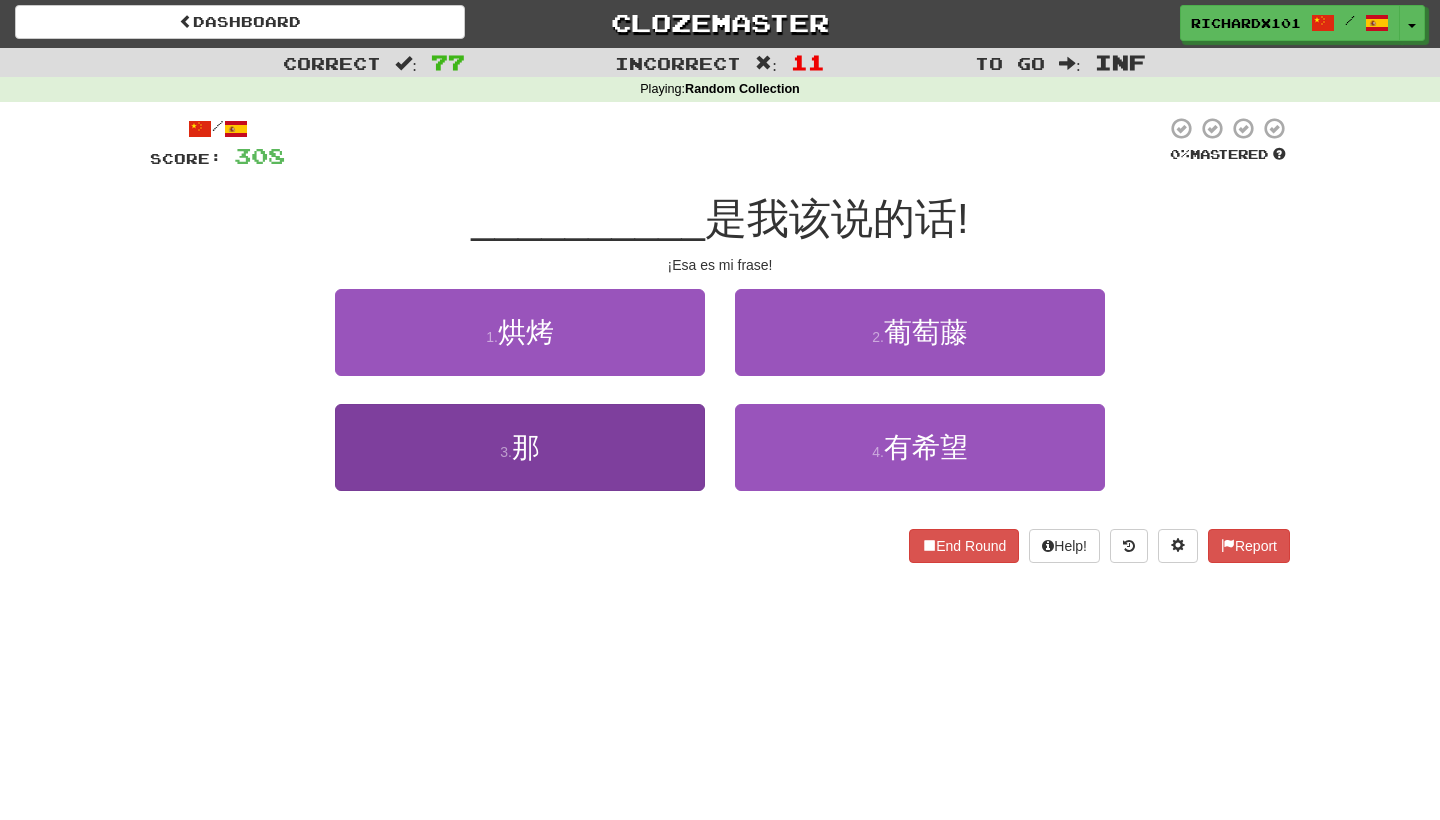 click on "3 .  那" at bounding box center (520, 447) 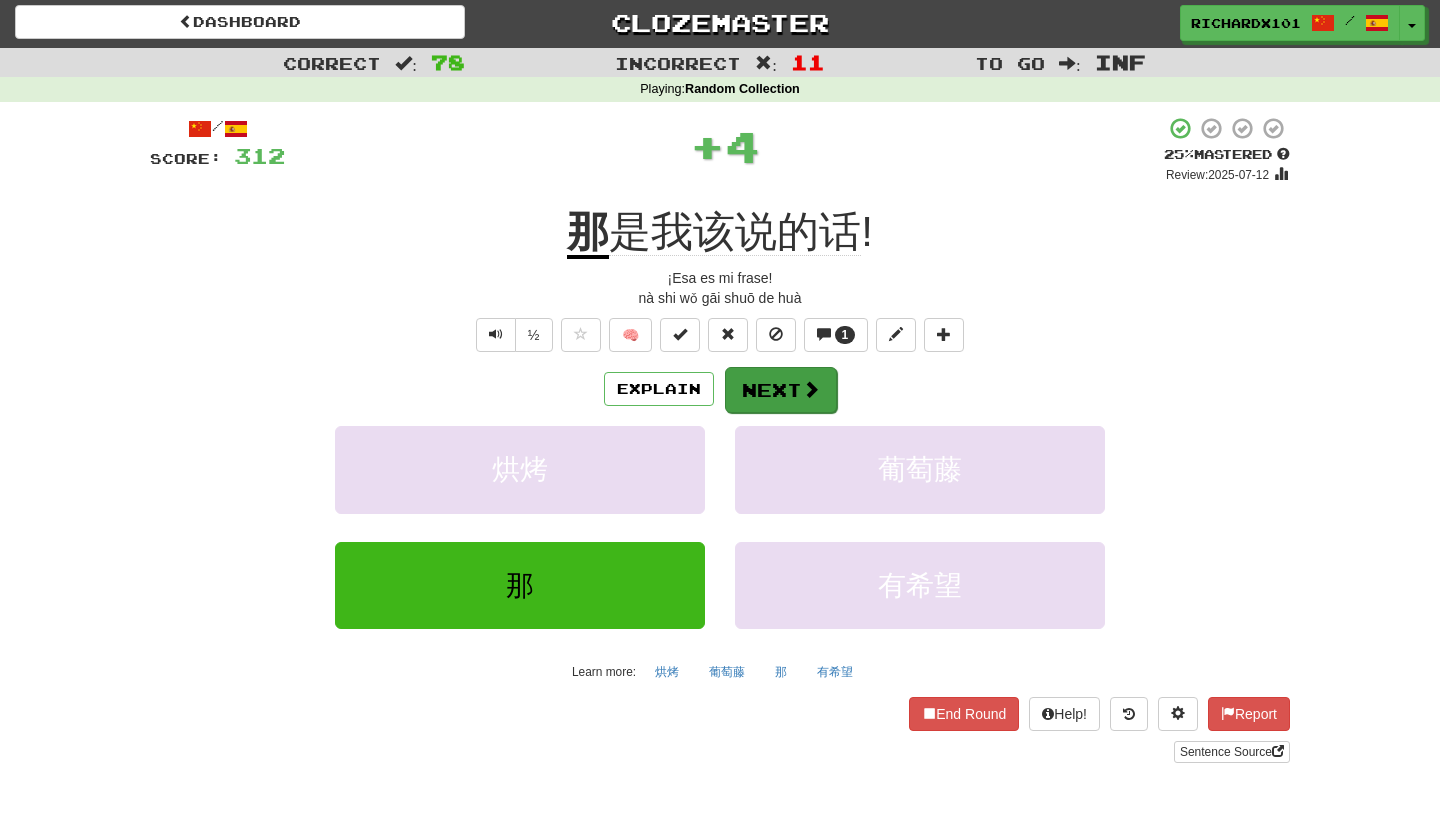 click on "Next" at bounding box center [781, 390] 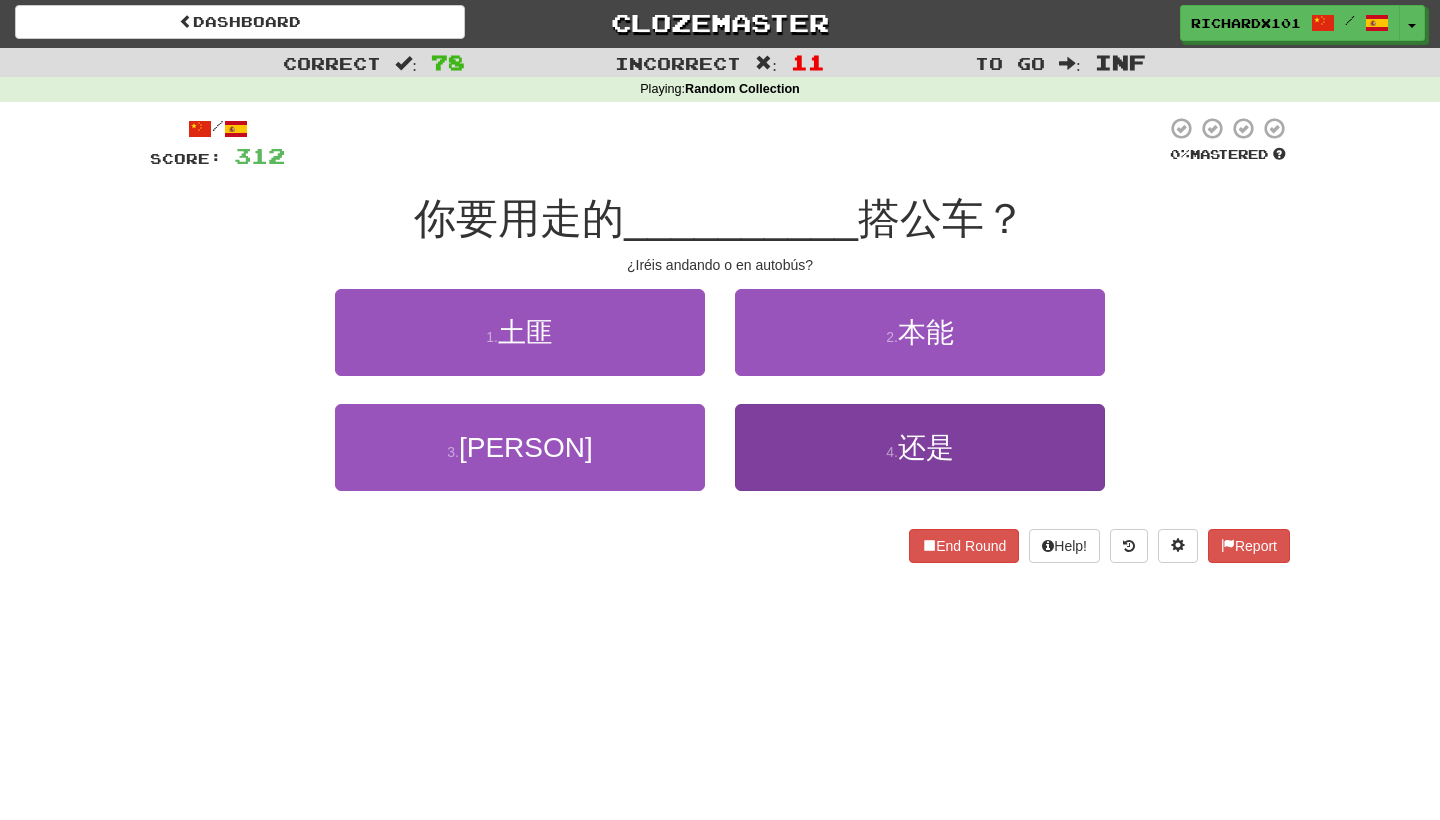 click on "4 .  还是" at bounding box center (920, 447) 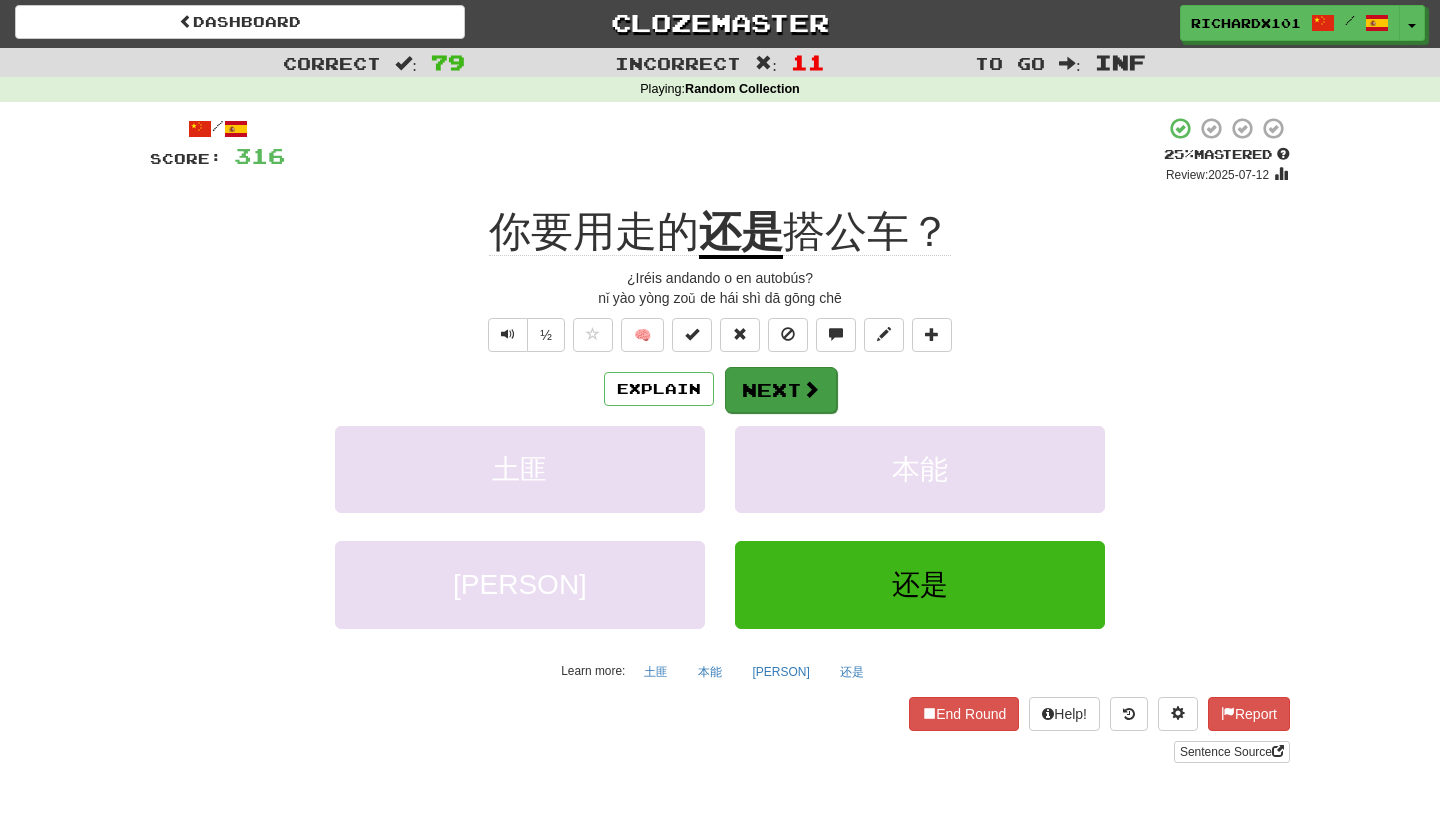 click on "Next" at bounding box center [781, 390] 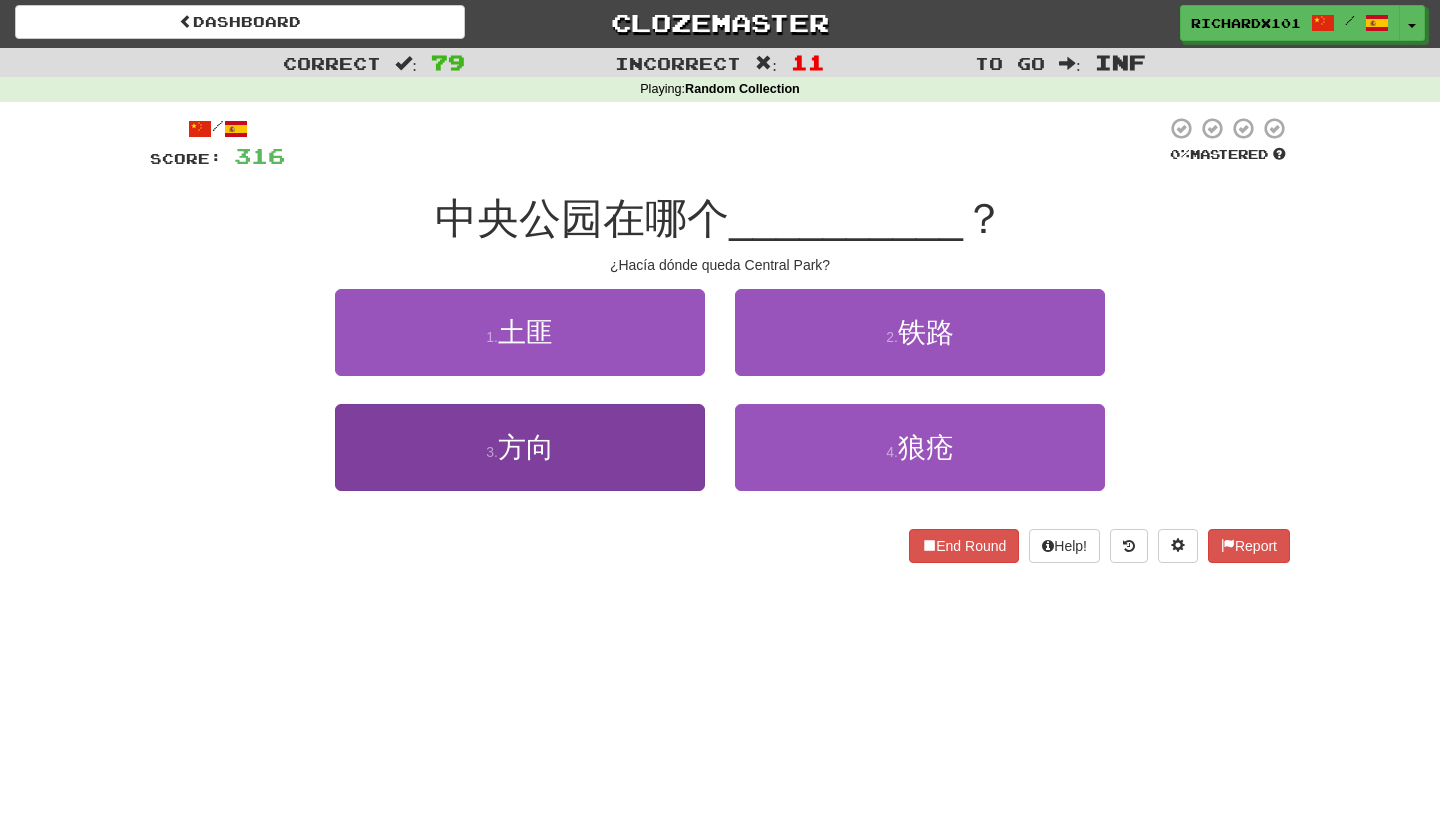 click on "3 .  方向" at bounding box center (520, 447) 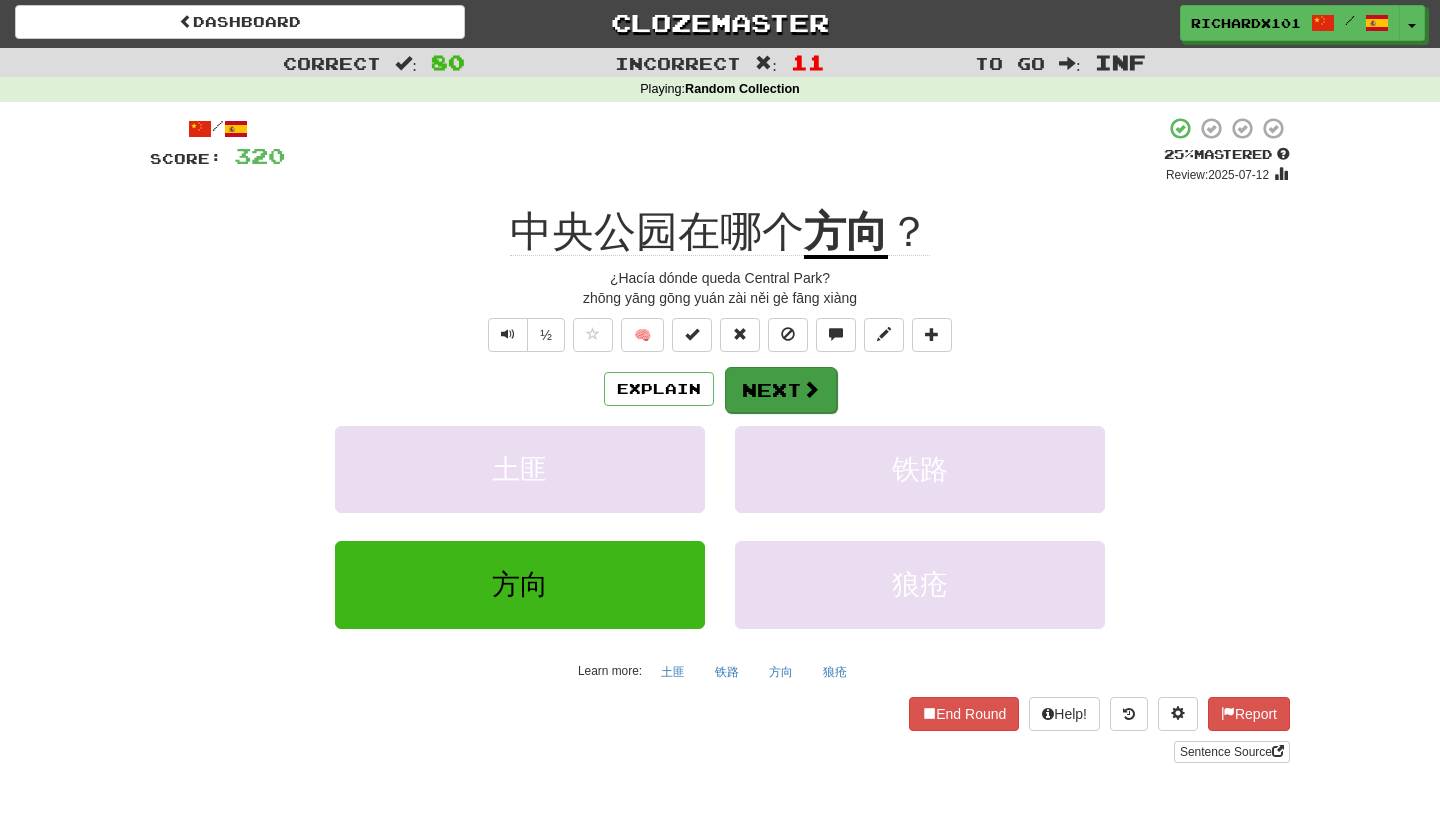 click on "Next" at bounding box center (781, 390) 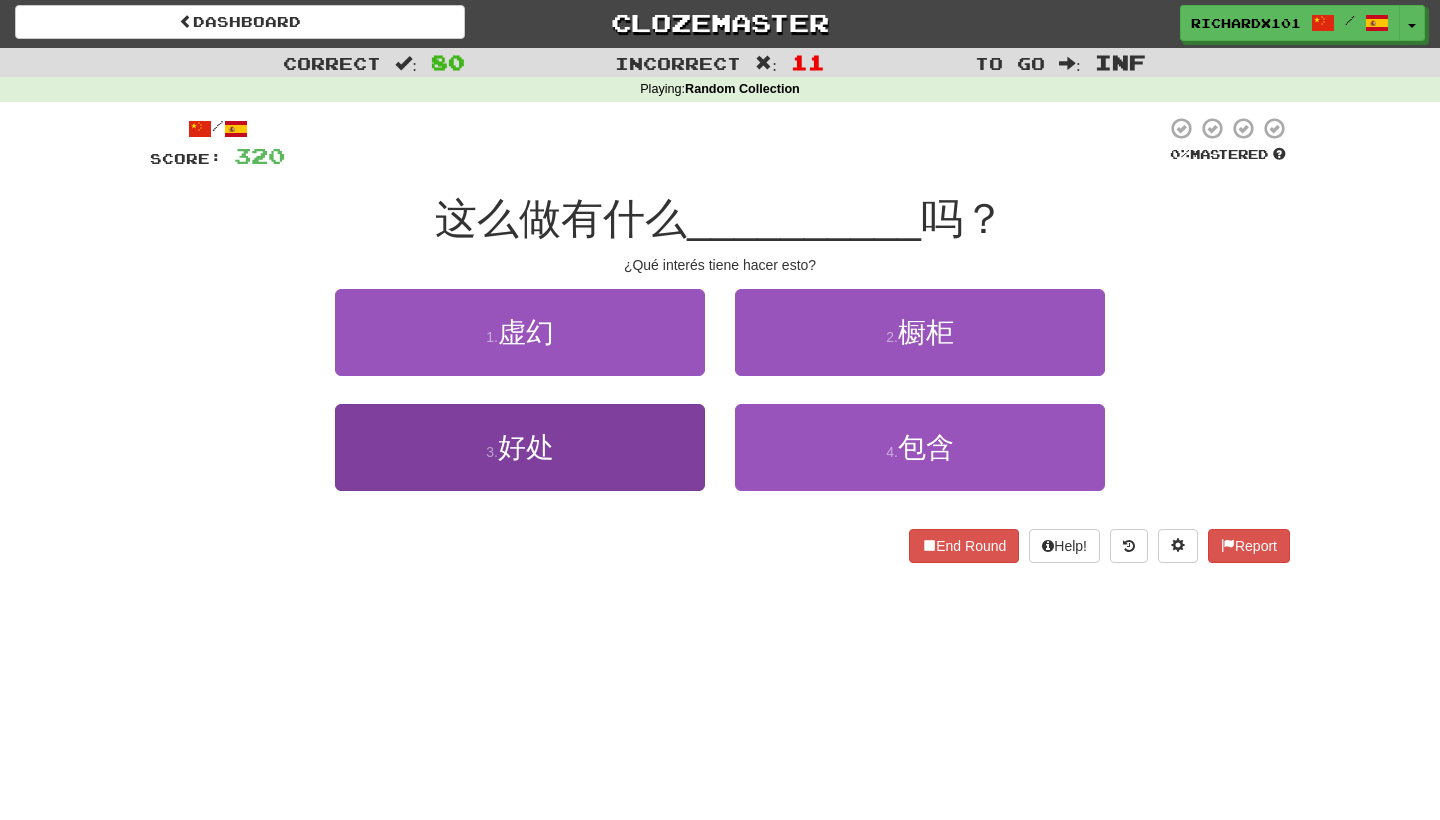 click on "3 .  好处" at bounding box center [520, 447] 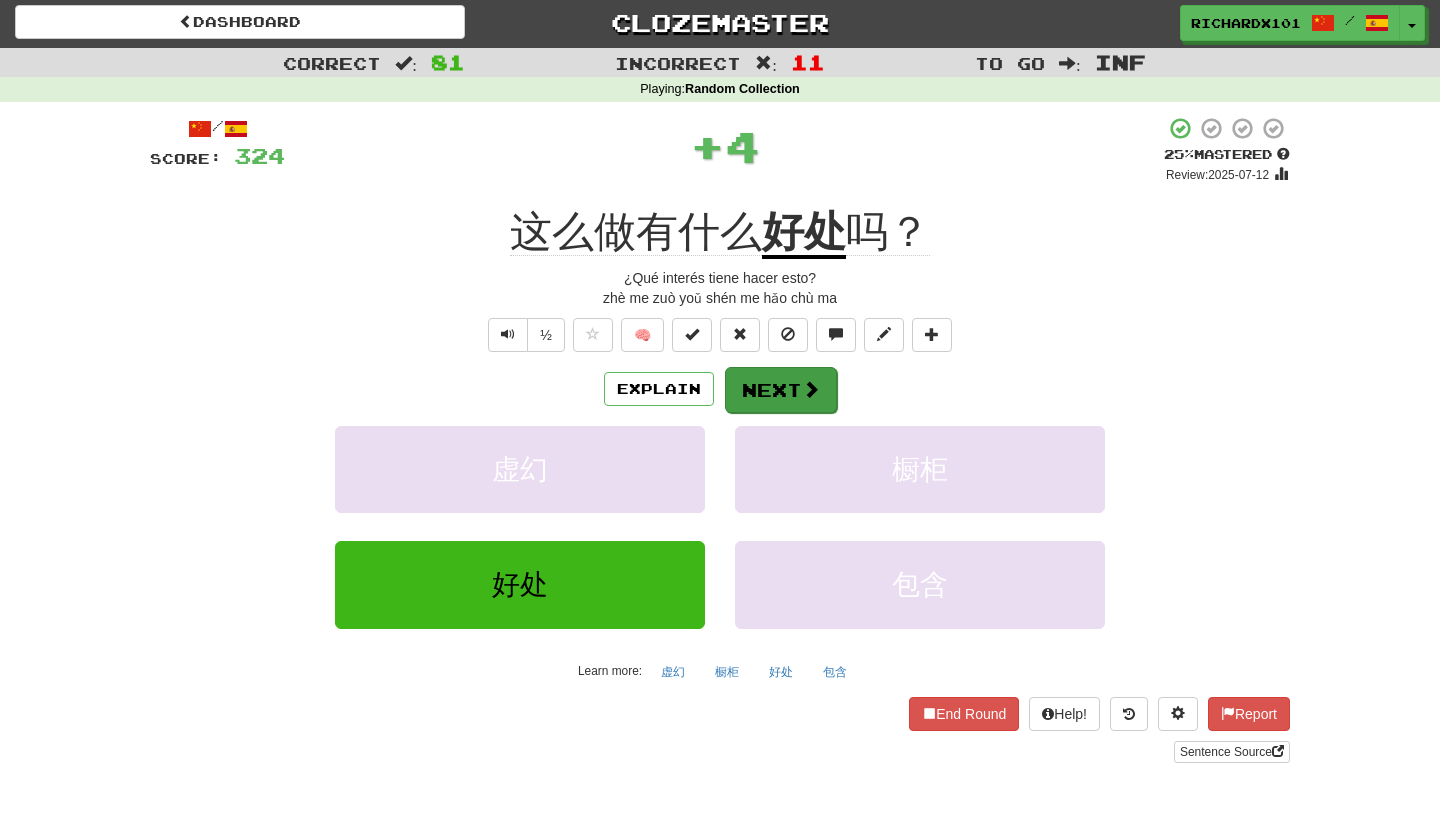 click on "Next" at bounding box center (781, 390) 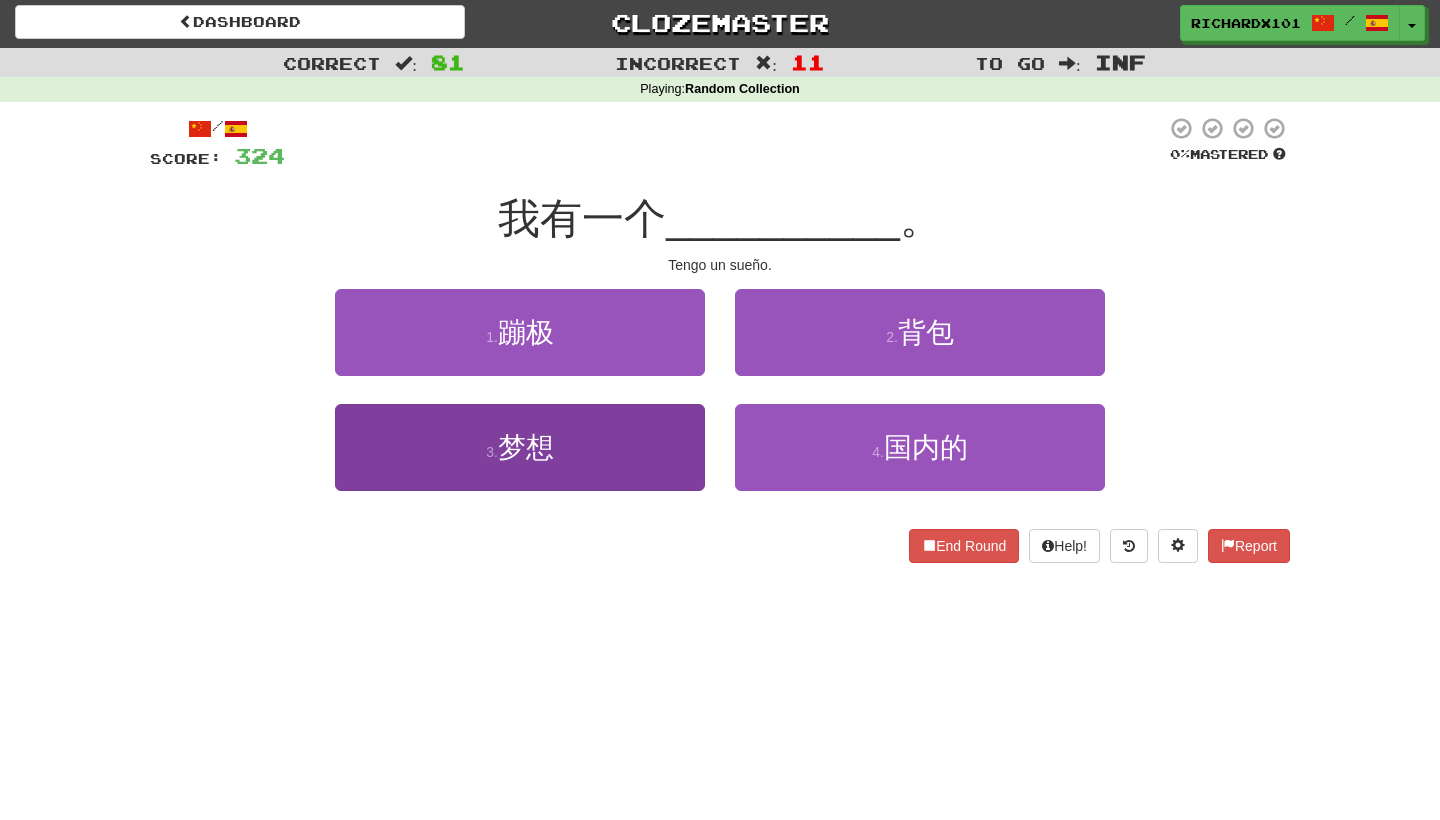 click on "3 .  梦想" at bounding box center [520, 447] 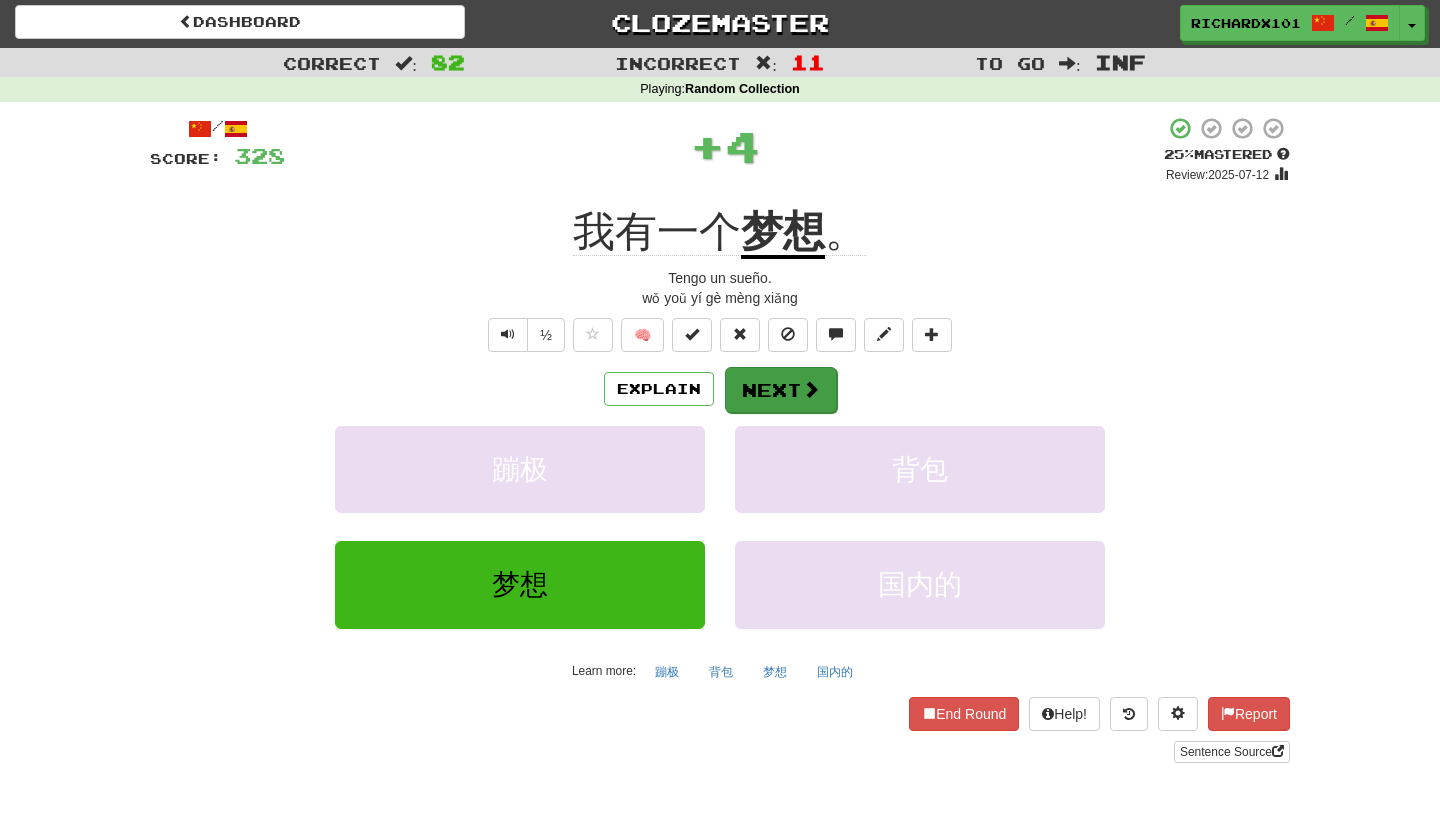 click on "Next" at bounding box center (781, 390) 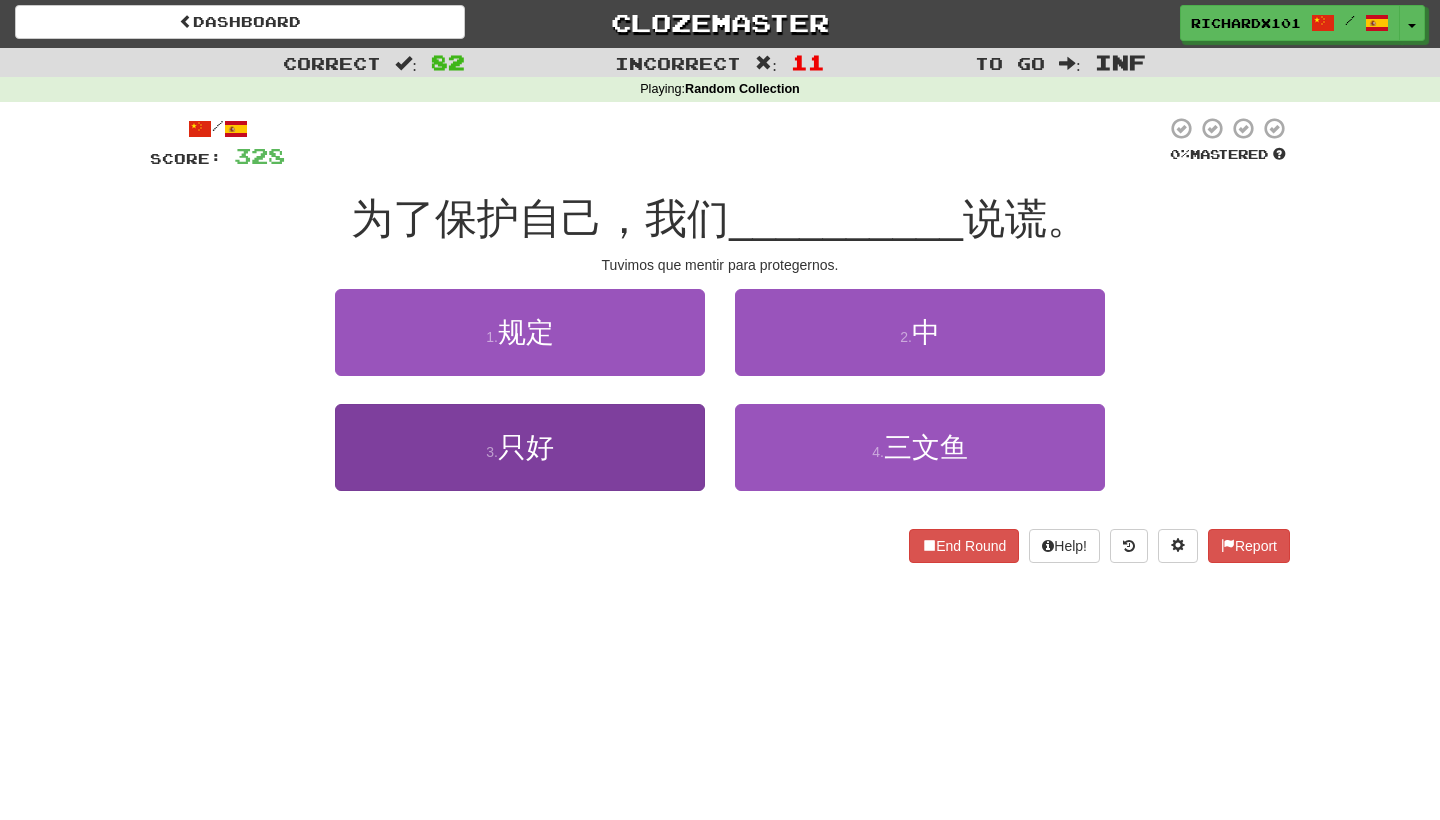 click on "3 .  只好" at bounding box center (520, 447) 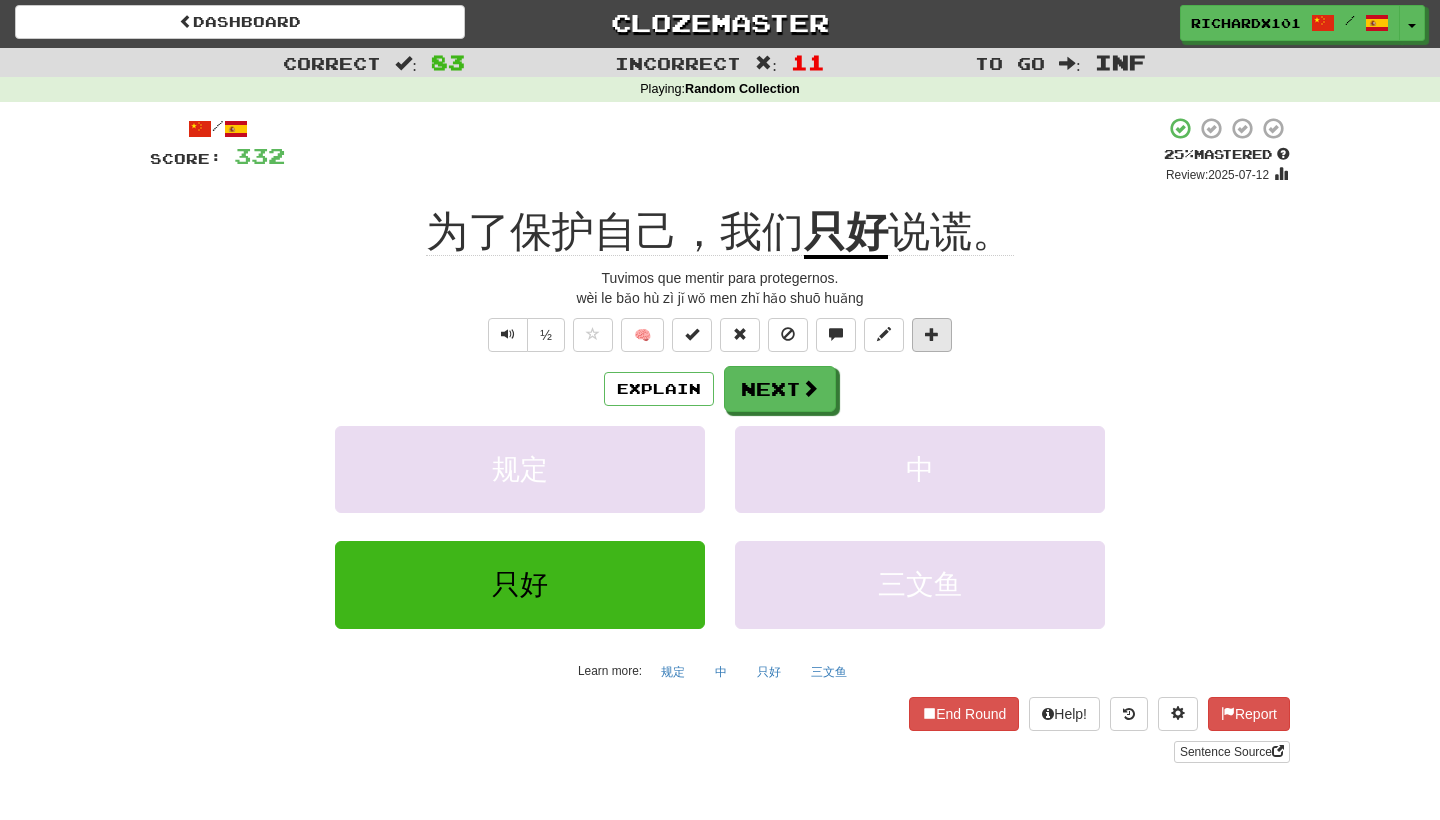 click at bounding box center (932, 334) 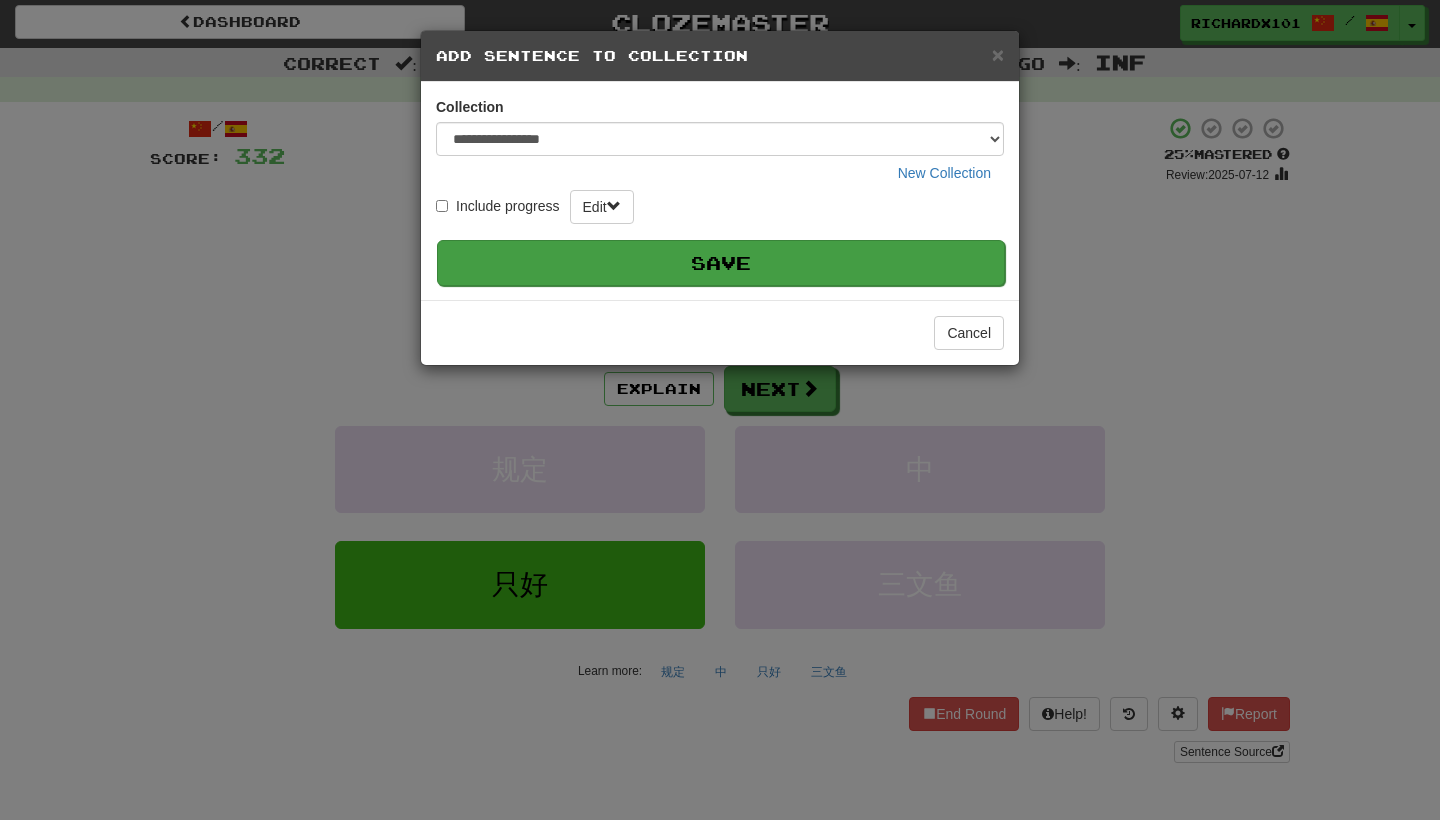 click on "Save" at bounding box center [721, 263] 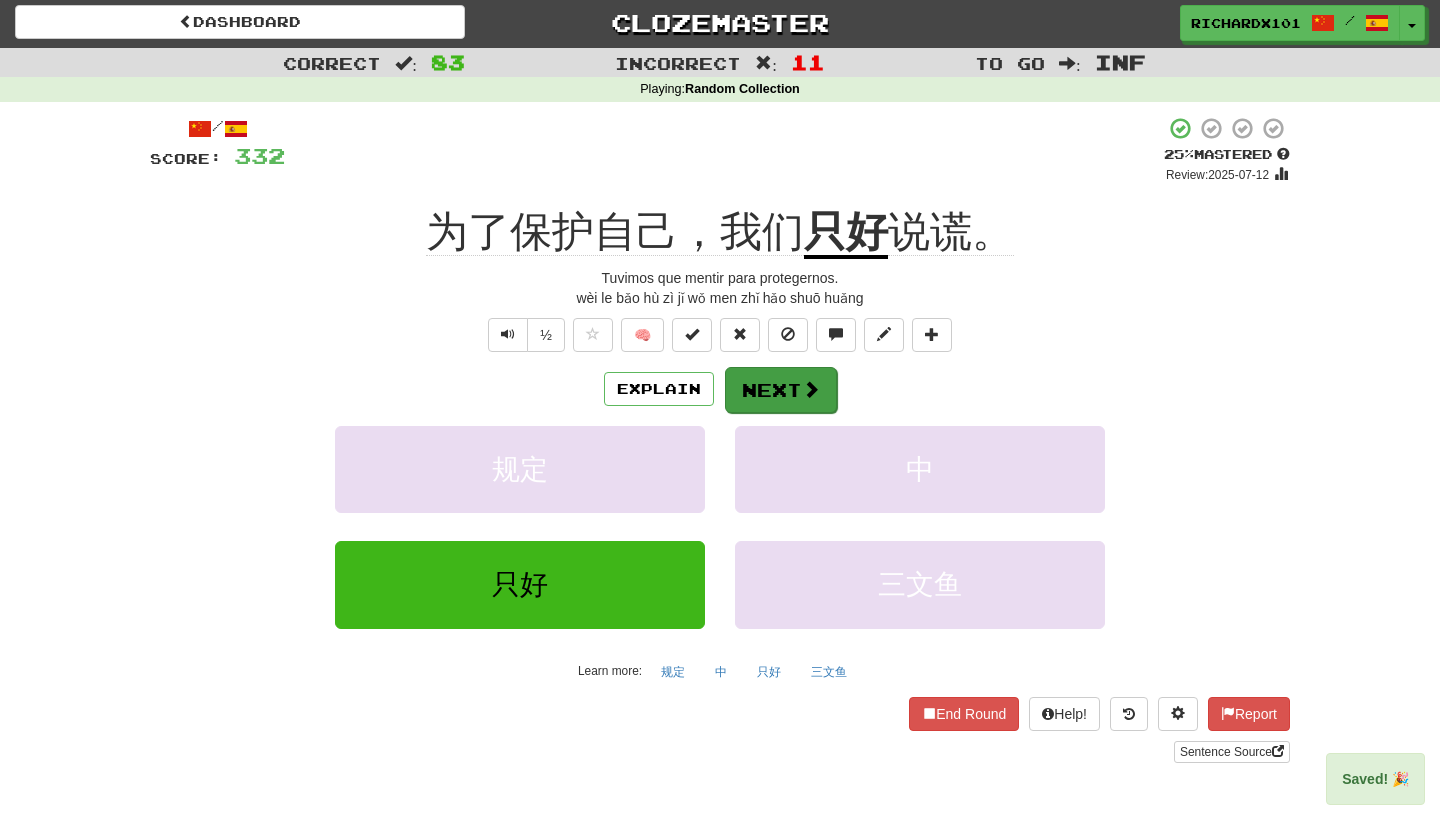 click on "Next" at bounding box center (781, 390) 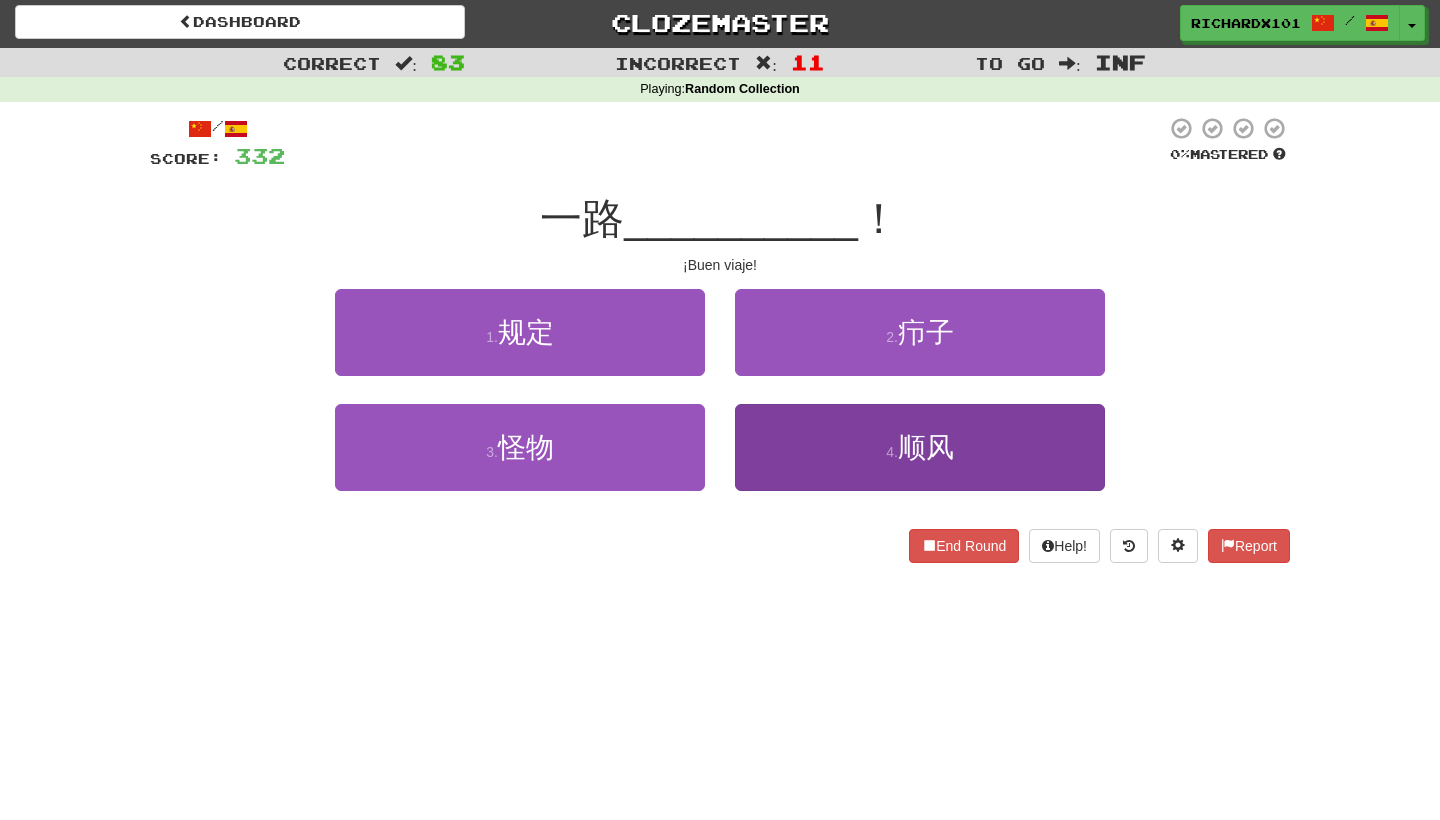 click on "4 .  顺风" at bounding box center (920, 447) 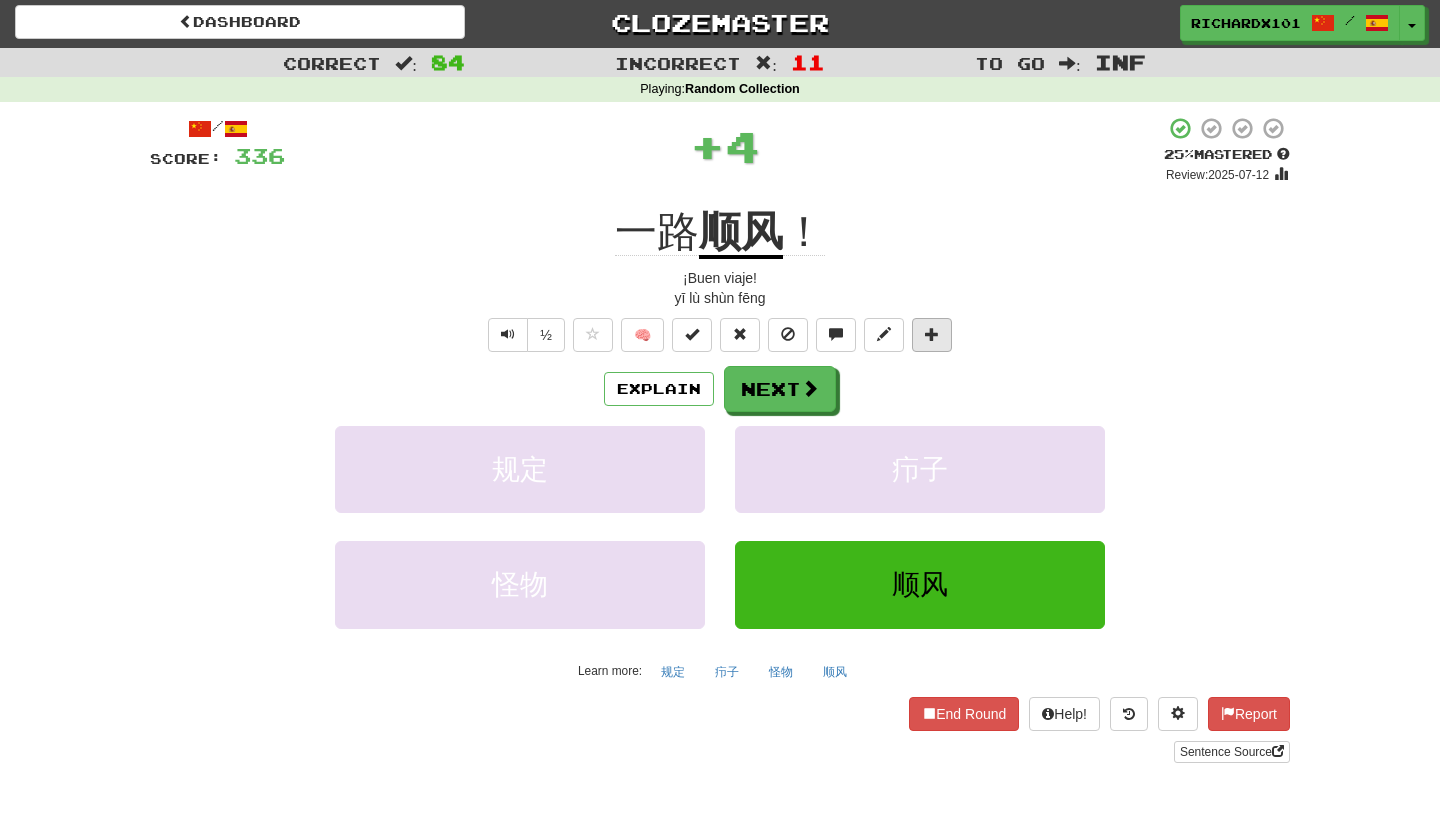 click at bounding box center [932, 334] 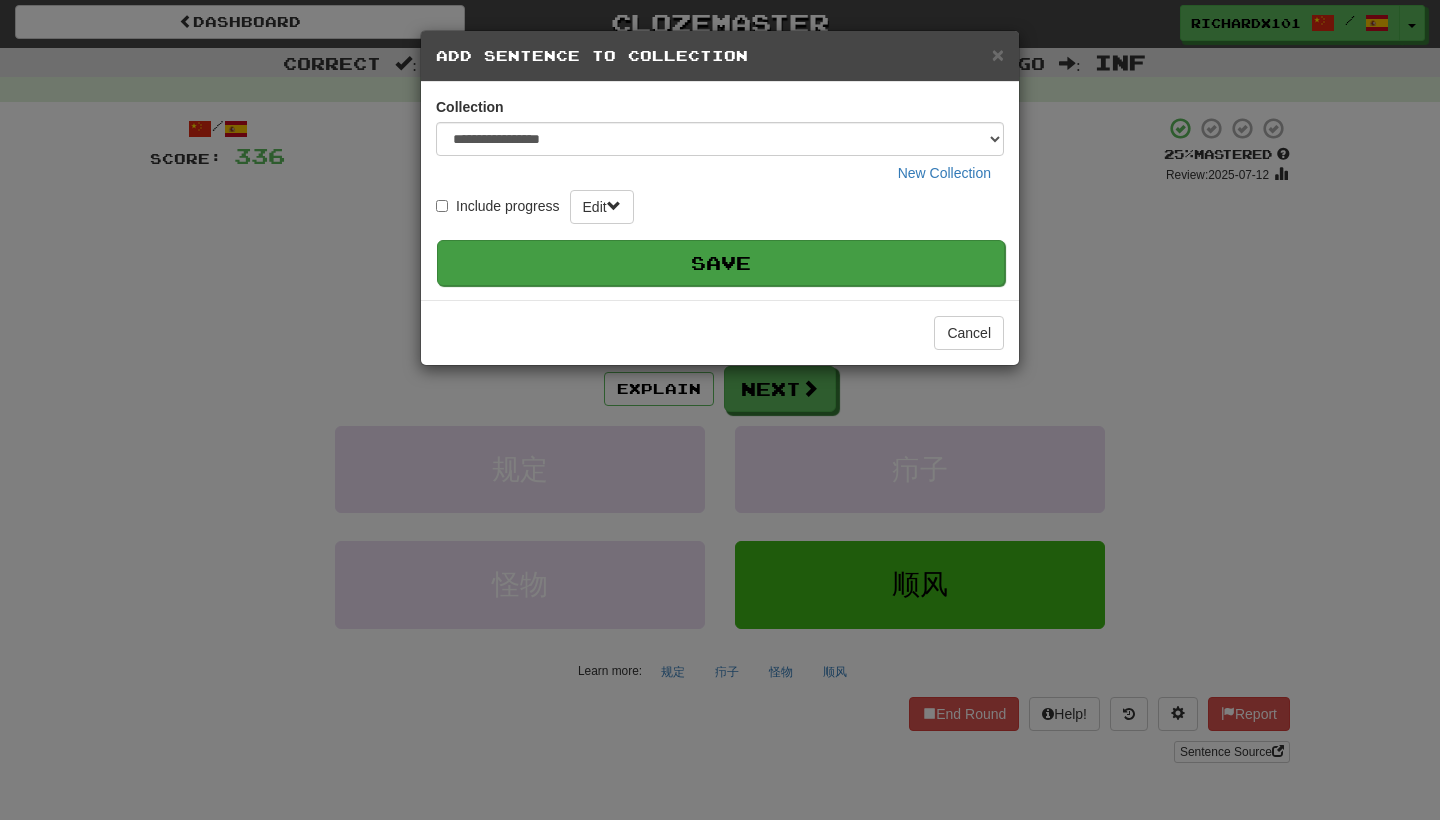 click on "Save" at bounding box center [721, 263] 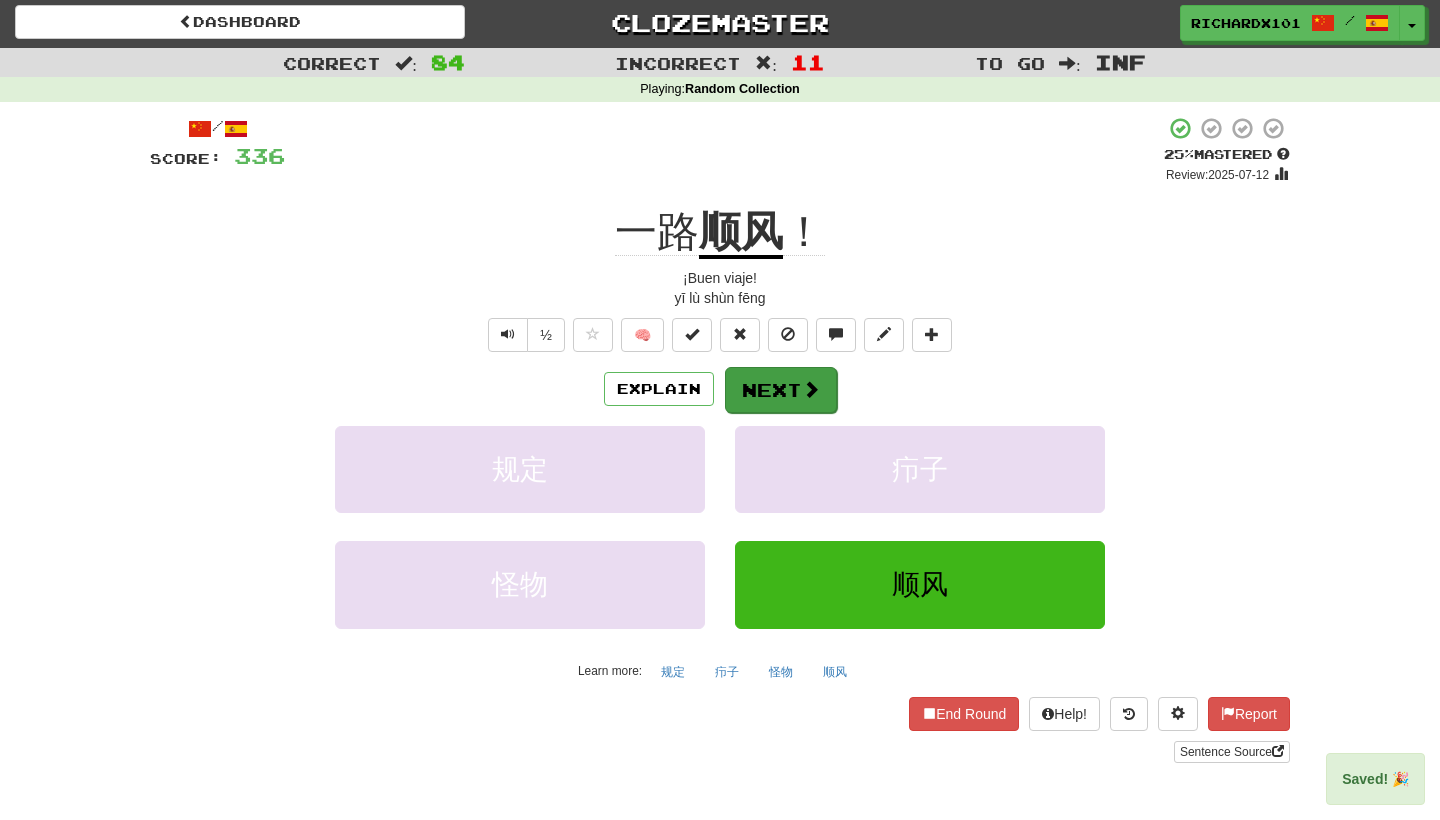 click at bounding box center (811, 389) 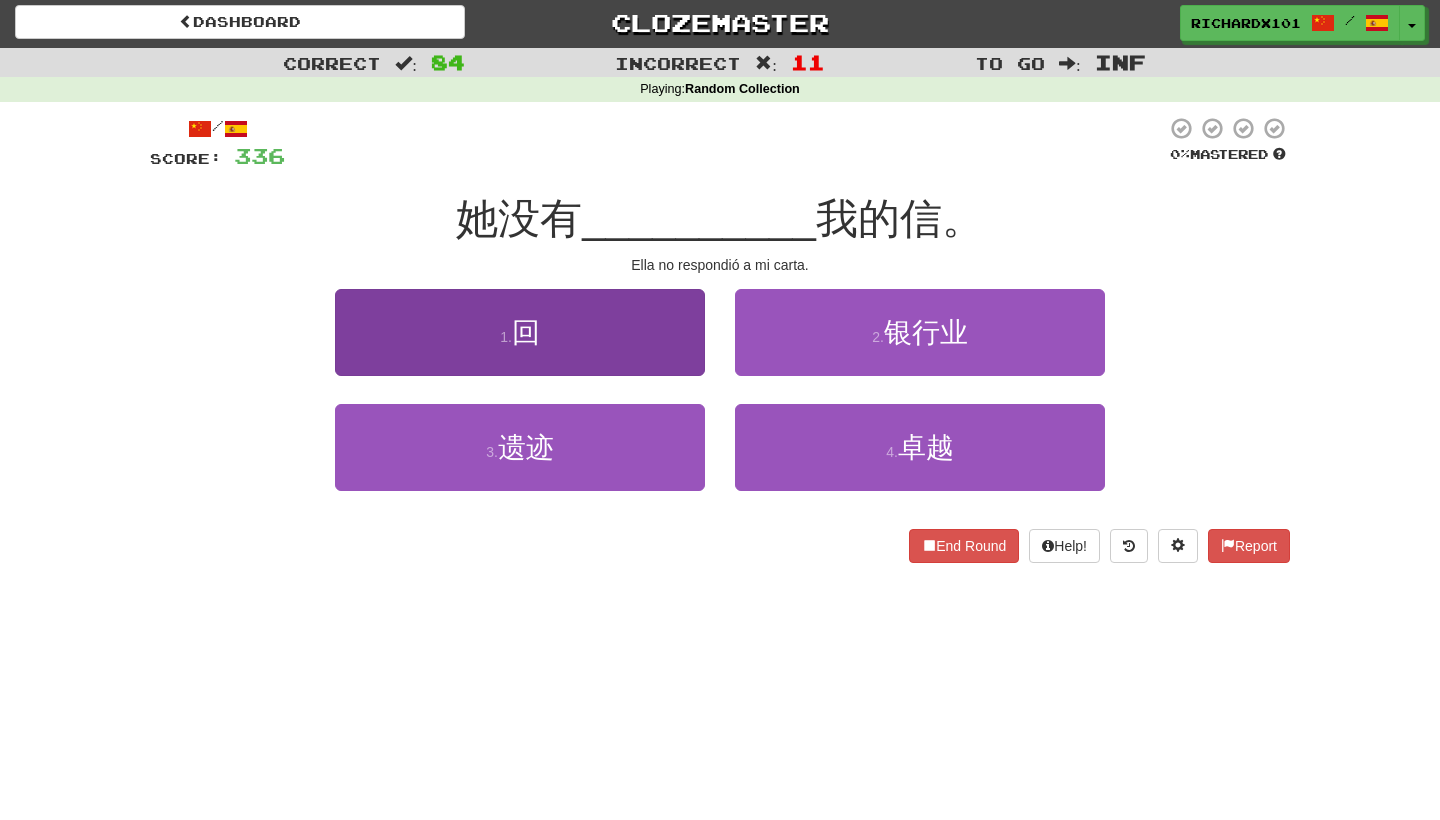 click on "1 .  回" at bounding box center (520, 332) 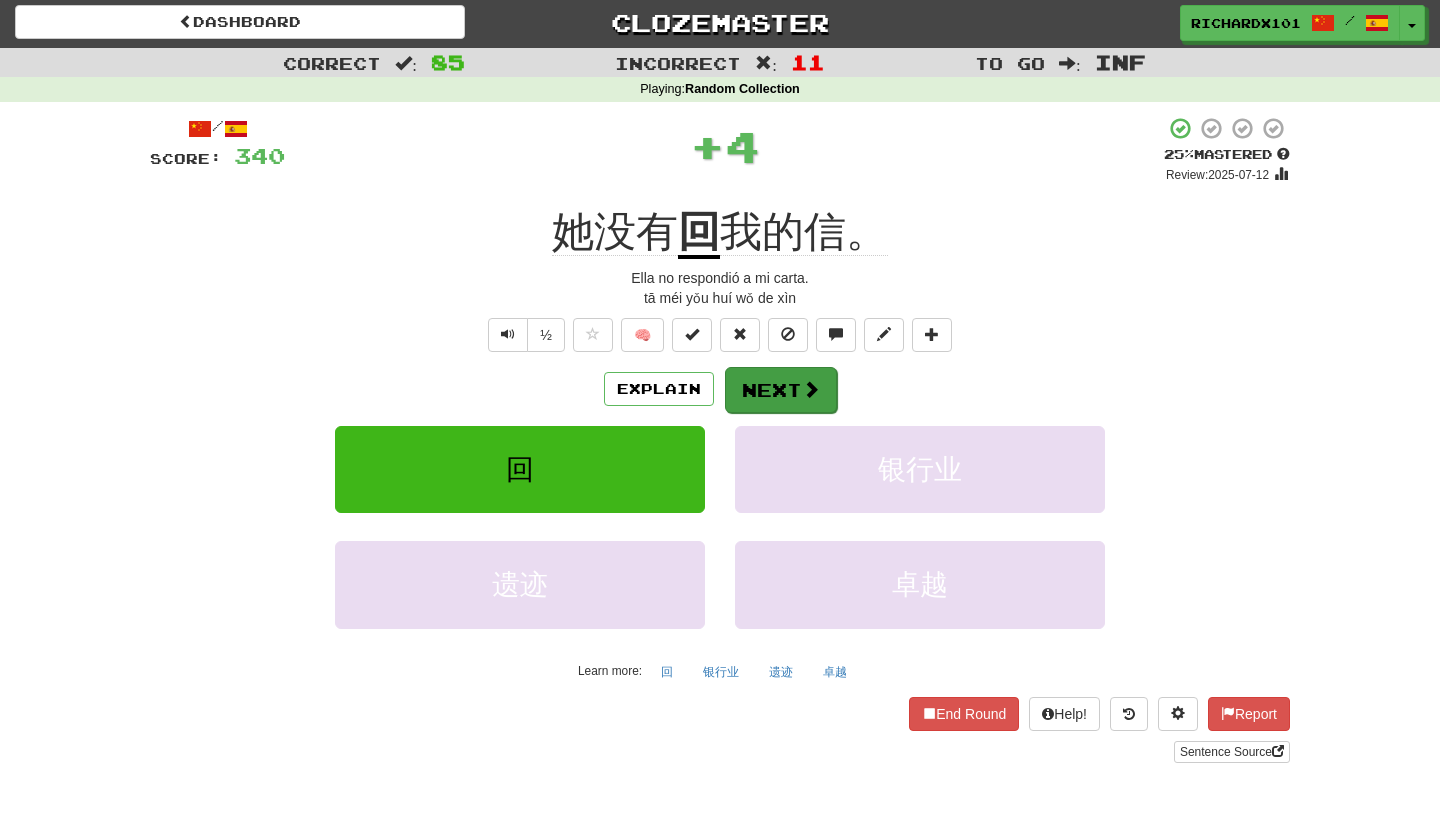 click on "Next" at bounding box center (781, 390) 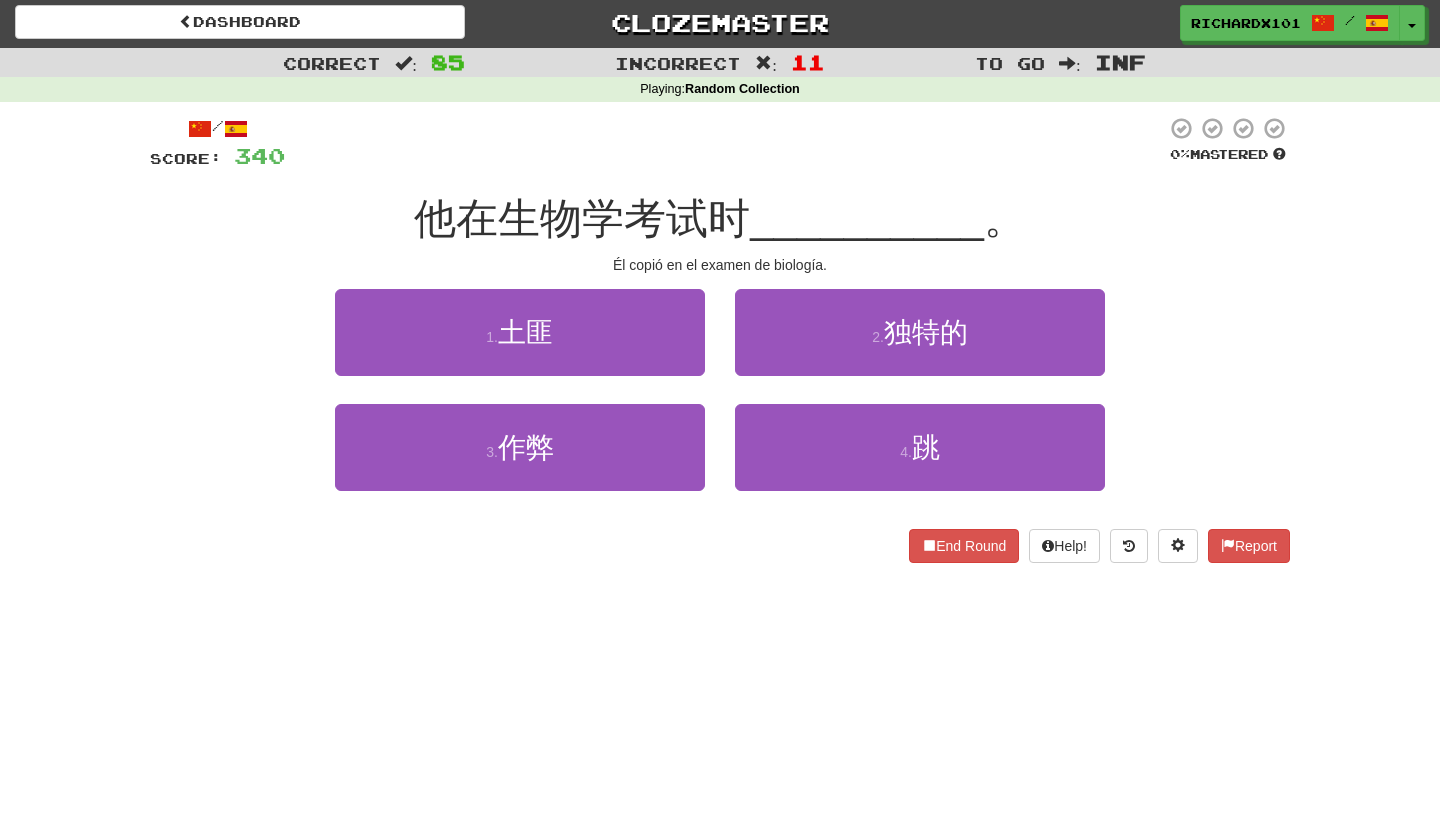 drag, startPoint x: 685, startPoint y: 454, endPoint x: 740, endPoint y: 522, distance: 87.458565 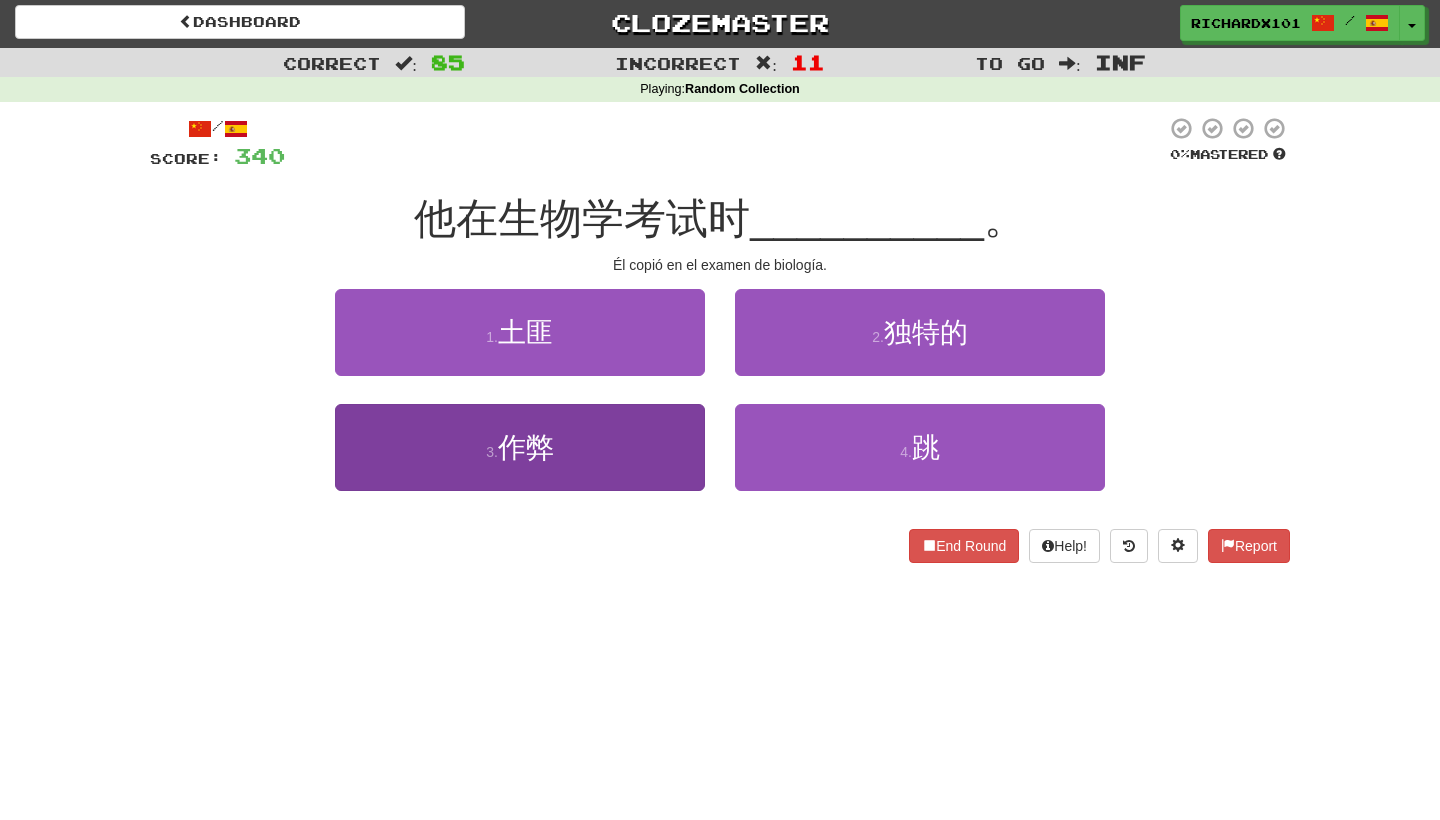 click on "3 .  作弊" at bounding box center (520, 447) 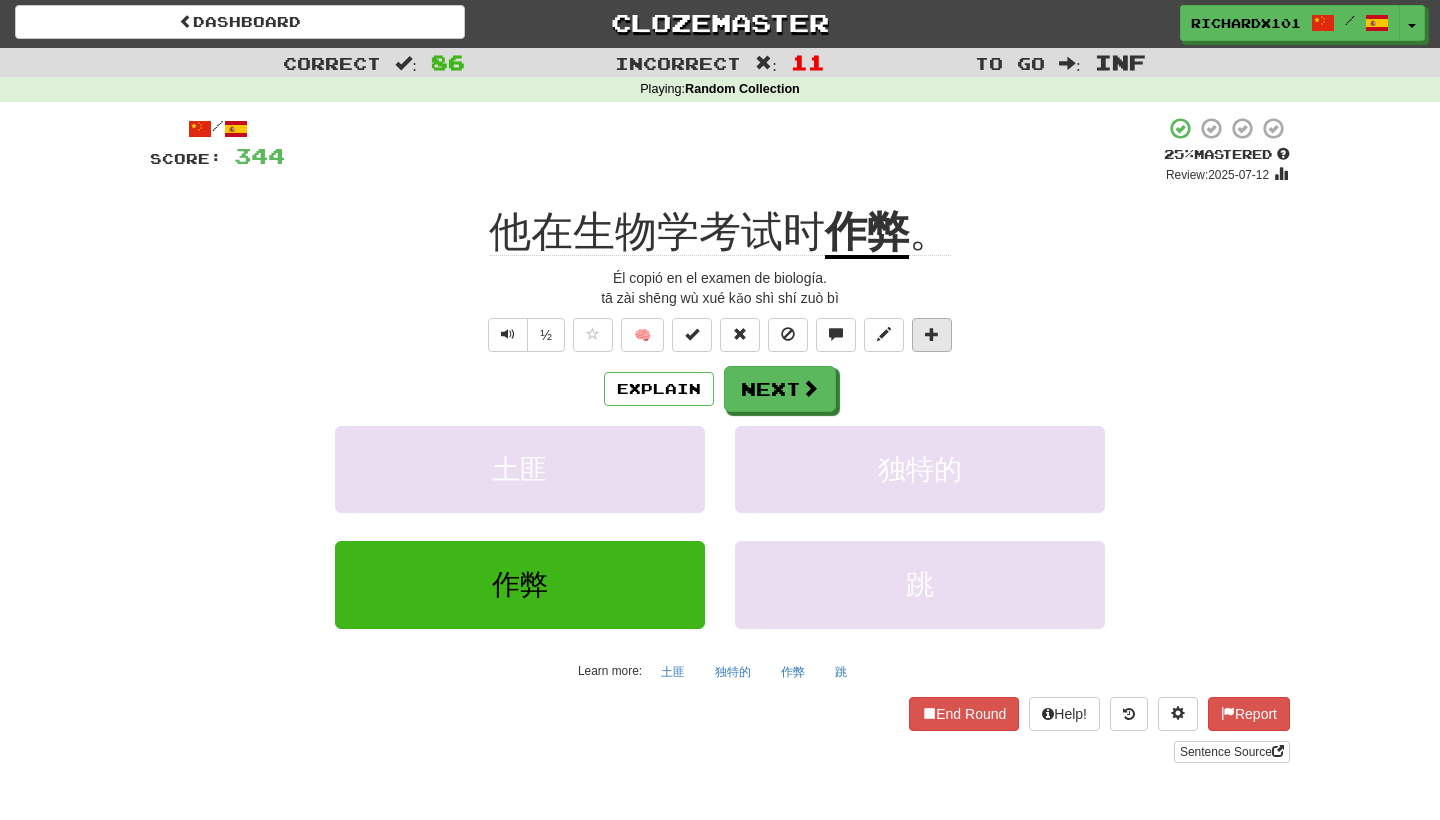 click at bounding box center (932, 335) 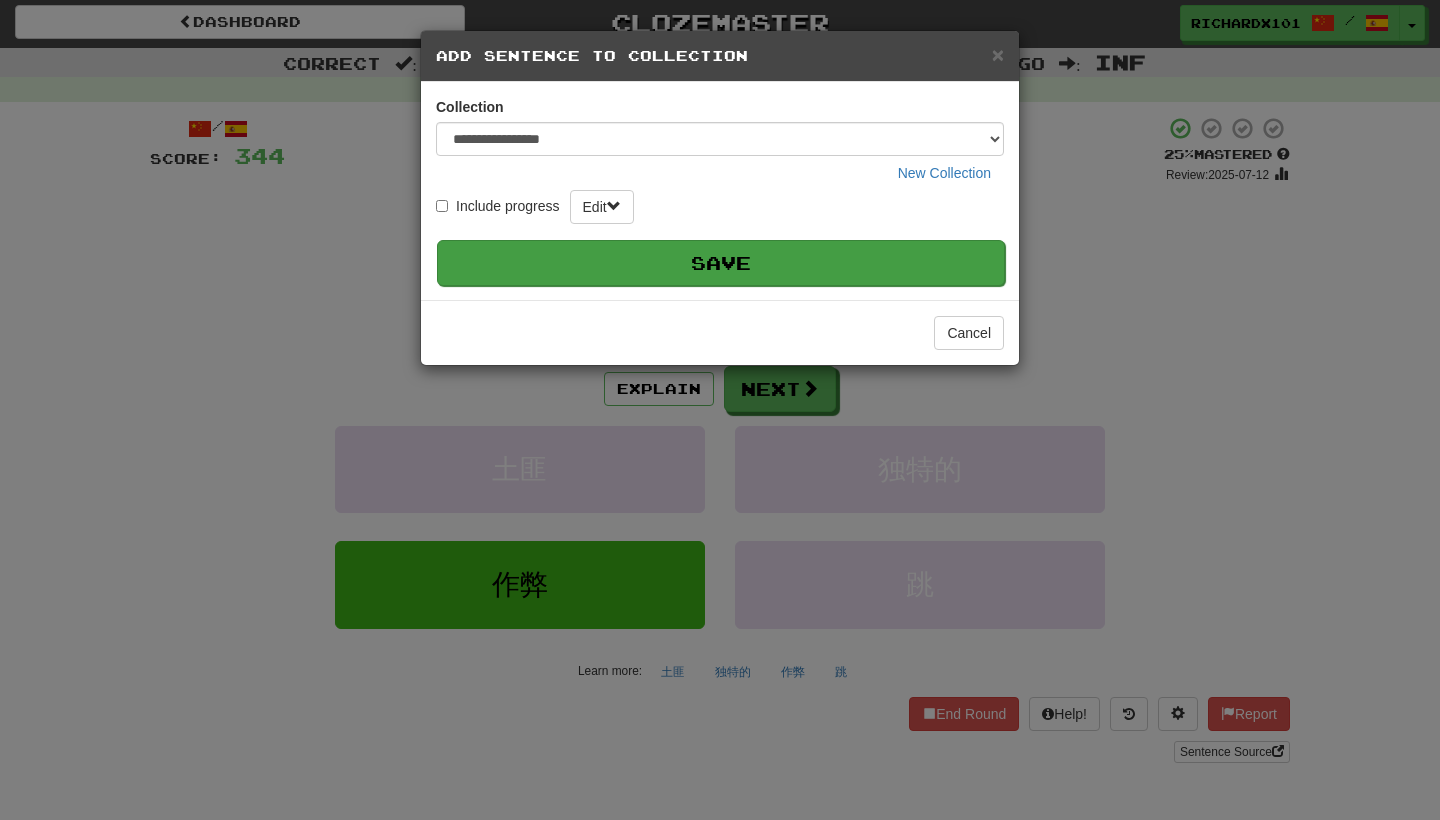 click on "Save" at bounding box center (721, 263) 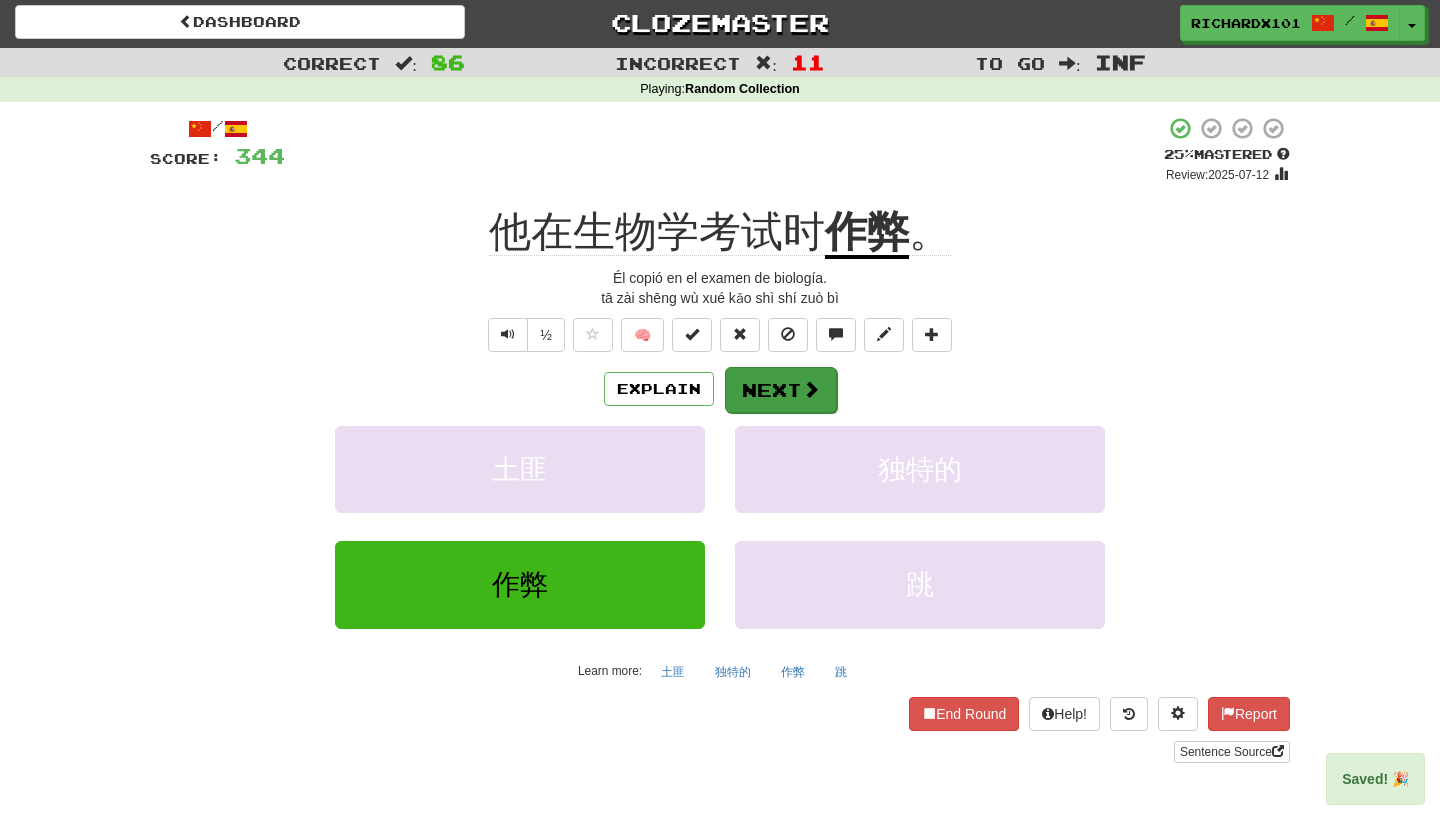 click at bounding box center (811, 389) 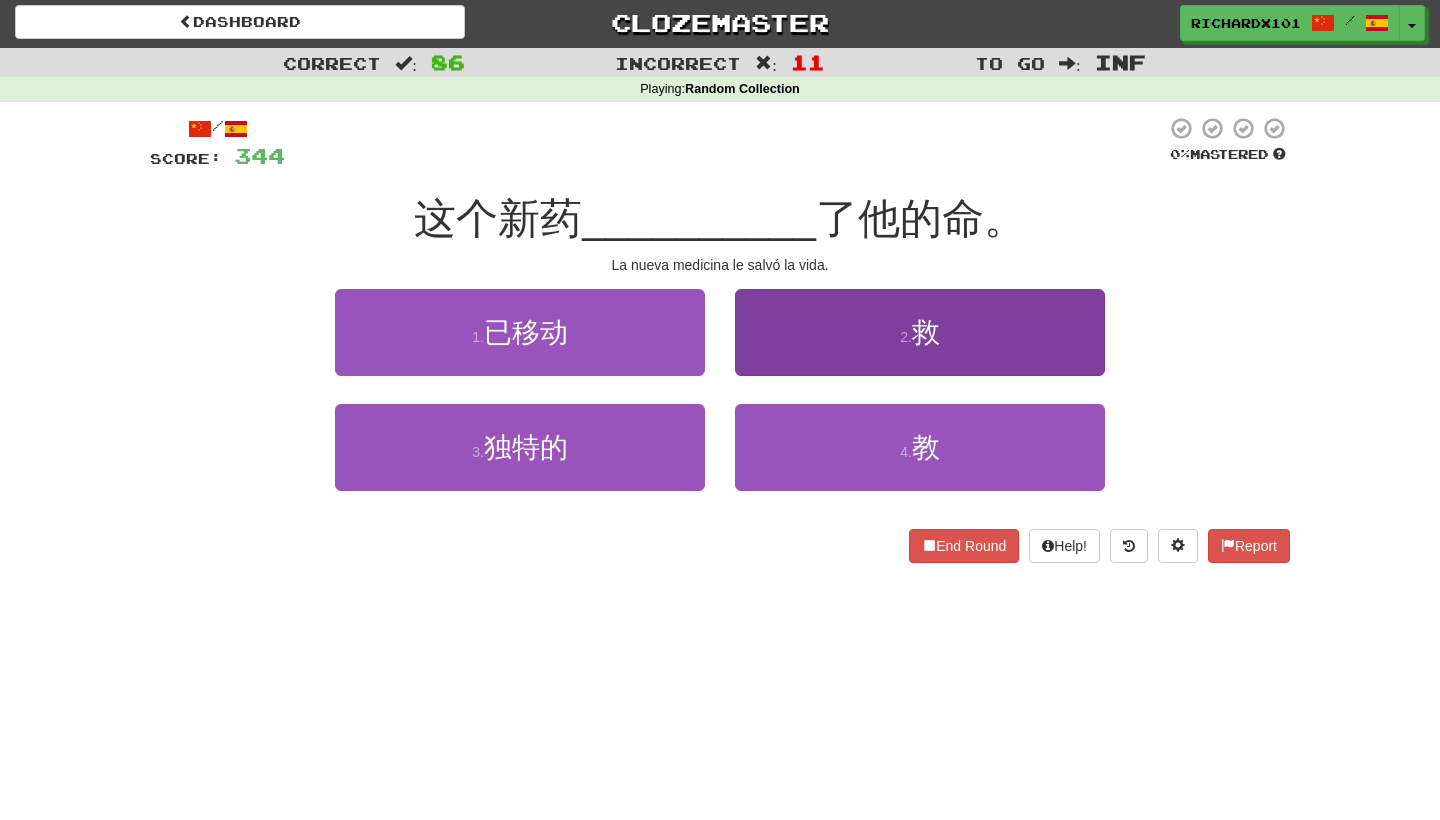 click on "2 .  救" at bounding box center [920, 332] 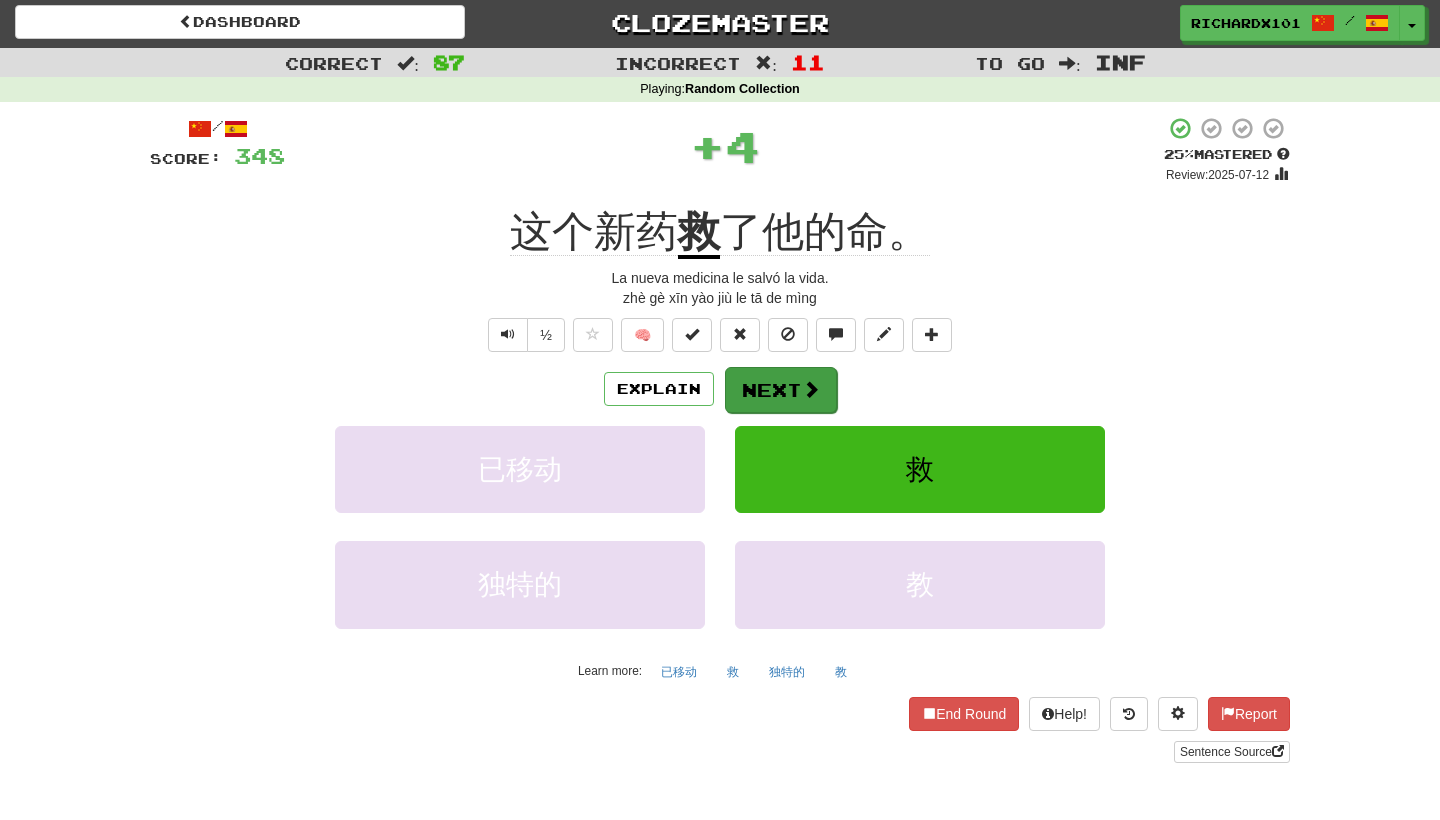 click on "Next" at bounding box center [781, 390] 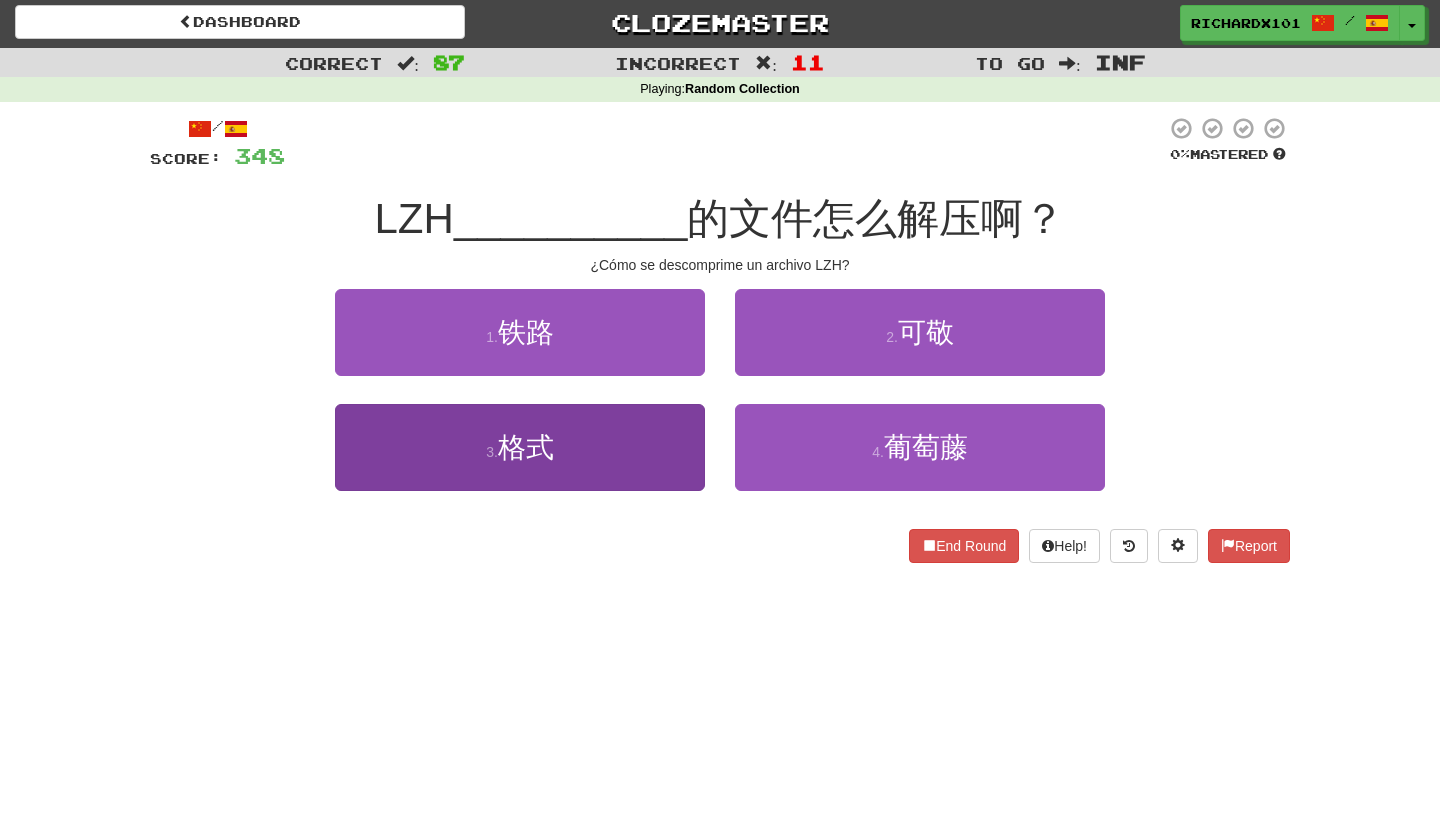click on "3 .  格式" at bounding box center (520, 447) 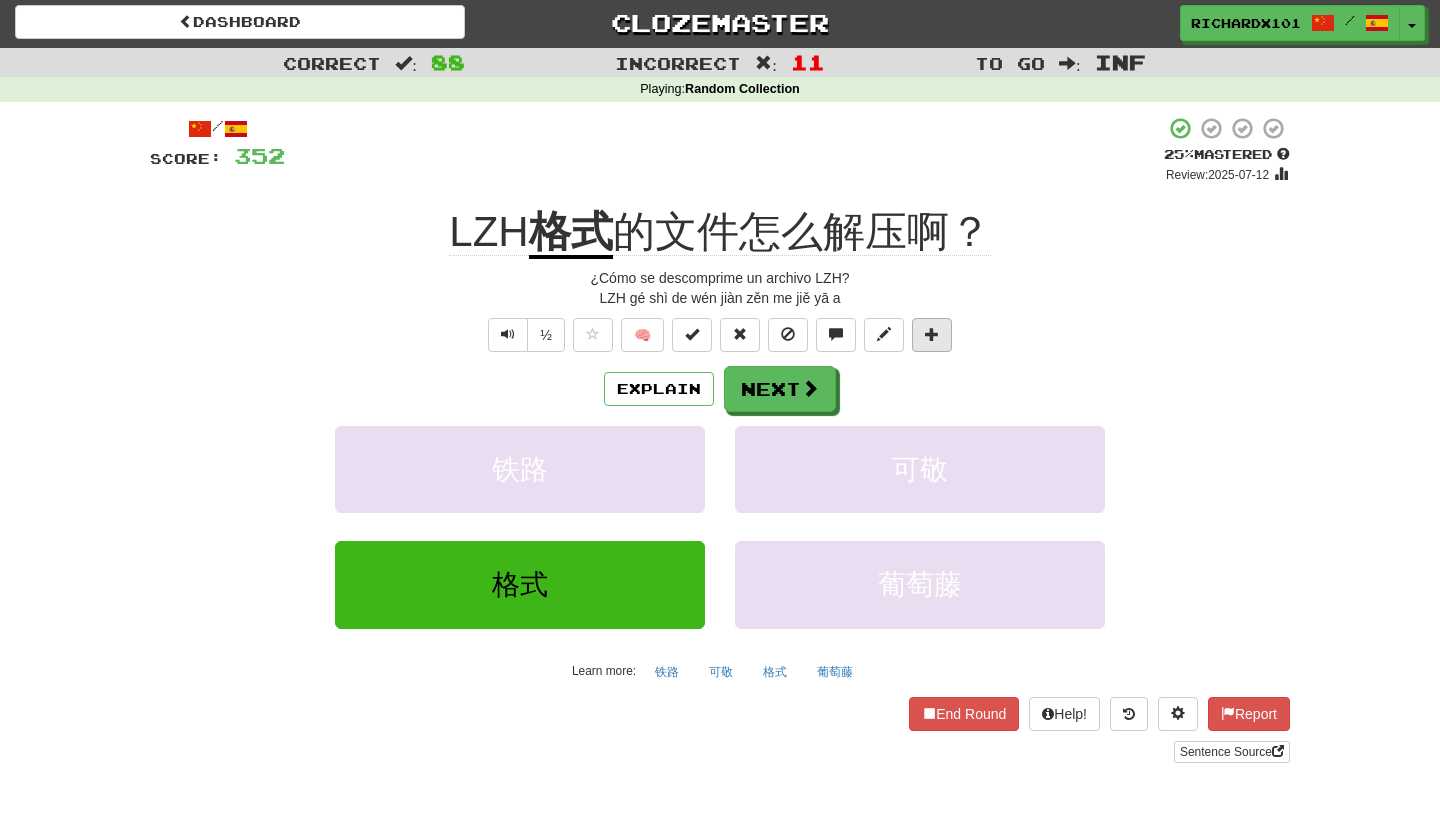 click at bounding box center (932, 335) 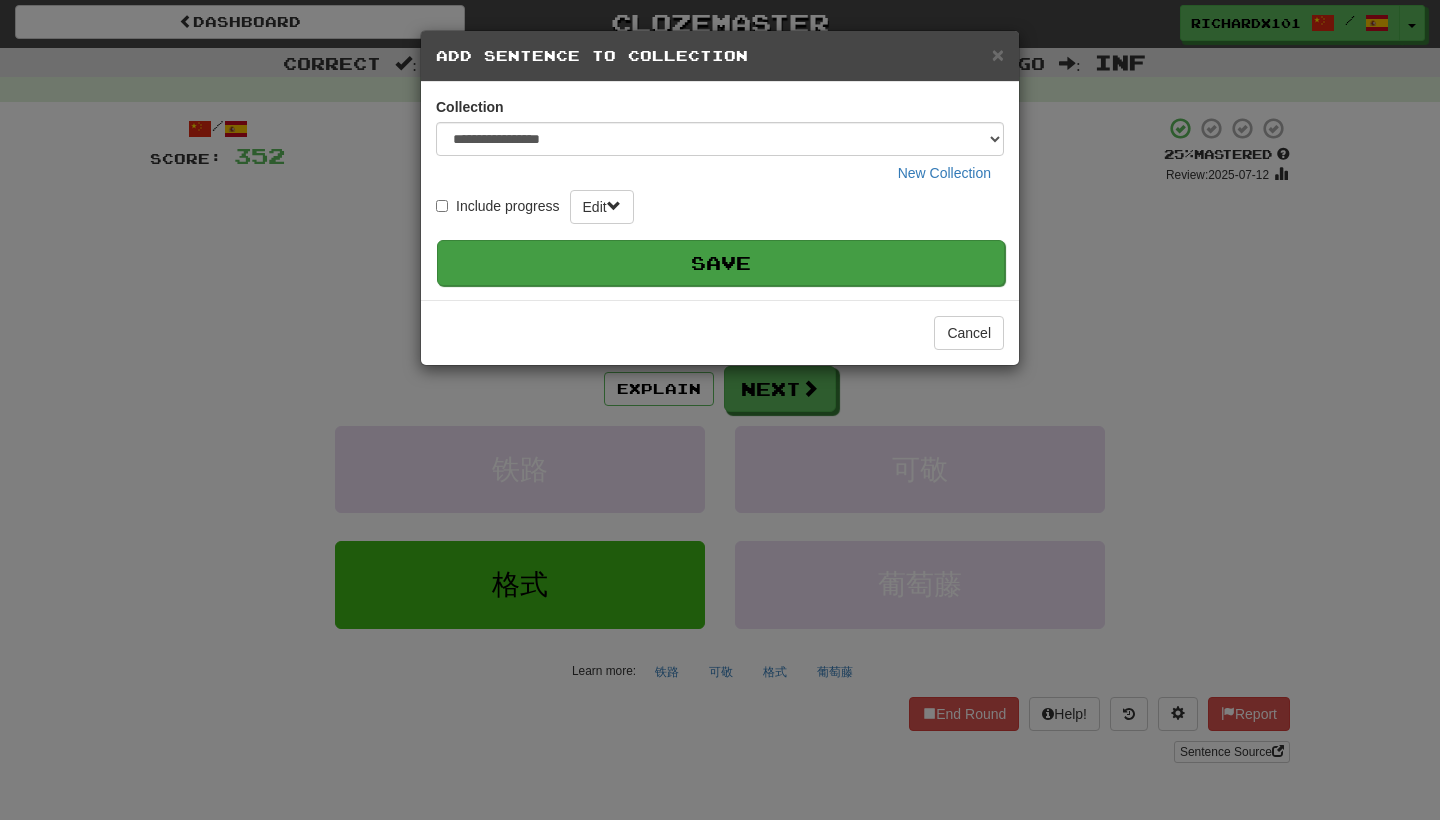 click on "Save" at bounding box center [721, 263] 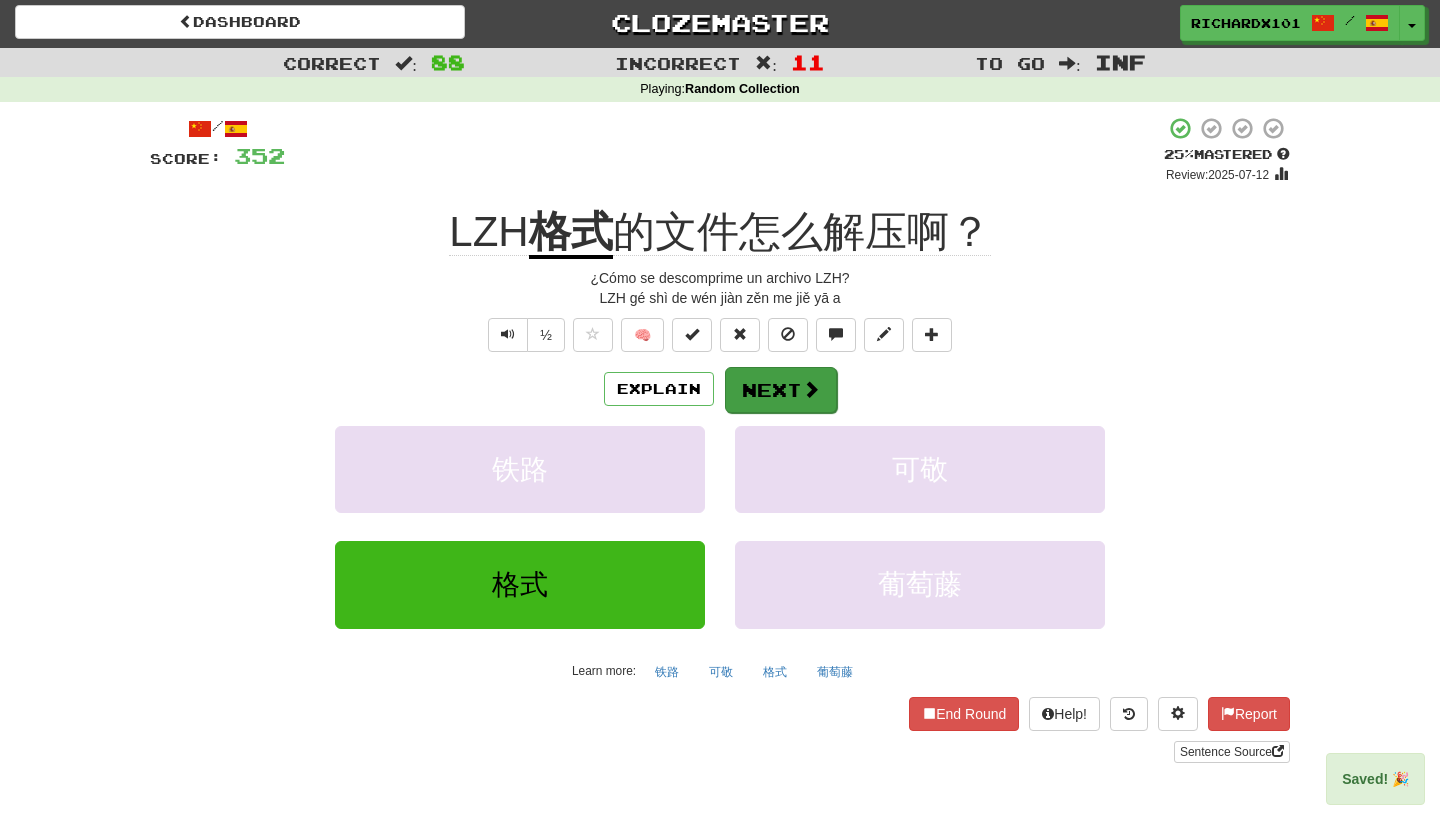 click on "Next" at bounding box center (781, 390) 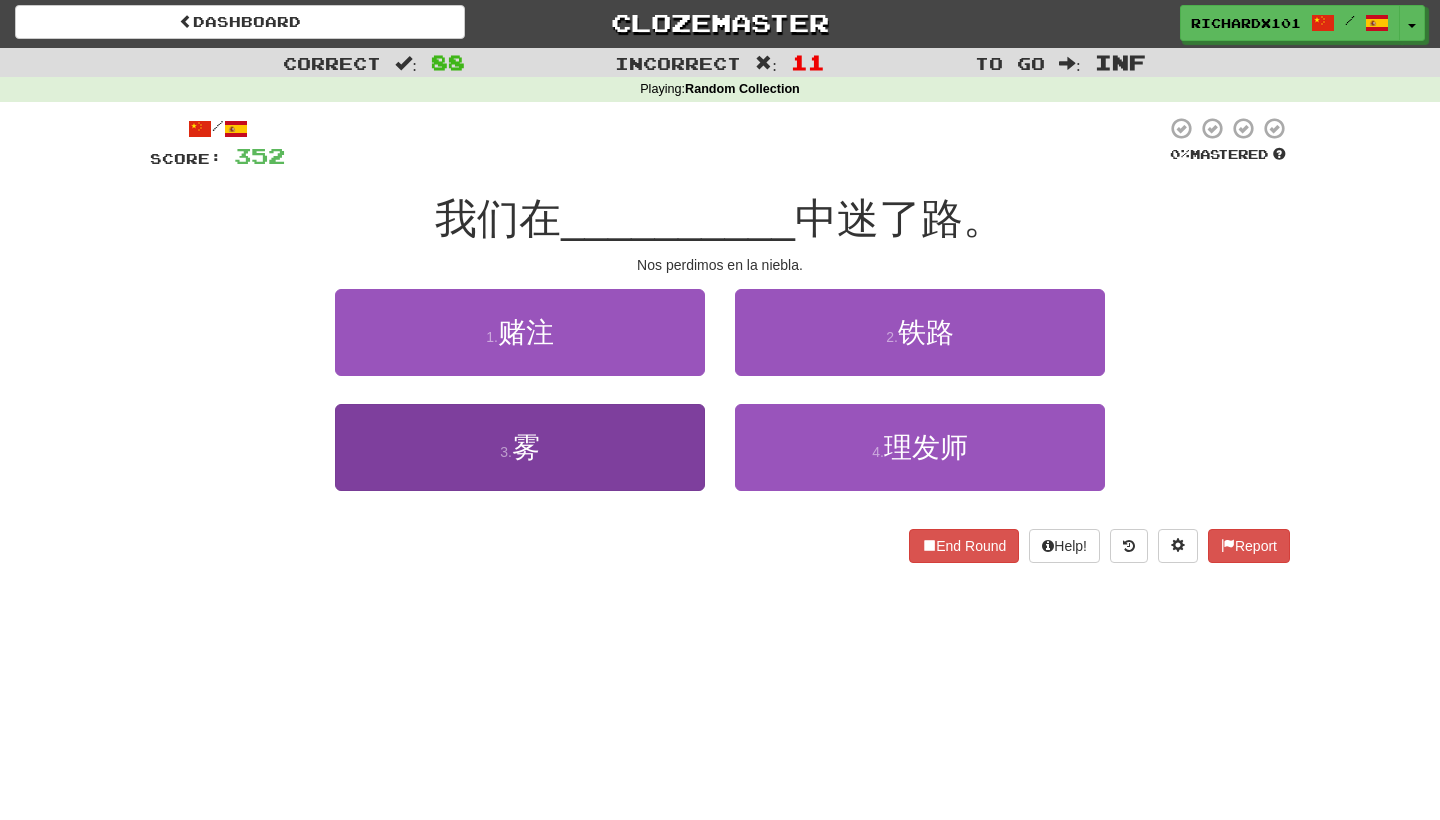 click on "3 .  雾" at bounding box center (520, 447) 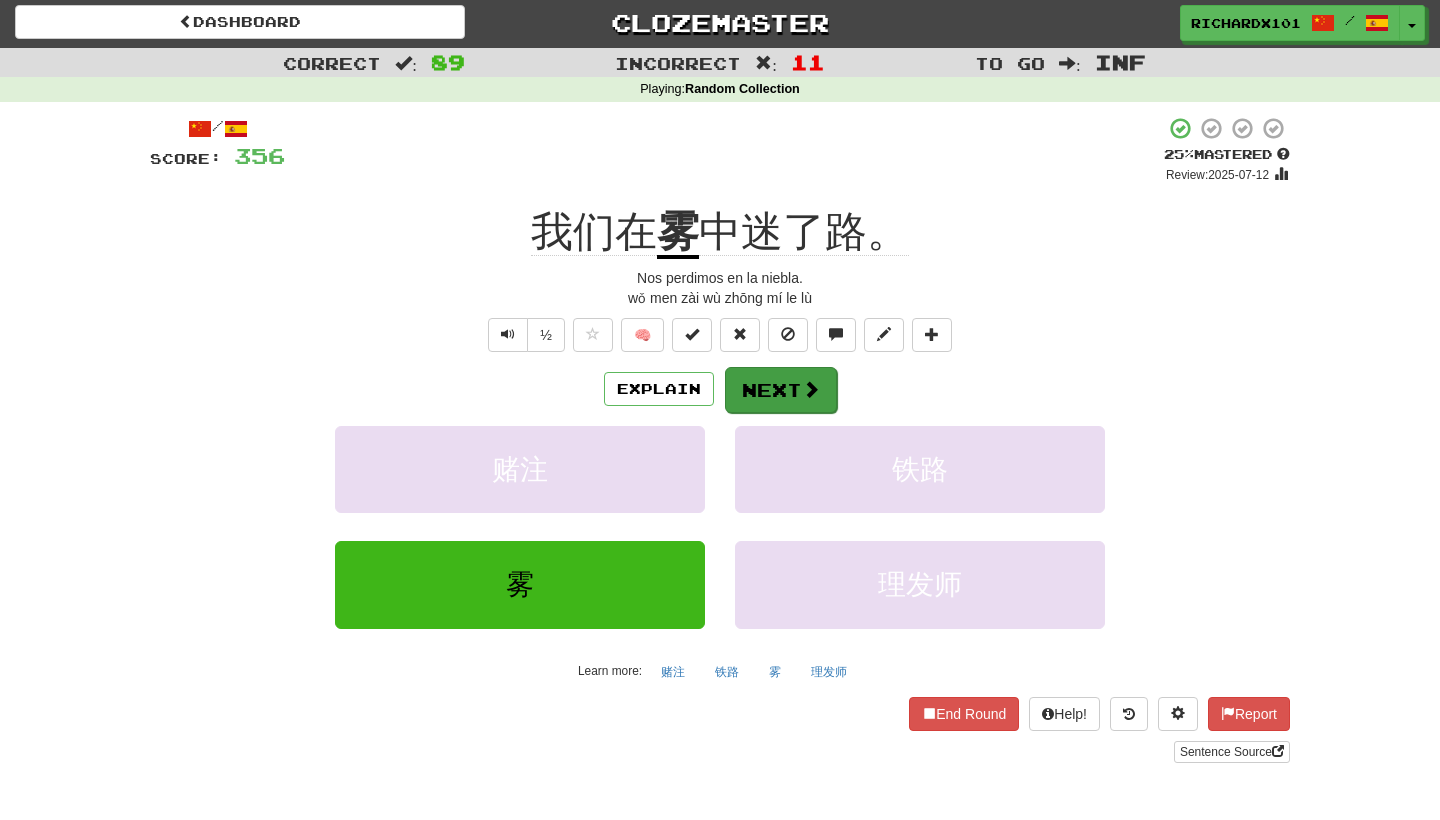 click on "Next" at bounding box center (781, 390) 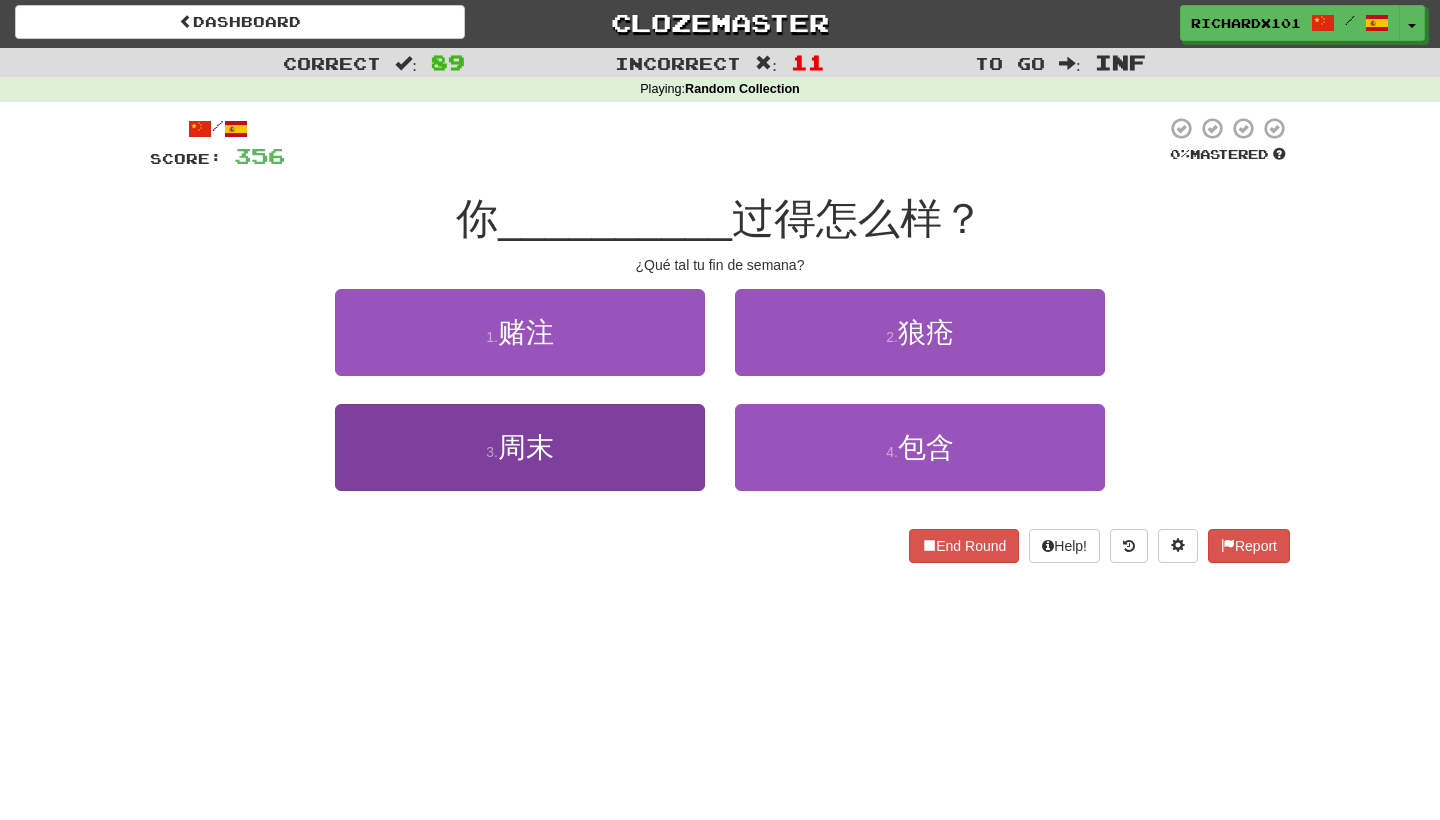 click on "3 .  周末" at bounding box center [520, 447] 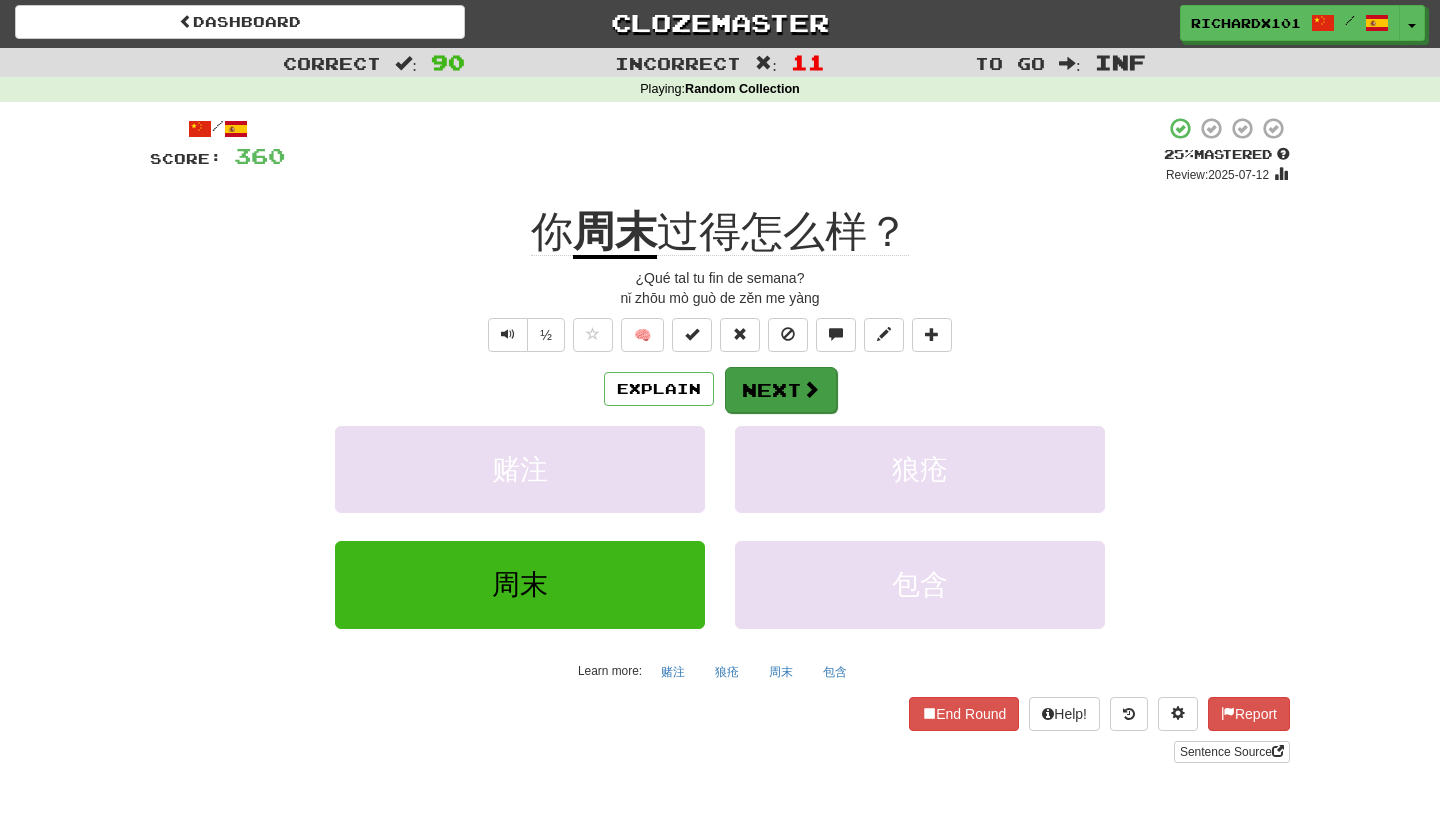 click on "Next" at bounding box center [781, 390] 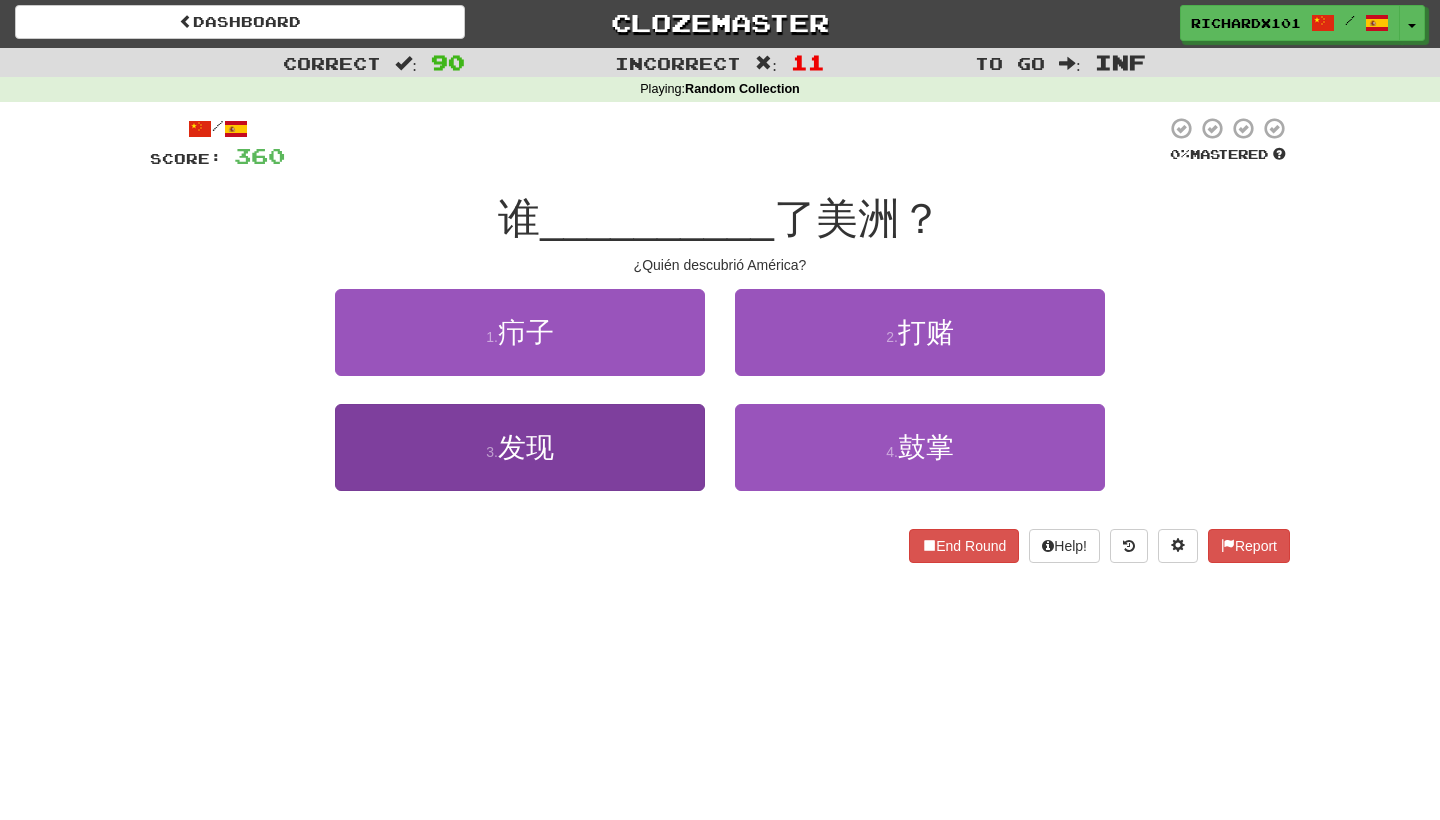 click on "3 .  发现" at bounding box center [520, 447] 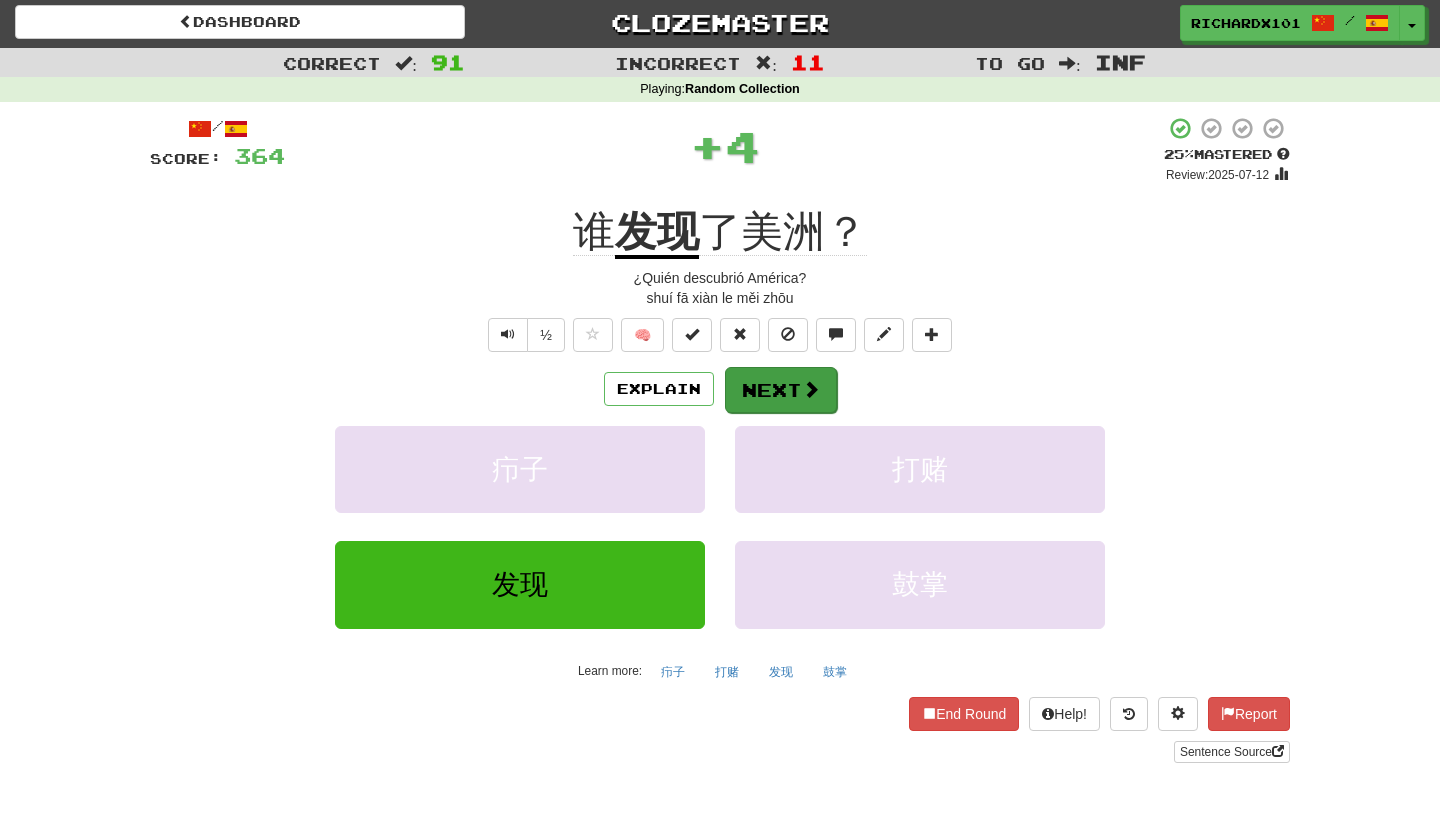 click on "Next" at bounding box center [781, 390] 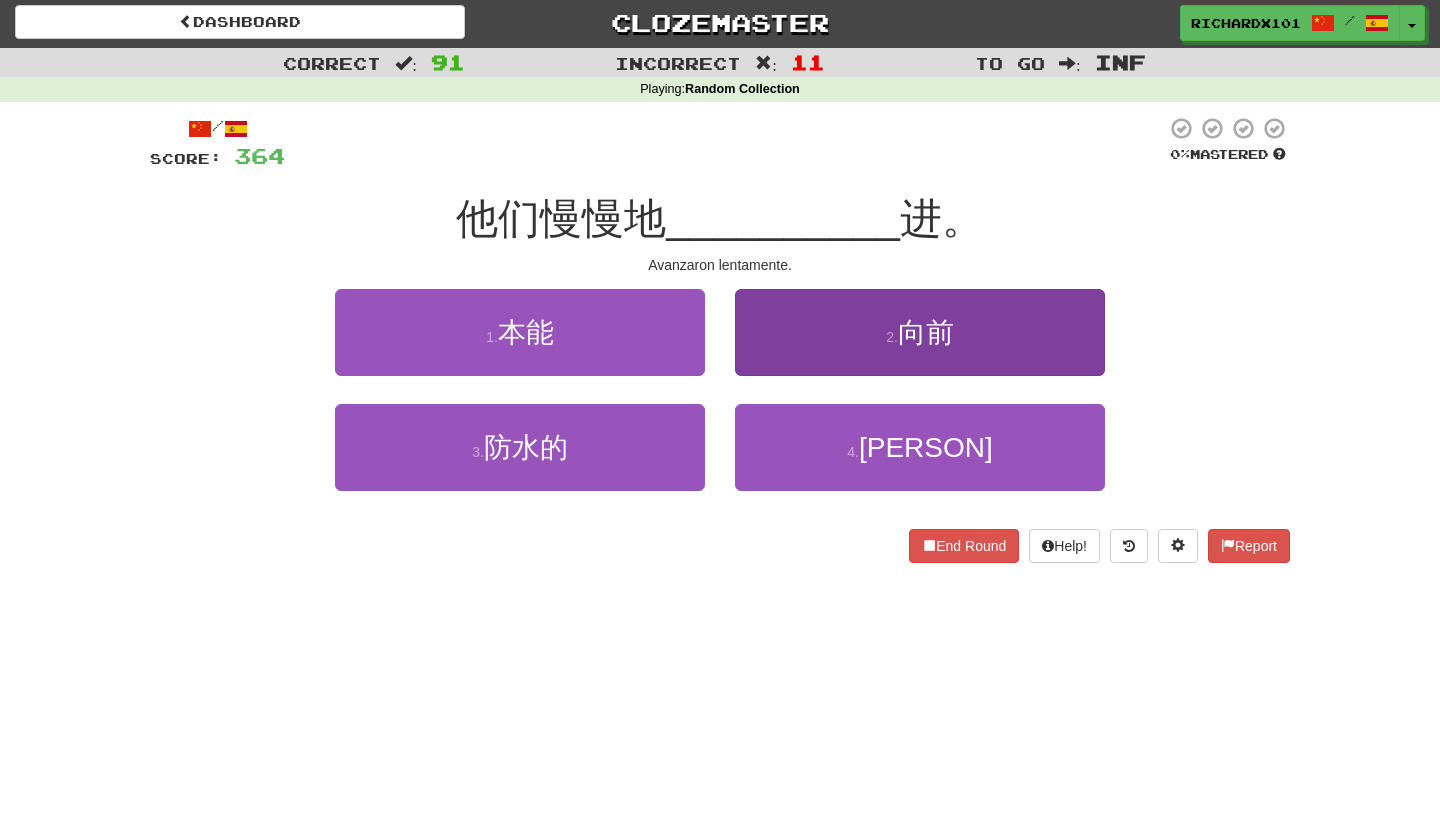 click on "2 .  向前" at bounding box center (920, 332) 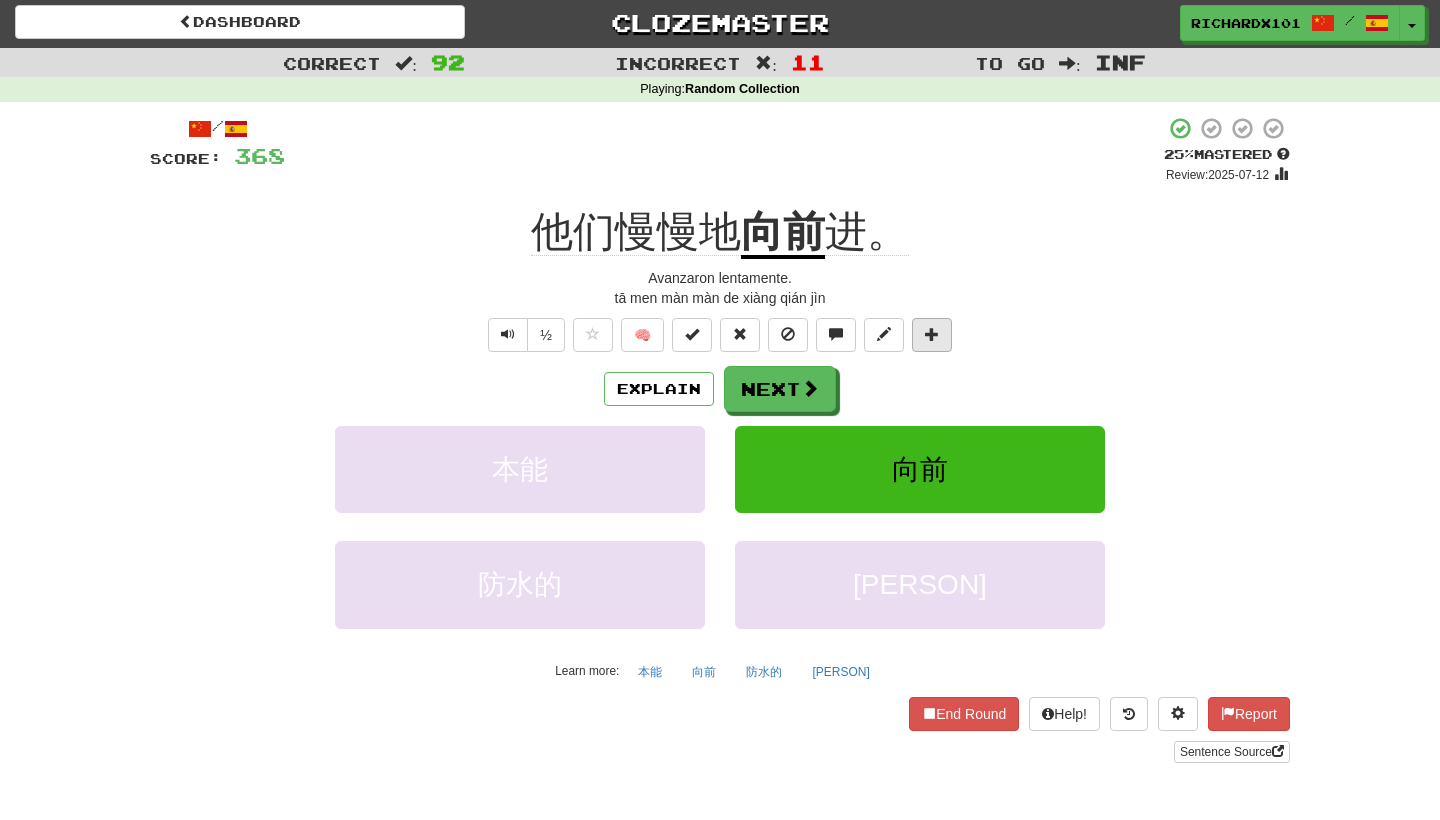 click at bounding box center (932, 334) 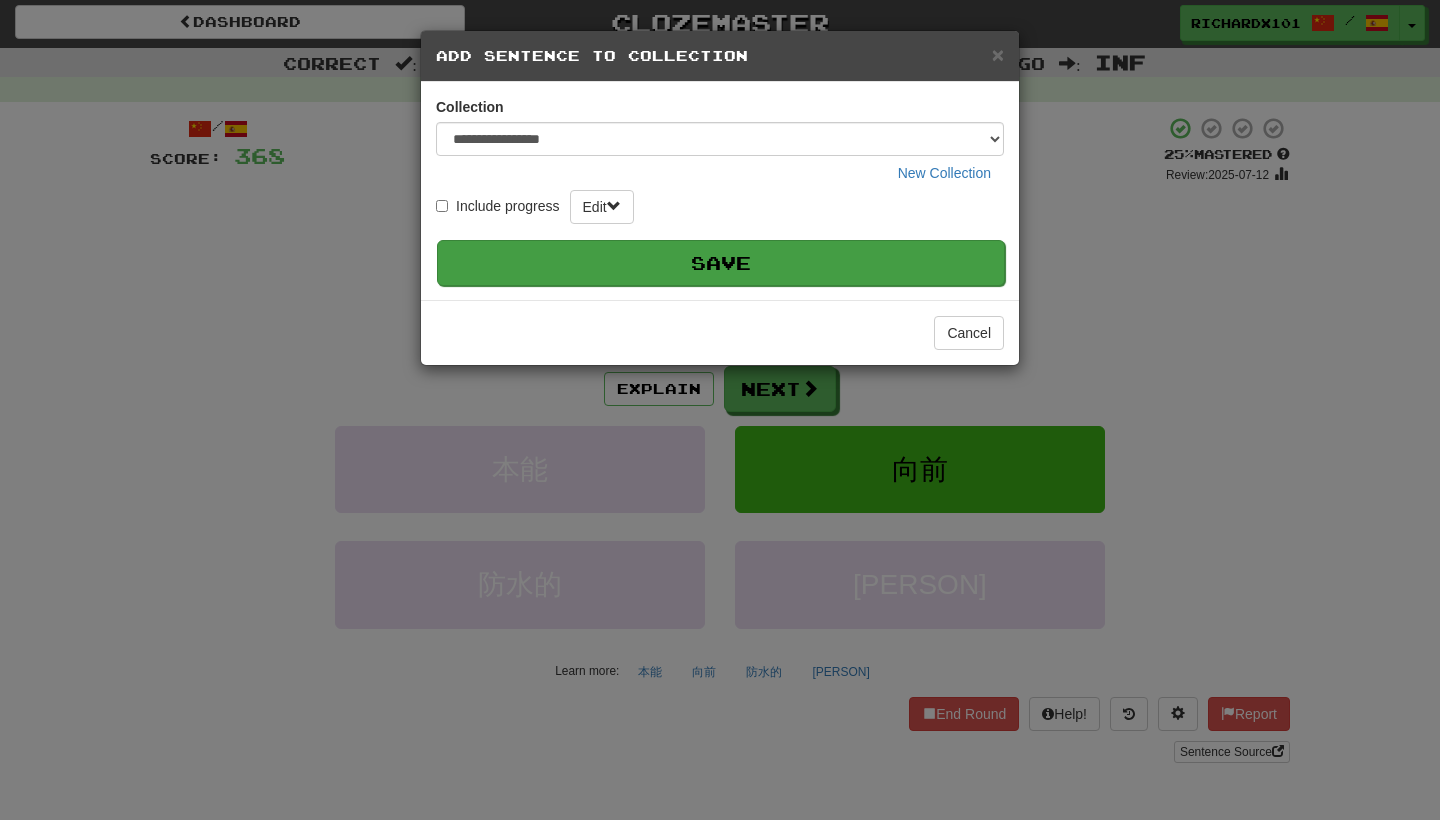 click on "Save" at bounding box center (721, 263) 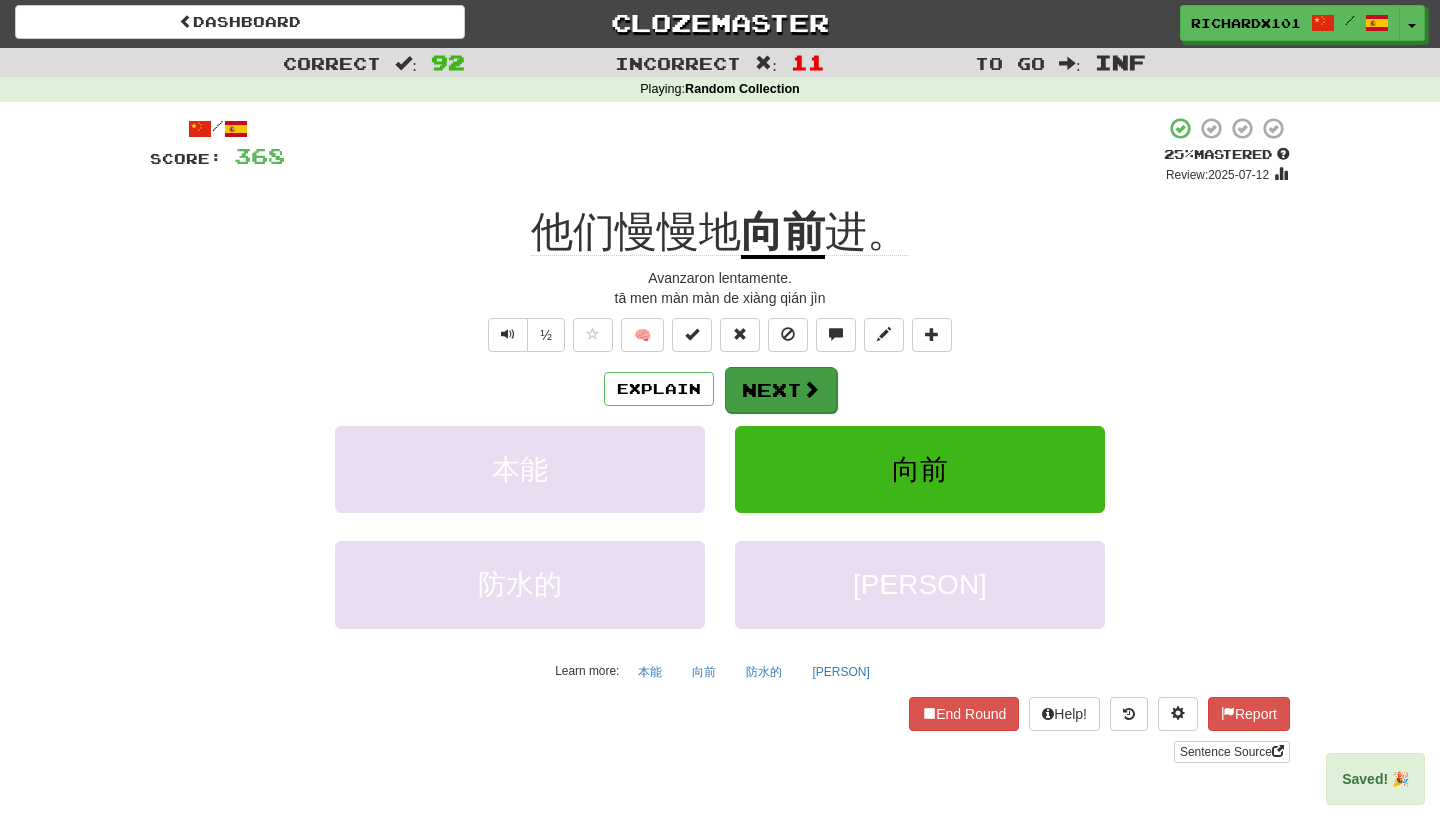 click on "Next" at bounding box center [781, 390] 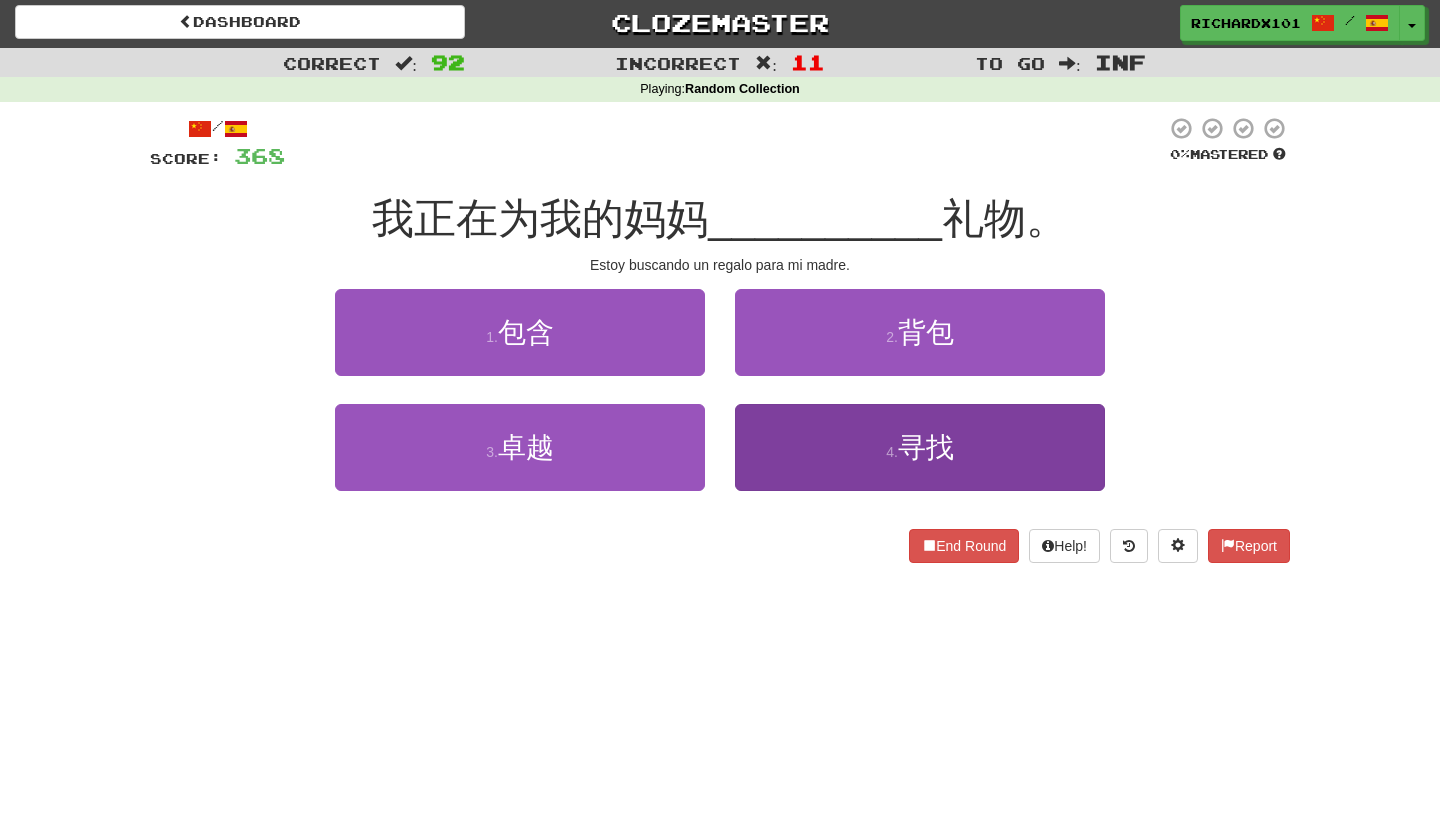 click on "4 .  寻找" at bounding box center [920, 447] 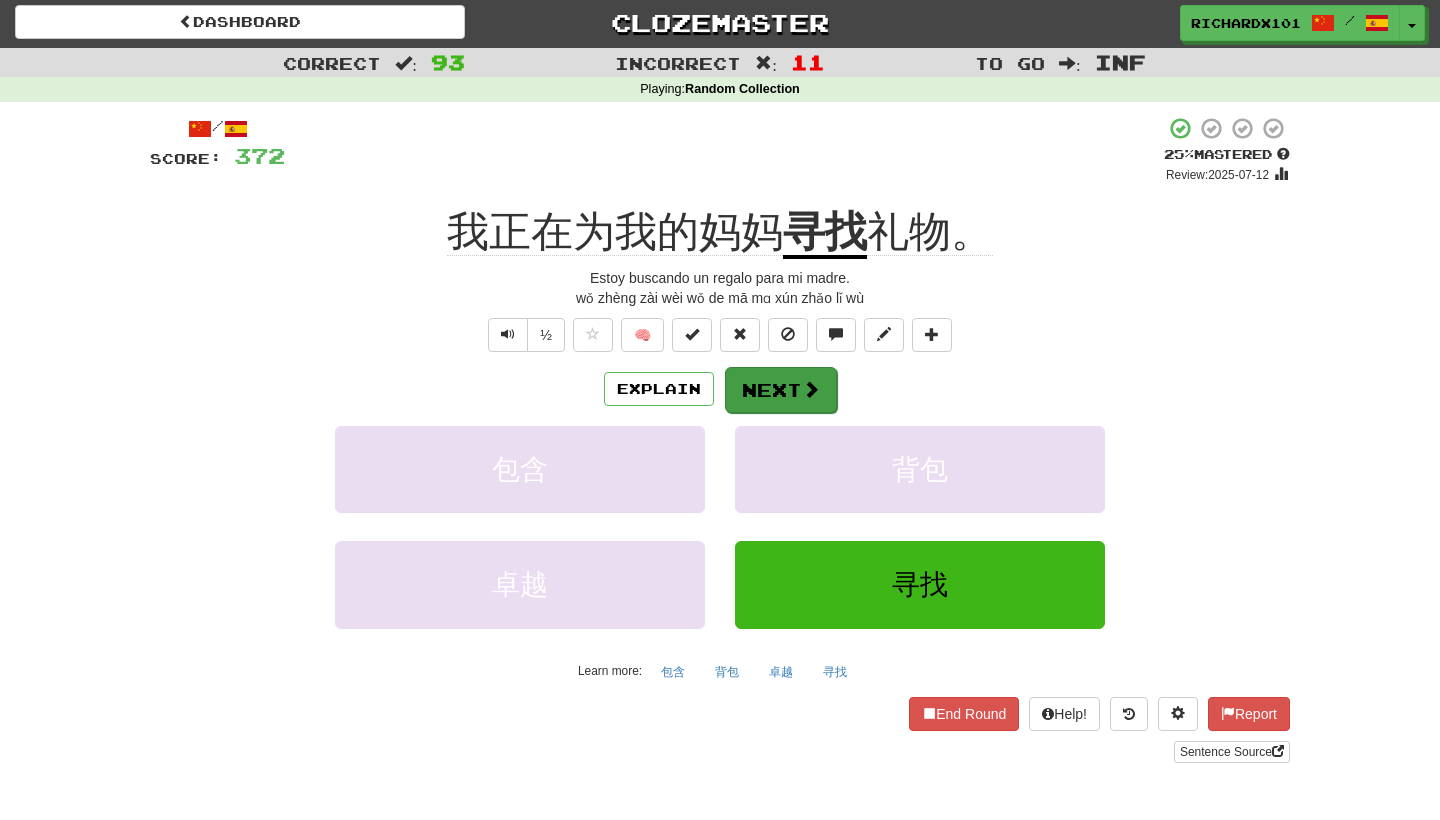 click at bounding box center (811, 389) 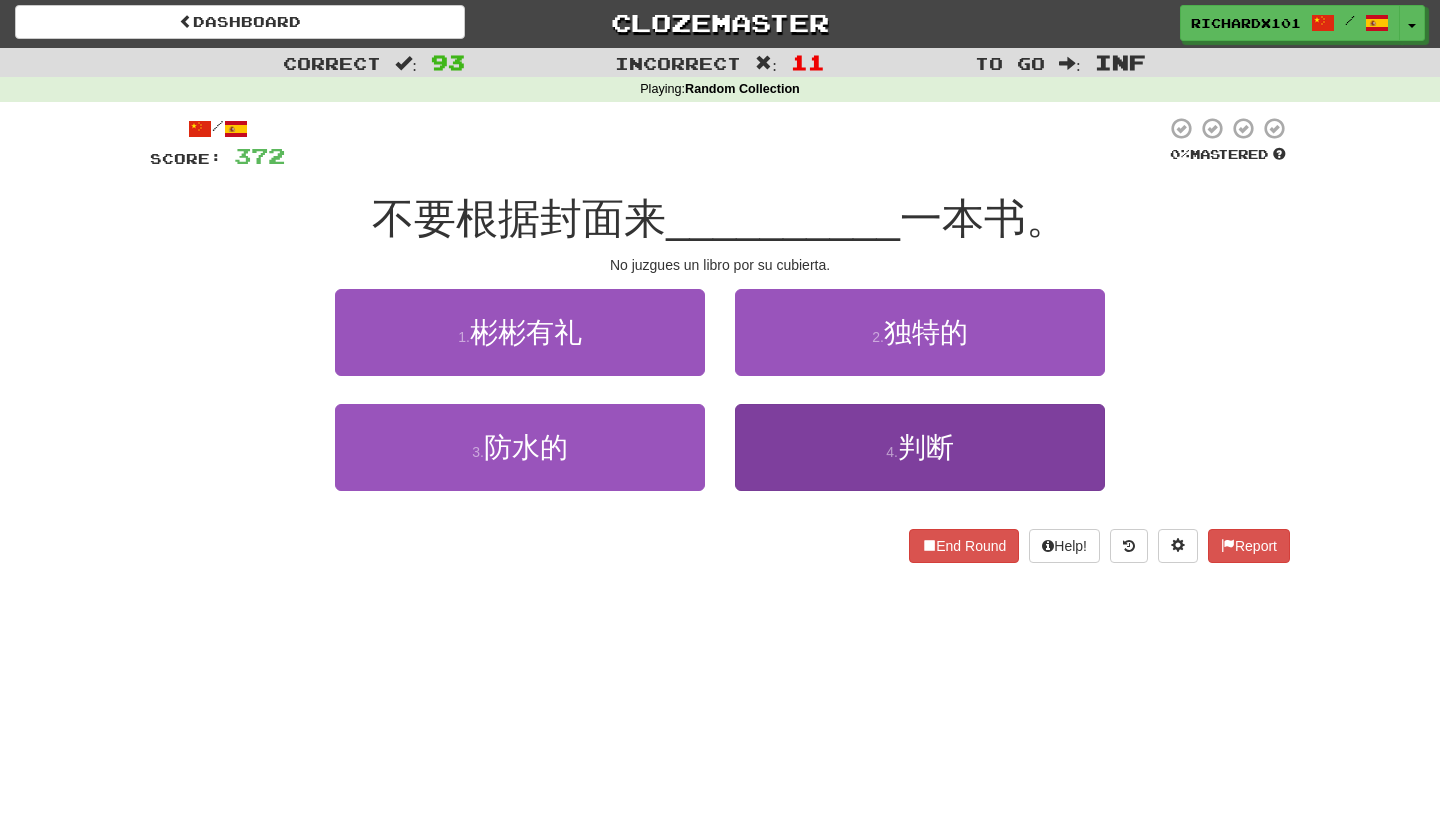click on "4 .  判断" at bounding box center (920, 447) 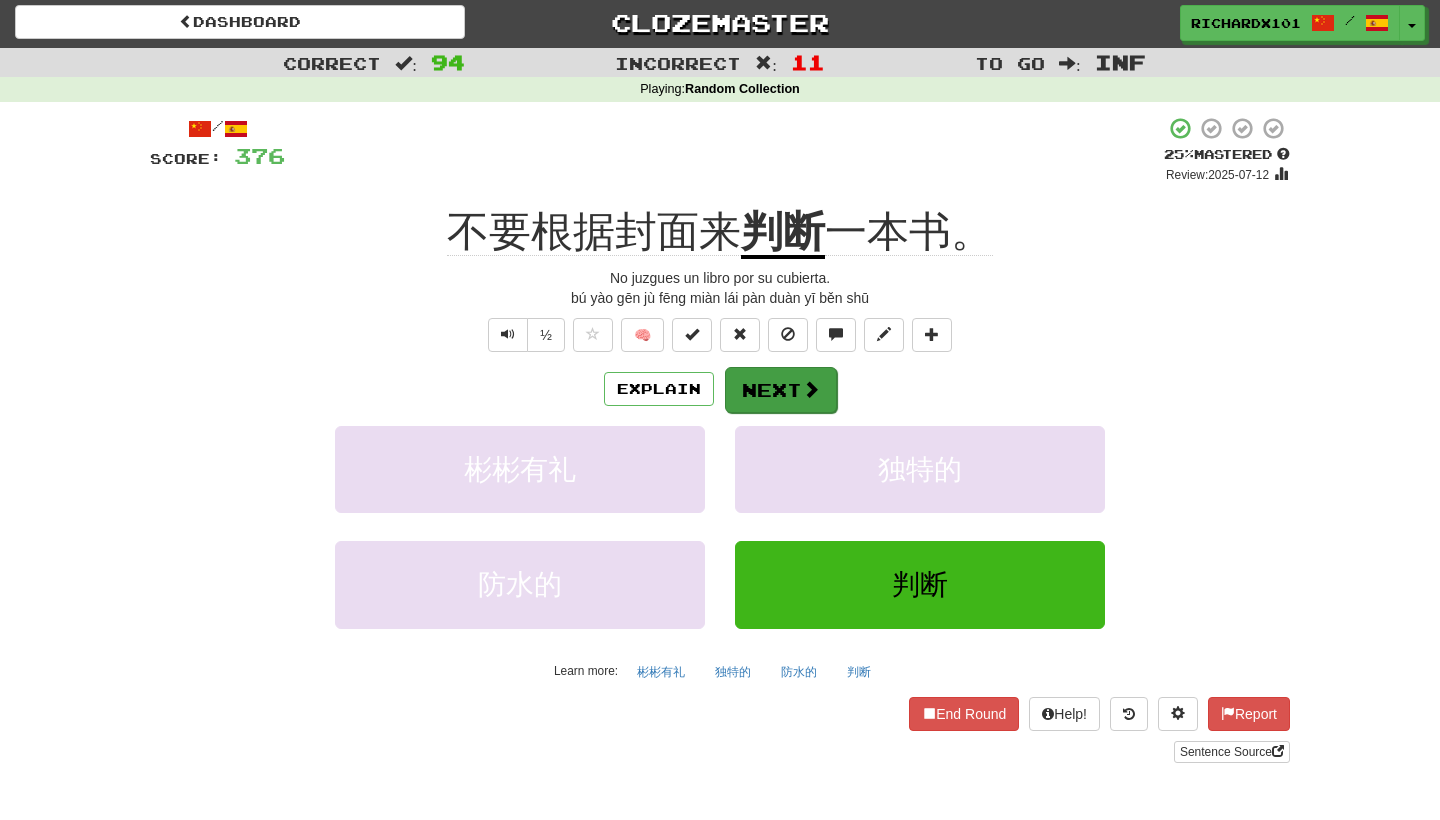 click on "Next" at bounding box center [781, 390] 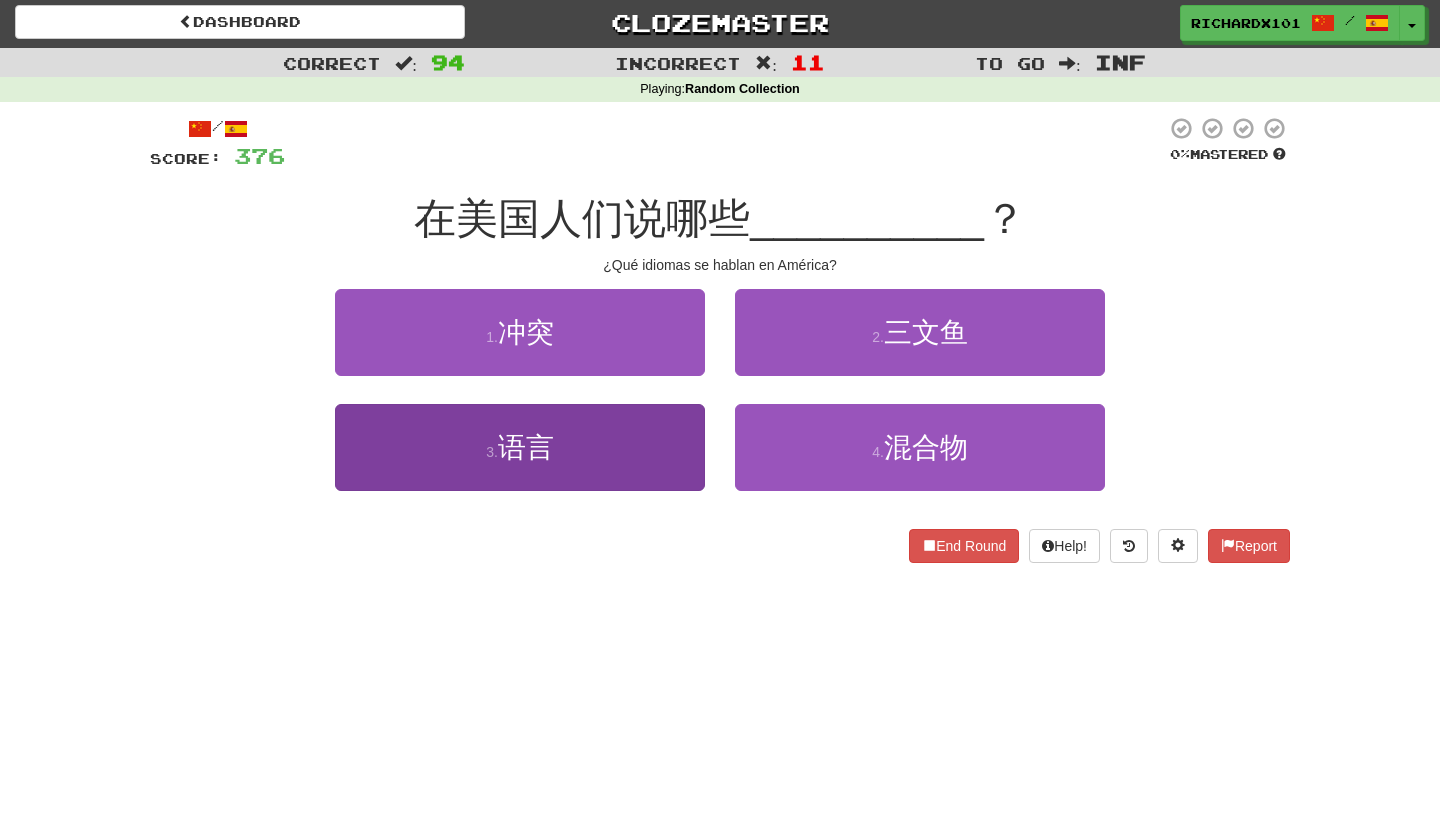 click on "3 .  语言" at bounding box center [520, 447] 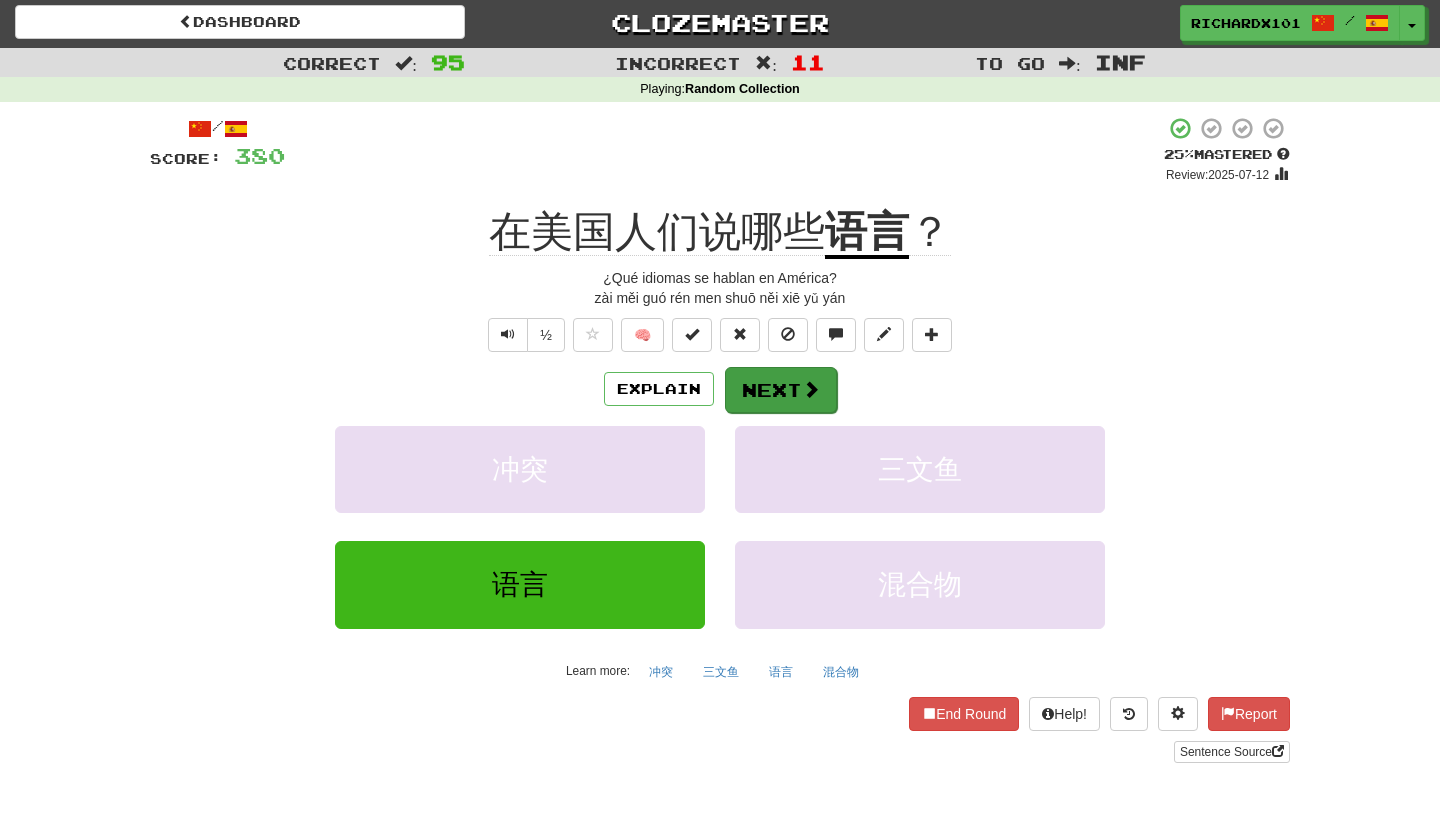 click on "Next" at bounding box center (781, 390) 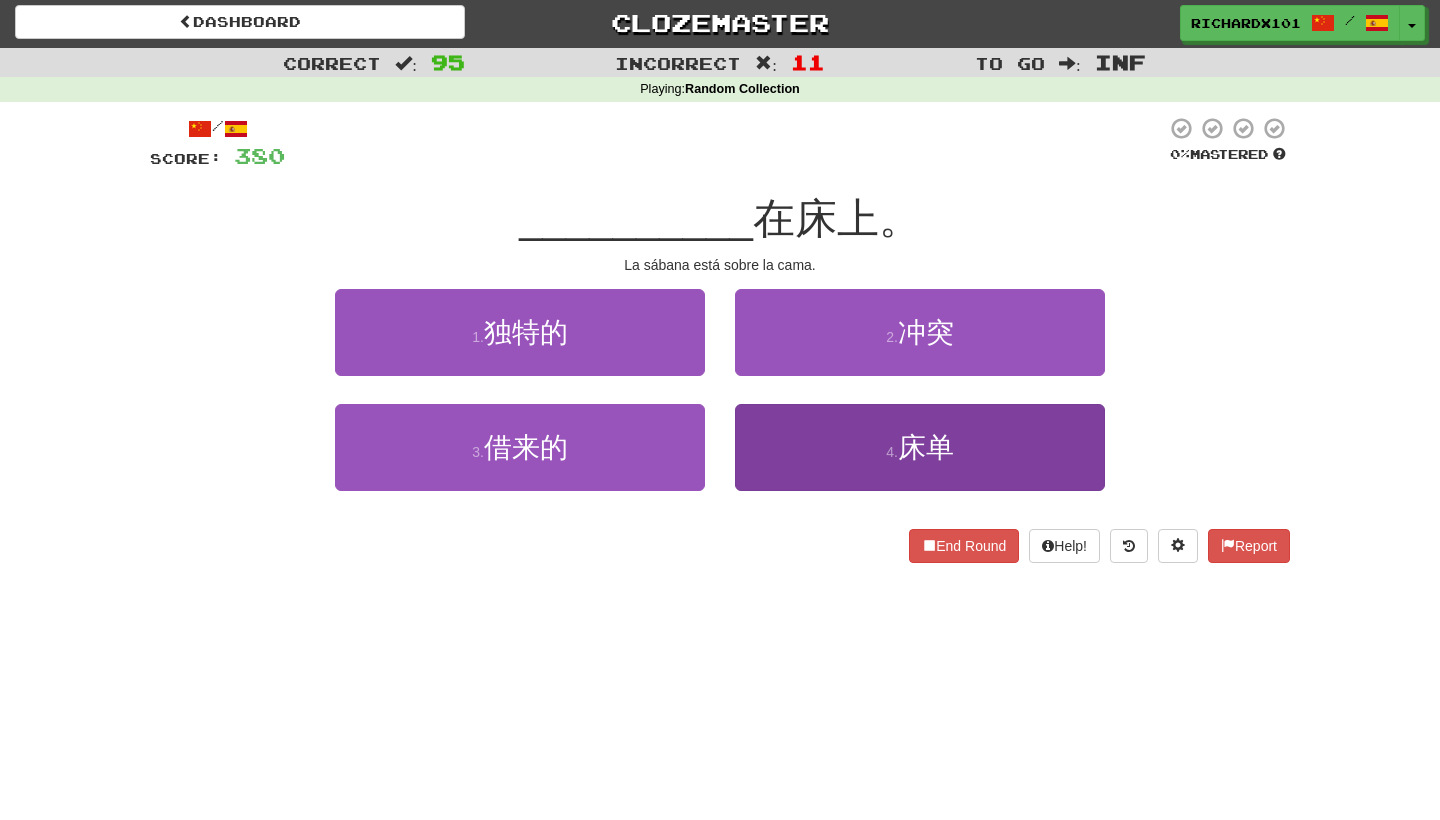 click on "4 .  床单" at bounding box center (920, 447) 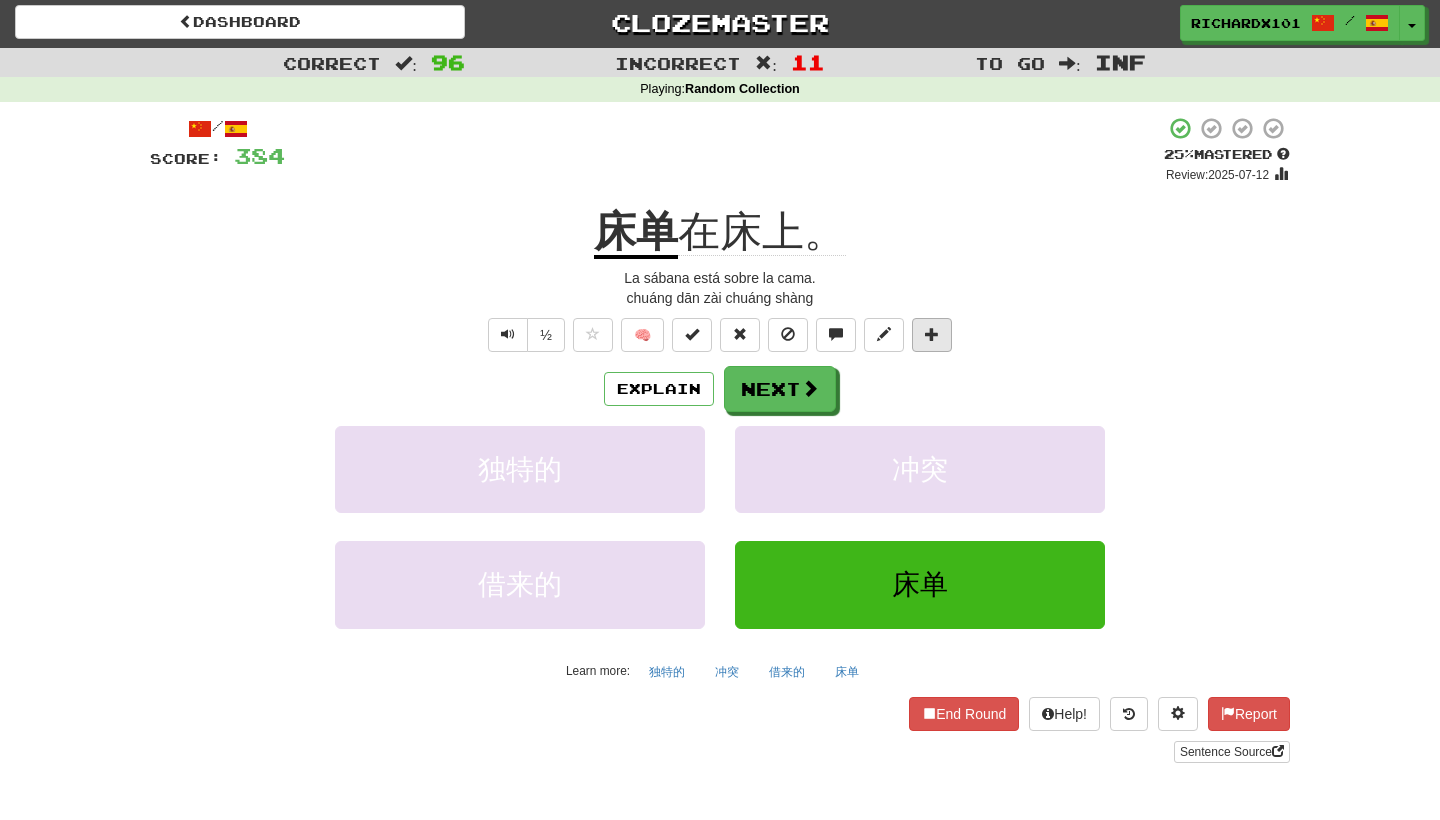 click at bounding box center [932, 334] 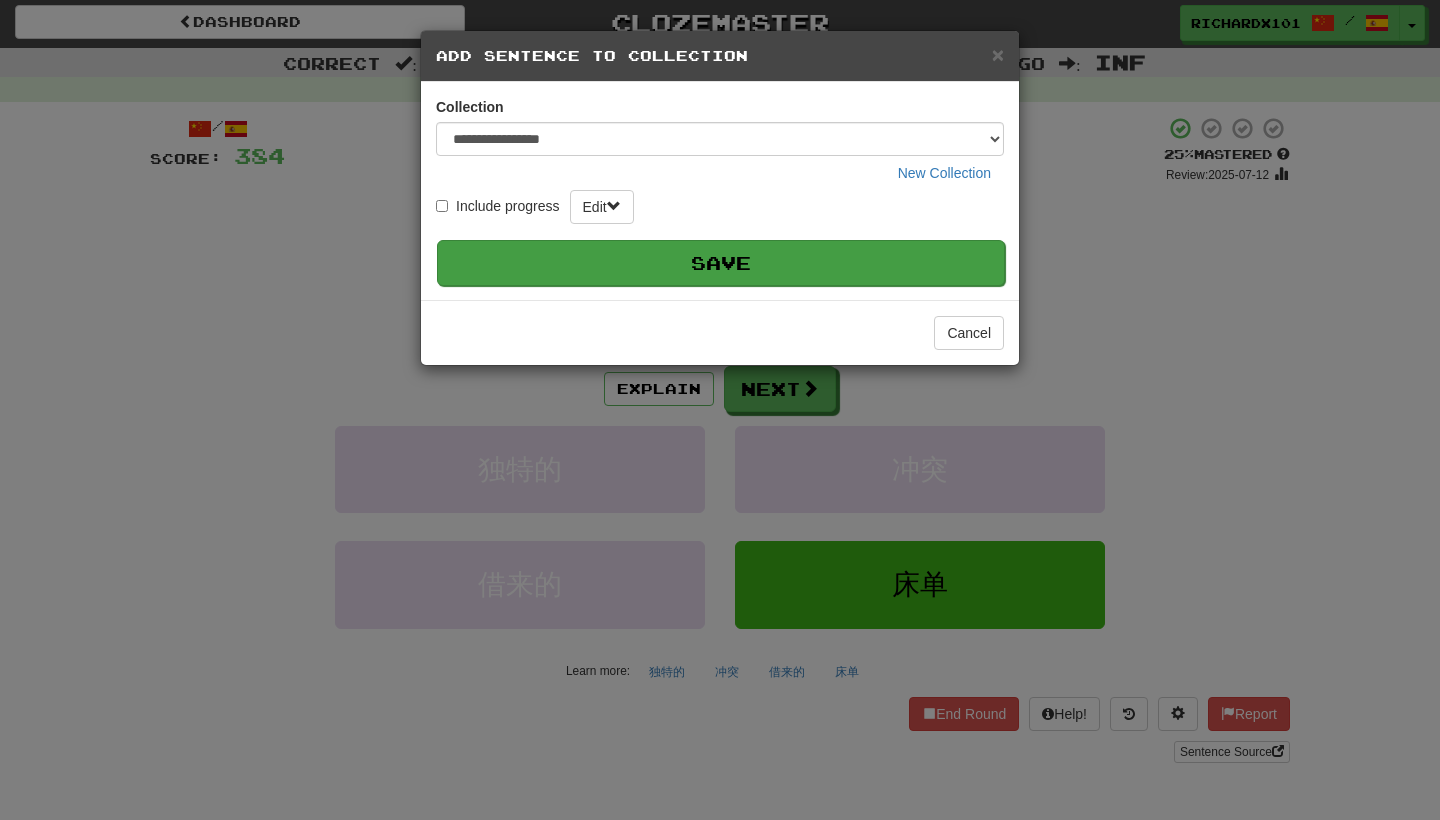 click on "Save" at bounding box center (721, 263) 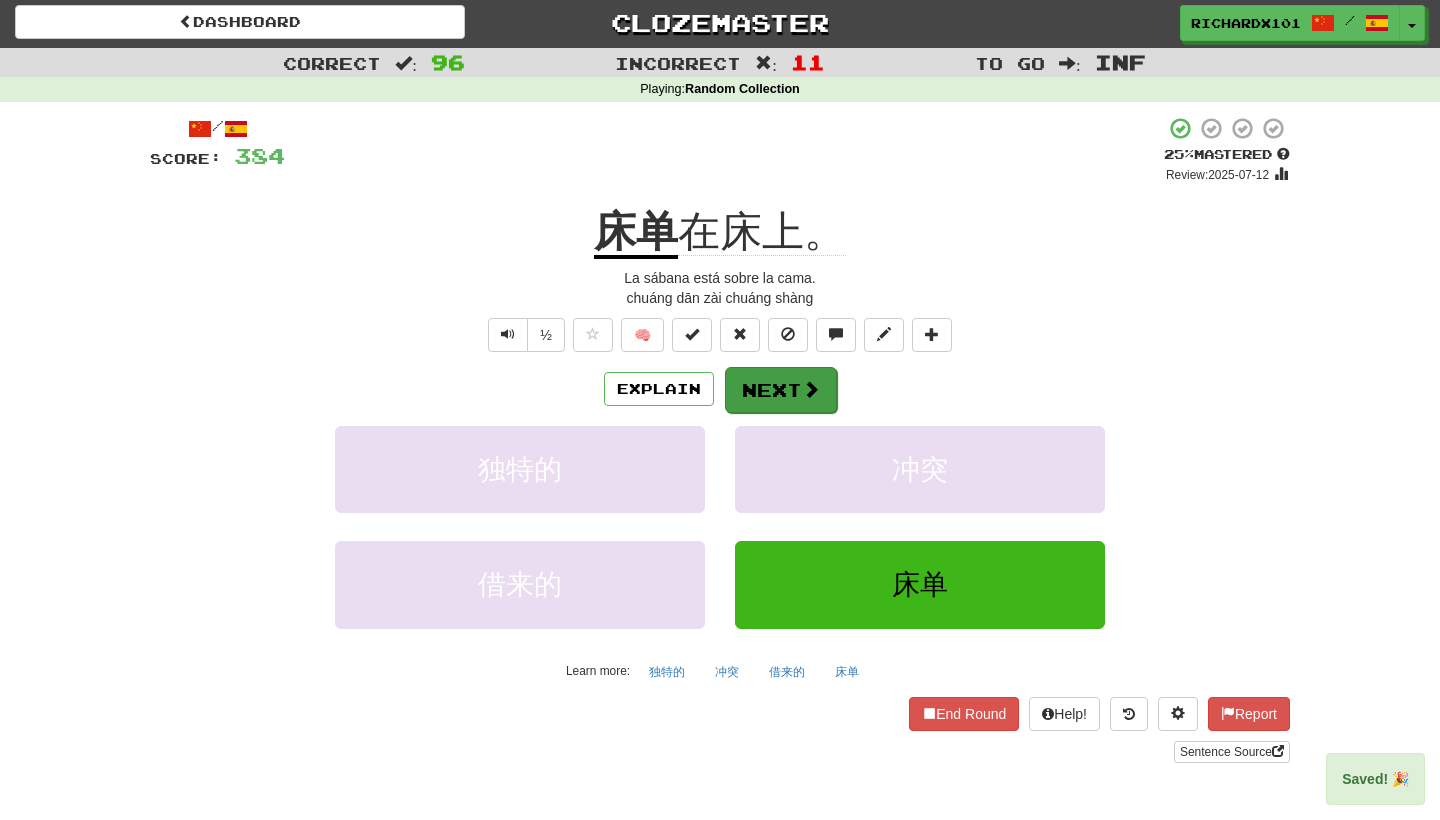 click on "Next" at bounding box center (781, 390) 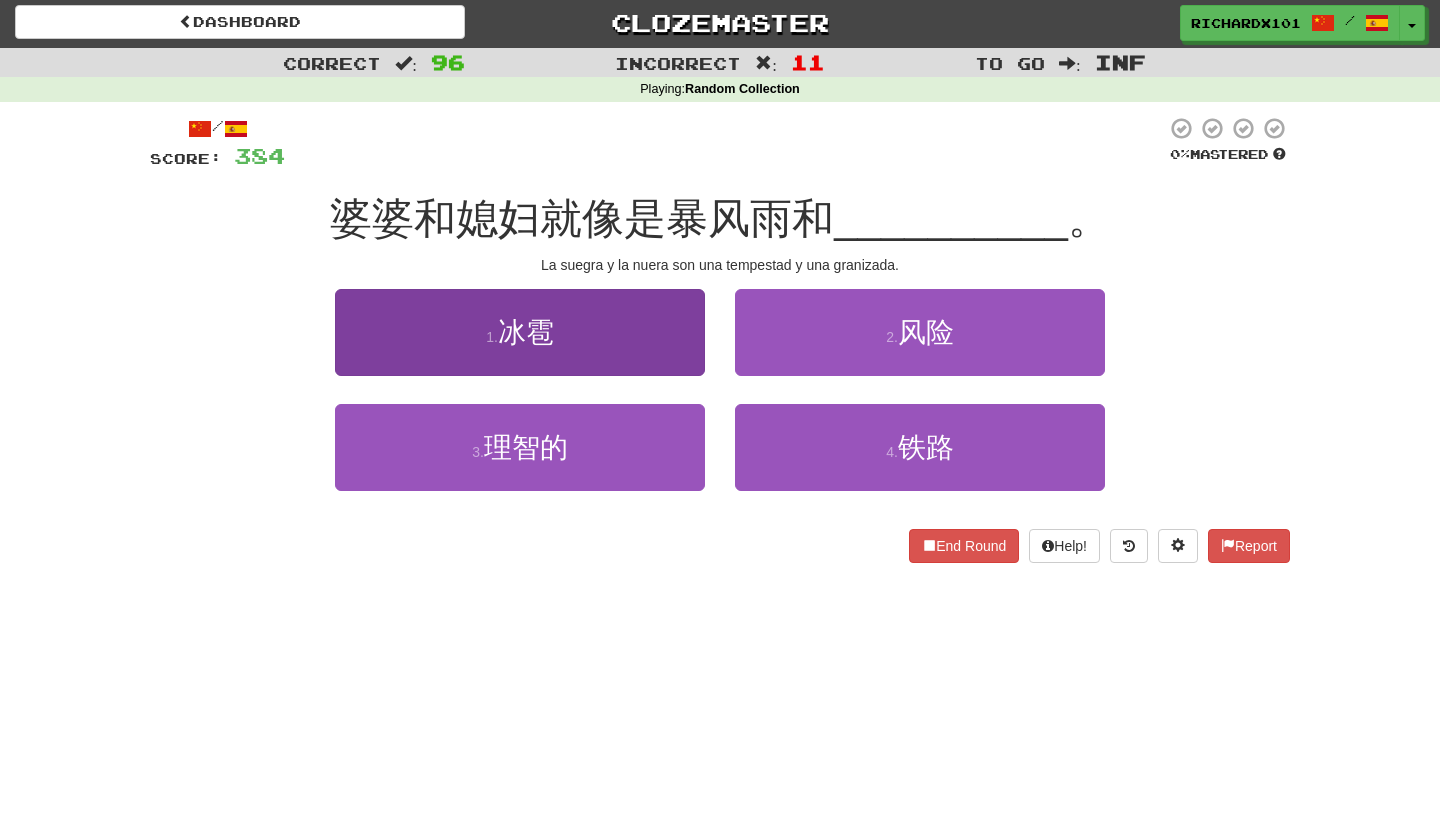 click on "1 .  冰雹" at bounding box center [520, 332] 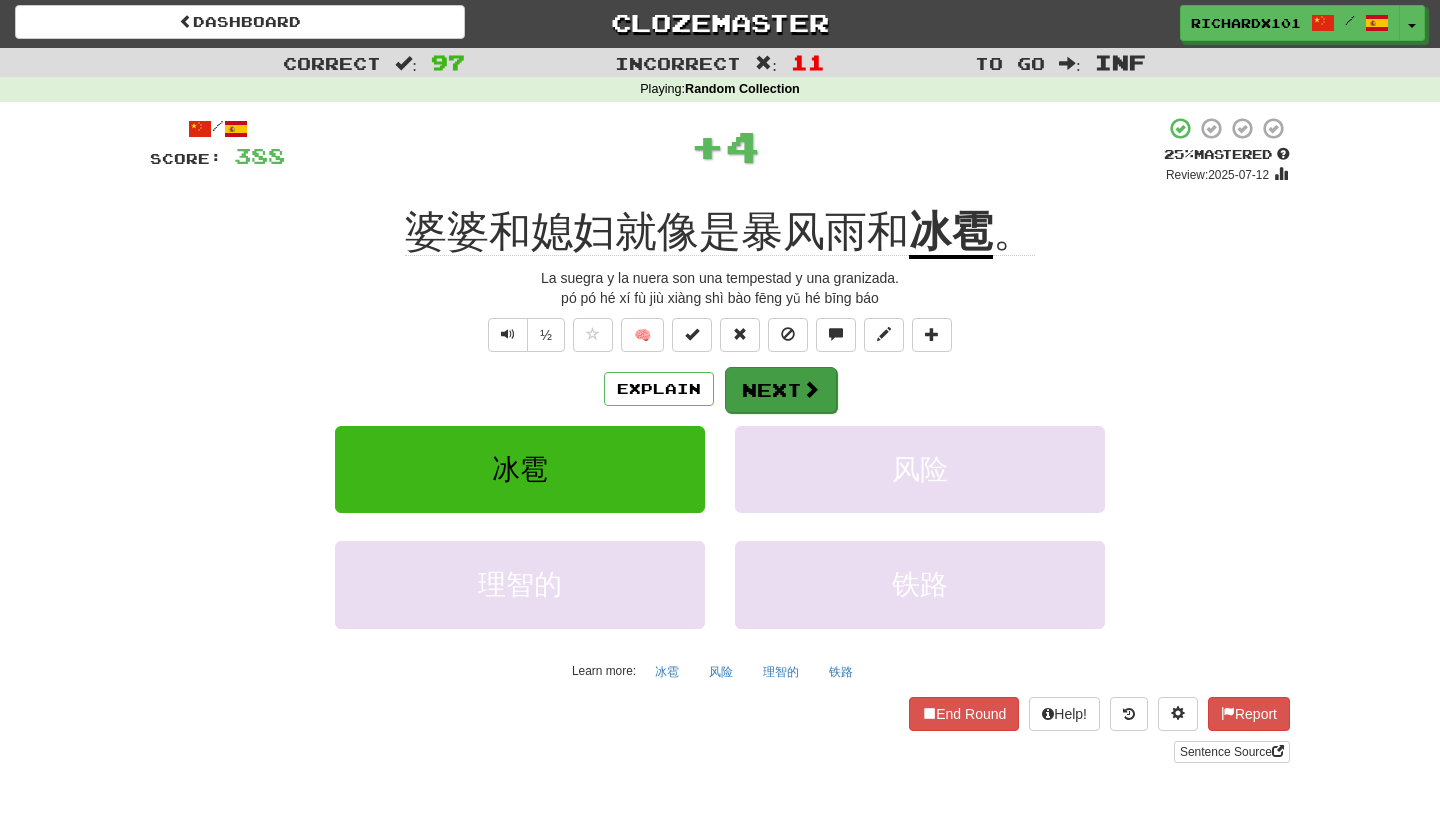 click on "Next" at bounding box center (781, 390) 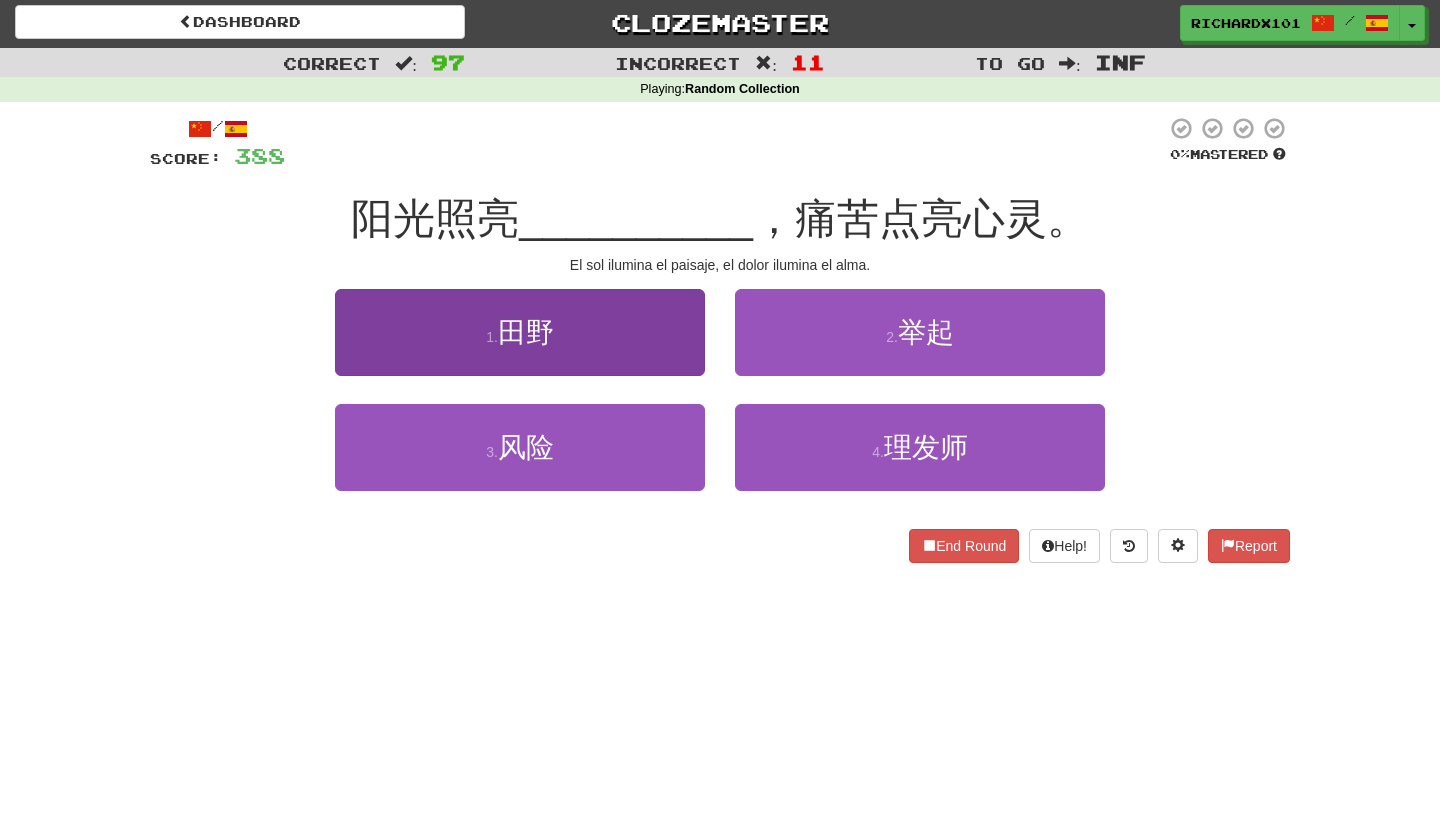 click on "1 .  田野" at bounding box center (520, 332) 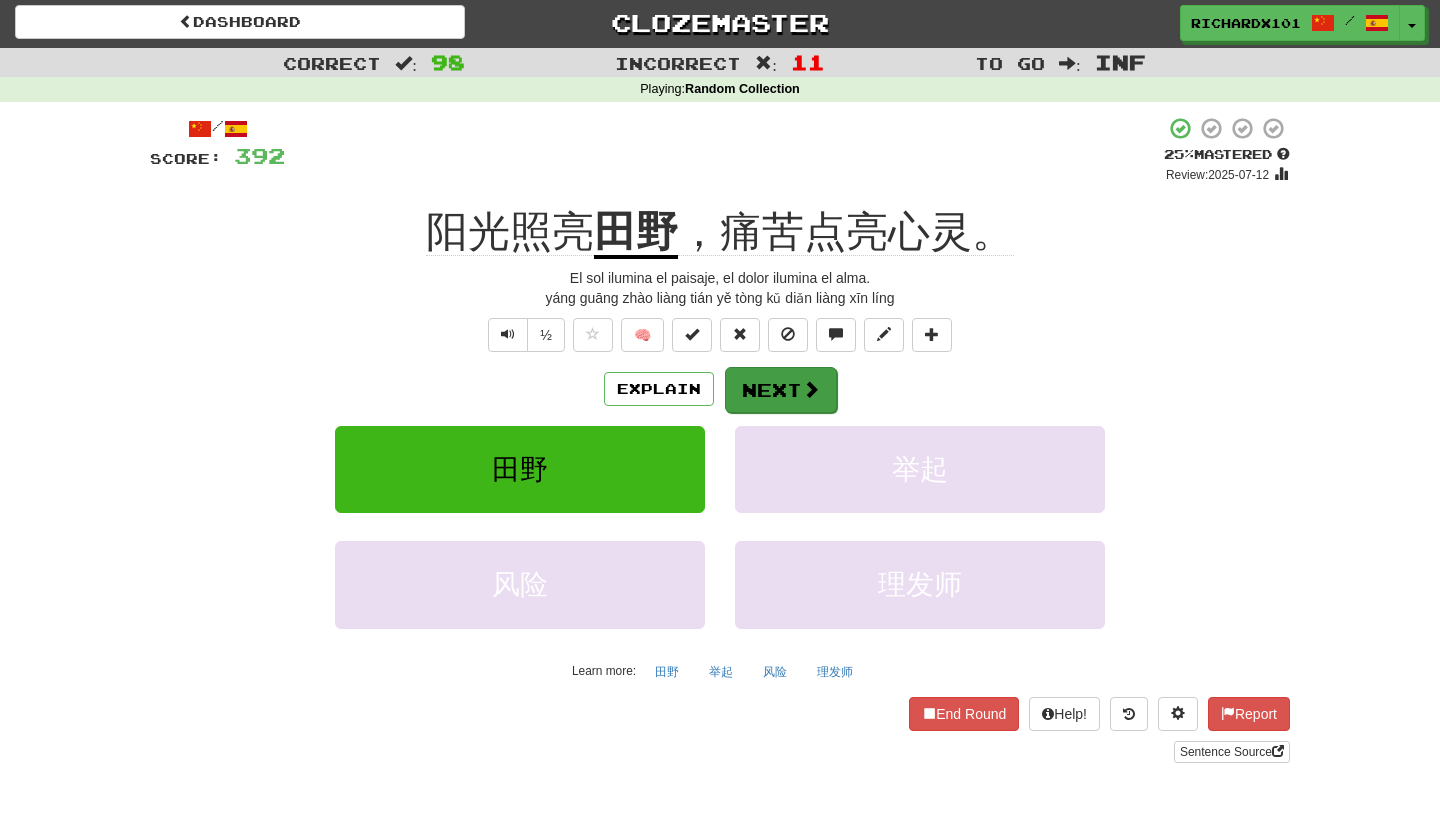 click on "Next" at bounding box center [781, 390] 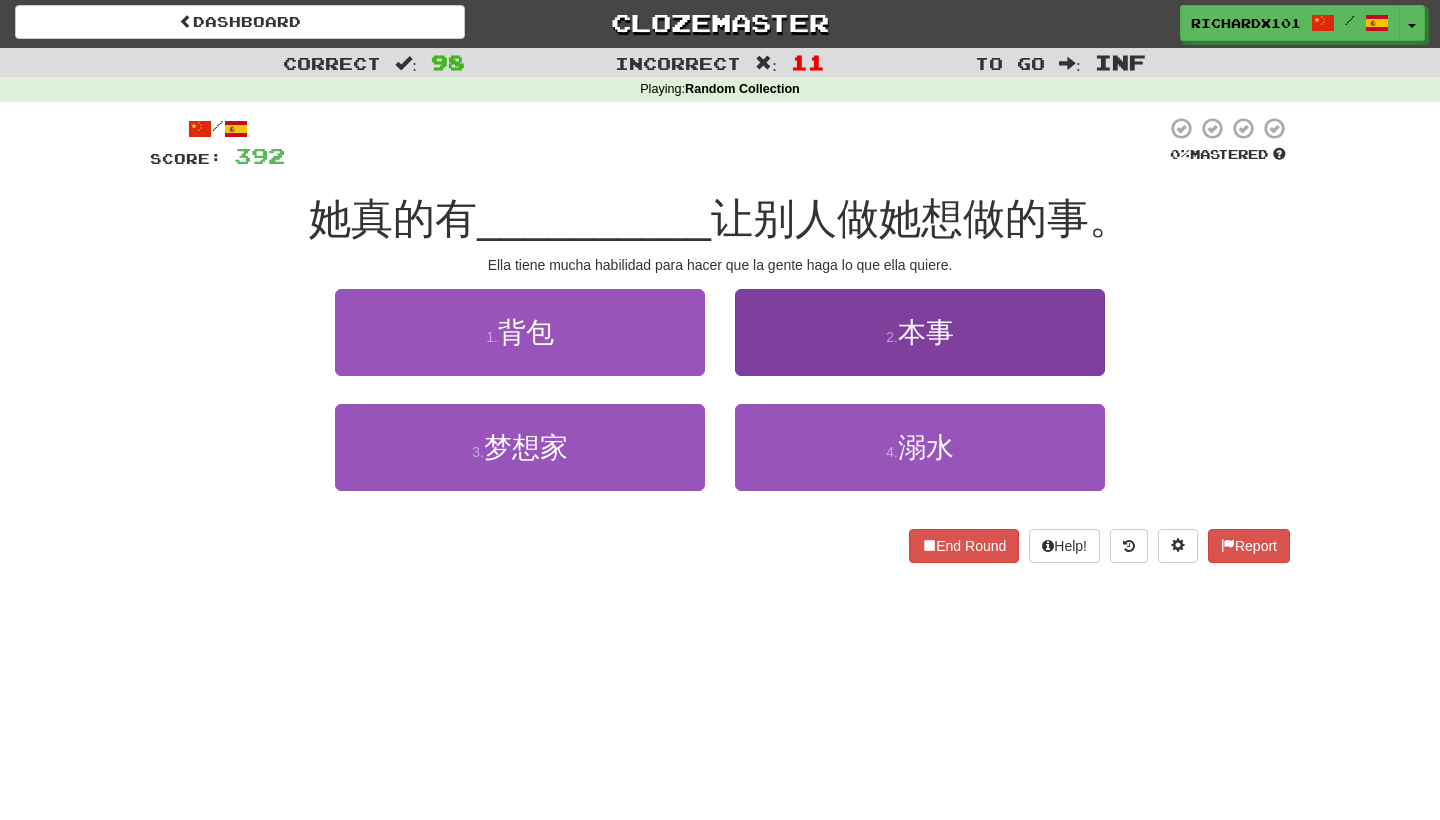 click on "2 .  本事" at bounding box center [920, 332] 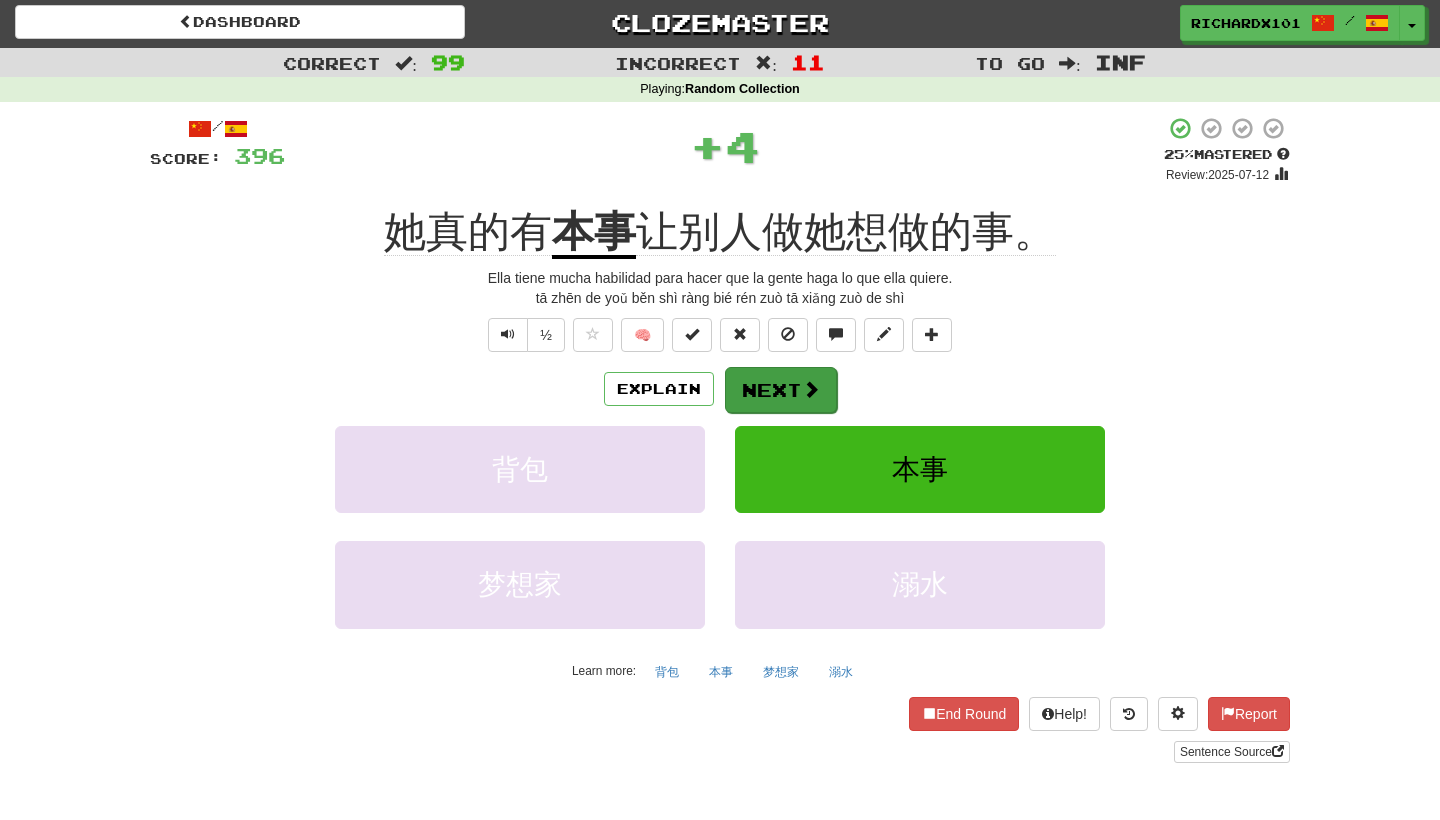 click on "Next" at bounding box center (781, 390) 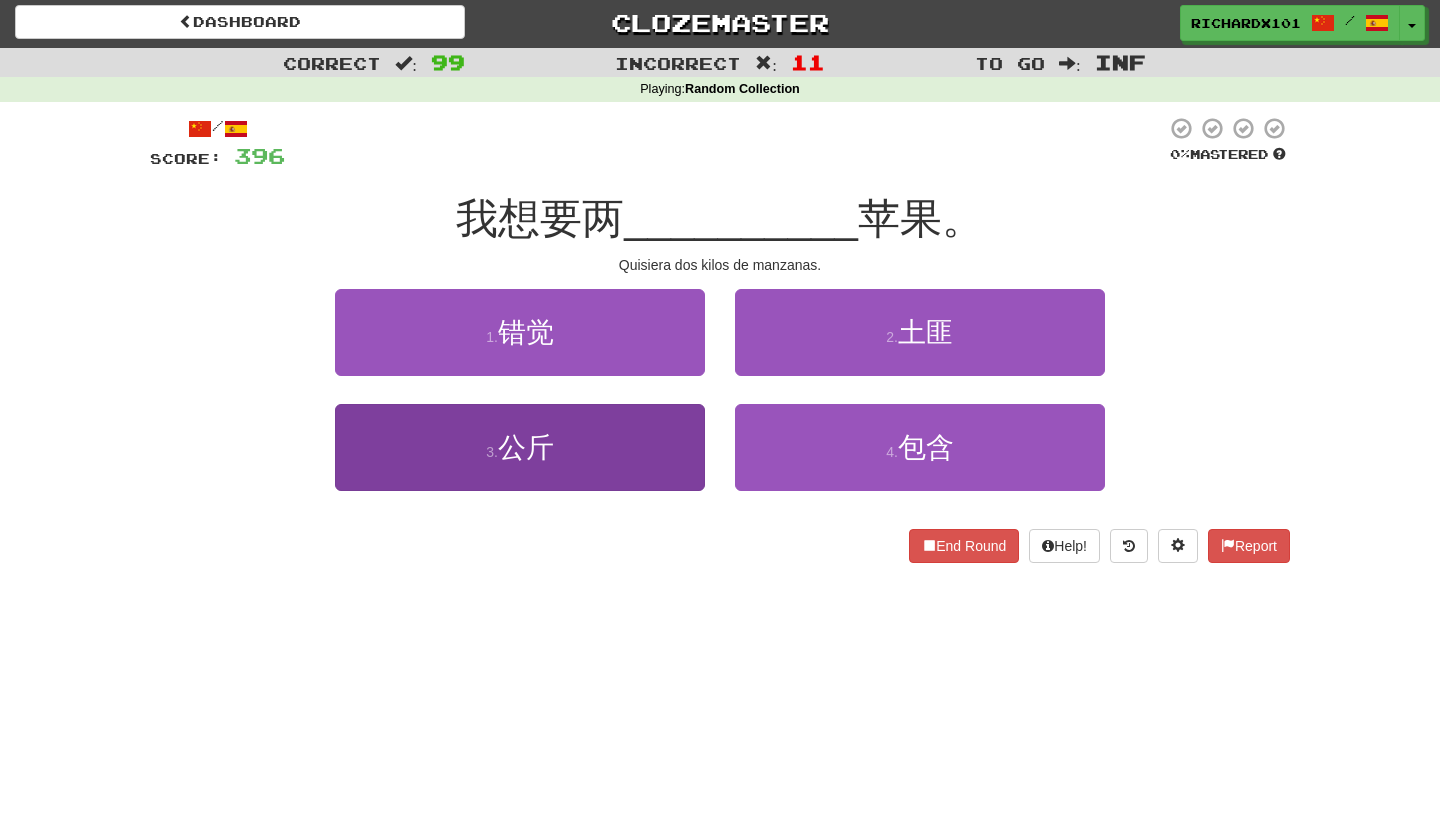 click on "3 .  公斤" at bounding box center (520, 447) 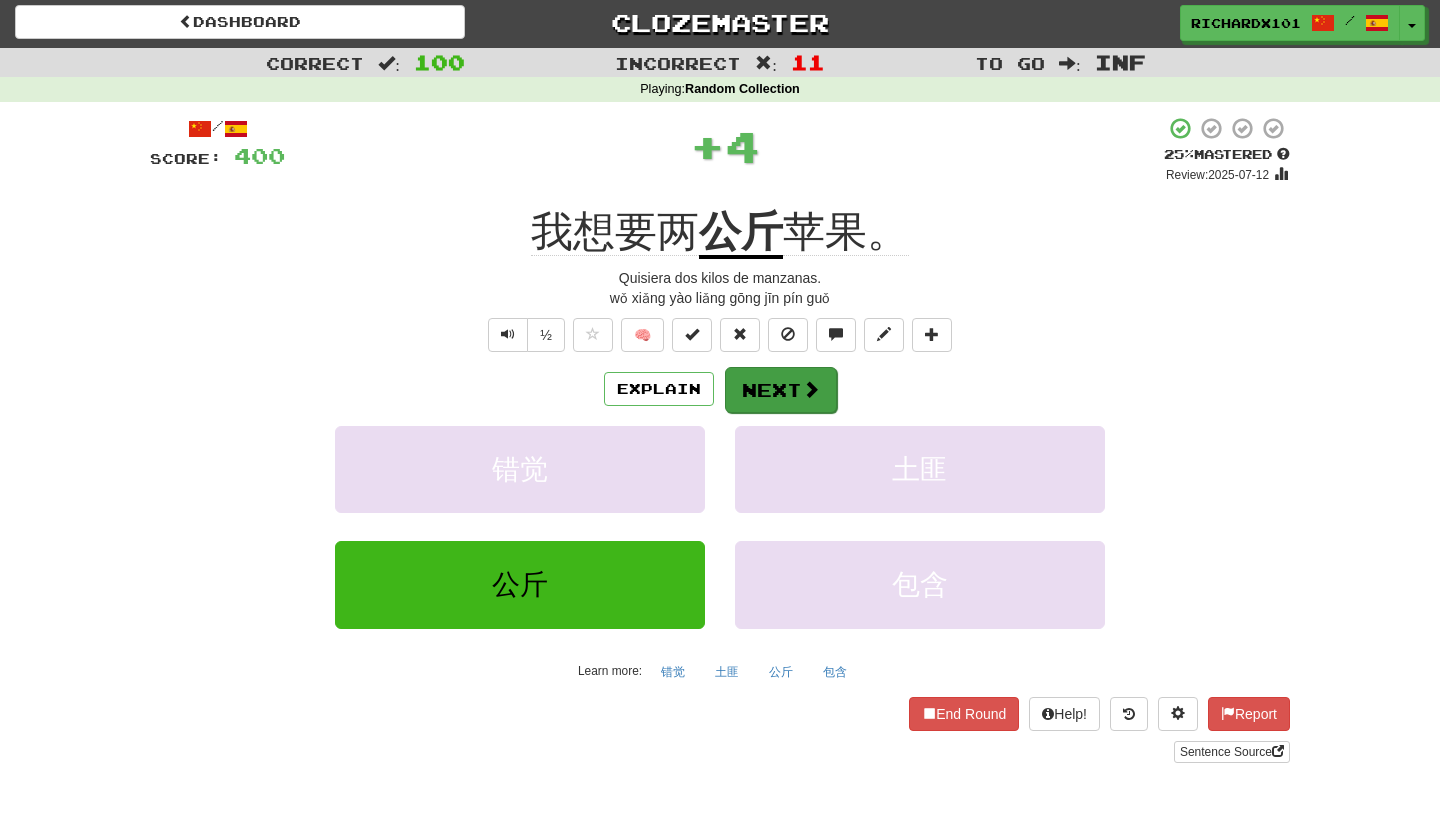 click on "Next" at bounding box center [781, 390] 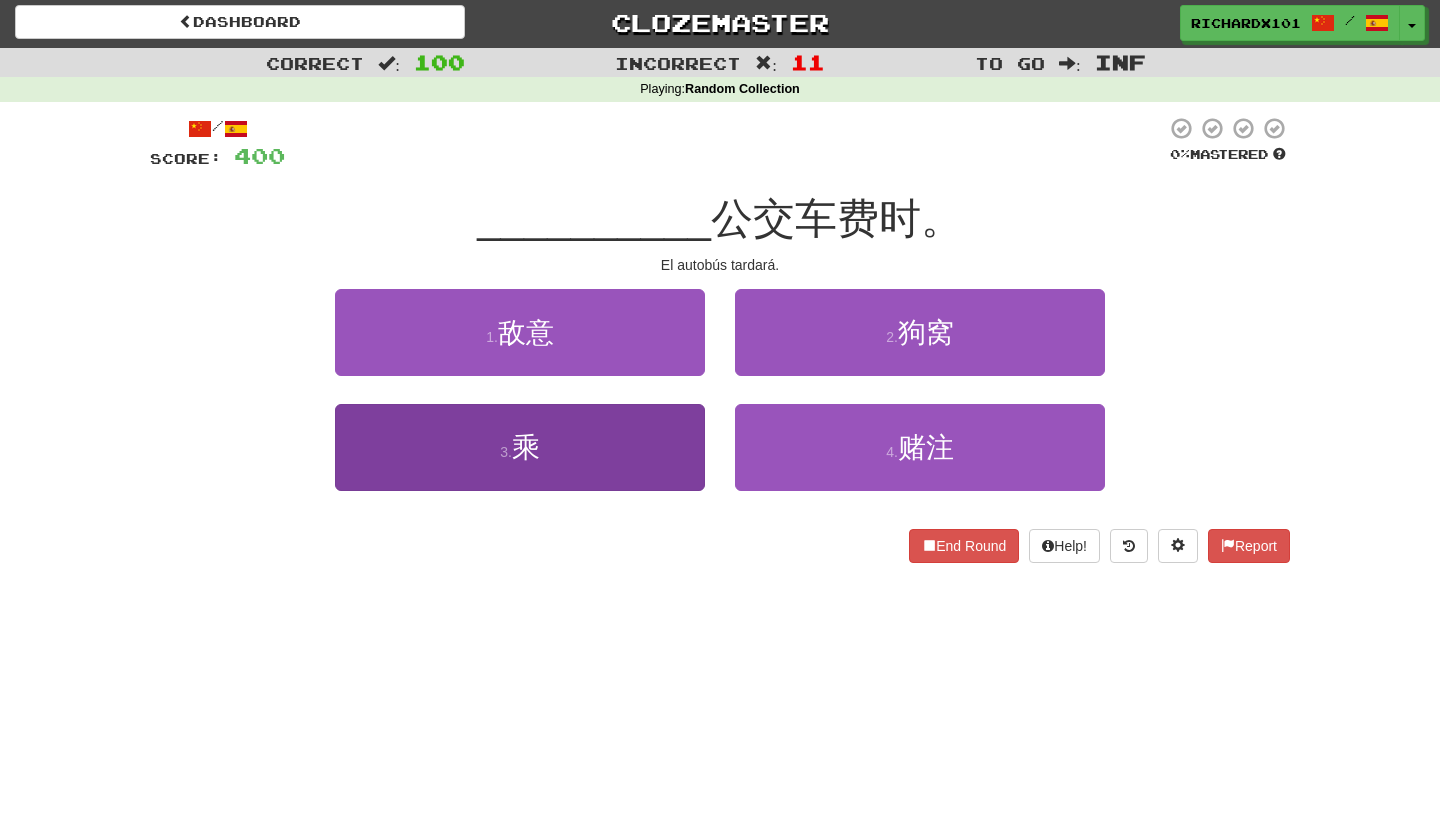 click on "3 .  乘" at bounding box center (520, 447) 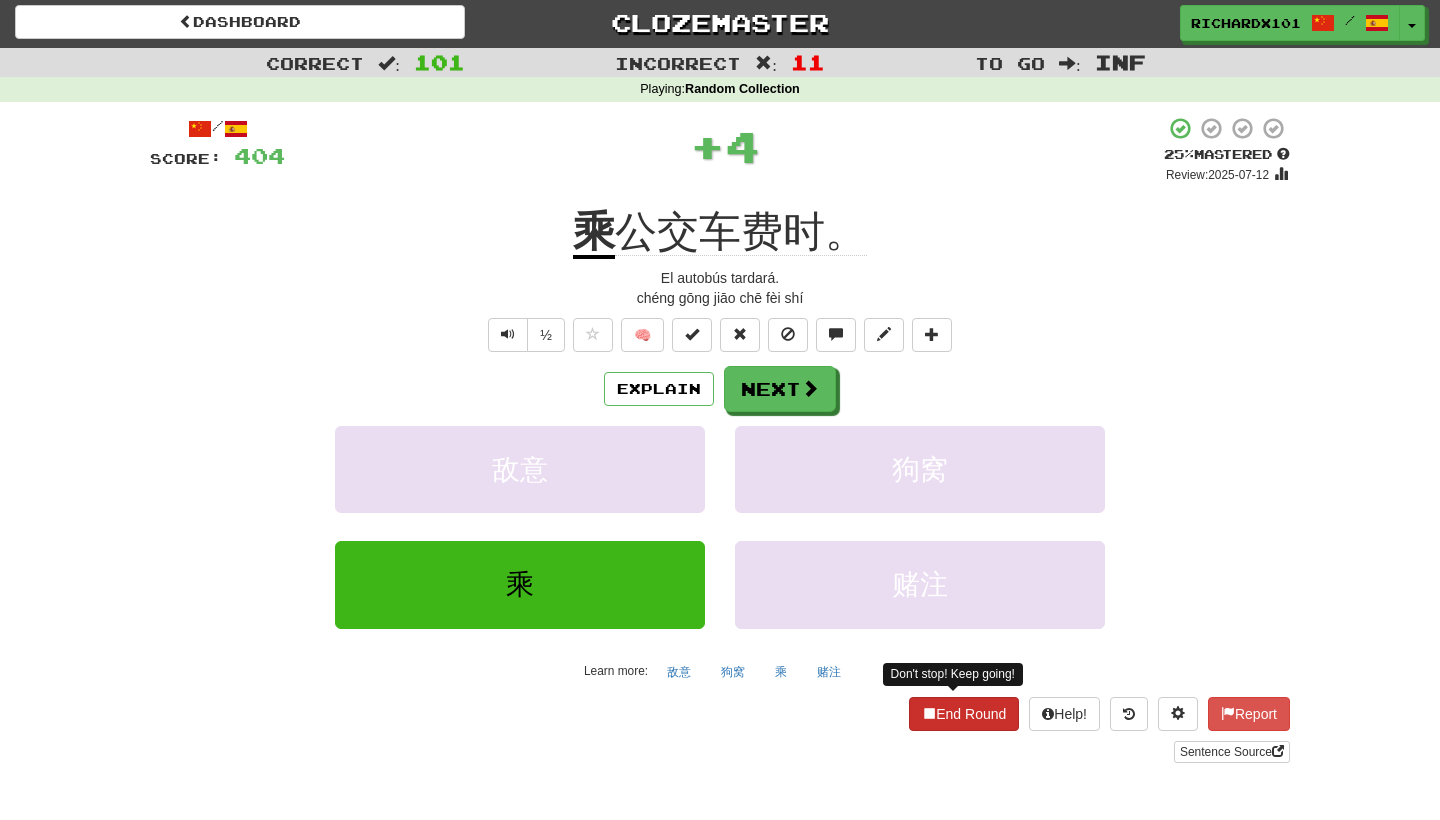click on "End Round" at bounding box center [964, 714] 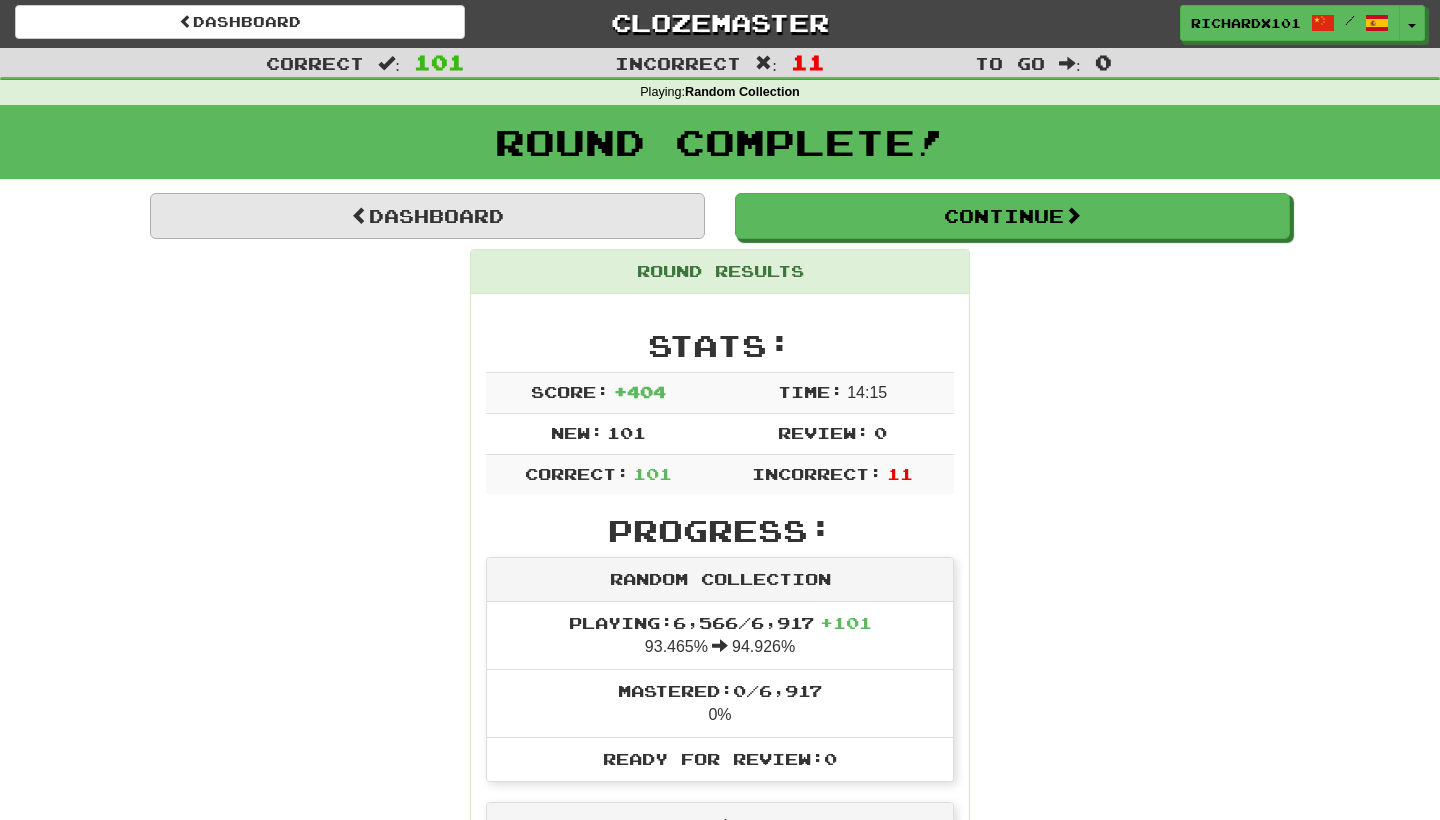 click on "Dashboard" at bounding box center [427, 216] 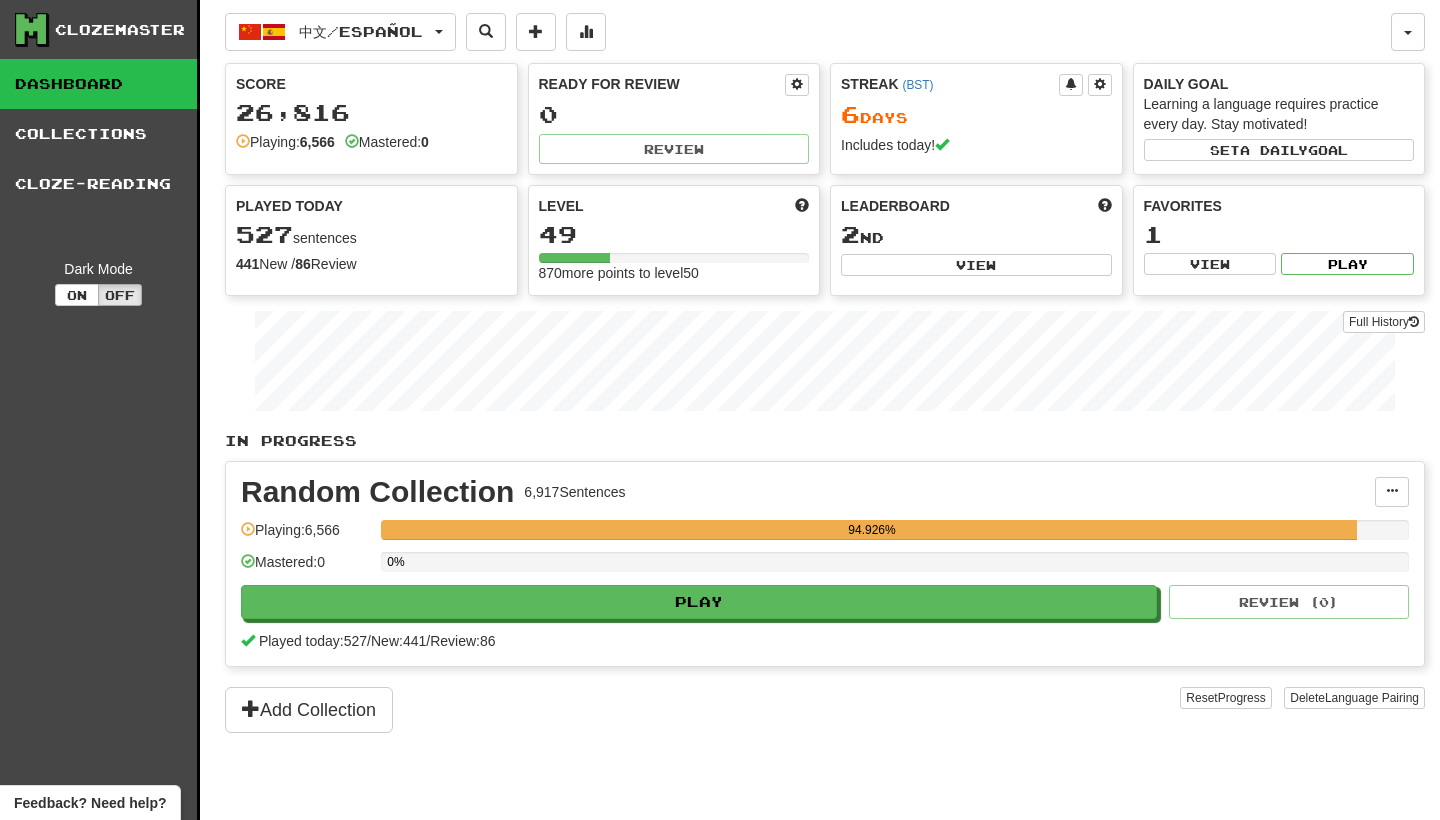 scroll, scrollTop: 0, scrollLeft: 0, axis: both 